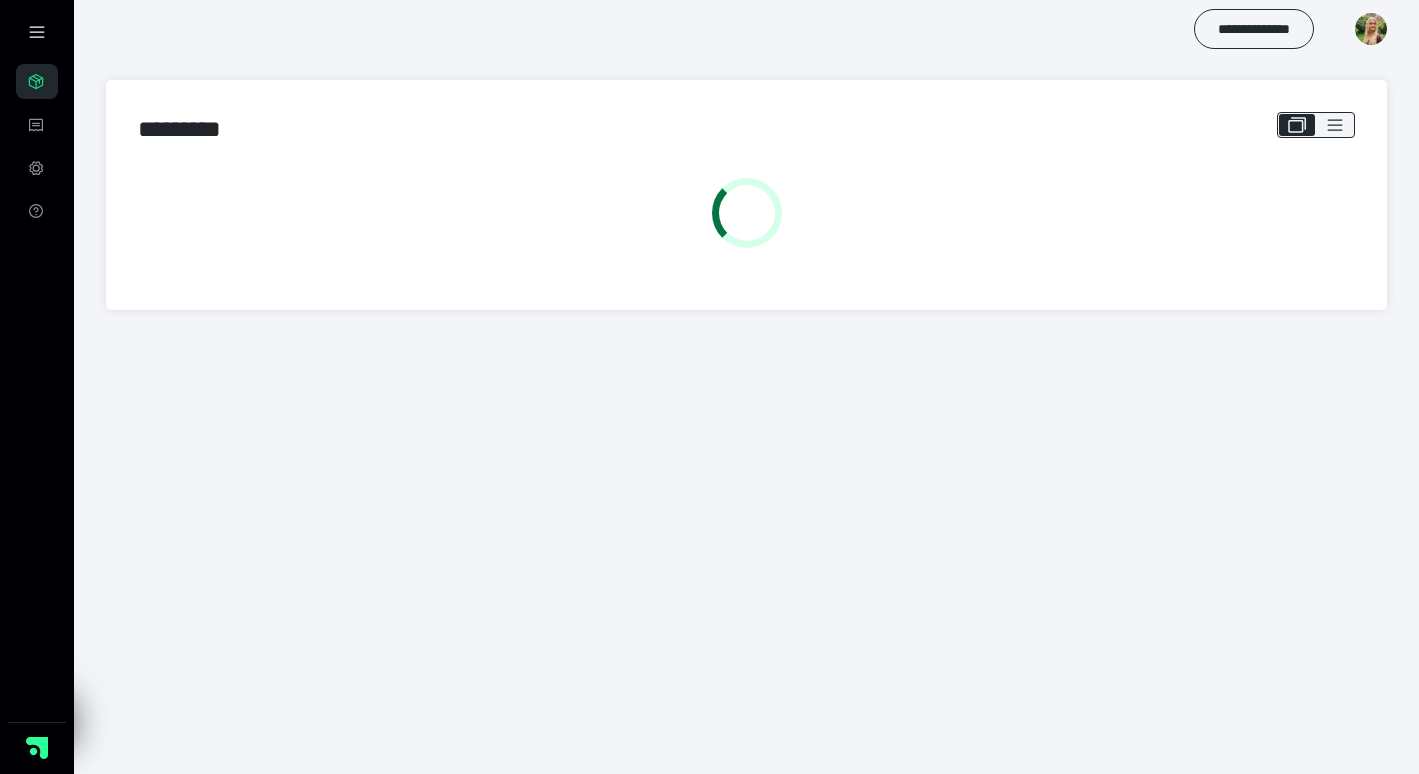 scroll, scrollTop: 0, scrollLeft: 0, axis: both 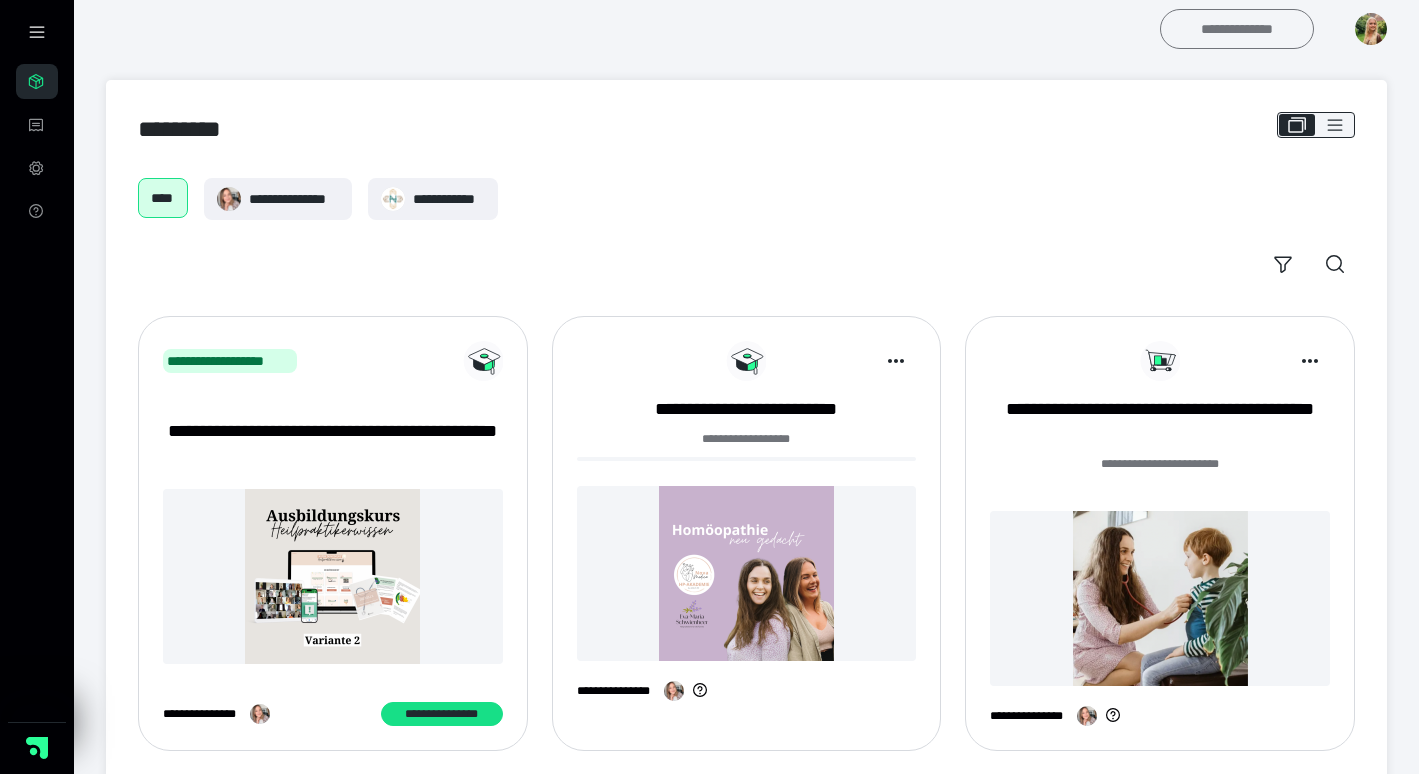 click on "**********" at bounding box center (1237, 29) 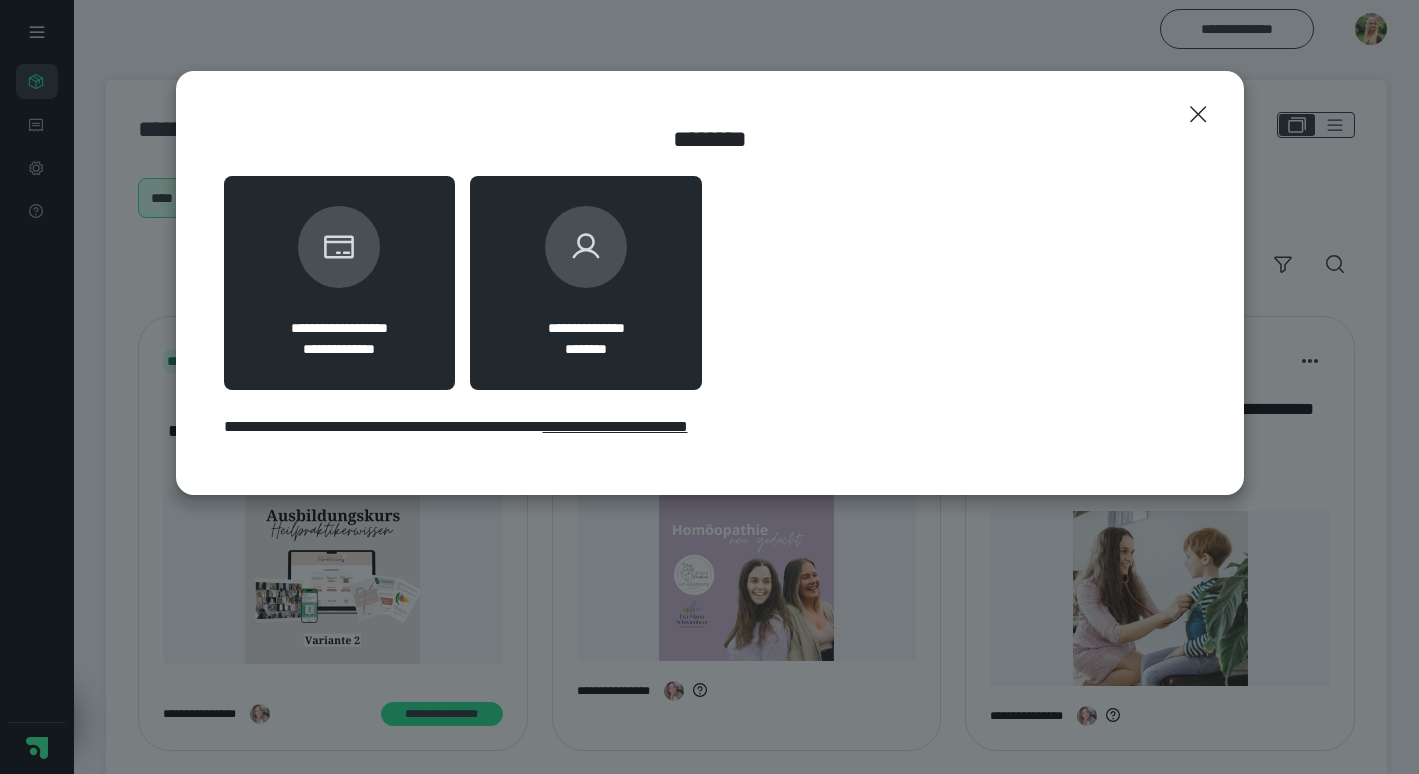 click on "**********" at bounding box center (586, 283) 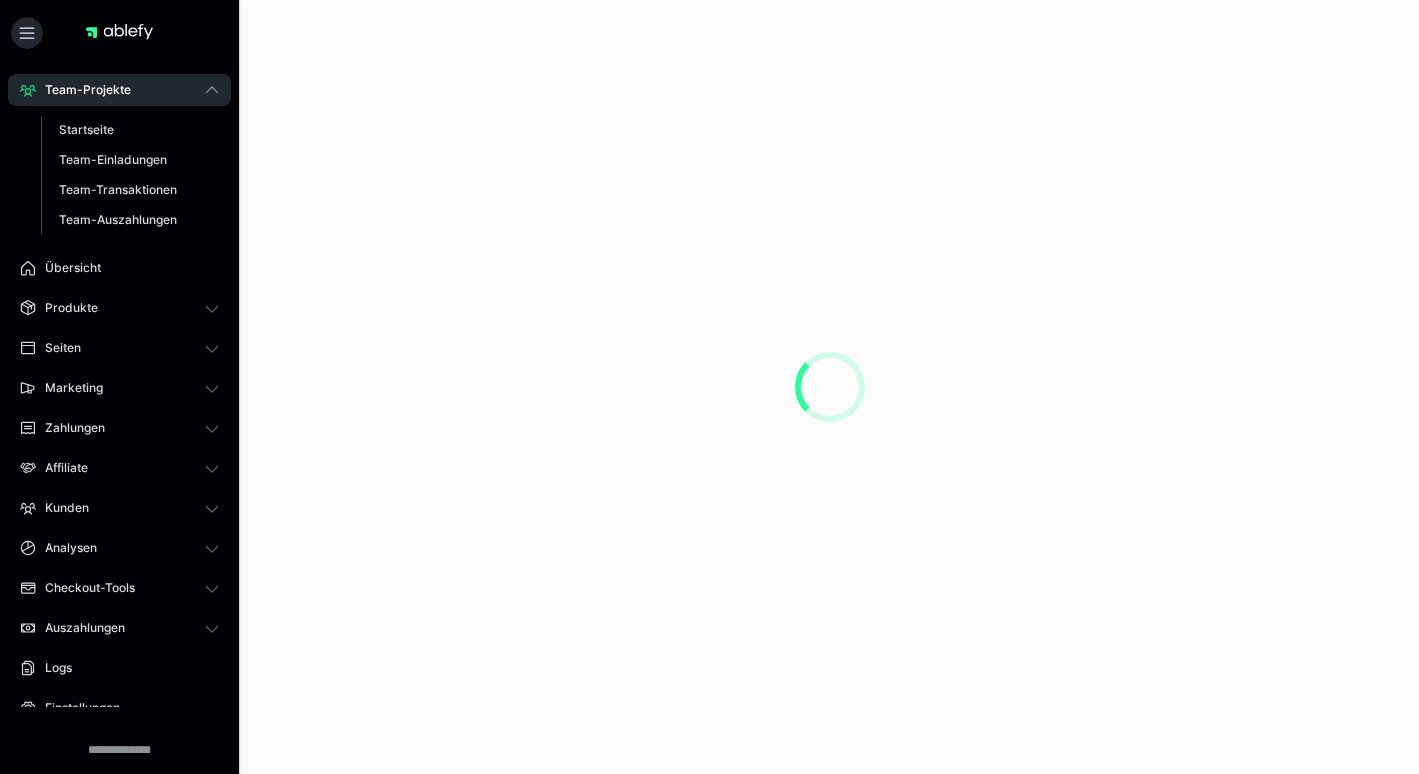 scroll, scrollTop: 0, scrollLeft: 0, axis: both 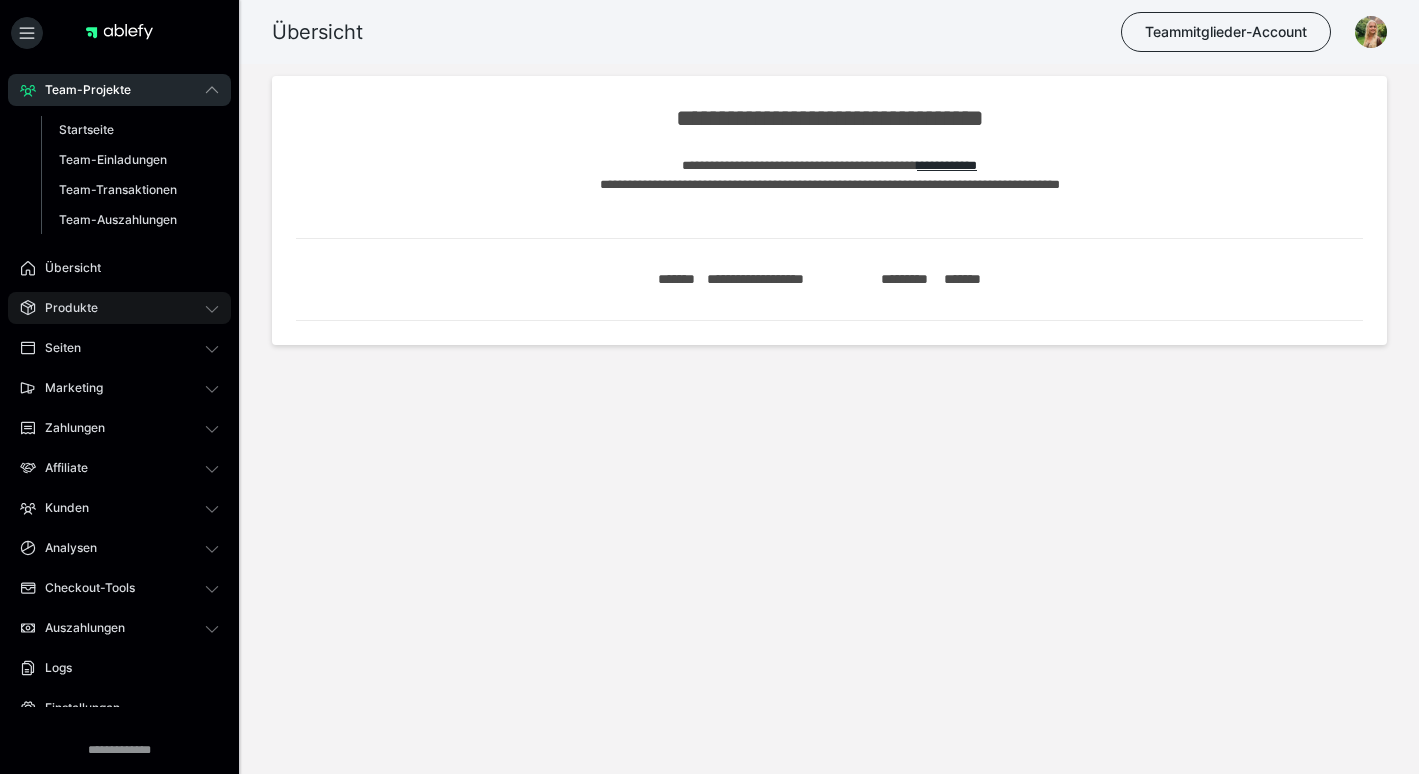 click on "Produkte" at bounding box center (119, 308) 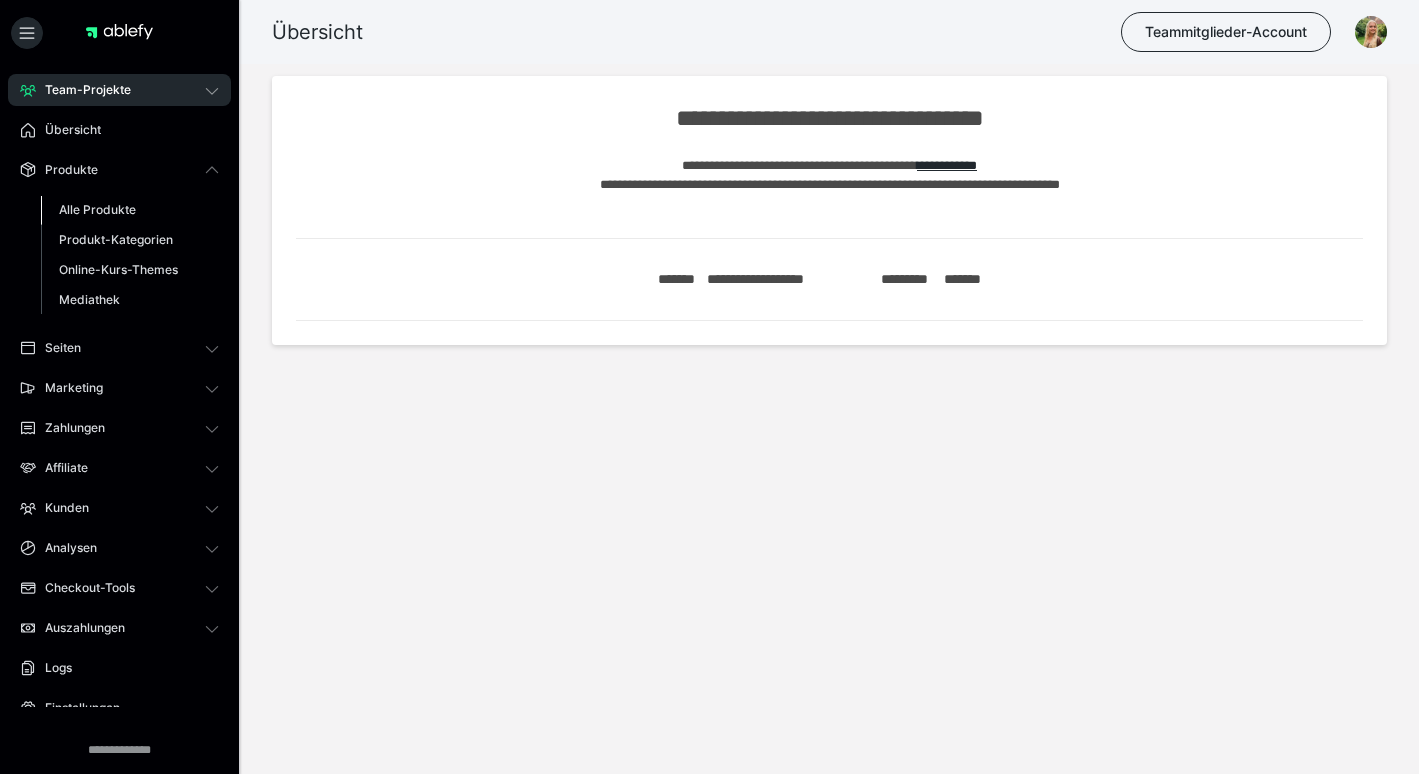 click on "Alle Produkte" at bounding box center [130, 210] 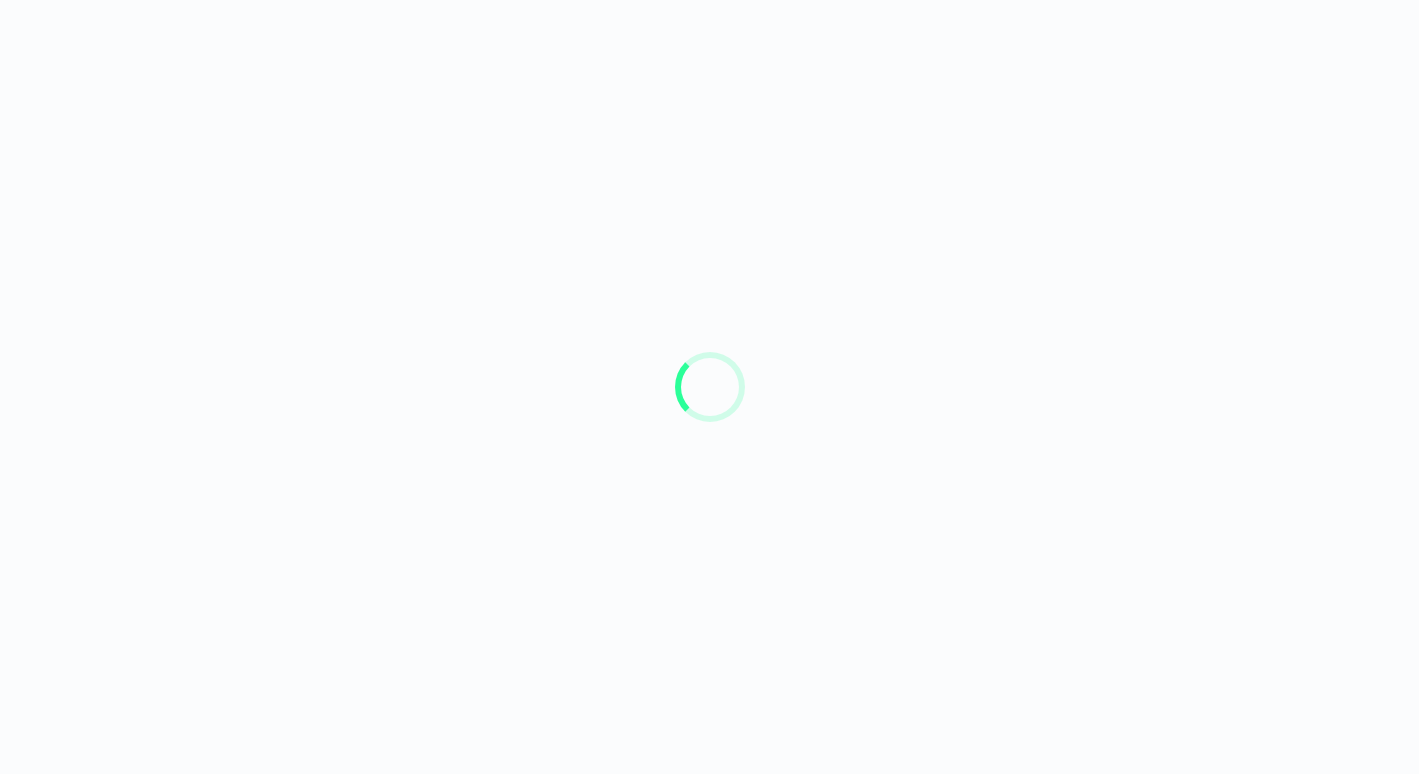 scroll, scrollTop: 0, scrollLeft: 0, axis: both 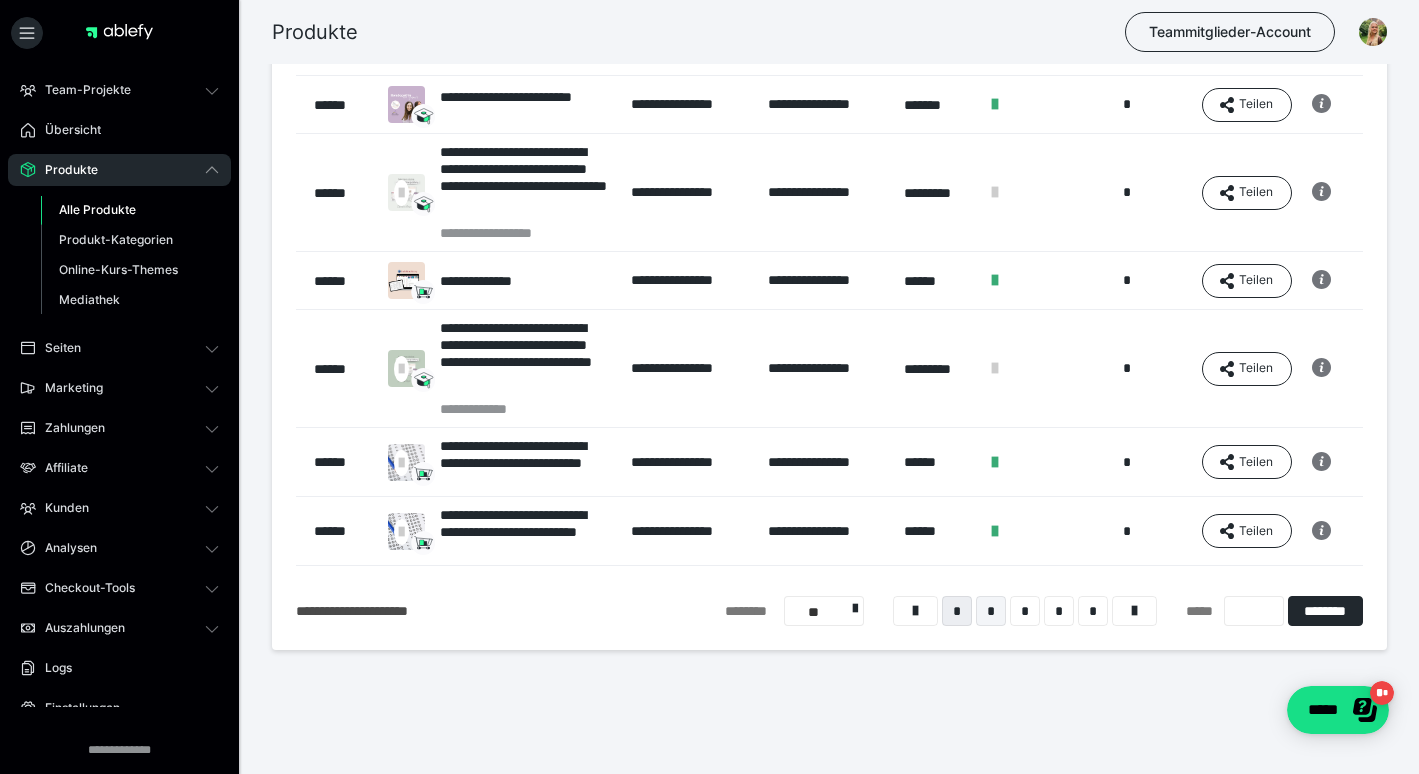 click on "*" at bounding box center (991, 611) 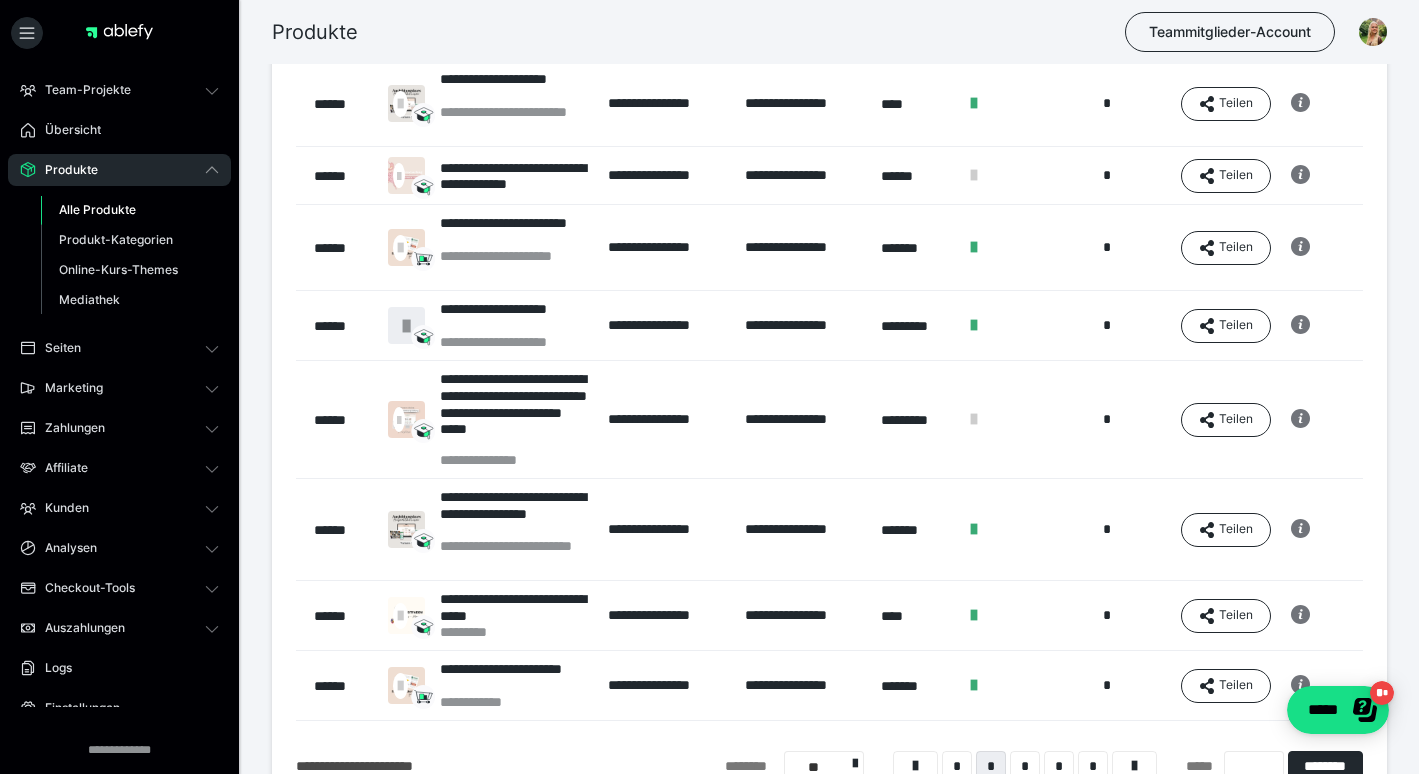 scroll, scrollTop: 378, scrollLeft: 0, axis: vertical 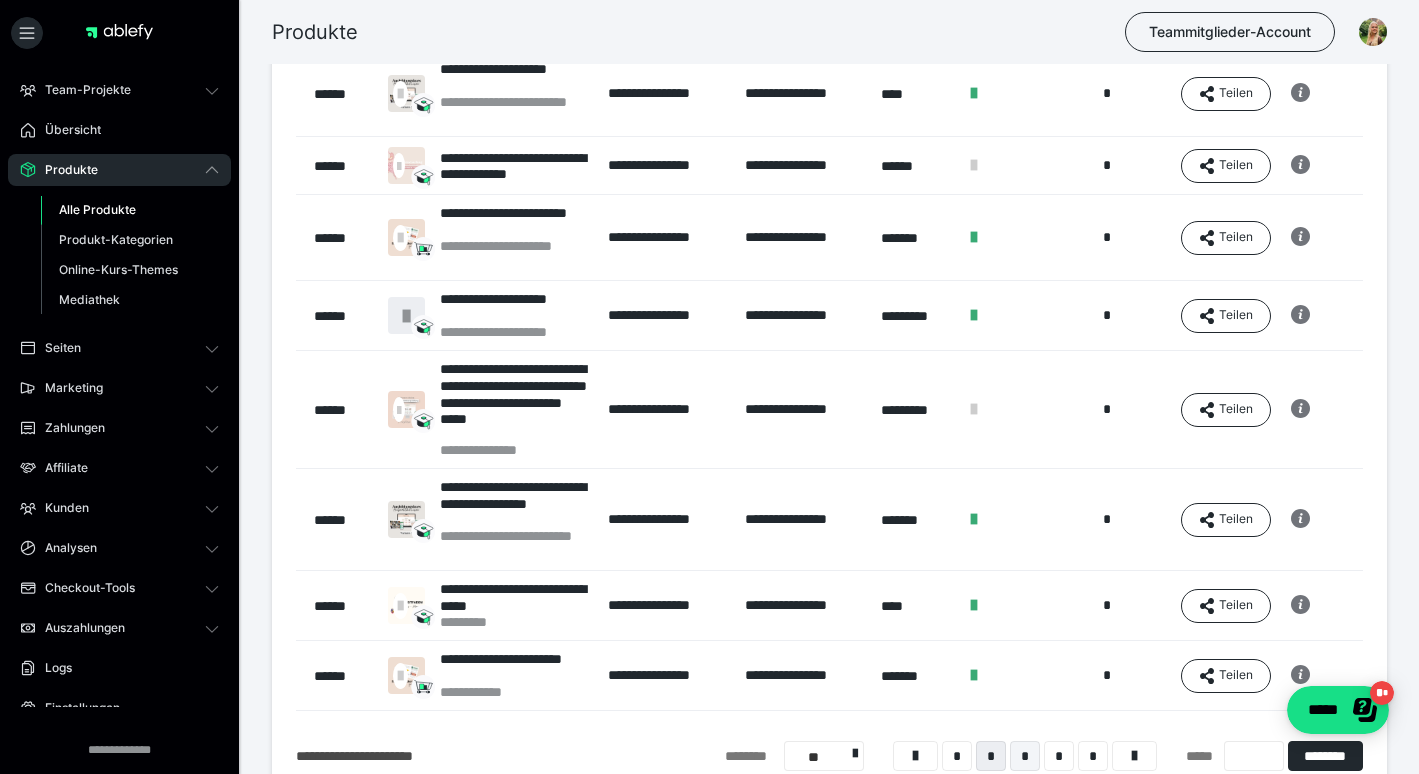 click on "*" at bounding box center (1025, 756) 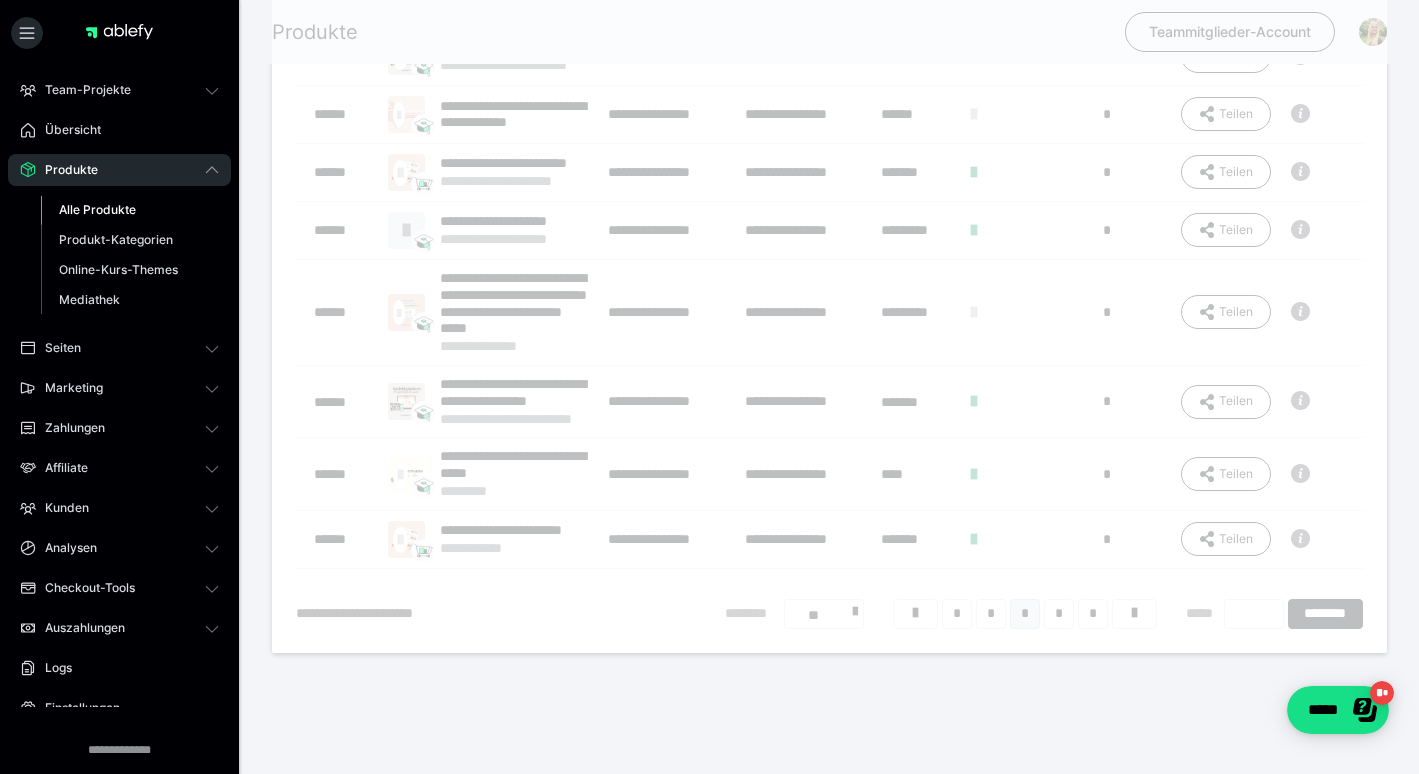 scroll, scrollTop: 16, scrollLeft: 0, axis: vertical 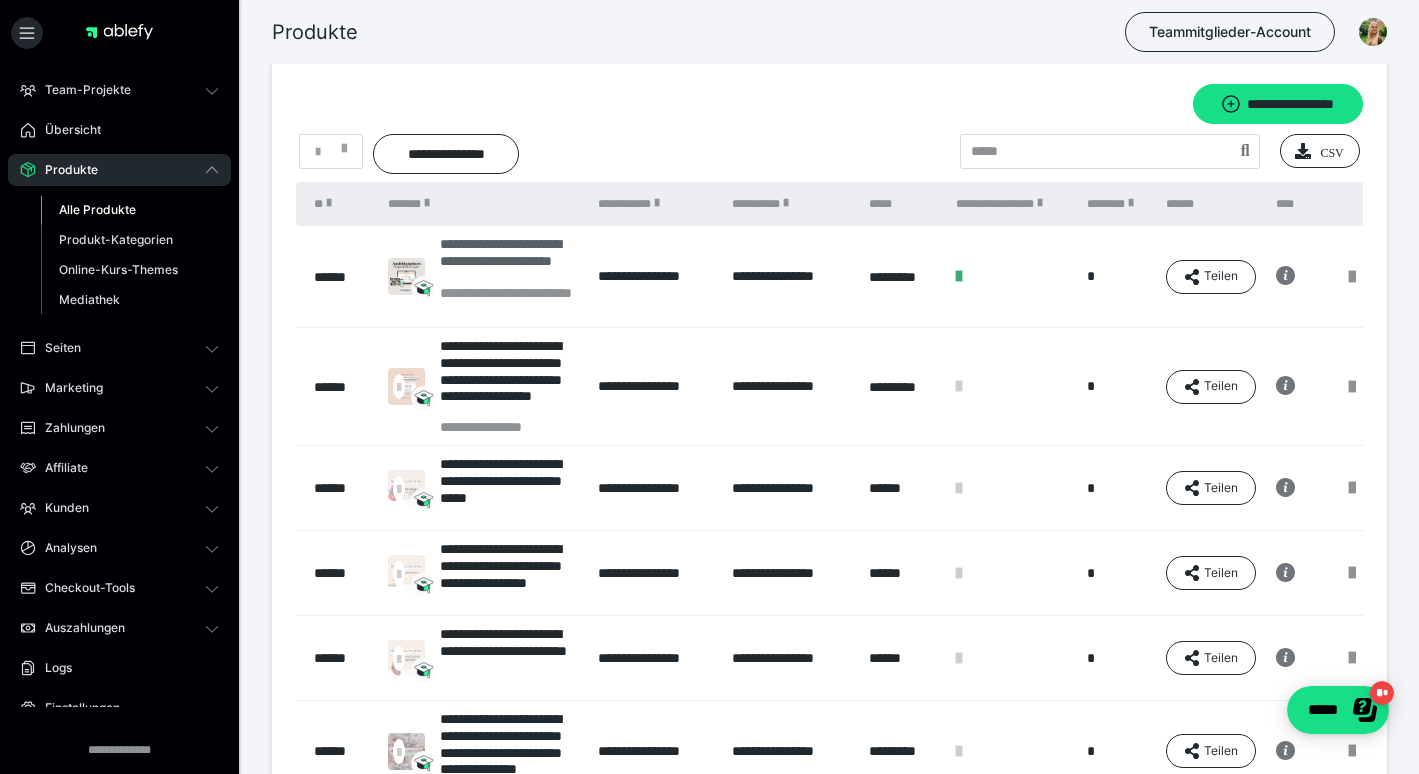 click on "**********" at bounding box center (509, 260) 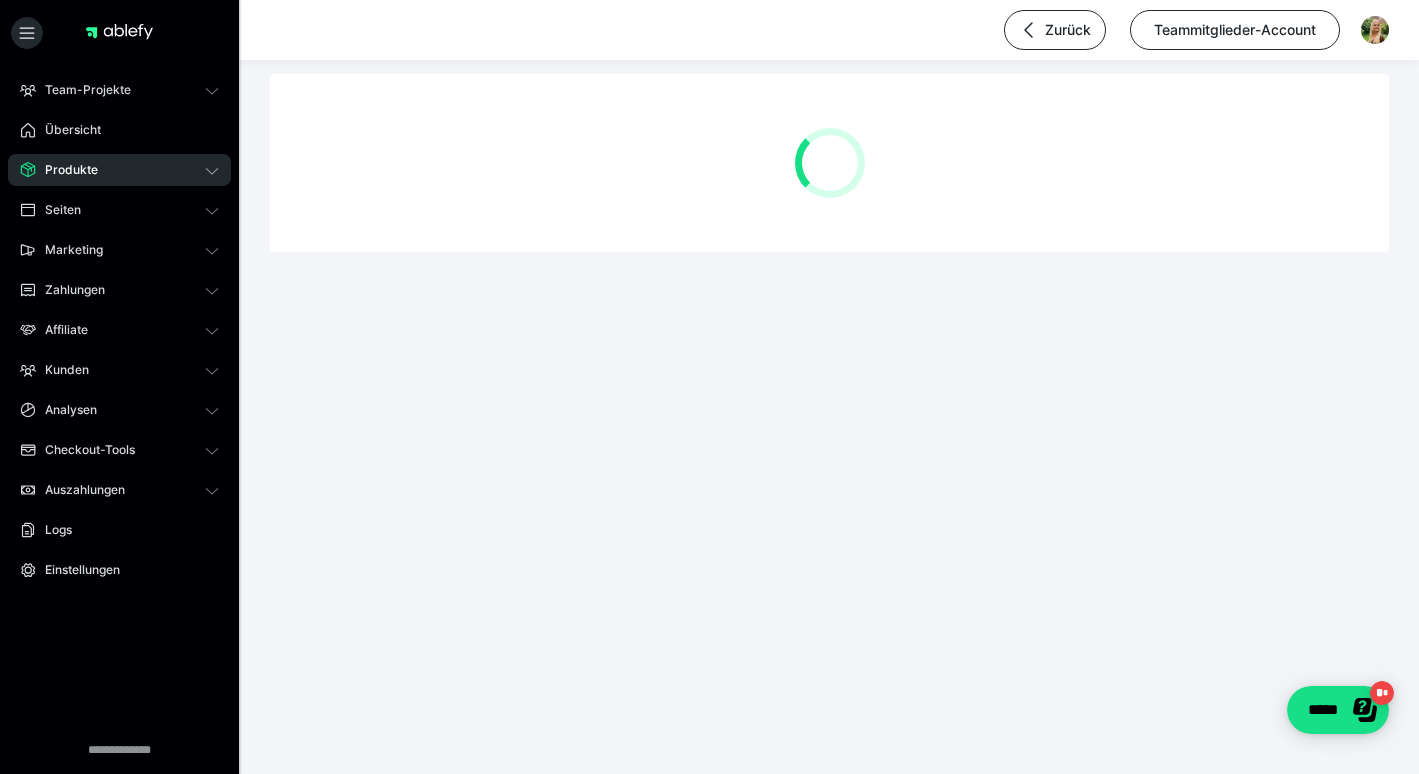 scroll, scrollTop: 0, scrollLeft: 0, axis: both 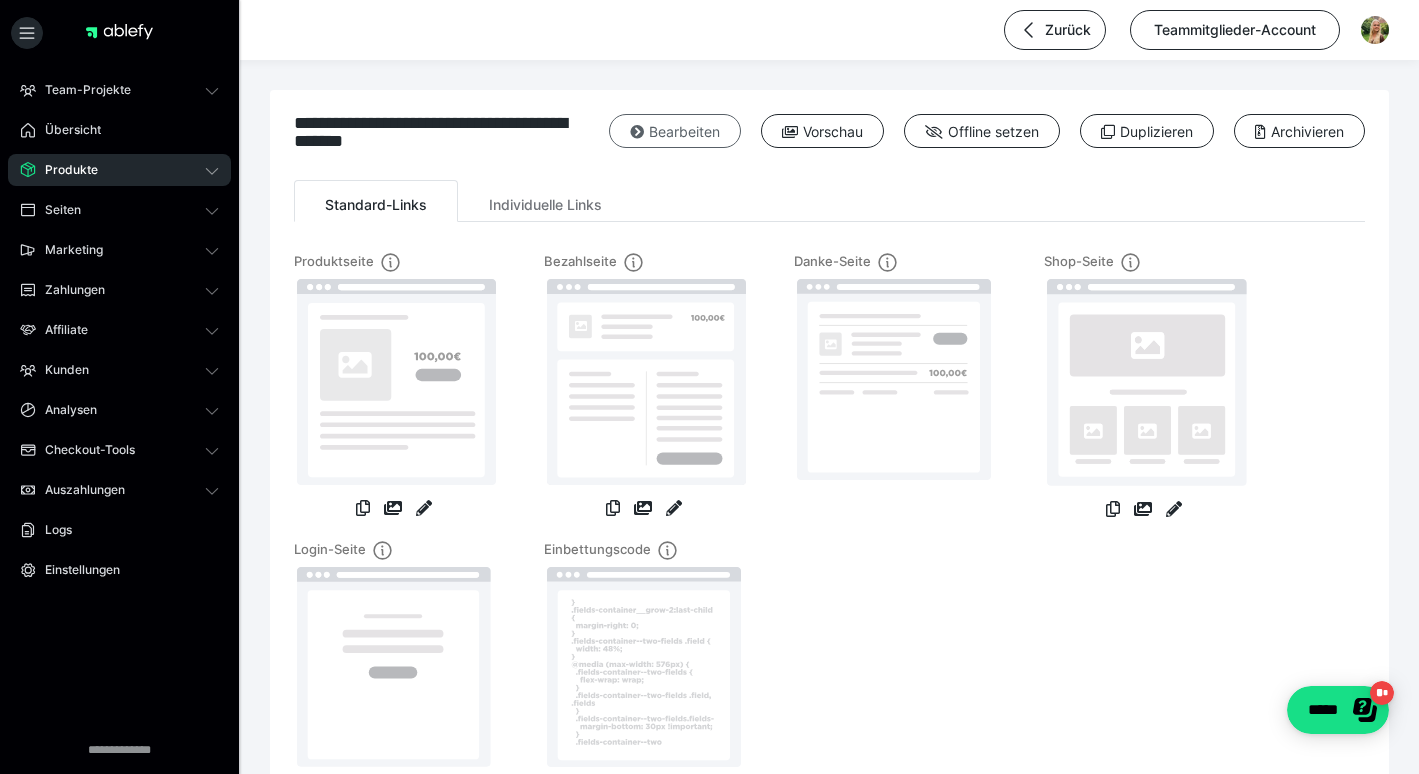 click on "Bearbeiten" at bounding box center [675, 131] 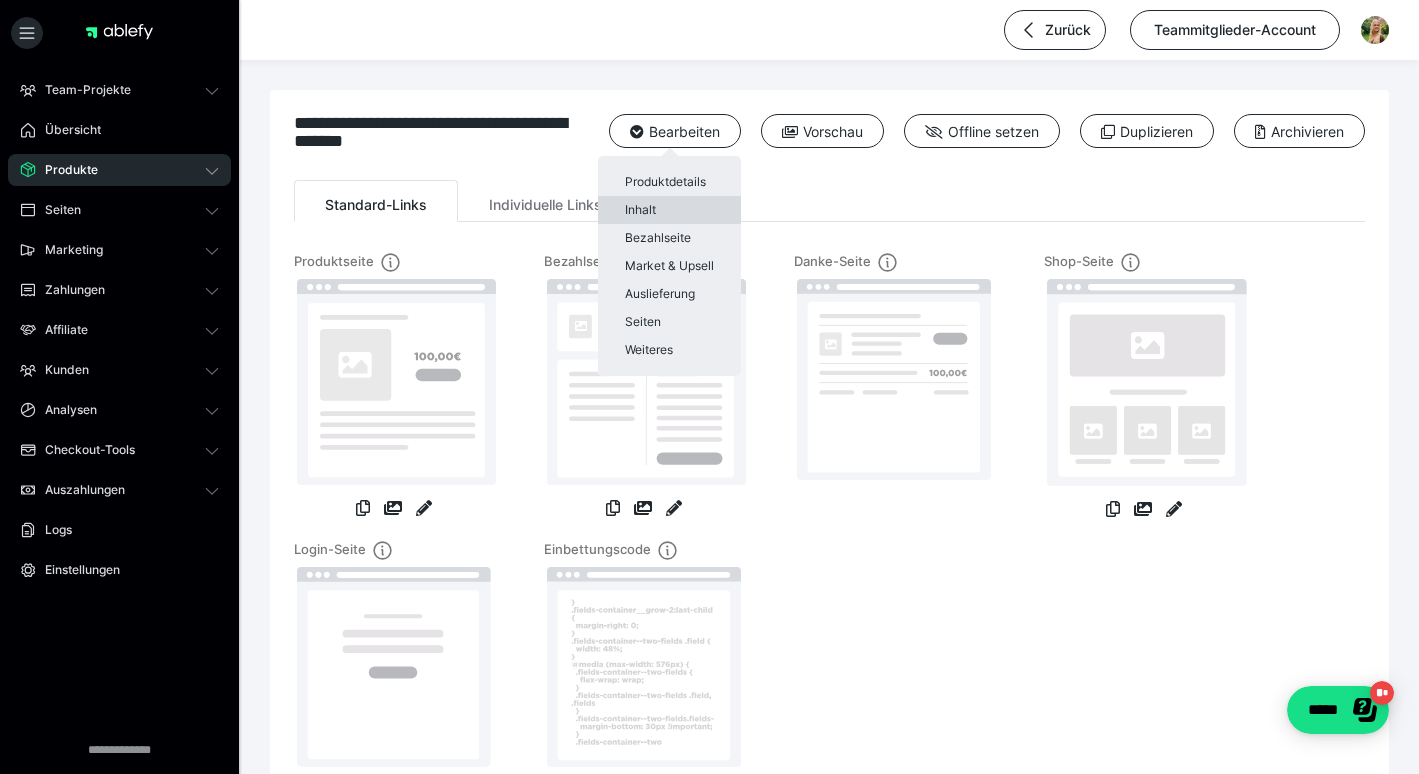 click on "Inhalt" at bounding box center [669, 210] 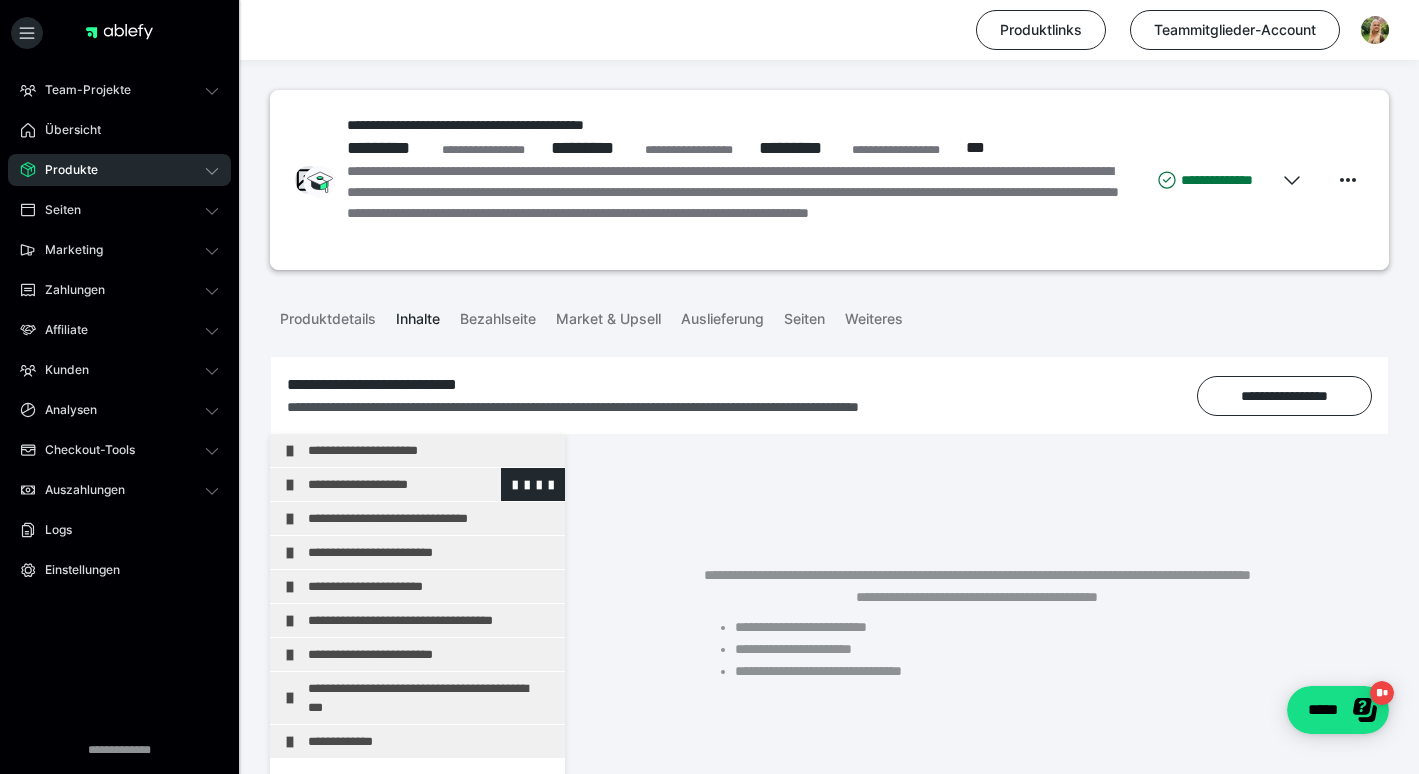 click on "**********" at bounding box center [431, 484] 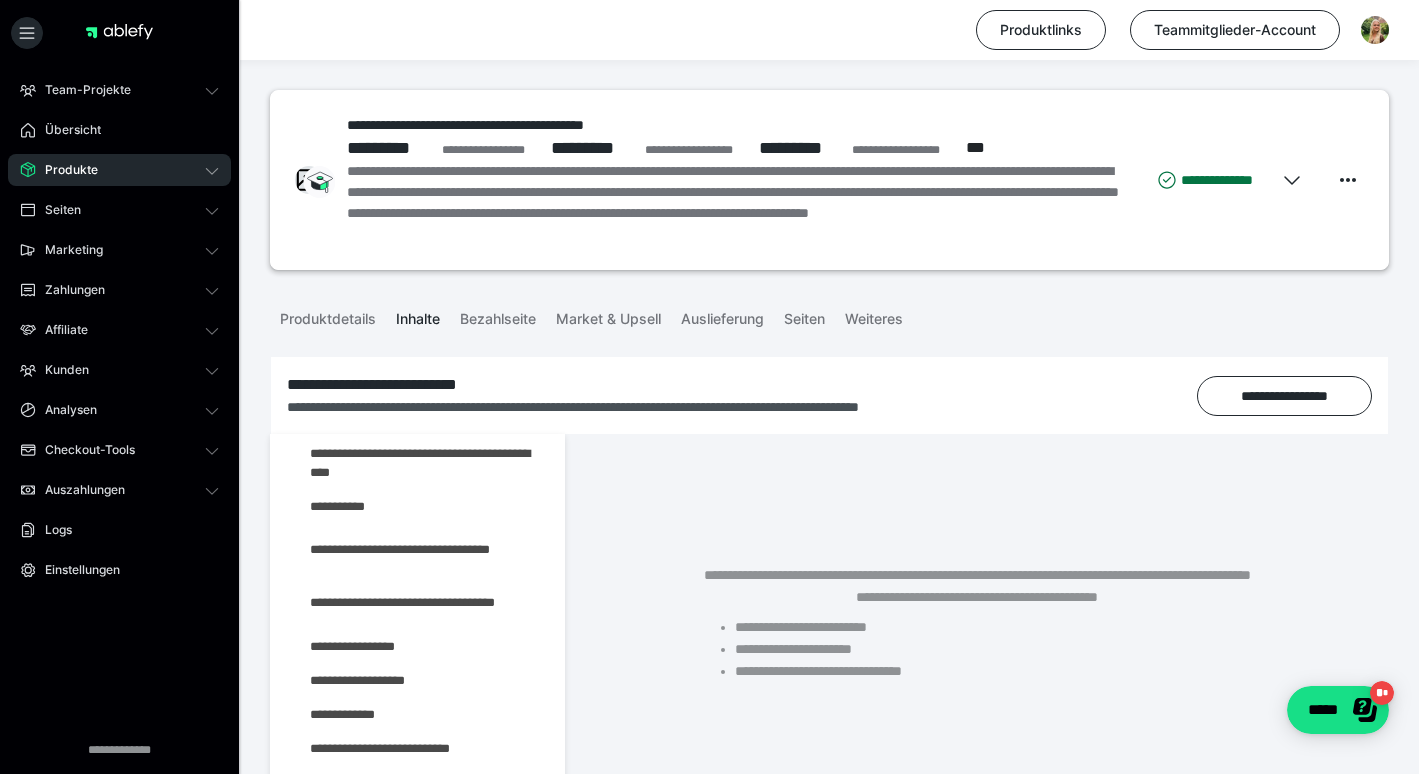 scroll, scrollTop: 361, scrollLeft: 0, axis: vertical 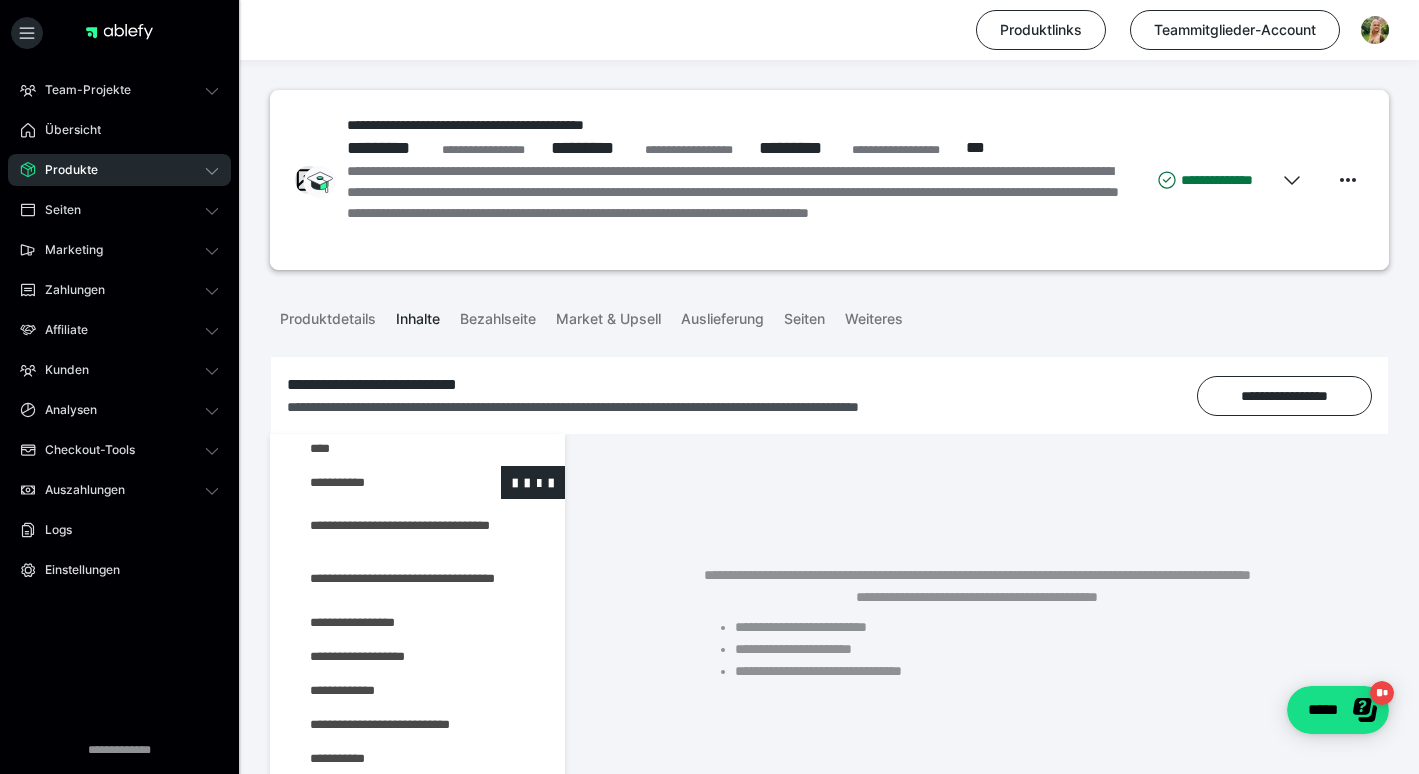 click at bounding box center [375, 482] 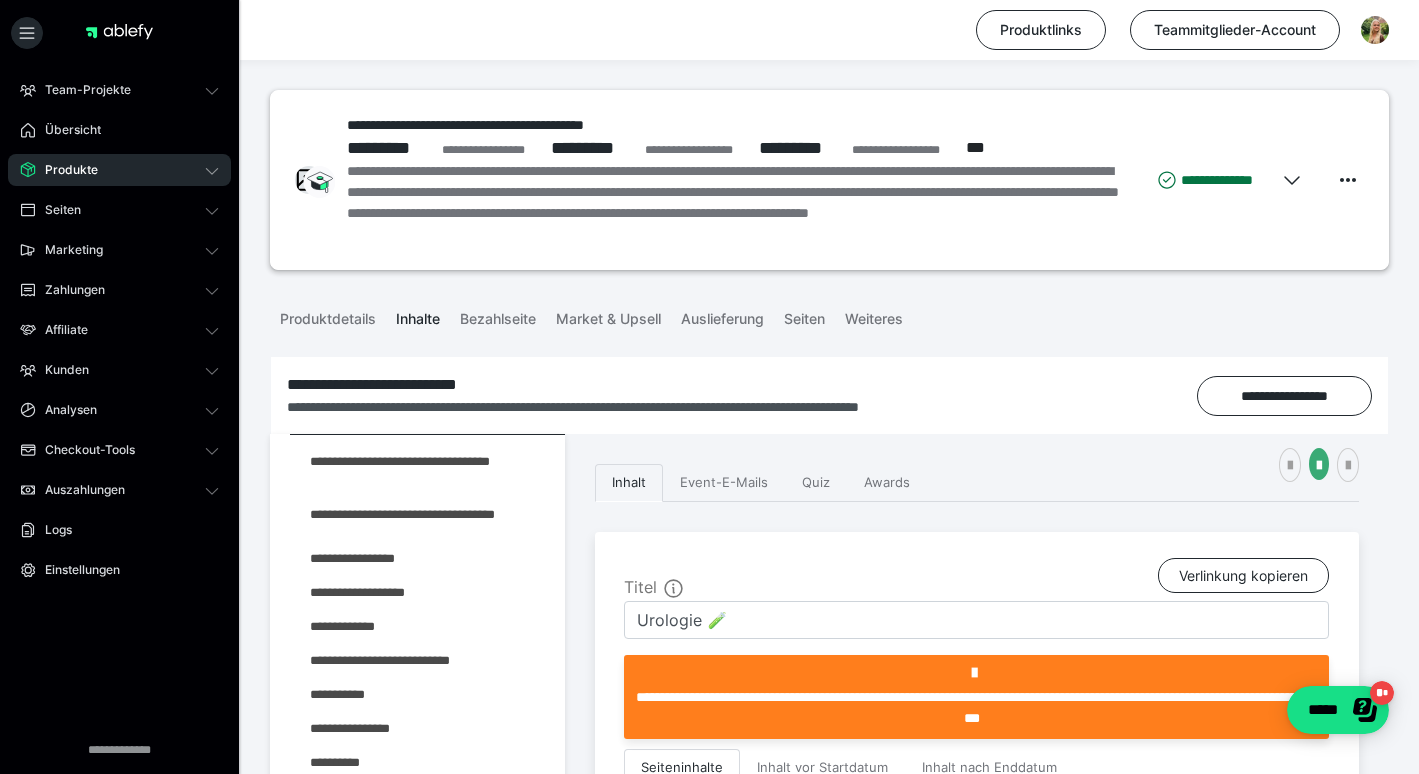scroll, scrollTop: 321, scrollLeft: 0, axis: vertical 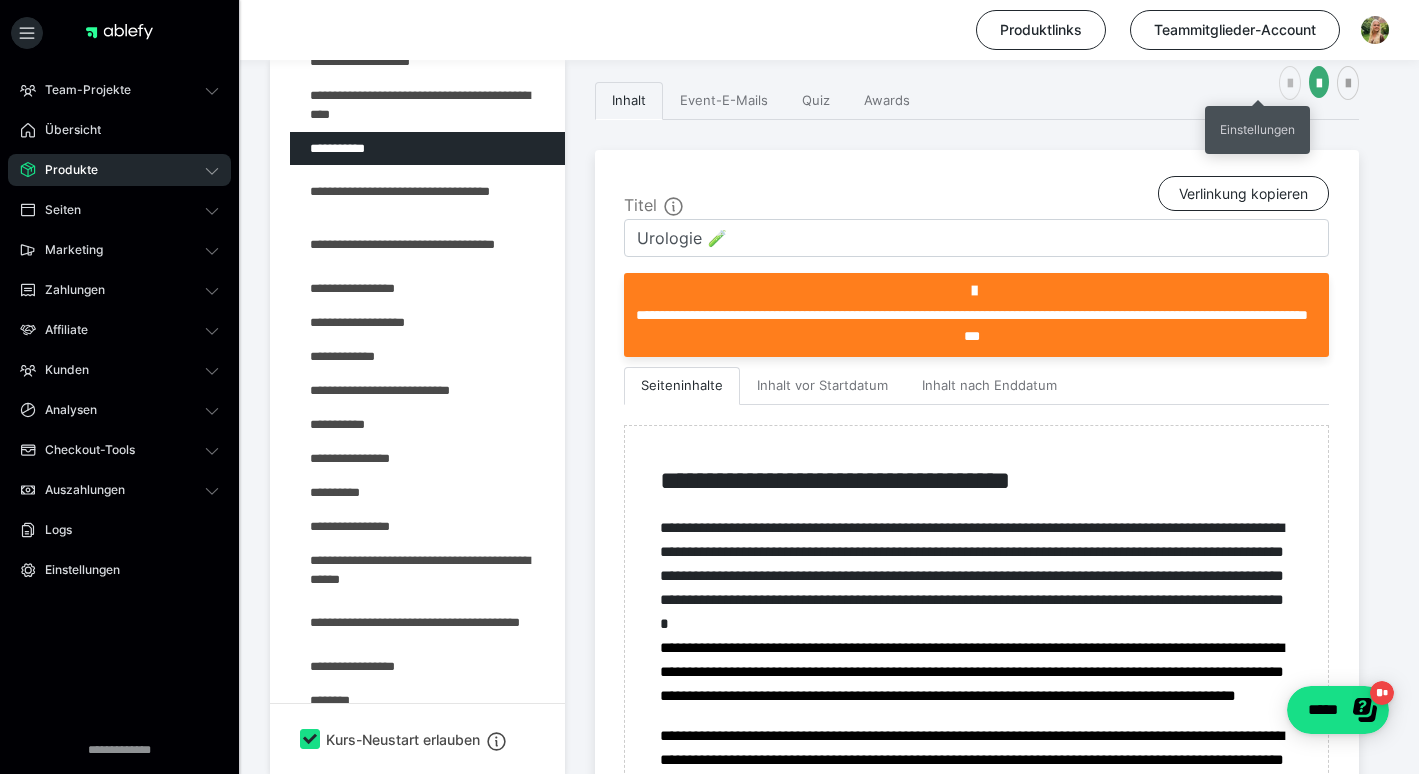 click at bounding box center (1290, 84) 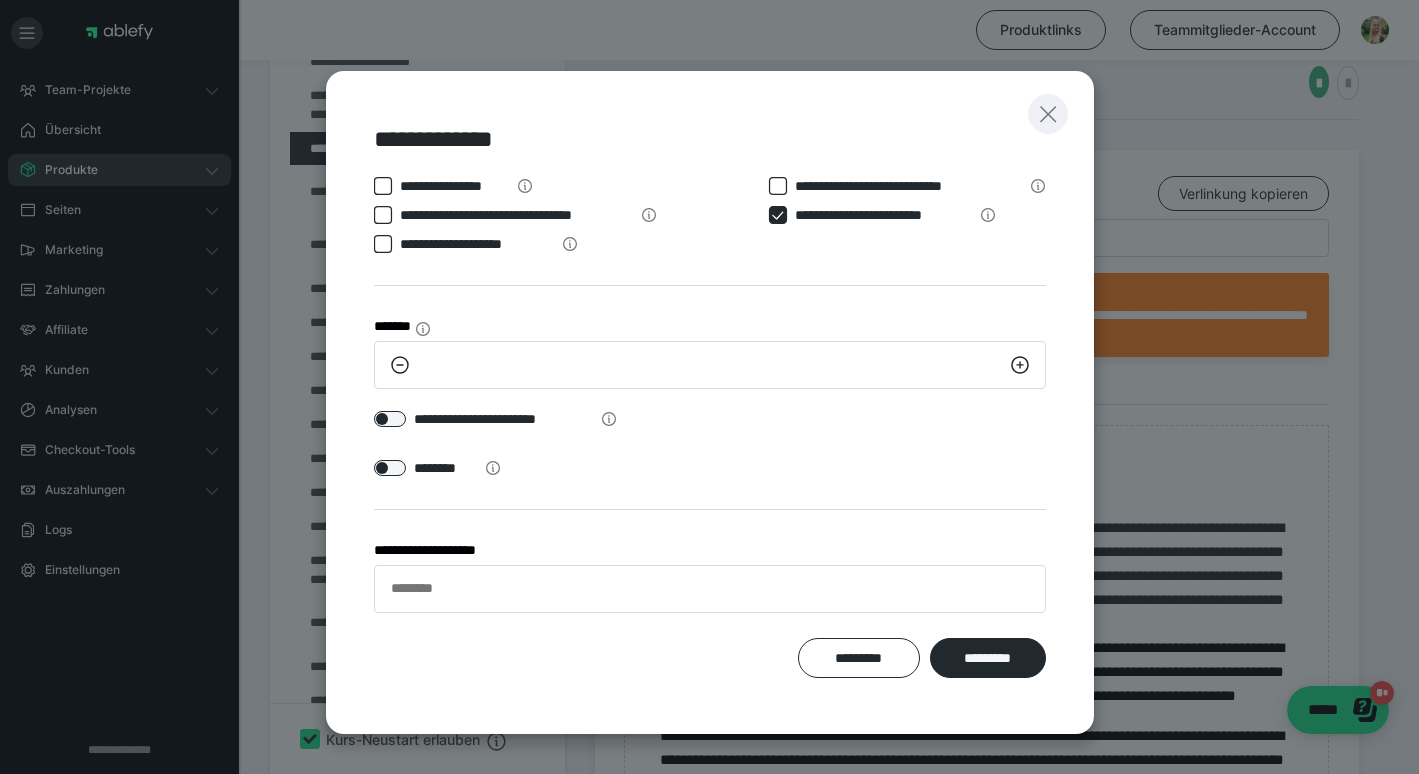 click 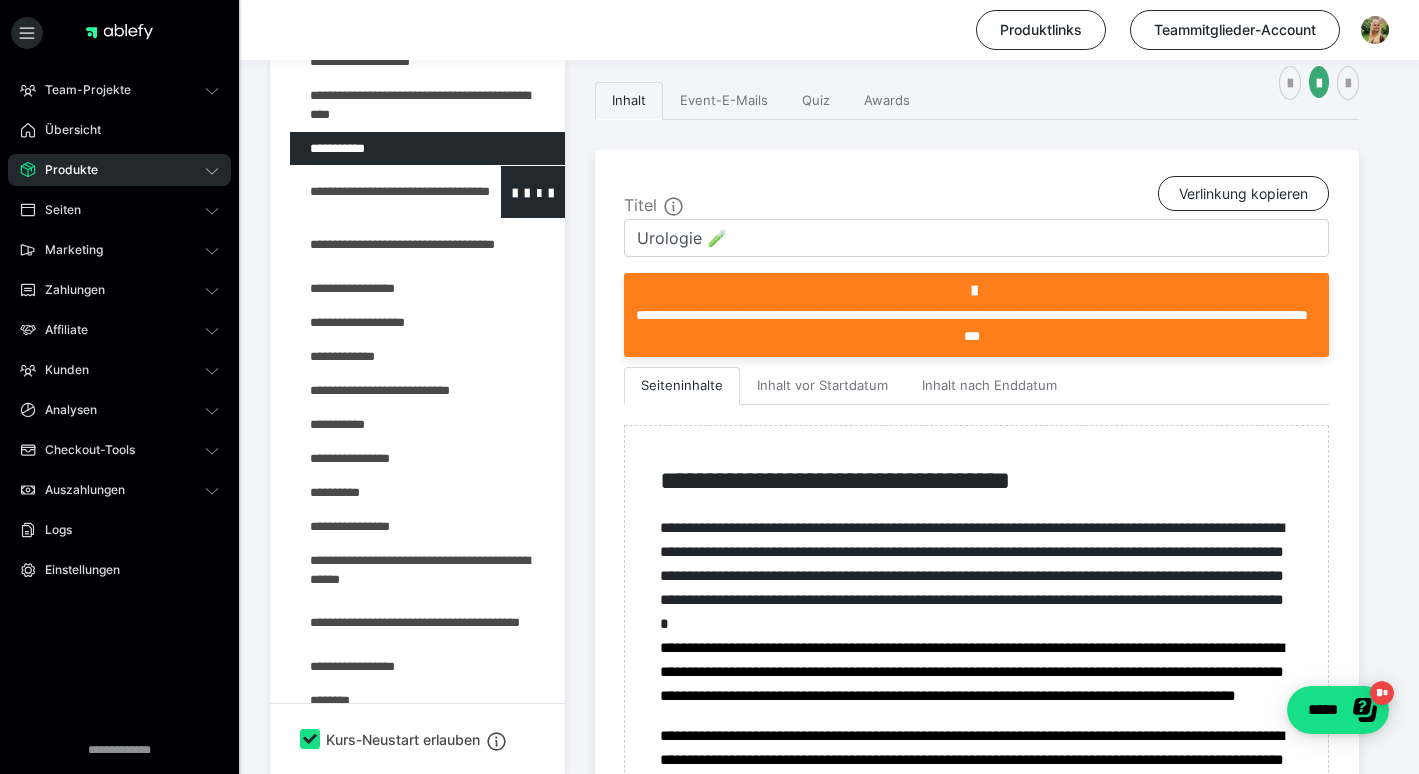 click at bounding box center [375, 192] 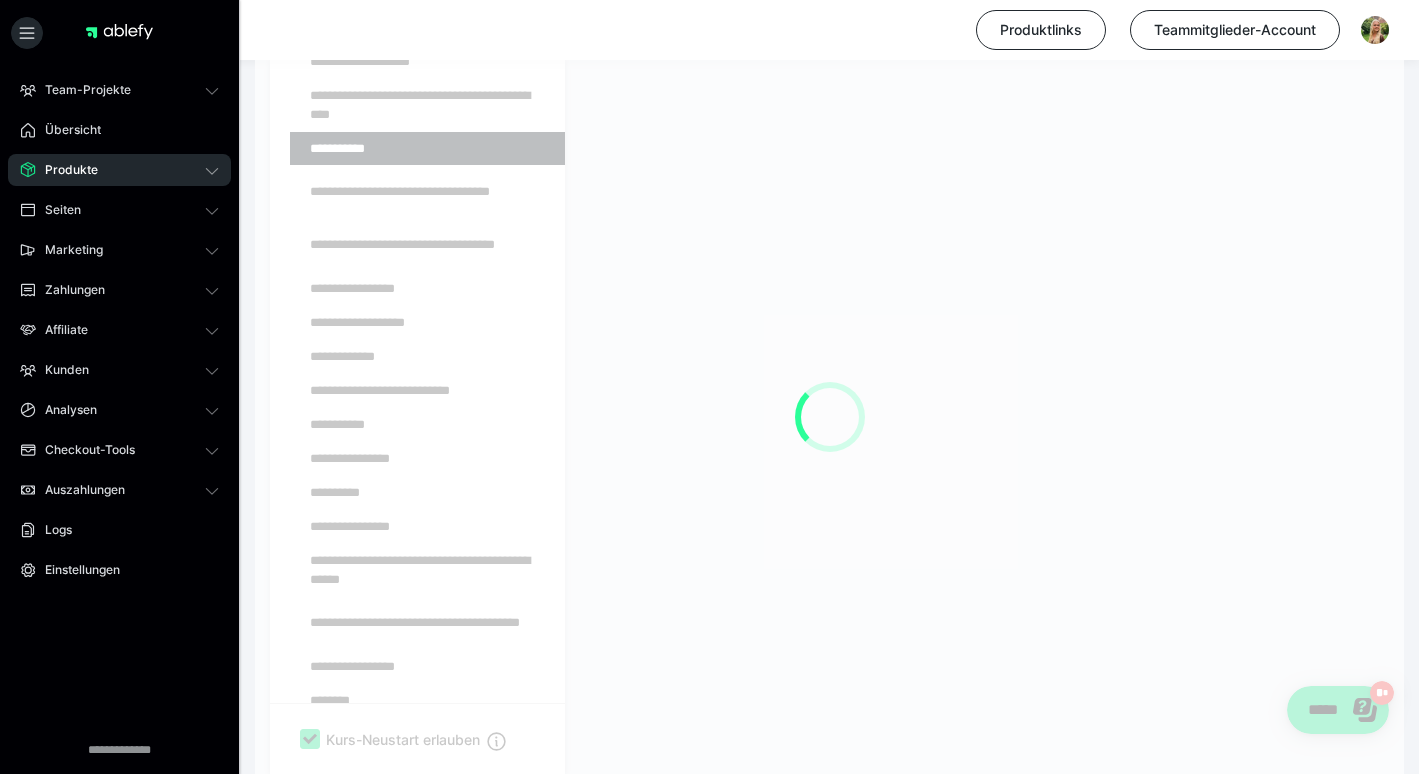 scroll, scrollTop: 374, scrollLeft: 0, axis: vertical 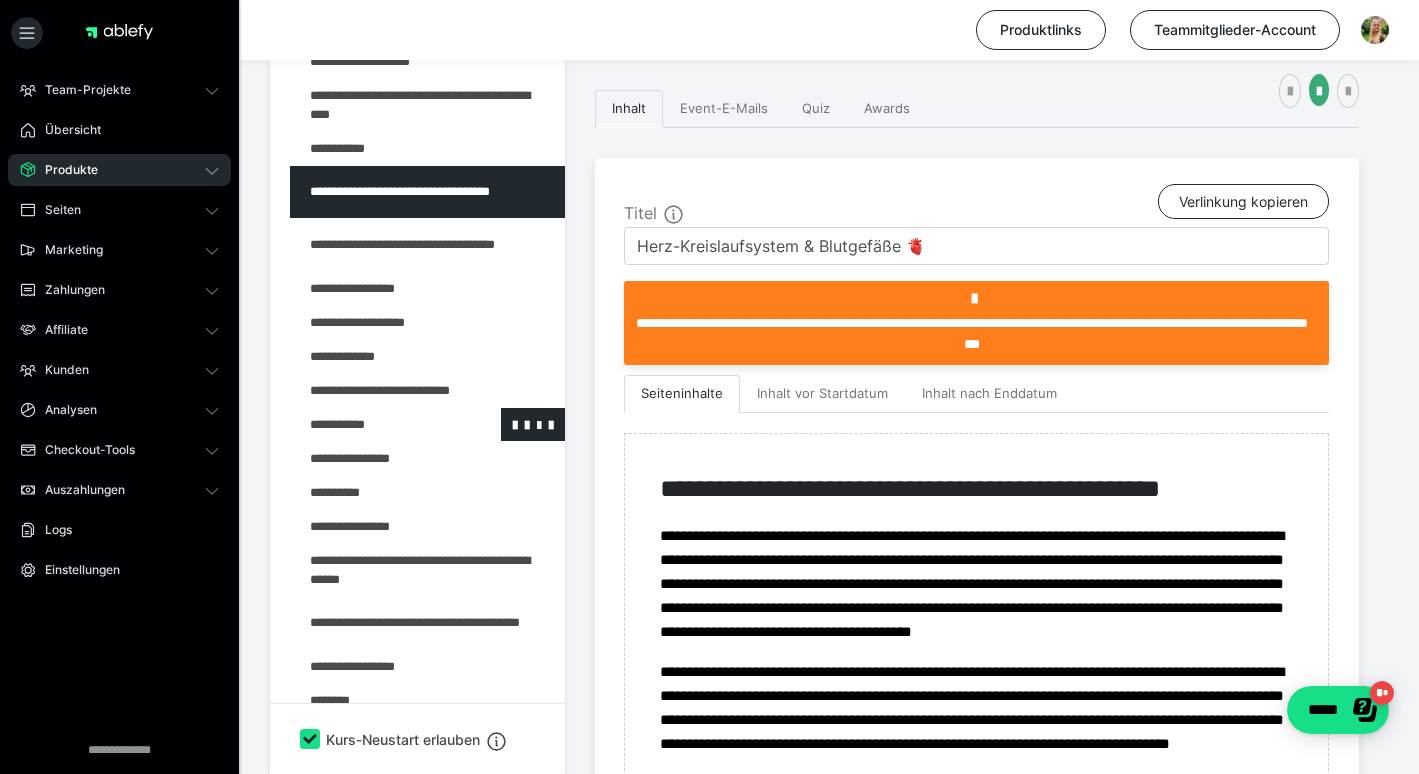 click at bounding box center (375, 424) 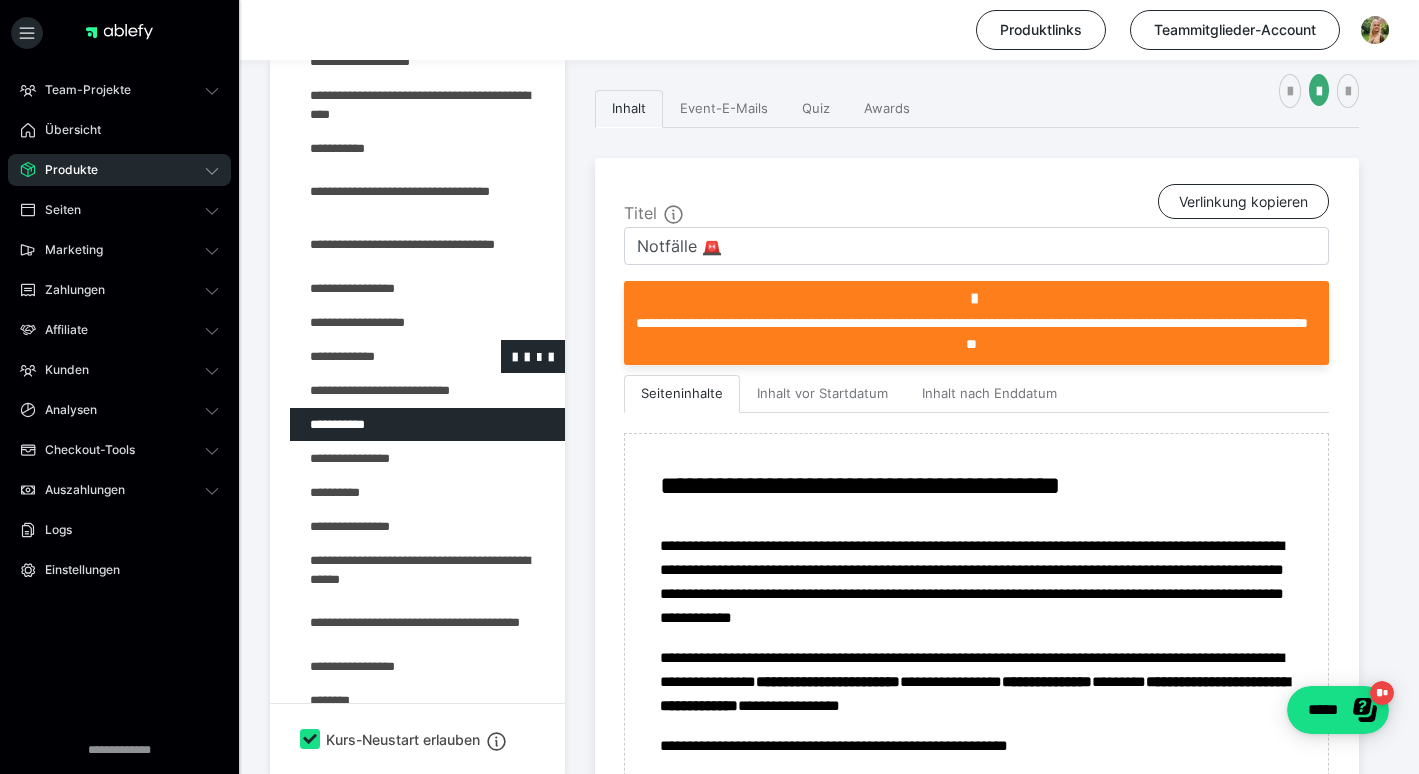 click at bounding box center [375, 356] 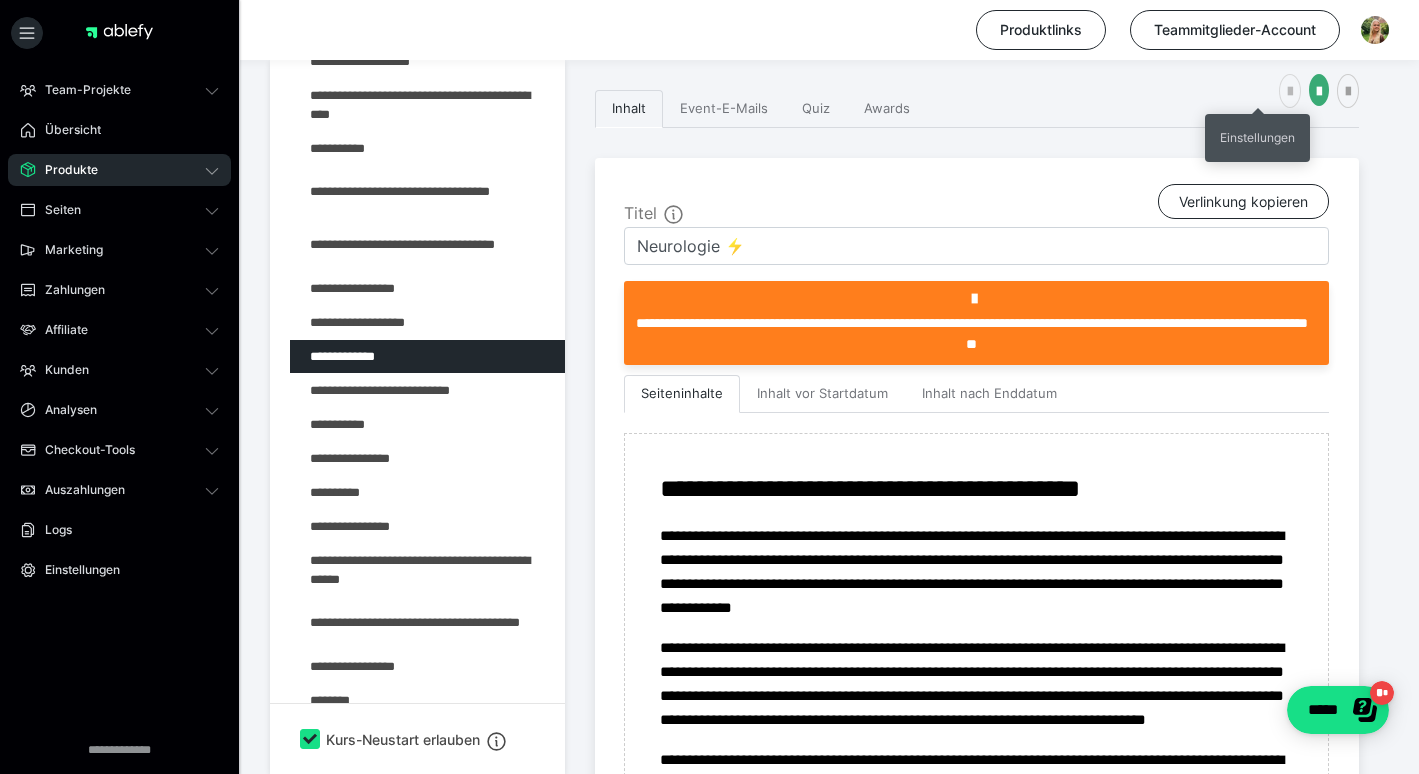 click at bounding box center [1290, 92] 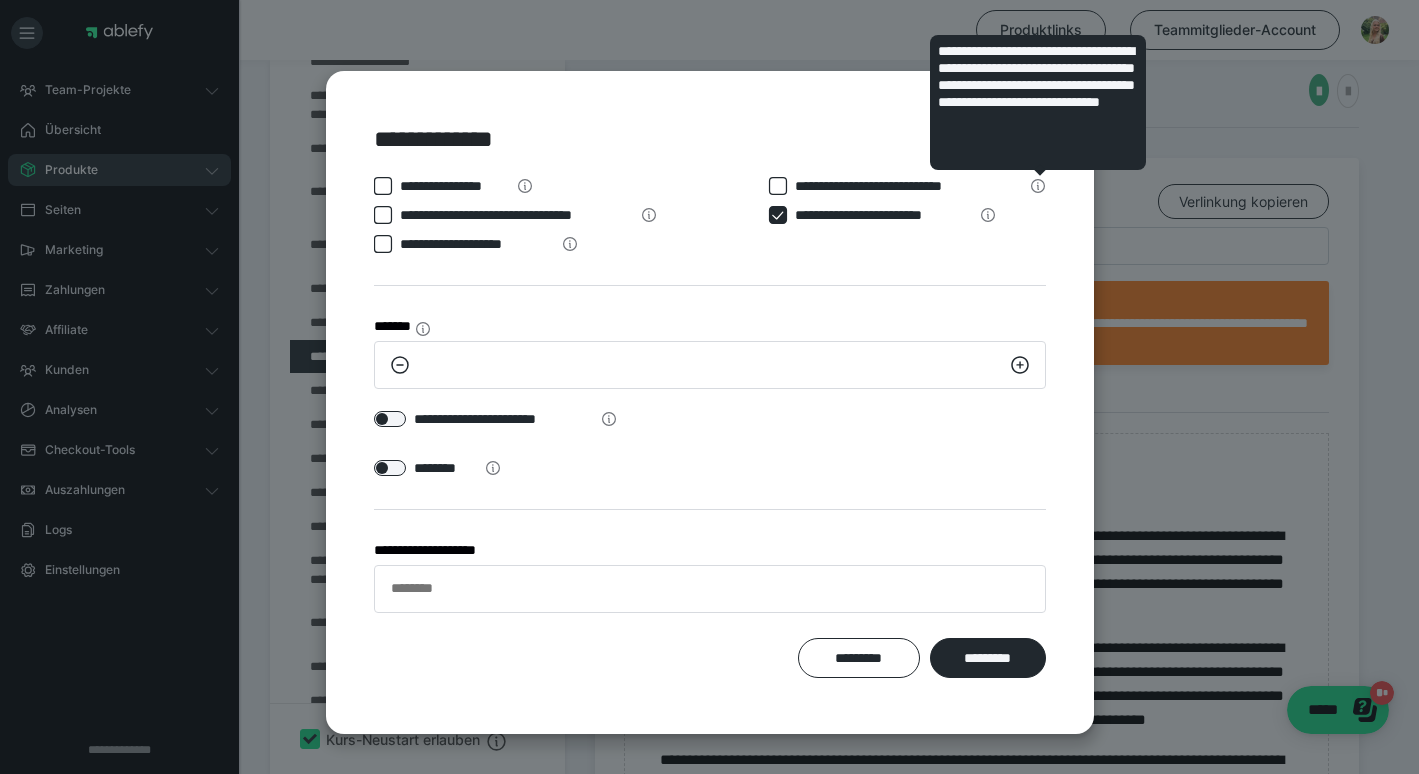 click on "**********" at bounding box center (1038, 102) 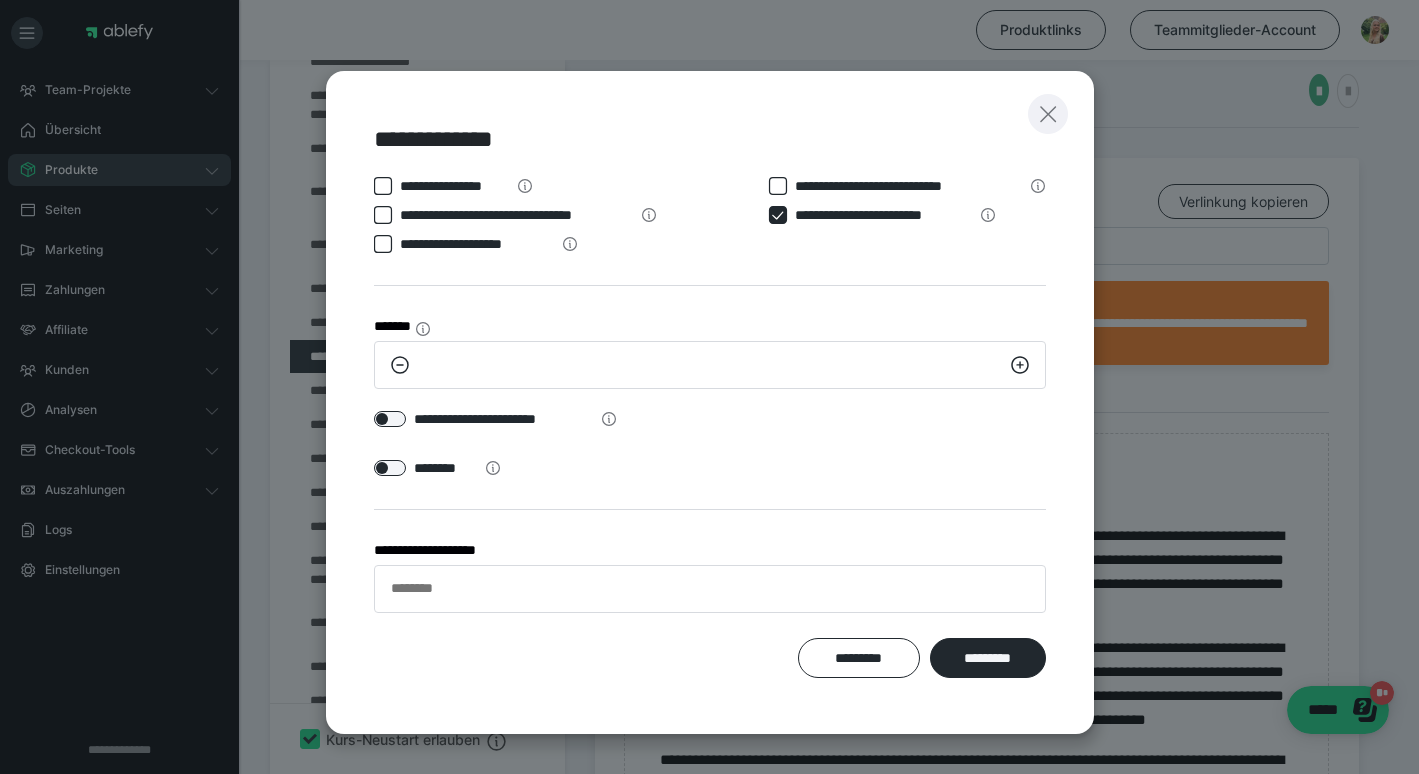 click 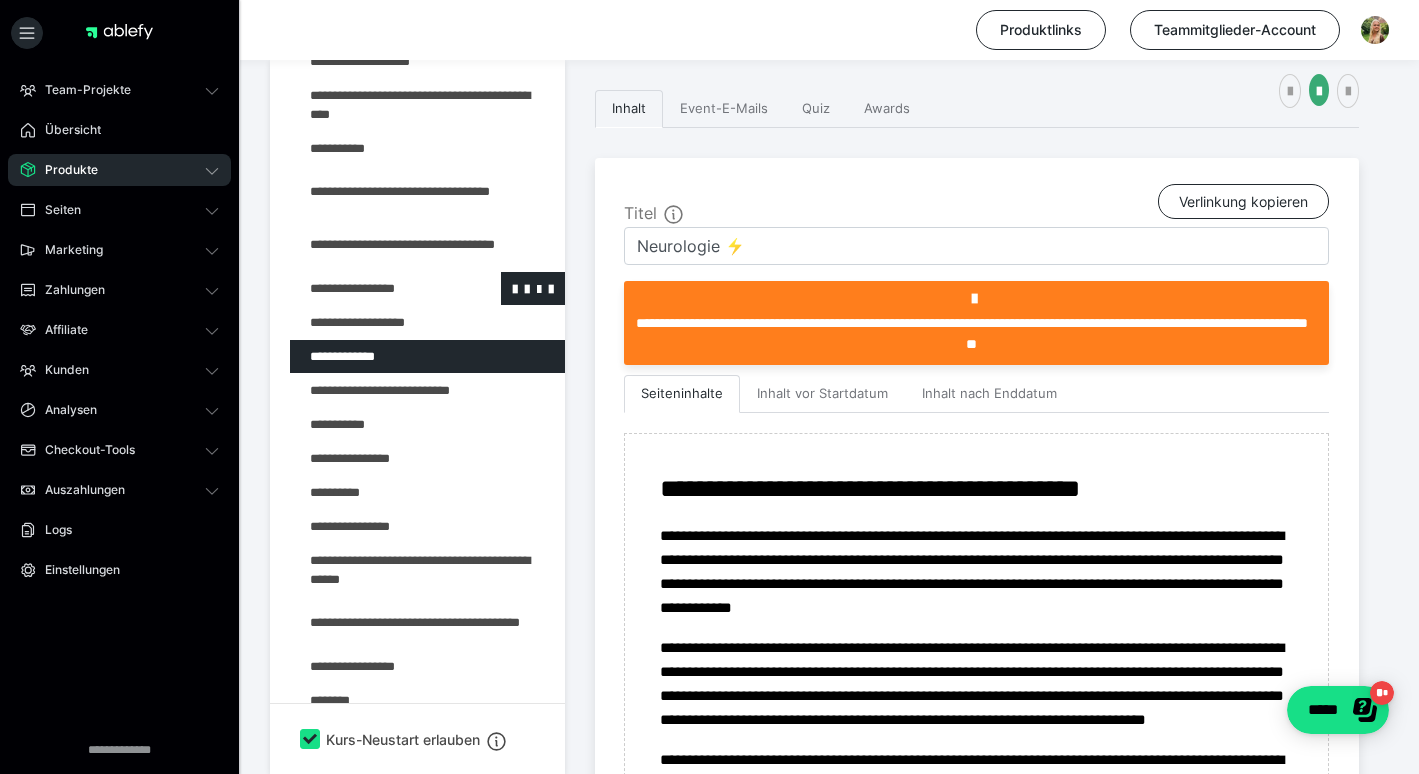 click at bounding box center [375, 288] 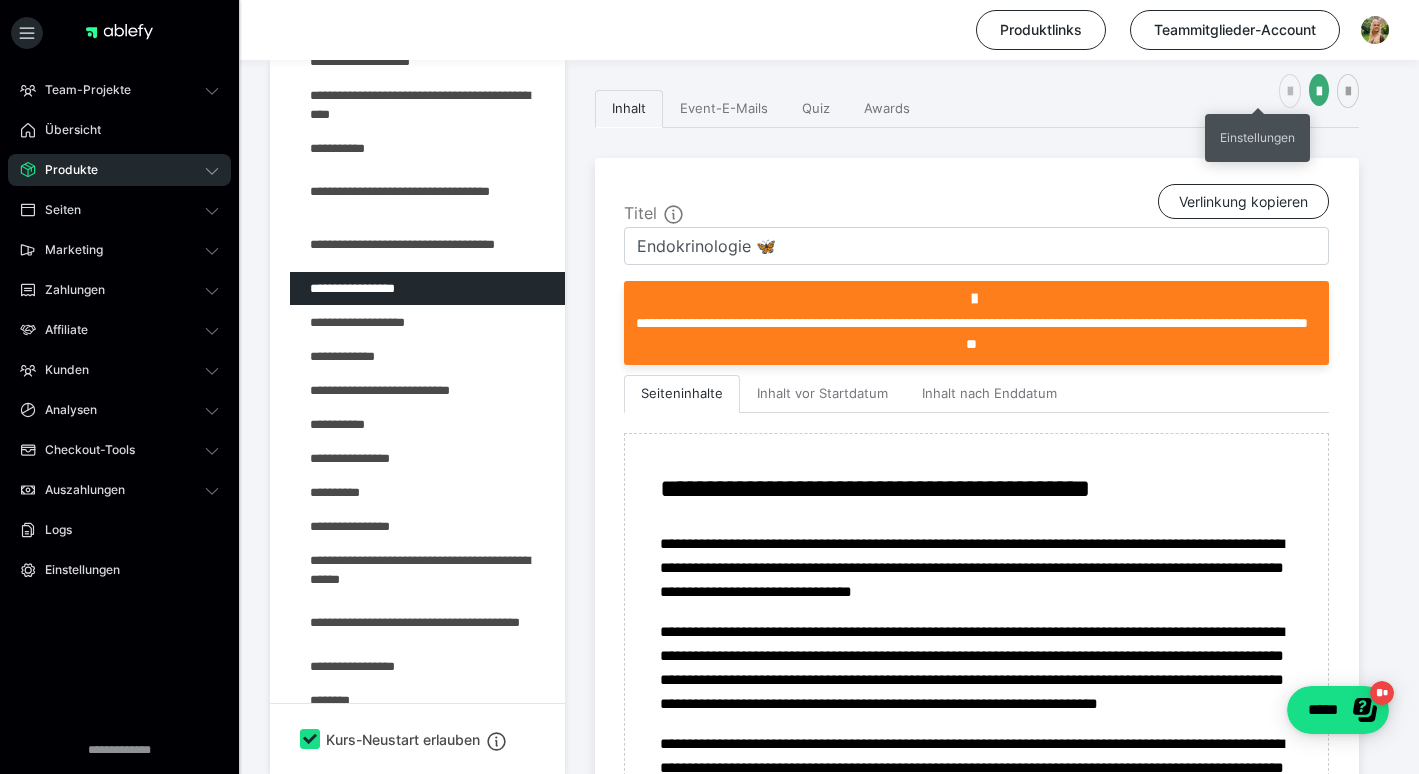 click at bounding box center [1290, 92] 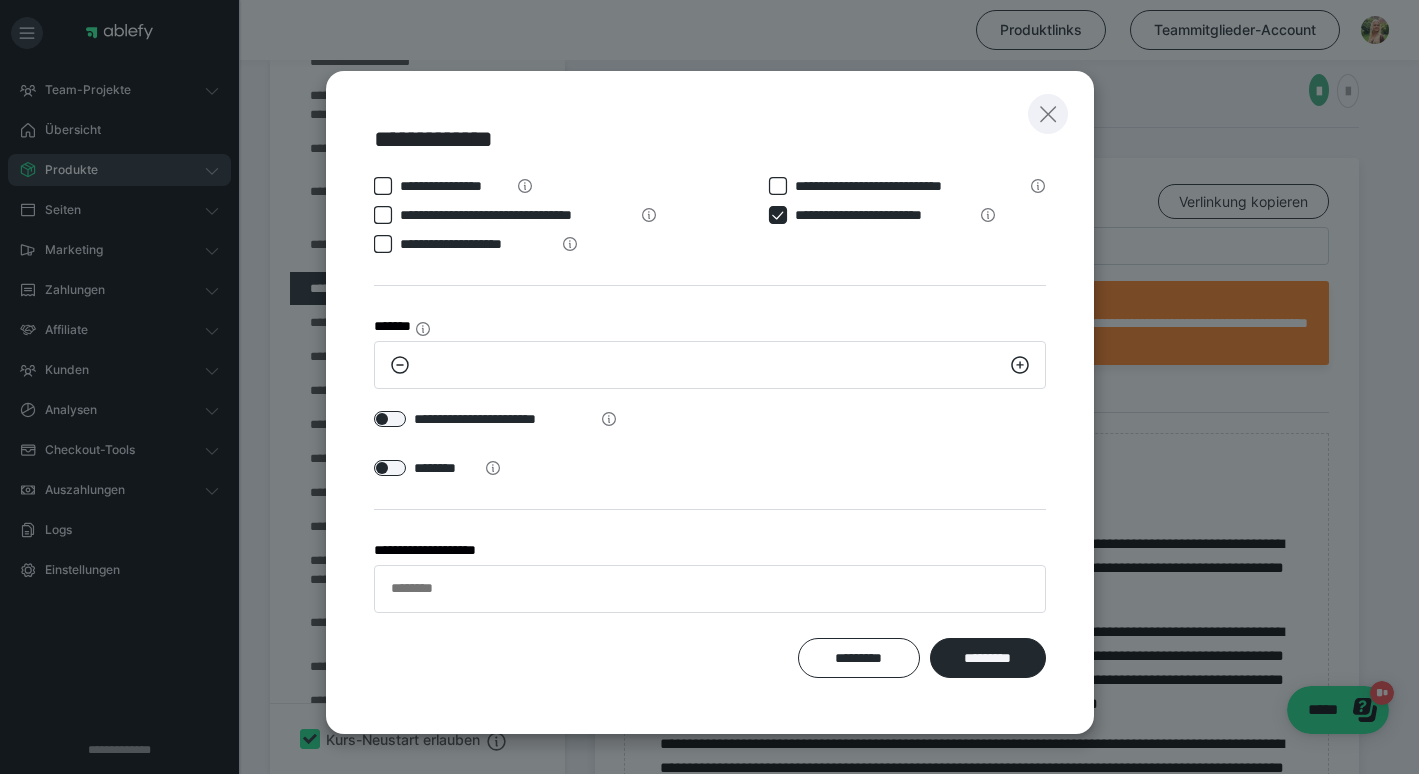 click at bounding box center (1048, 114) 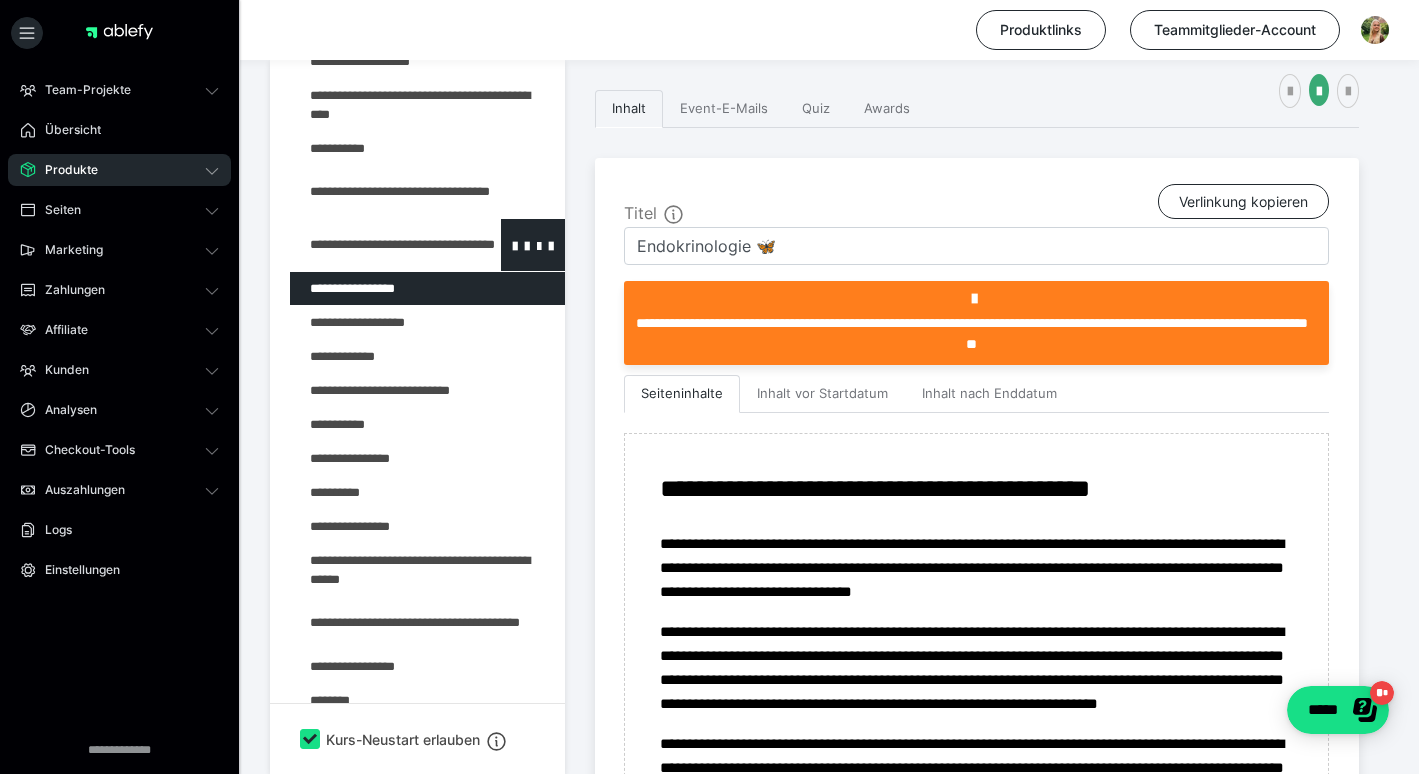 click at bounding box center [375, 245] 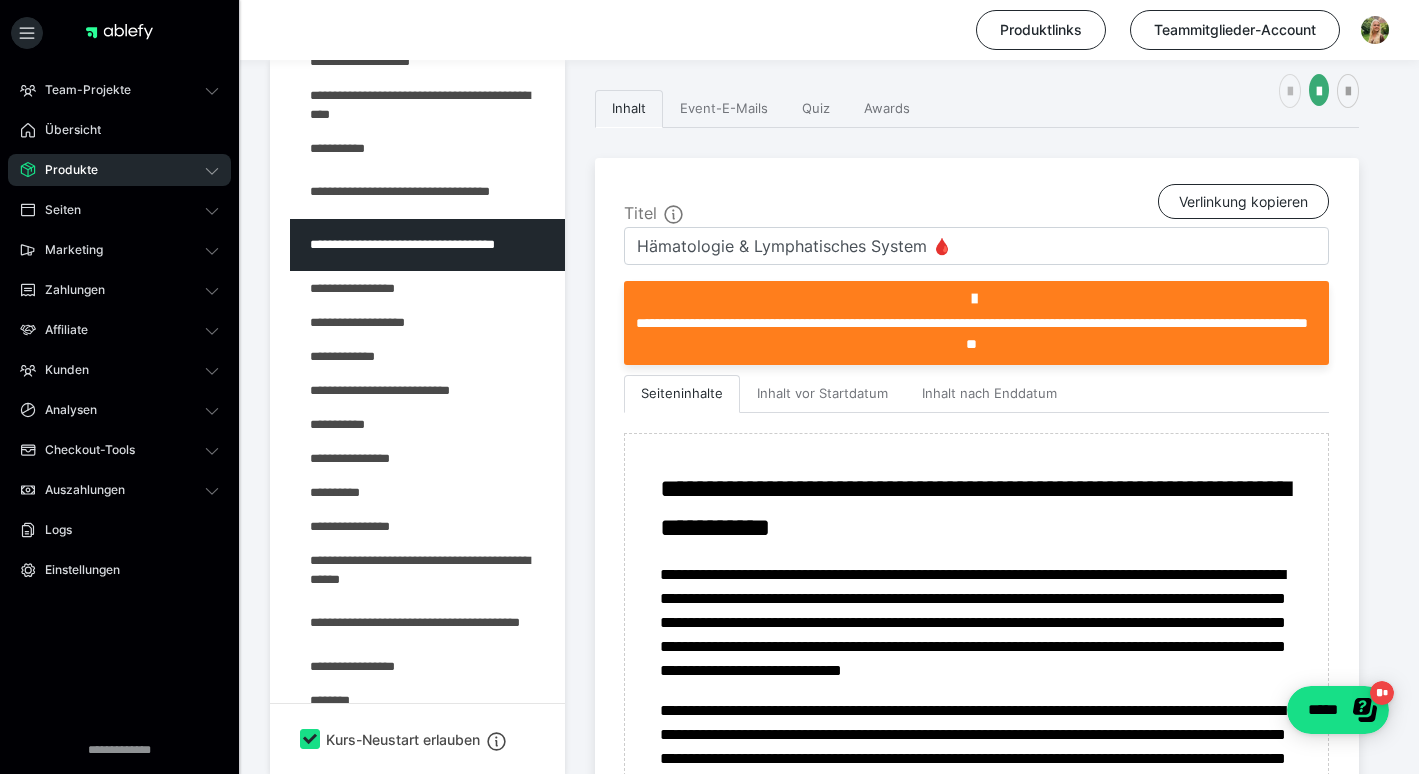 click at bounding box center [1290, 92] 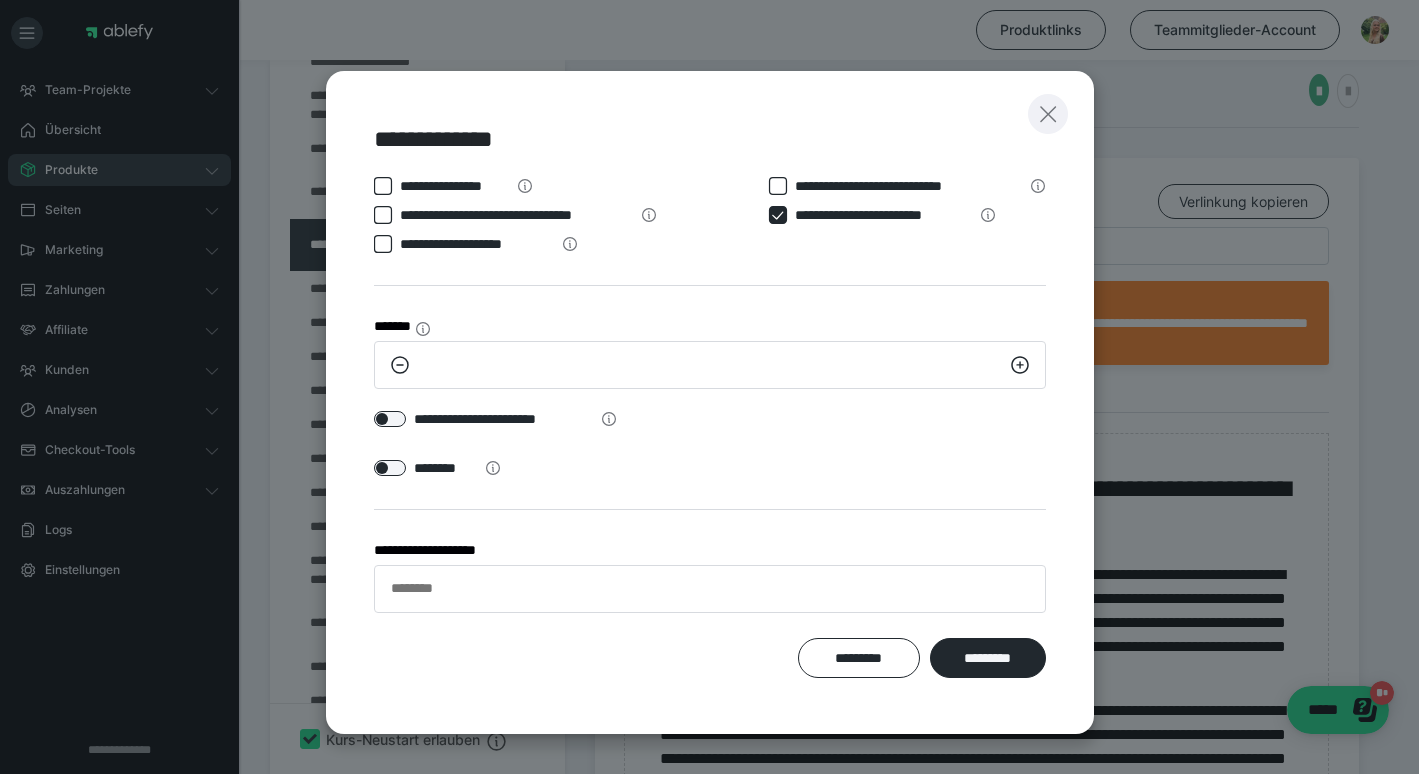 click 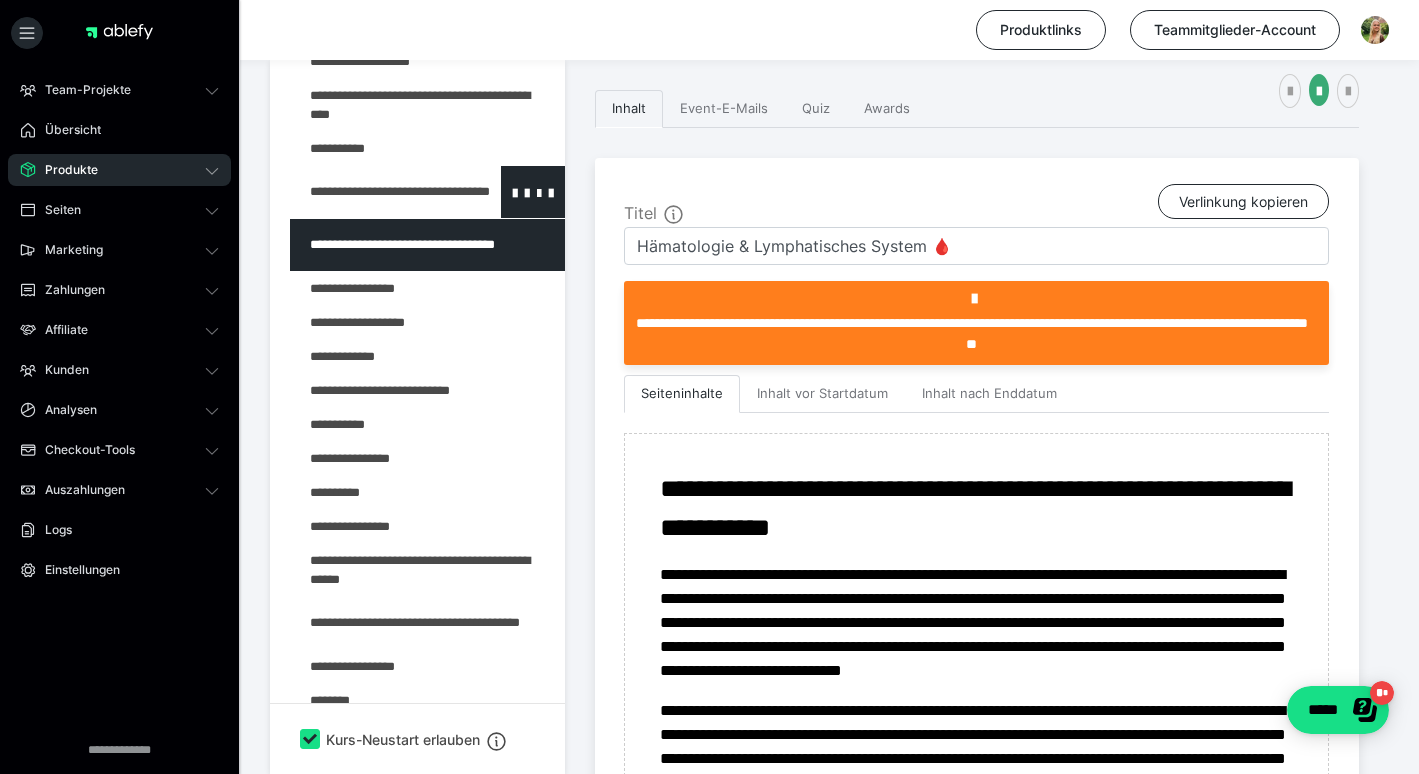 click at bounding box center [375, 192] 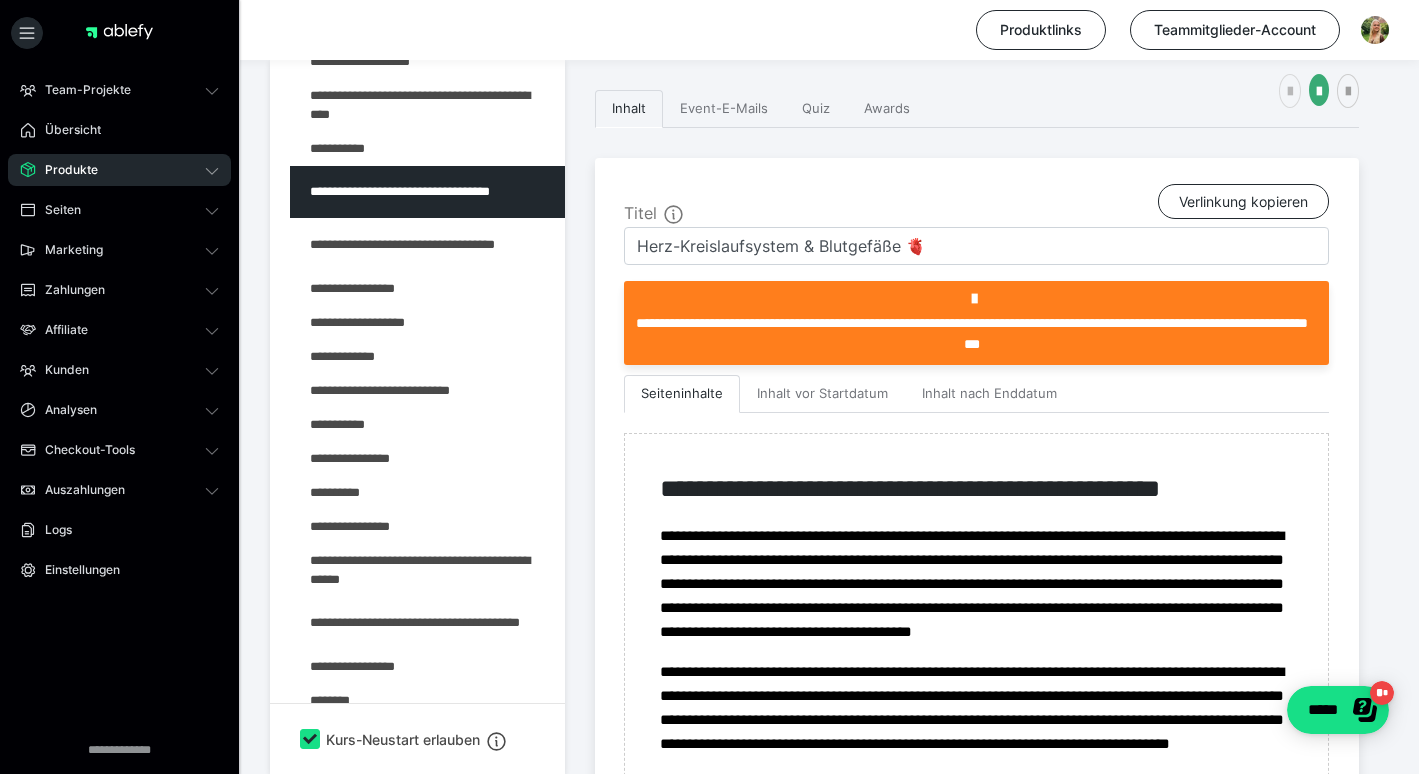 click at bounding box center [1290, 92] 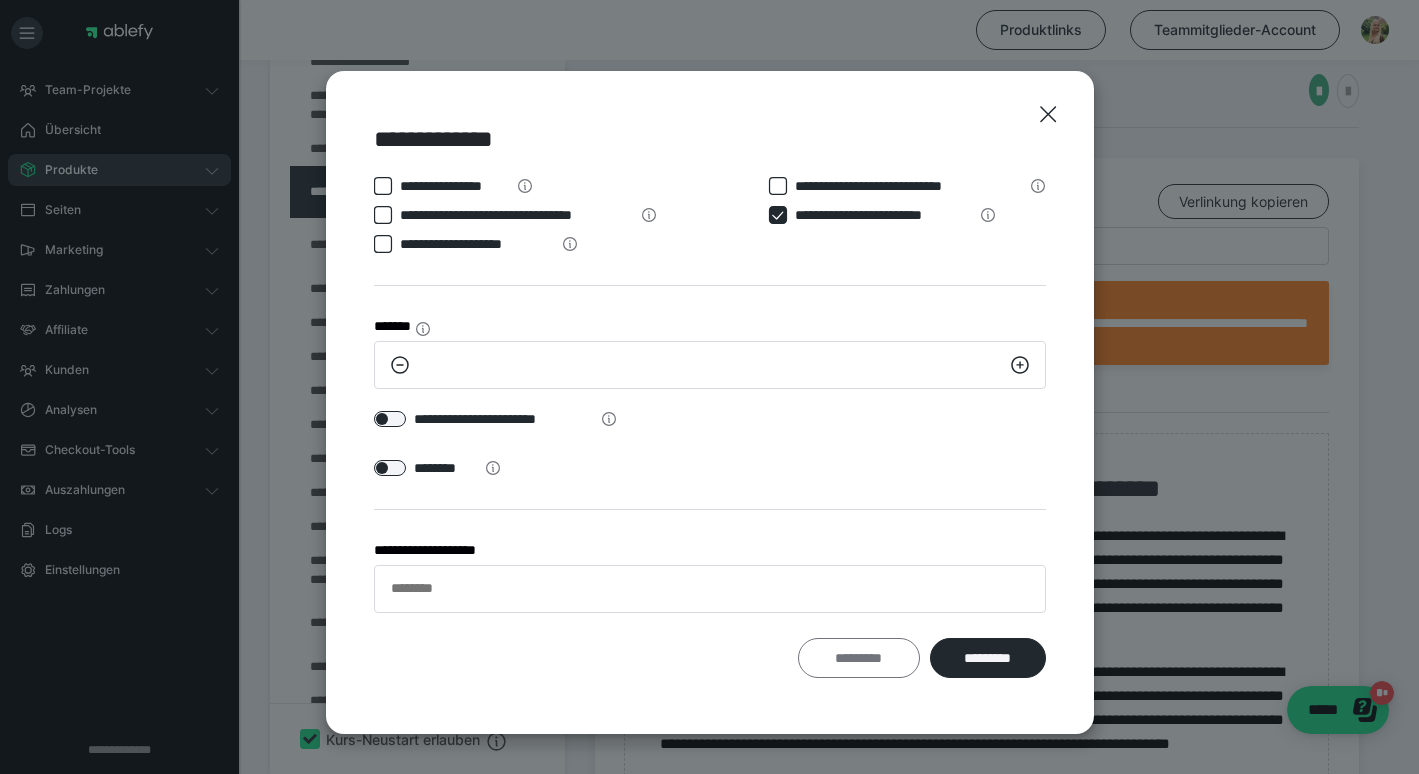 click on "*********" at bounding box center (859, 658) 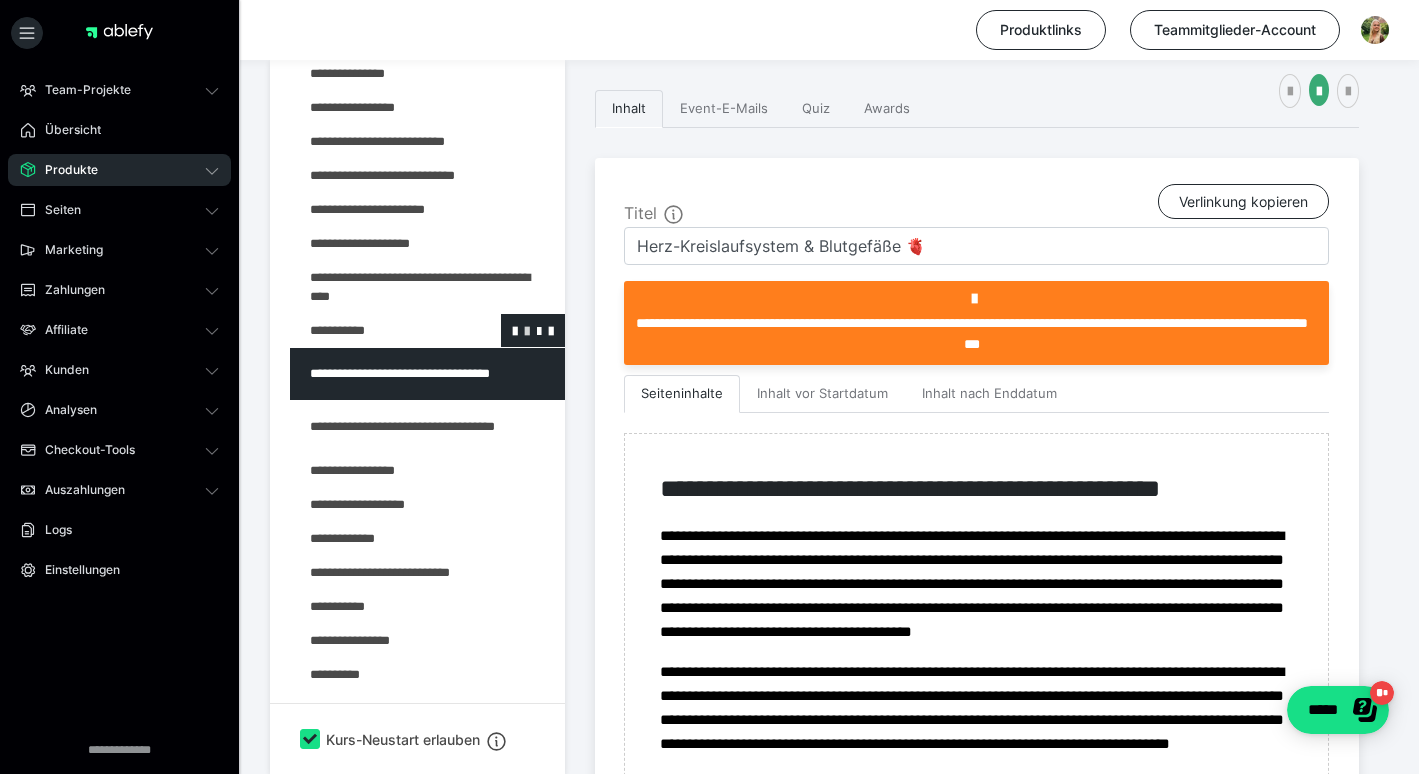 scroll, scrollTop: 134, scrollLeft: 0, axis: vertical 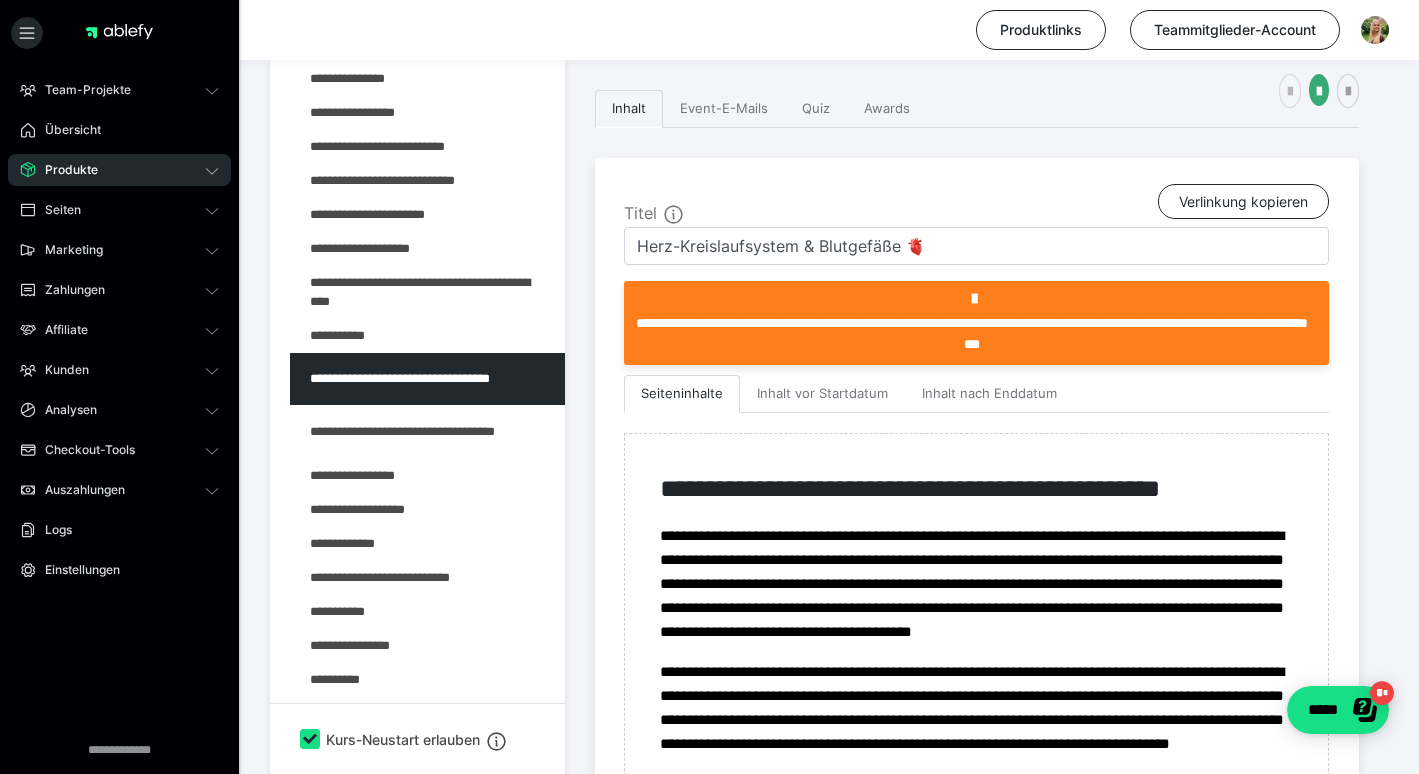 click at bounding box center (1290, 91) 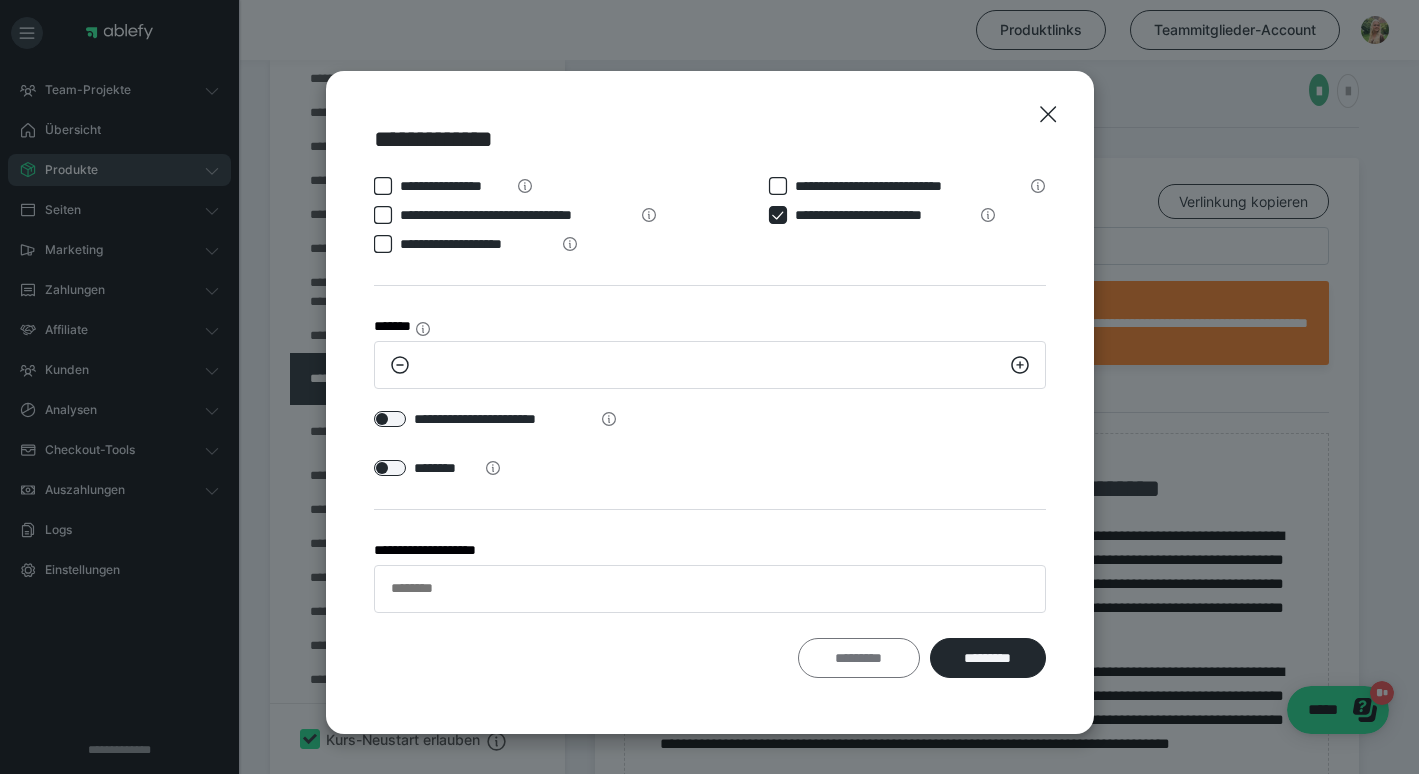 click on "*********" at bounding box center (859, 658) 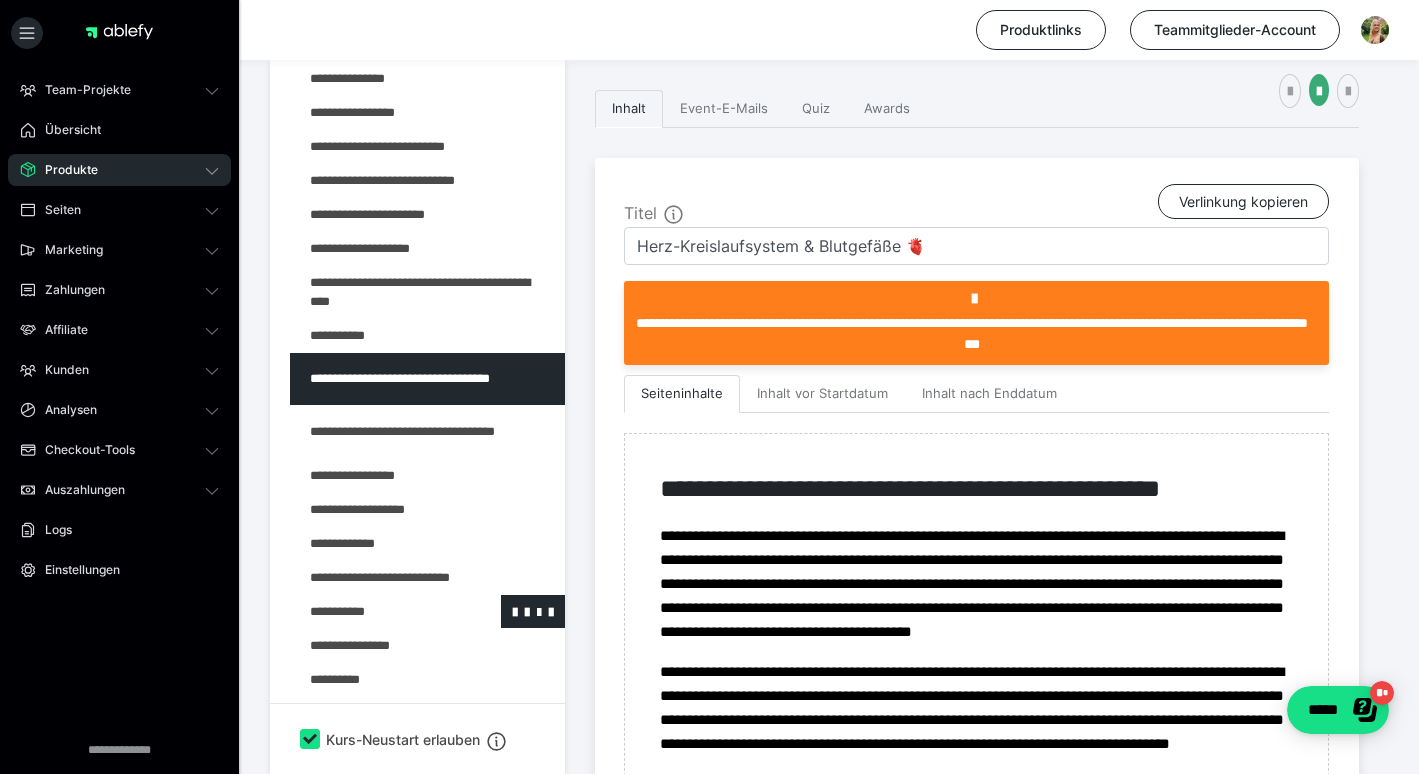 click at bounding box center [375, 611] 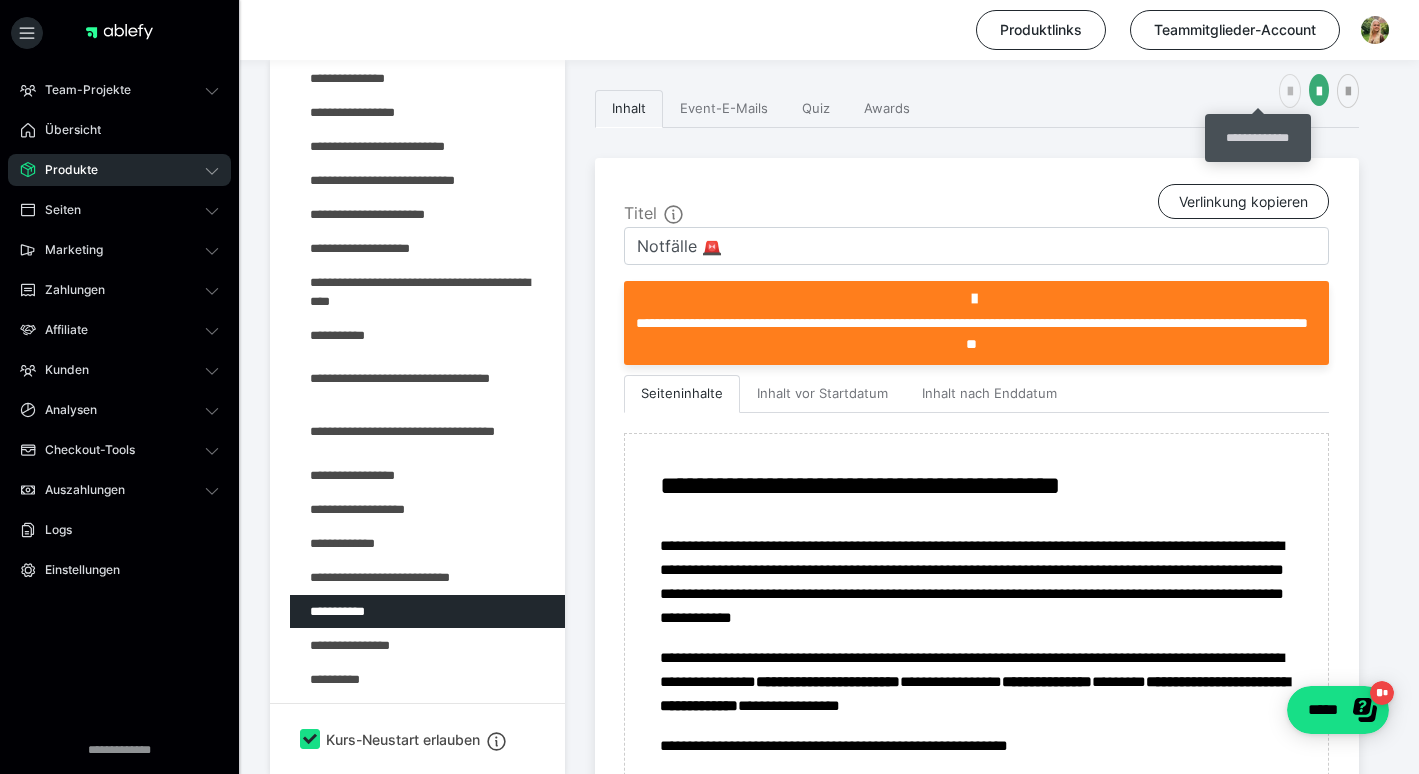 click at bounding box center [1290, 92] 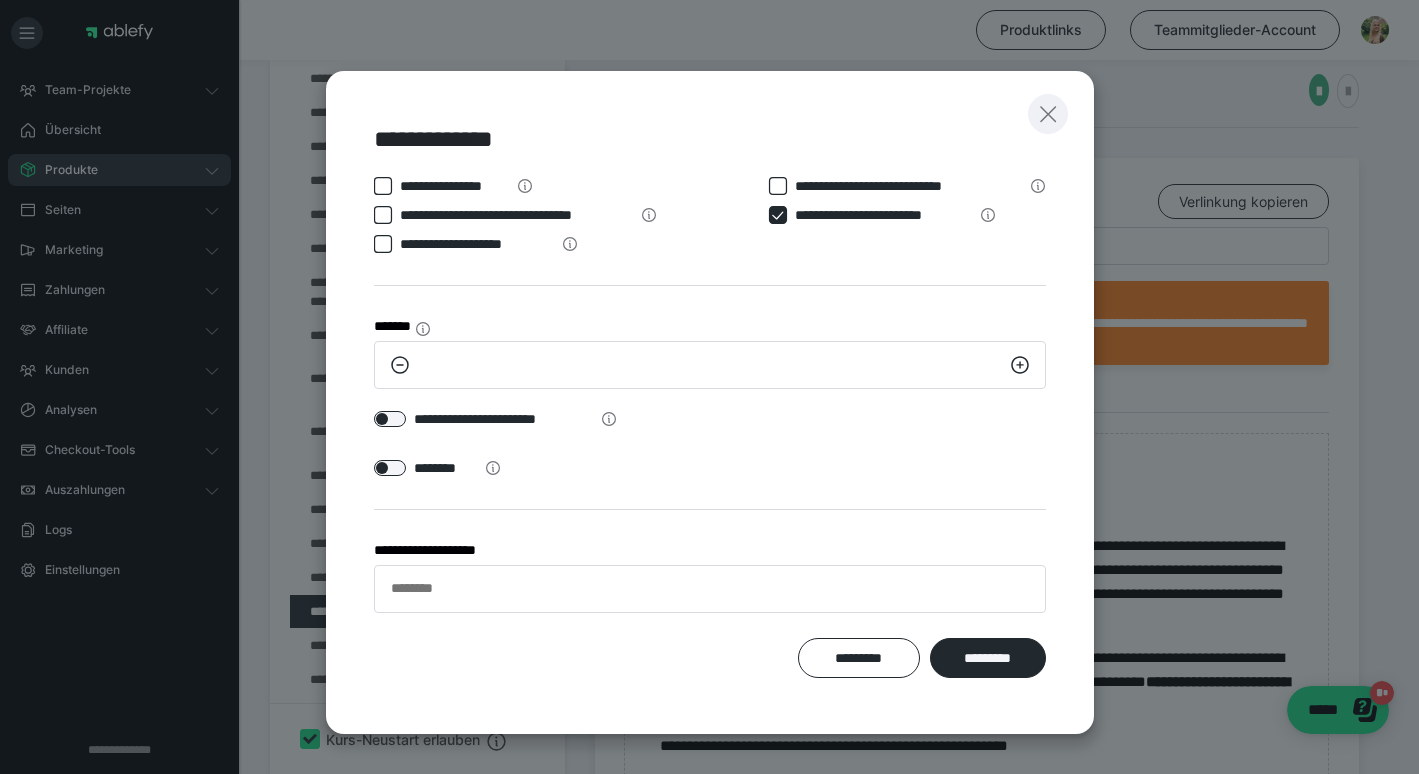click at bounding box center [1048, 114] 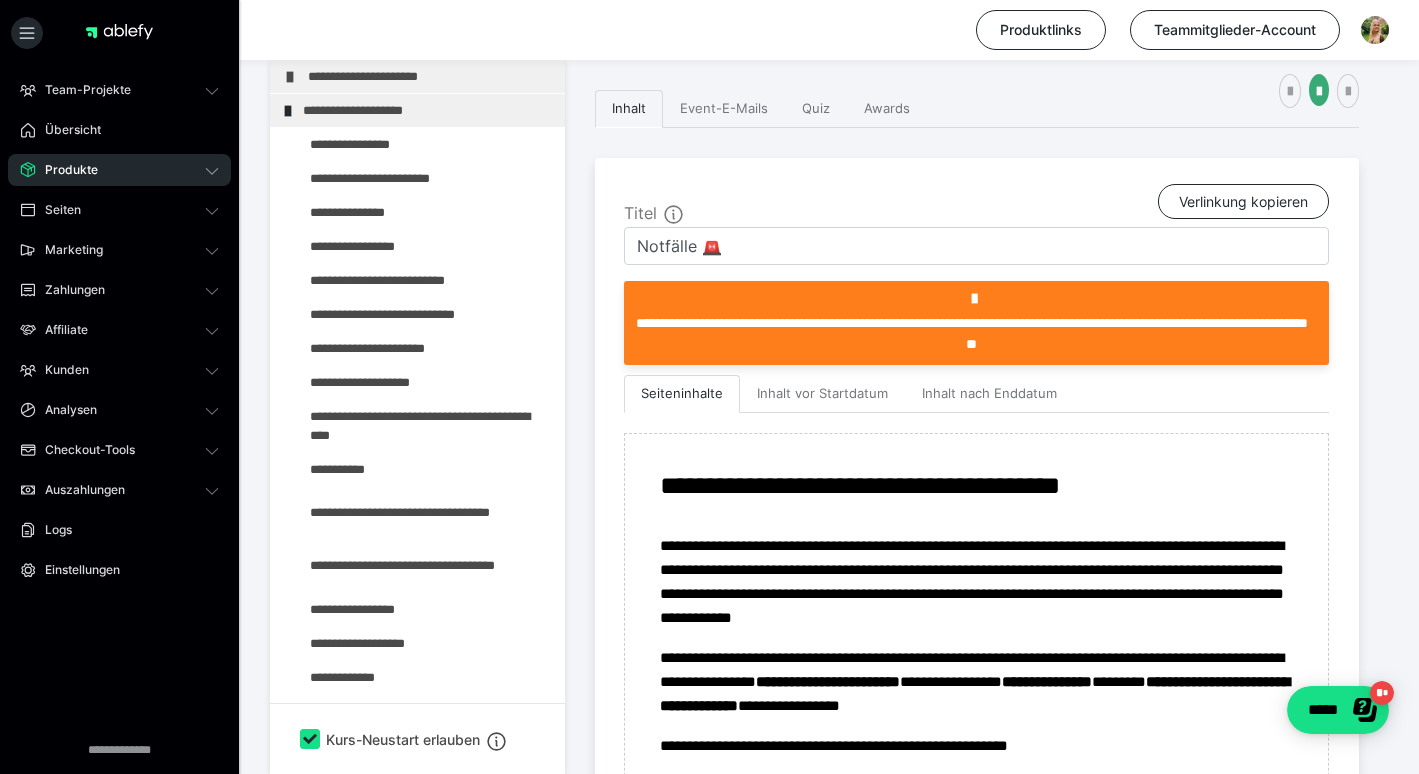 scroll, scrollTop: 0, scrollLeft: 0, axis: both 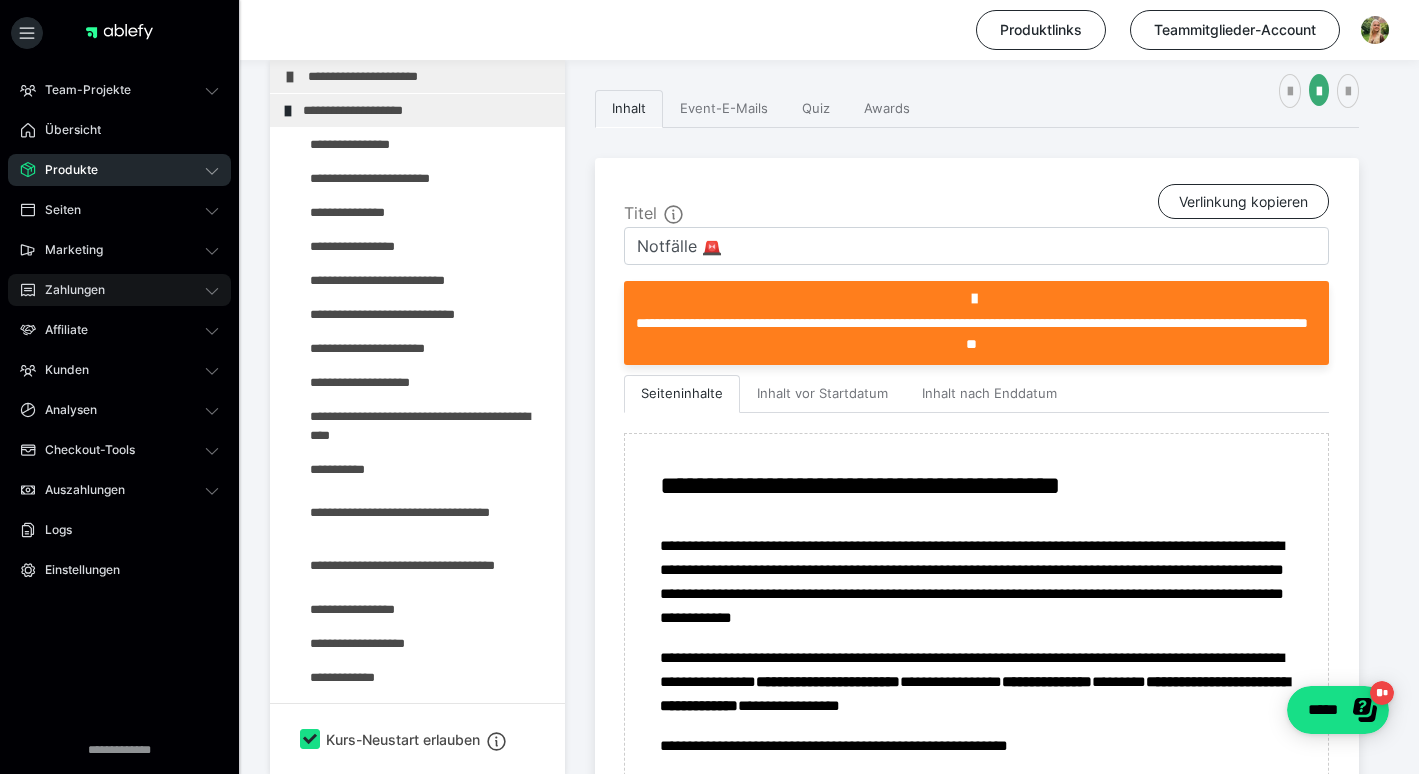 click on "Zahlungen" at bounding box center (119, 290) 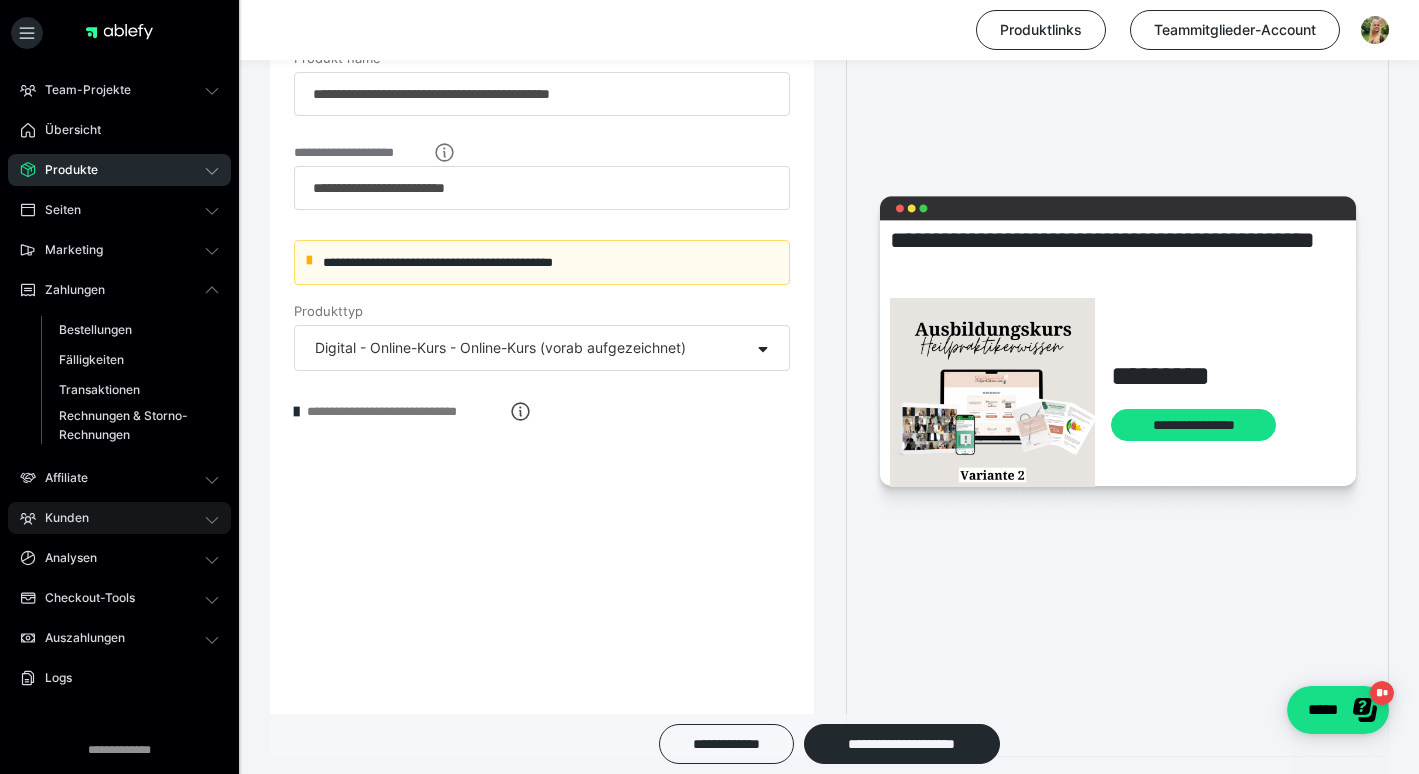 click on "Kunden" at bounding box center (119, 518) 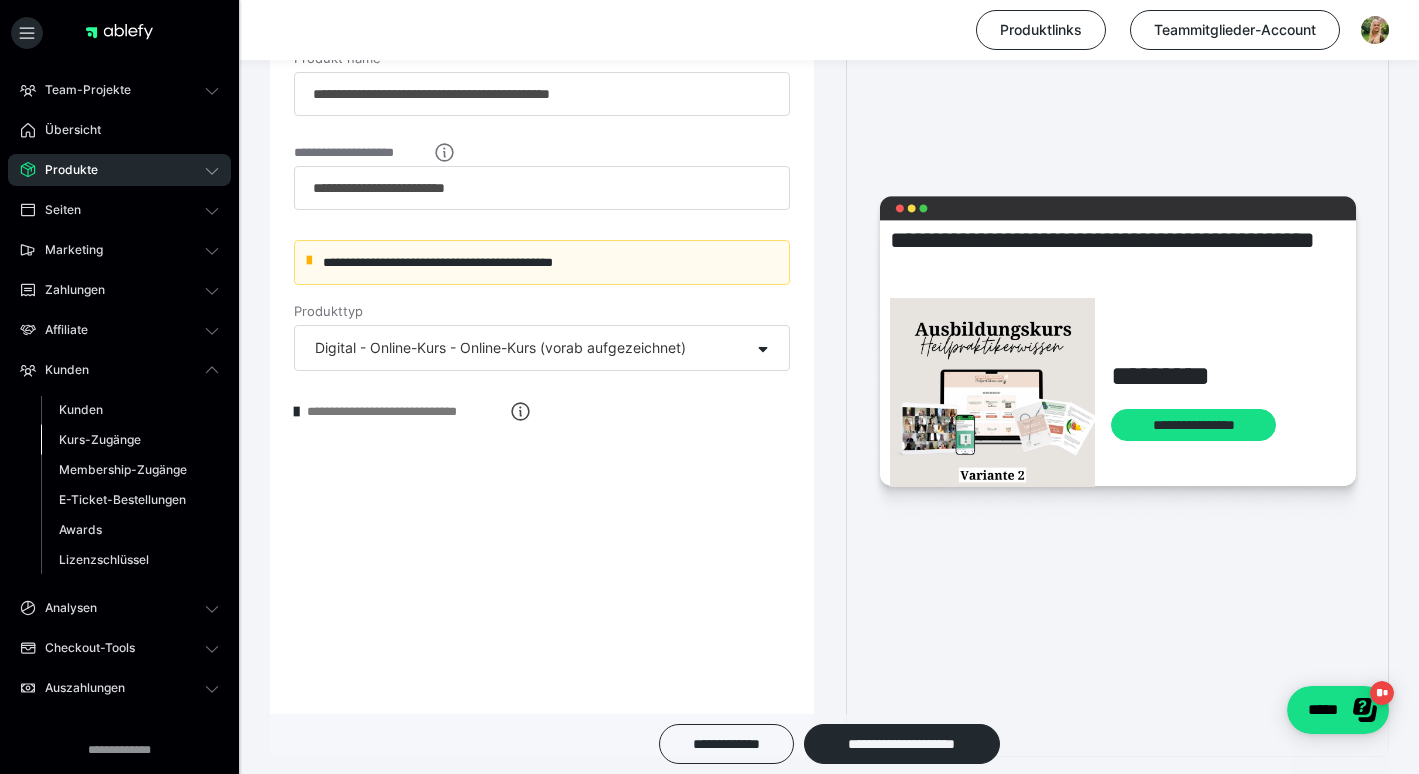 click on "Kurs-Zugänge" at bounding box center (100, 439) 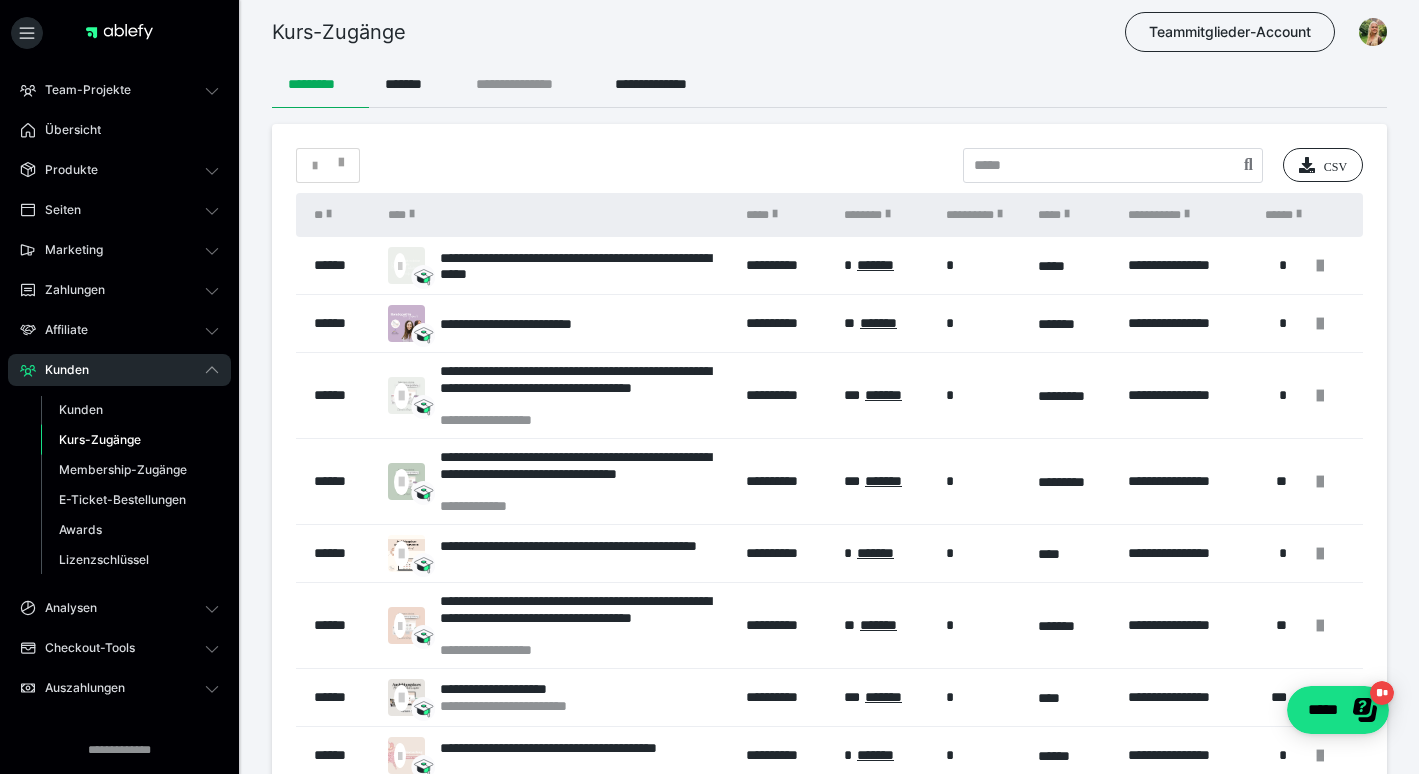 click on "**********" at bounding box center [529, 84] 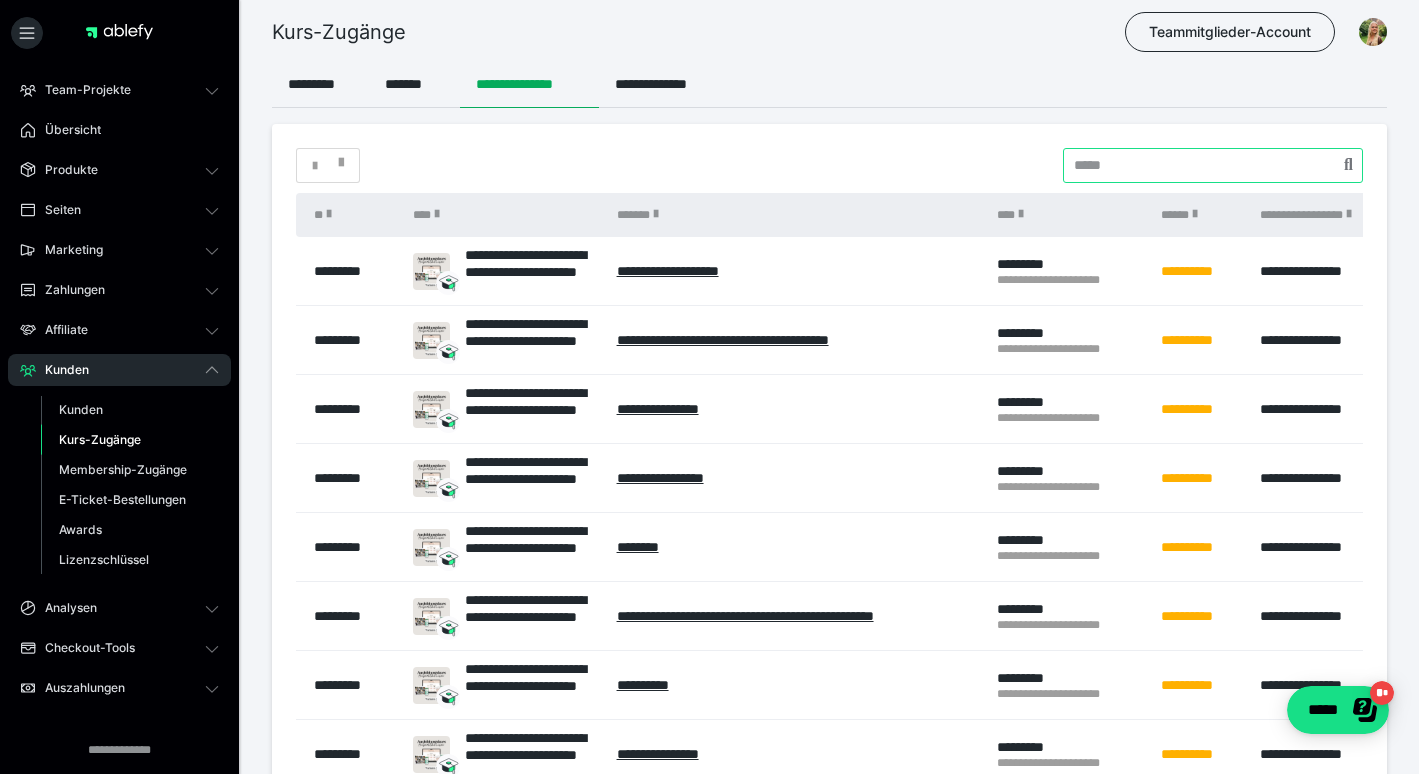 click at bounding box center [1213, 165] 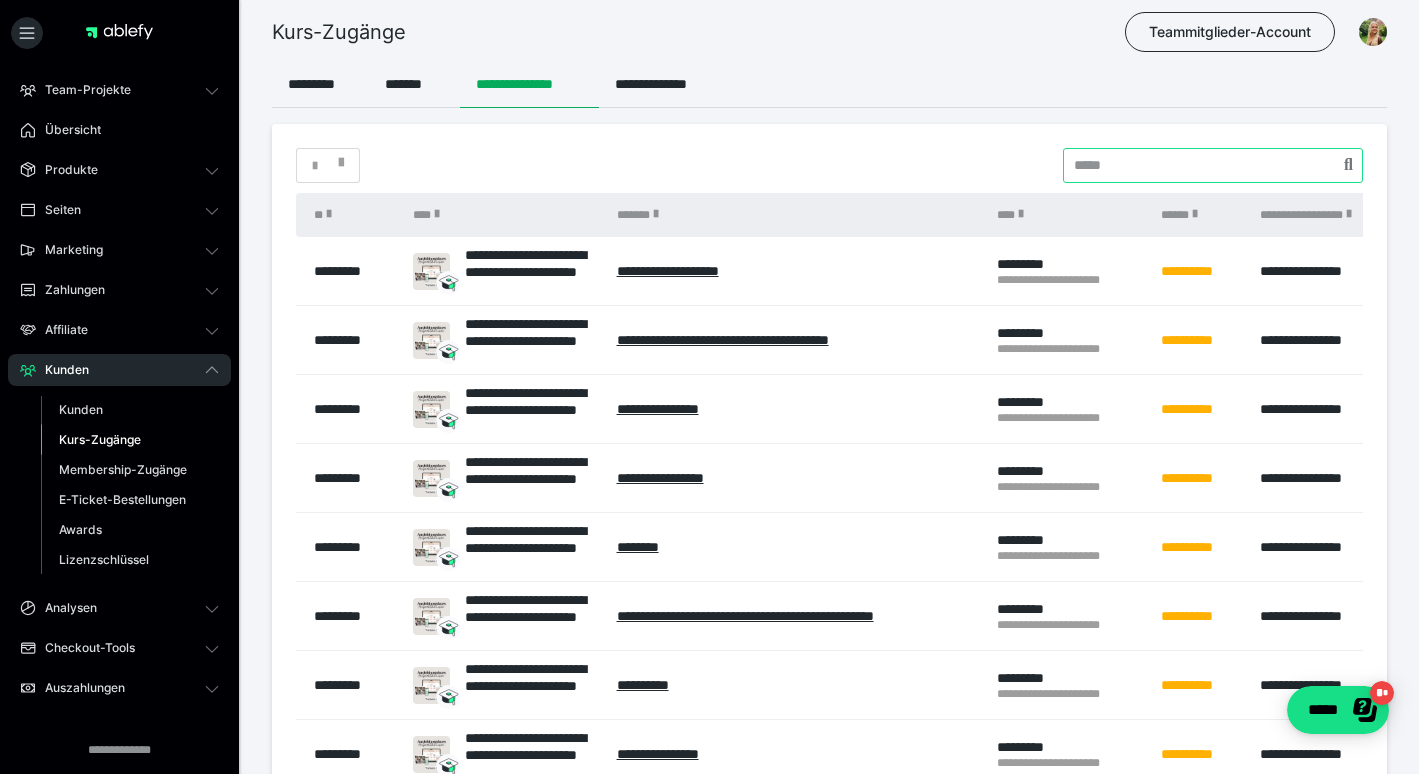 scroll, scrollTop: 0, scrollLeft: 0, axis: both 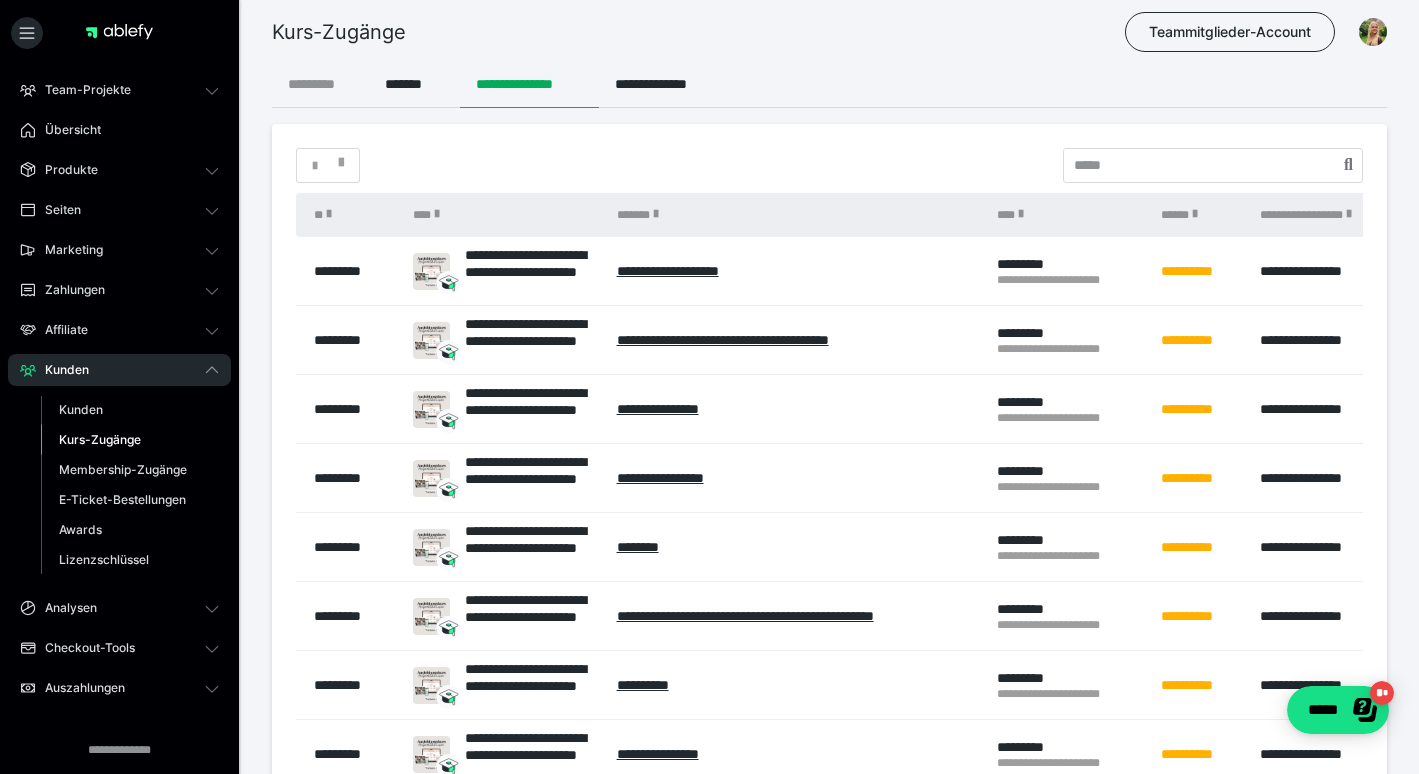 click on "*********" at bounding box center [320, 84] 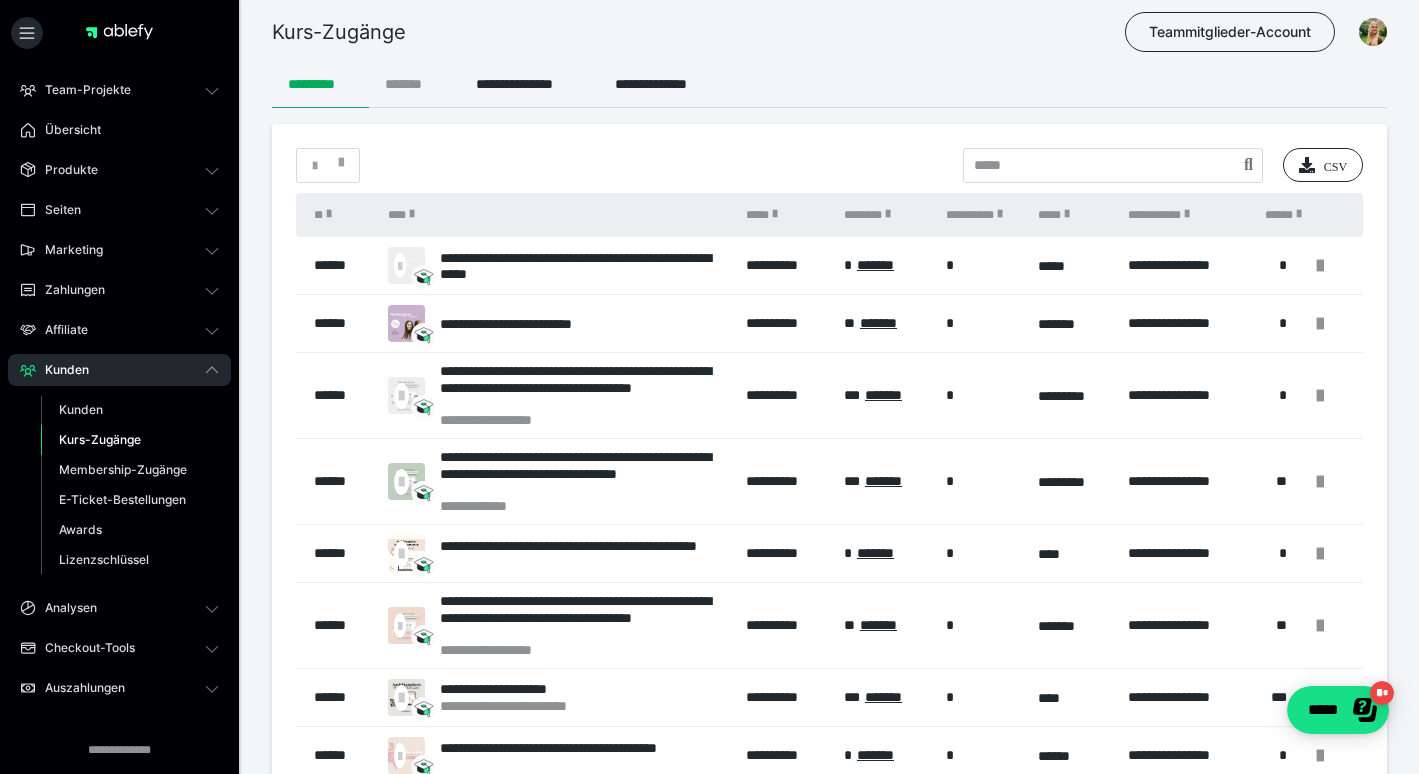 click on "*******" at bounding box center [414, 84] 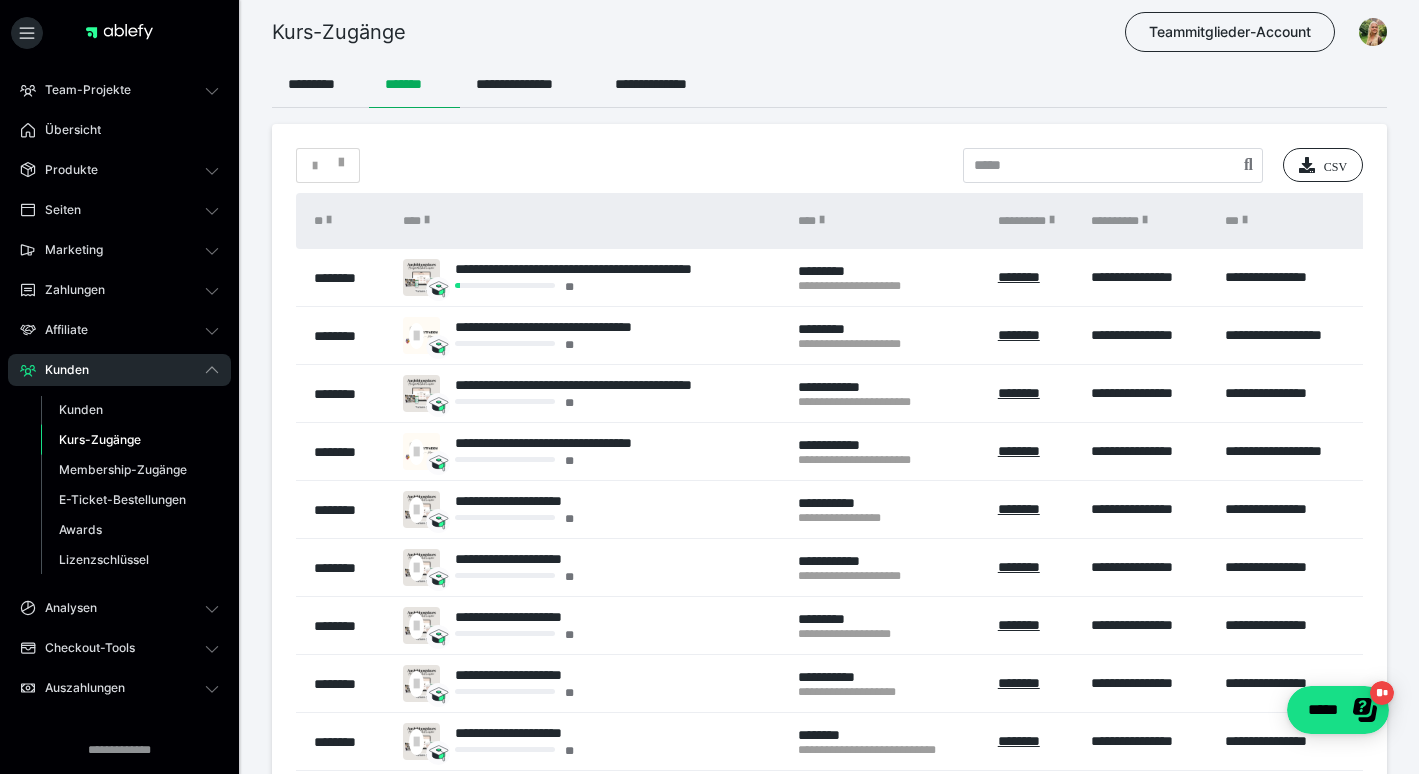 scroll, scrollTop: 0, scrollLeft: 0, axis: both 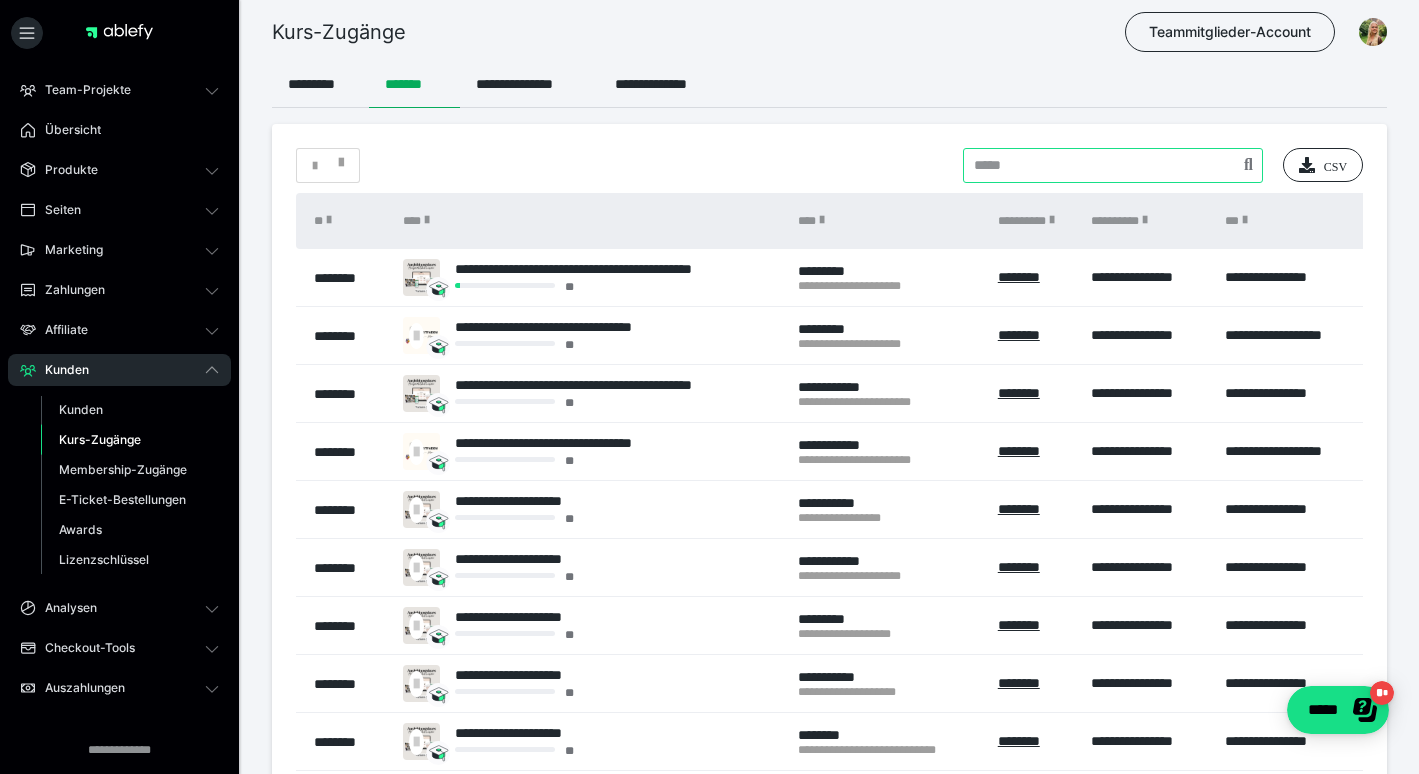 click at bounding box center [1113, 165] 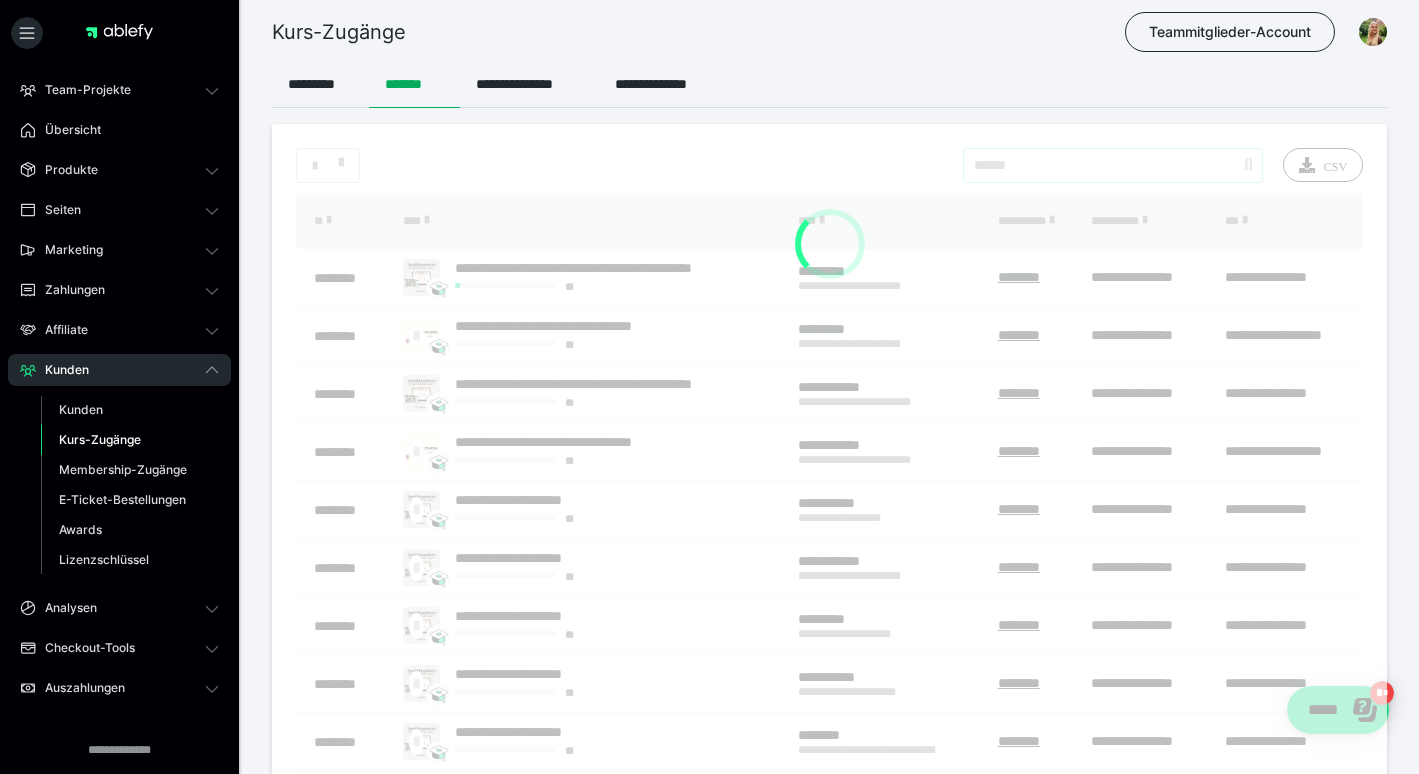 type on "******" 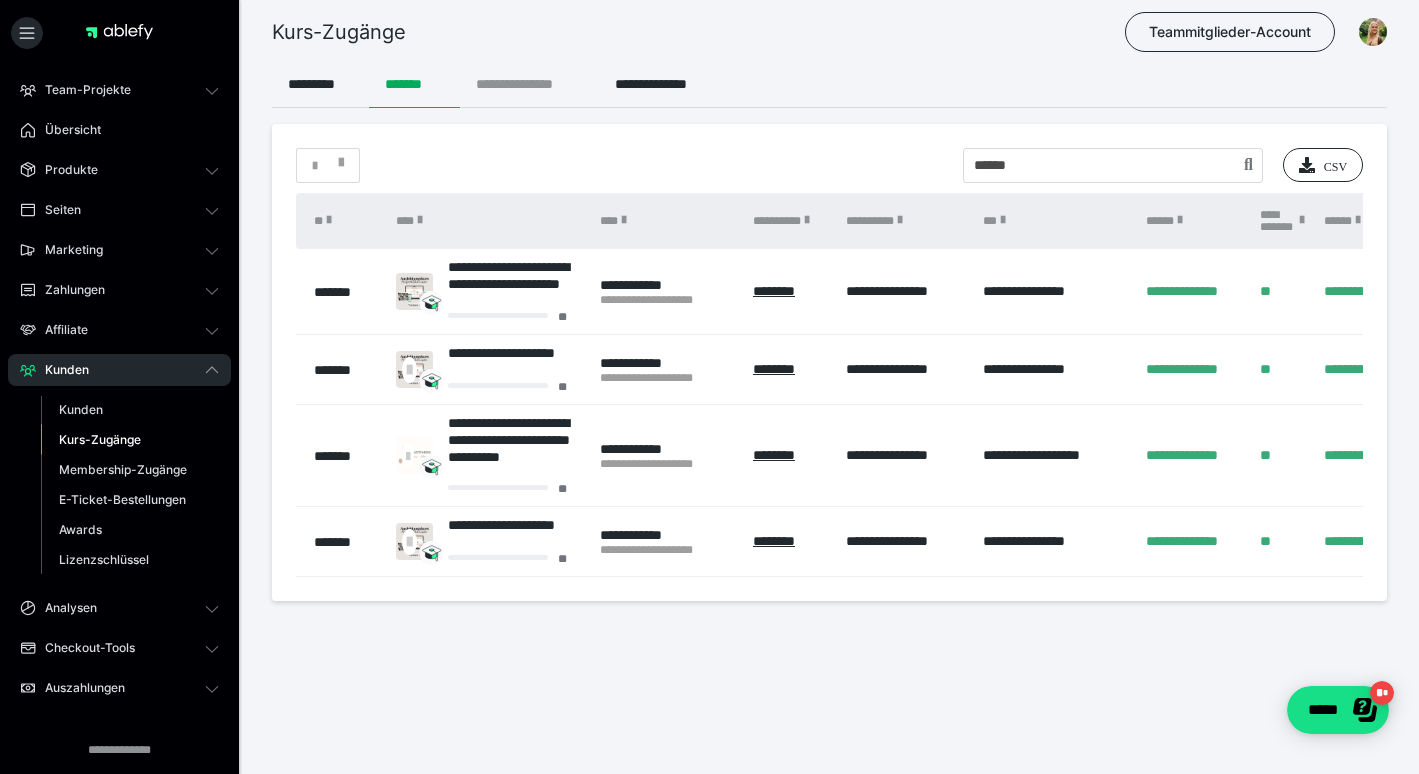 click on "**********" at bounding box center [529, 84] 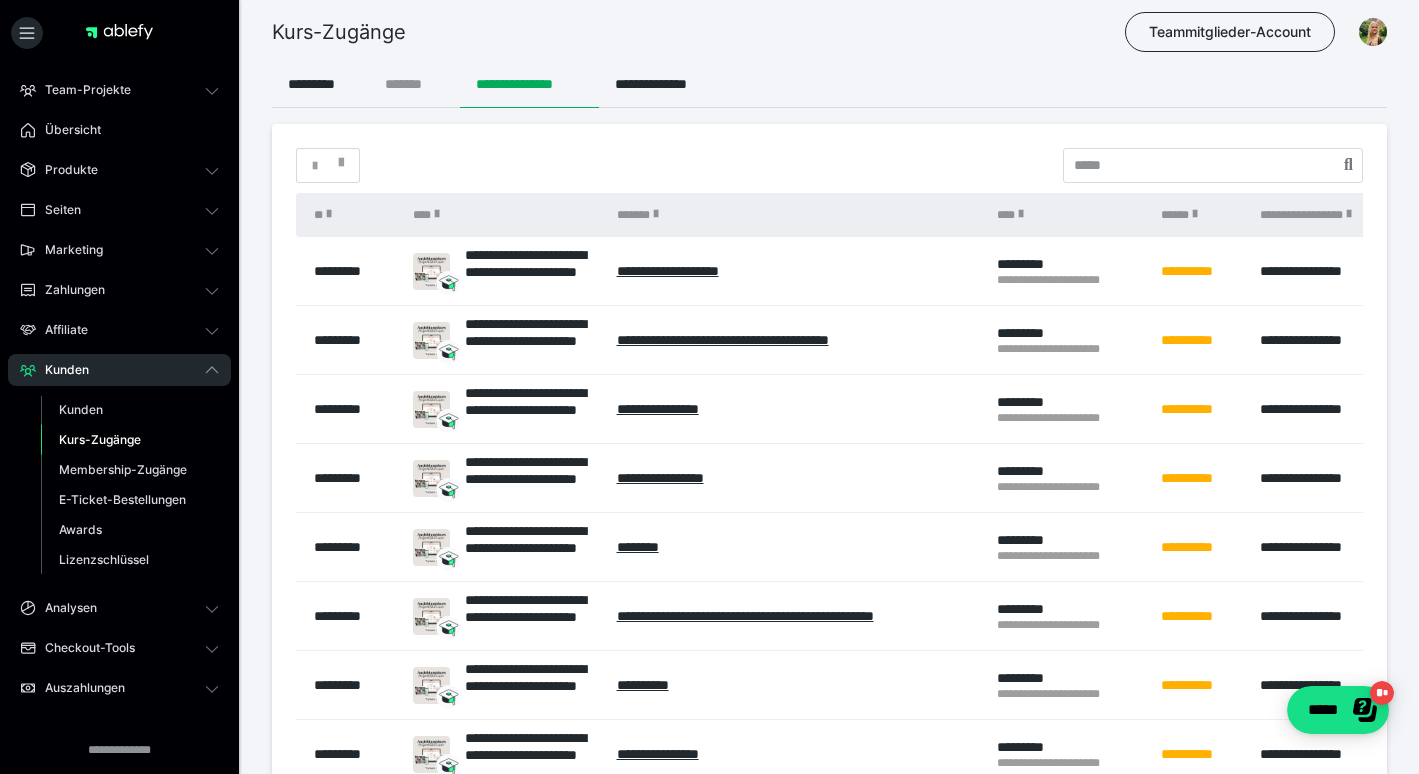 click on "*******" at bounding box center (414, 84) 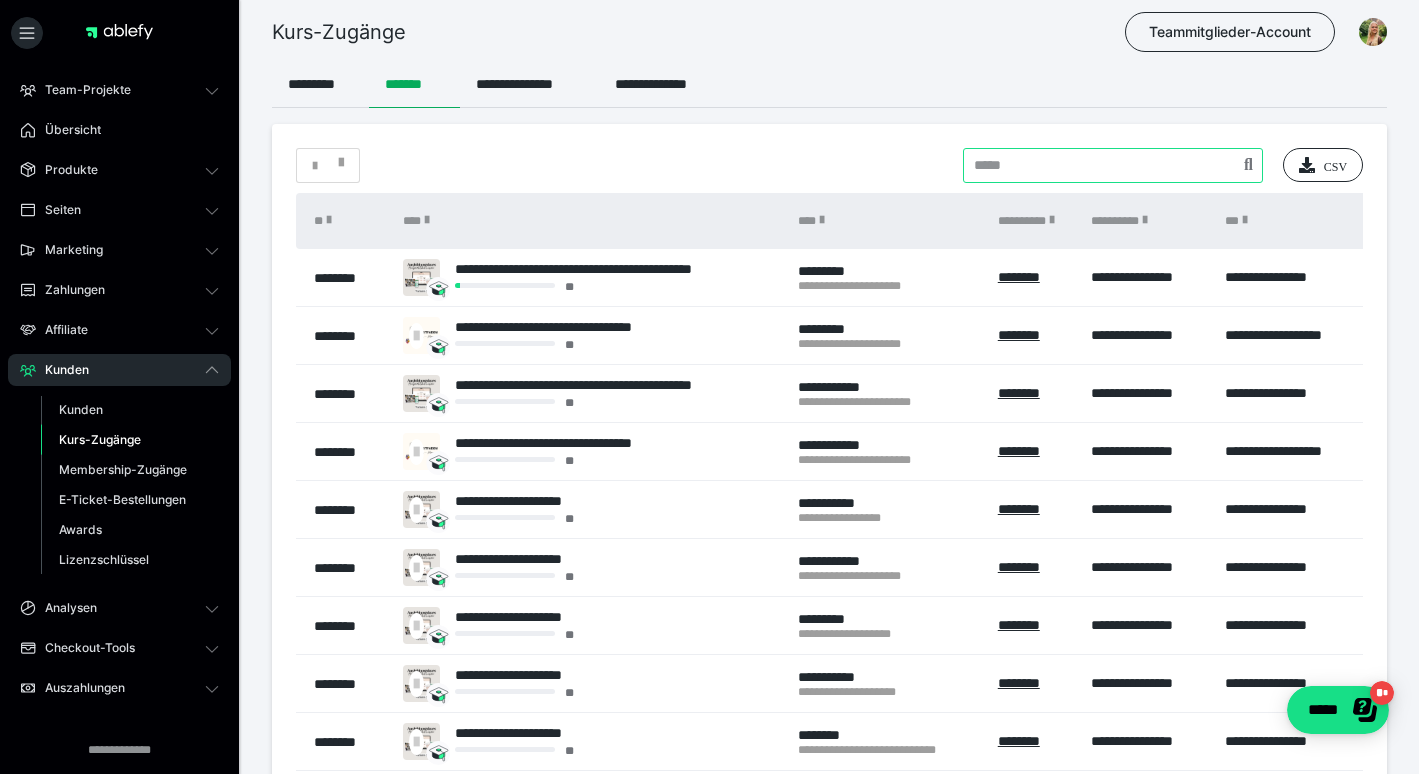 click at bounding box center (1113, 165) 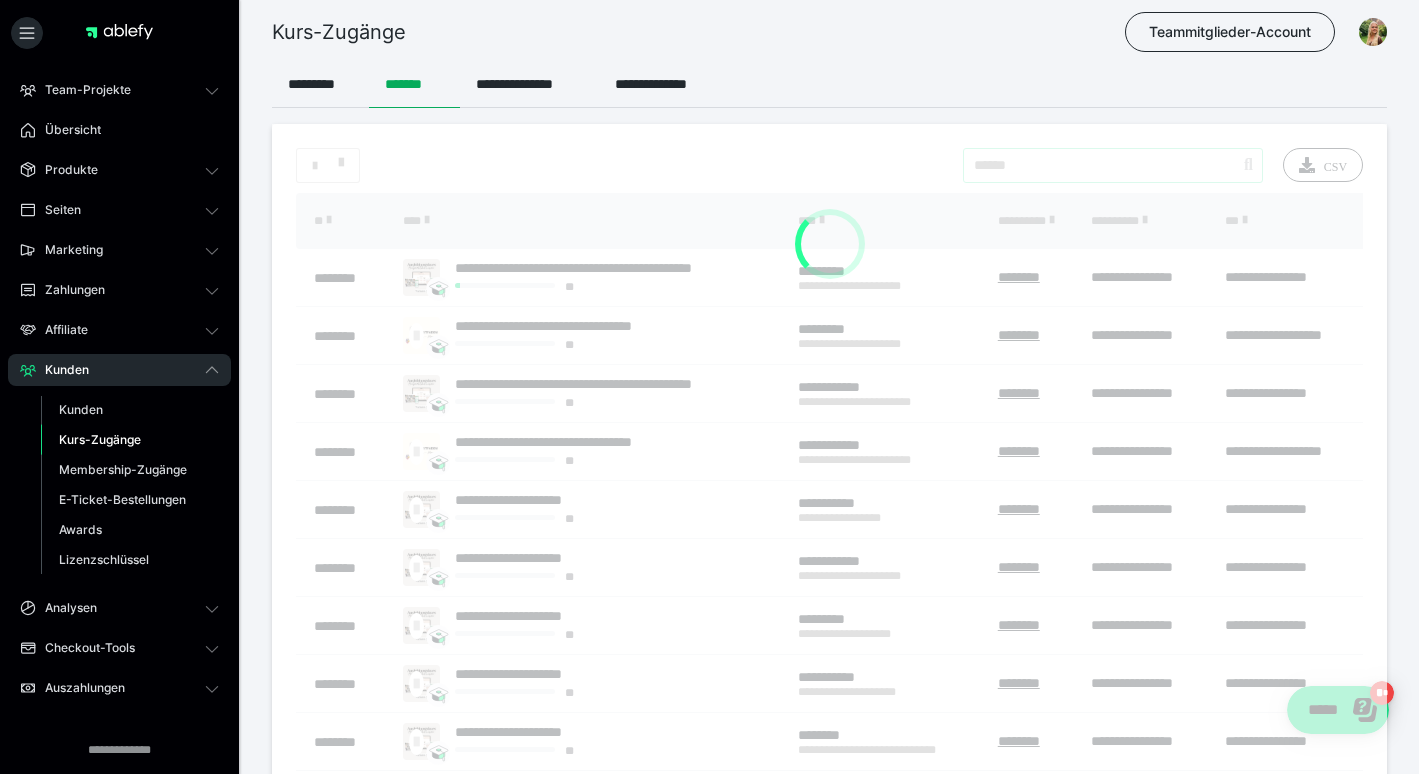type on "******" 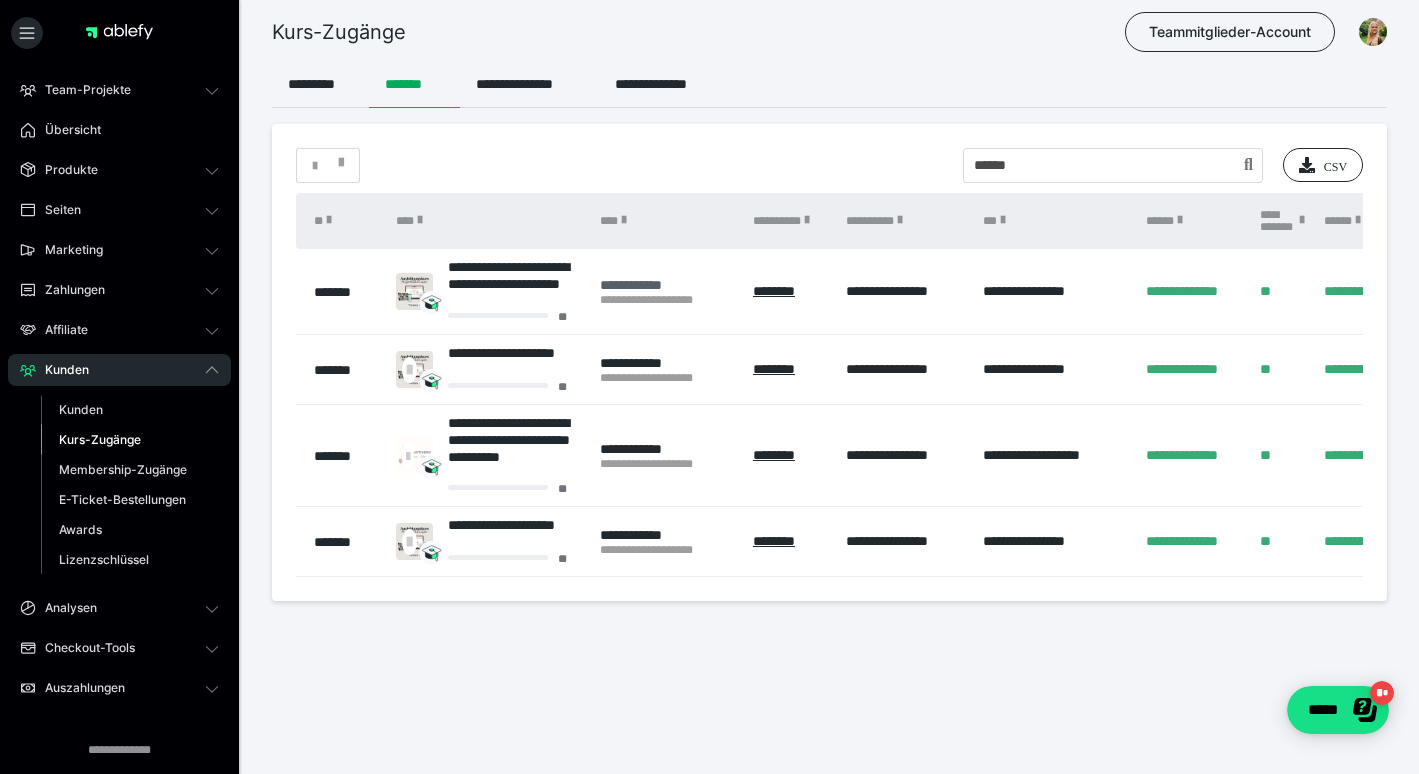 click on "**********" at bounding box center (666, 292) 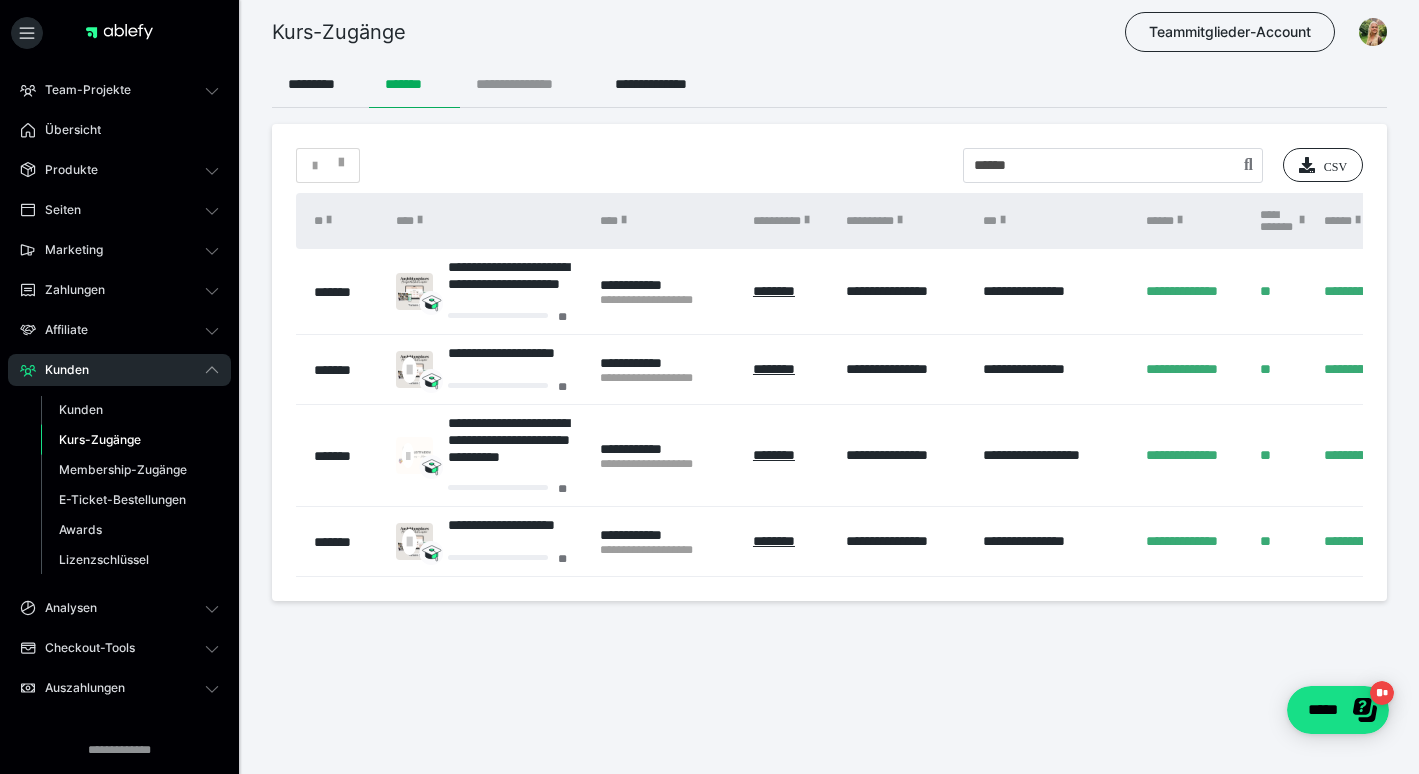 click on "**********" at bounding box center (529, 84) 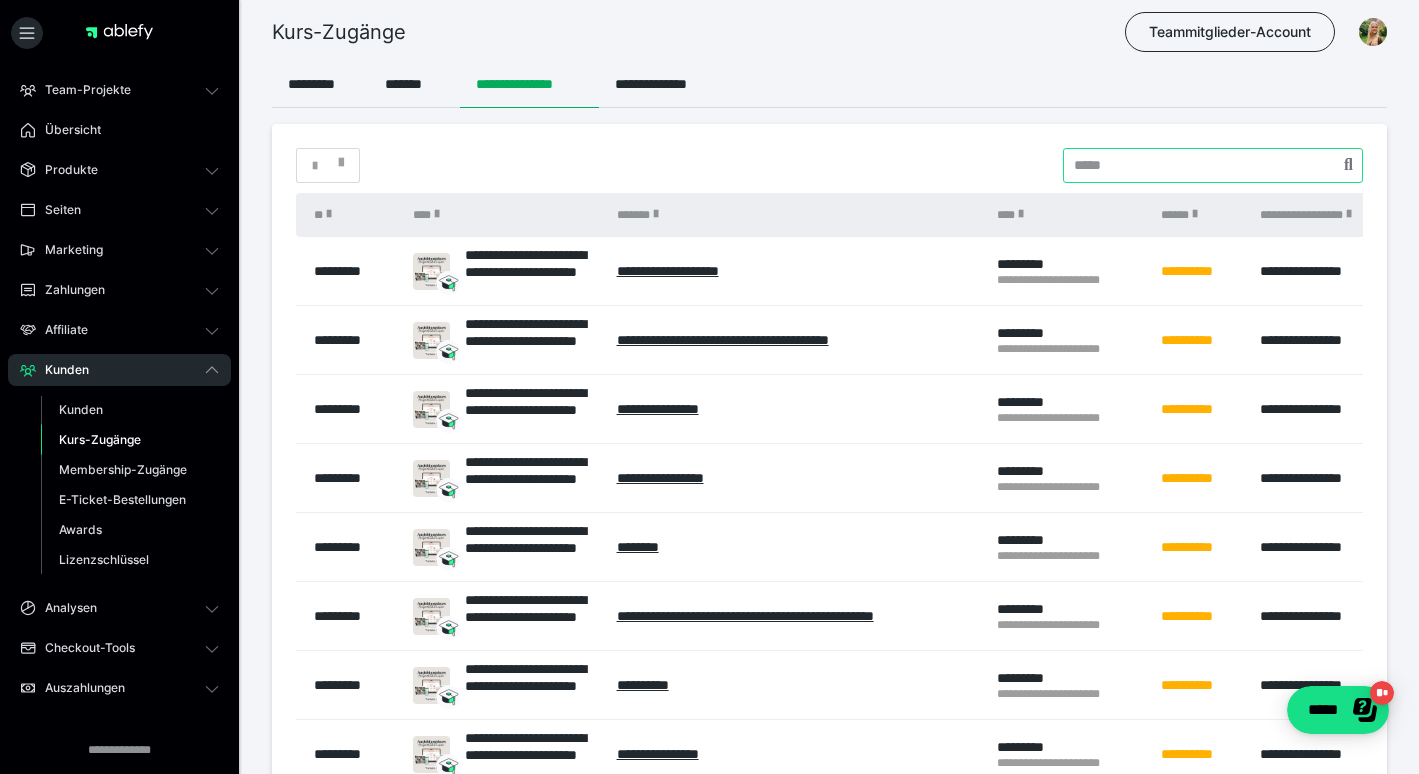 click at bounding box center [1213, 165] 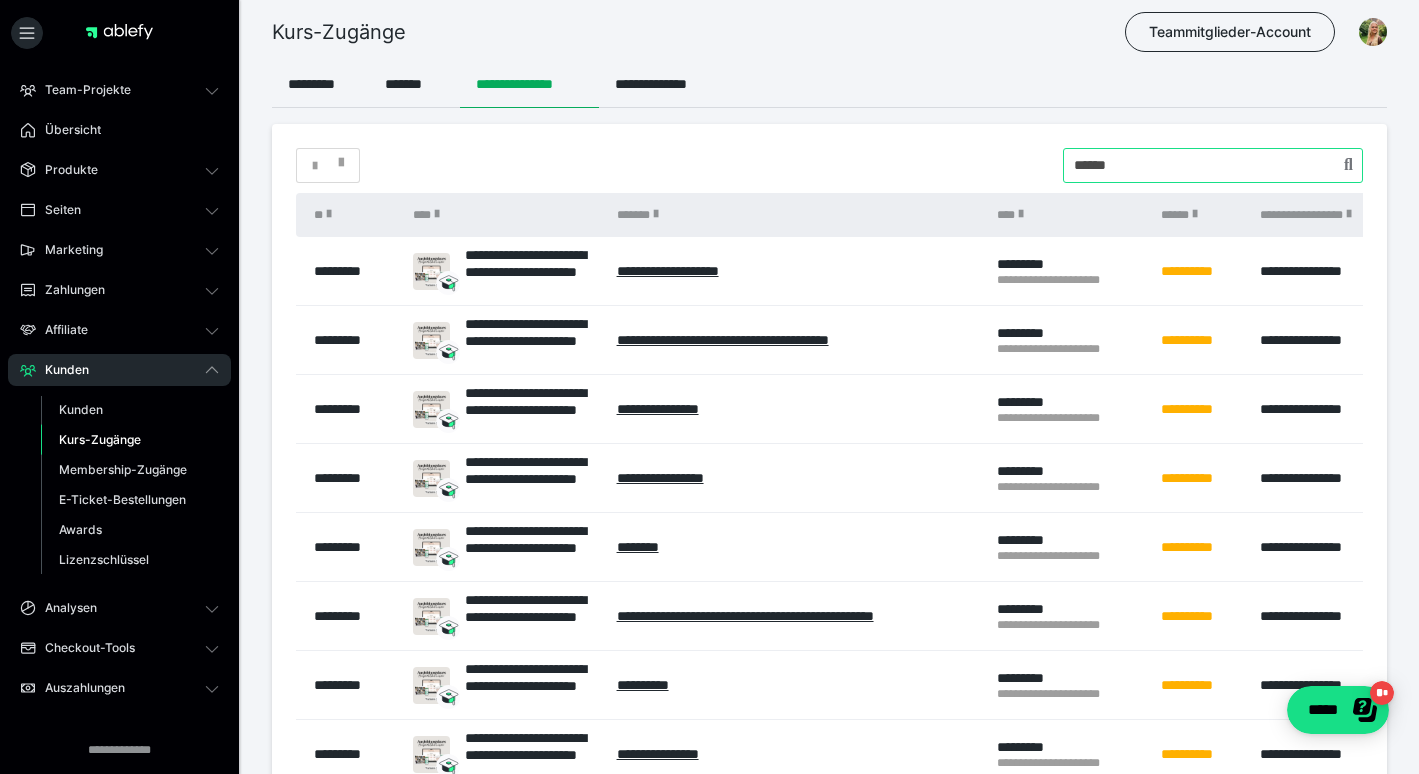 type on "******" 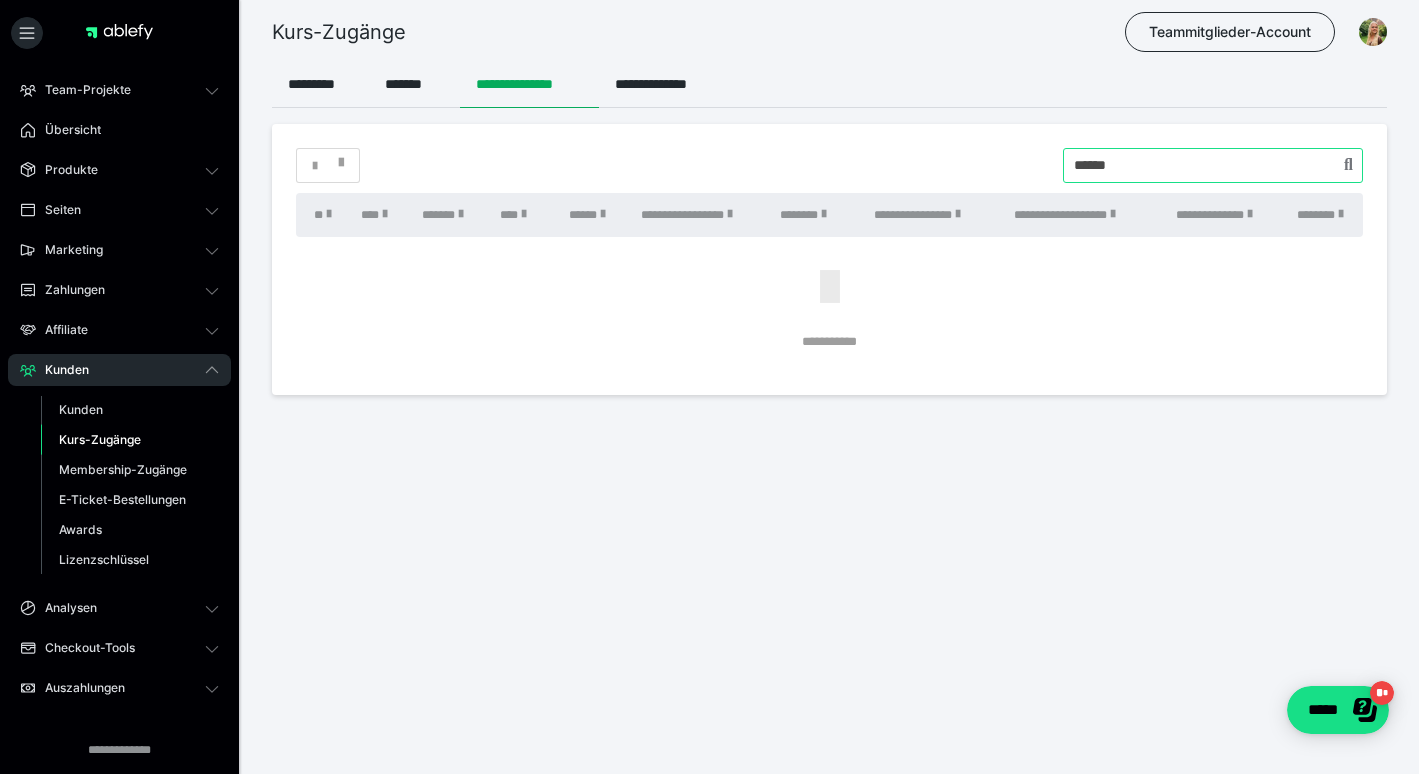 click at bounding box center [1213, 165] 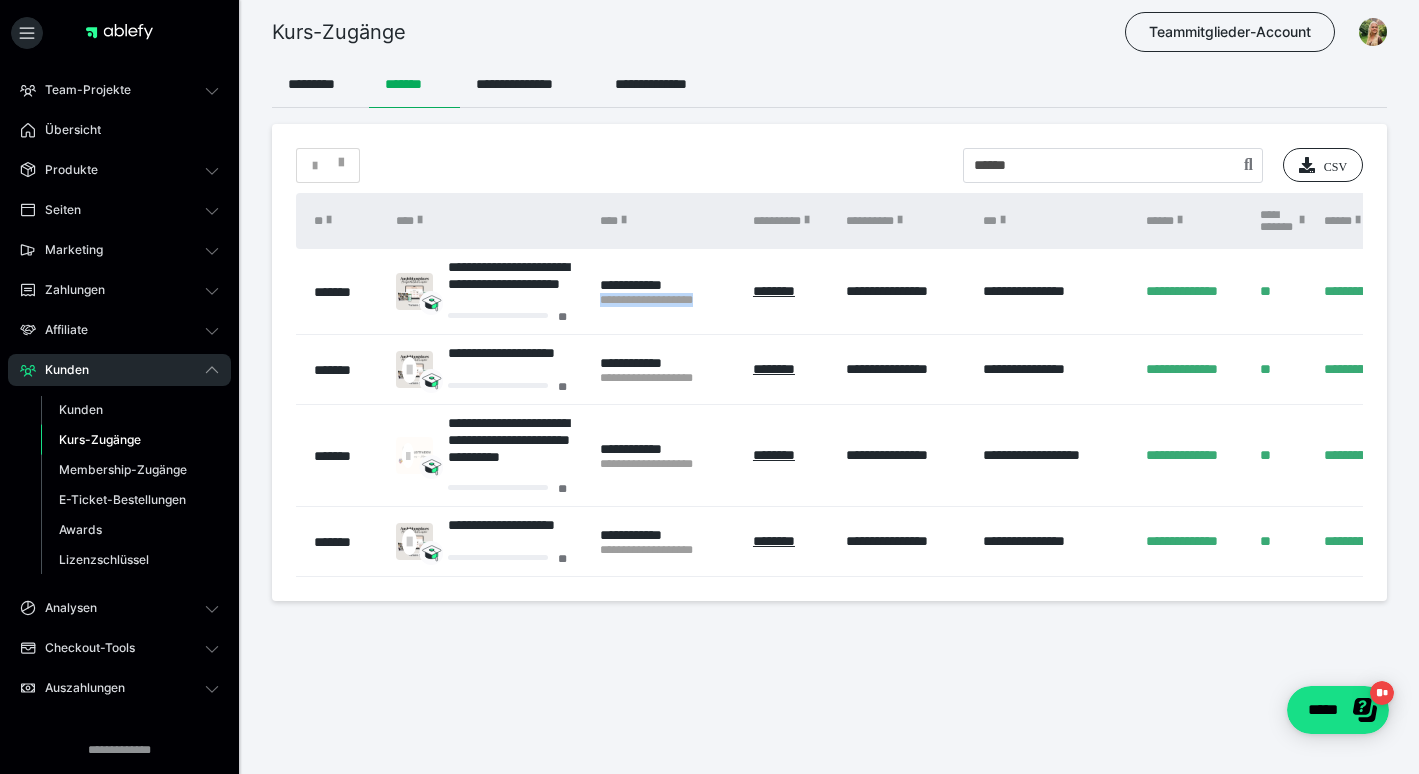 drag, startPoint x: 736, startPoint y: 305, endPoint x: 599, endPoint y: 303, distance: 137.0146 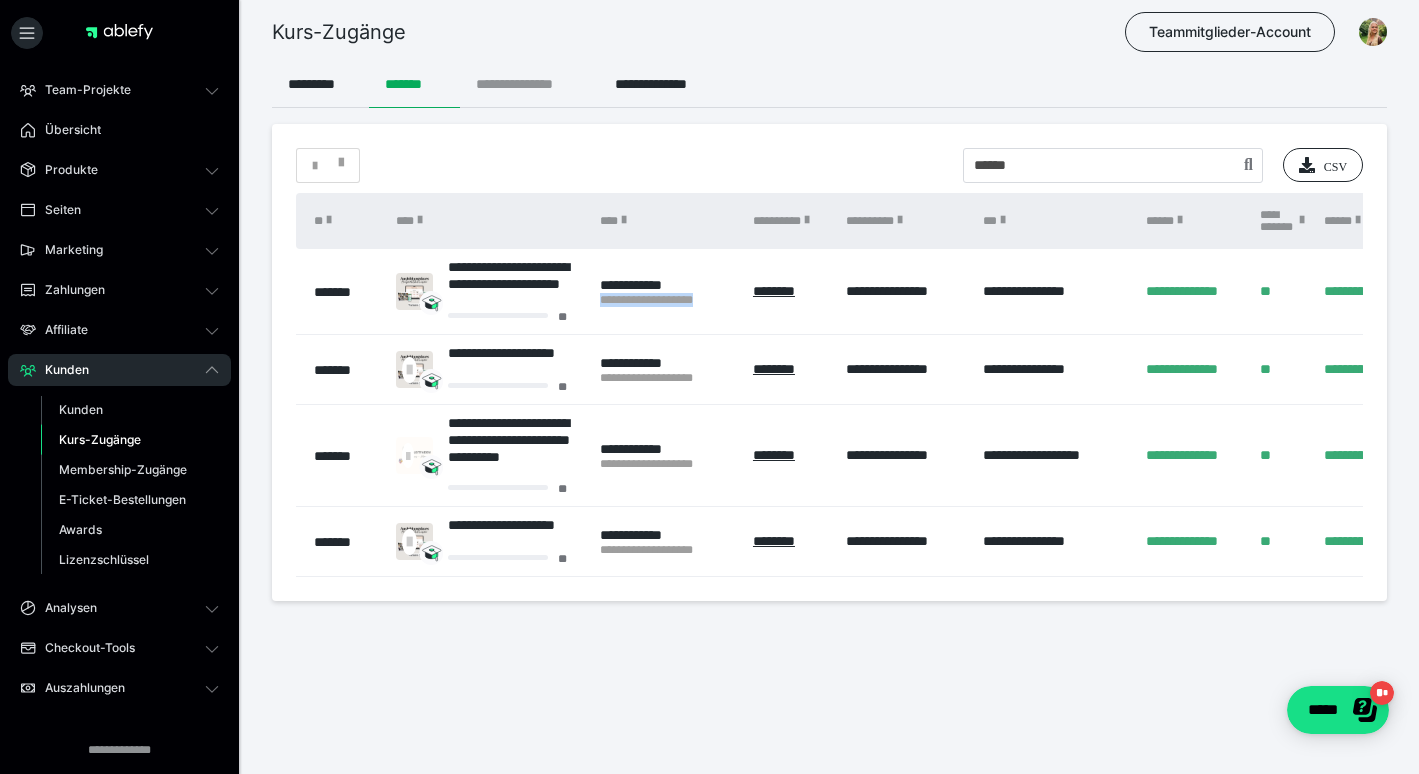 click on "**********" at bounding box center (529, 84) 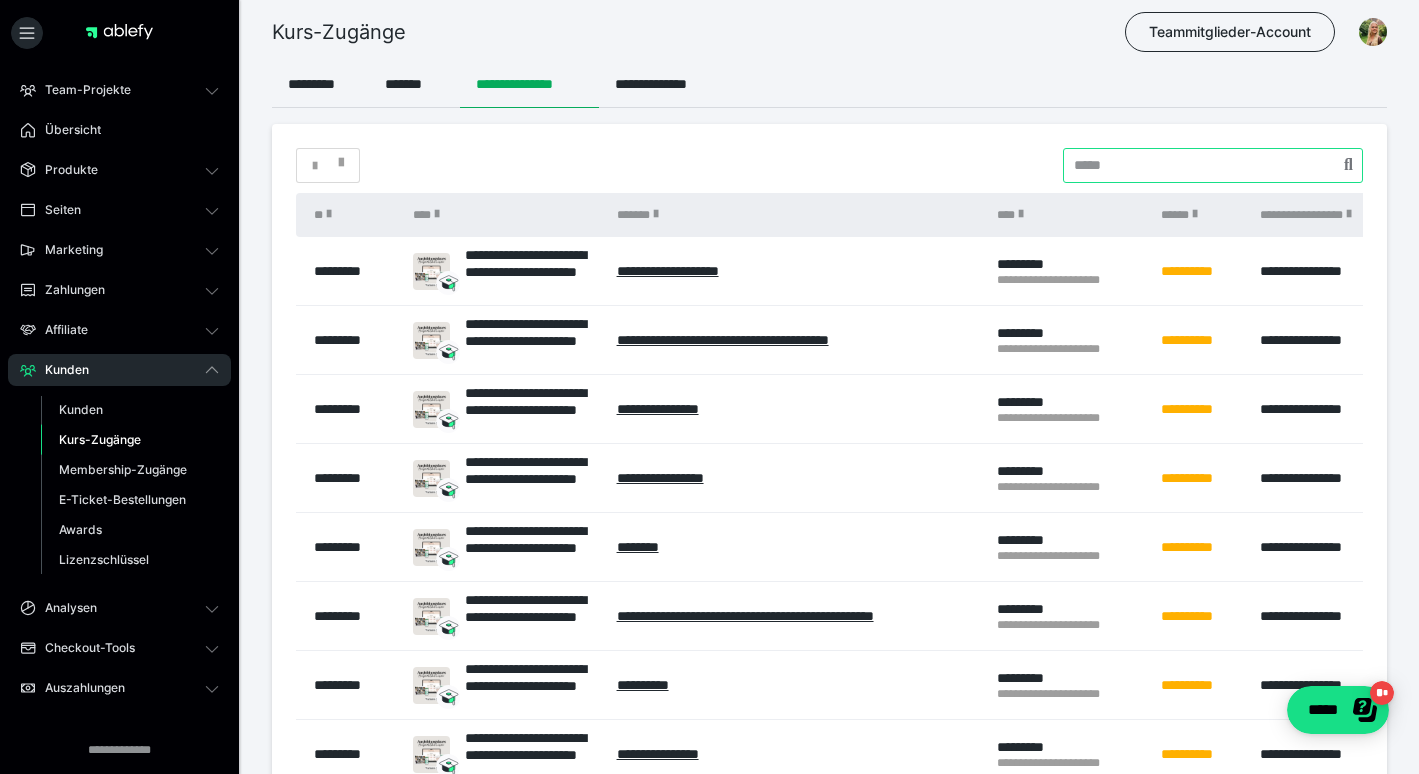 click at bounding box center (1213, 165) 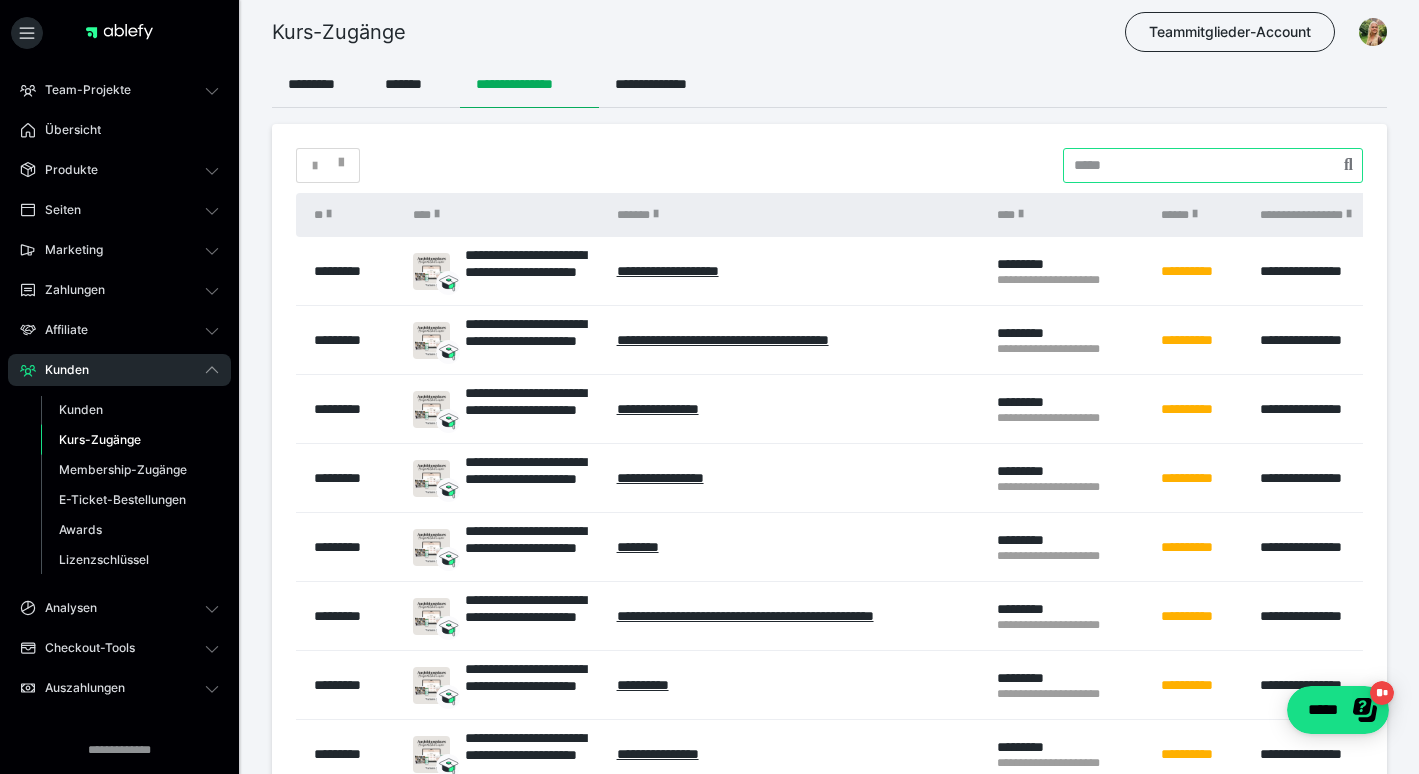 paste on "**********" 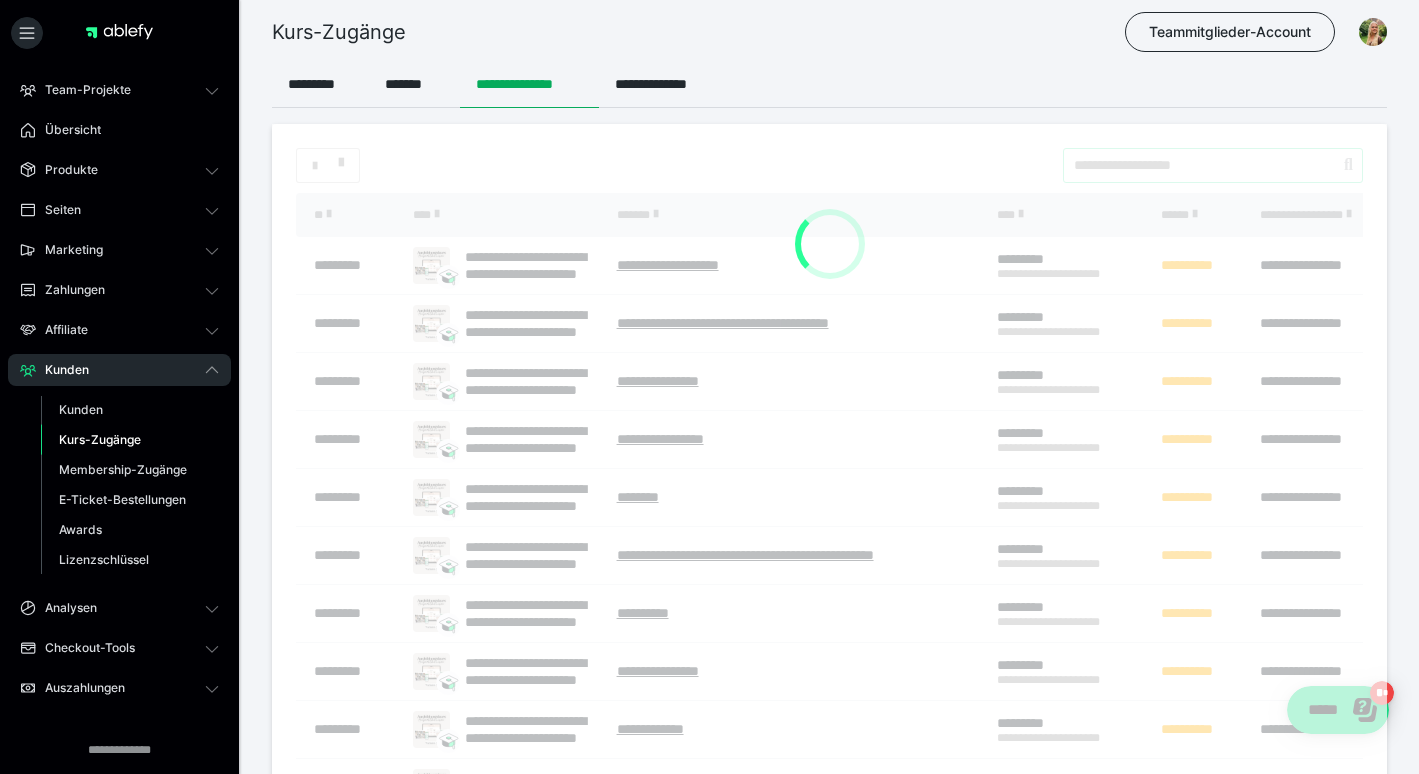 type on "**********" 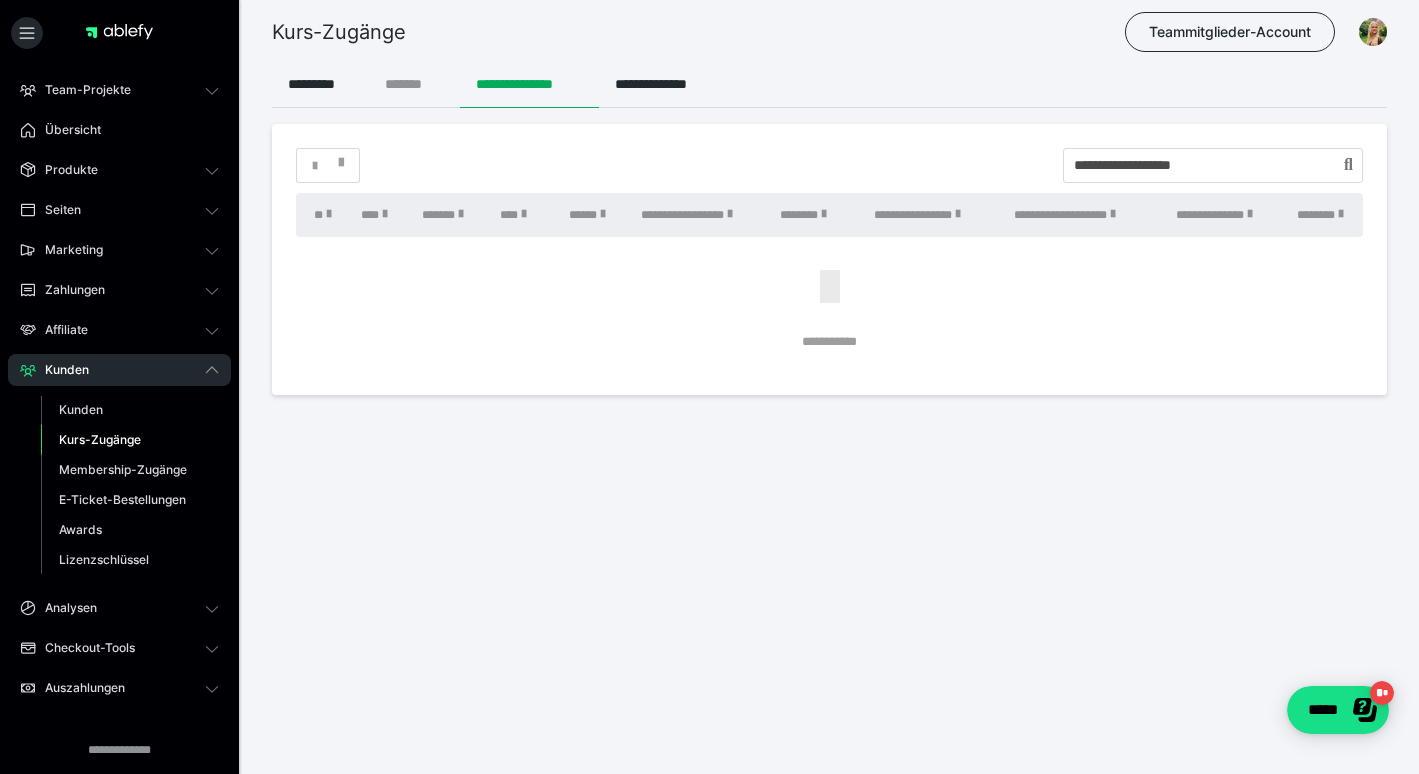 click on "*******" at bounding box center (414, 84) 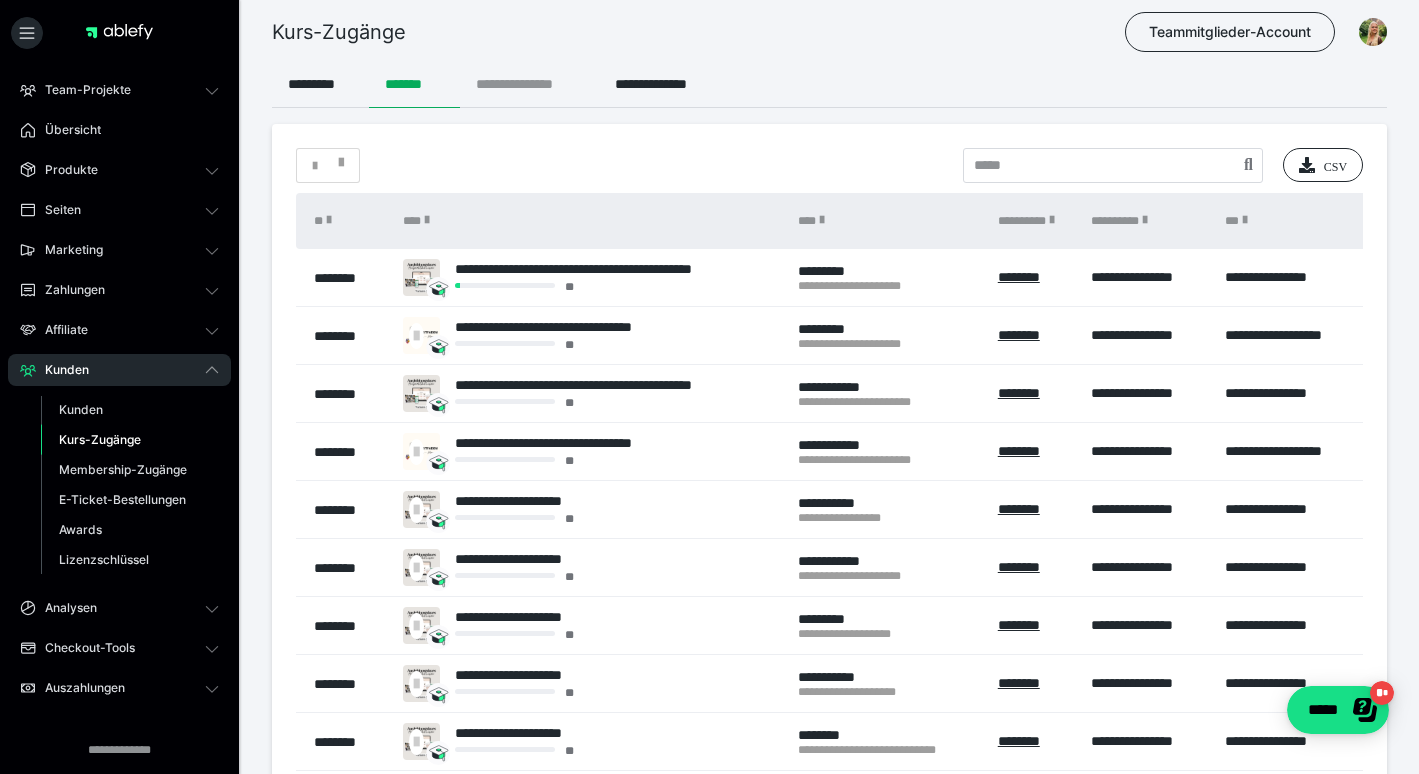 click on "**********" at bounding box center [529, 84] 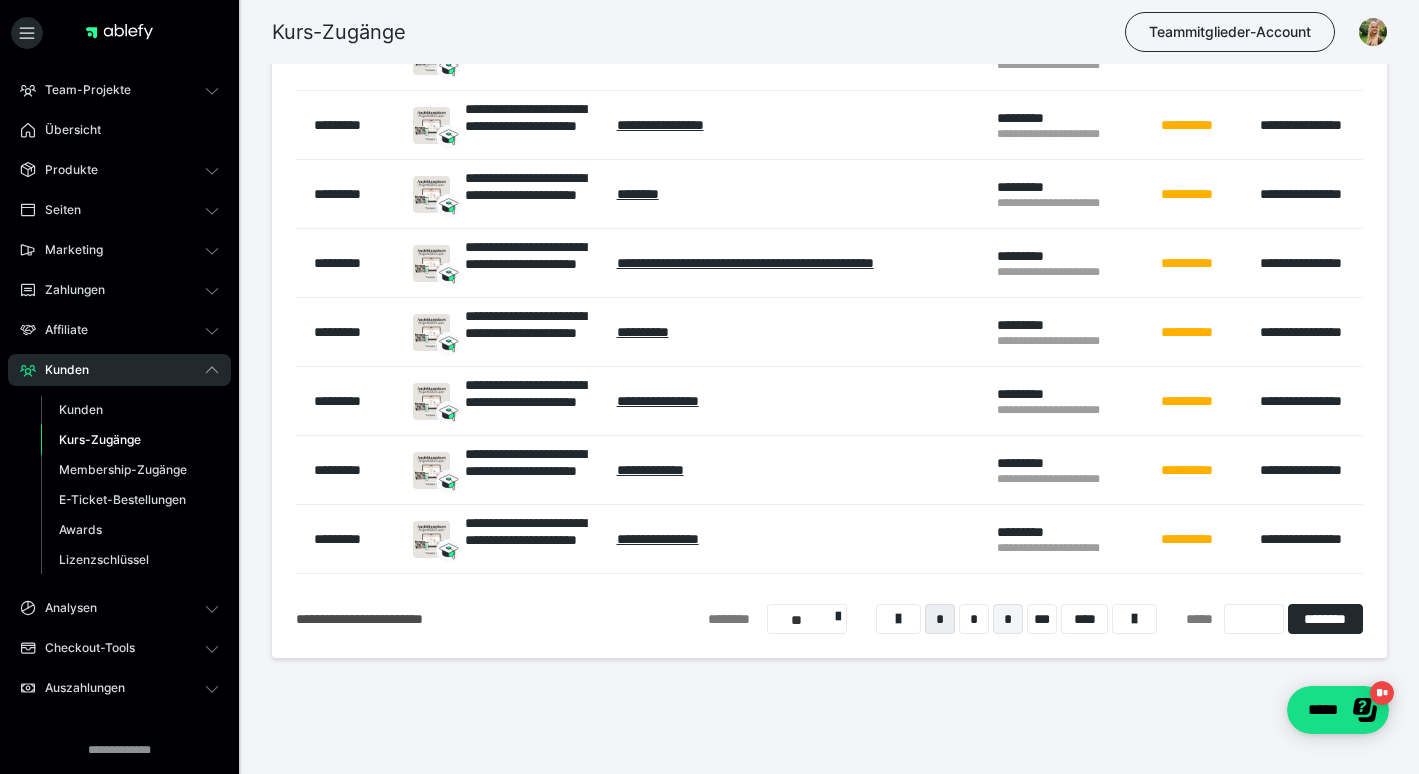 click on "*" at bounding box center (1008, 619) 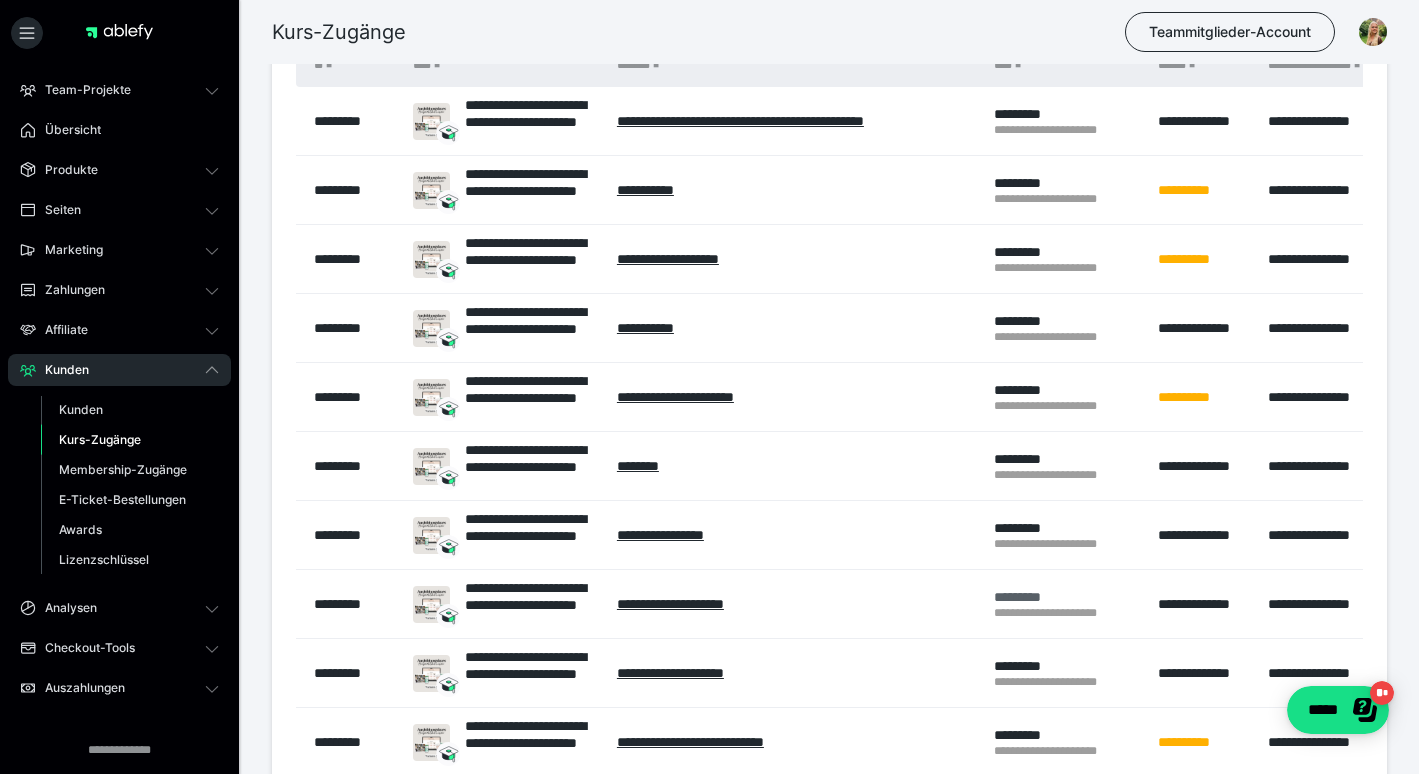scroll, scrollTop: 149, scrollLeft: 1, axis: both 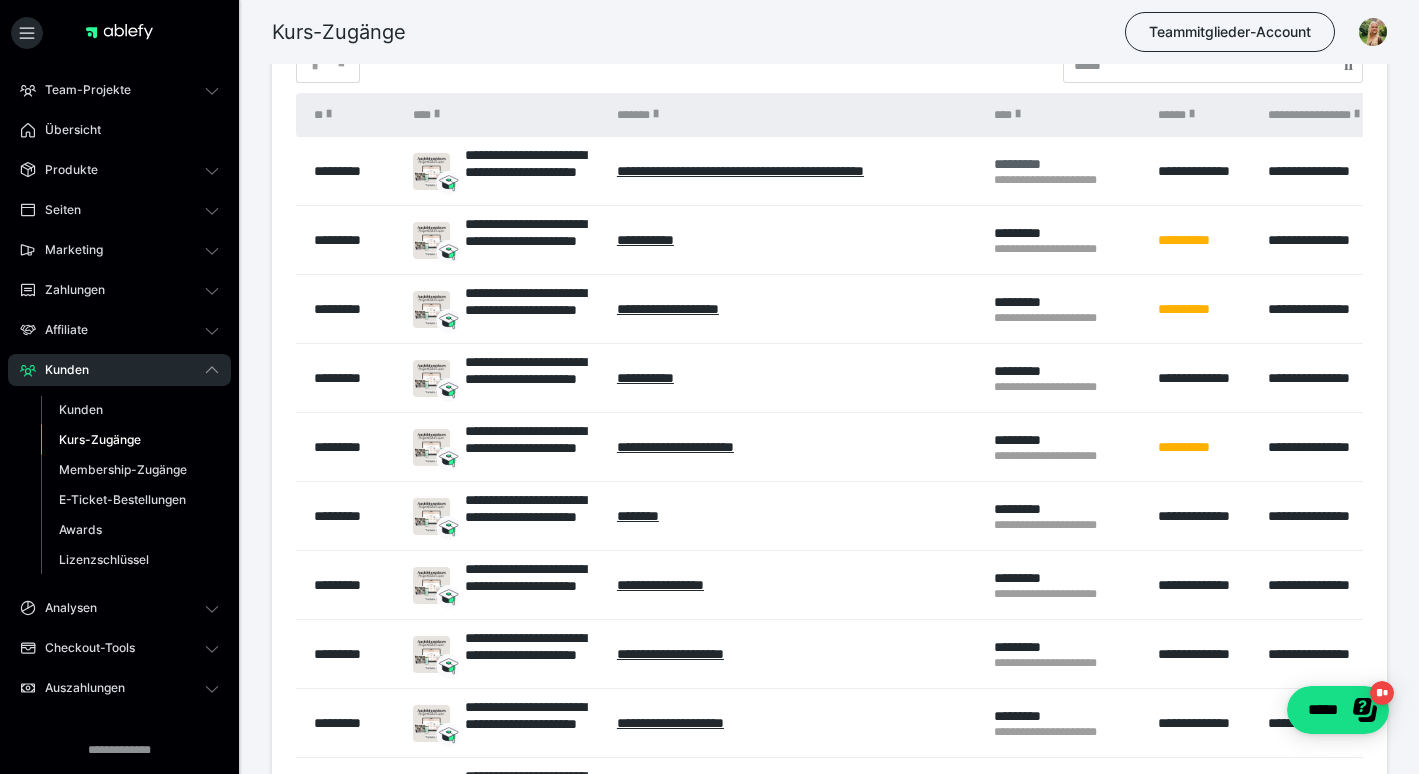 click on "**********" at bounding box center (1066, 171) 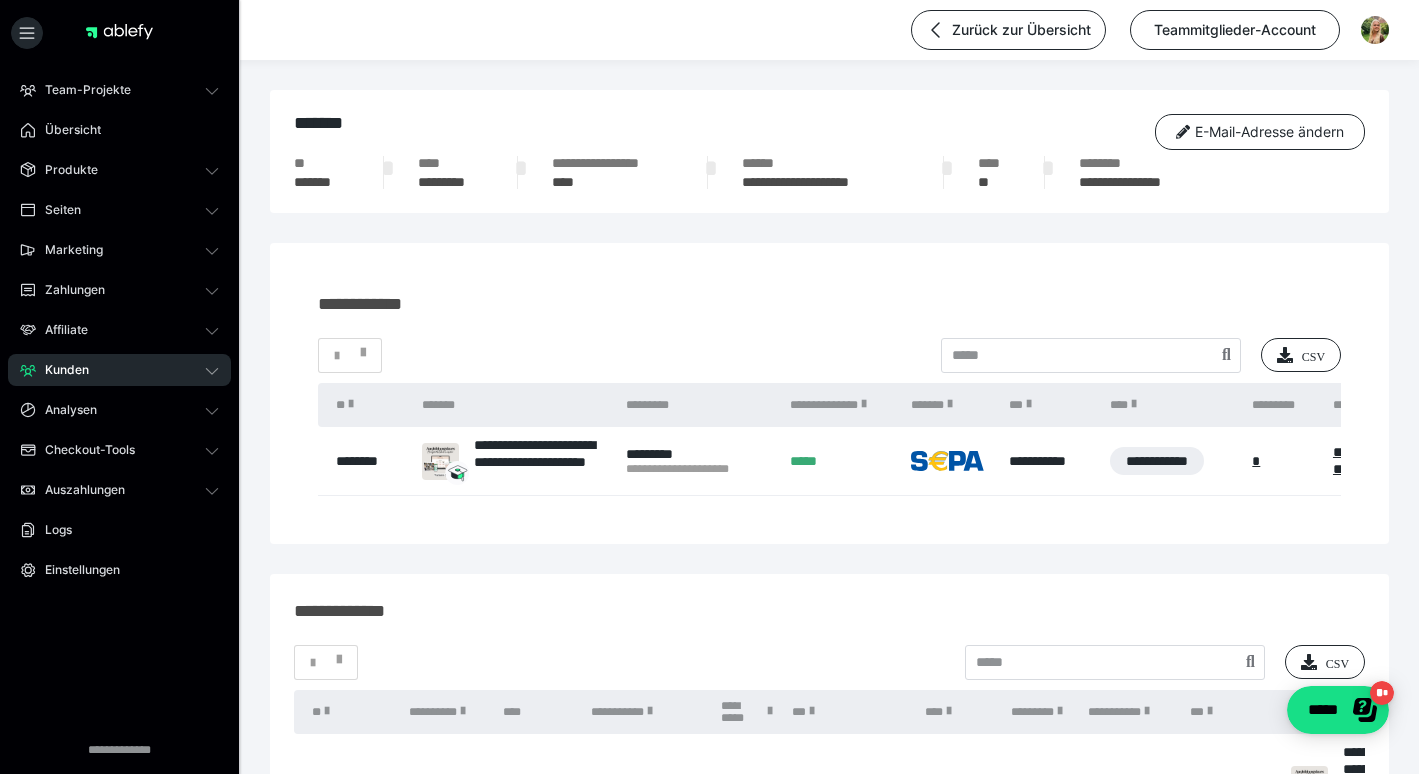 scroll, scrollTop: 0, scrollLeft: 0, axis: both 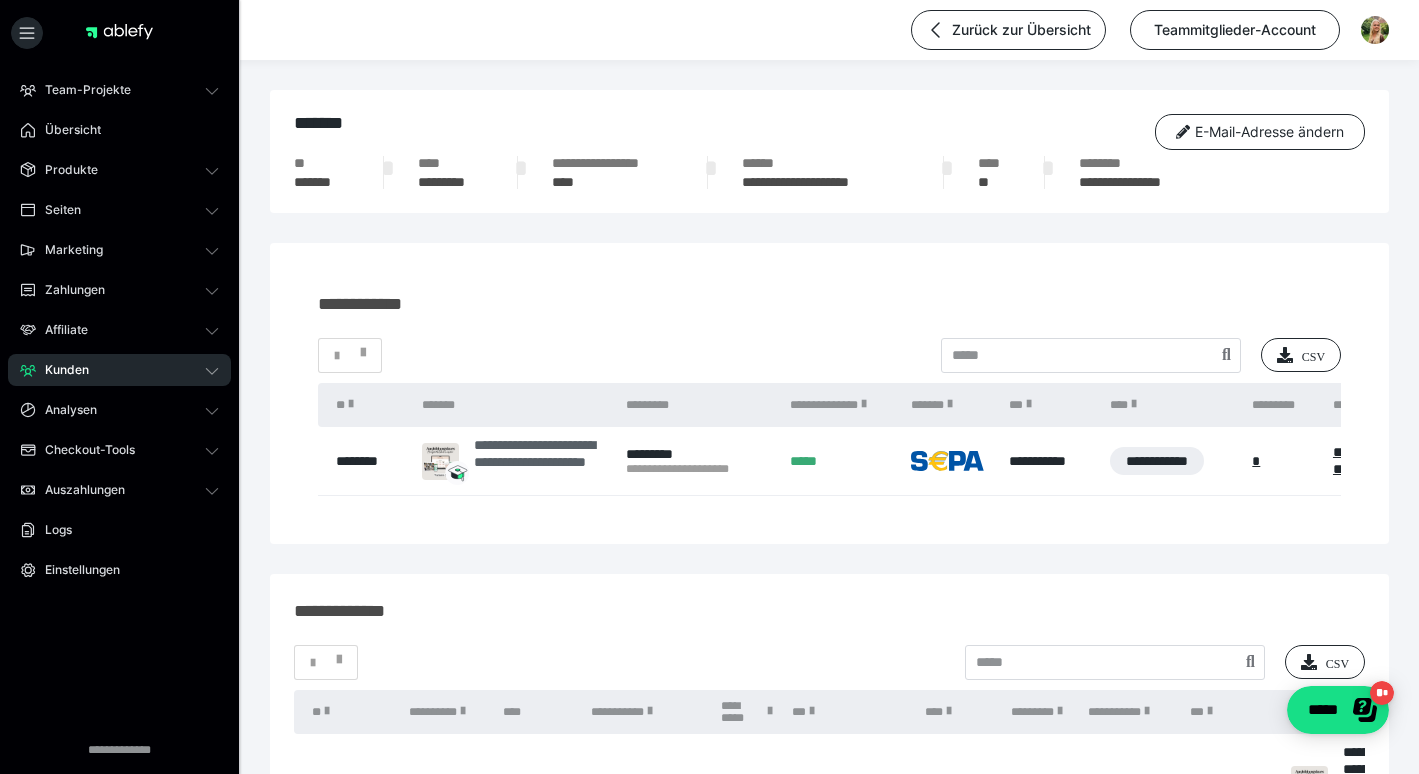 click on "**********" at bounding box center [540, 461] 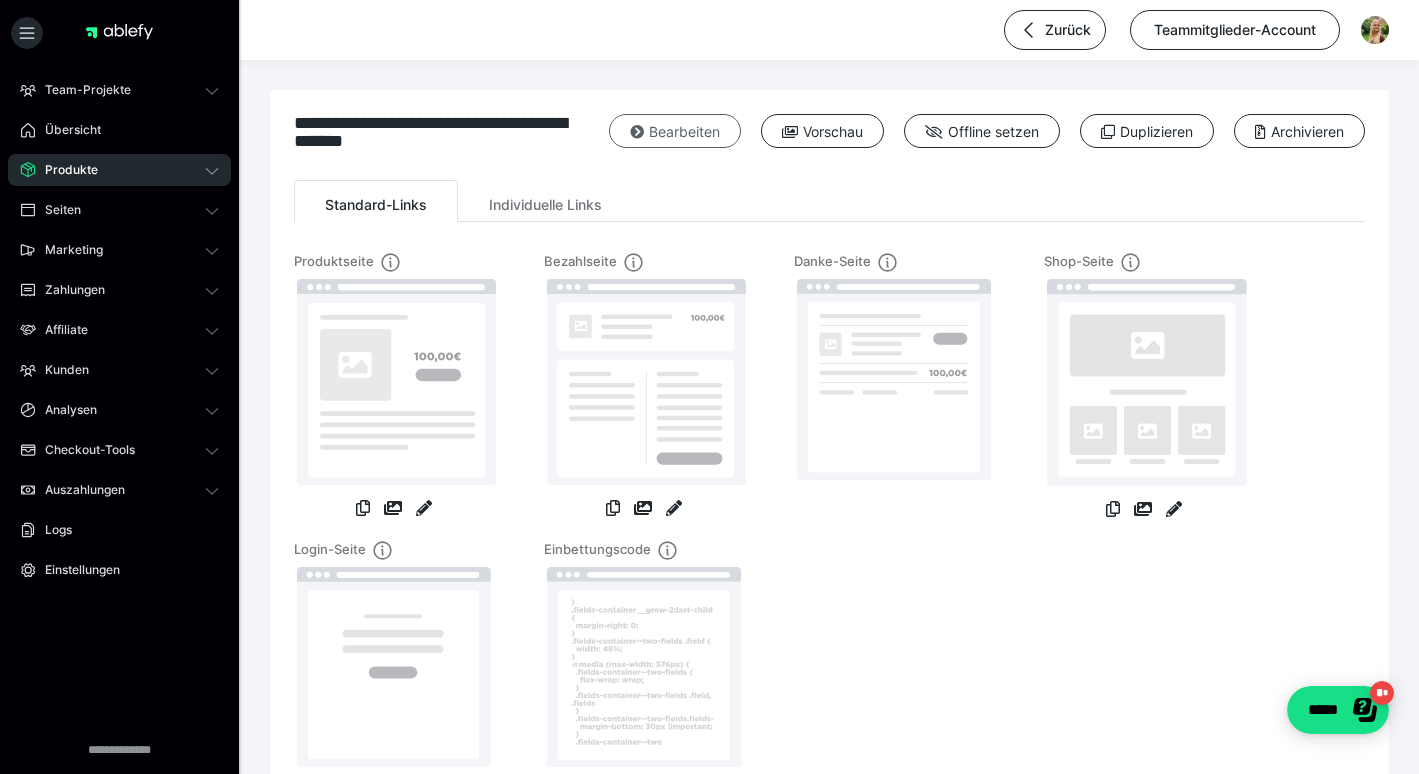 click on "Bearbeiten" at bounding box center [675, 131] 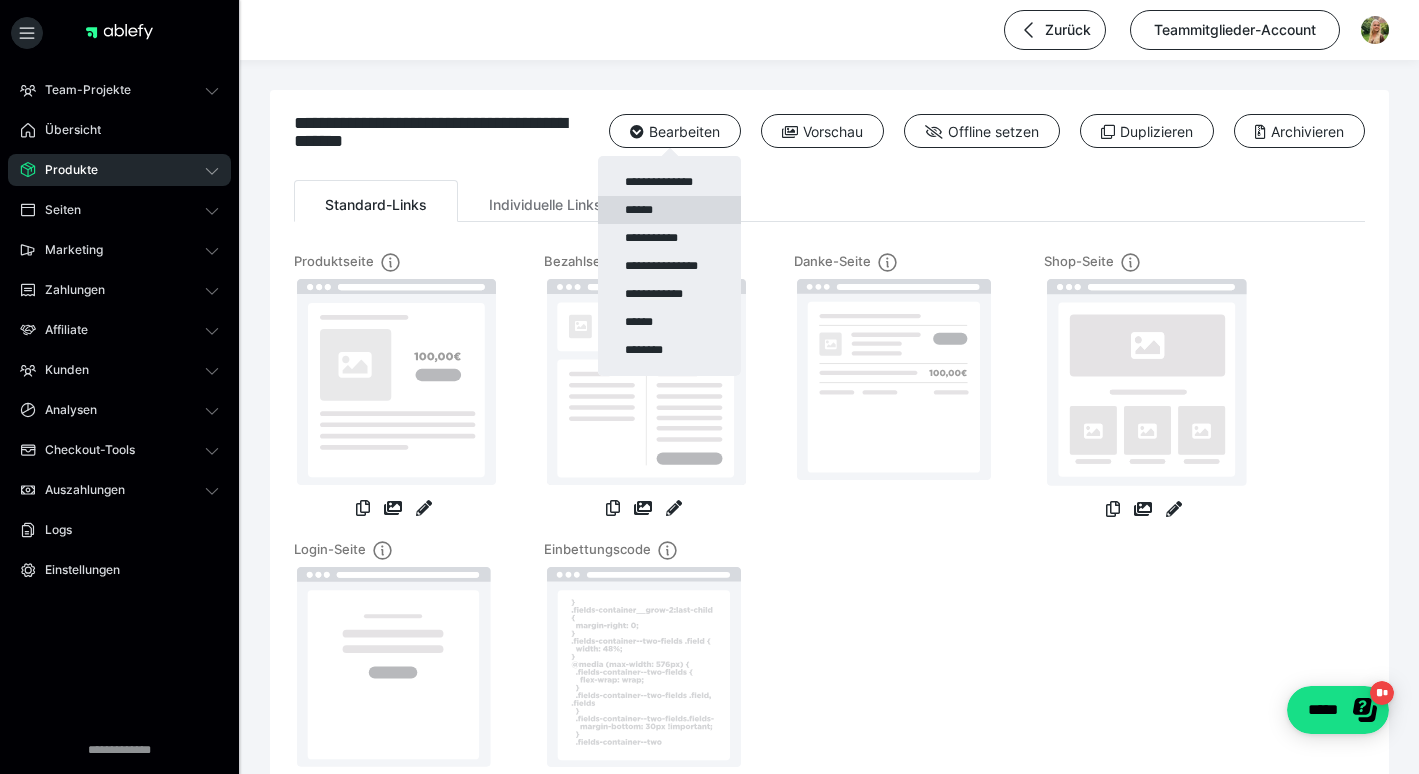 click on "******" at bounding box center (669, 210) 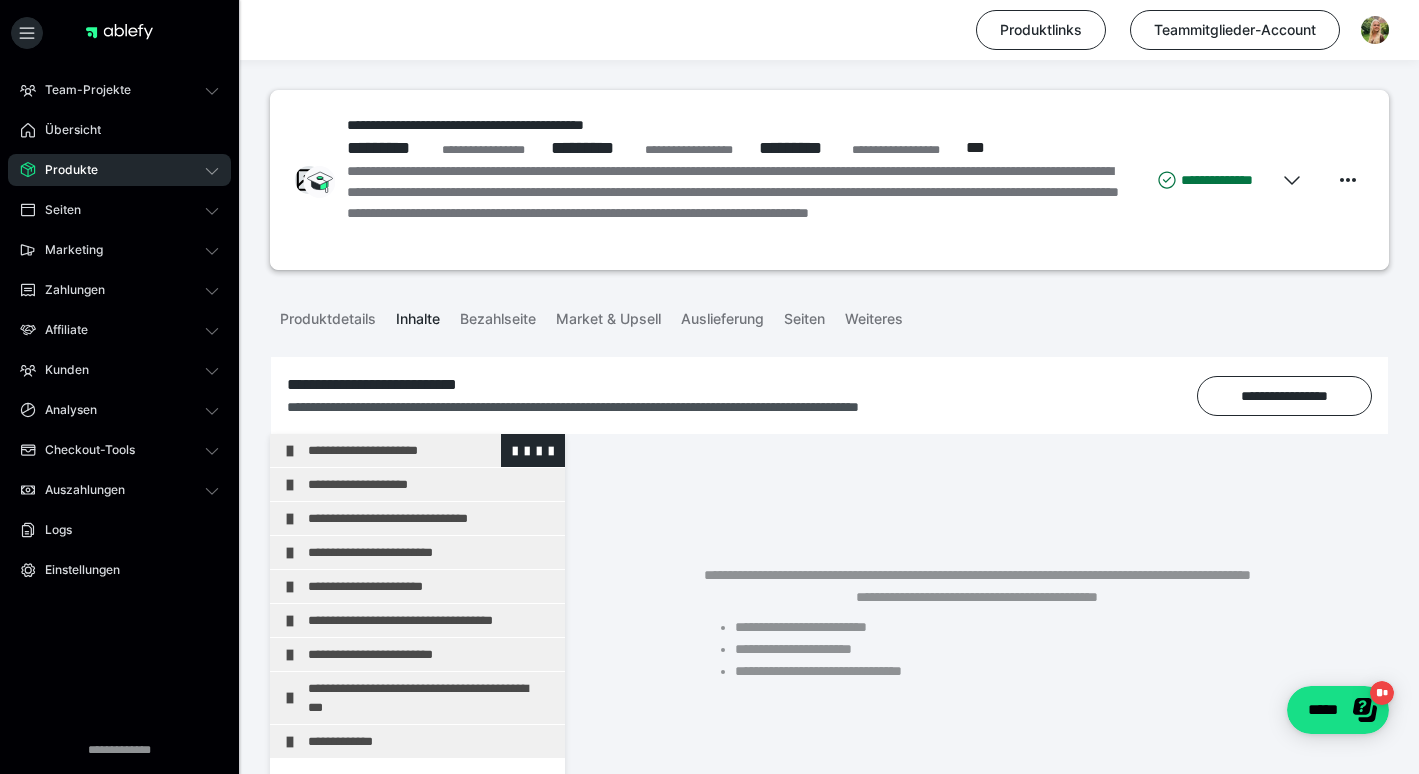 click on "**********" at bounding box center (431, 450) 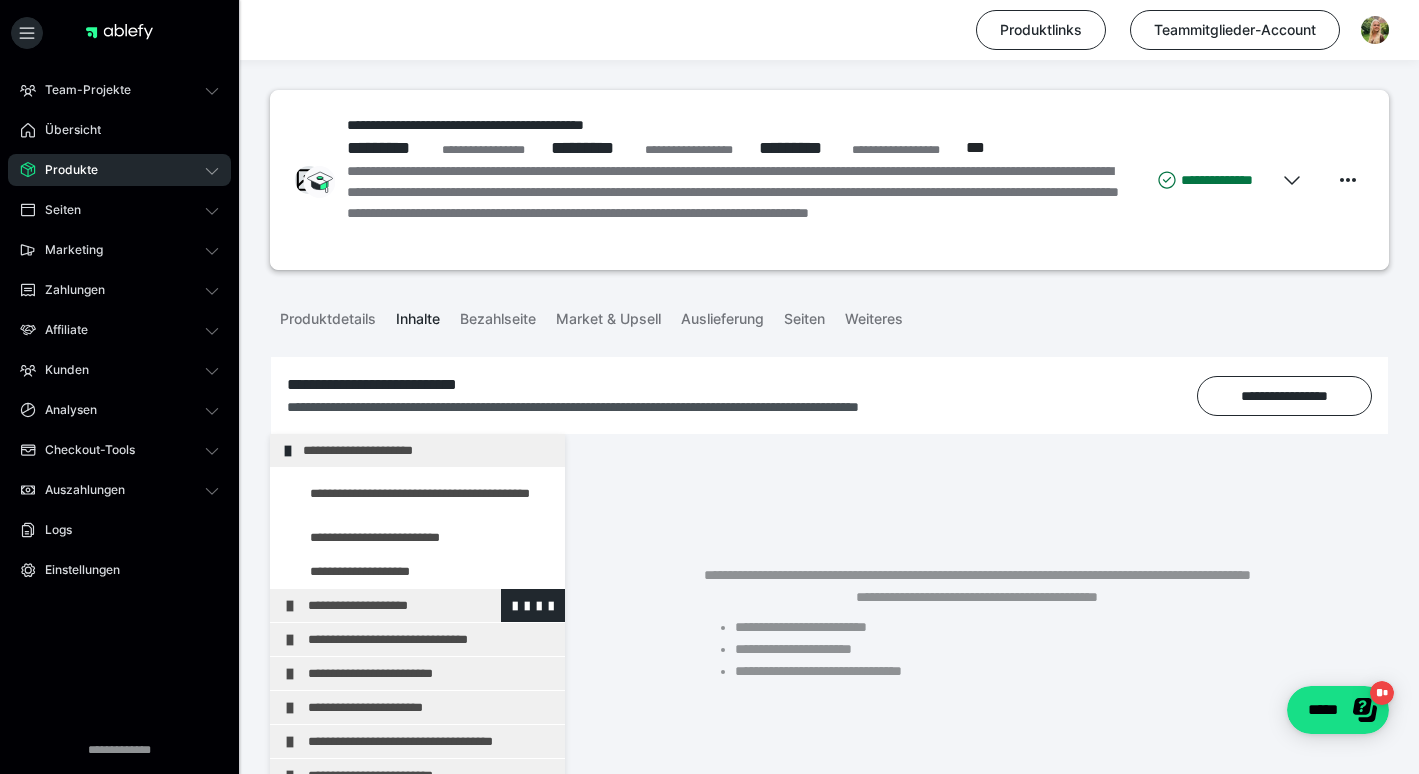 click on "**********" at bounding box center (431, 605) 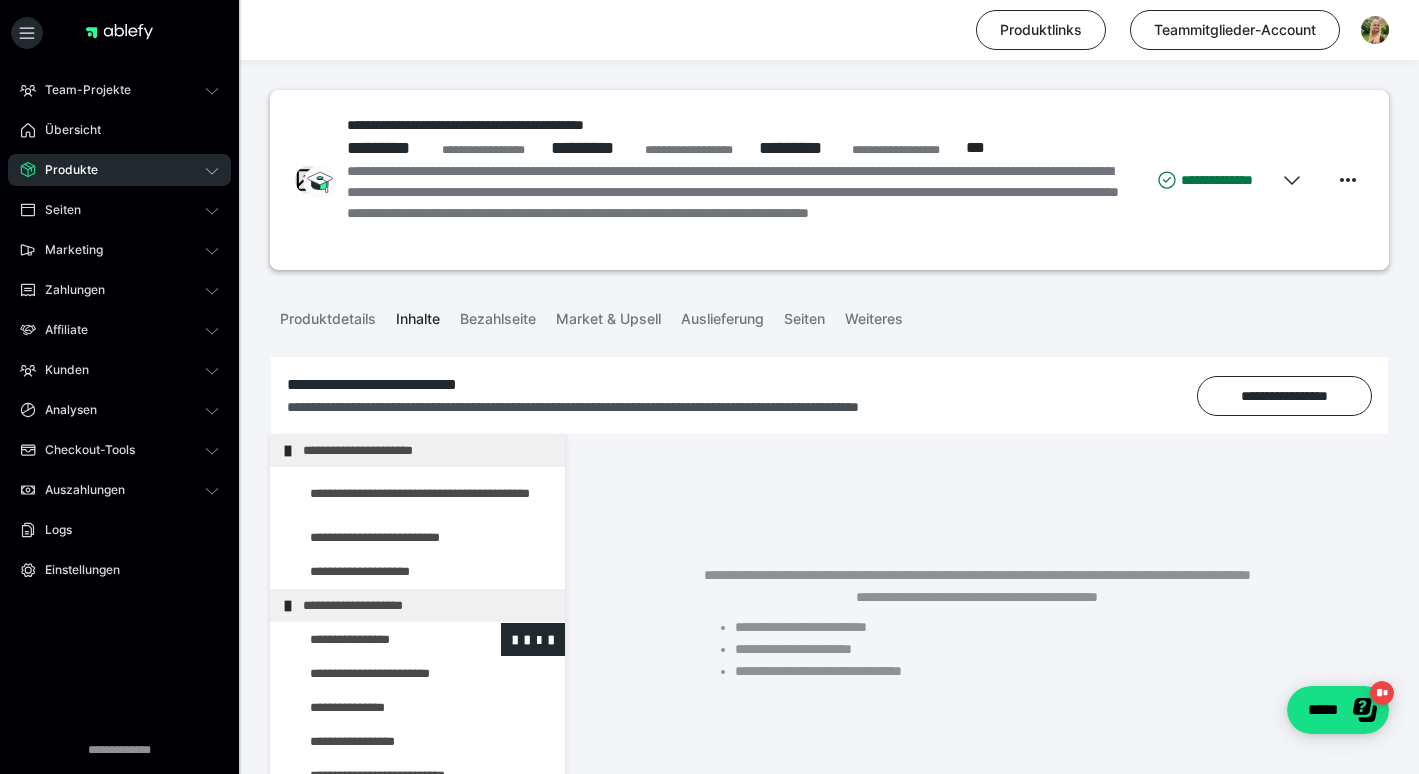 click at bounding box center (375, 639) 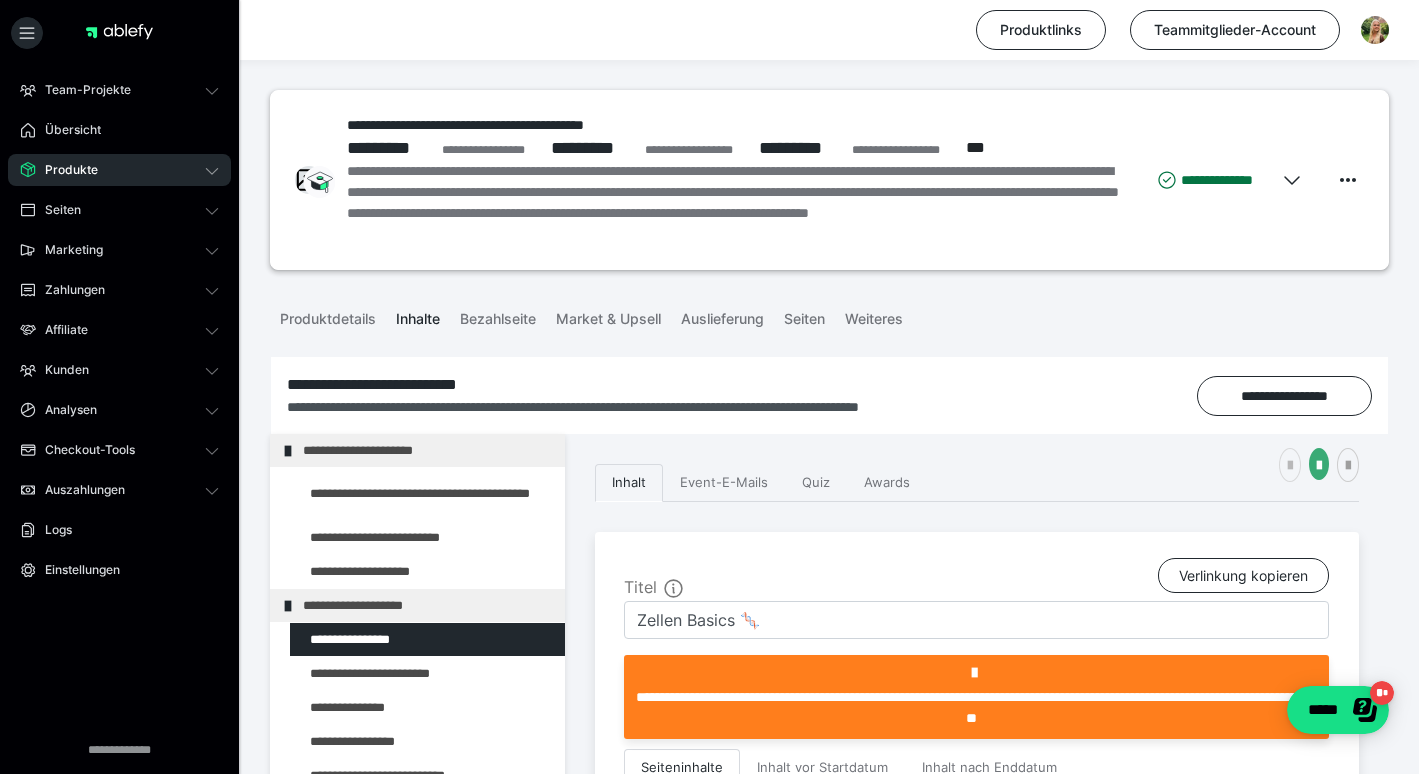 click at bounding box center [1290, 465] 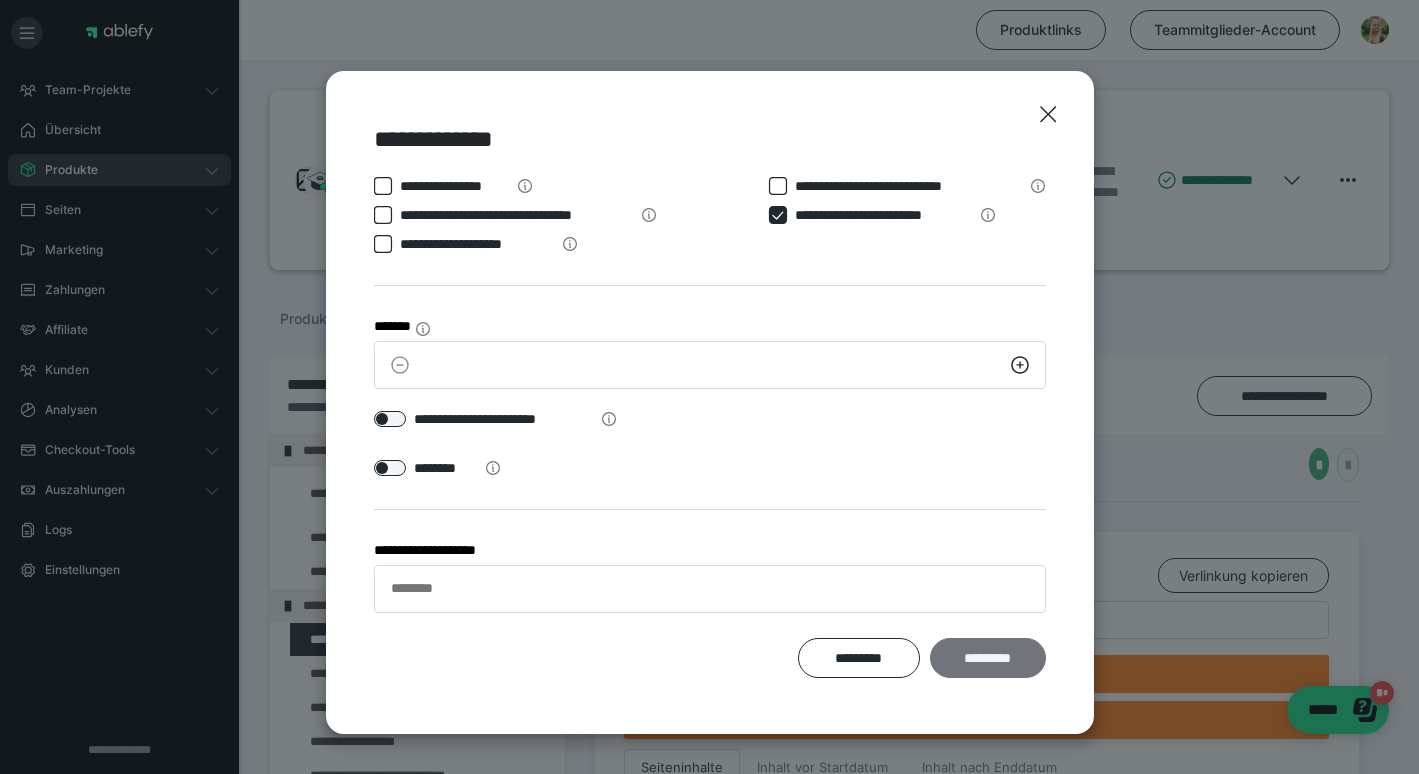 click on "*********" at bounding box center (988, 658) 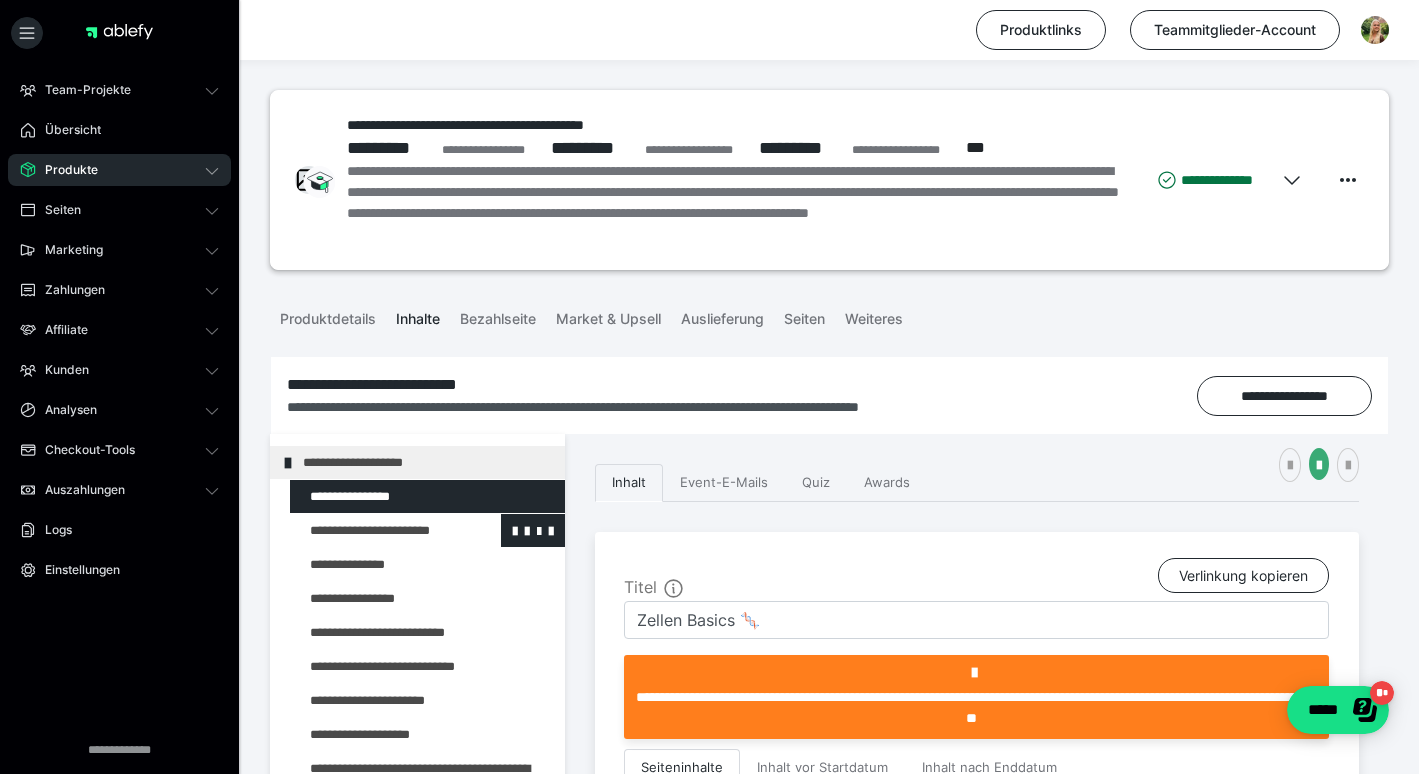scroll, scrollTop: 153, scrollLeft: 0, axis: vertical 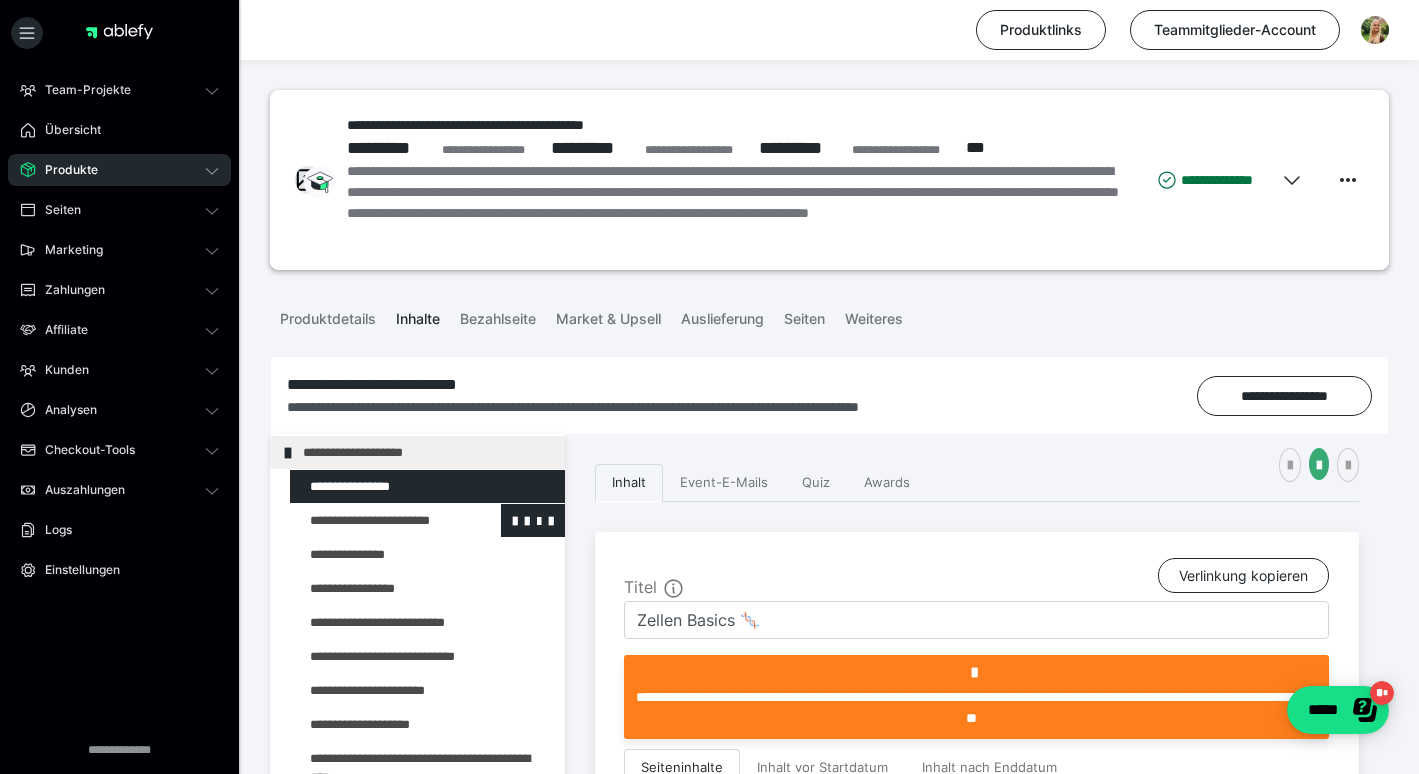 click at bounding box center (375, 520) 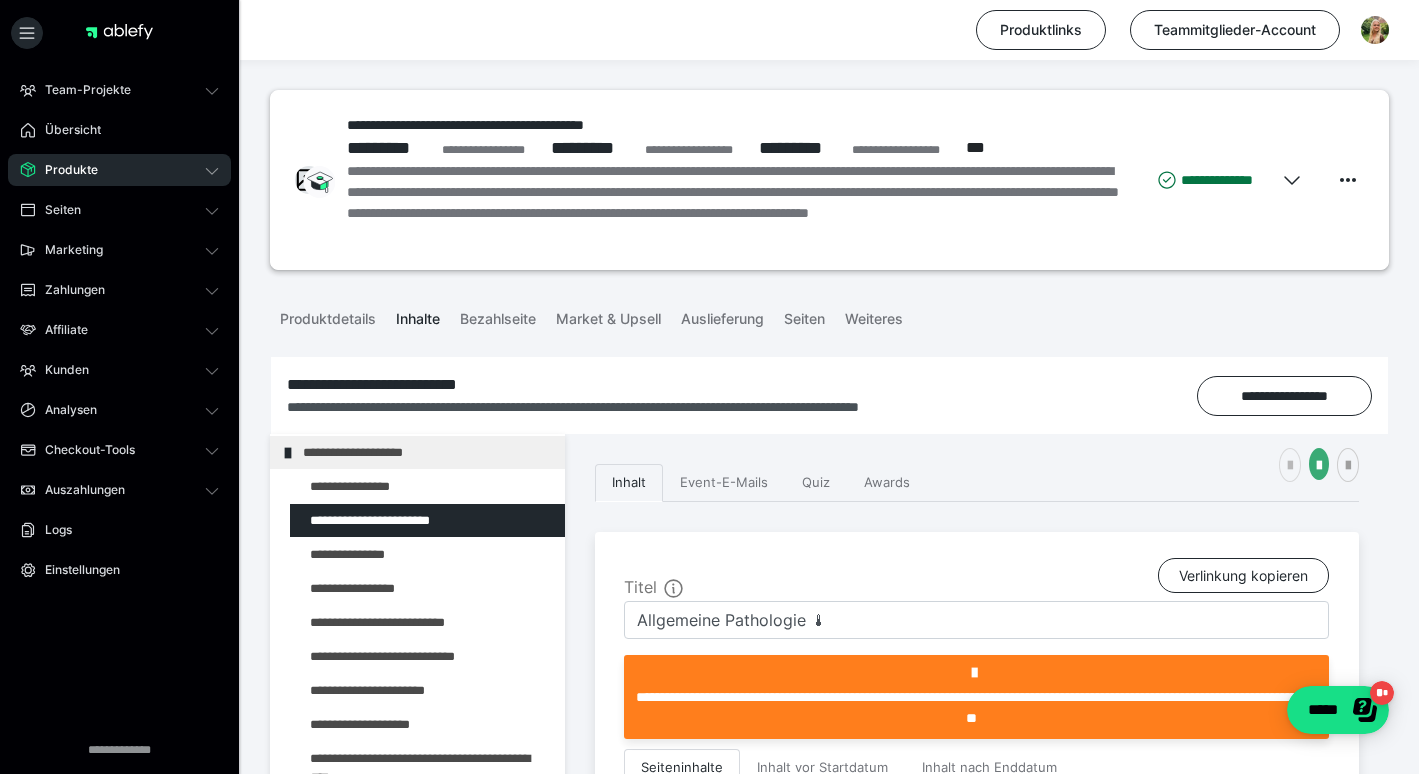click at bounding box center (1290, 465) 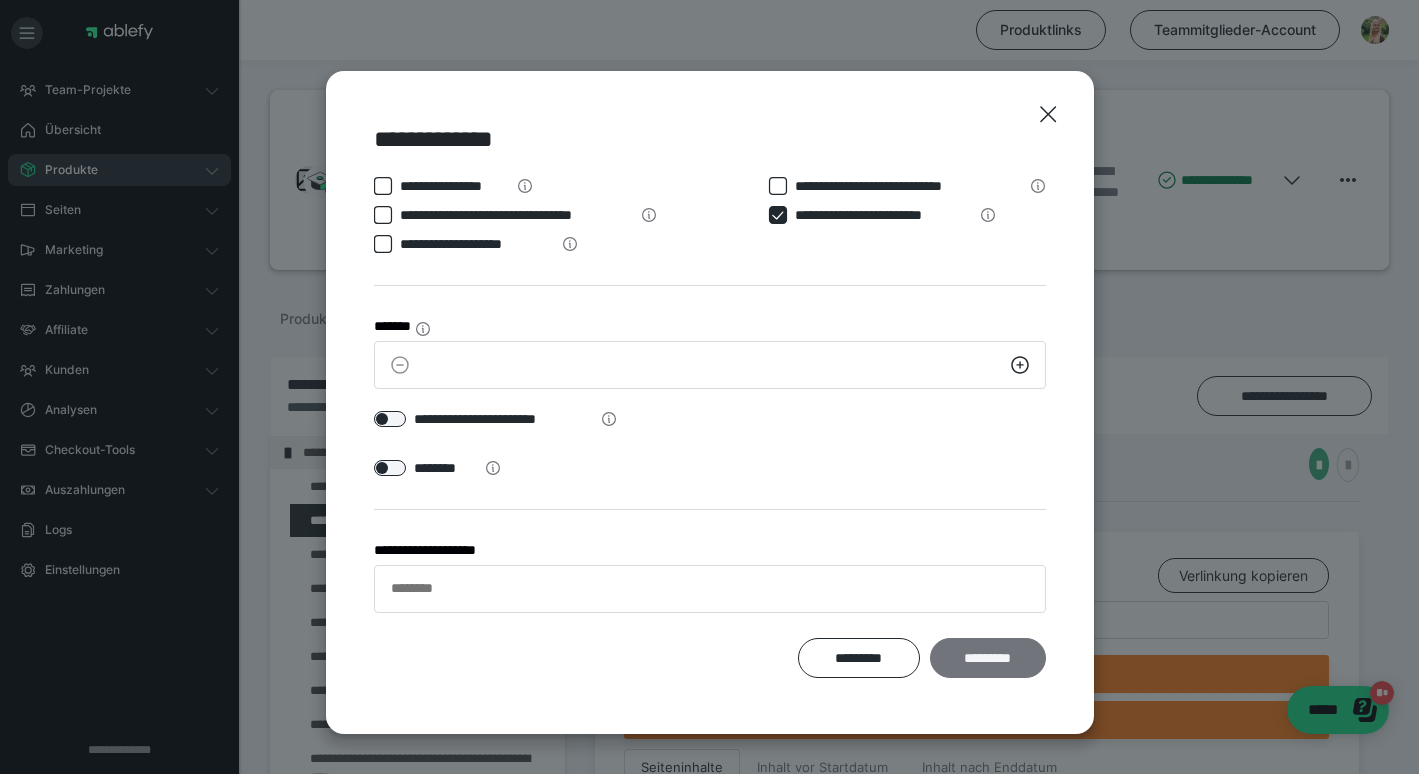 click on "*********" at bounding box center [988, 658] 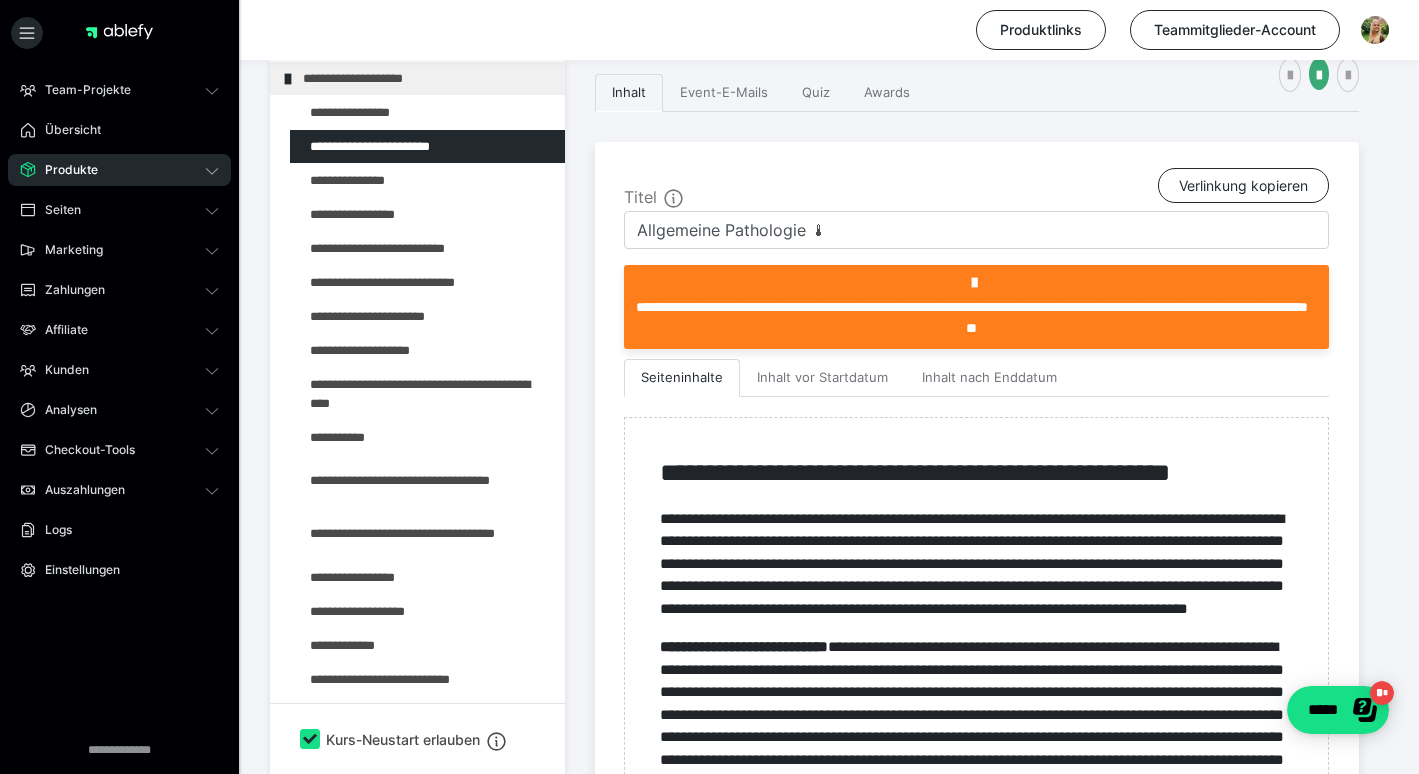 scroll, scrollTop: 391, scrollLeft: 0, axis: vertical 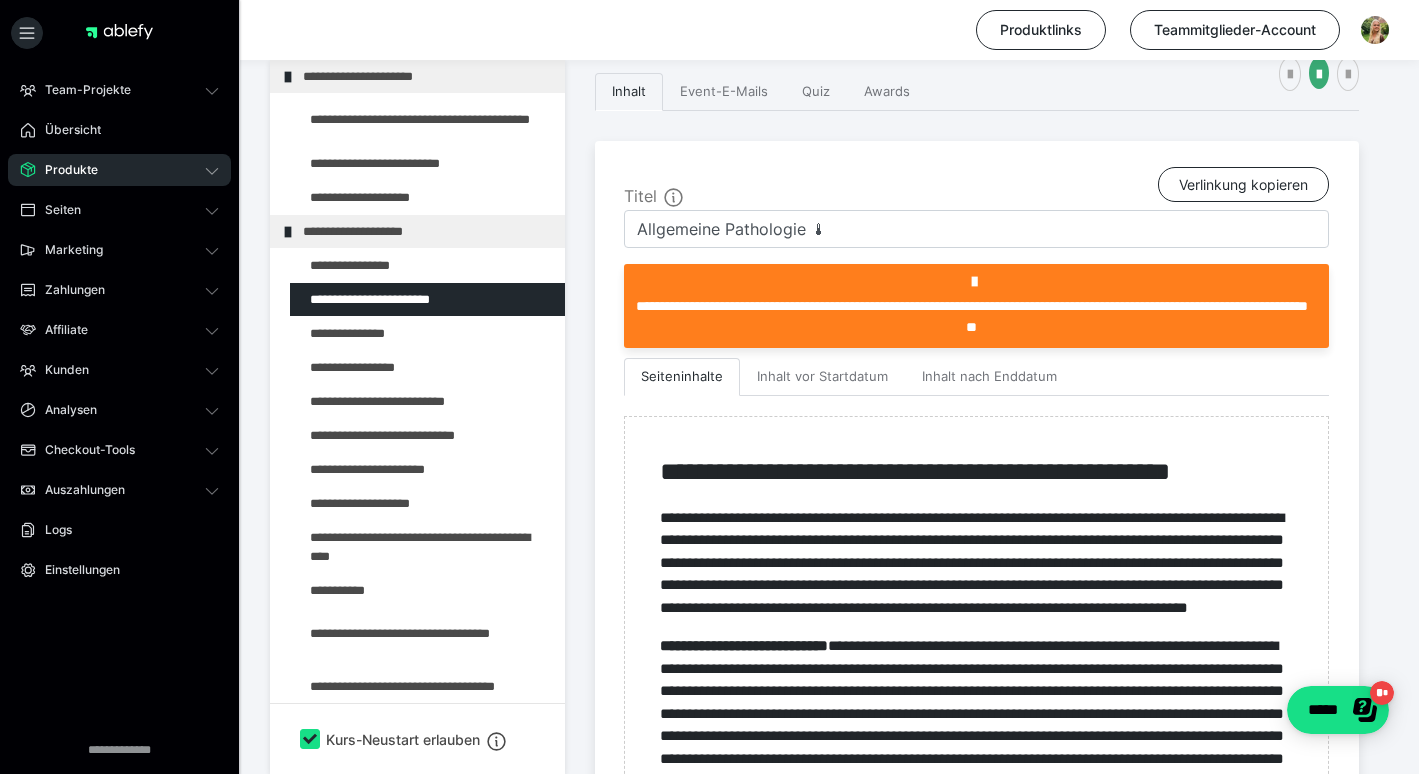 click on "Team-Projekte Startseite Team-Einladungen Team-Transaktionen Team-Auszahlungen Übersicht Produkte Alle Produkte Produkt-Kategorien Online-Kurs-Themes Mediathek Seiten Shop-Themes Membership-Themes Marketing Gutscheincodes Marketing-Tools Content-IDs Upsell-Funnels Tracking-Codes E-Mail-Schnittstellen Webhooks Zahlungen Bestellungen Fälligkeiten Transaktionen Rechnungen & Storno-Rechnungen Affiliate Affiliate-Programme Affiliates Statistiken Landingpages Kunden Kunden Kurs-Zugänge Membership-Zugänge E-Ticket-Bestellungen Awards Lizenzschlüssel Analysen Analysen Checkout-Tools Bezahlseiten-Templates Zahlungspläne Zusatzkosten Zusatzfelder Auszahlungen Neue Auszahlung Berichte Logs Einstellungen" at bounding box center [119, 390] 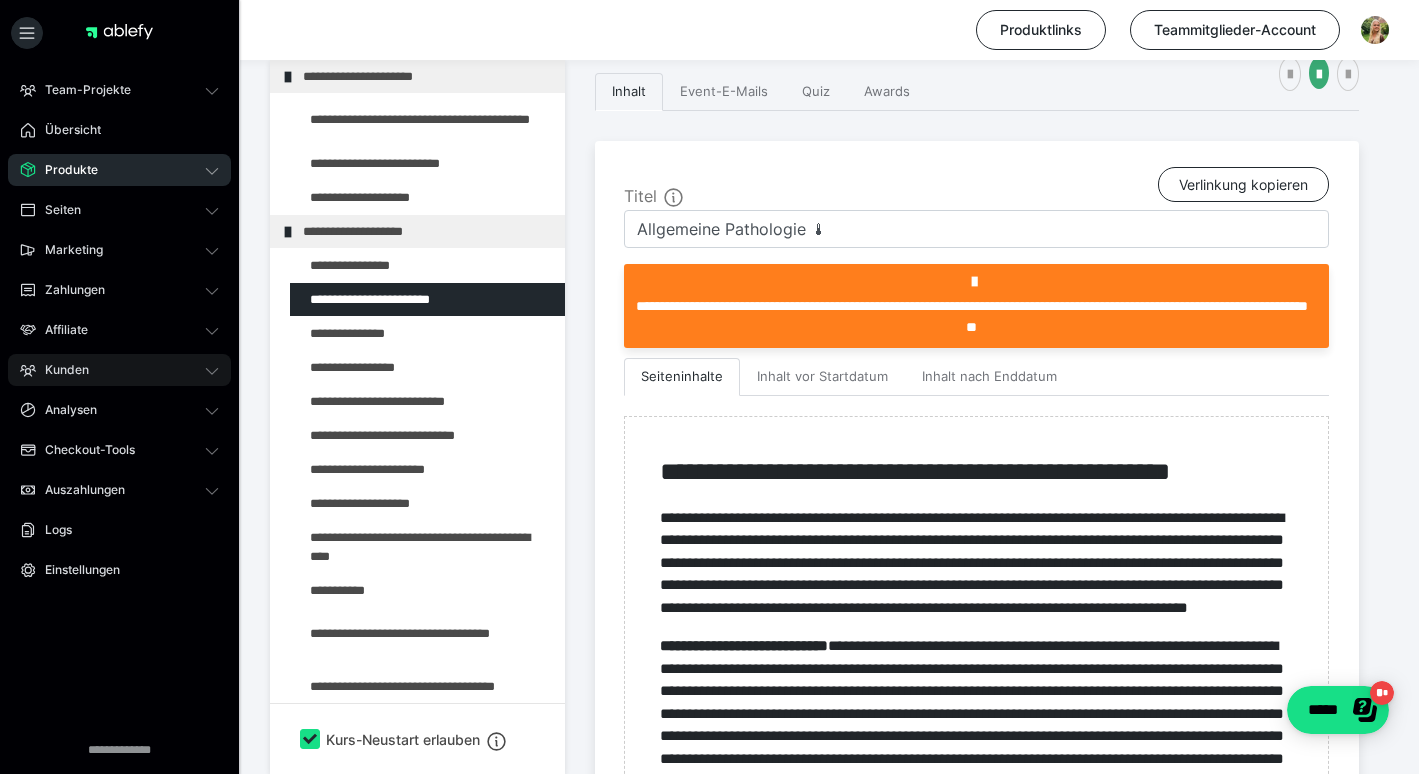 click on "Kunden" at bounding box center (119, 370) 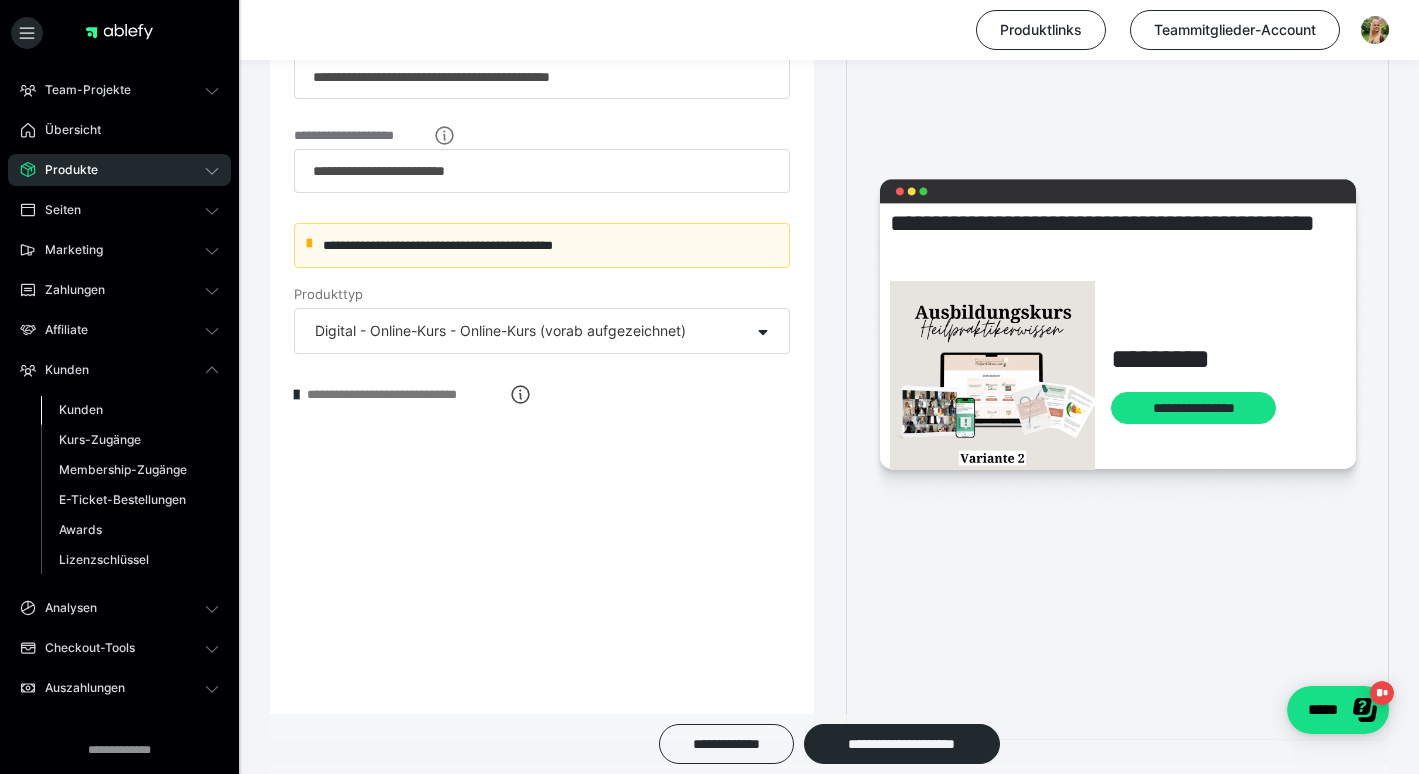 click on "Kunden" at bounding box center [81, 409] 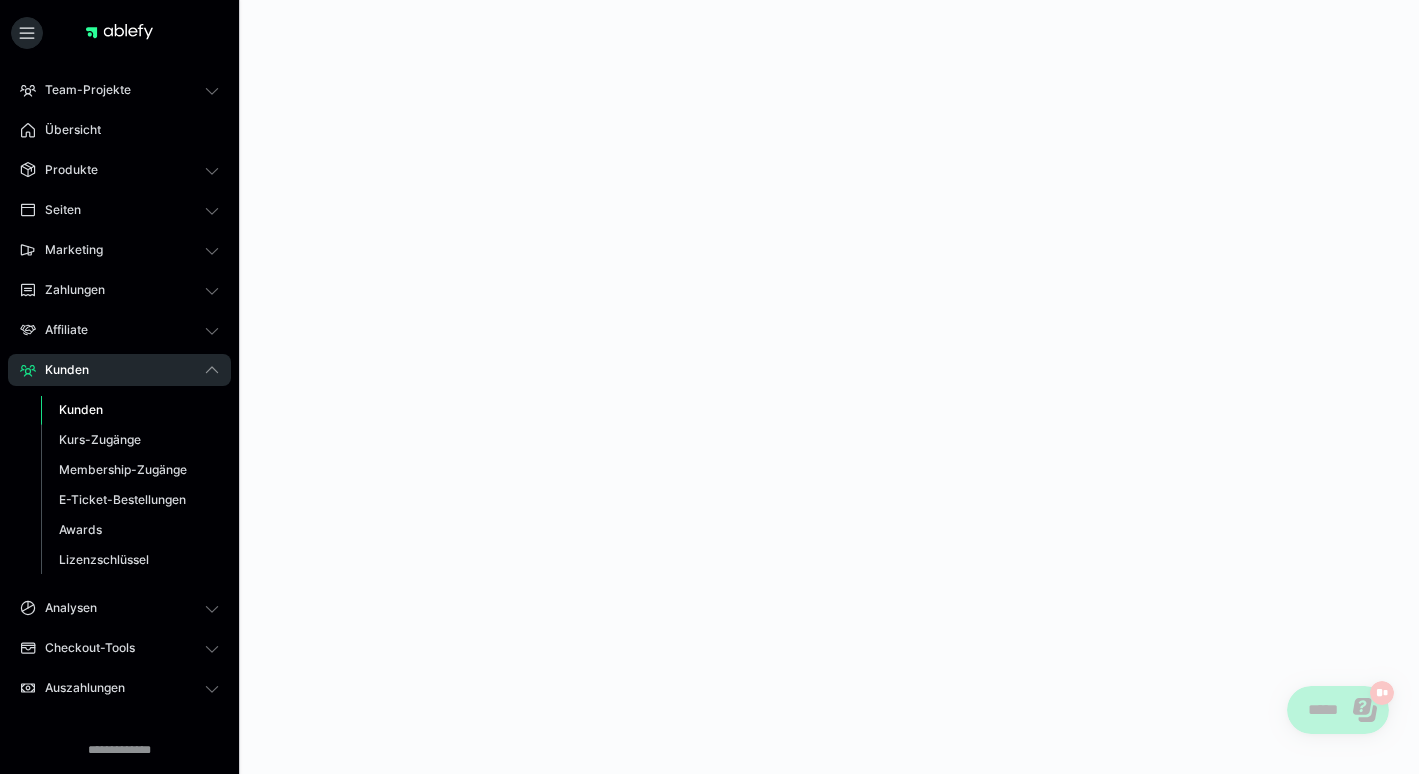 scroll, scrollTop: 0, scrollLeft: 0, axis: both 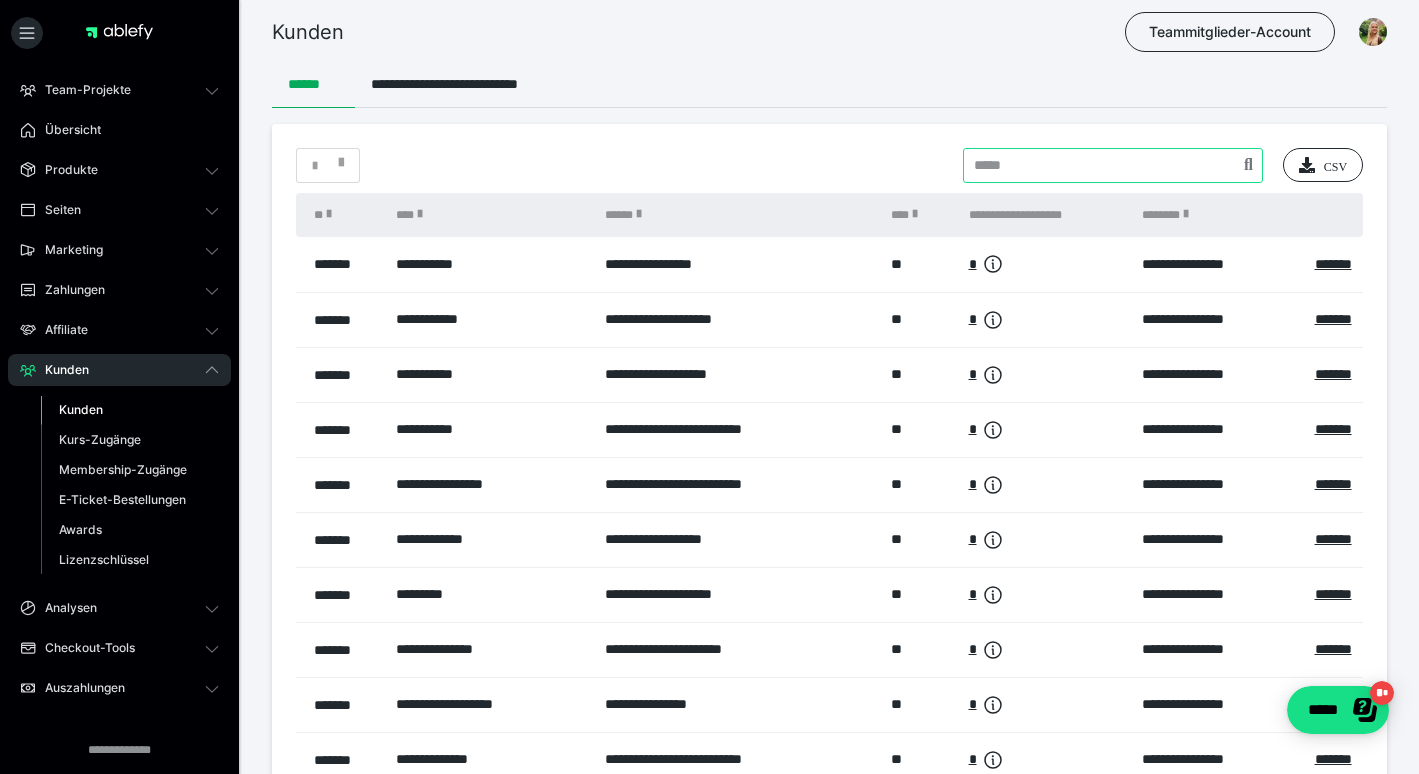 click at bounding box center (1113, 165) 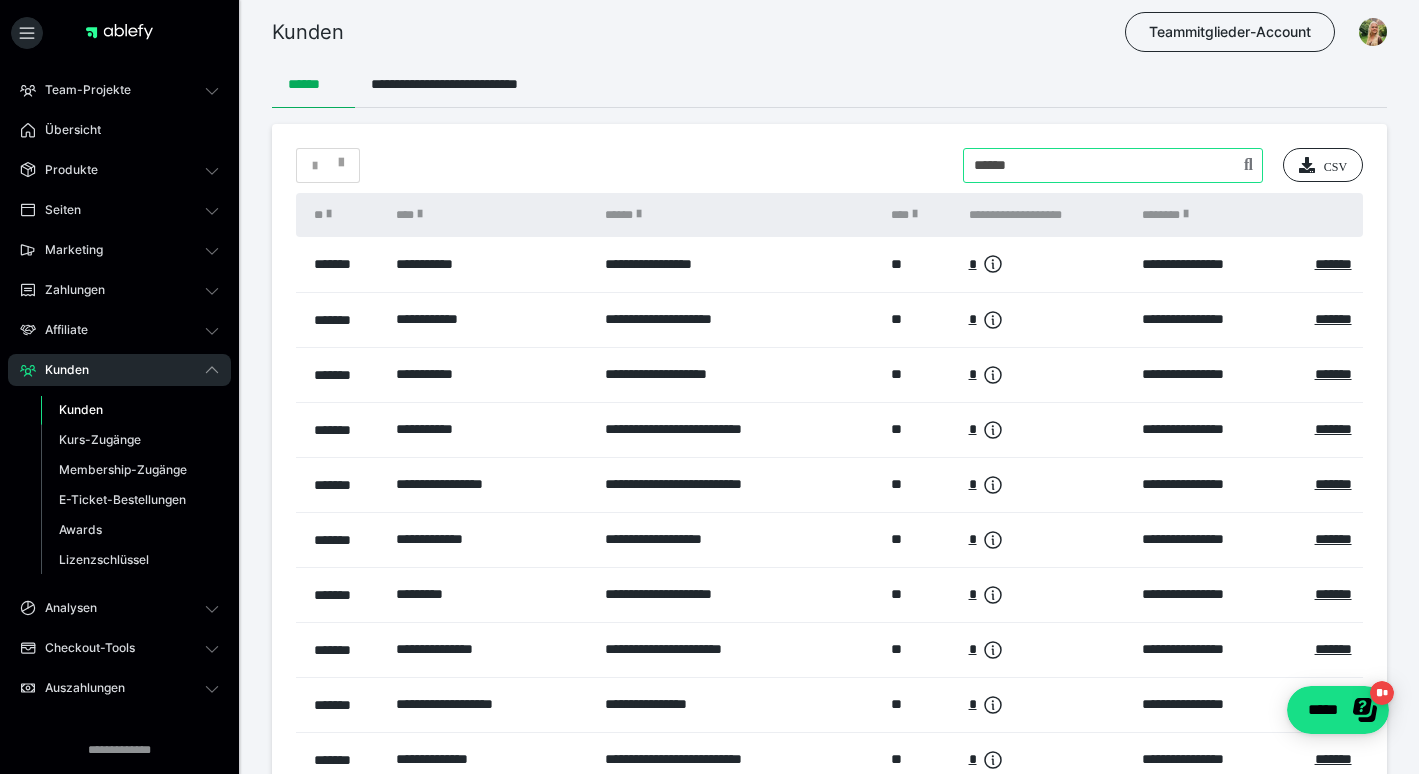 type on "******" 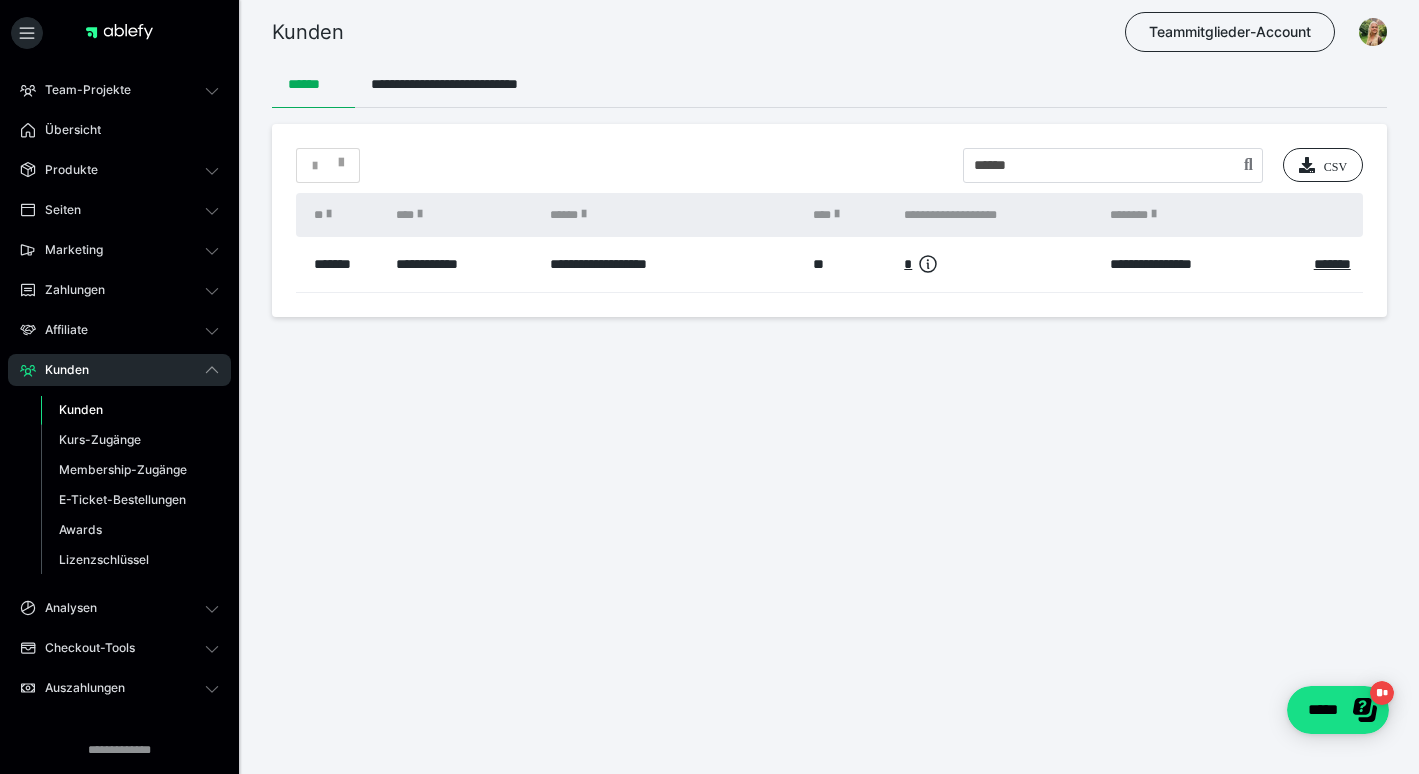 scroll, scrollTop: 0, scrollLeft: 0, axis: both 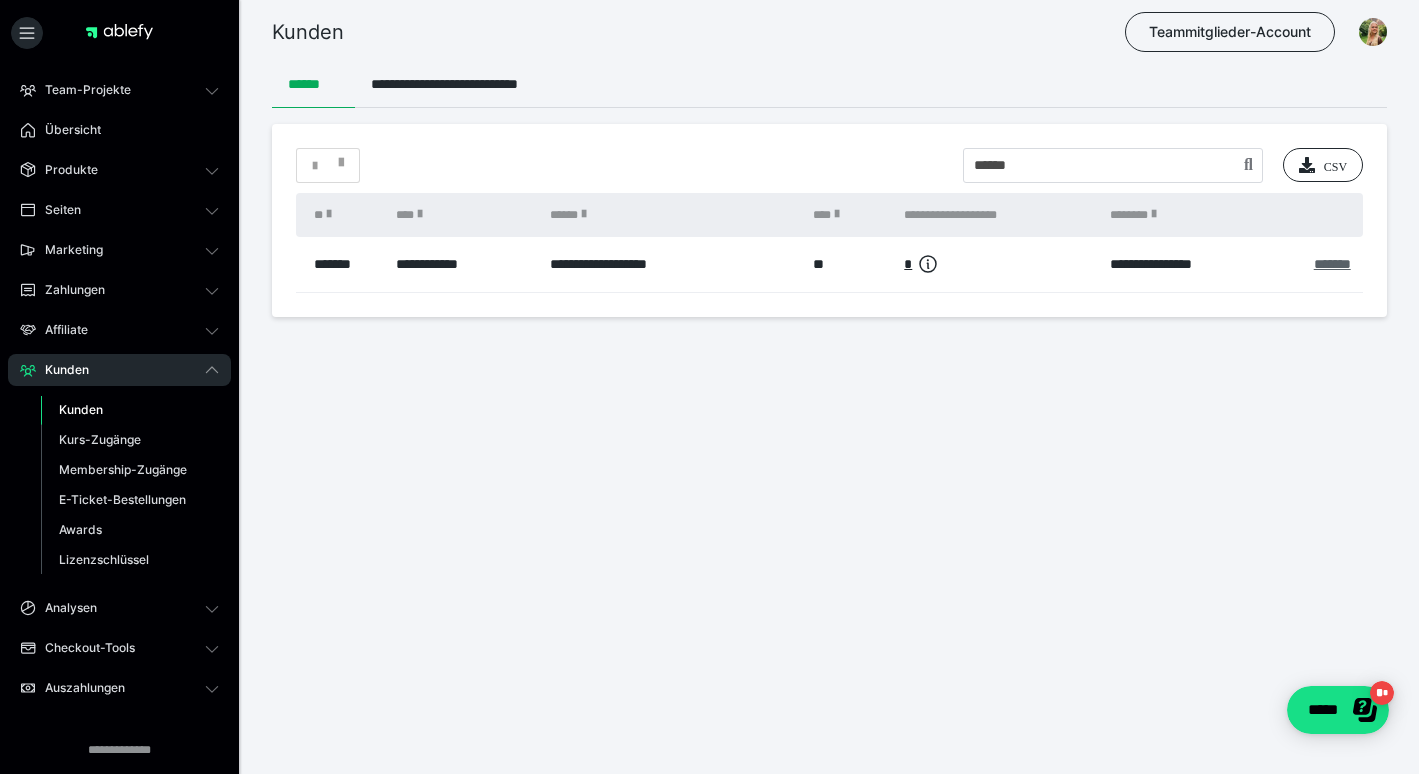click on "*******" at bounding box center (1332, 264) 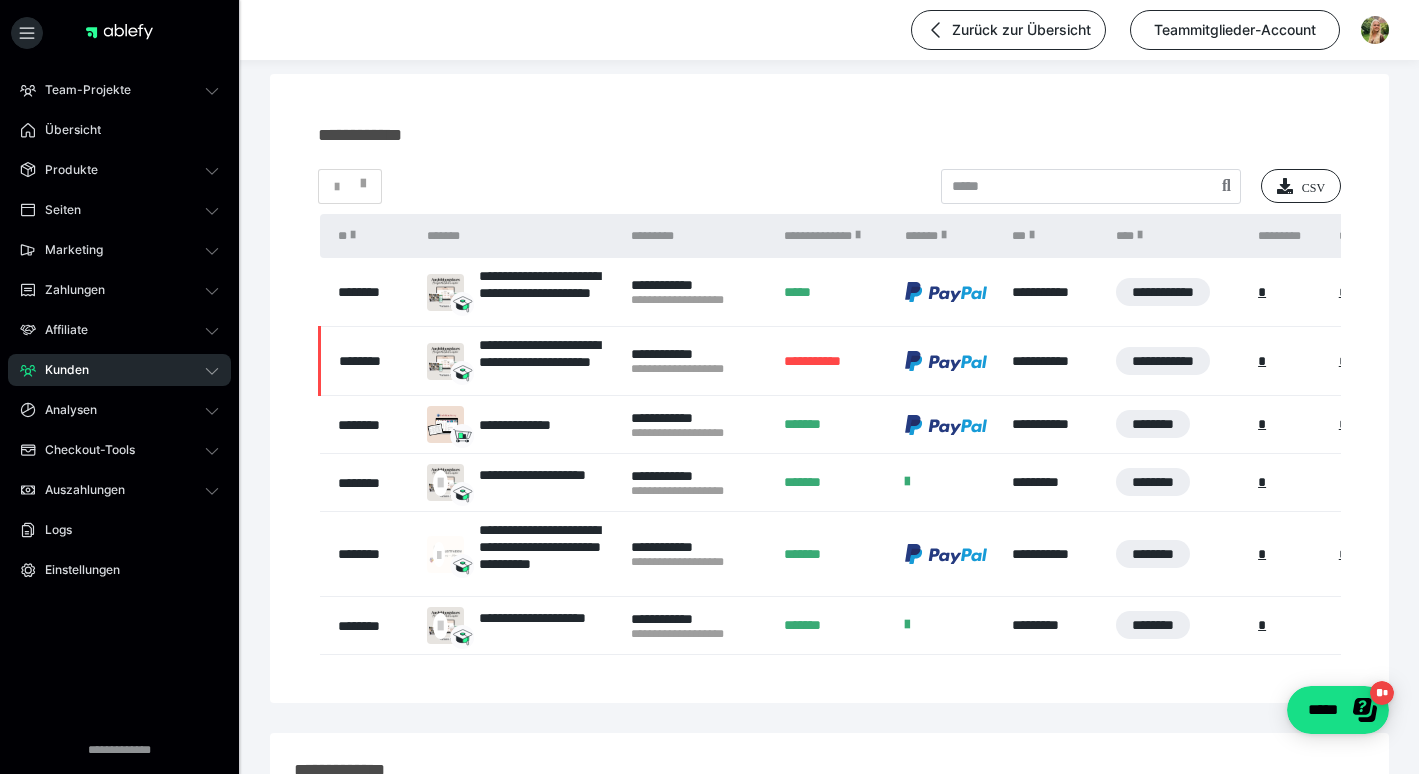 scroll, scrollTop: 177, scrollLeft: 0, axis: vertical 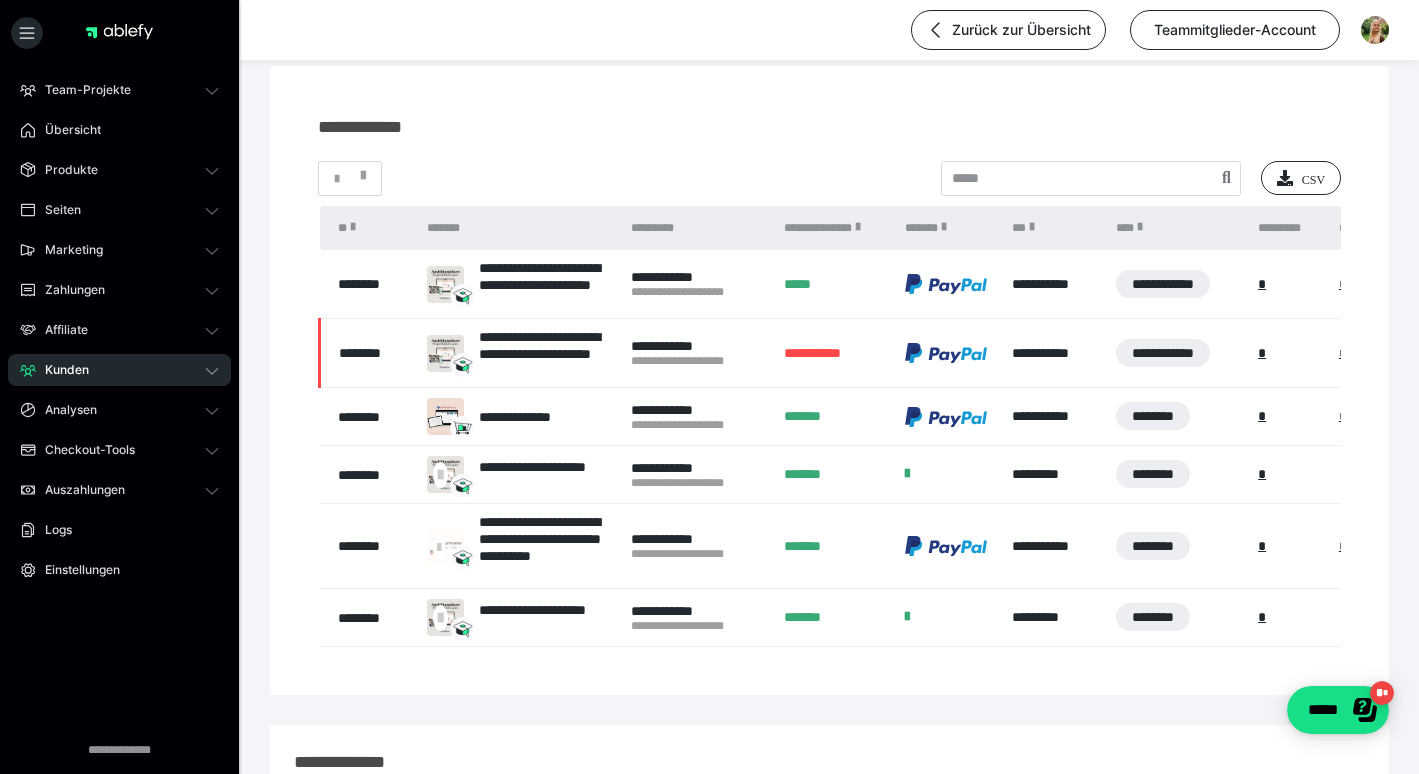 click on "Kunden" at bounding box center (119, 370) 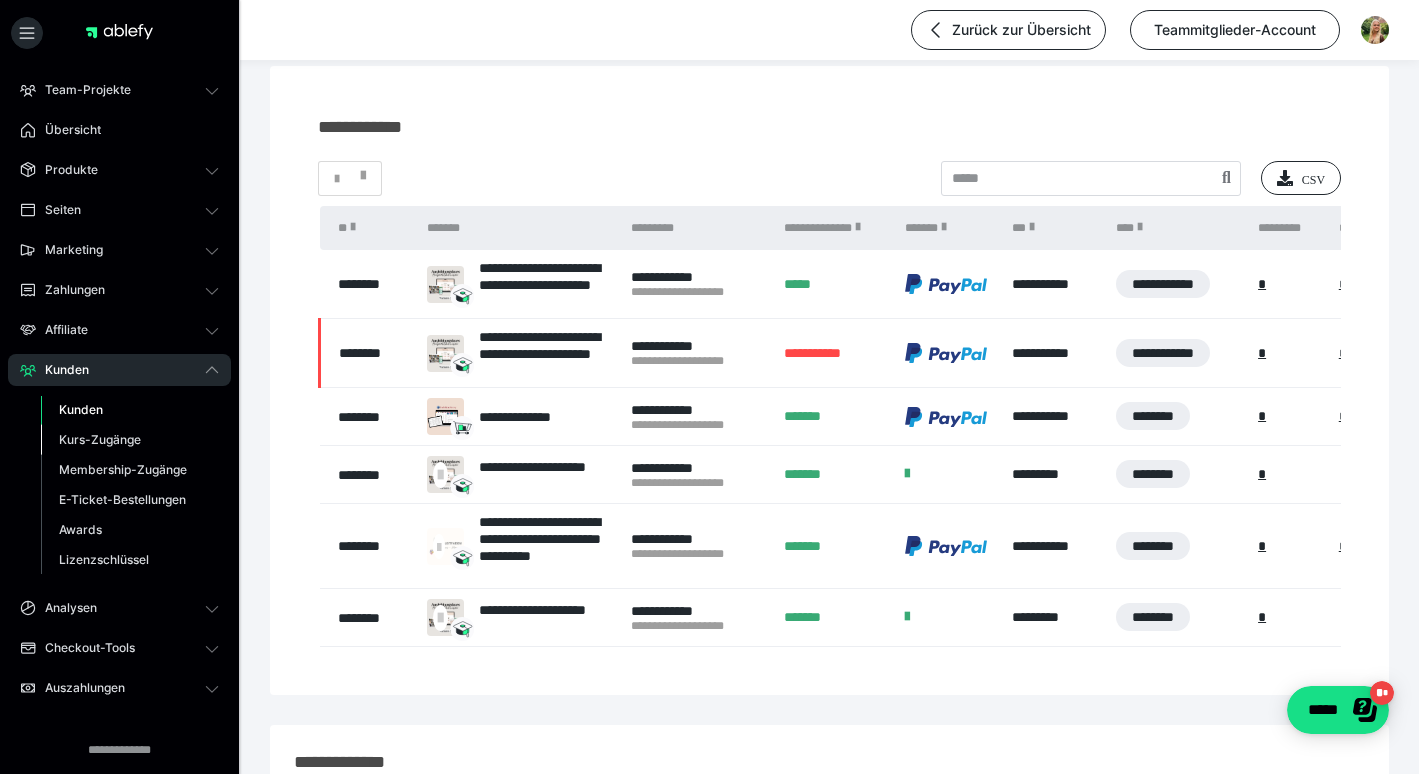 click on "Kurs-Zugänge" at bounding box center [100, 439] 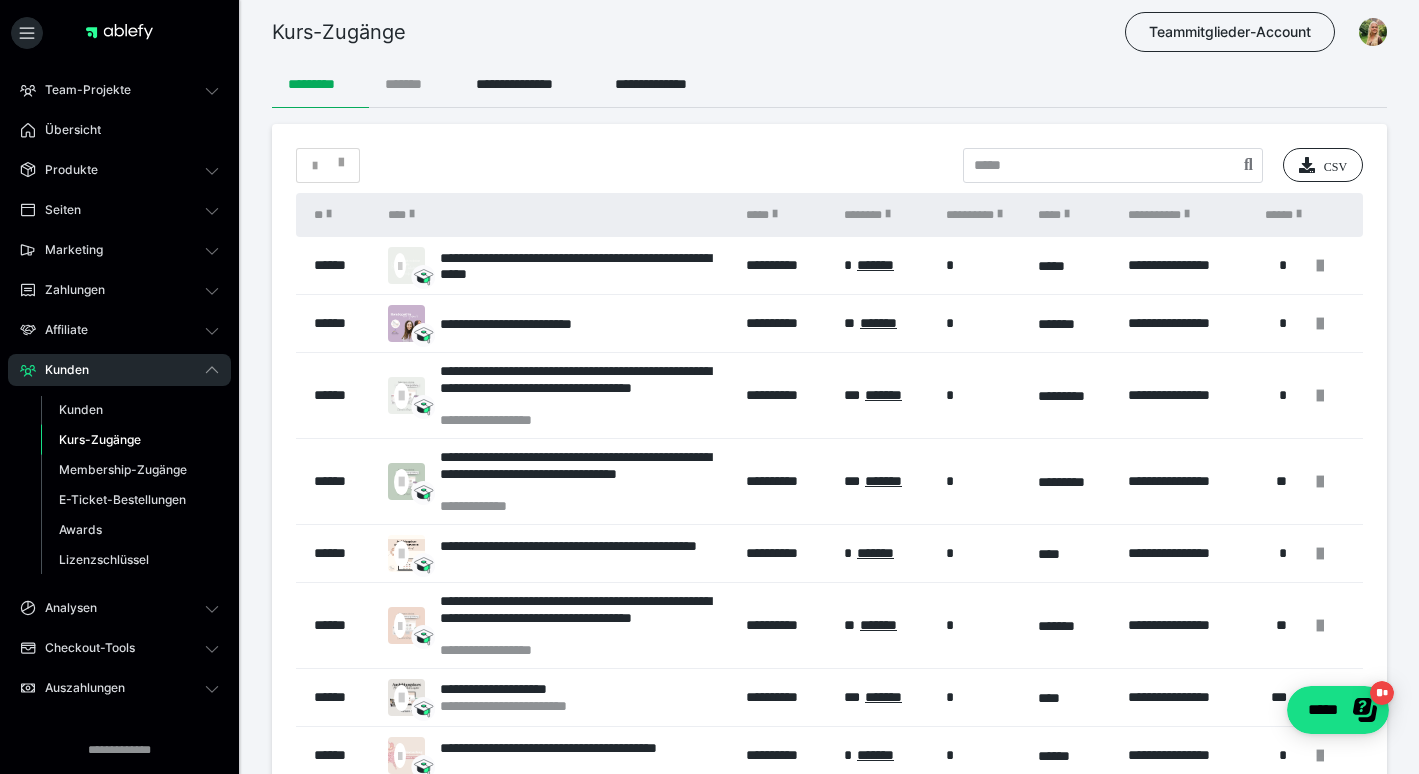 click on "*******" at bounding box center [414, 84] 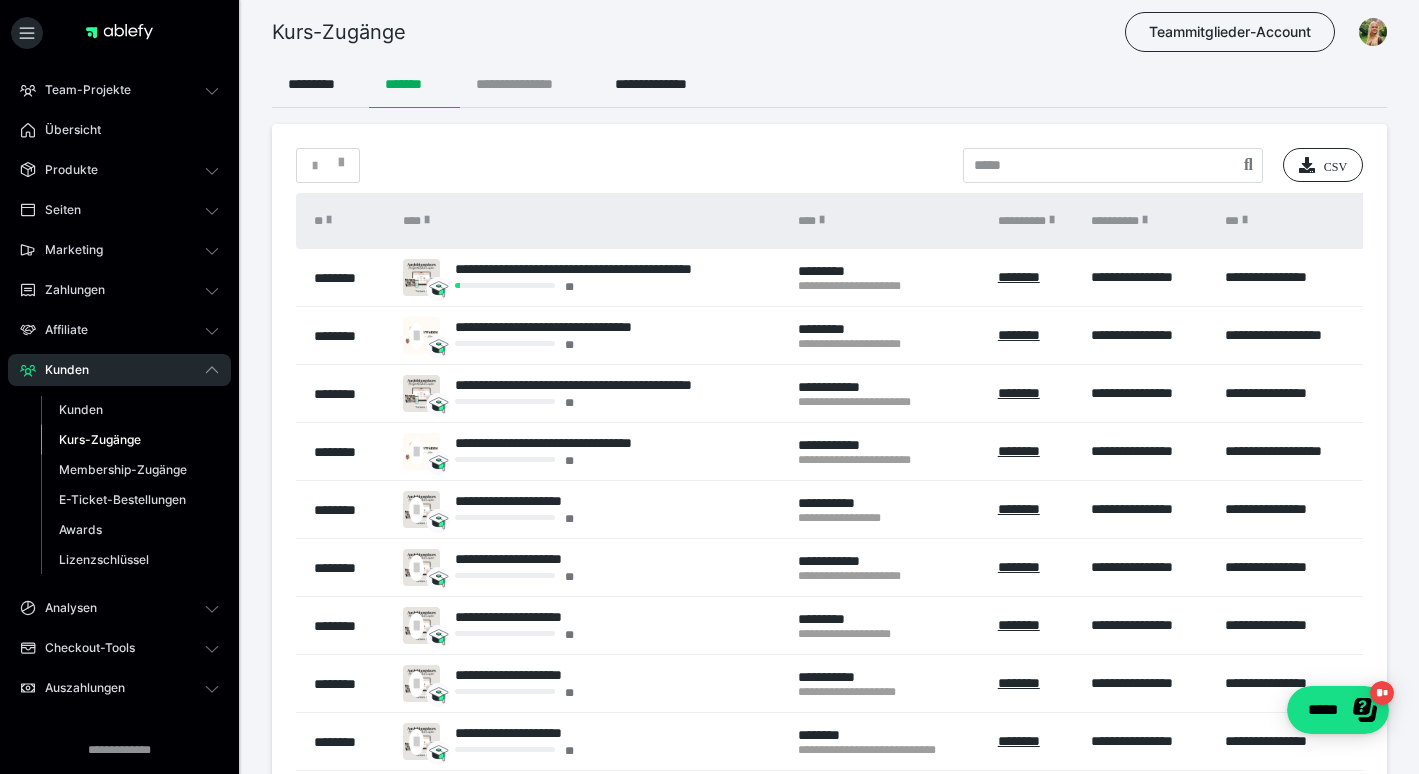 click on "**********" at bounding box center (529, 84) 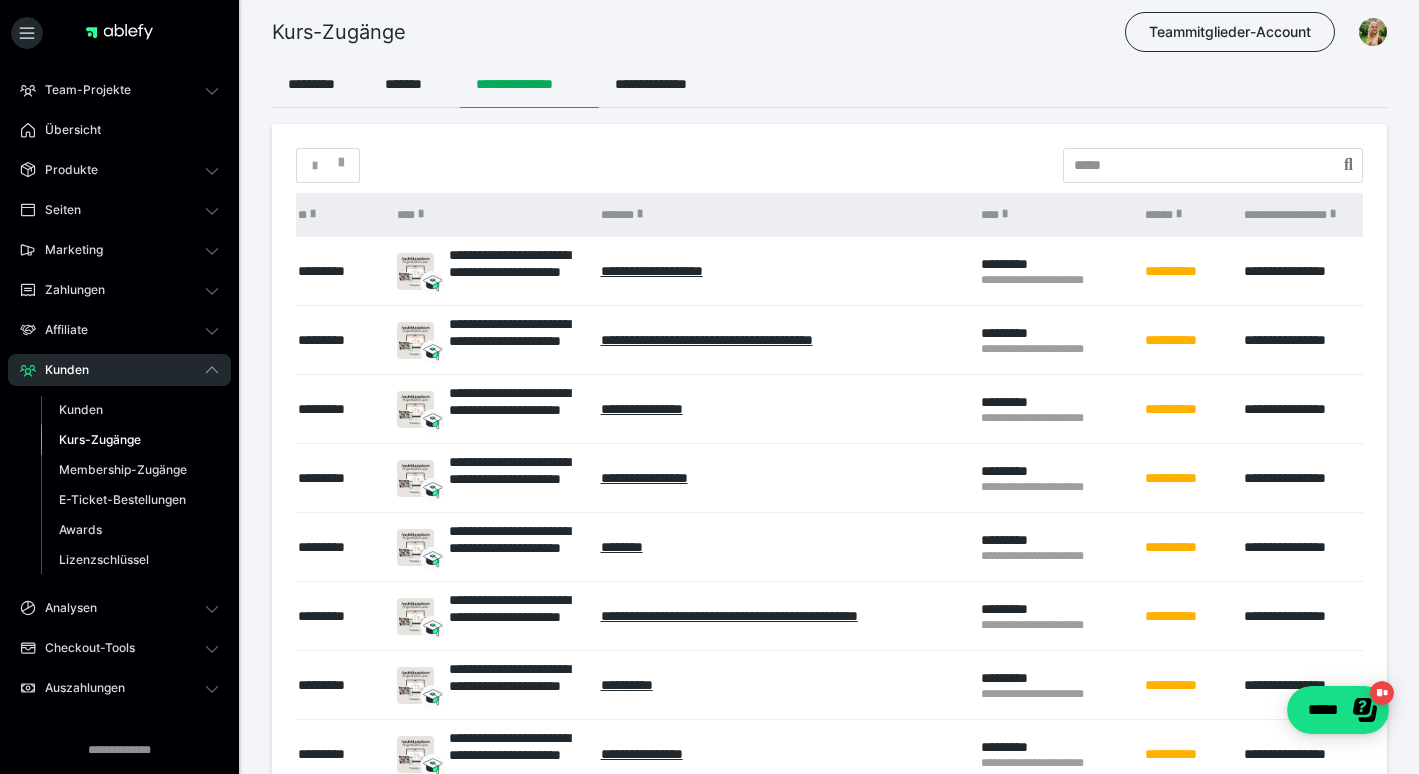 scroll, scrollTop: 0, scrollLeft: 95, axis: horizontal 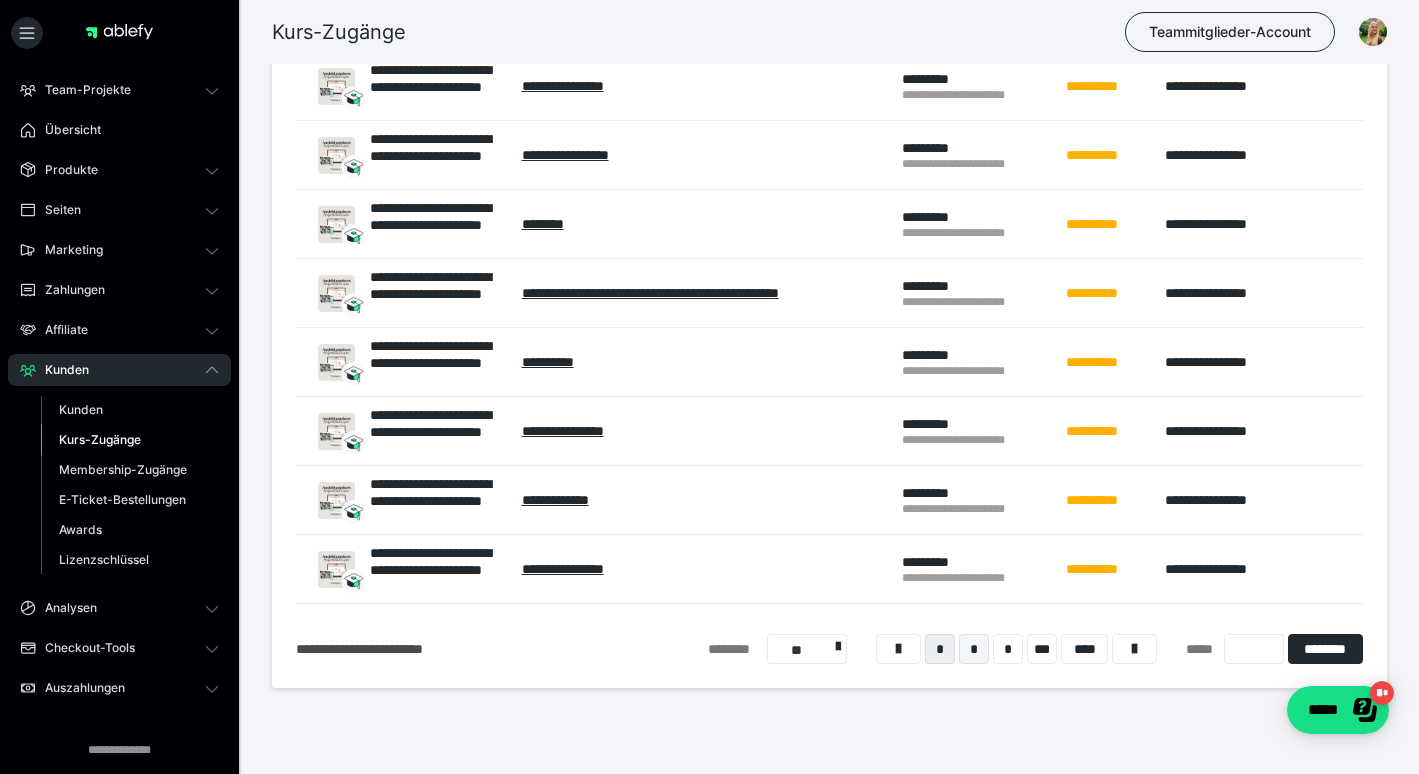 click on "*" at bounding box center [974, 649] 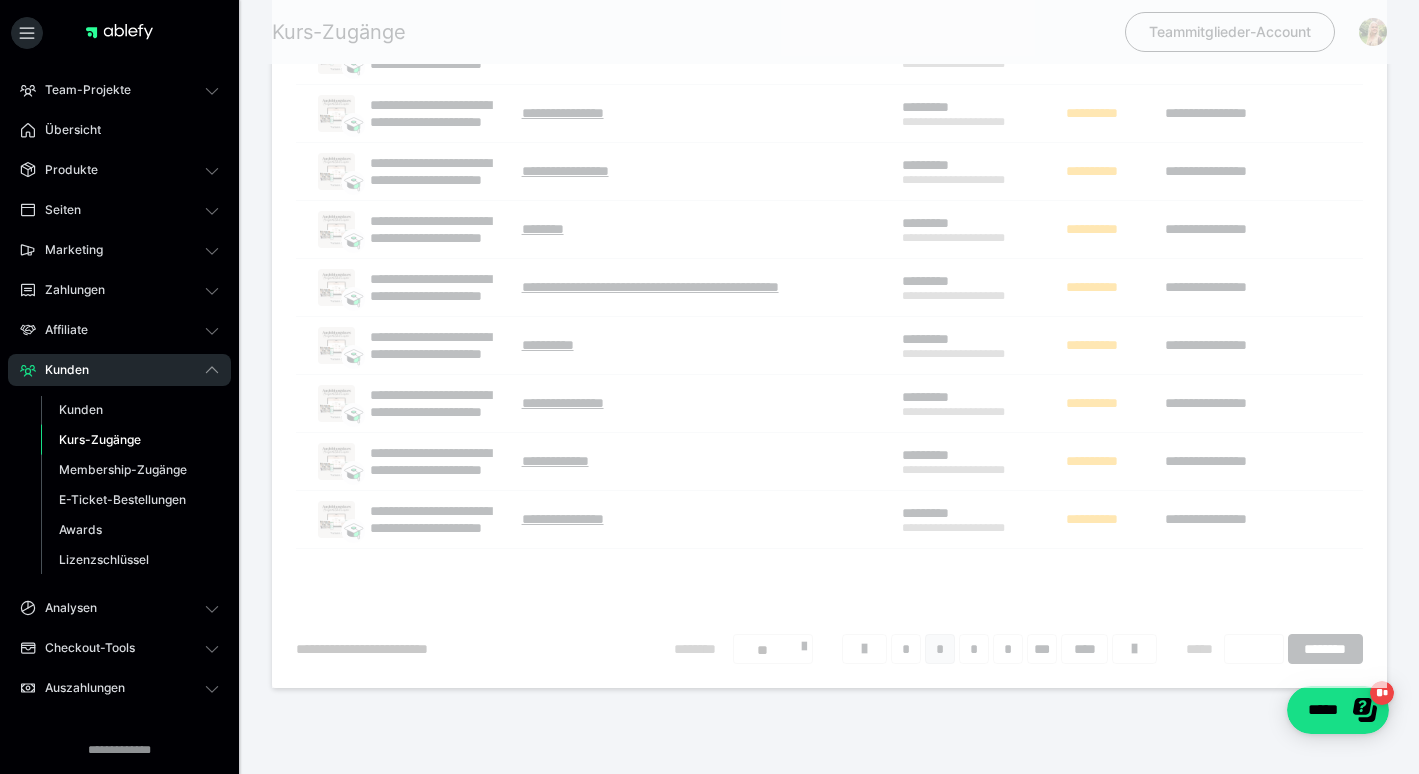 scroll, scrollTop: 64, scrollLeft: 0, axis: vertical 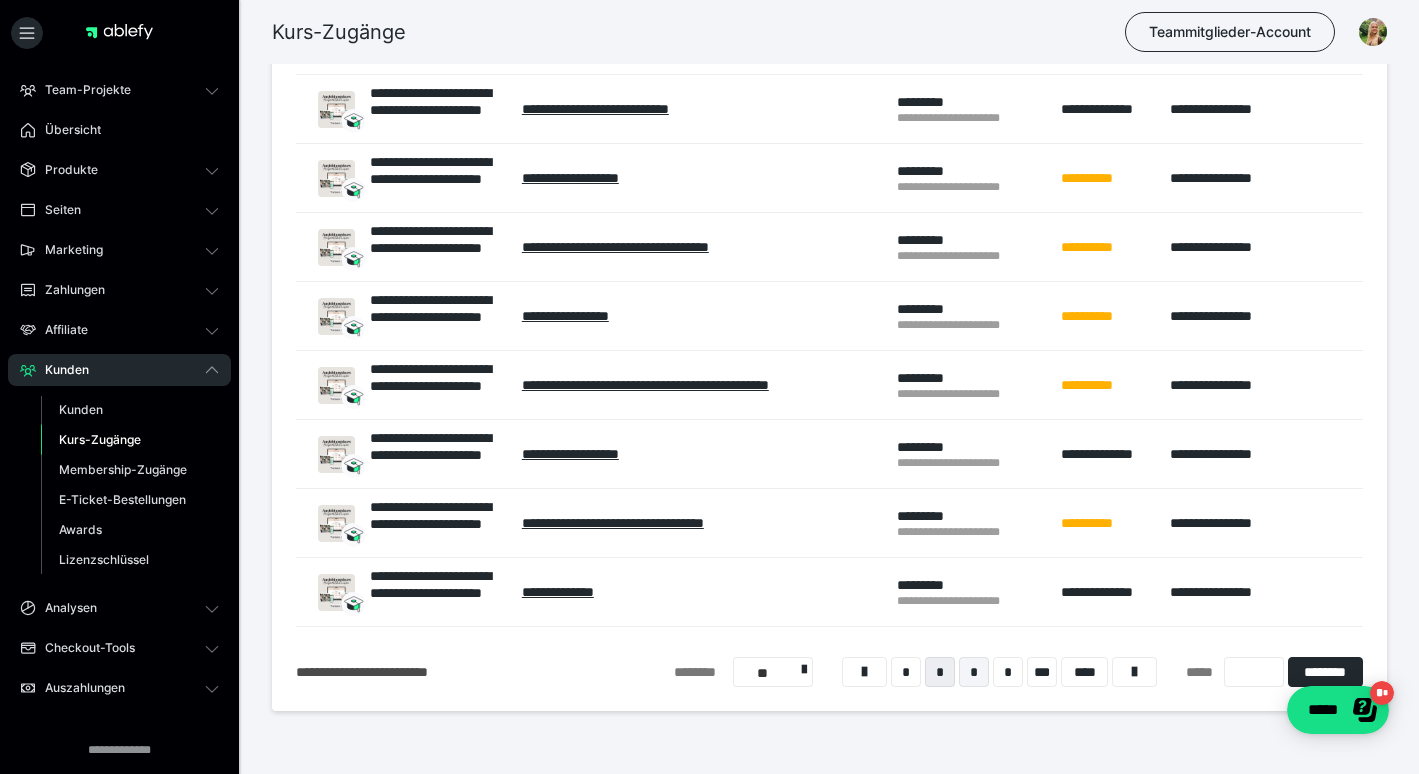 click on "*" at bounding box center (974, 672) 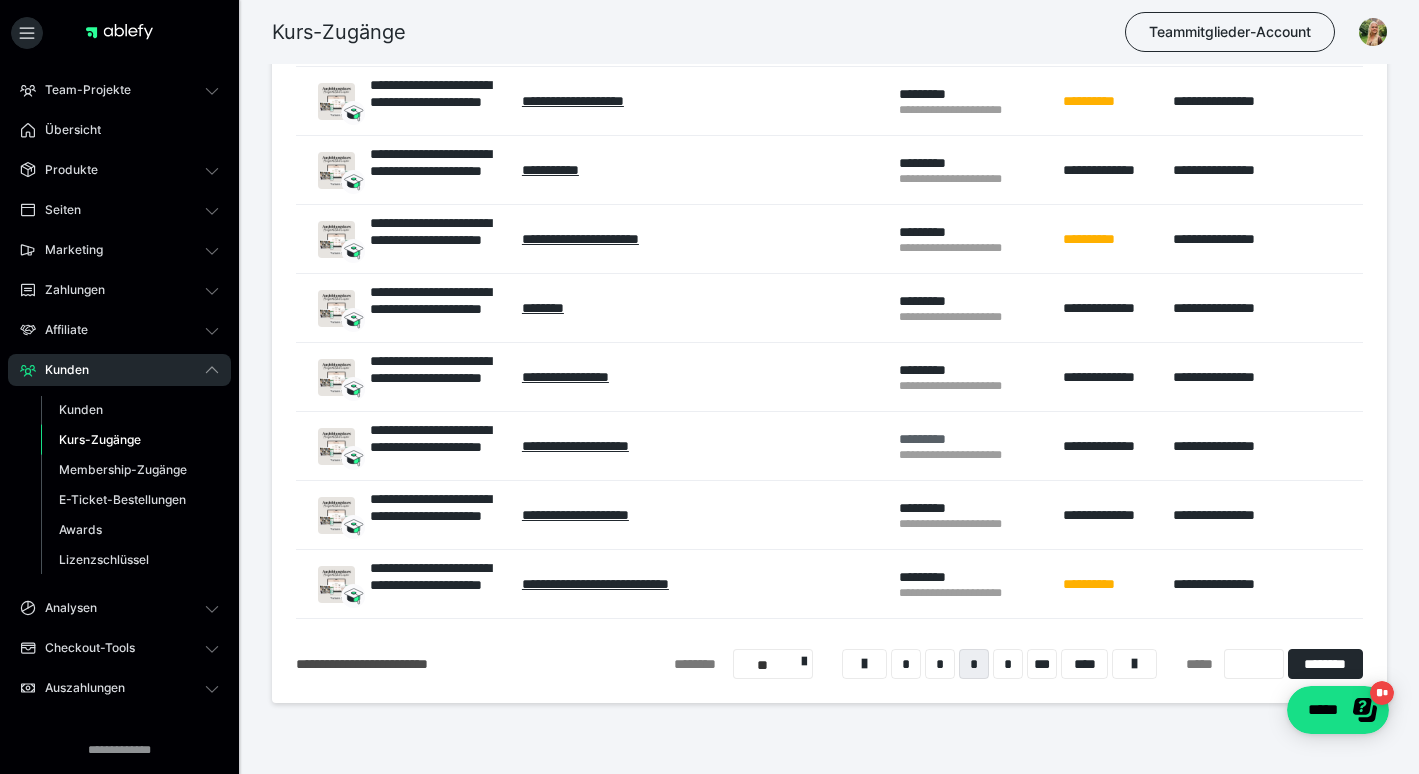 scroll, scrollTop: 309, scrollLeft: 0, axis: vertical 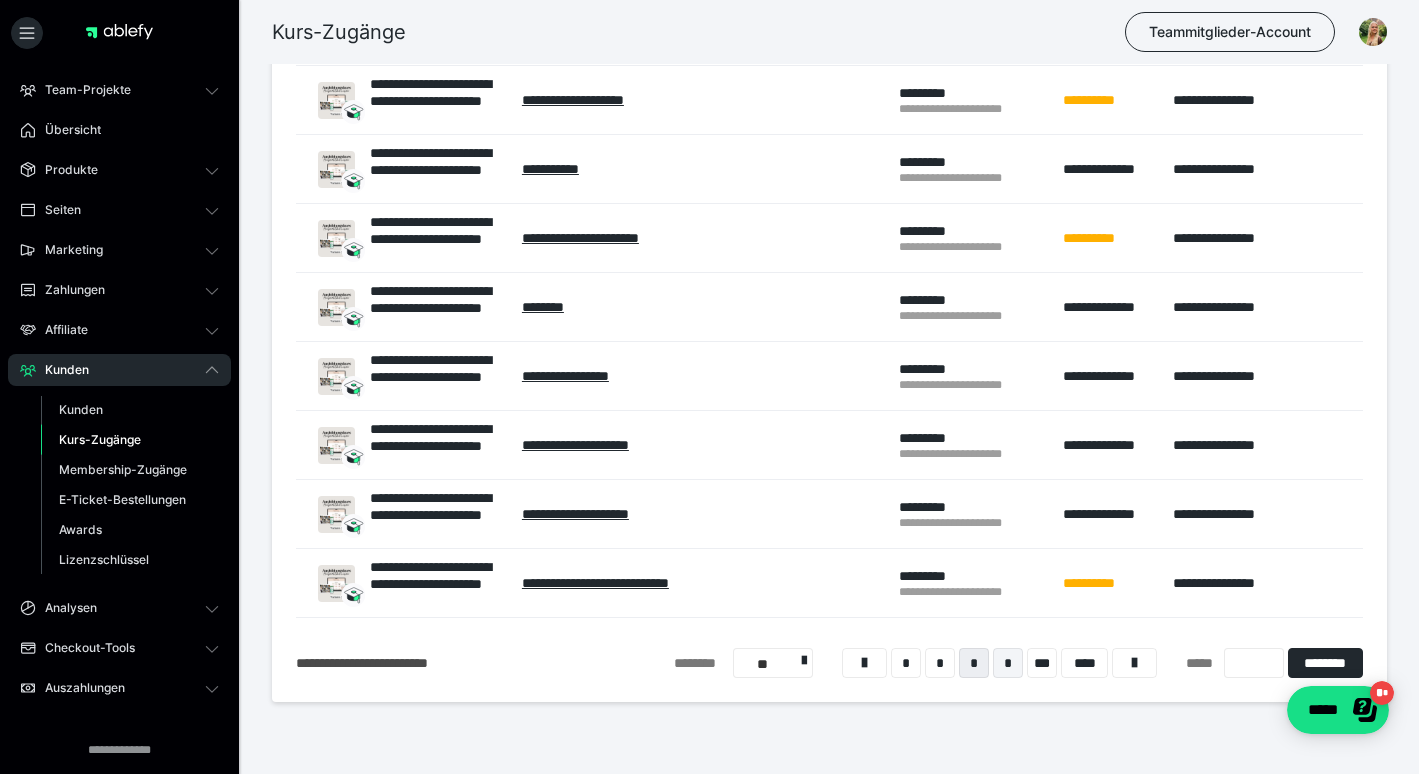 click on "*" at bounding box center (1008, 663) 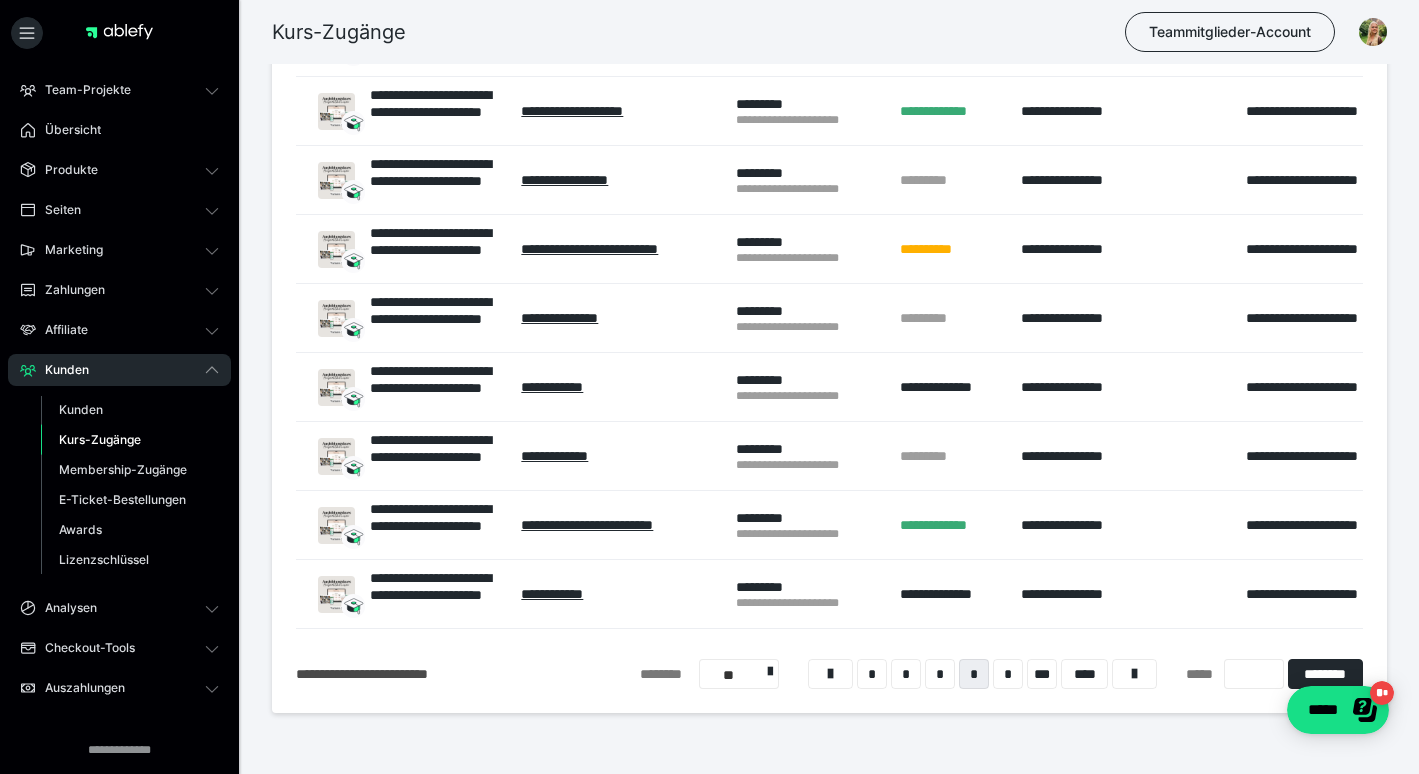 scroll, scrollTop: 304, scrollLeft: 0, axis: vertical 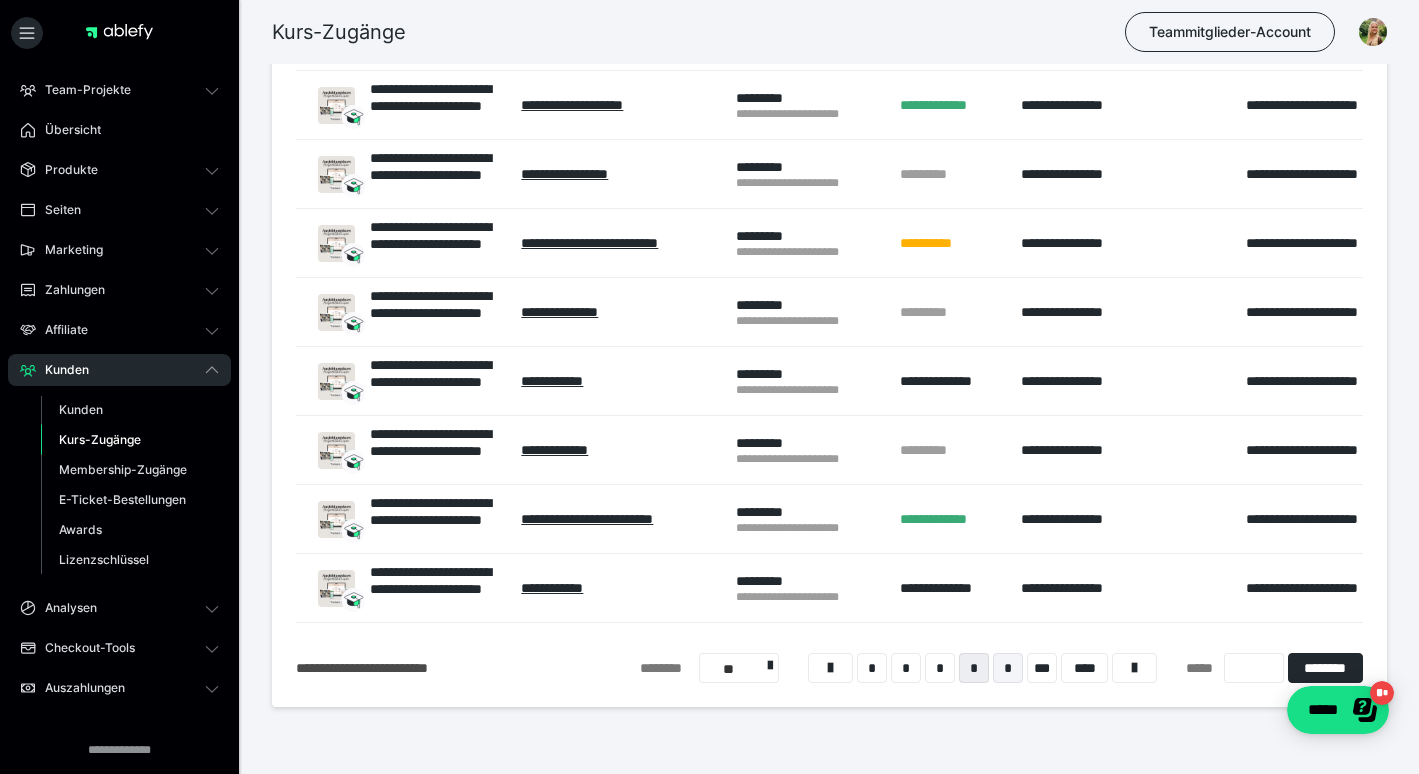 click on "*" at bounding box center (1008, 668) 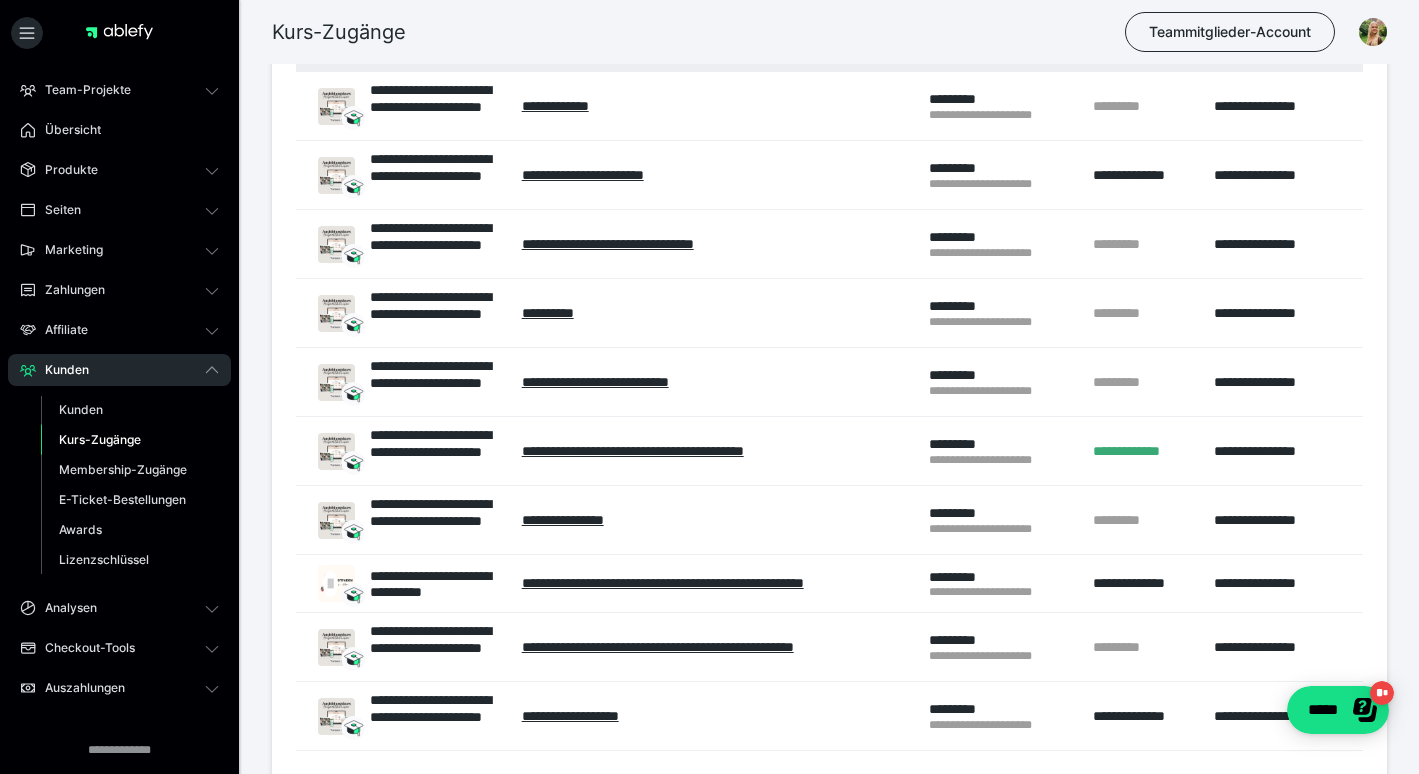 scroll, scrollTop: 183, scrollLeft: 0, axis: vertical 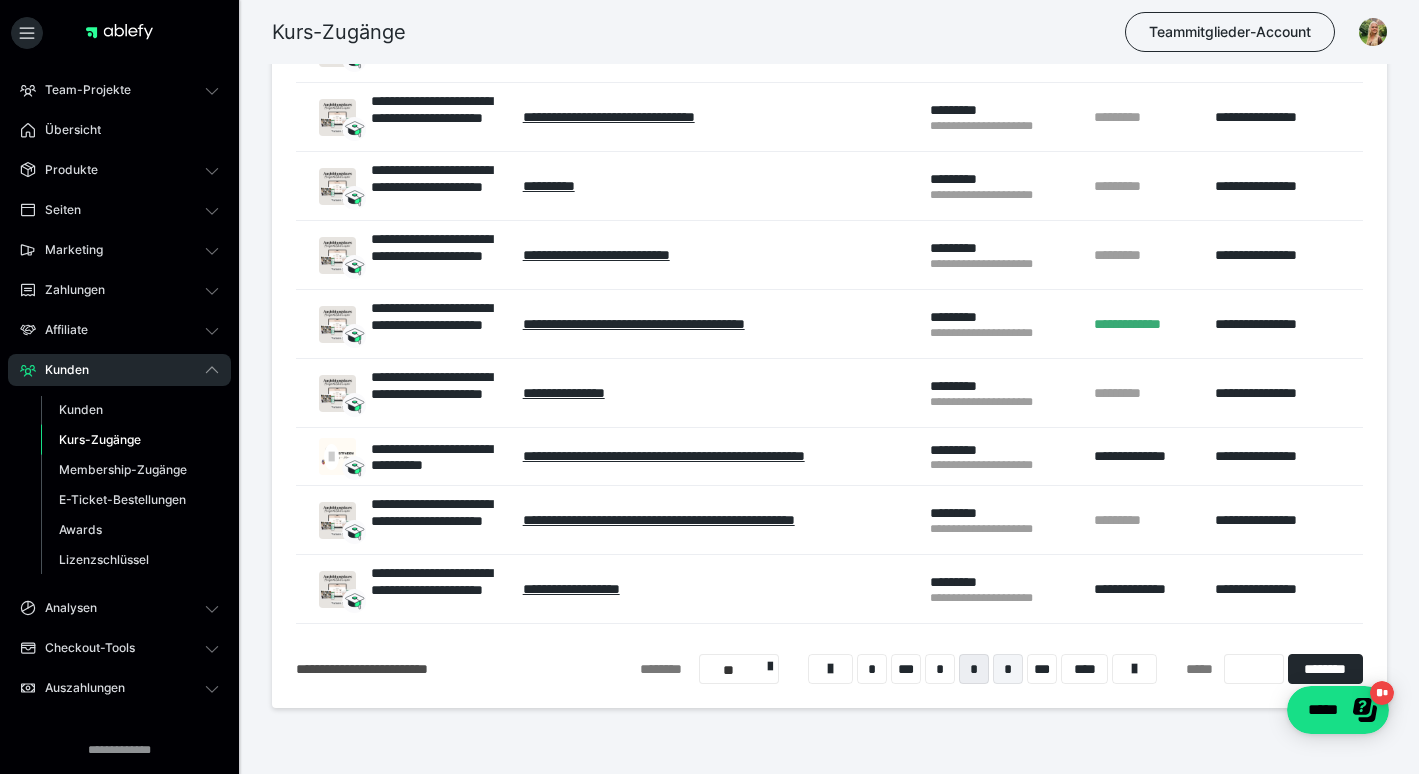 click on "*" at bounding box center [1008, 669] 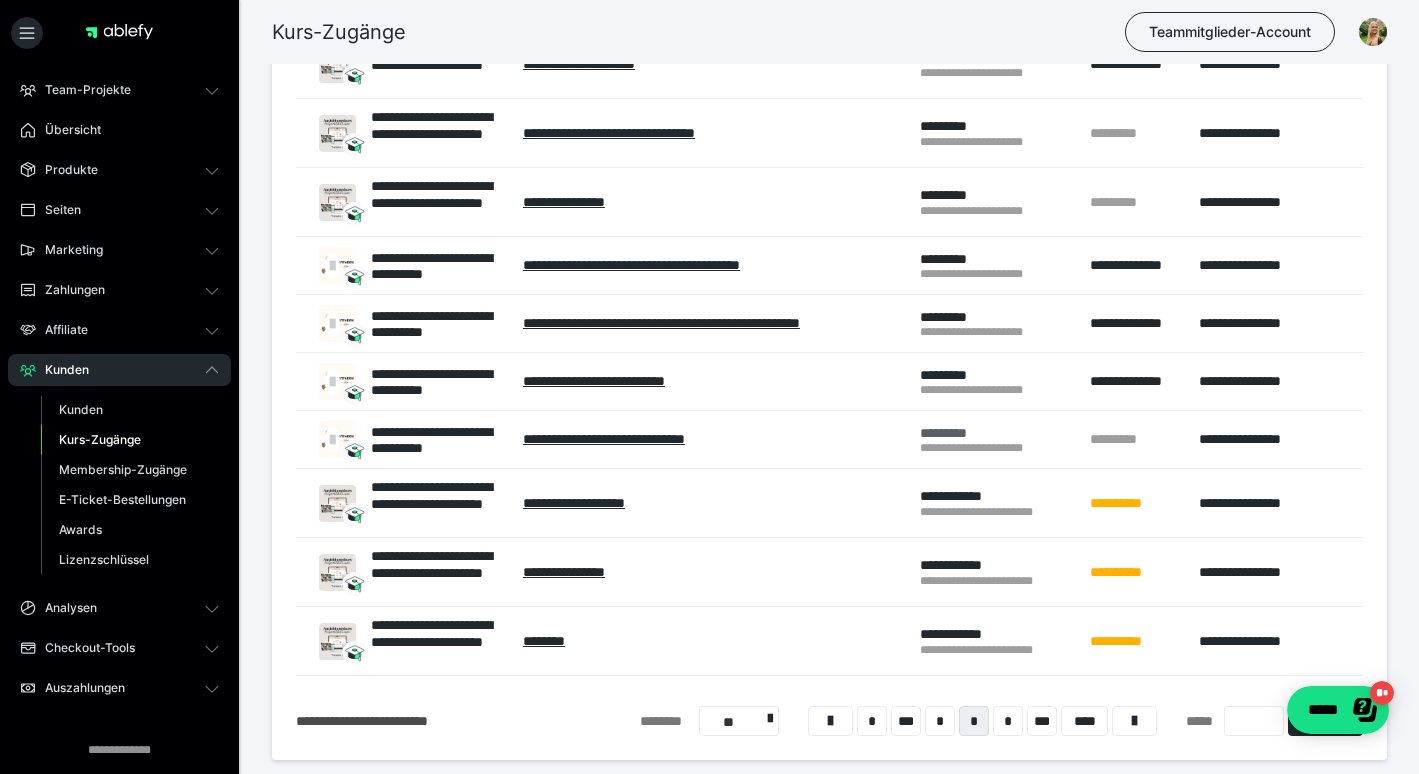 scroll, scrollTop: 211, scrollLeft: 0, axis: vertical 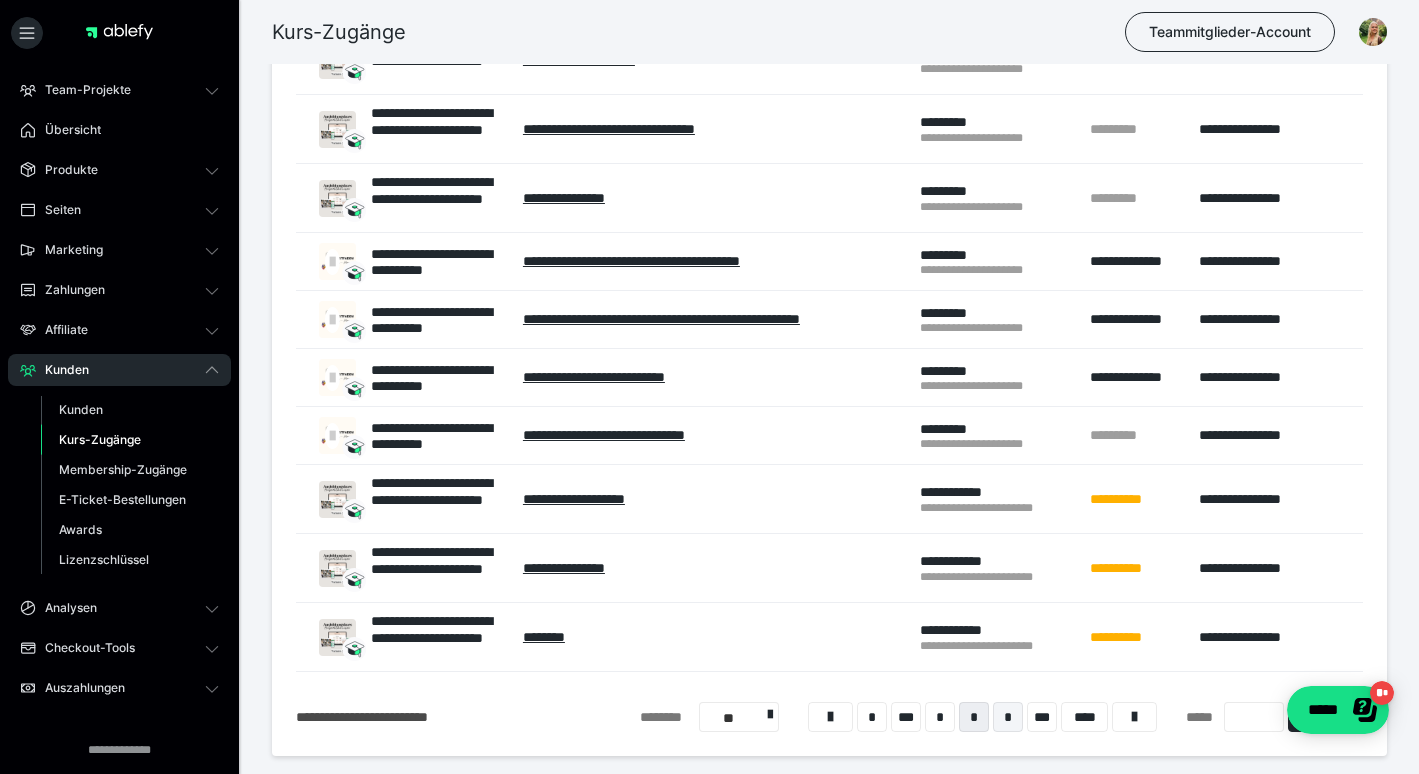 click on "*" at bounding box center (1008, 717) 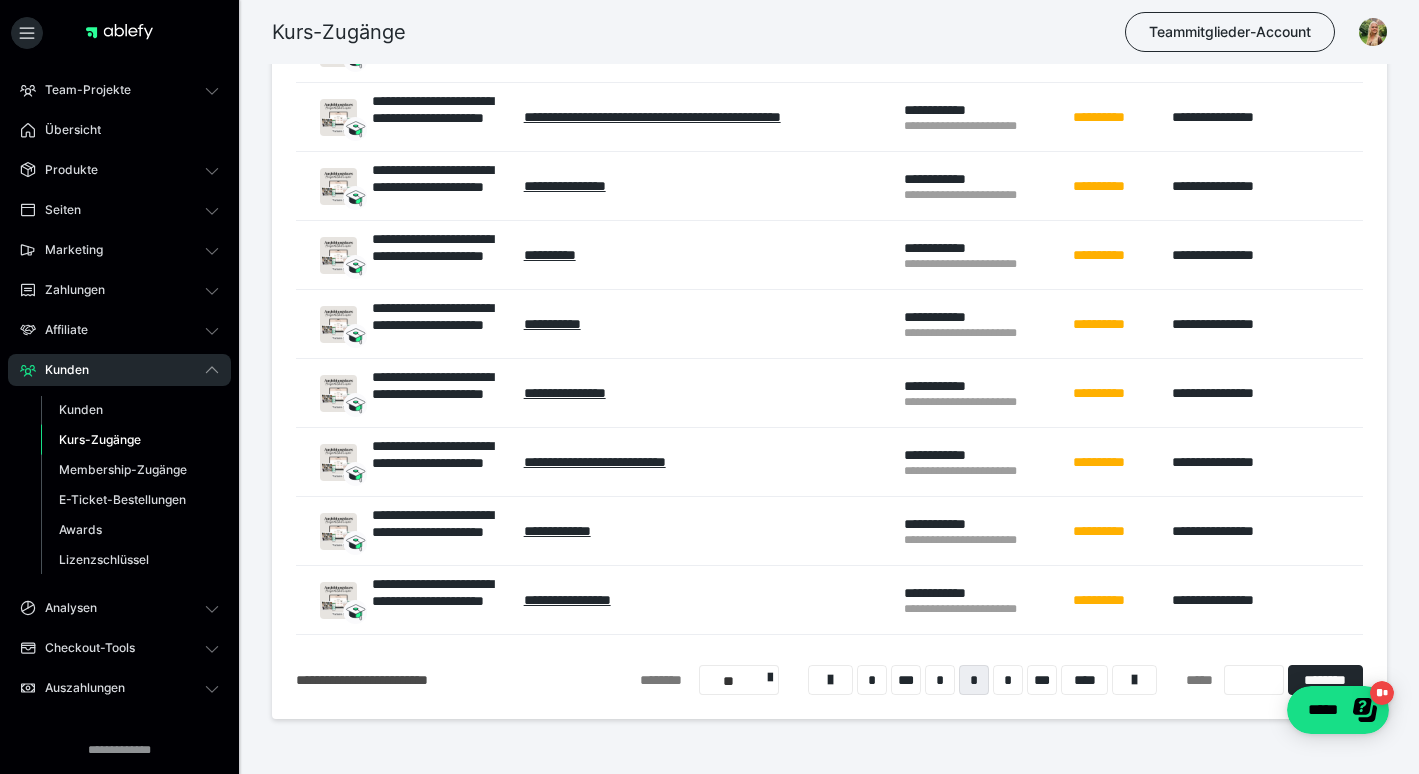 scroll, scrollTop: 313, scrollLeft: 0, axis: vertical 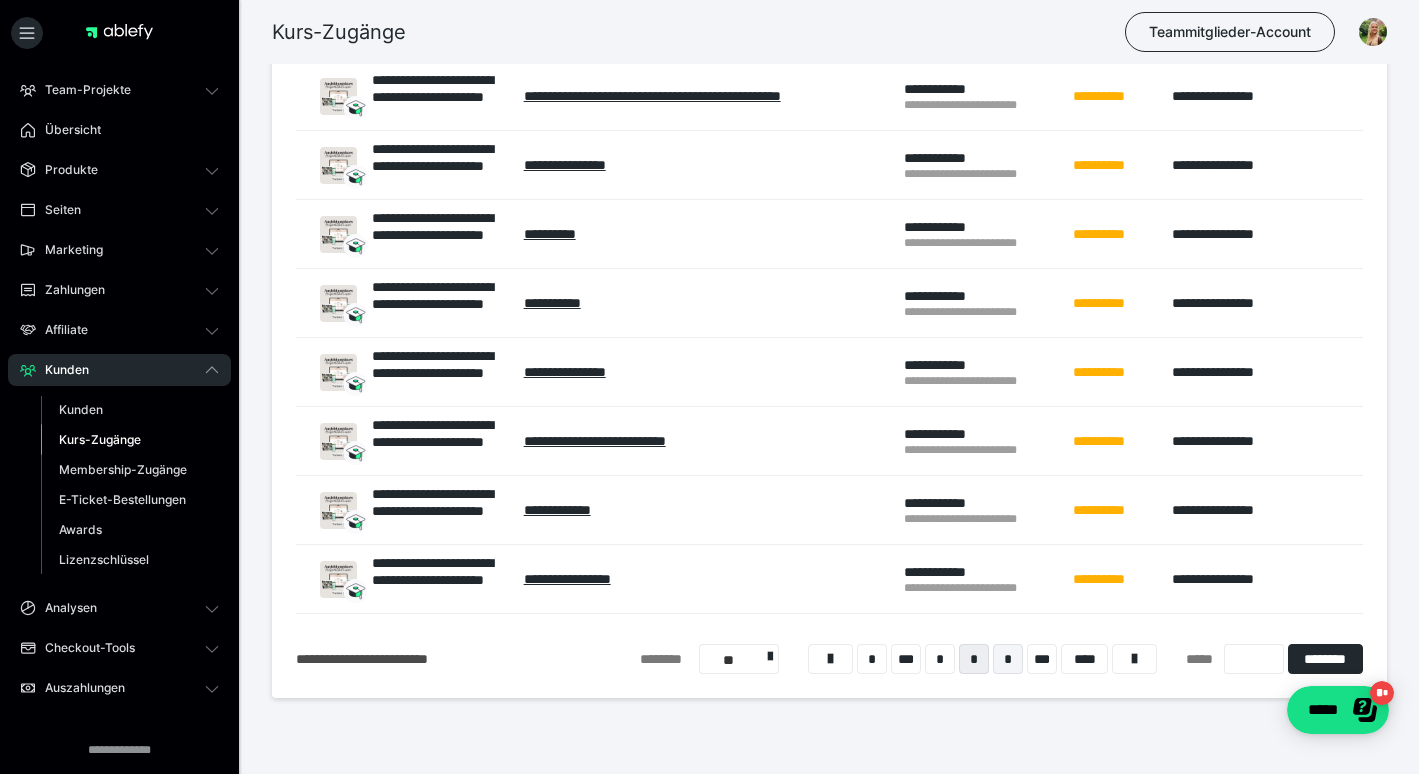 click on "*" at bounding box center [1008, 659] 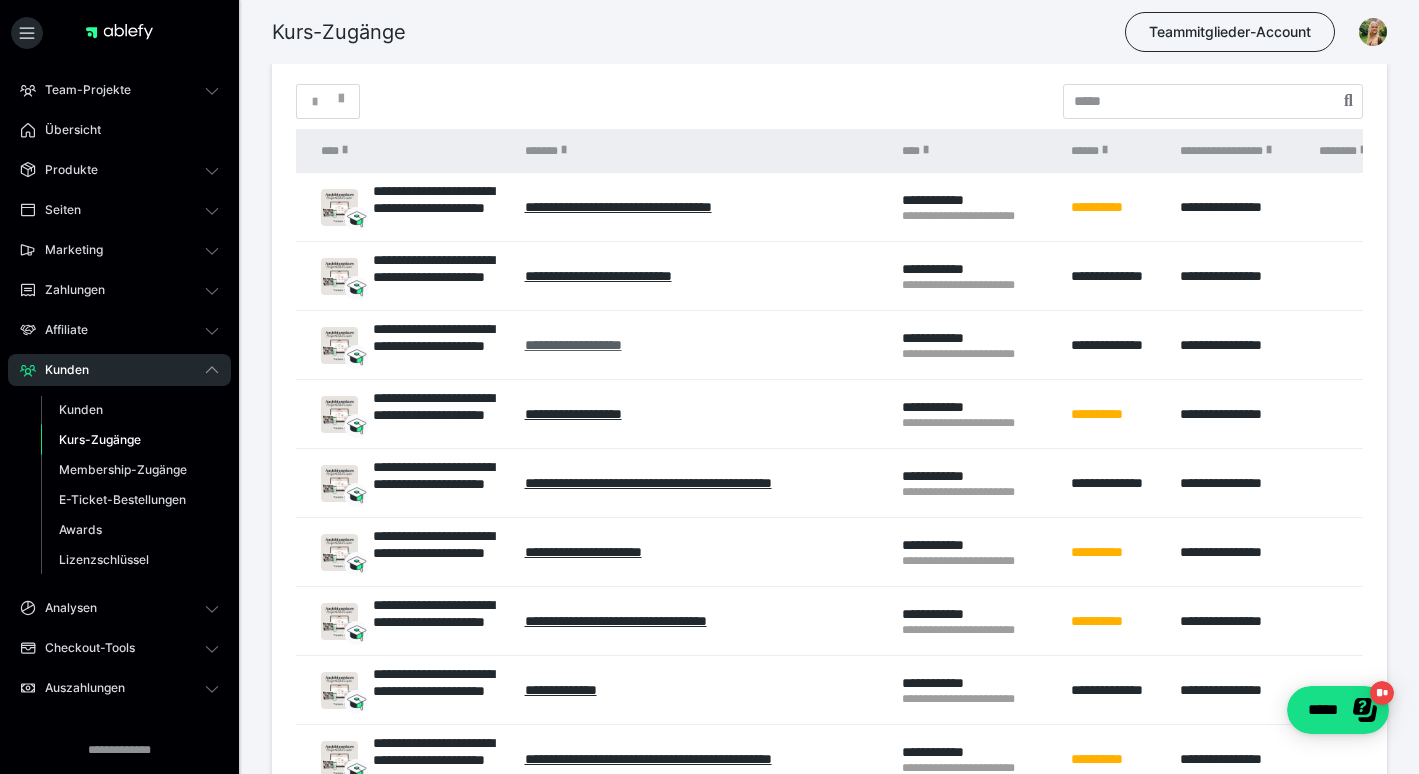 click on "**********" at bounding box center [573, 345] 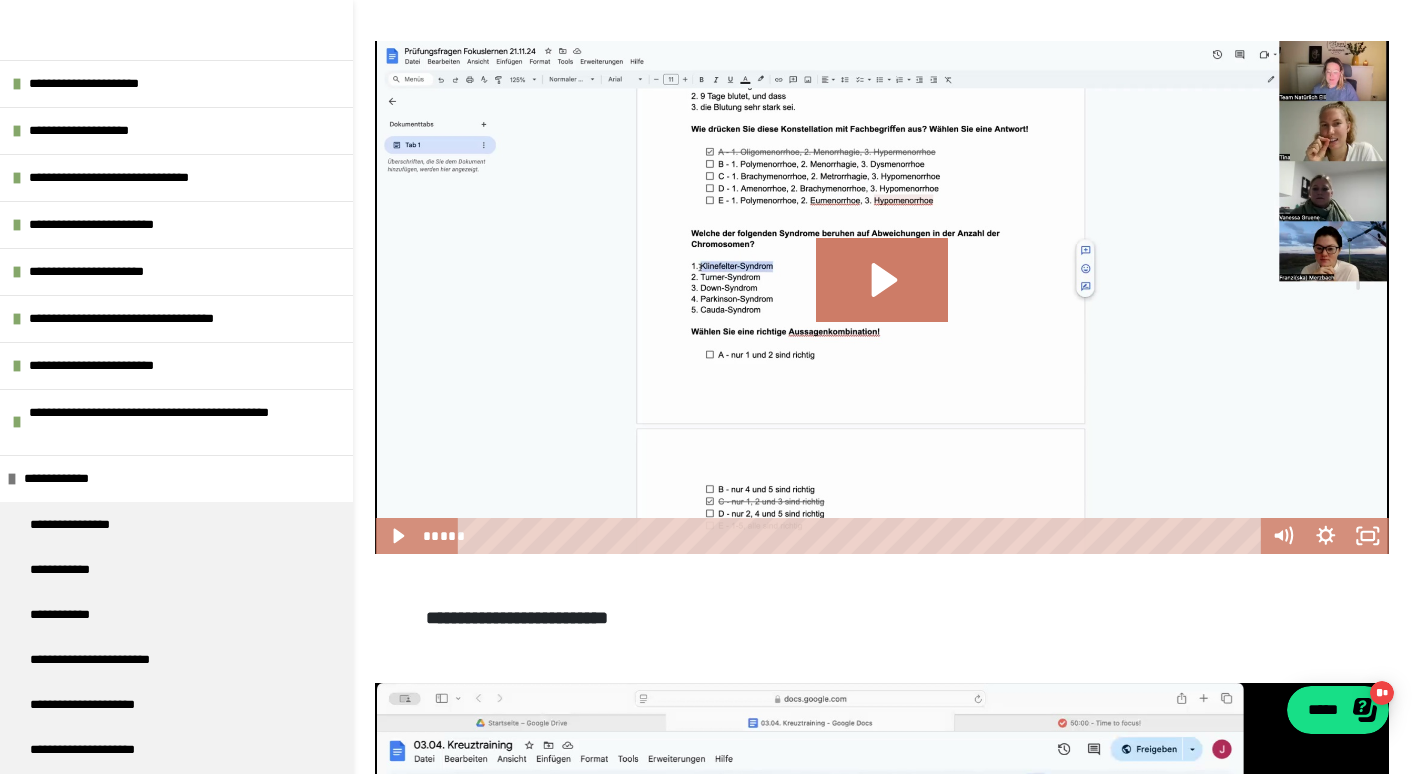 scroll, scrollTop: 398, scrollLeft: 0, axis: vertical 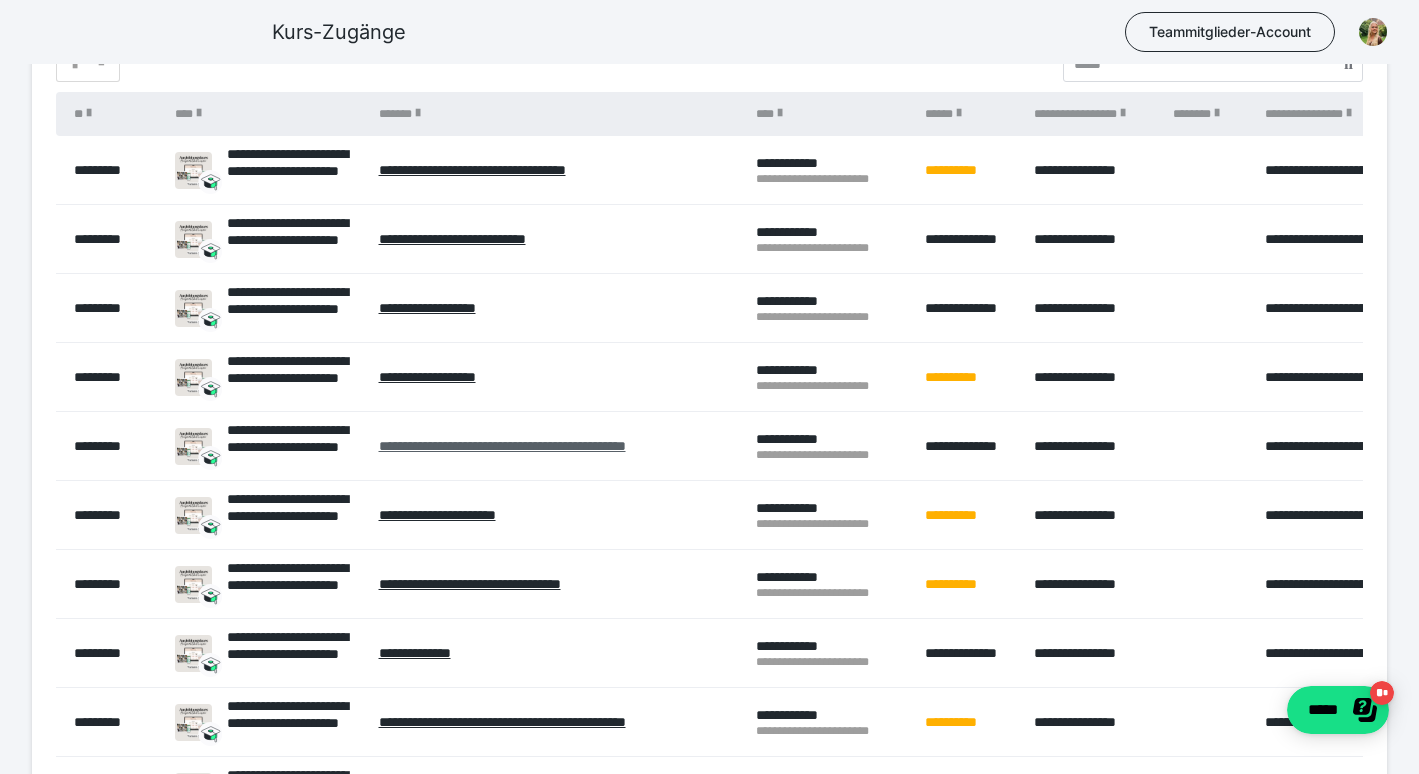 click on "**********" at bounding box center (502, 446) 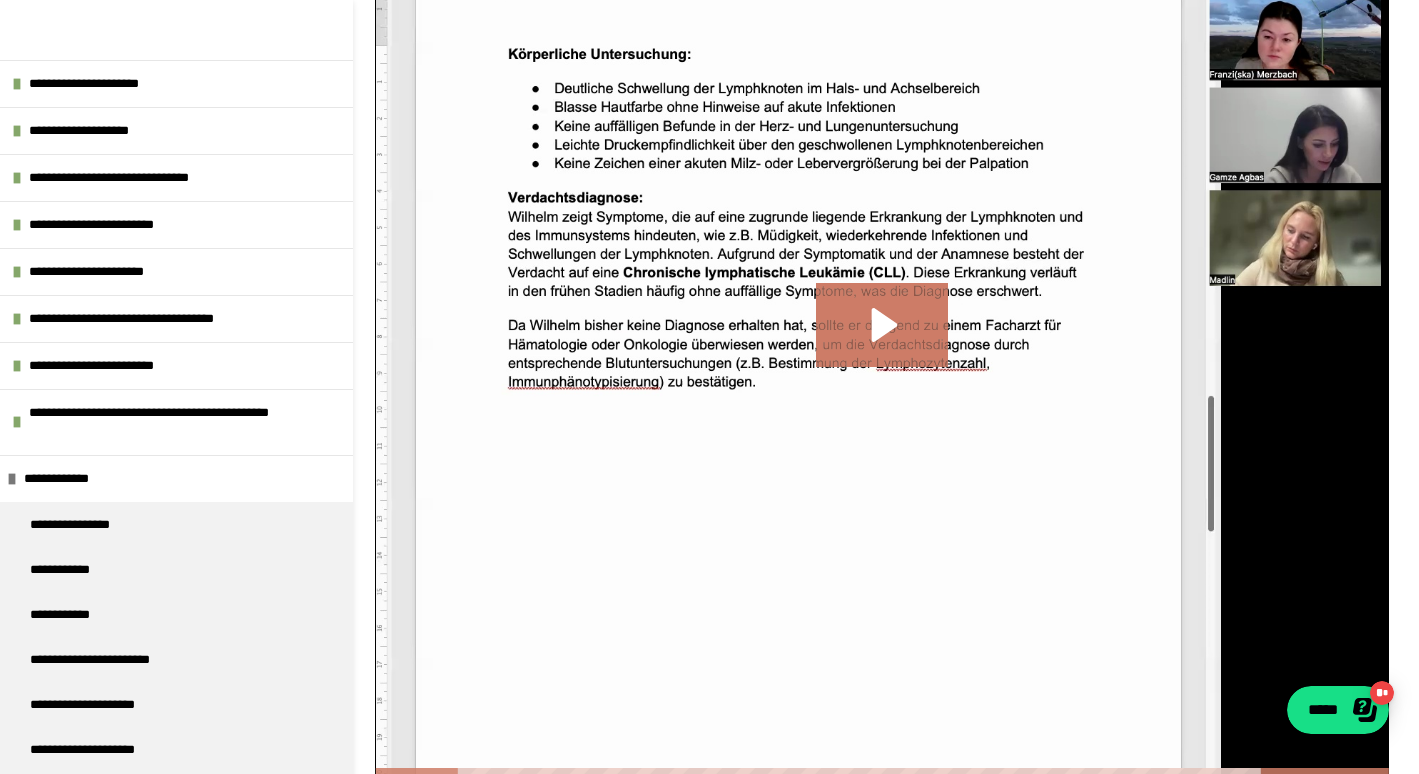 scroll, scrollTop: 592, scrollLeft: 0, axis: vertical 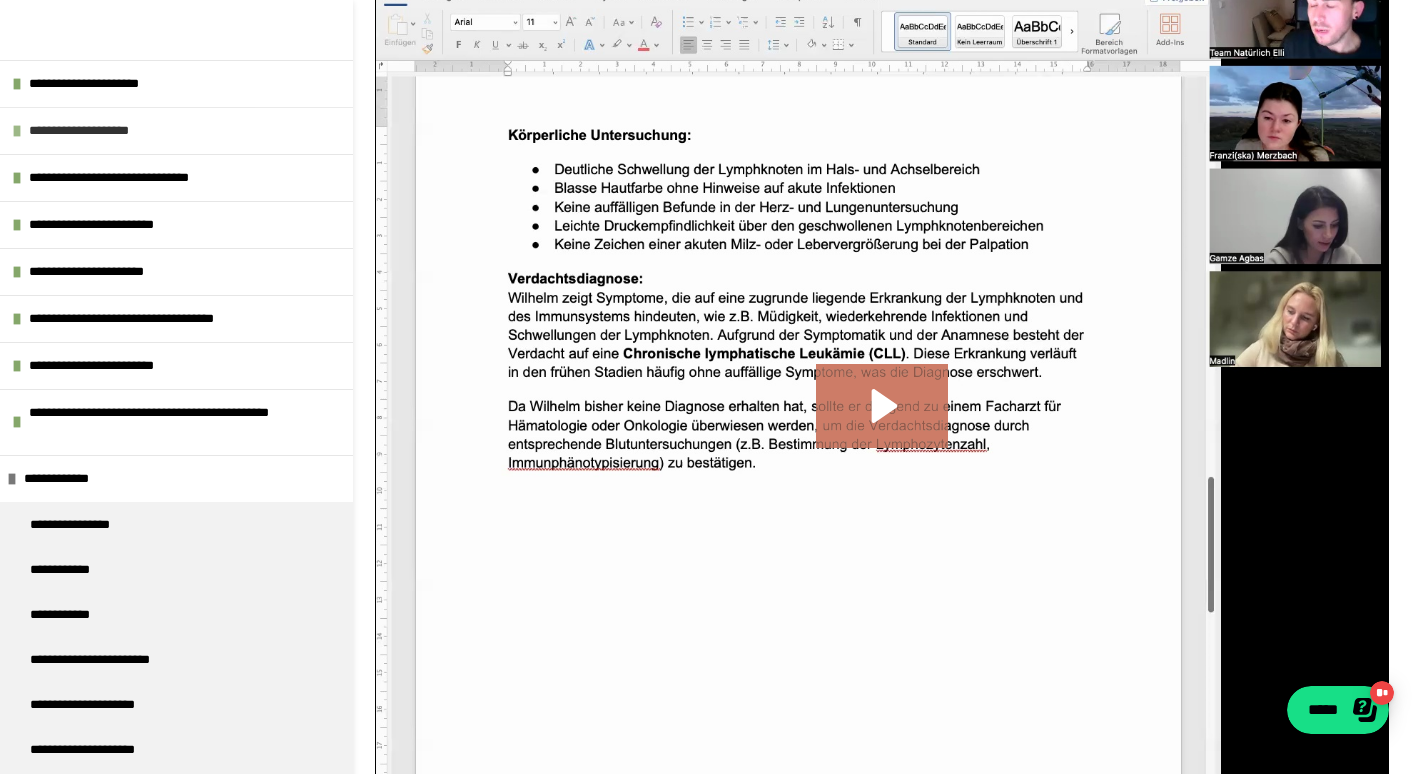 click on "**********" at bounding box center [186, 130] 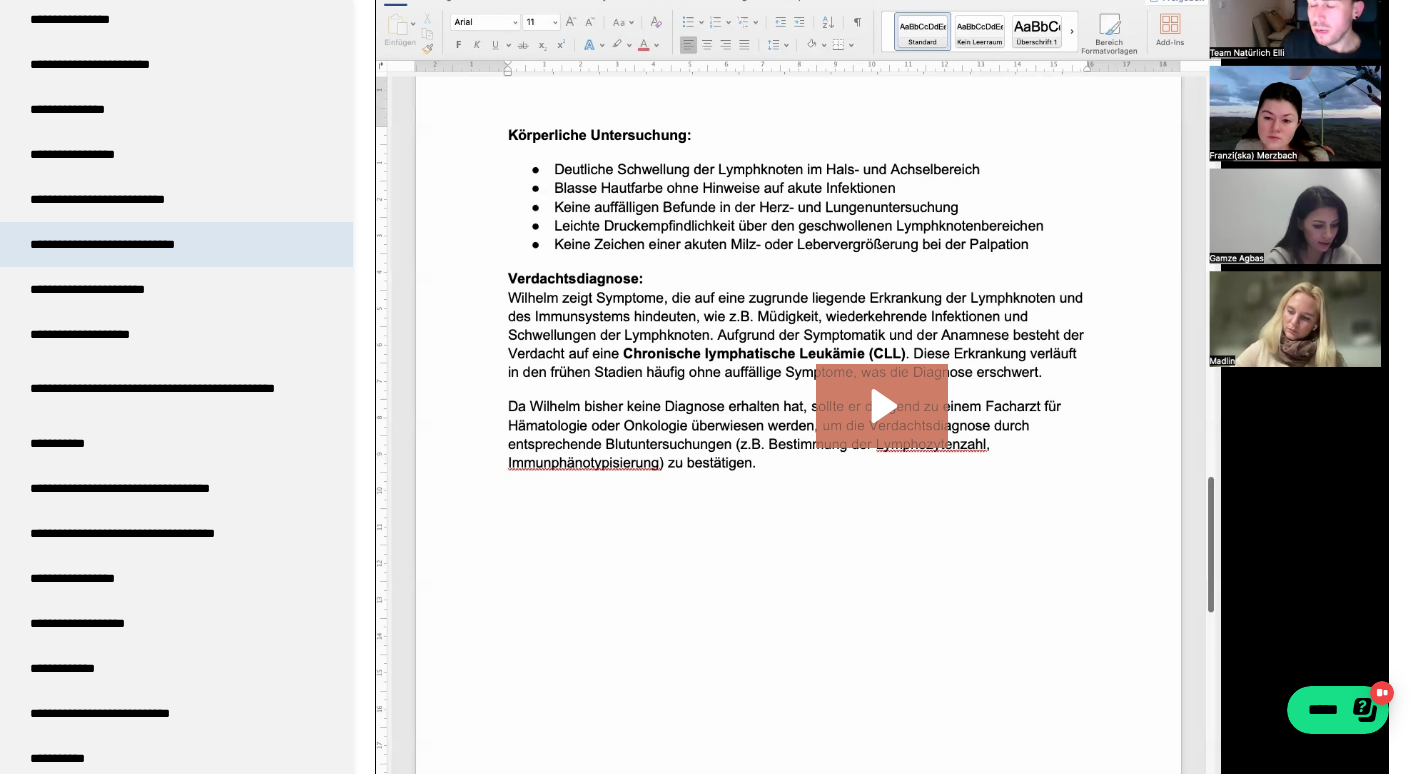 scroll, scrollTop: 170, scrollLeft: 0, axis: vertical 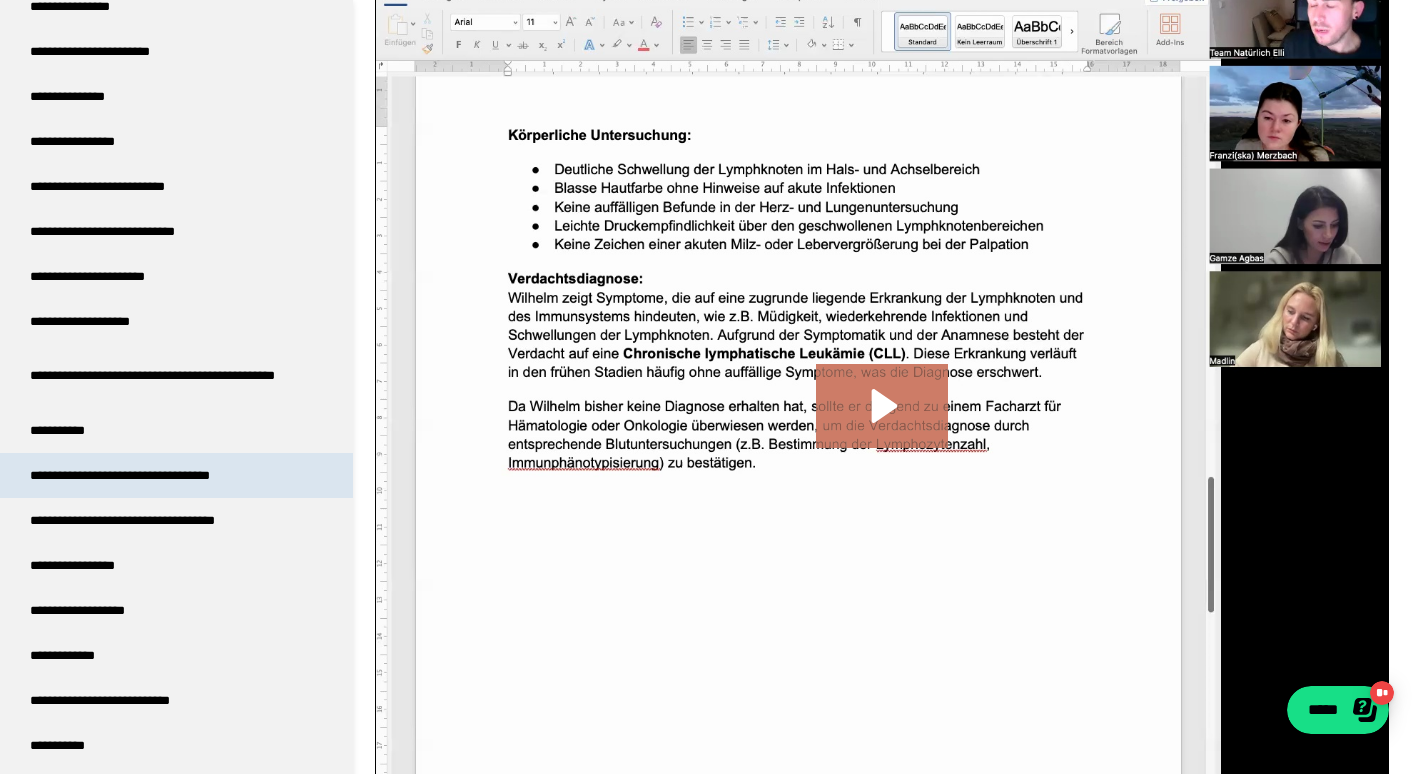 click on "**********" at bounding box center [148, 475] 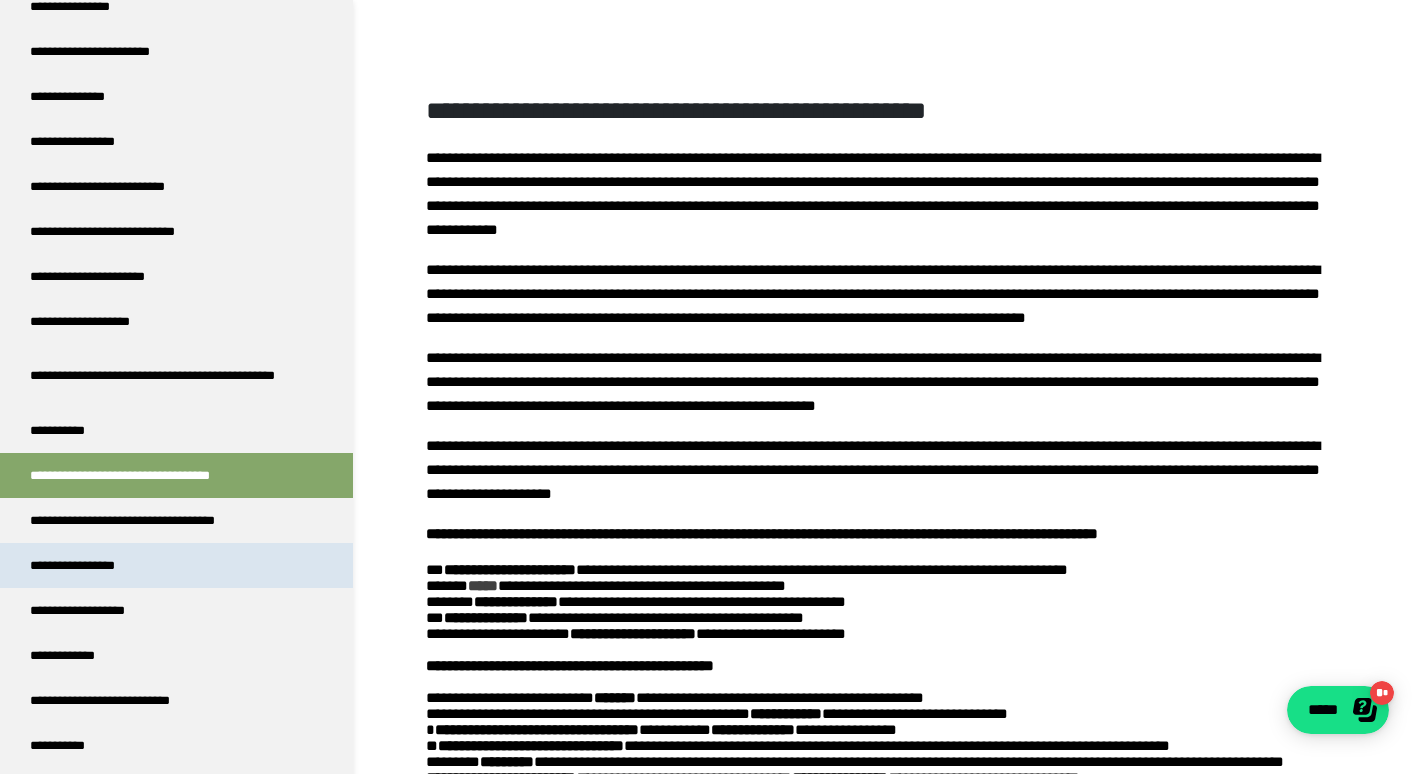 scroll, scrollTop: 244, scrollLeft: 0, axis: vertical 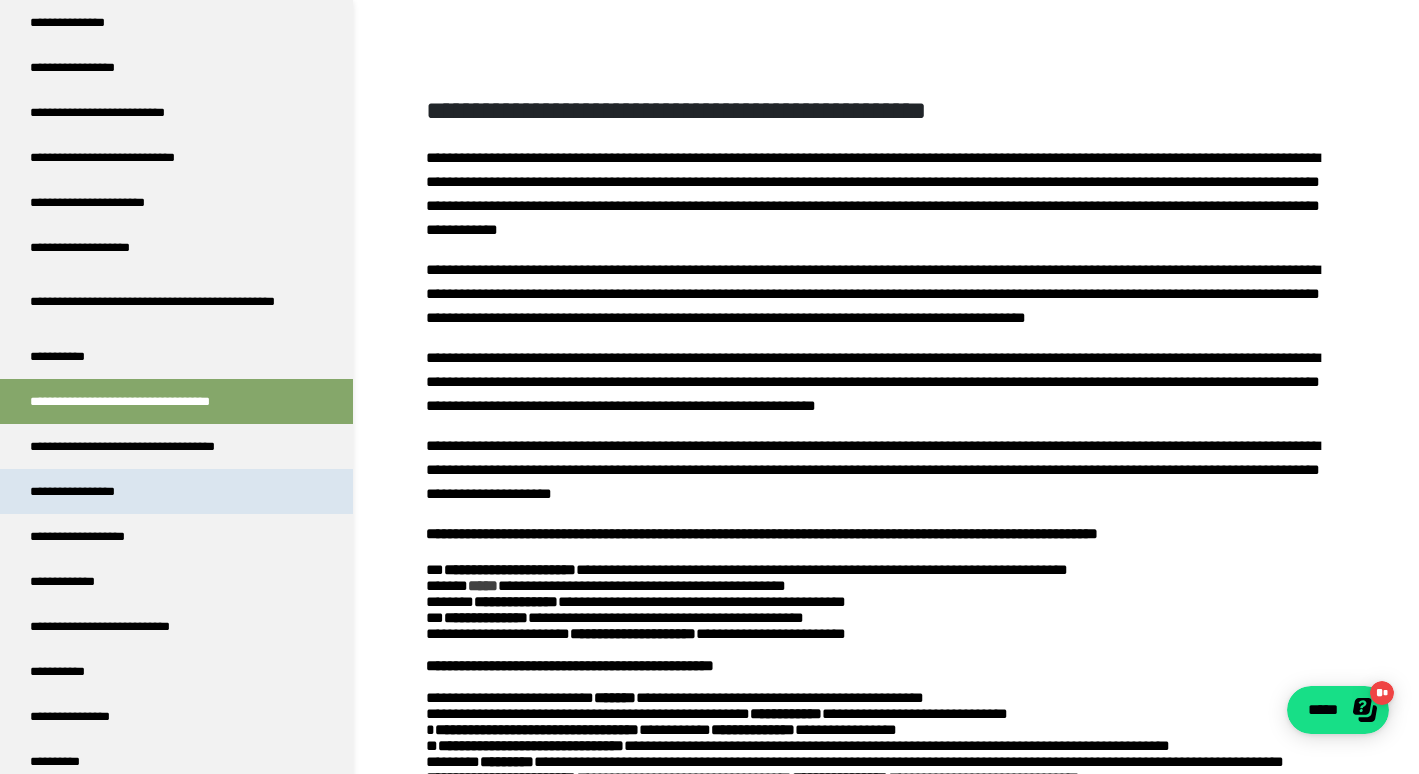 click on "**********" at bounding box center [88, 491] 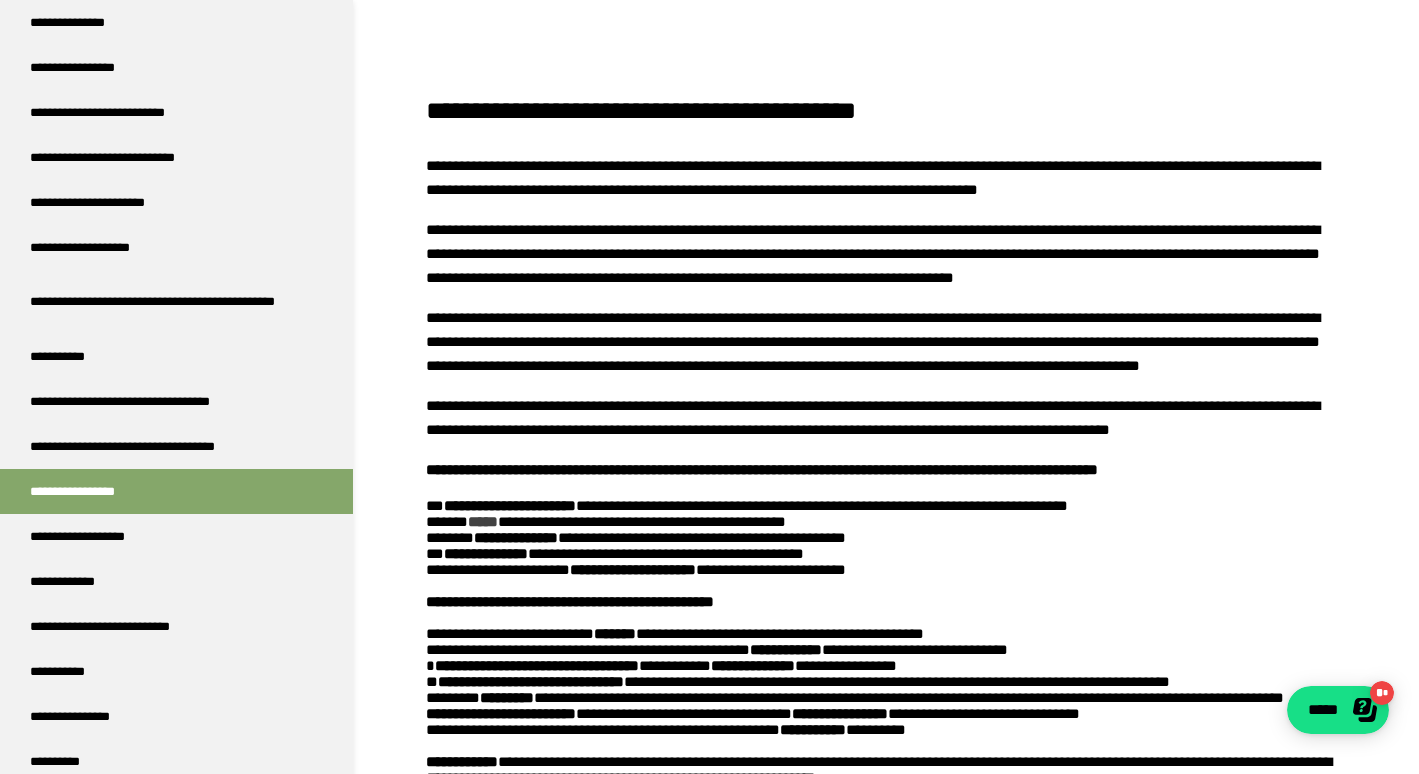 scroll, scrollTop: 931, scrollLeft: 0, axis: vertical 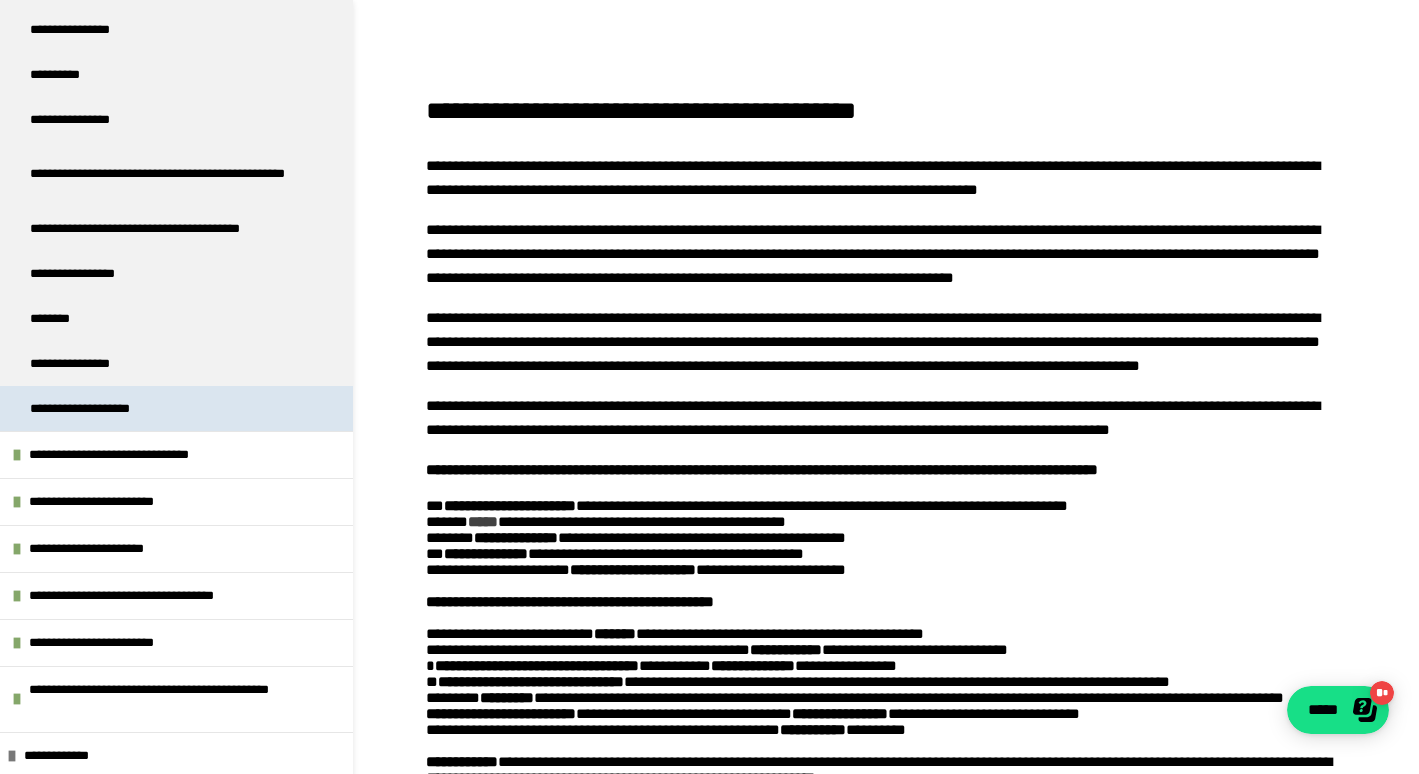click on "**********" at bounding box center [97, 408] 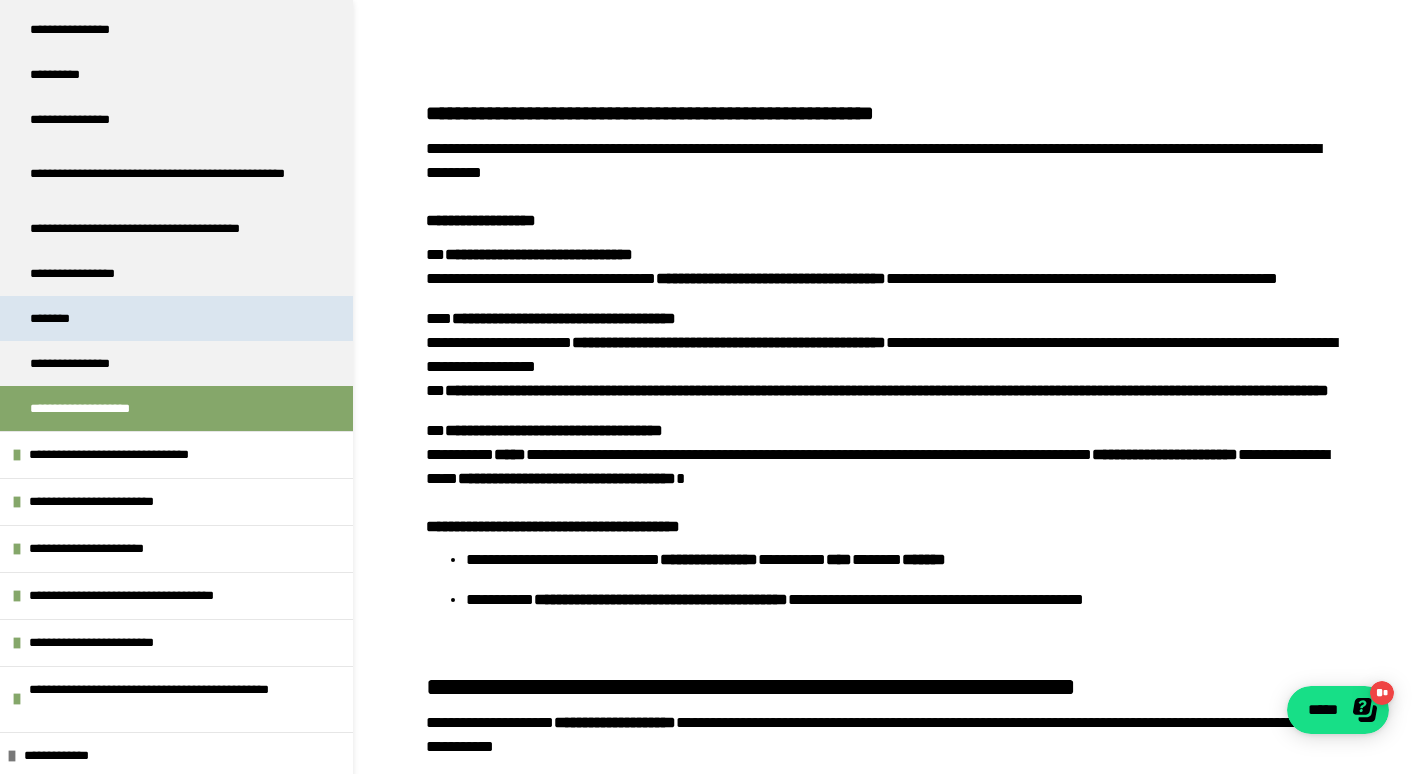 click on "********" at bounding box center [176, 318] 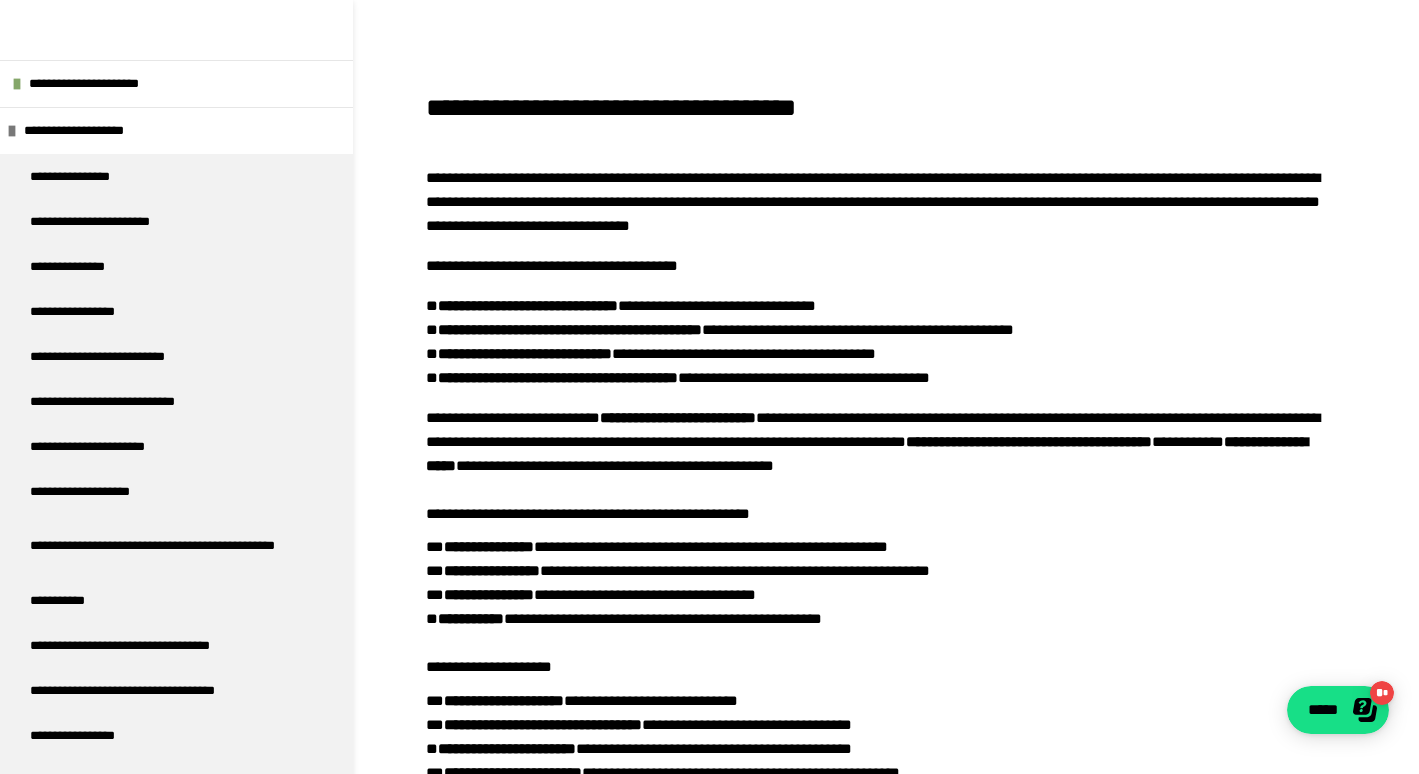 scroll, scrollTop: -2, scrollLeft: 0, axis: vertical 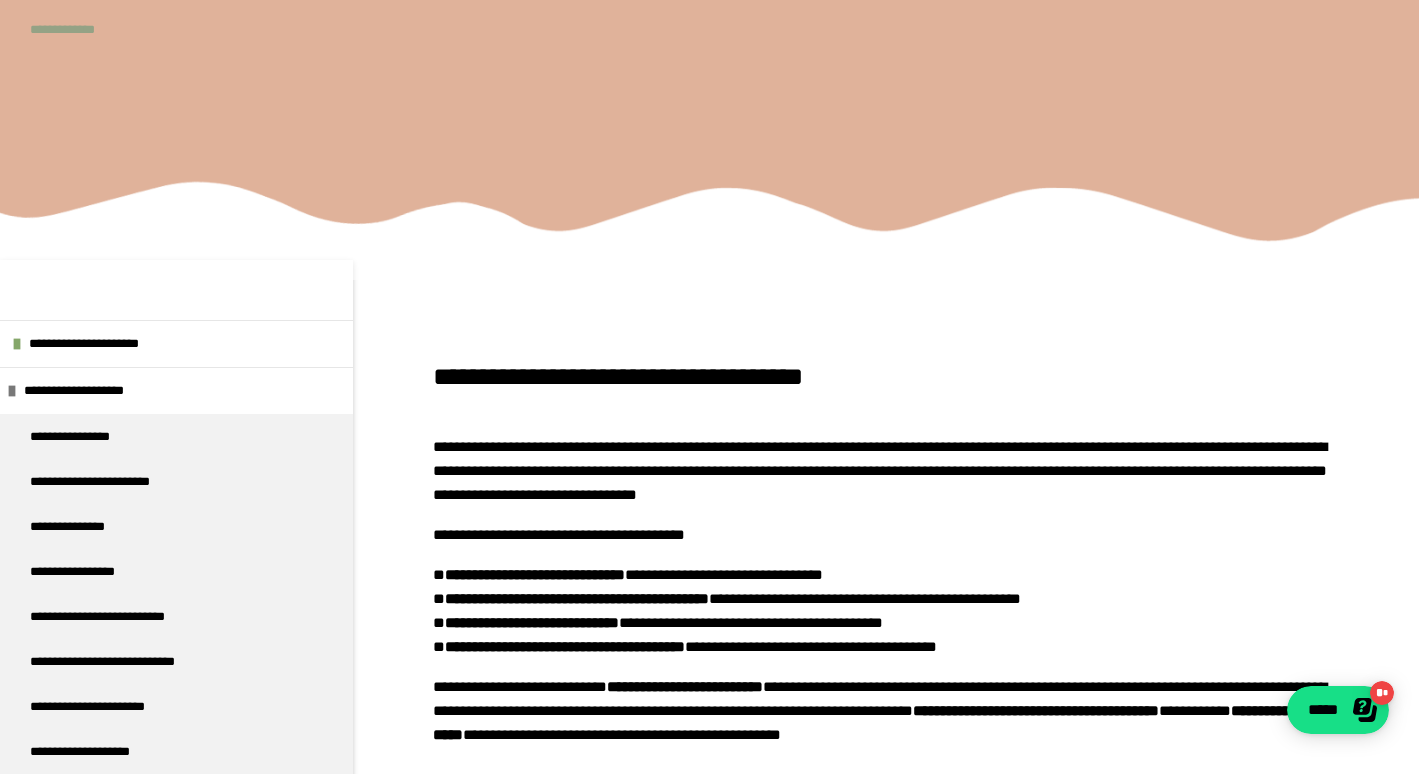 click on "**********" at bounding box center (74, 29) 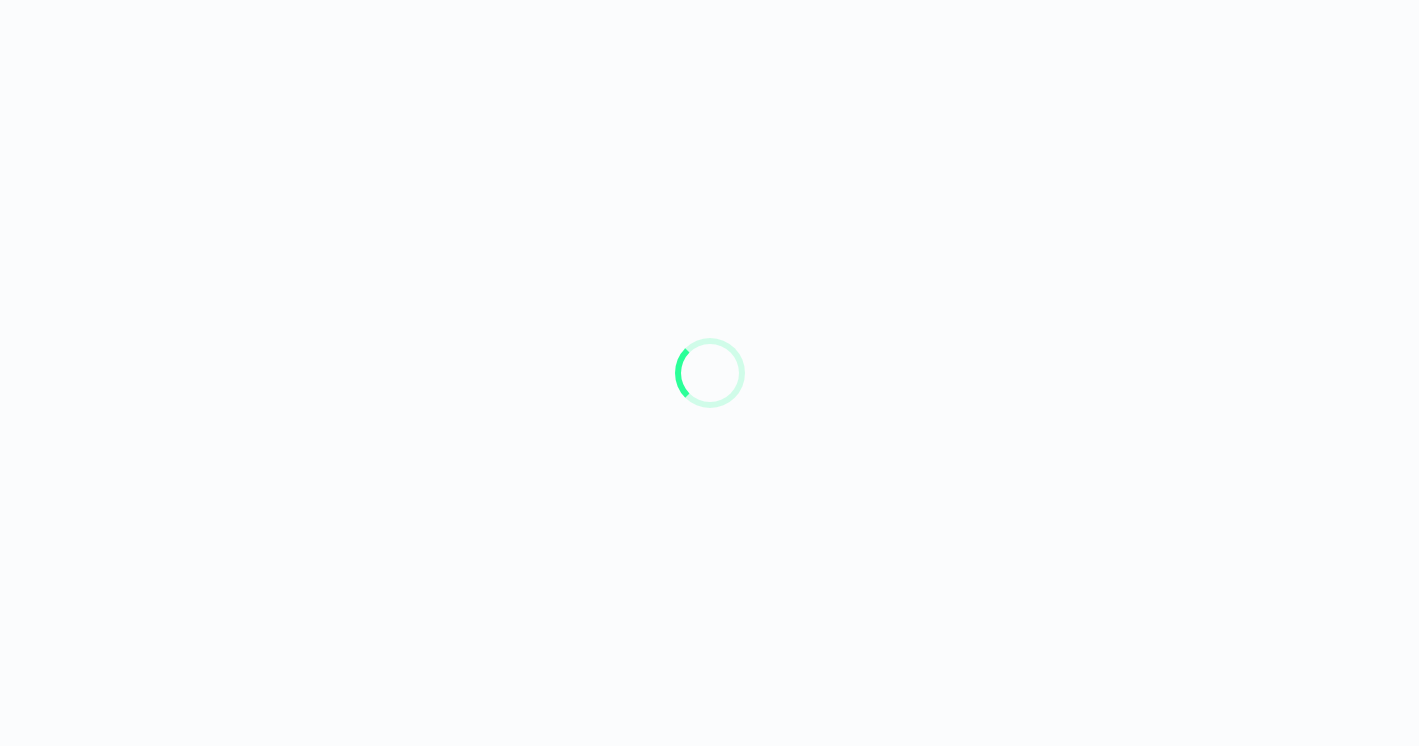 scroll, scrollTop: 0, scrollLeft: 0, axis: both 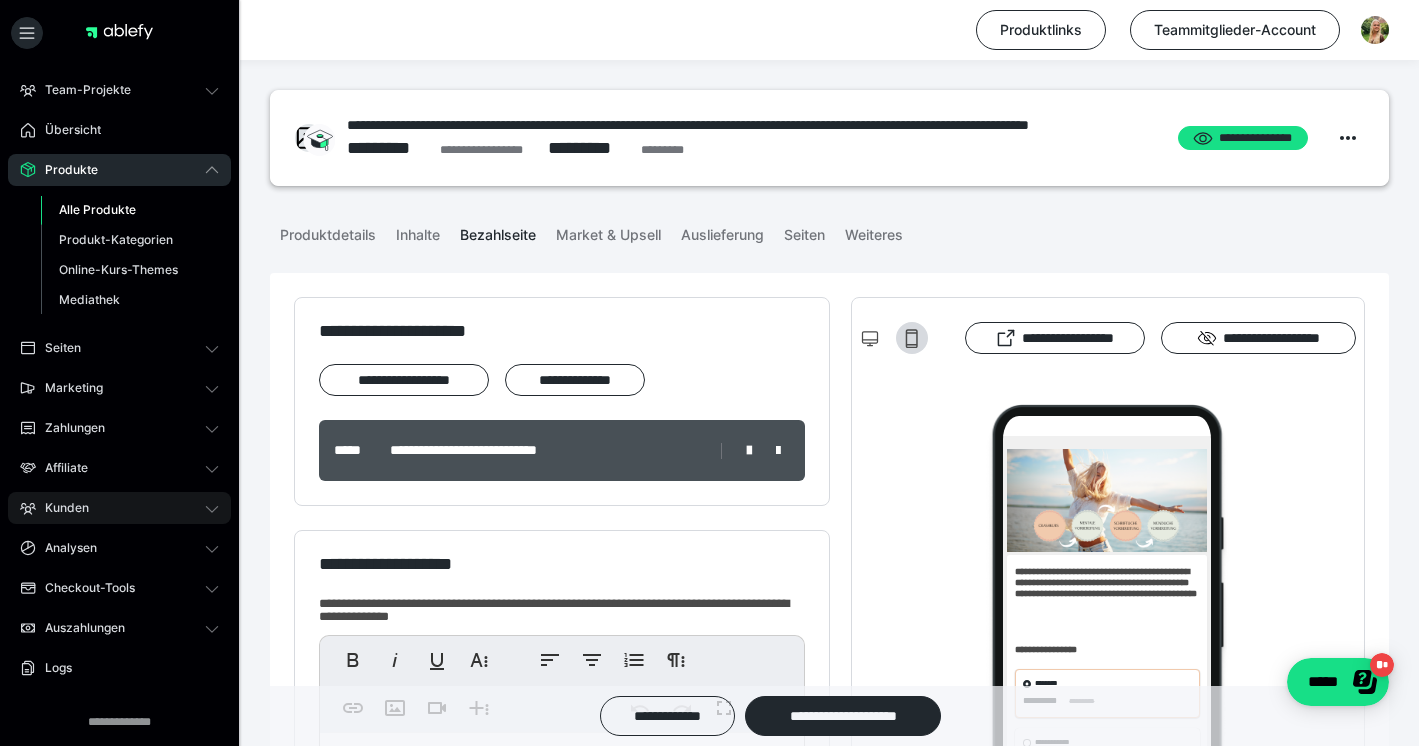 click on "Kunden" at bounding box center [119, 508] 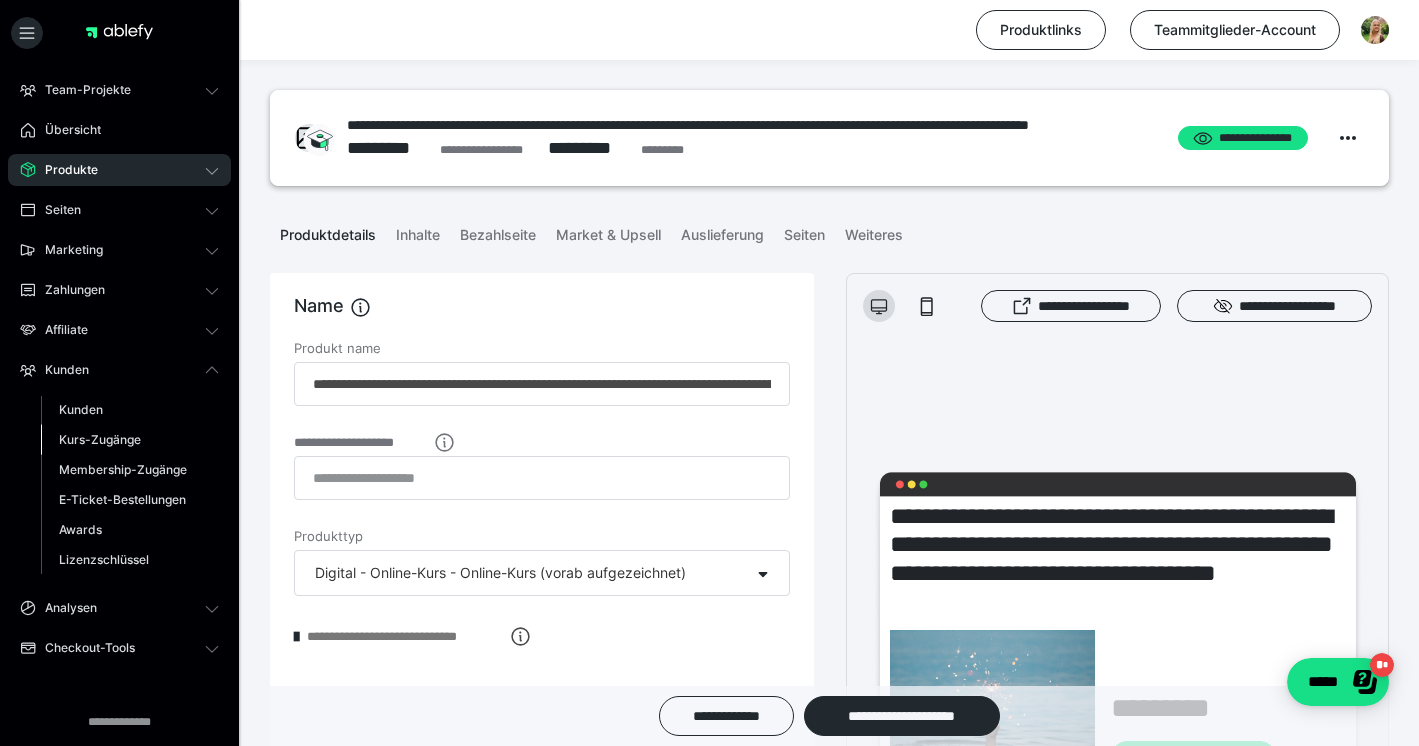 click on "Kurs-Zugänge" at bounding box center (100, 439) 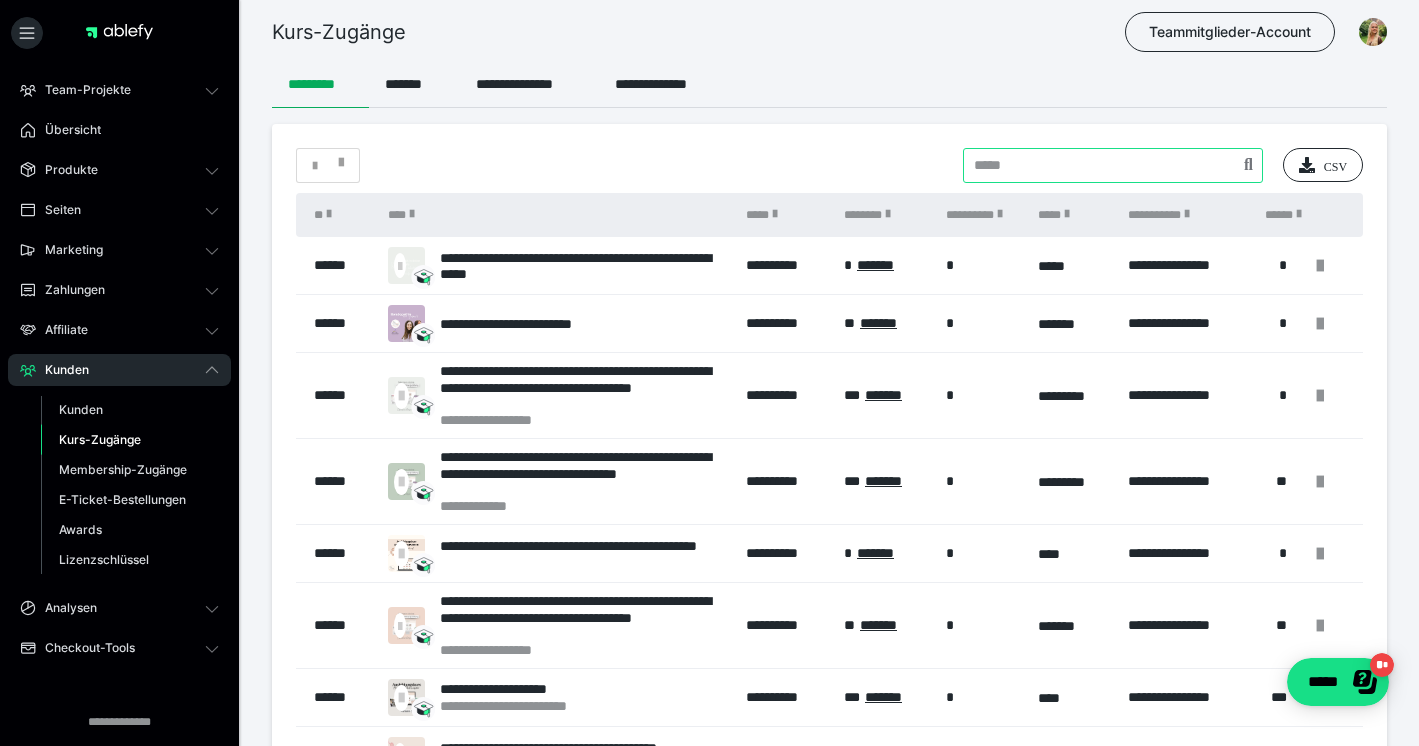 click at bounding box center [1113, 165] 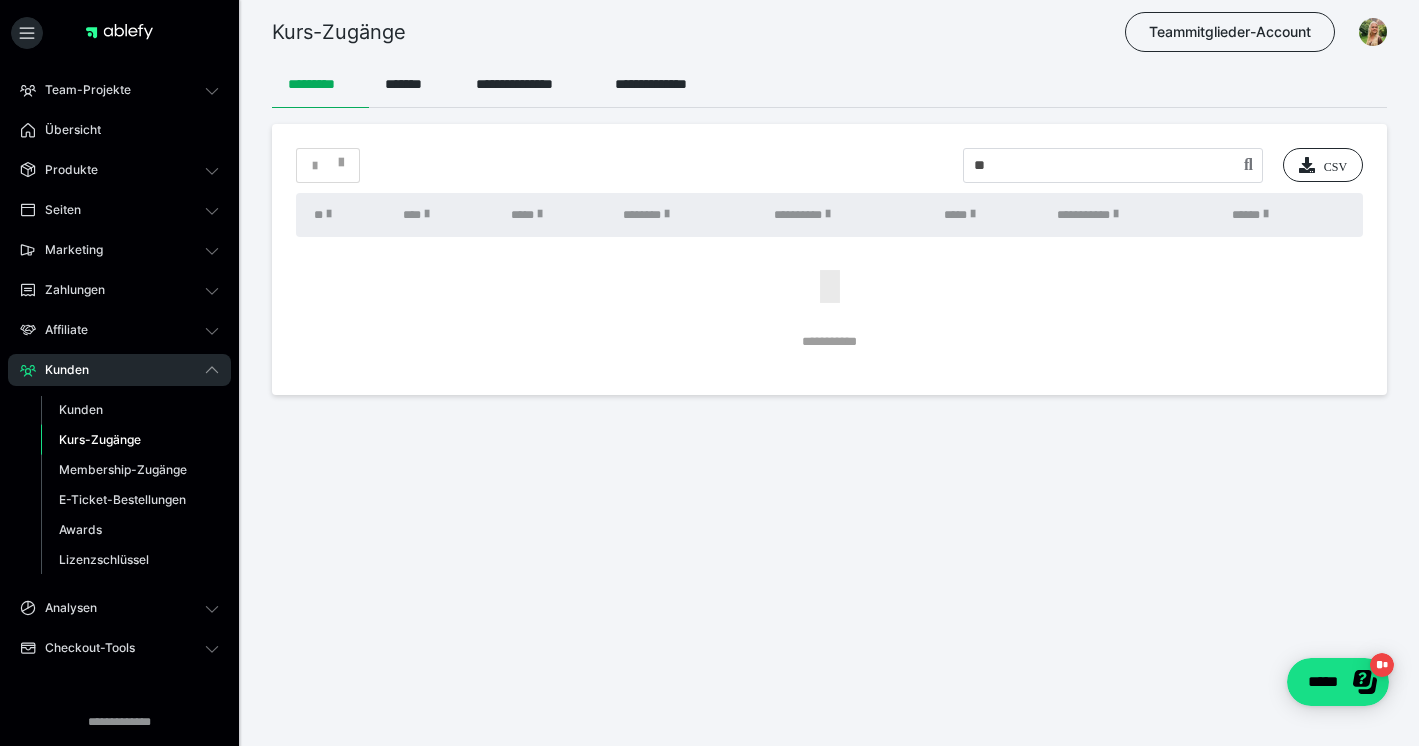 type on "*" 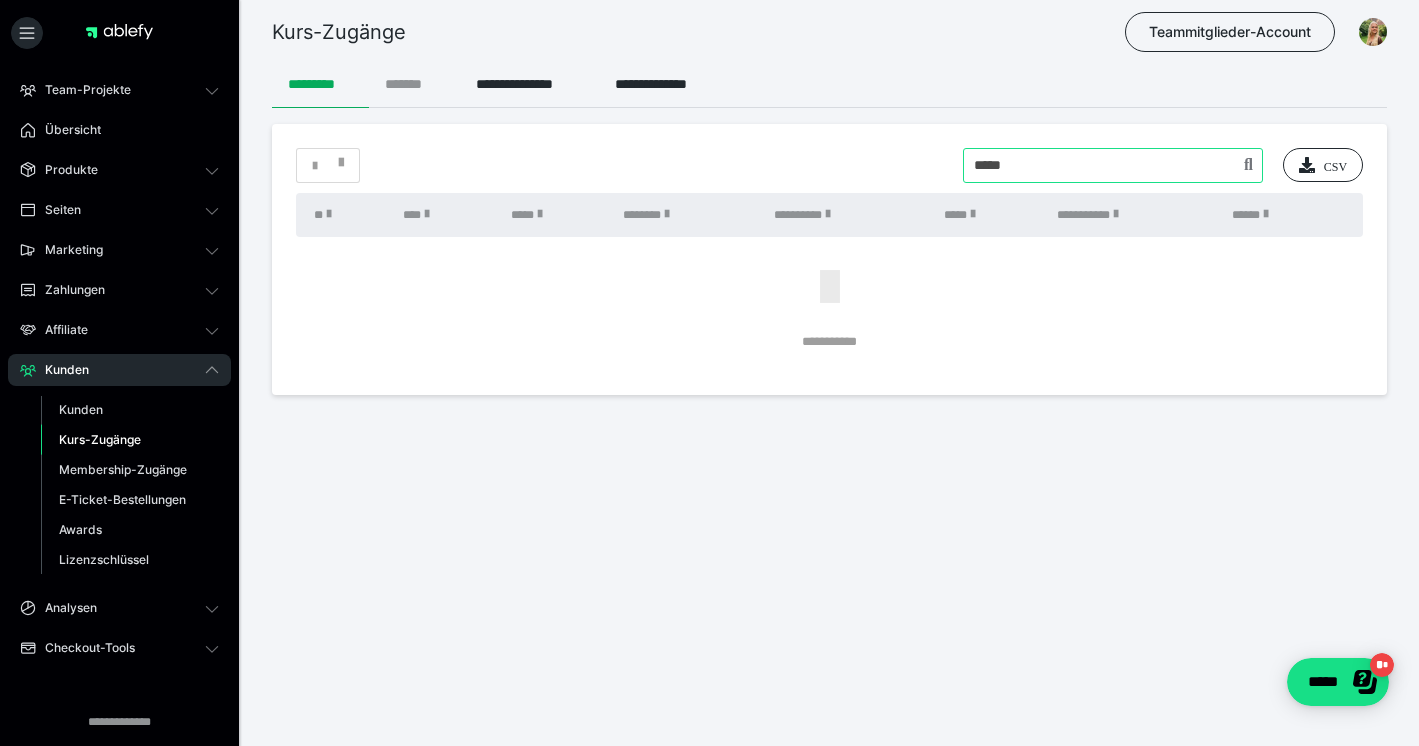 type on "*****" 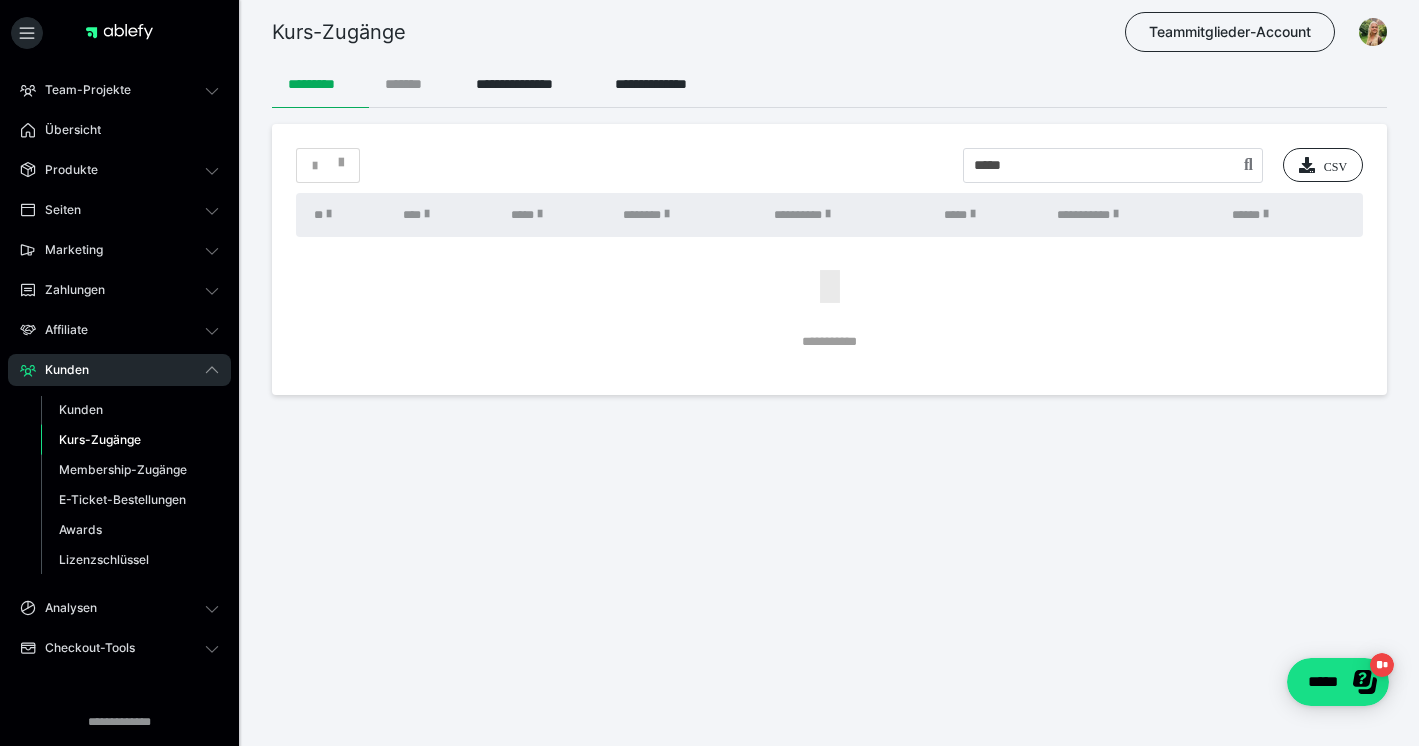 click on "*******" at bounding box center [414, 84] 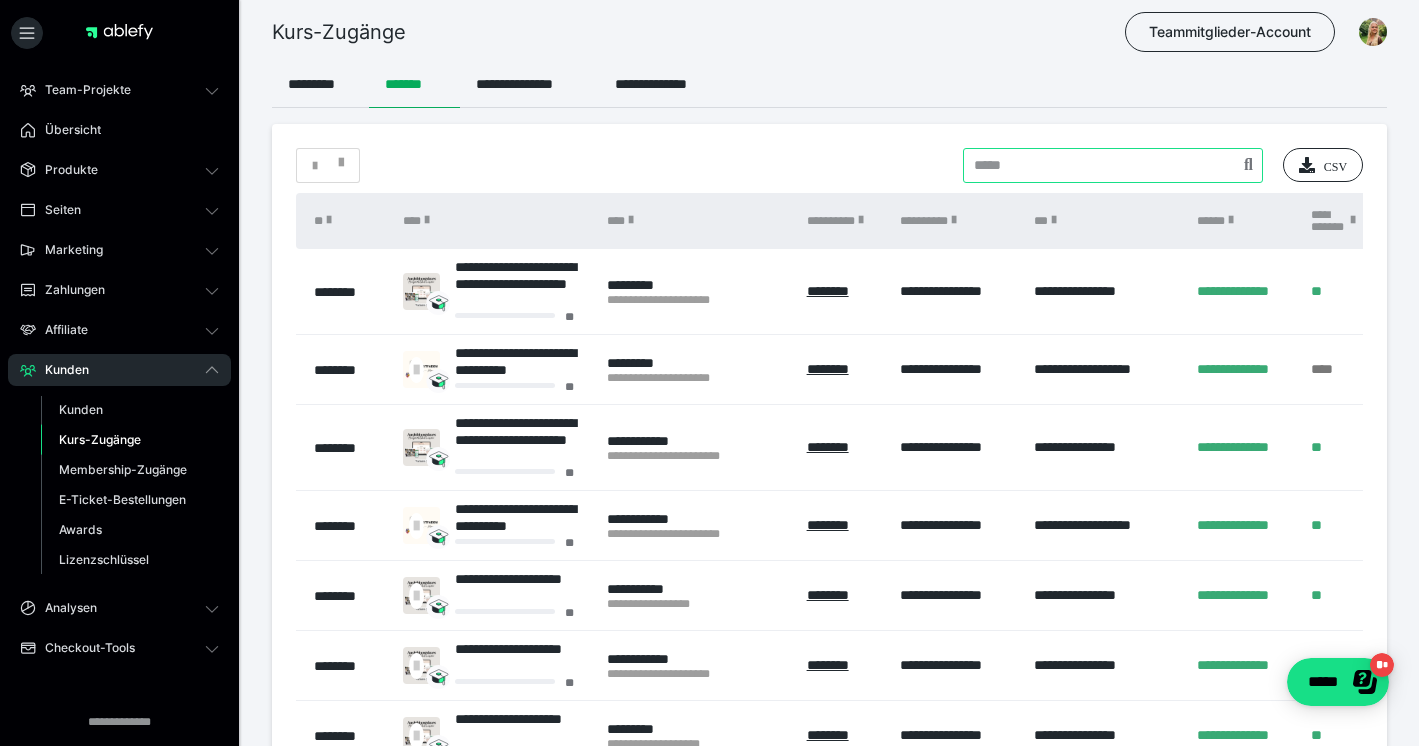 click at bounding box center [1113, 165] 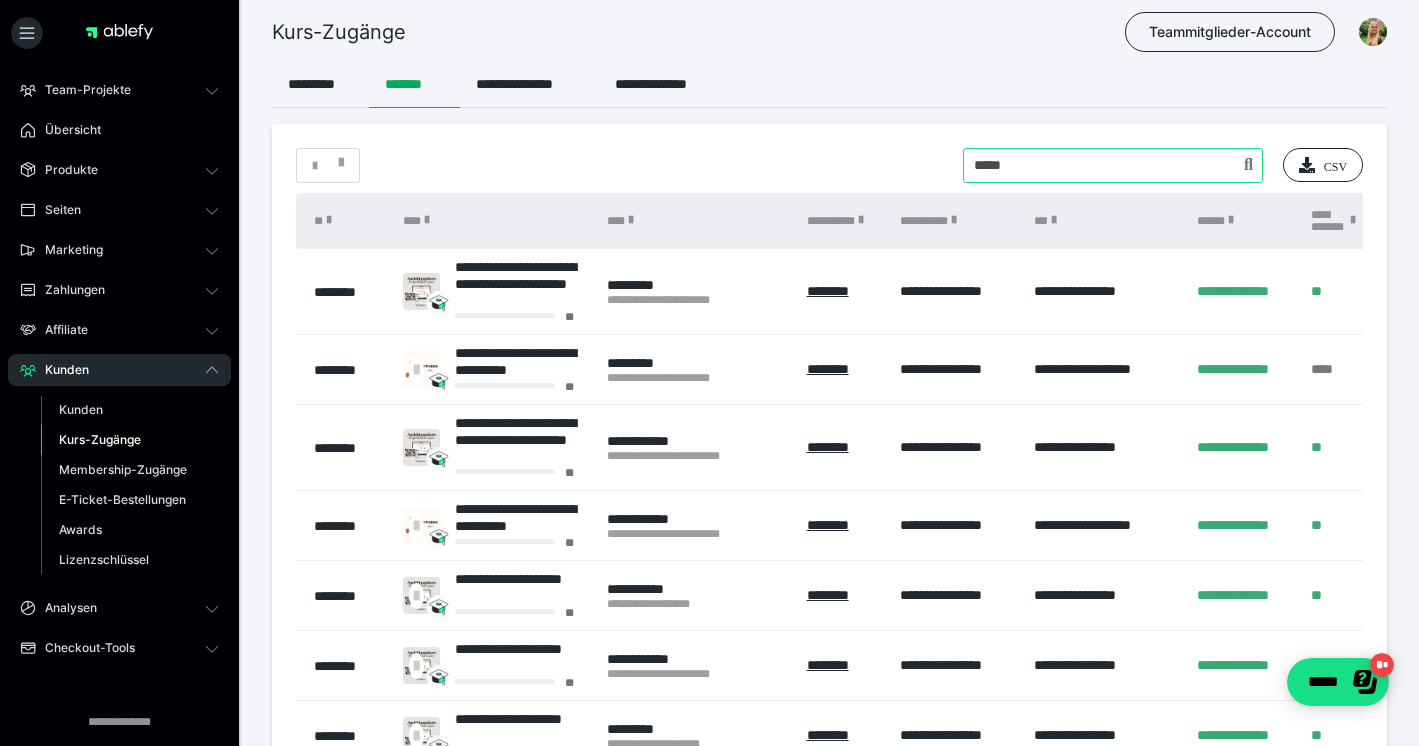 type on "*****" 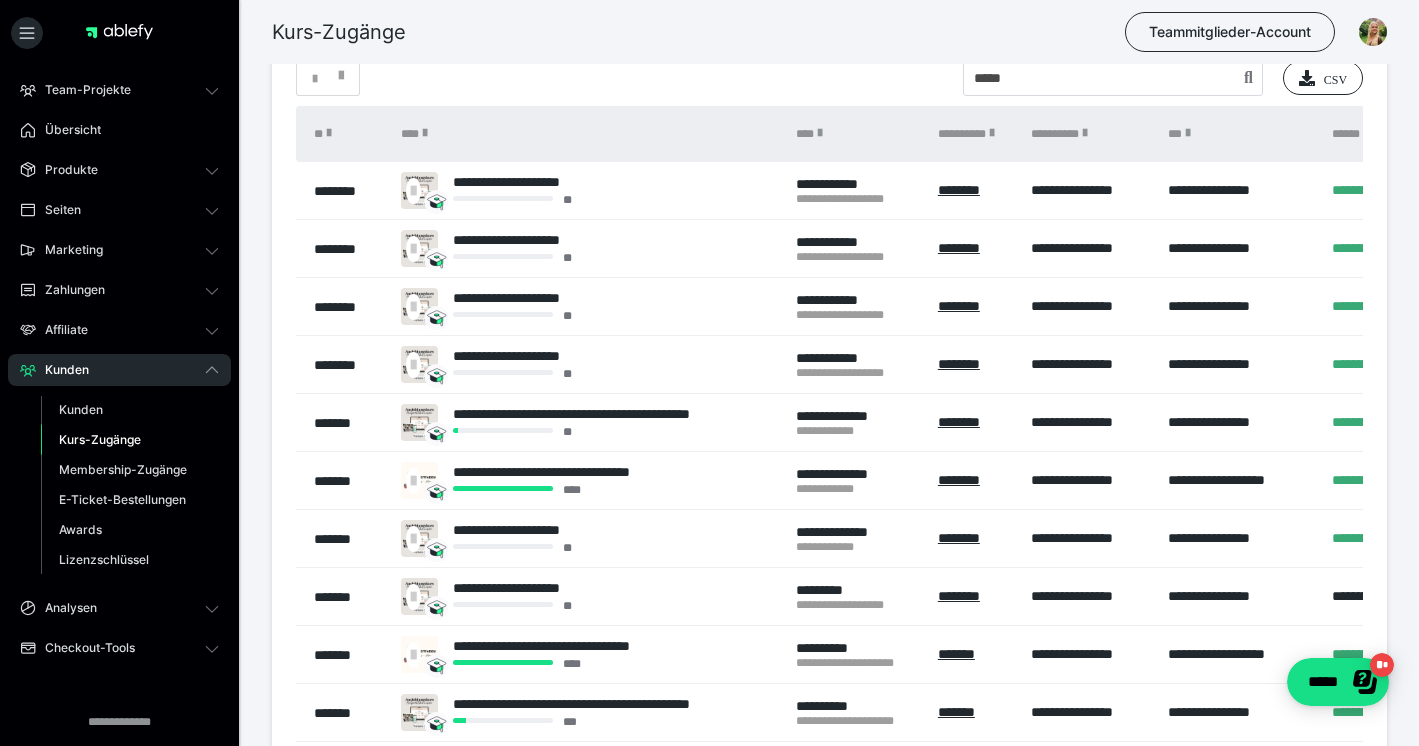 scroll, scrollTop: 91, scrollLeft: 0, axis: vertical 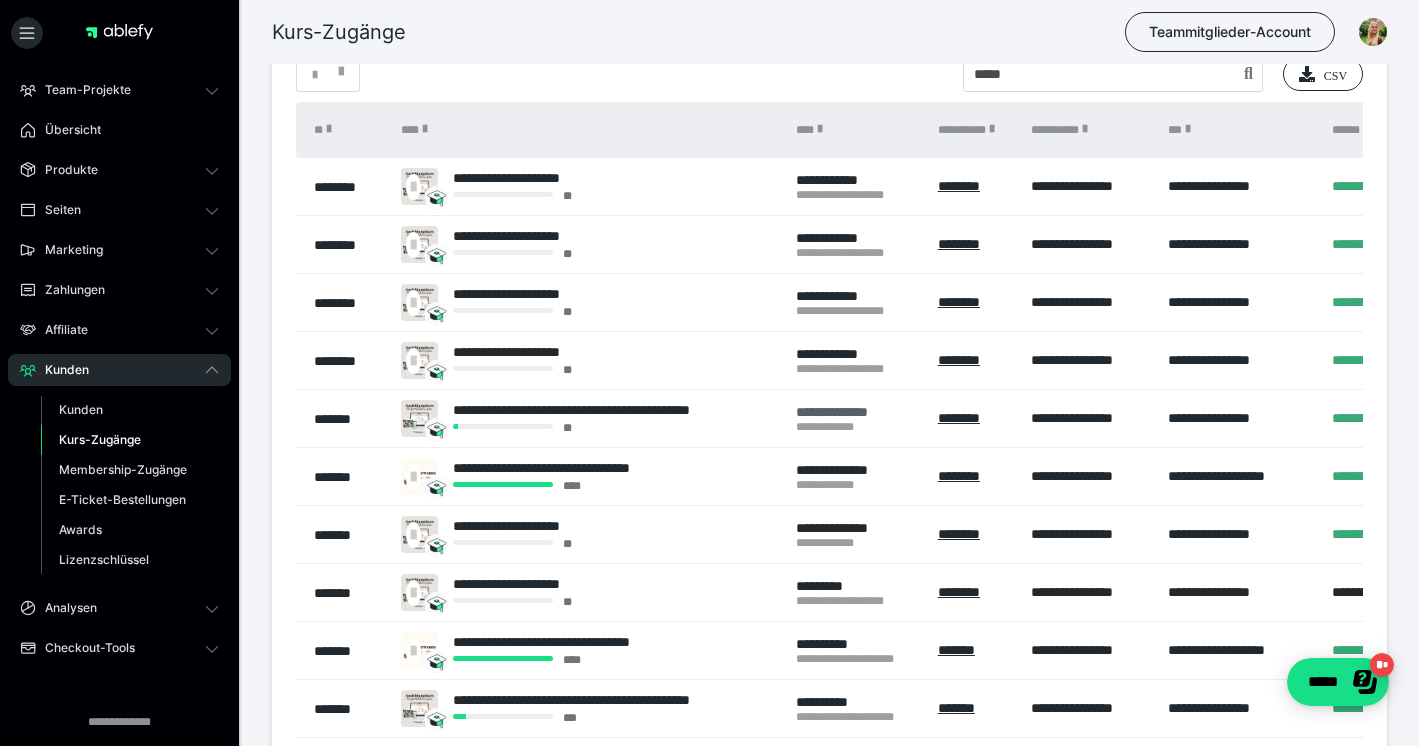 click on "**********" at bounding box center [847, 419] 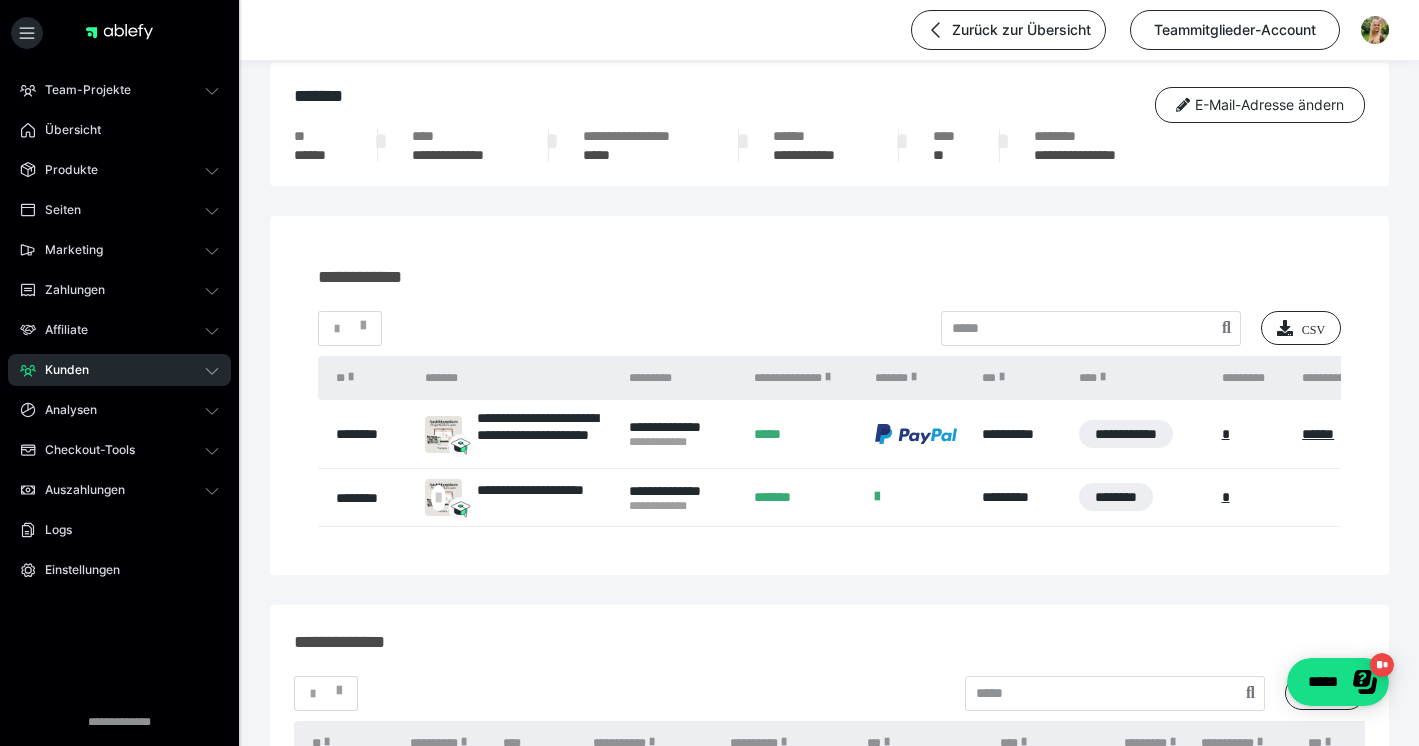scroll, scrollTop: 114, scrollLeft: 0, axis: vertical 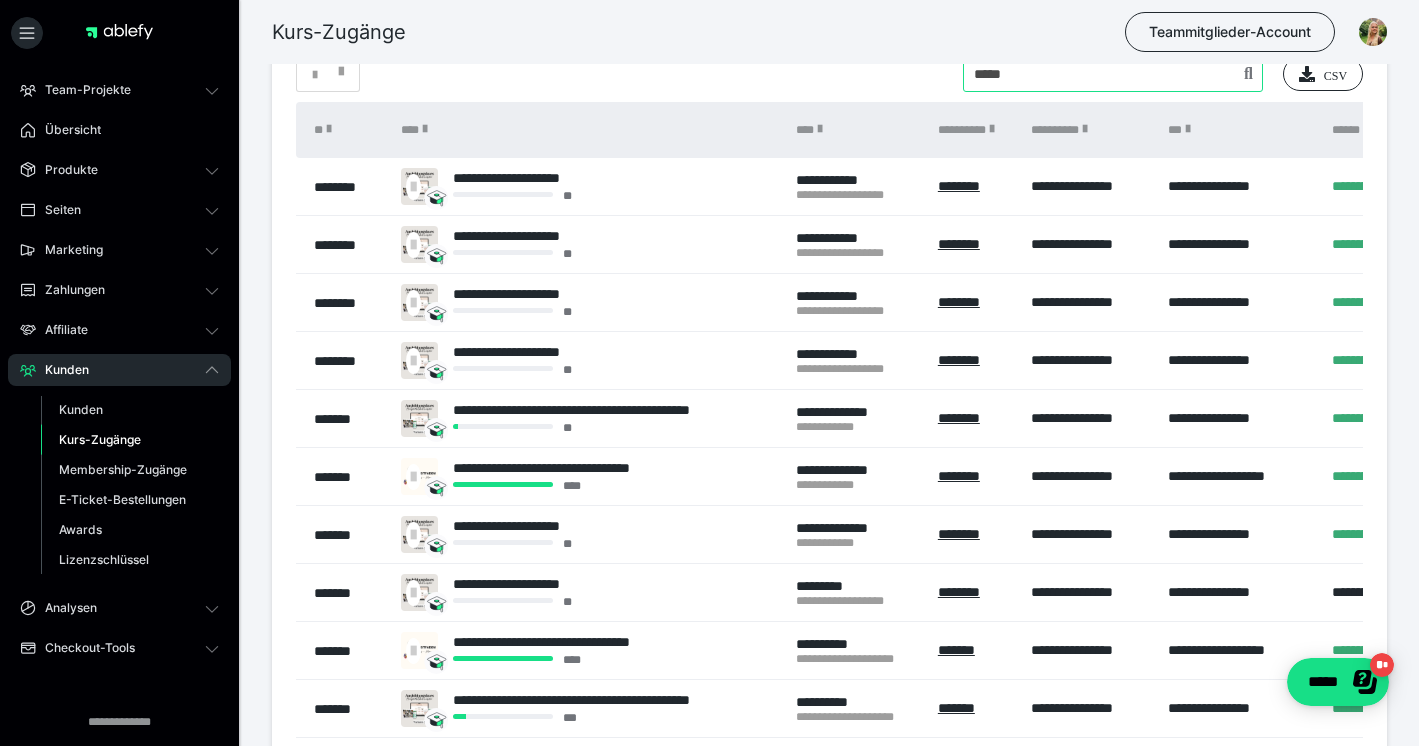 click at bounding box center [1113, 74] 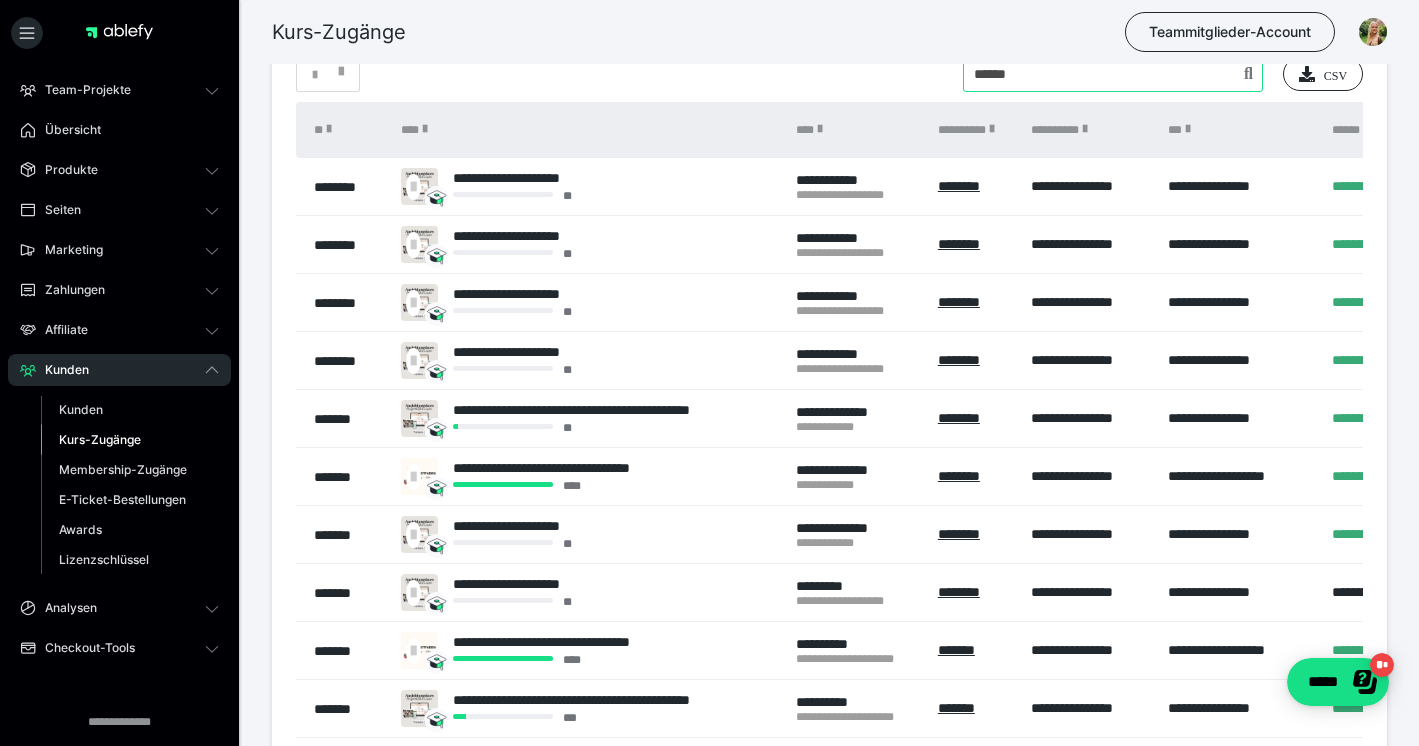 type on "******" 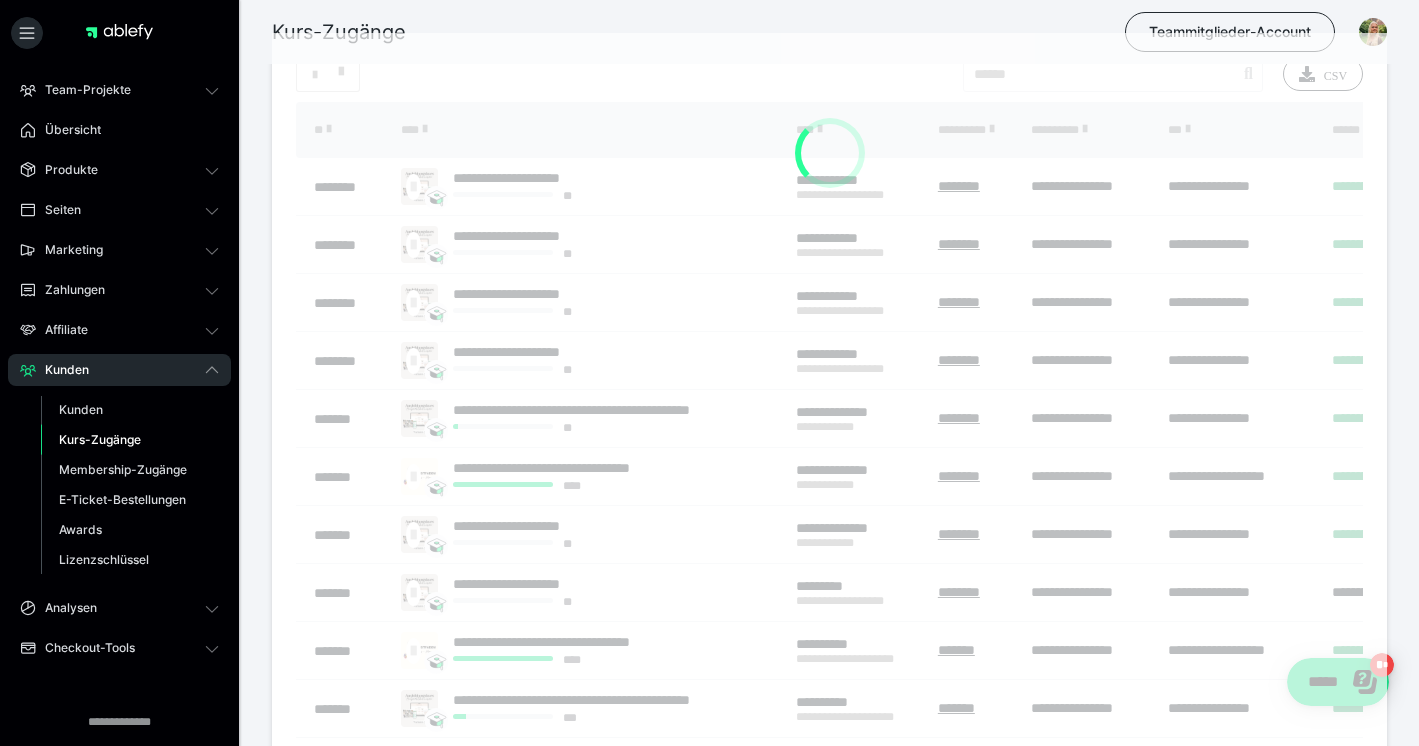 scroll, scrollTop: 0, scrollLeft: 0, axis: both 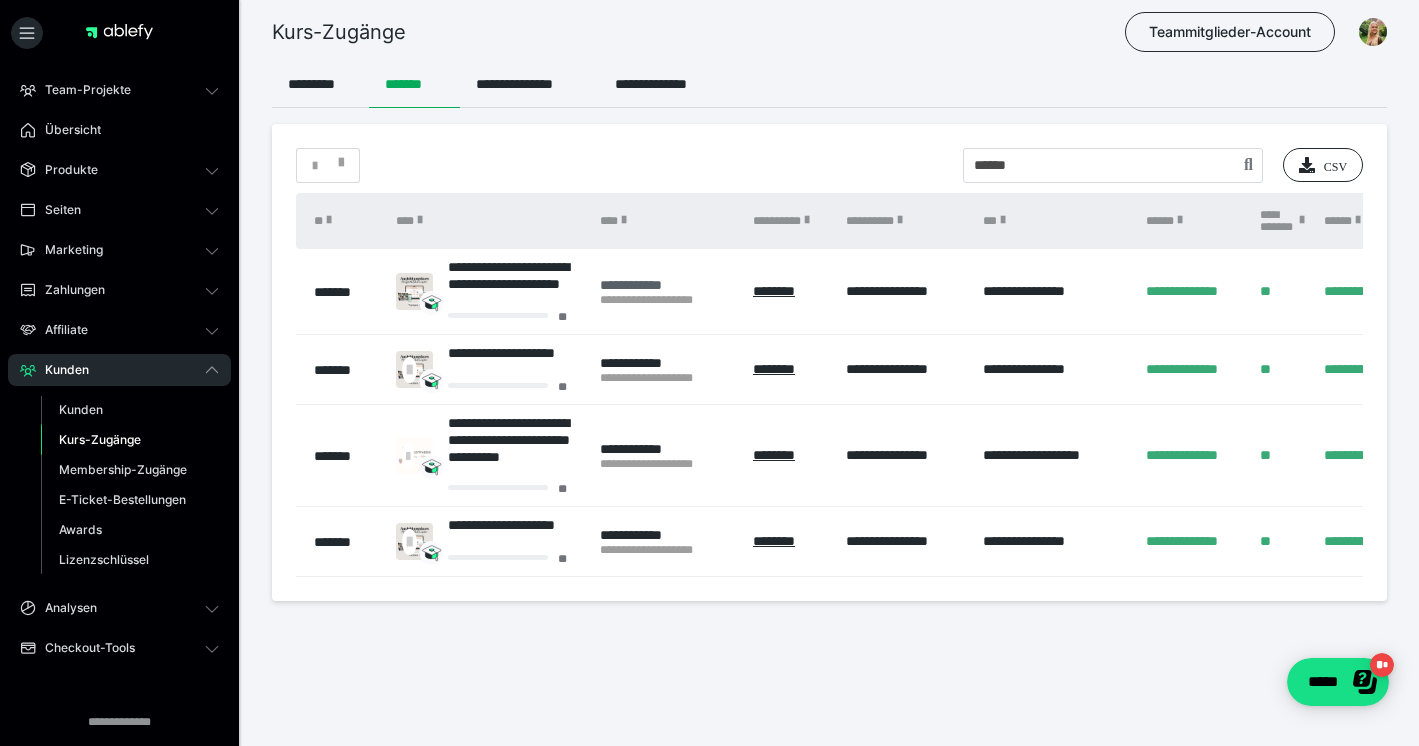 click on "**********" at bounding box center [666, 292] 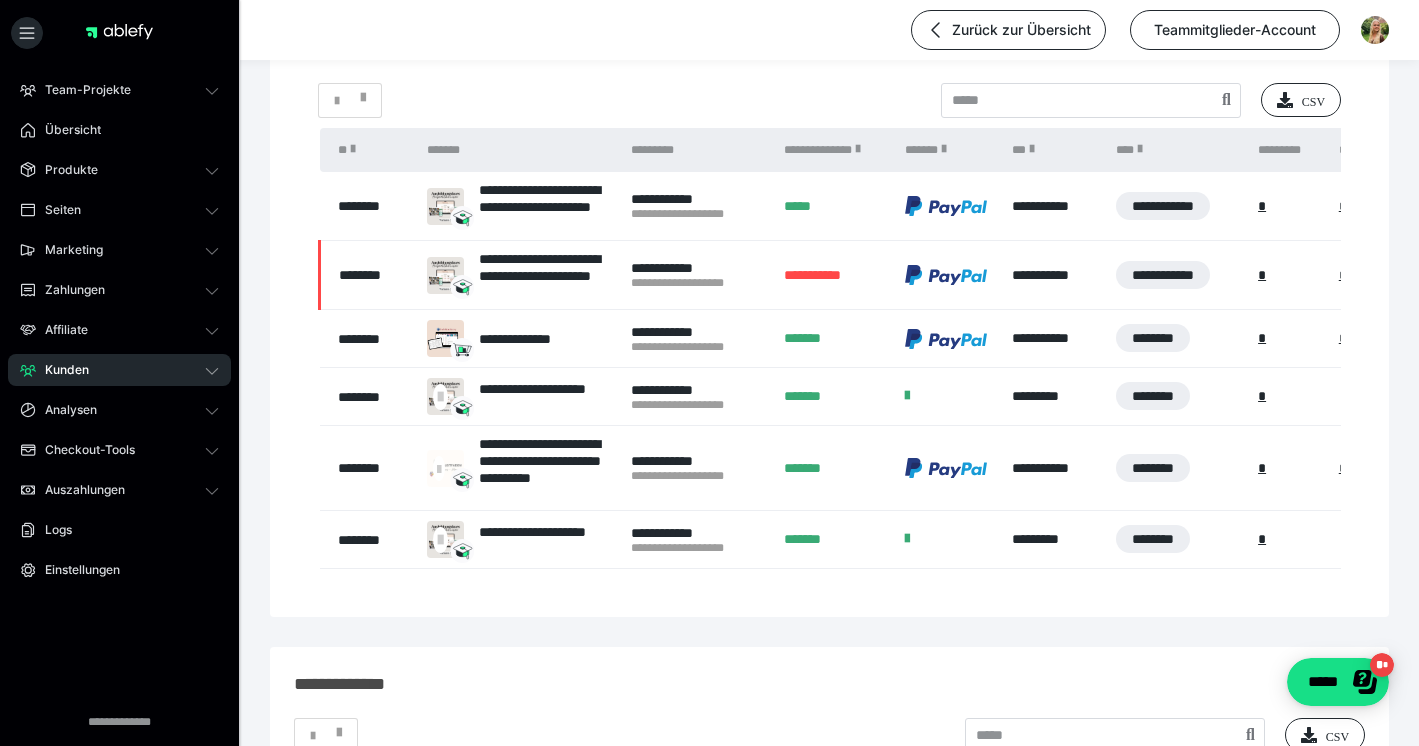 scroll, scrollTop: 200, scrollLeft: 0, axis: vertical 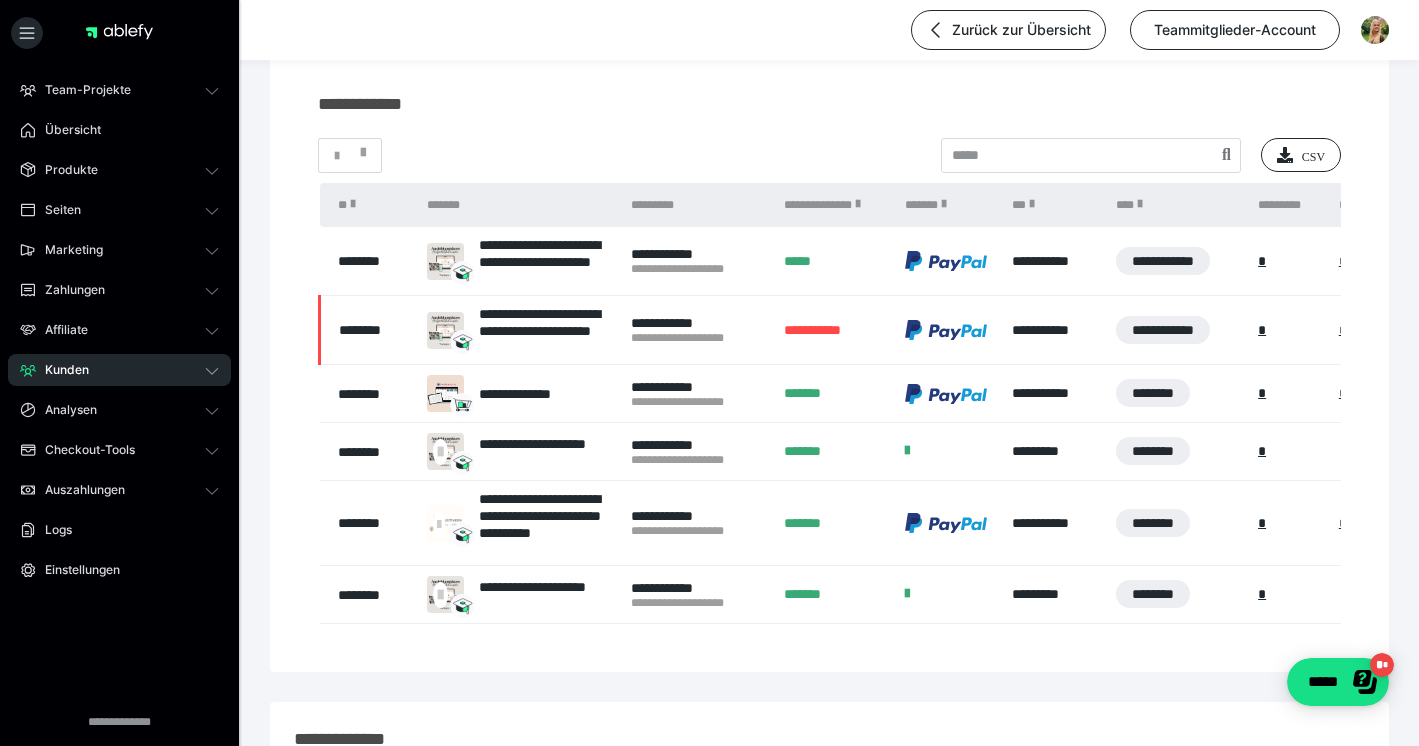 click on "********" at bounding box center (369, 261) 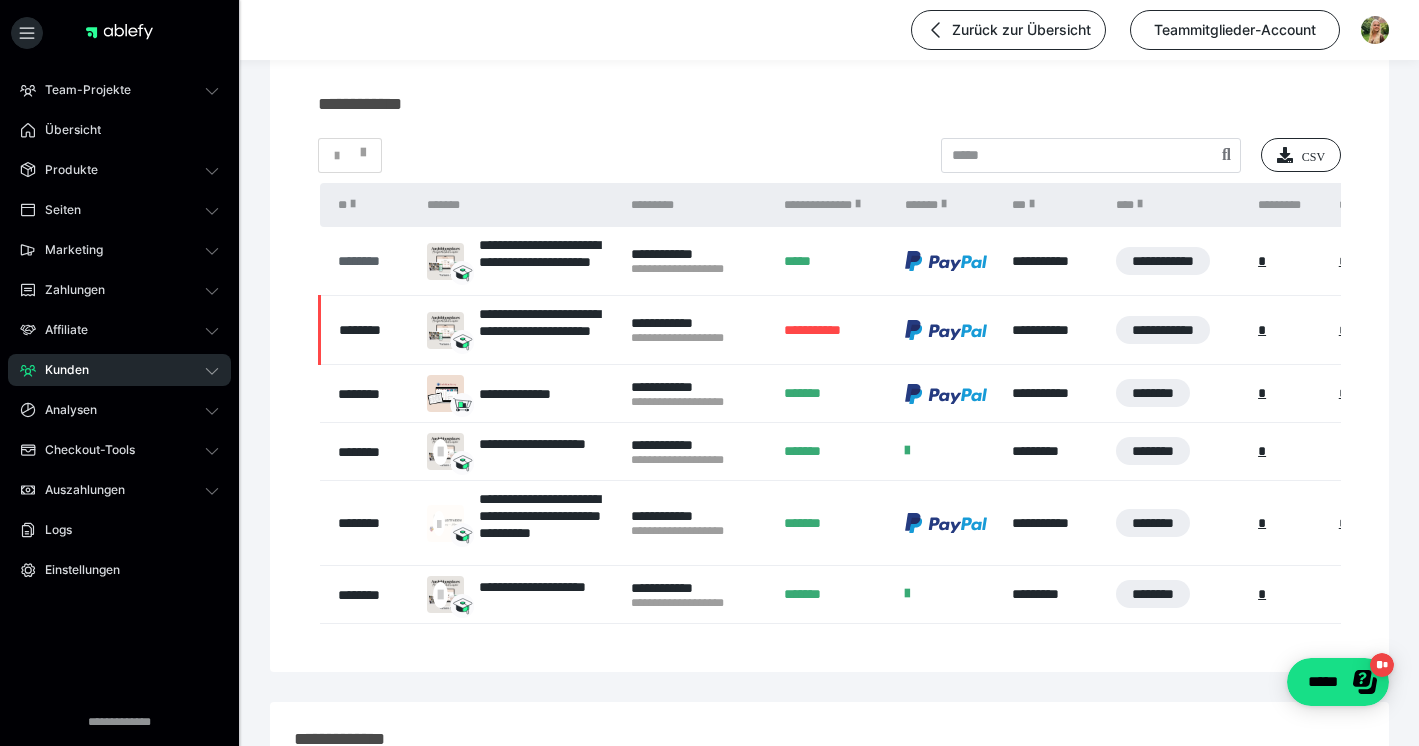 click on "********" at bounding box center (373, 261) 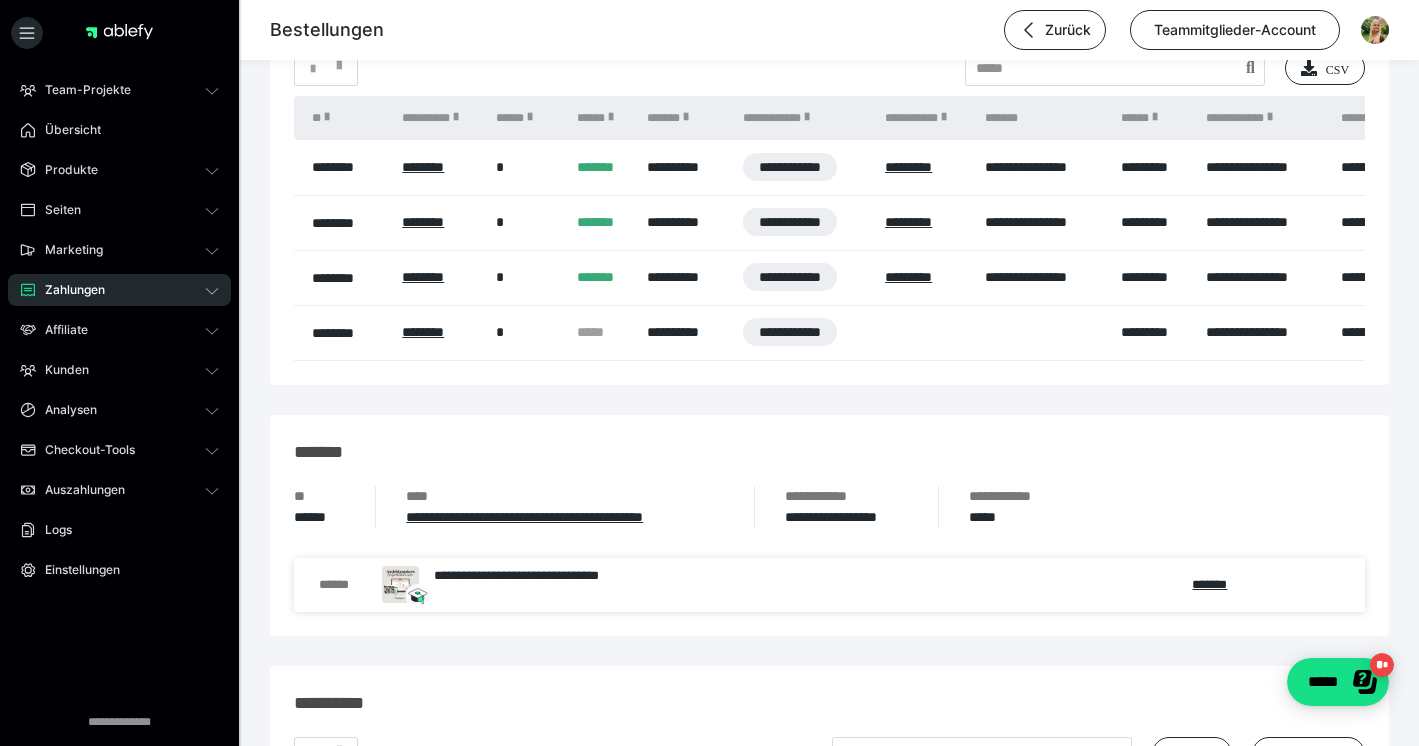 scroll, scrollTop: 1460, scrollLeft: 0, axis: vertical 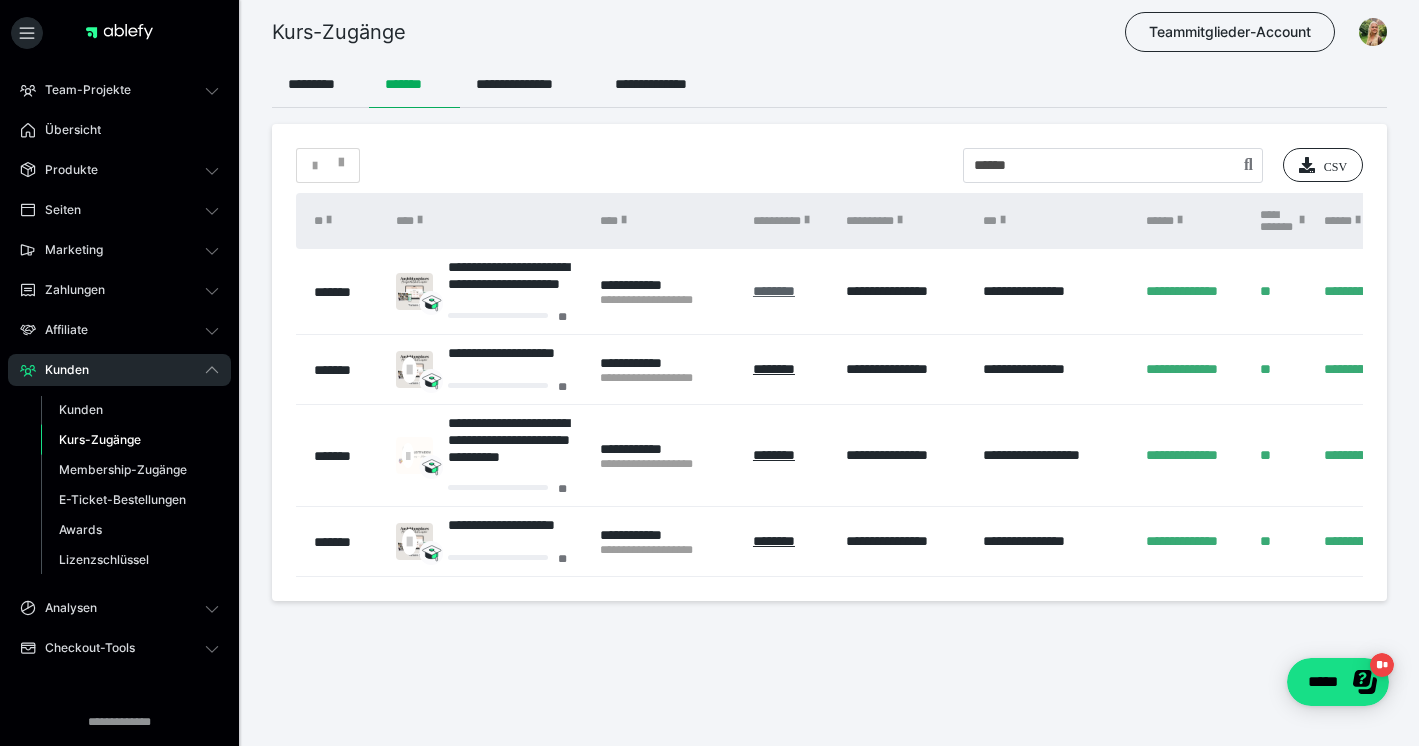click on "********" at bounding box center (774, 291) 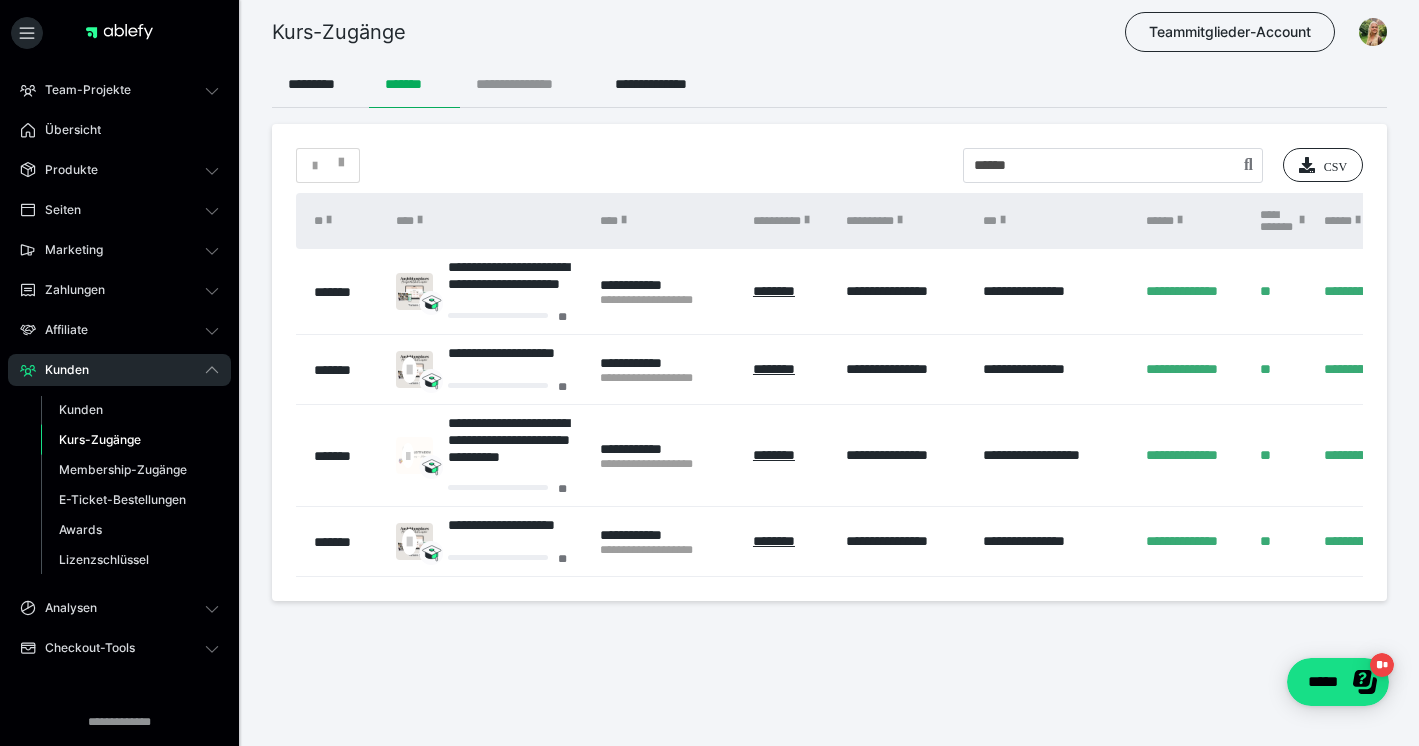 click on "**********" at bounding box center (529, 84) 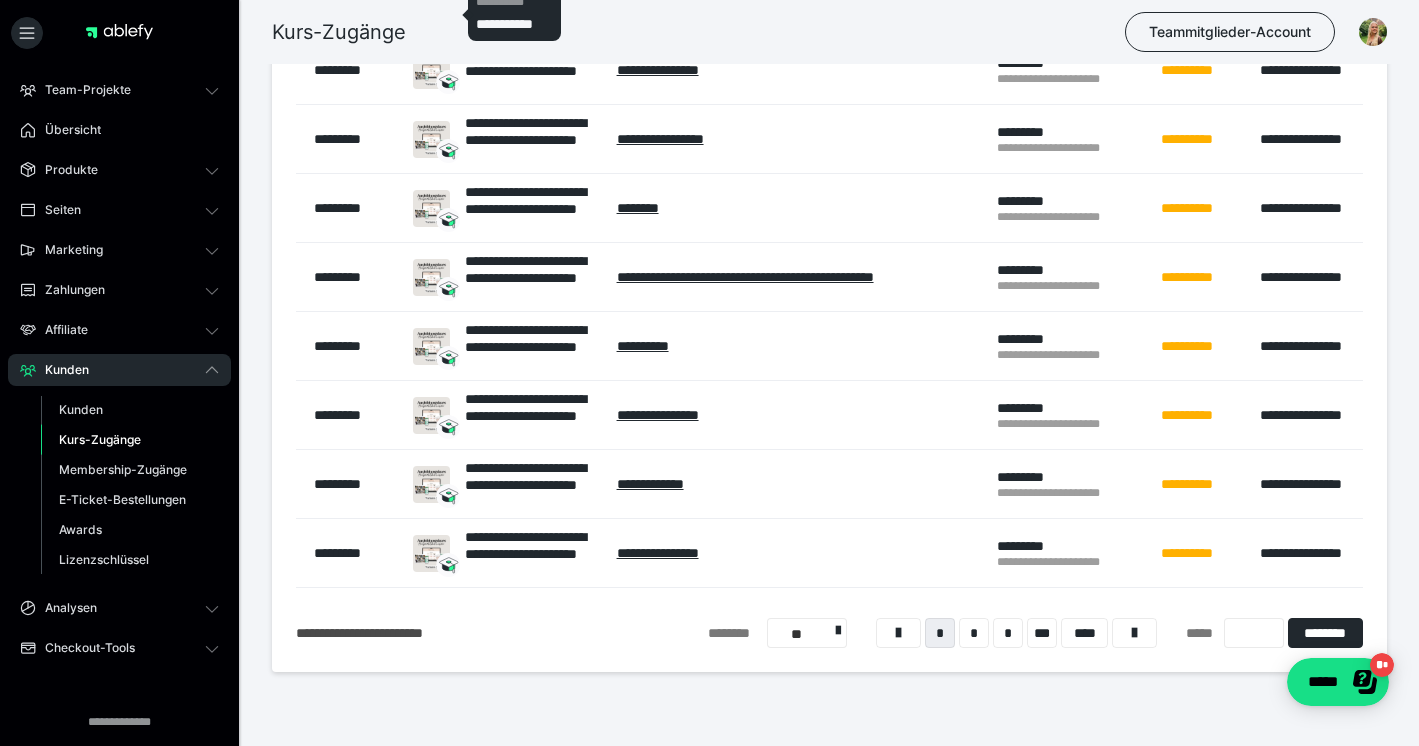 scroll, scrollTop: 358, scrollLeft: 0, axis: vertical 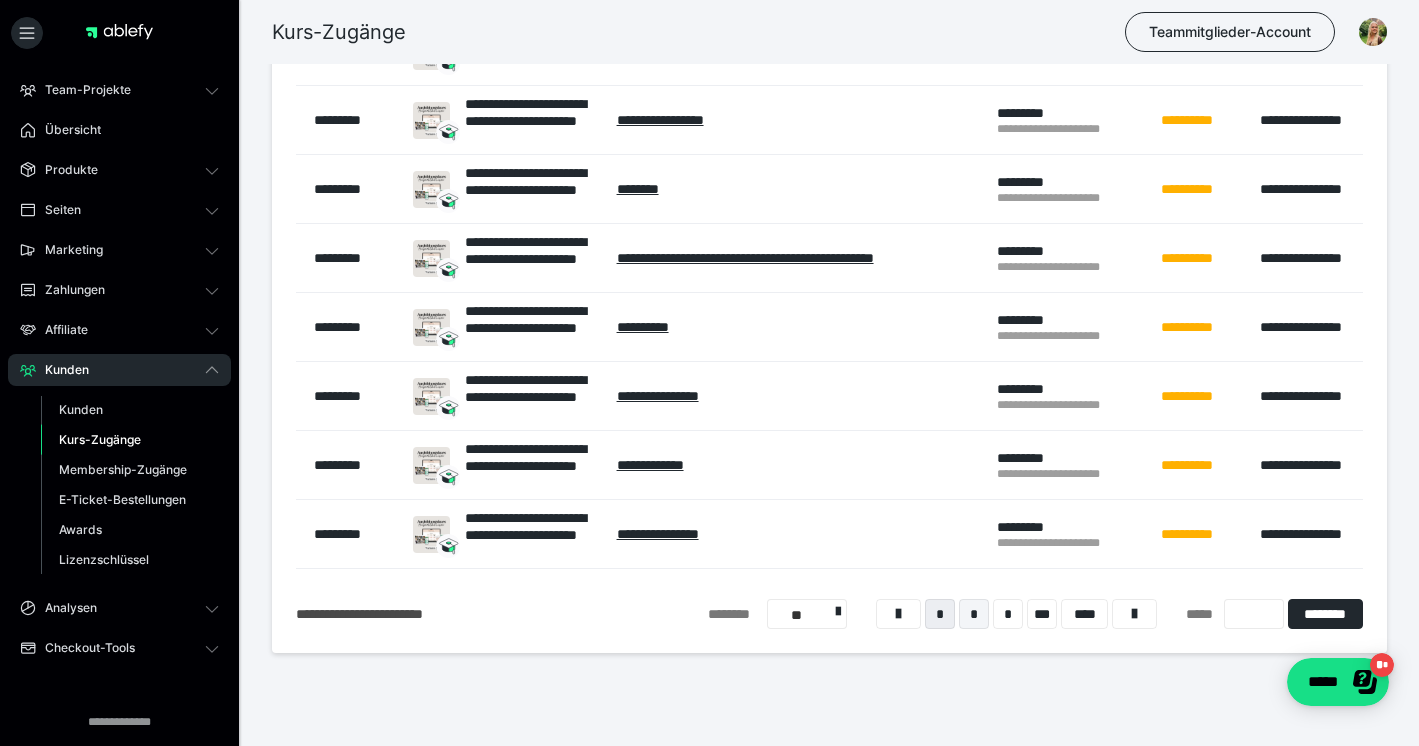 click on "*" at bounding box center (974, 614) 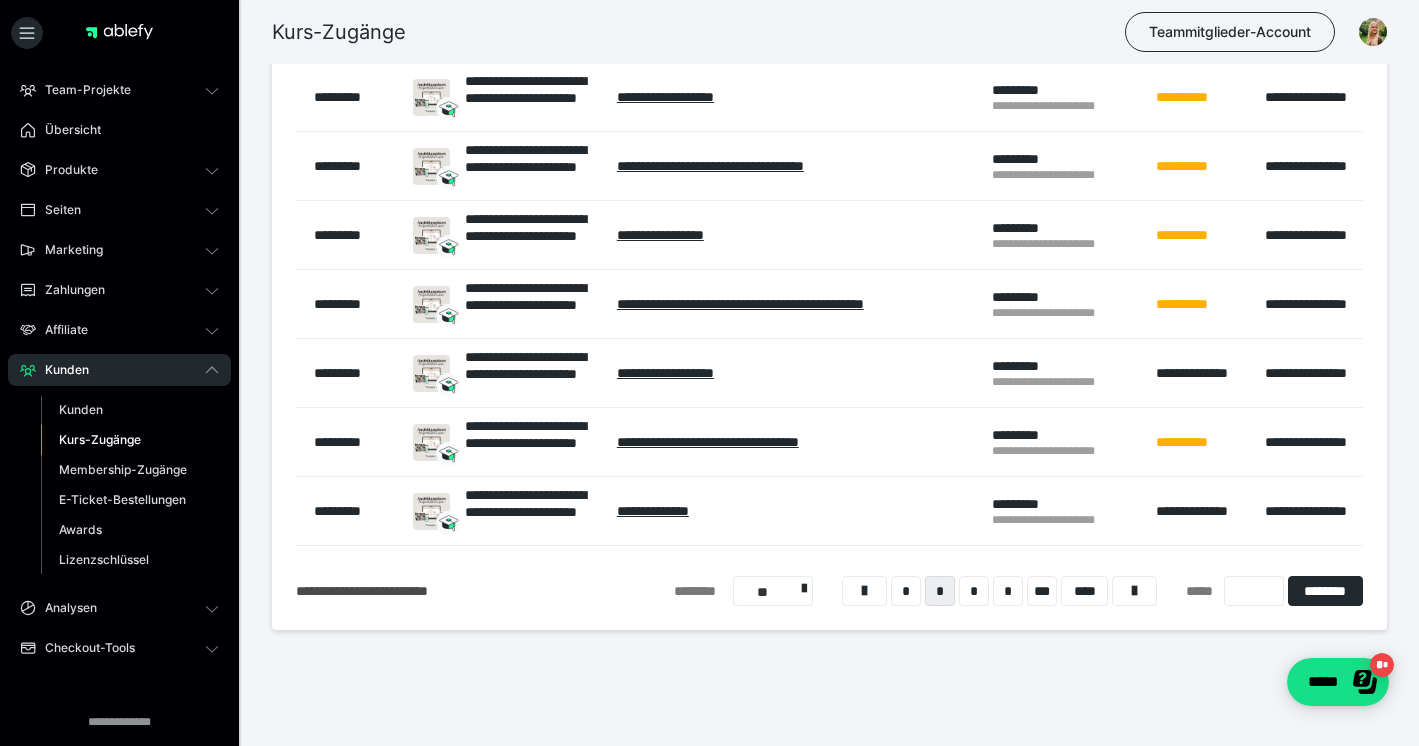 scroll, scrollTop: 381, scrollLeft: 0, axis: vertical 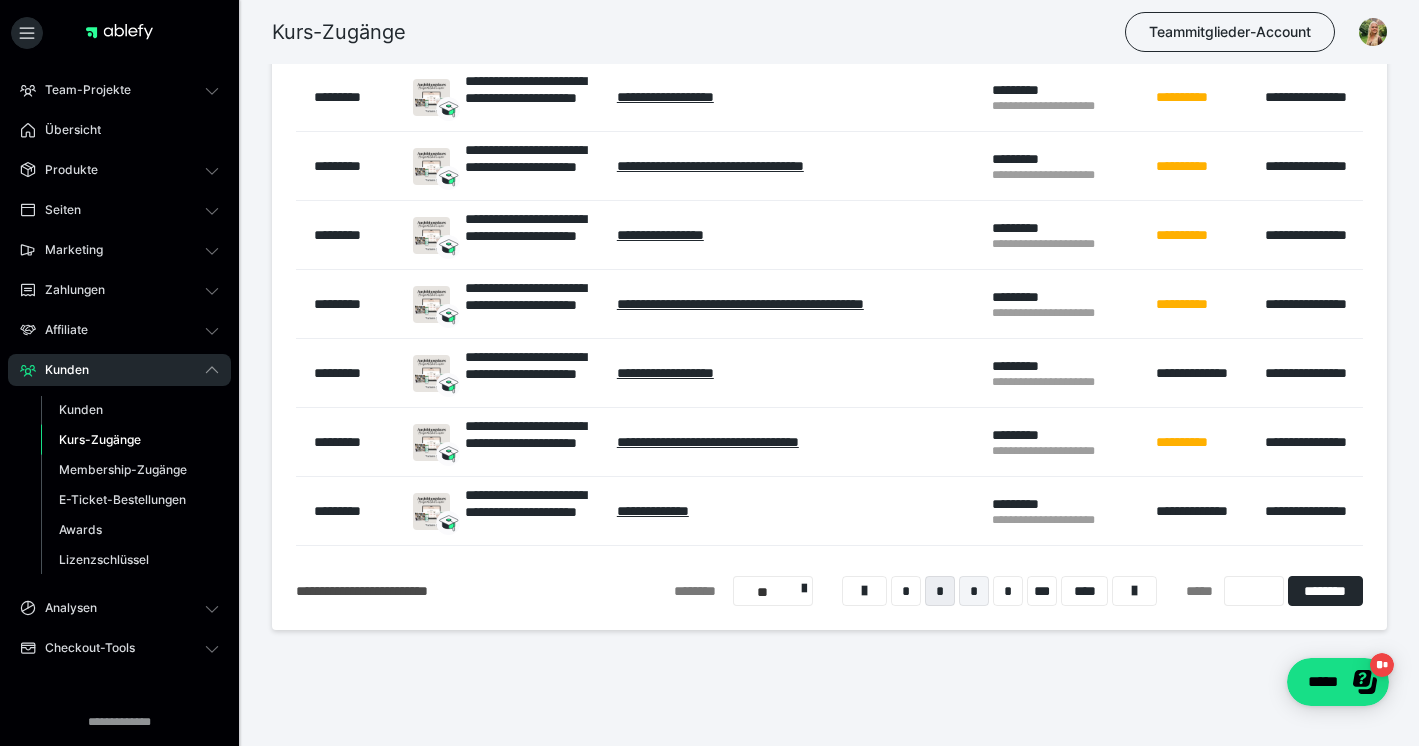 click on "*" at bounding box center [974, 591] 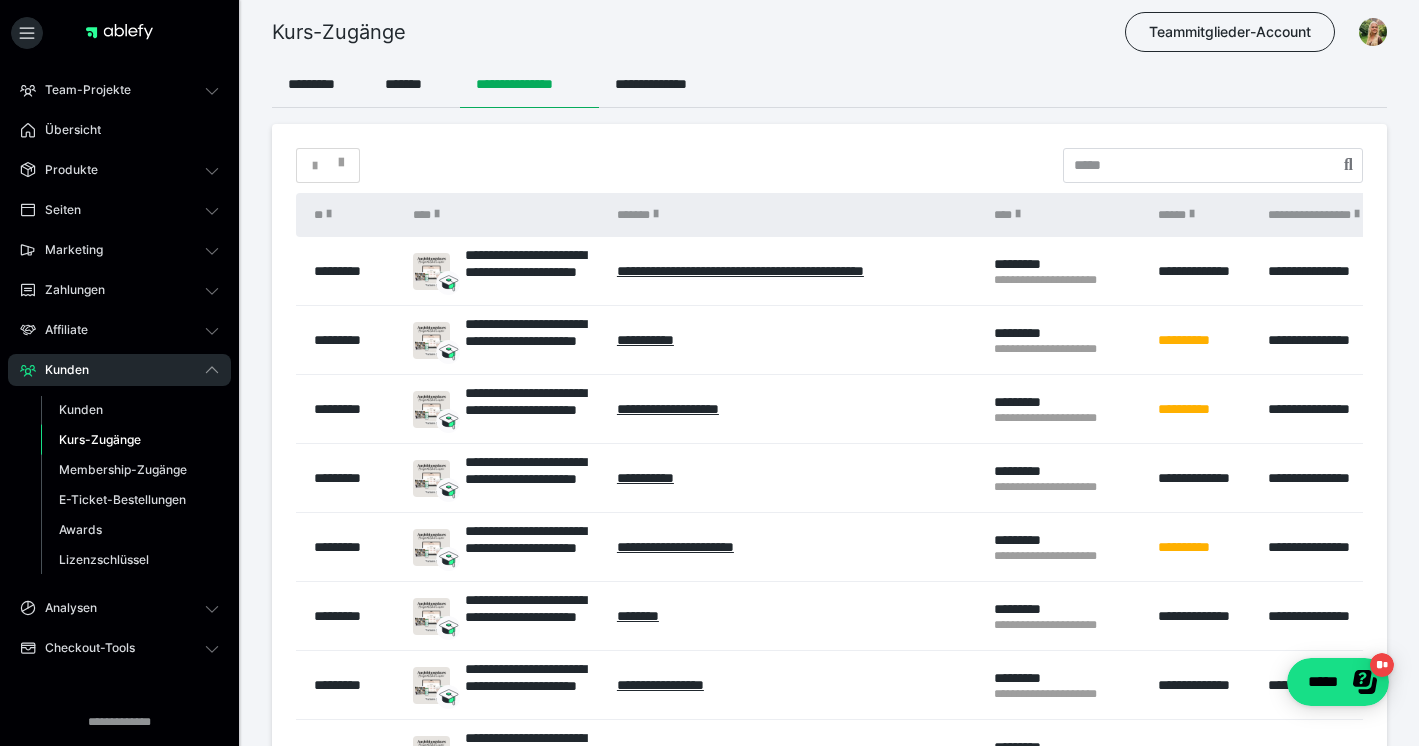 scroll, scrollTop: 0, scrollLeft: 0, axis: both 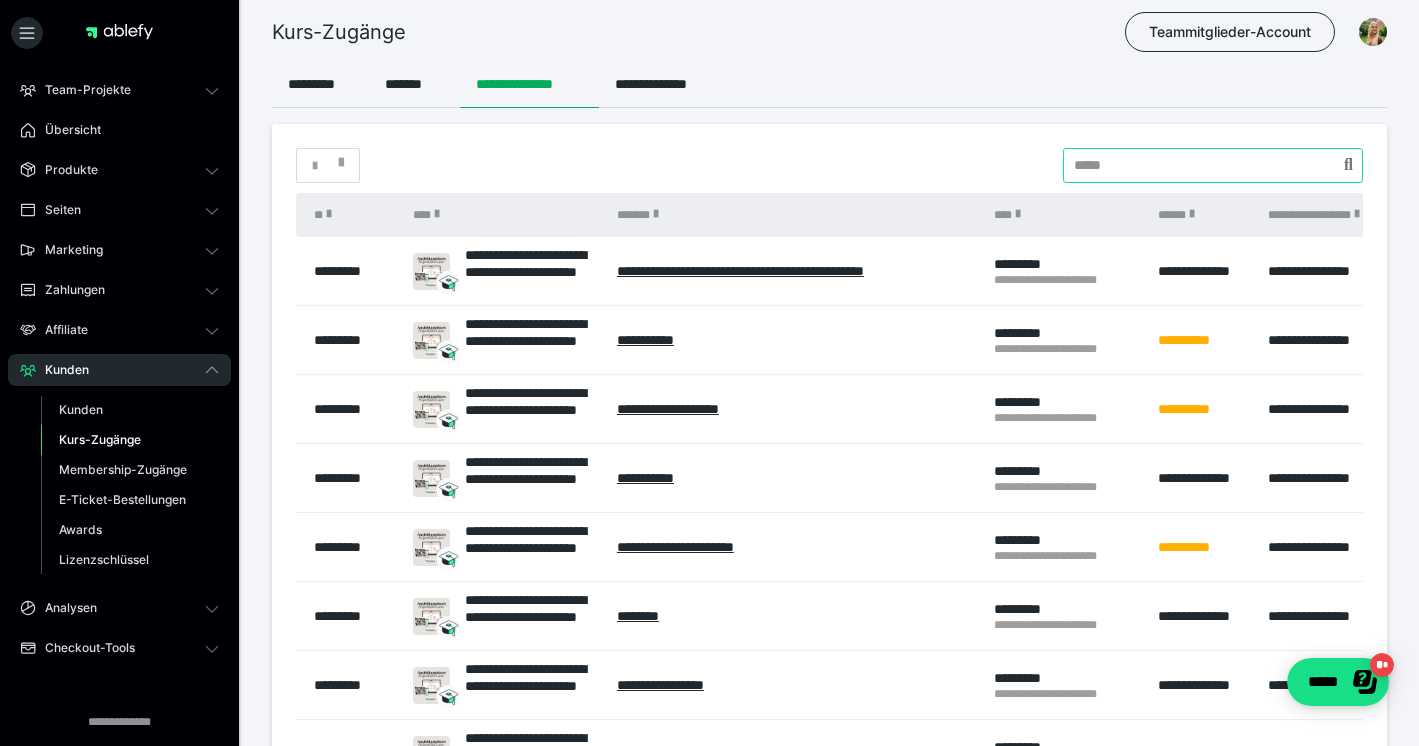 click at bounding box center (1213, 165) 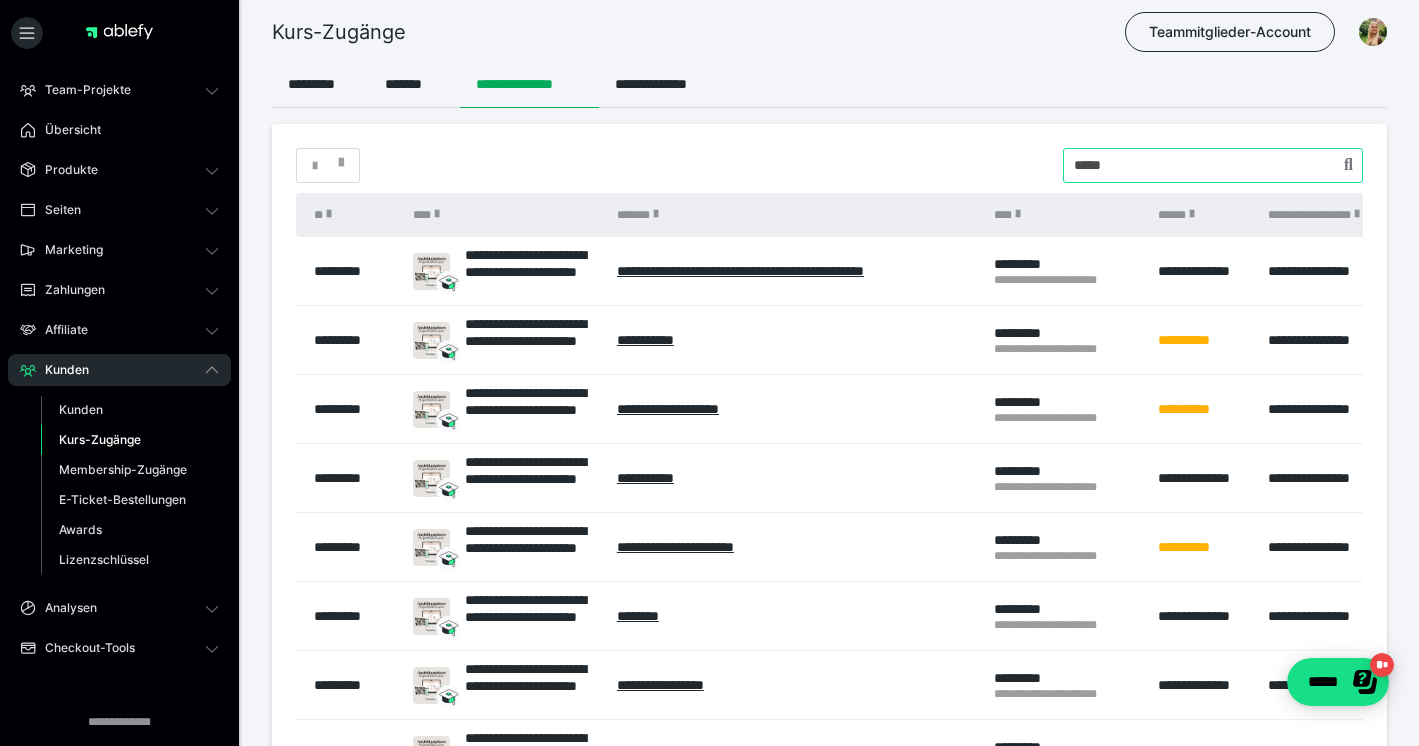 type on "*****" 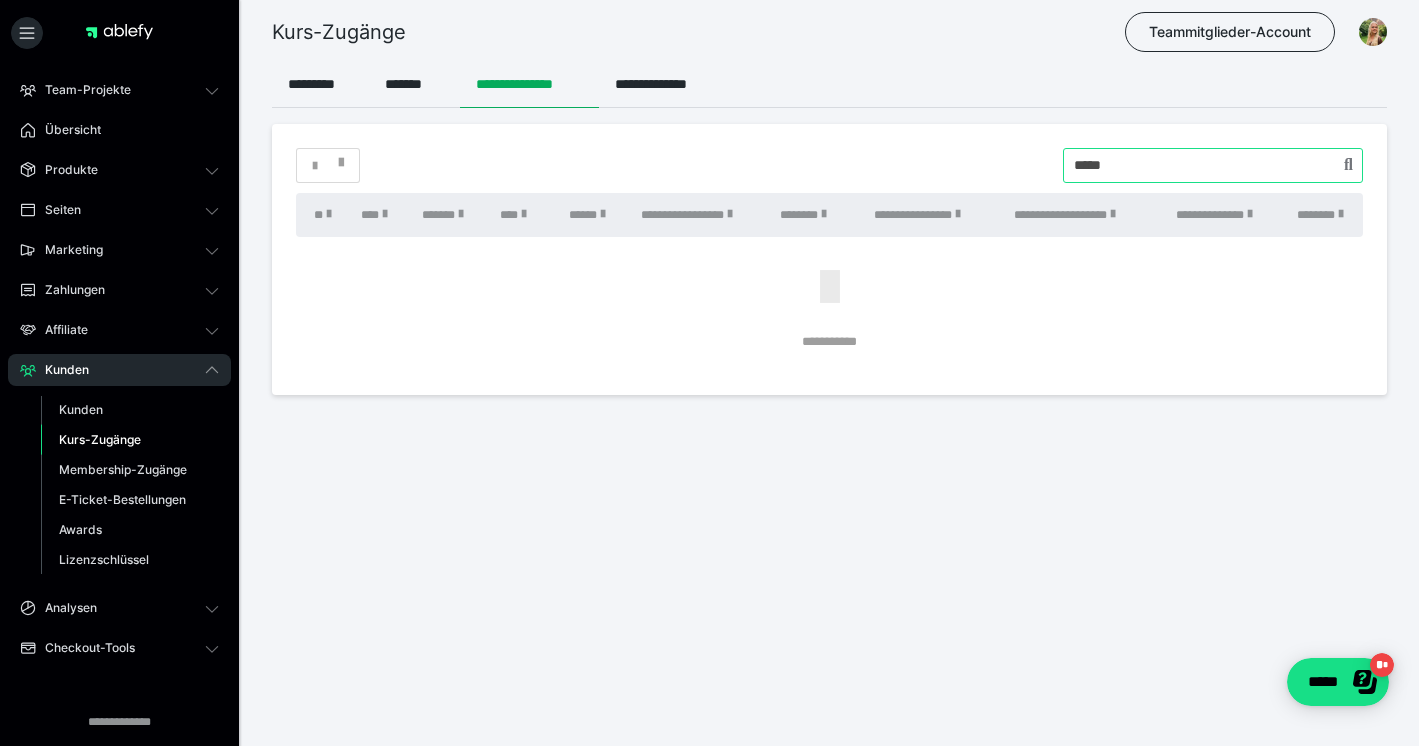 click at bounding box center [1213, 165] 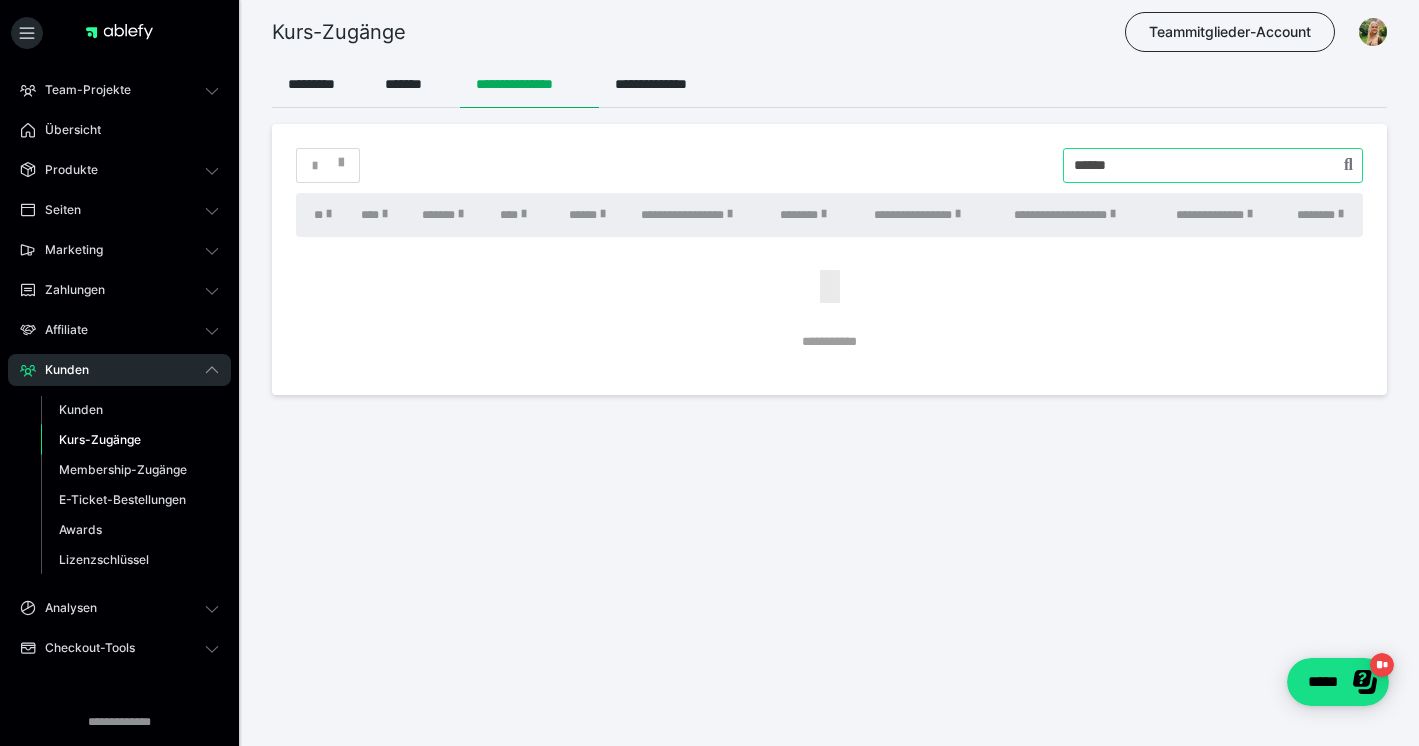type on "******" 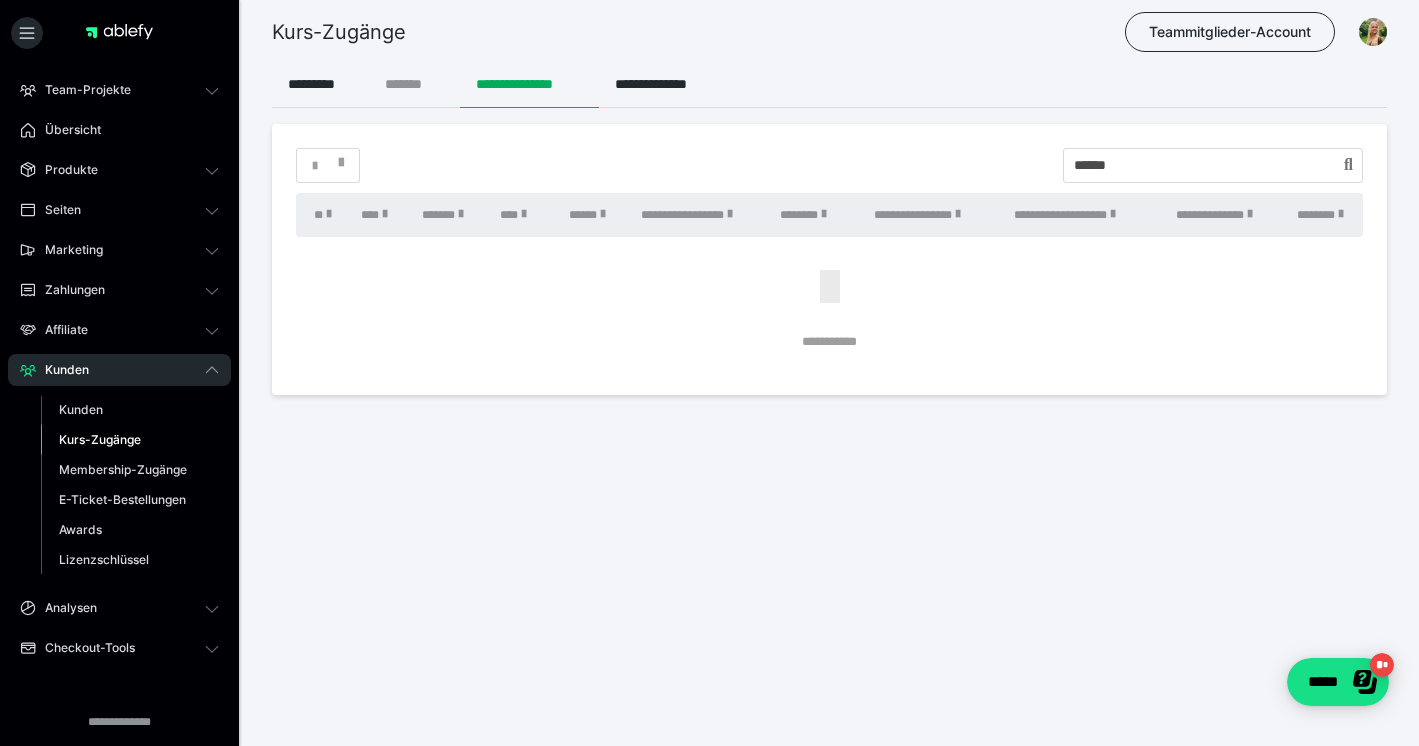 click on "*******" at bounding box center [414, 84] 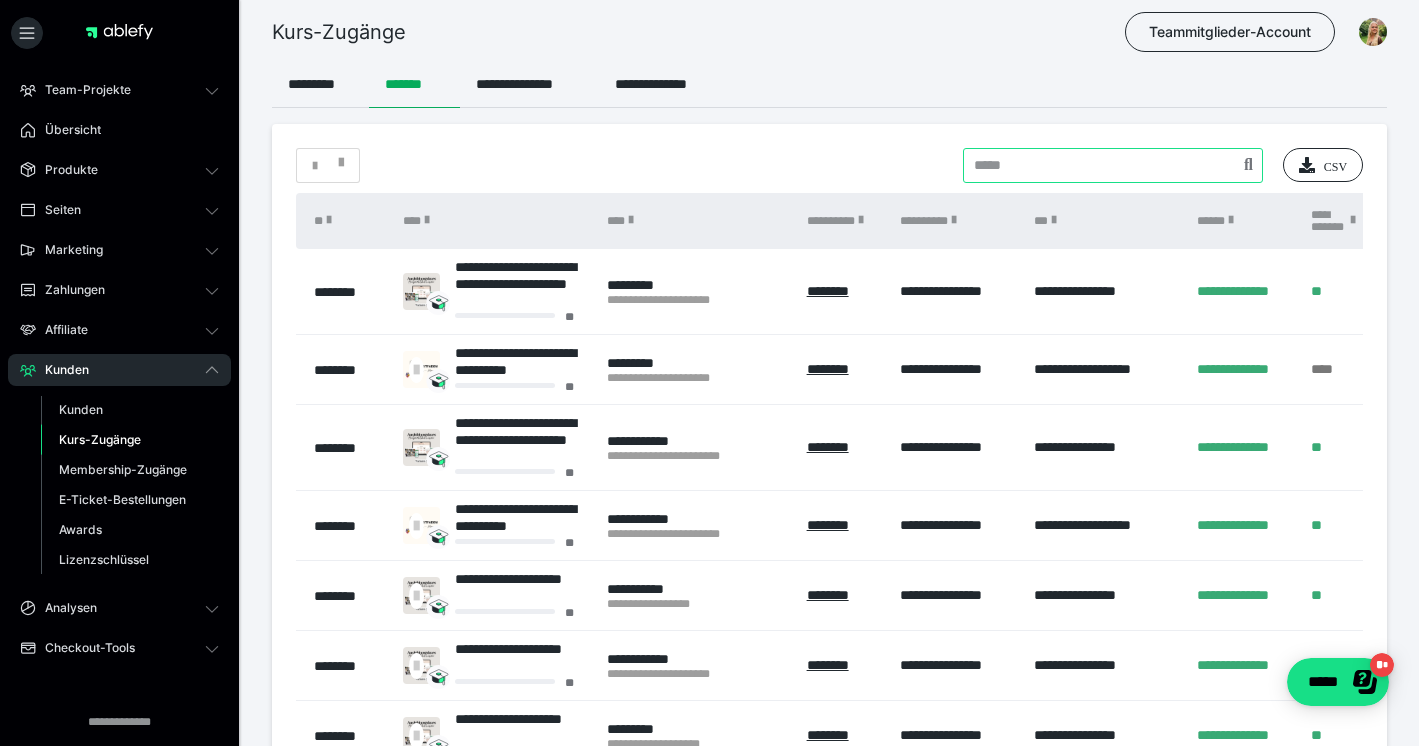 click at bounding box center (1113, 165) 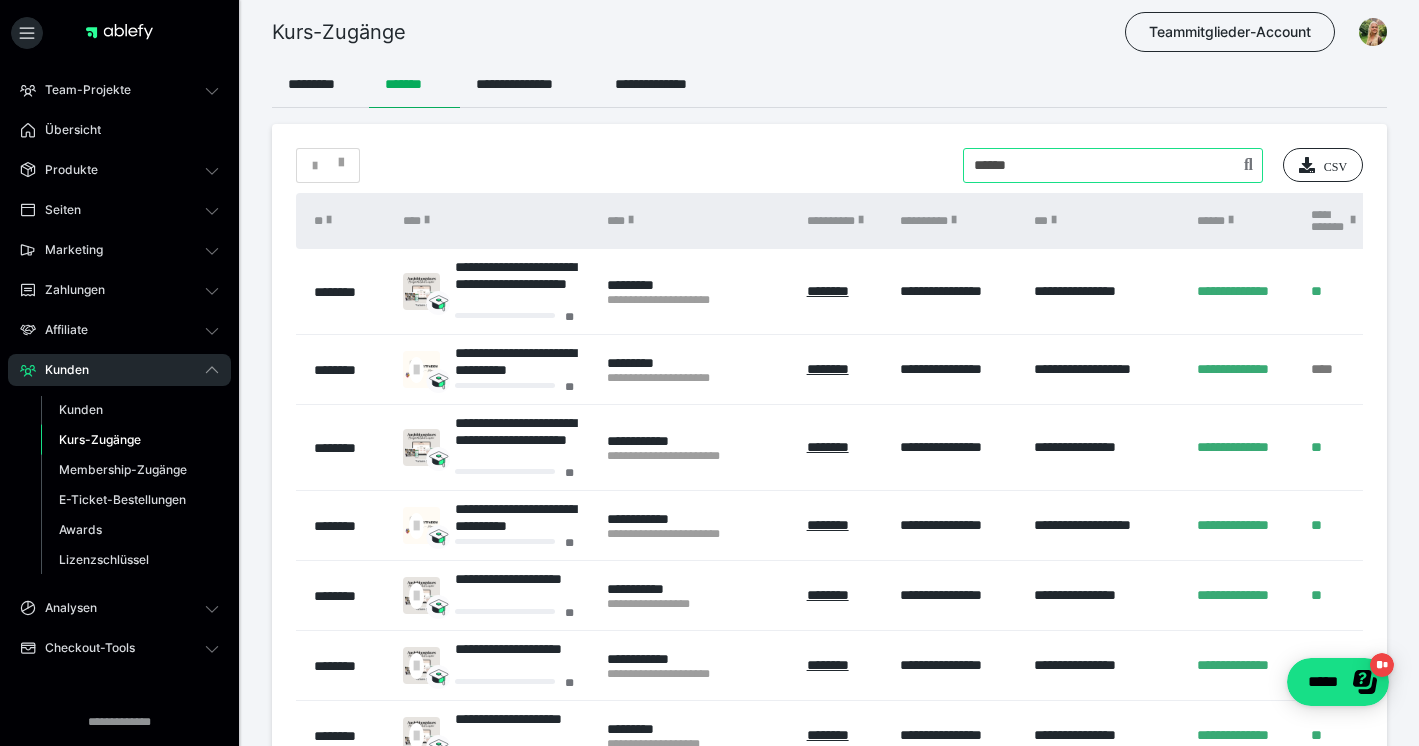 type on "******" 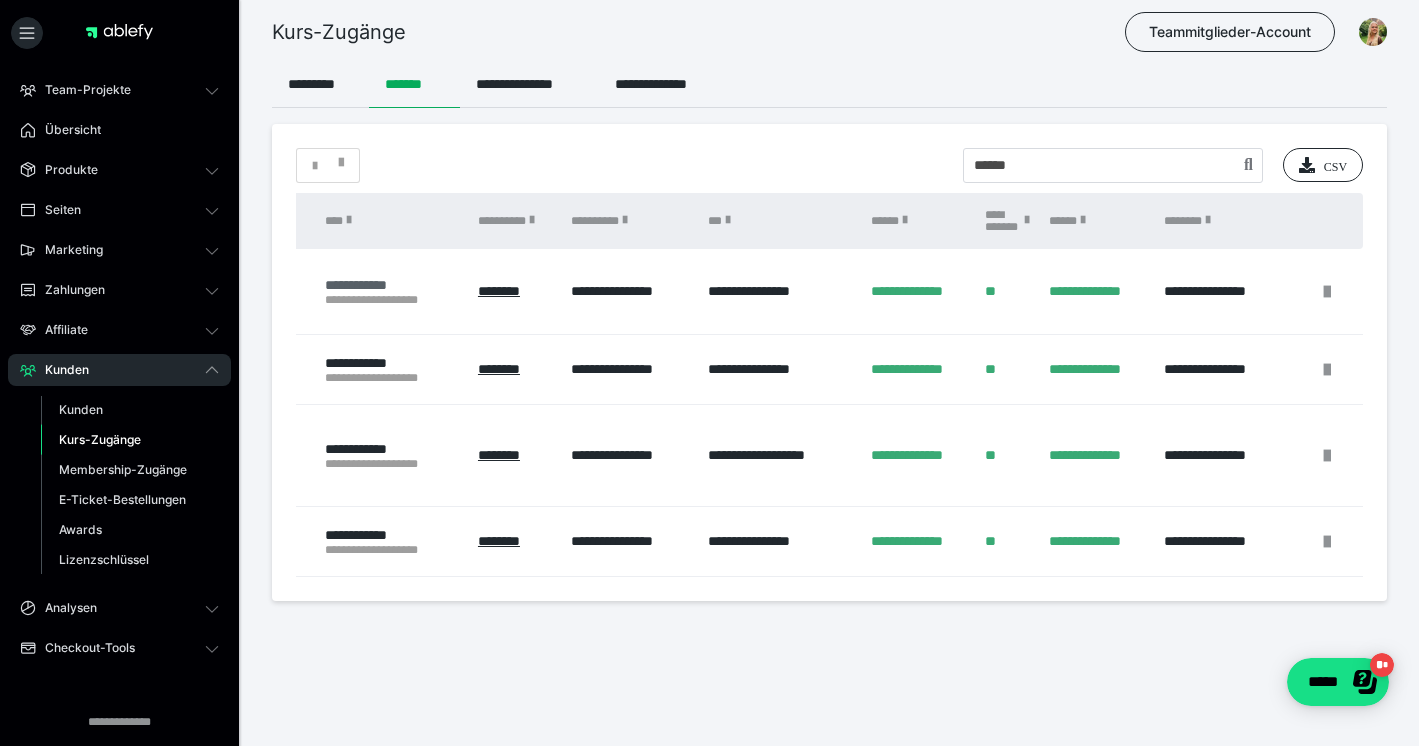 scroll, scrollTop: 0, scrollLeft: 275, axis: horizontal 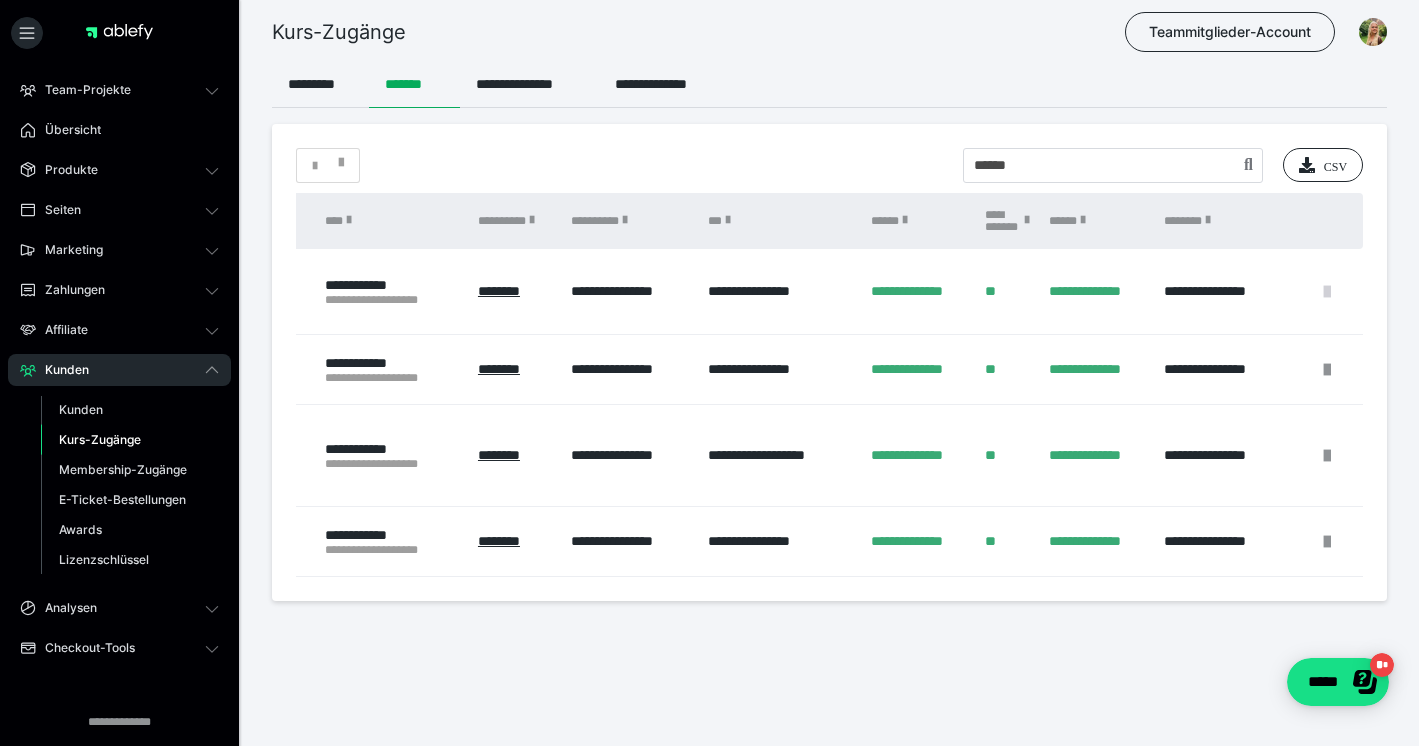 click at bounding box center (1327, 292) 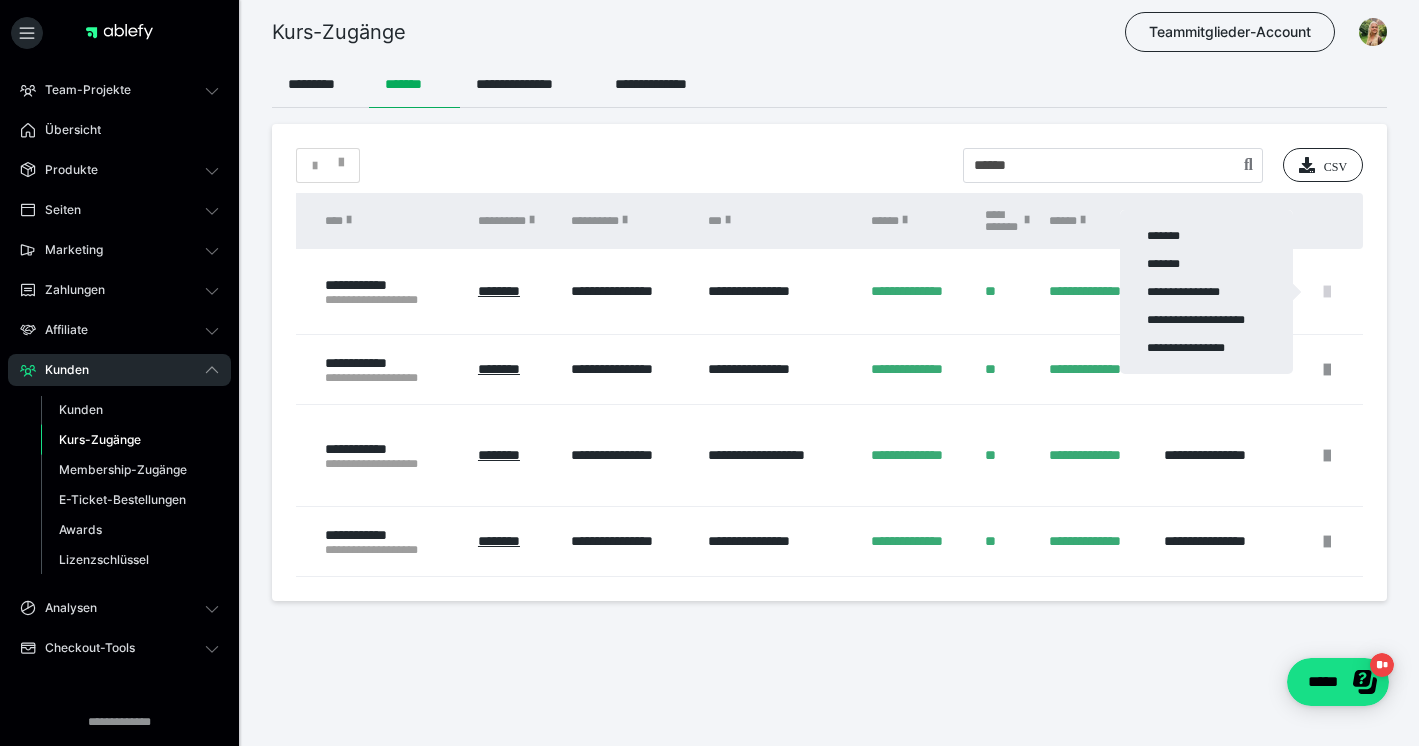 click at bounding box center (709, 373) 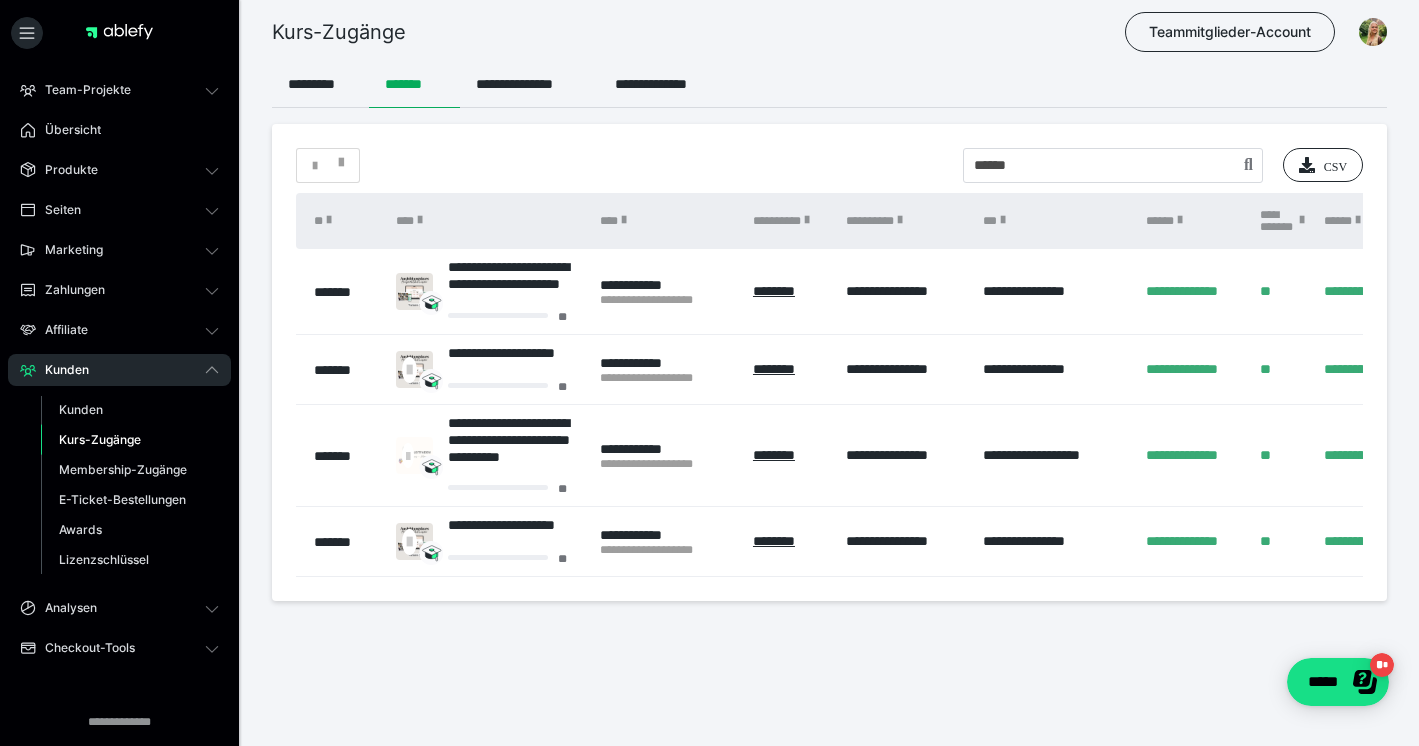 scroll, scrollTop: 0, scrollLeft: 0, axis: both 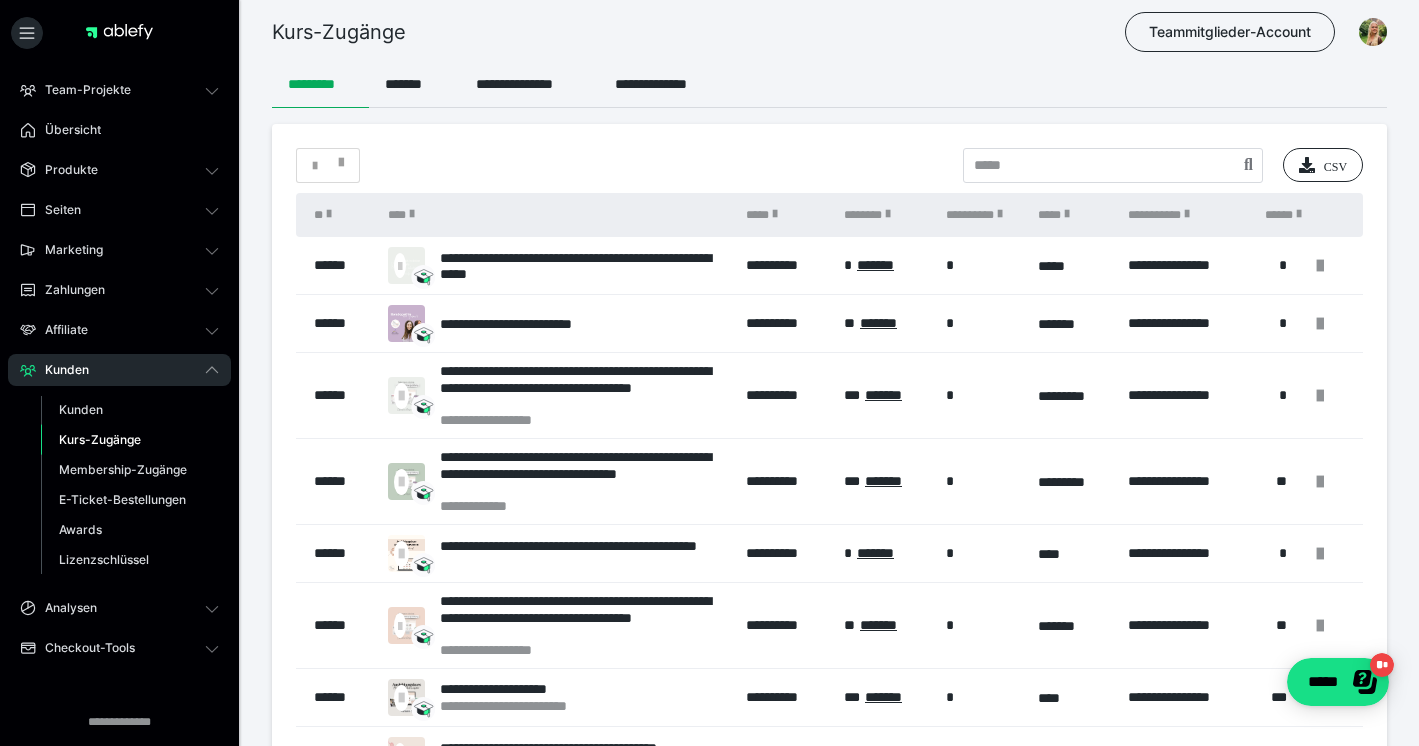 click on "*********" at bounding box center (320, 84) 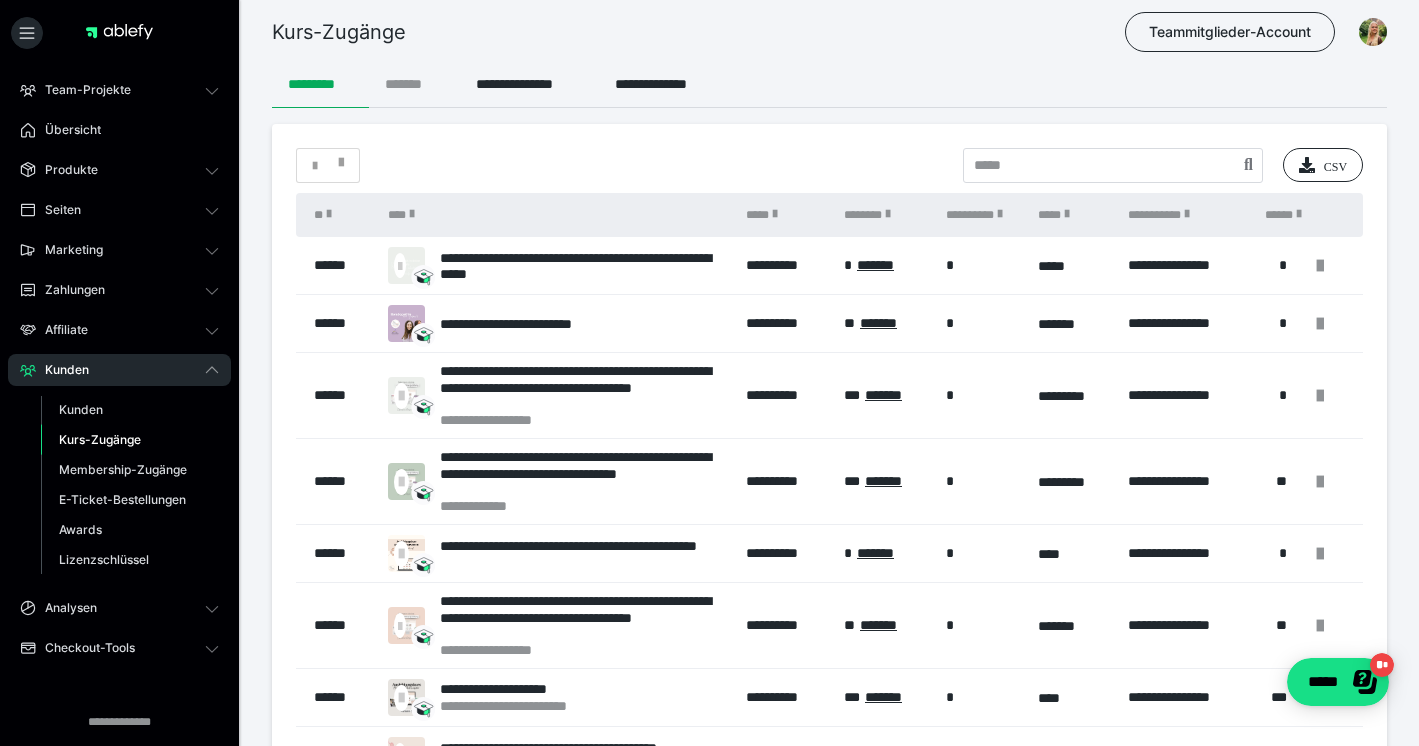 click on "*******" at bounding box center [414, 84] 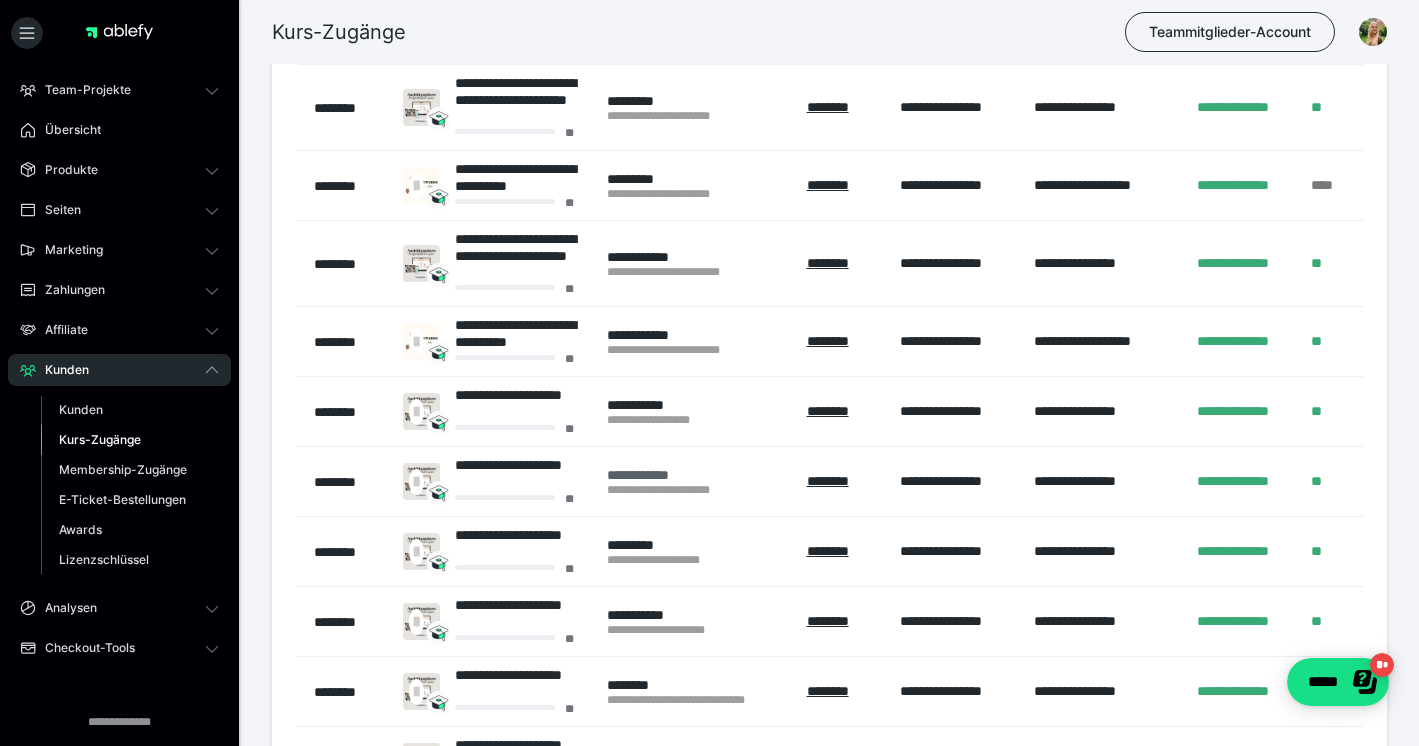 scroll, scrollTop: 180, scrollLeft: 0, axis: vertical 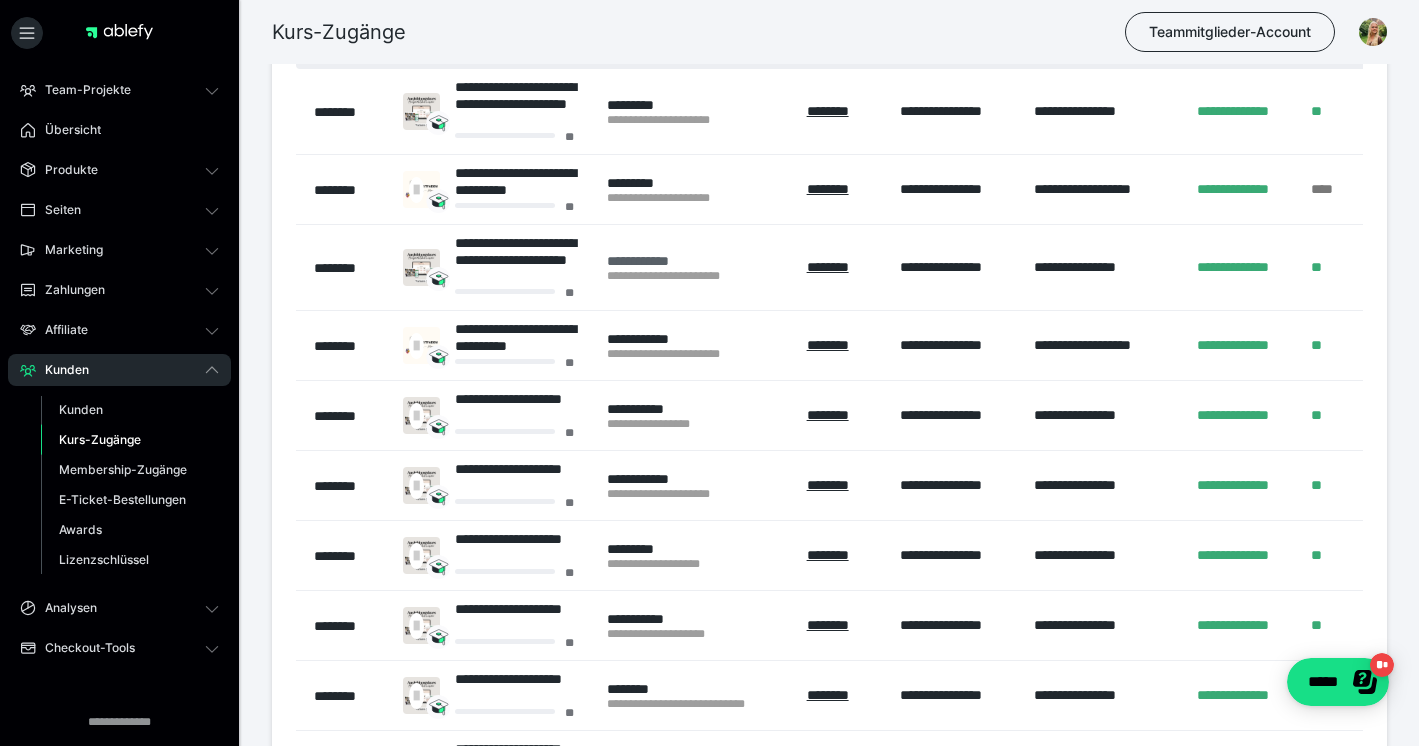 click on "**********" at bounding box center [681, 268] 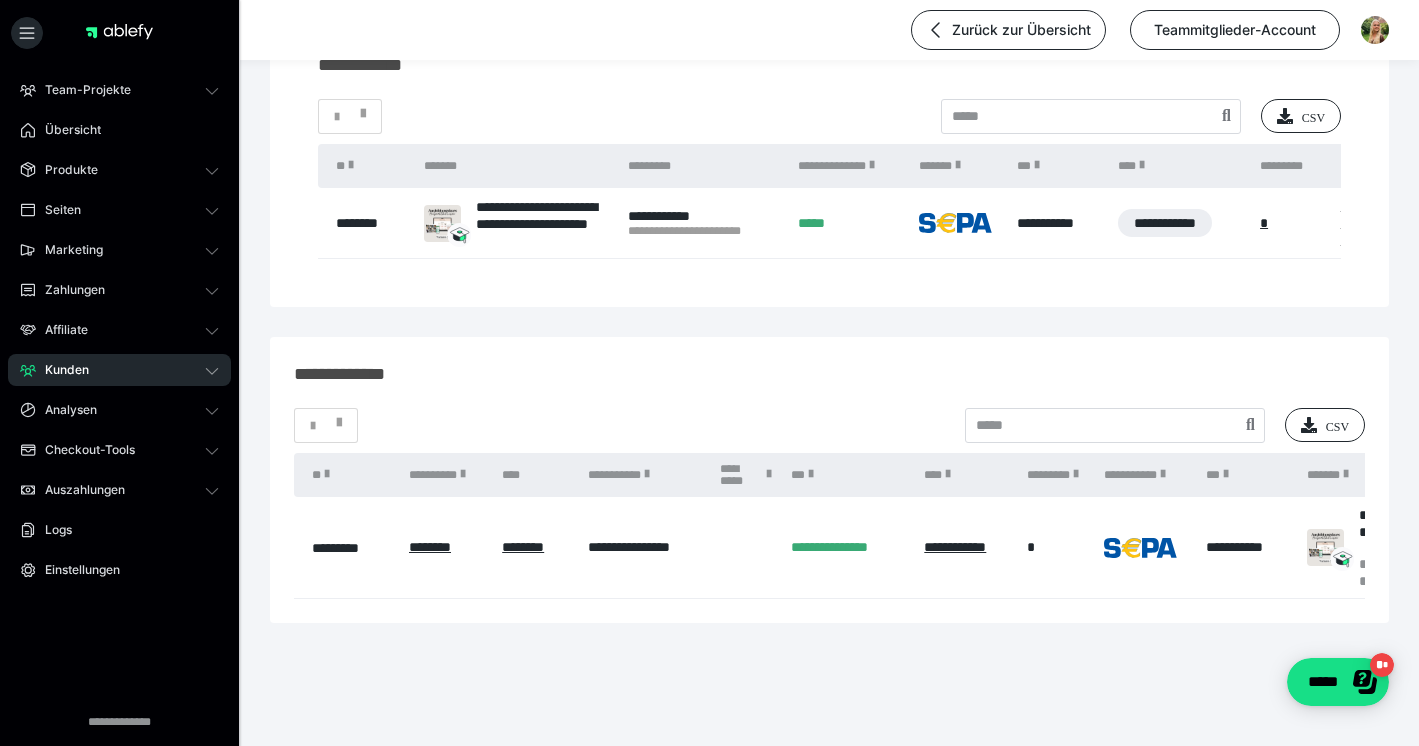 scroll, scrollTop: 238, scrollLeft: 0, axis: vertical 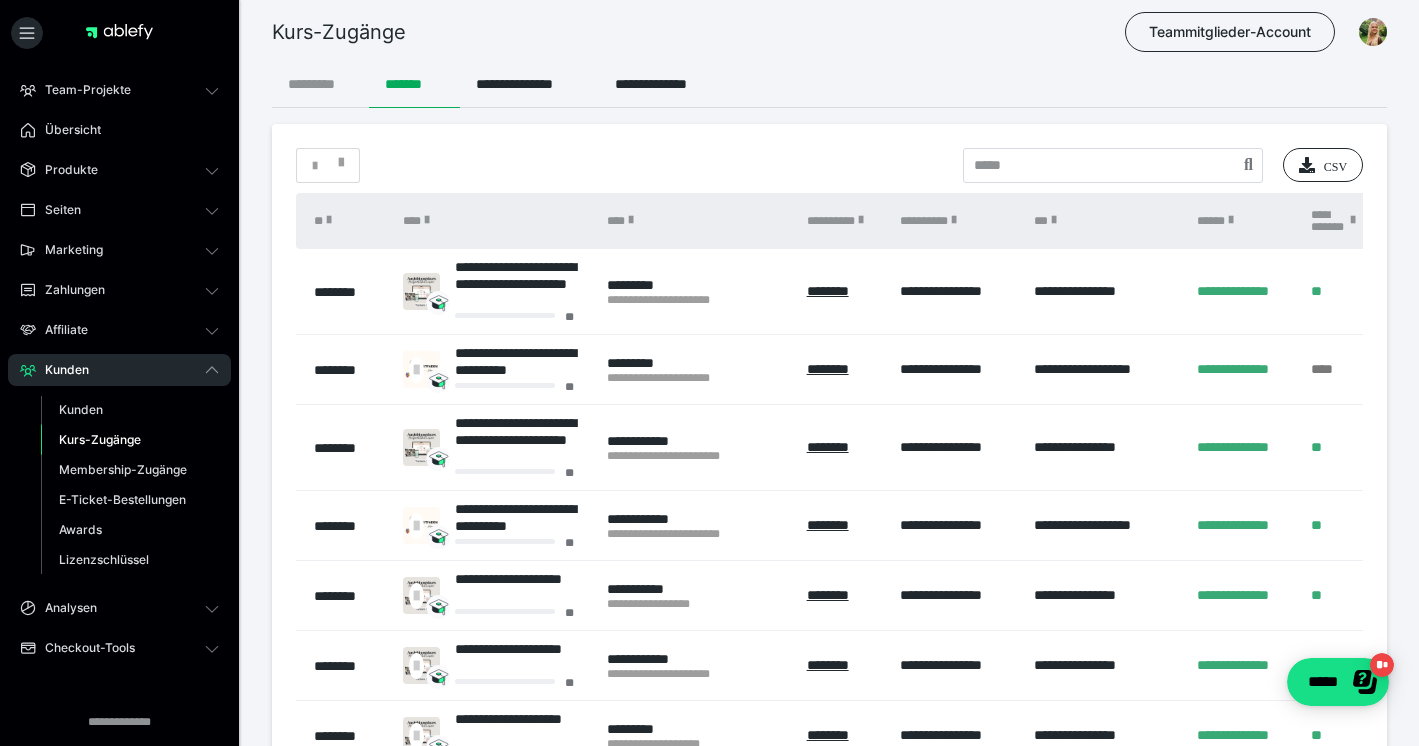 click on "*********" at bounding box center (320, 84) 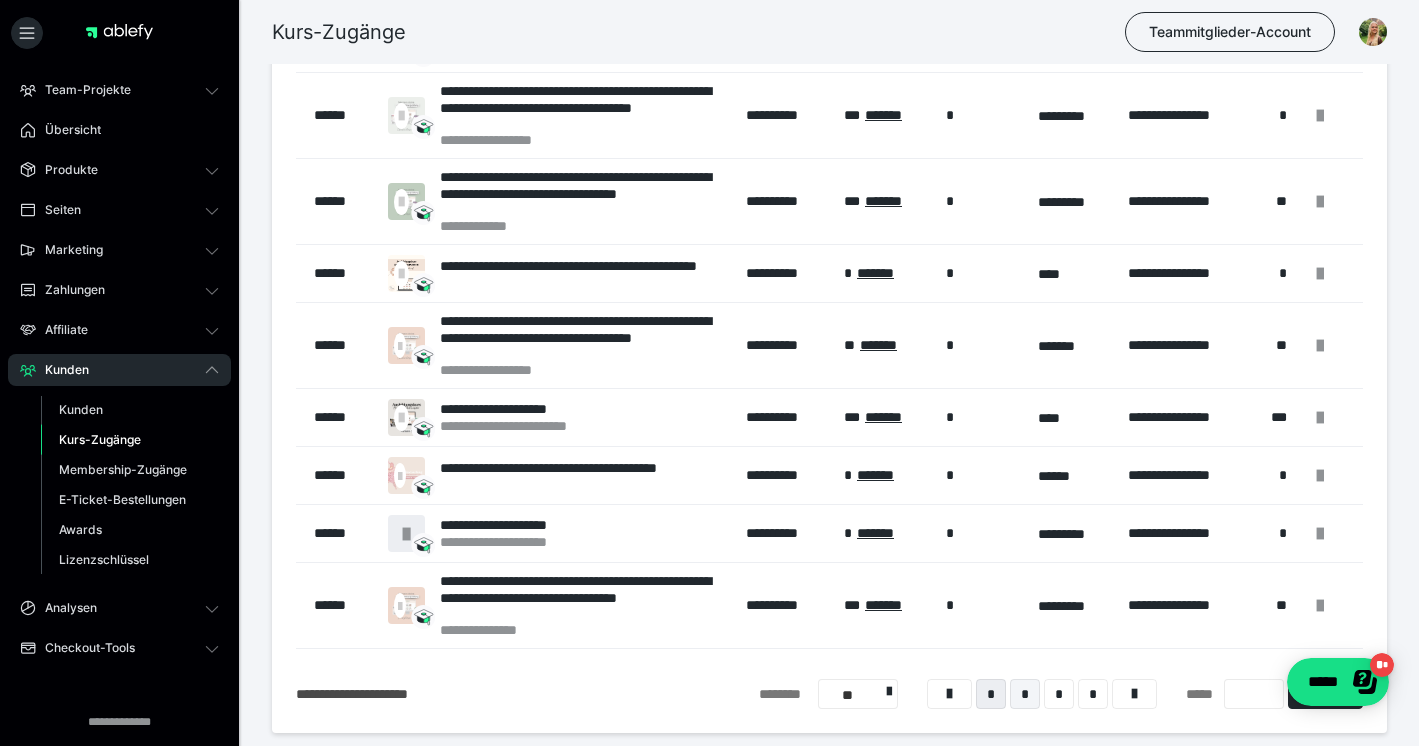 click on "*" at bounding box center [1025, 694] 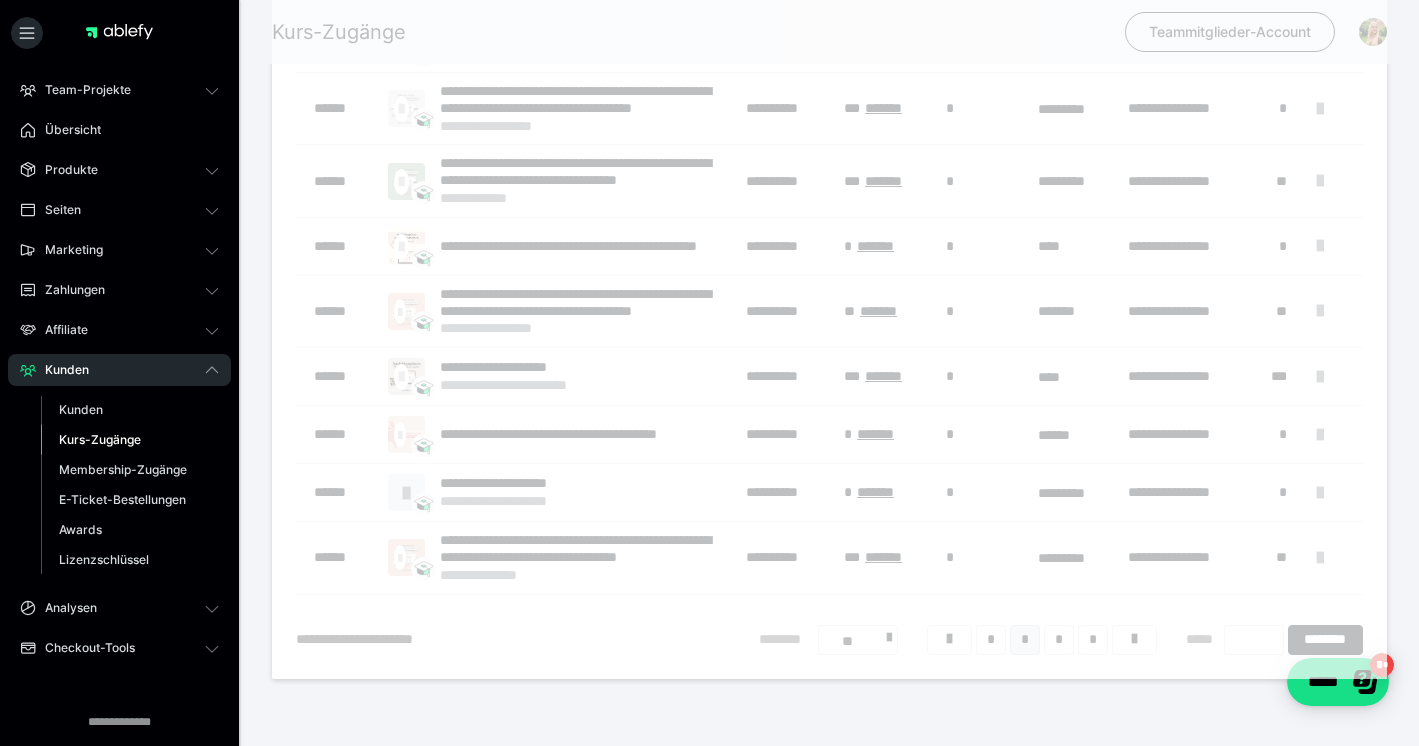 scroll, scrollTop: 64, scrollLeft: 0, axis: vertical 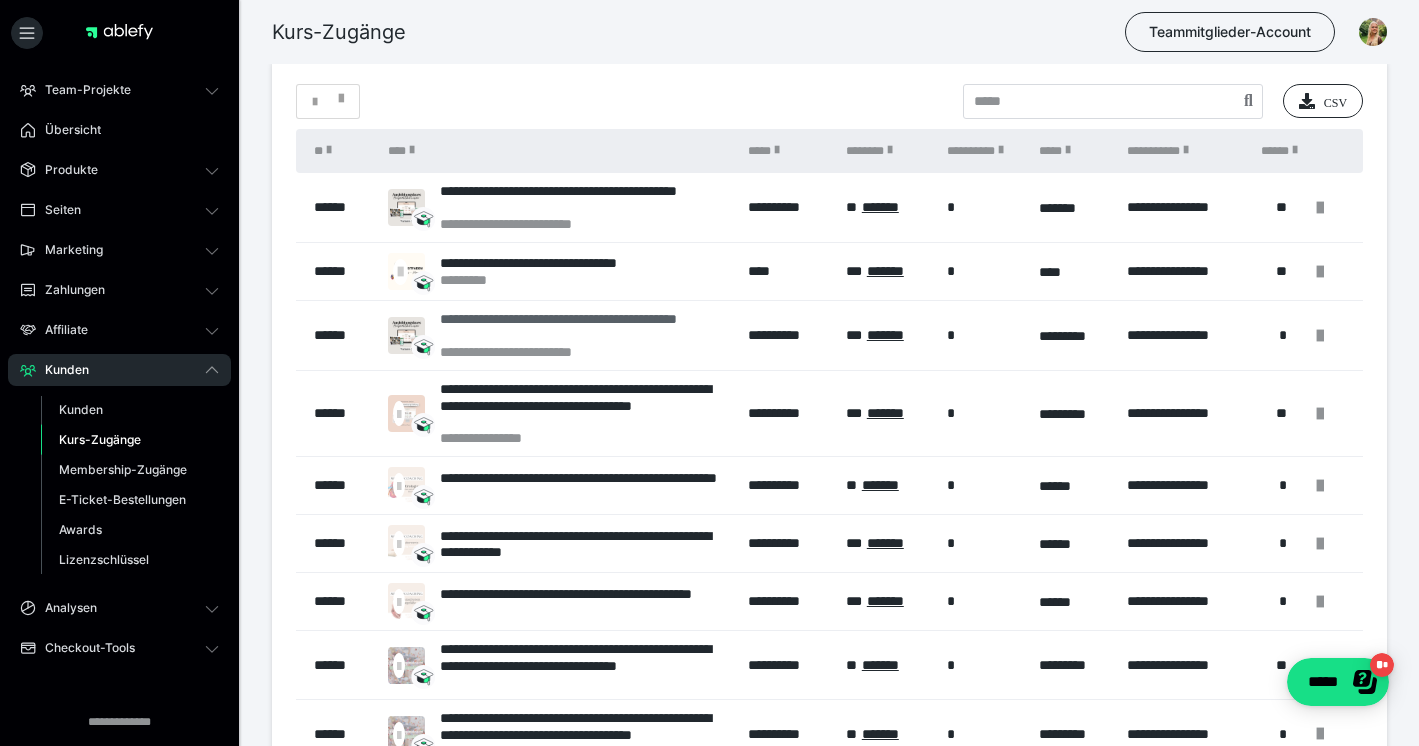 click on "**********" at bounding box center (584, 327) 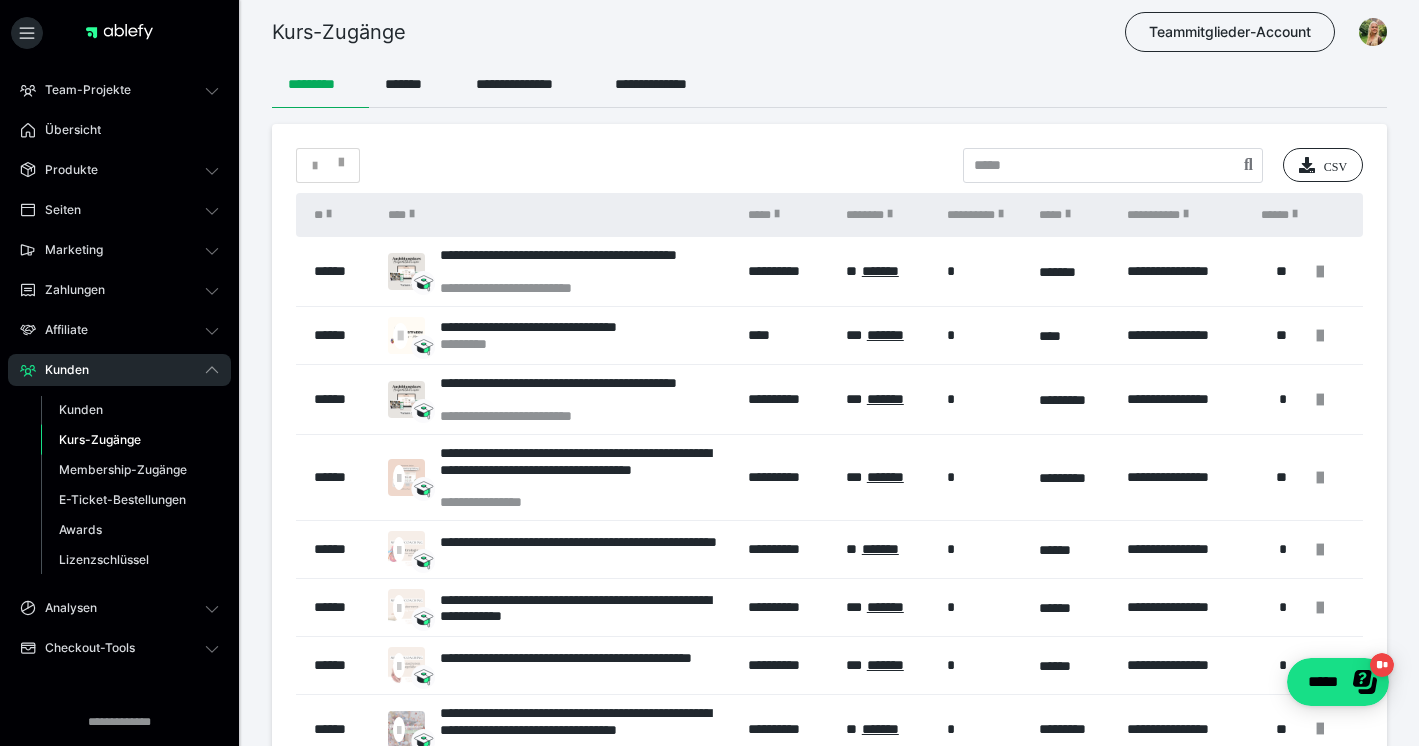scroll, scrollTop: 0, scrollLeft: 0, axis: both 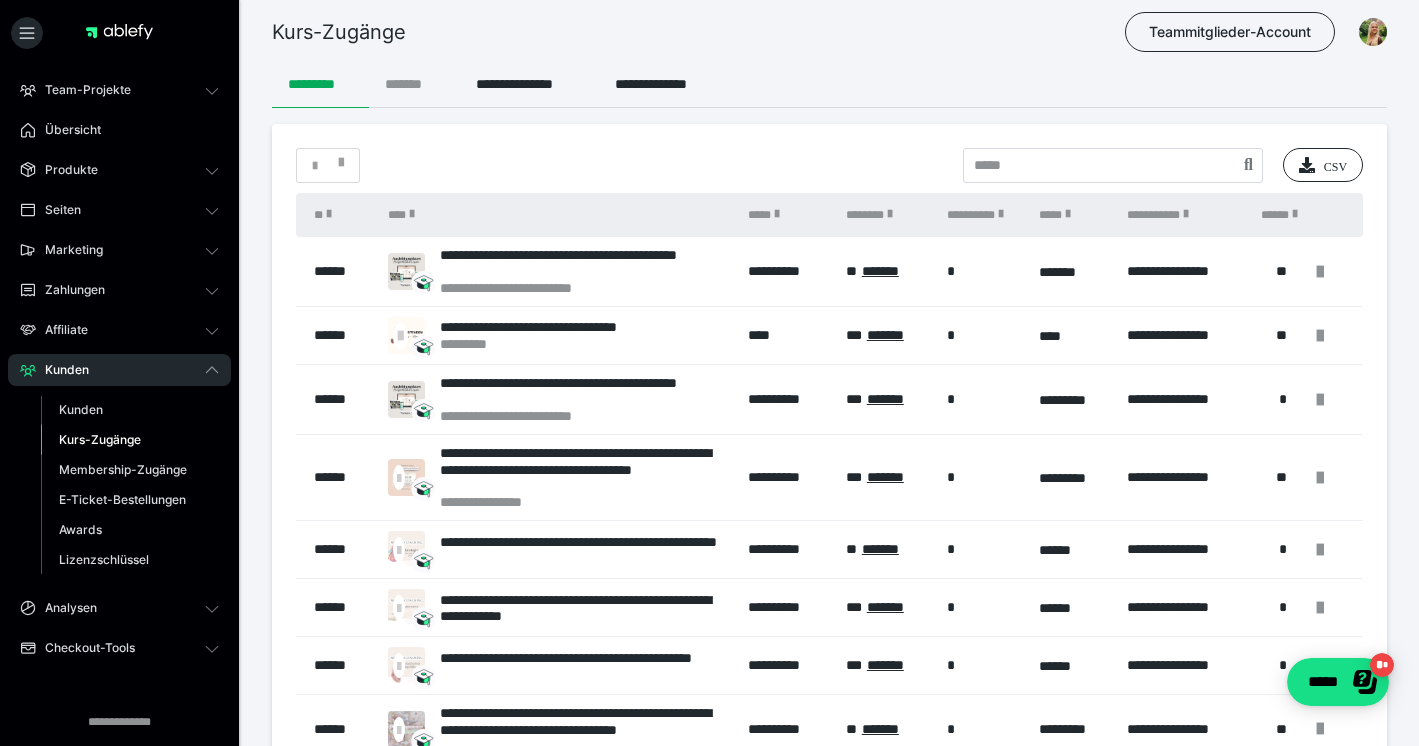 click on "*******" at bounding box center [414, 84] 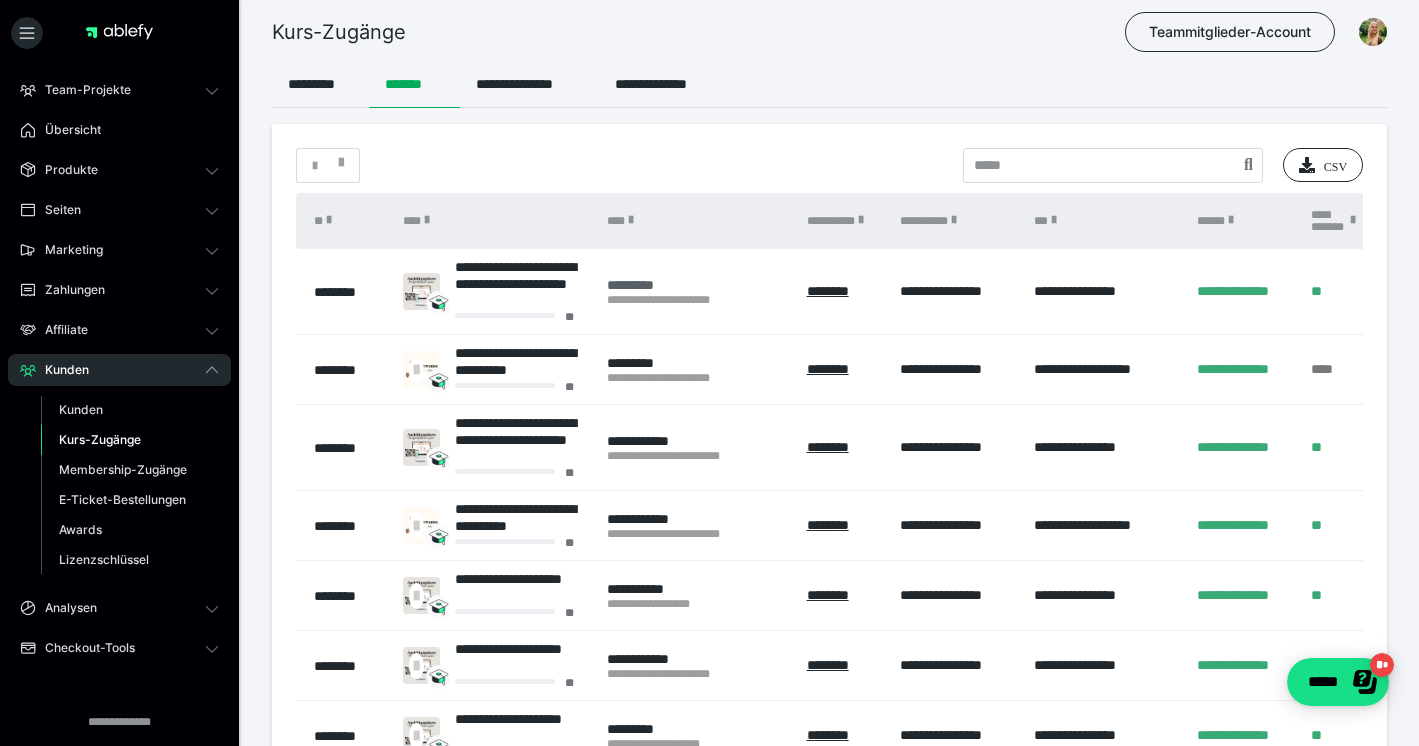 click on "**********" at bounding box center [679, 292] 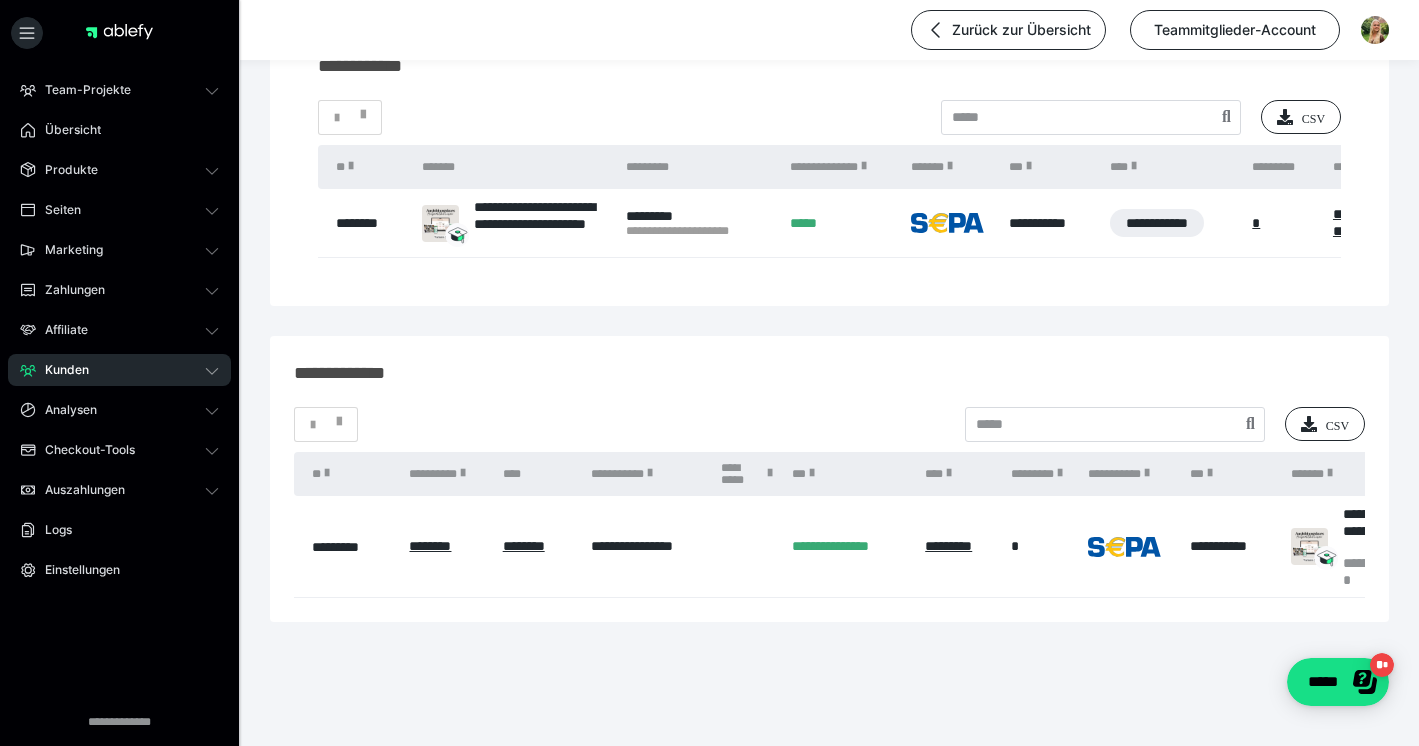 scroll, scrollTop: 238, scrollLeft: 0, axis: vertical 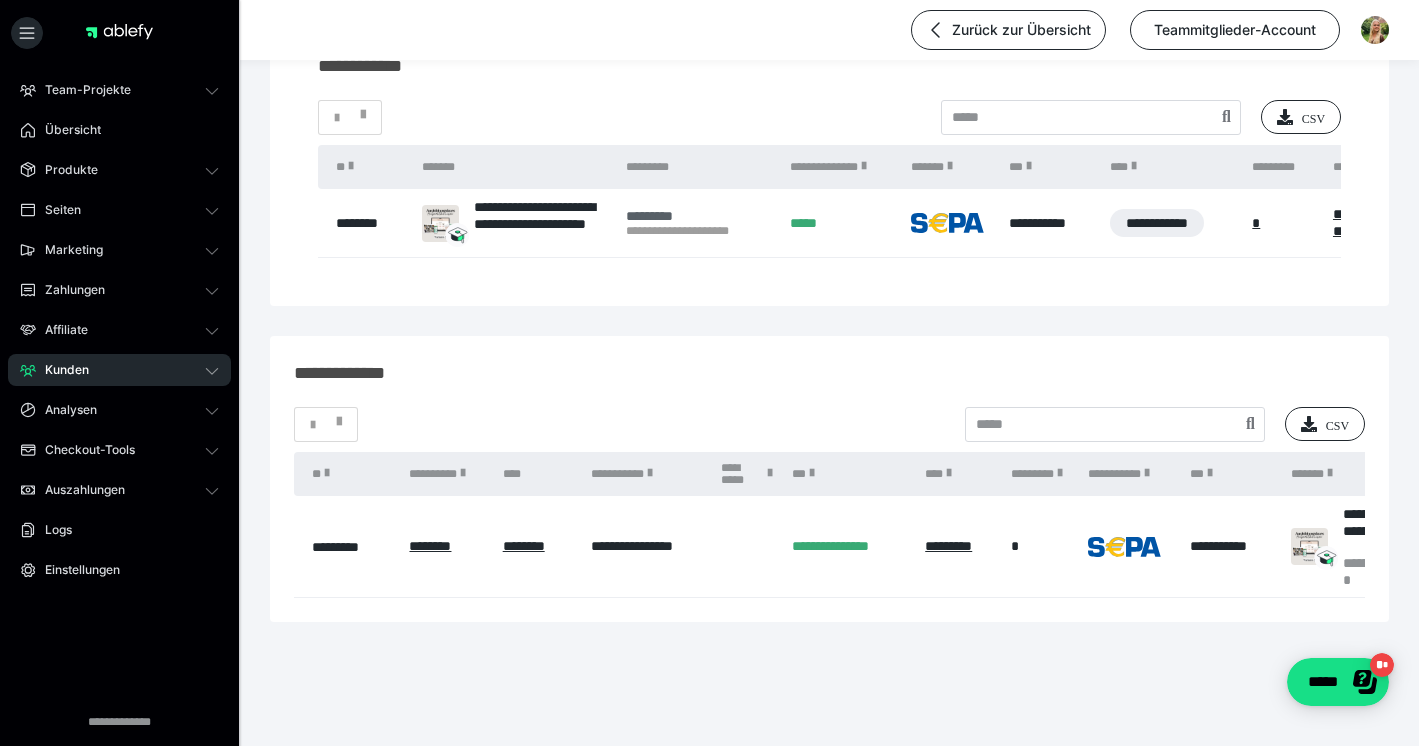 click on "*********" at bounding box center (698, 216) 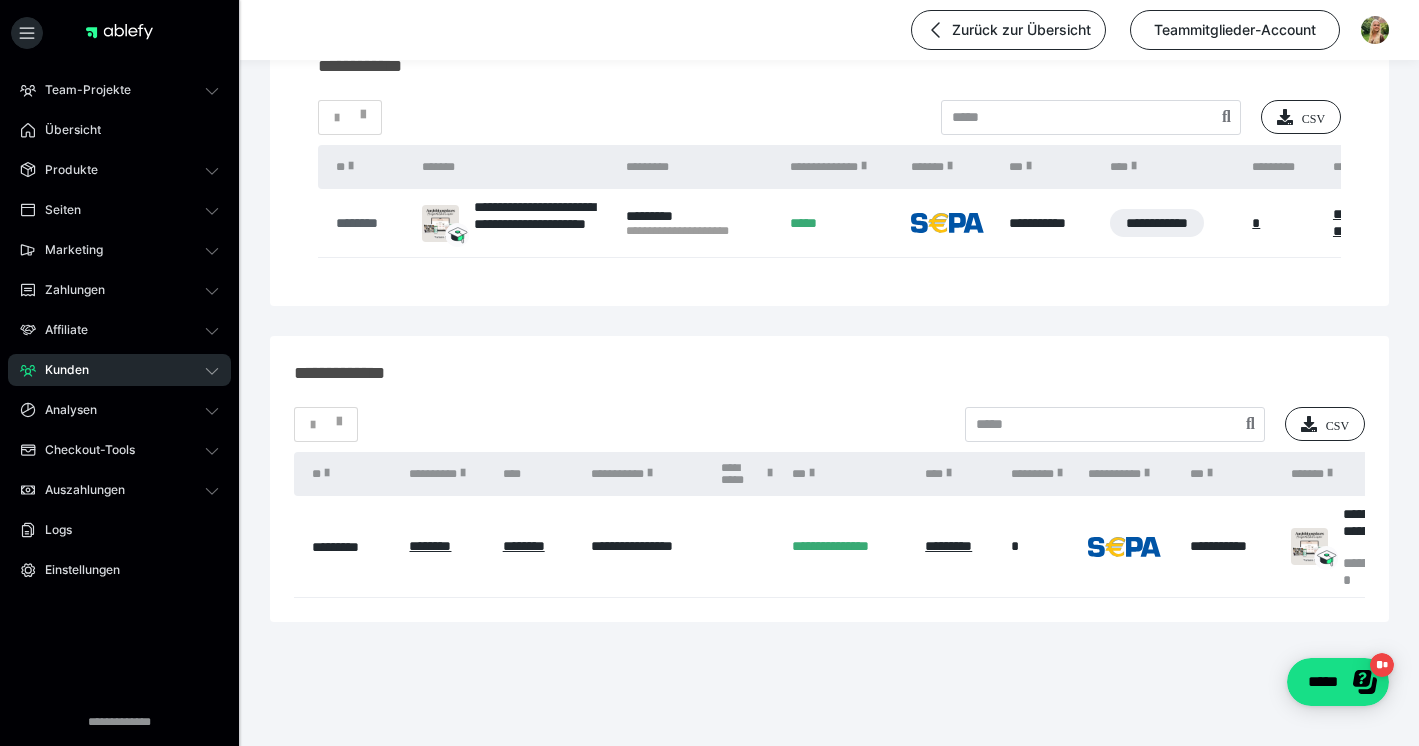 click on "********" at bounding box center [369, 223] 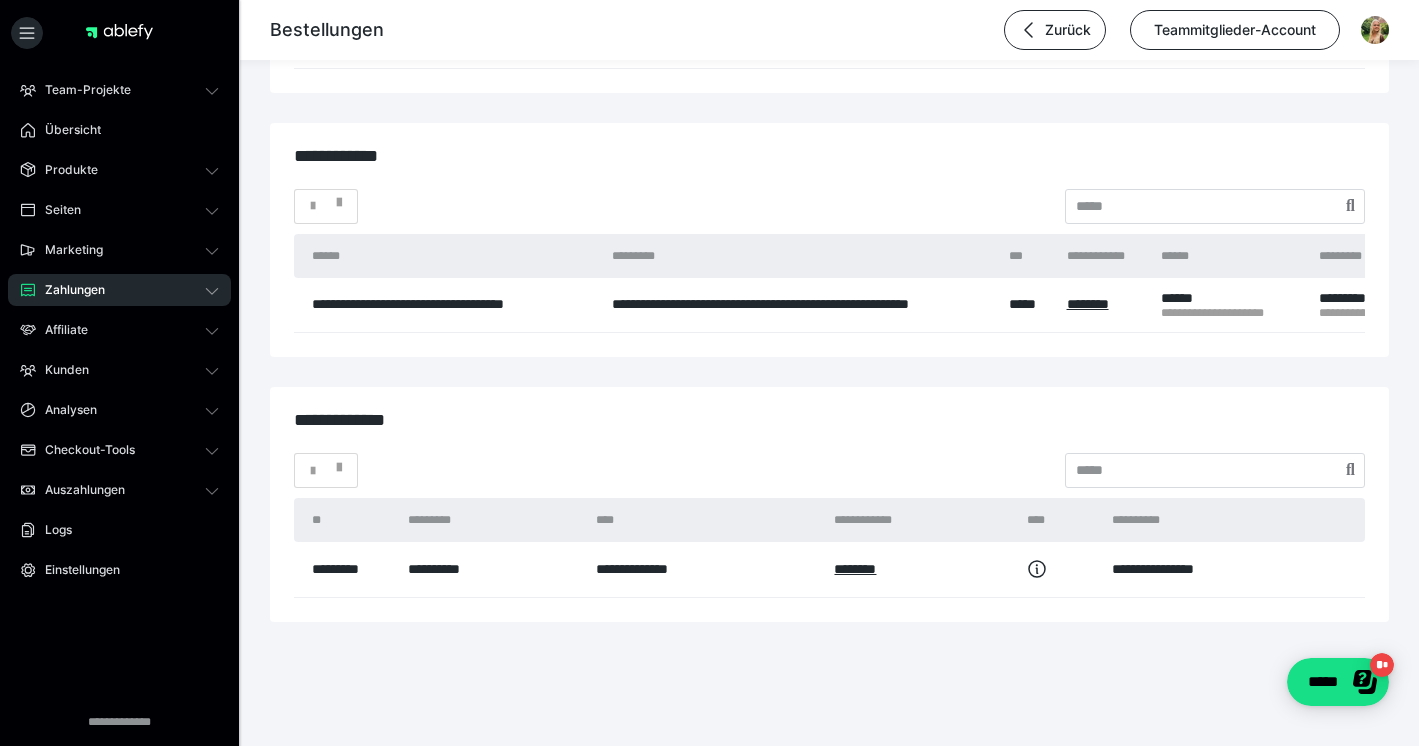 scroll, scrollTop: 4795, scrollLeft: 0, axis: vertical 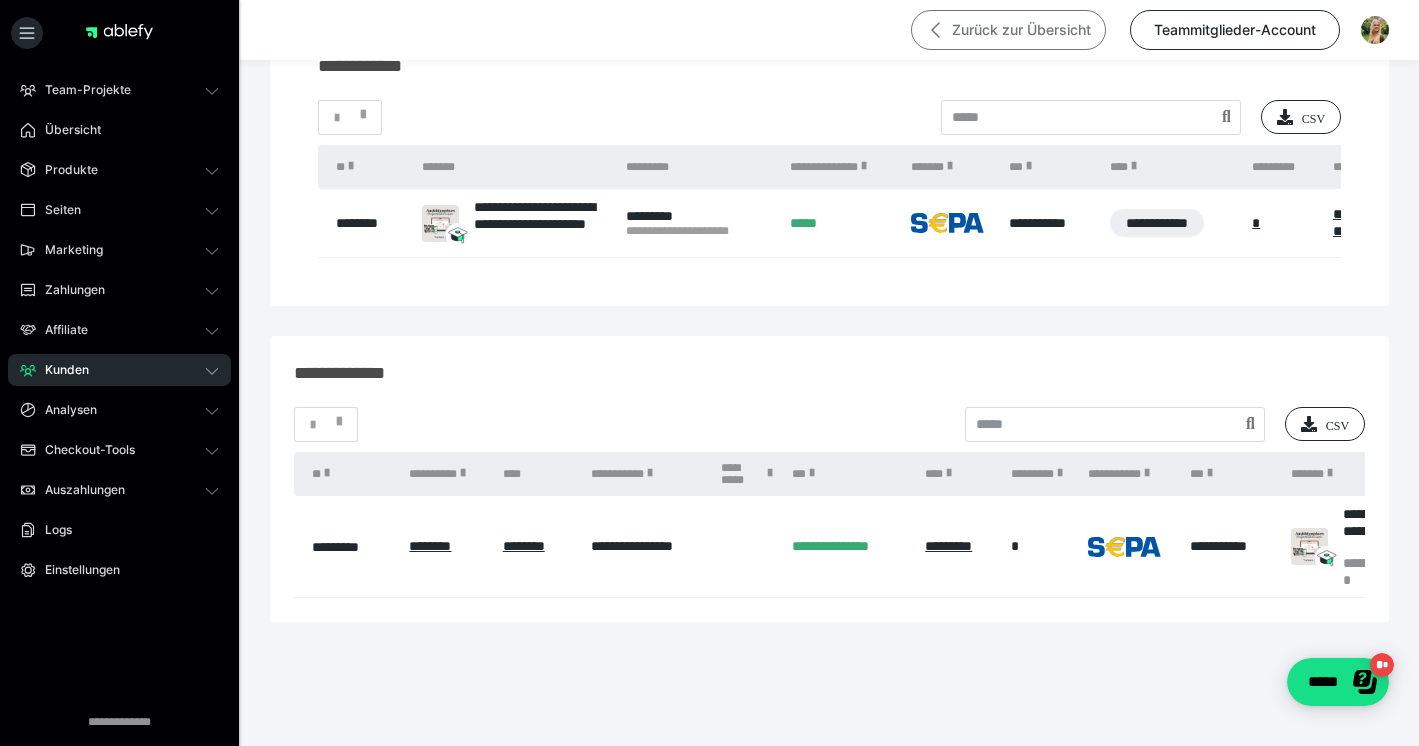 click on "Zurück zur Übersicht" at bounding box center [1008, 30] 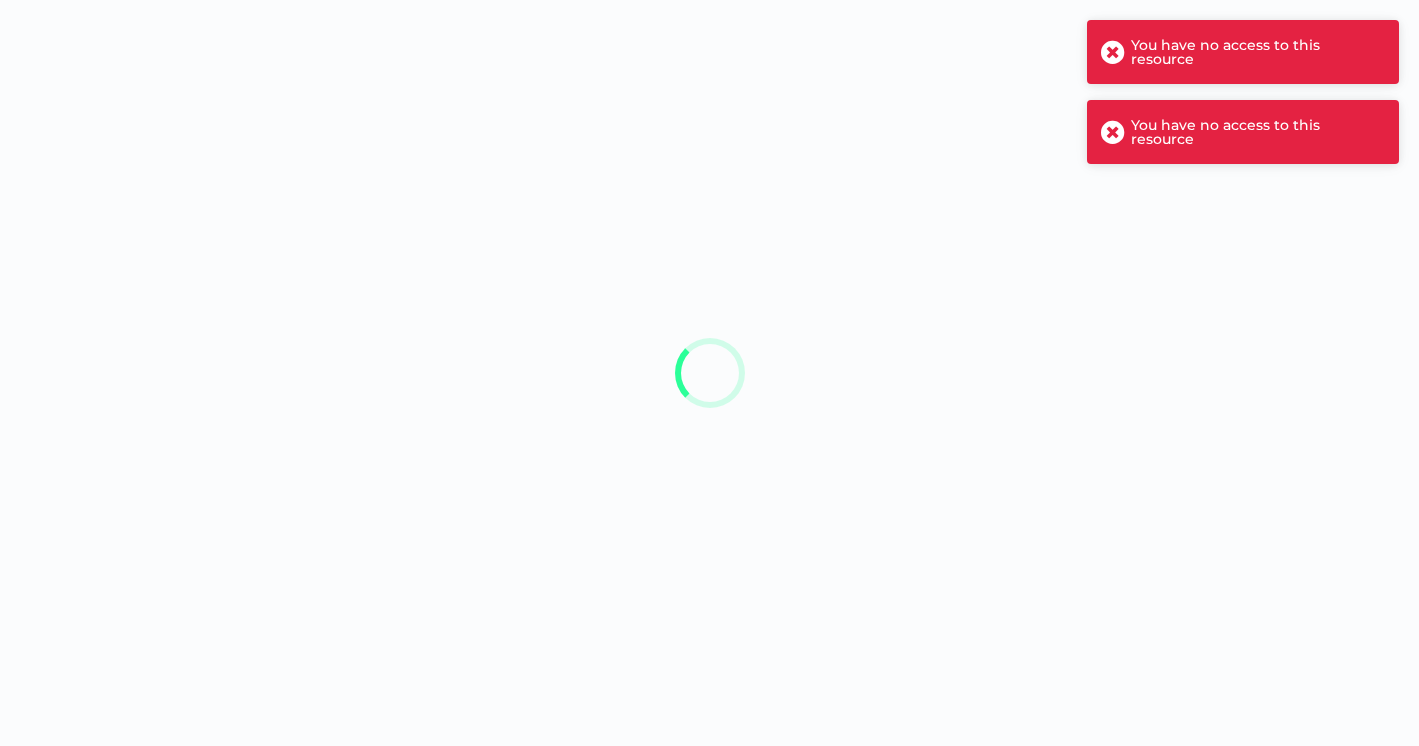 scroll, scrollTop: 0, scrollLeft: 0, axis: both 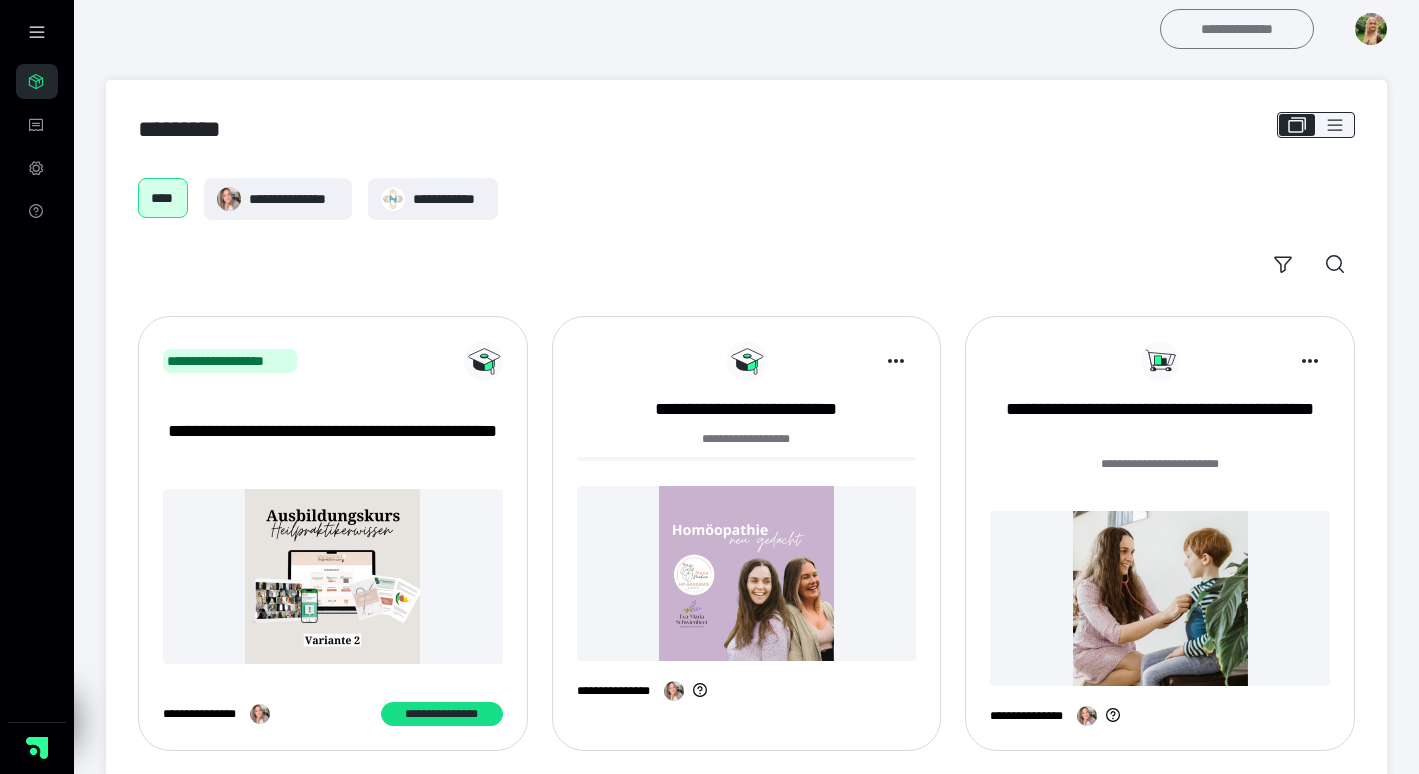 click on "**********" at bounding box center (1237, 29) 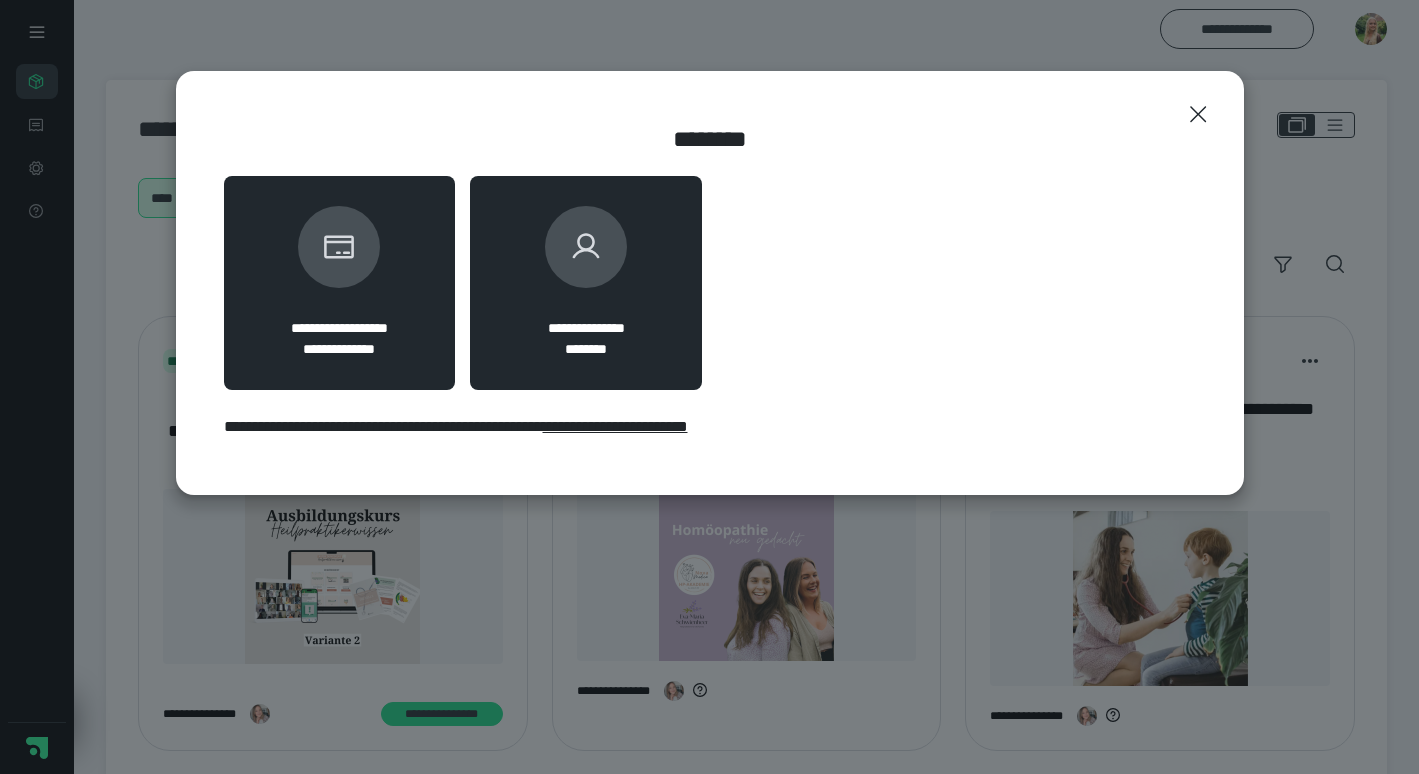 click on "**********" 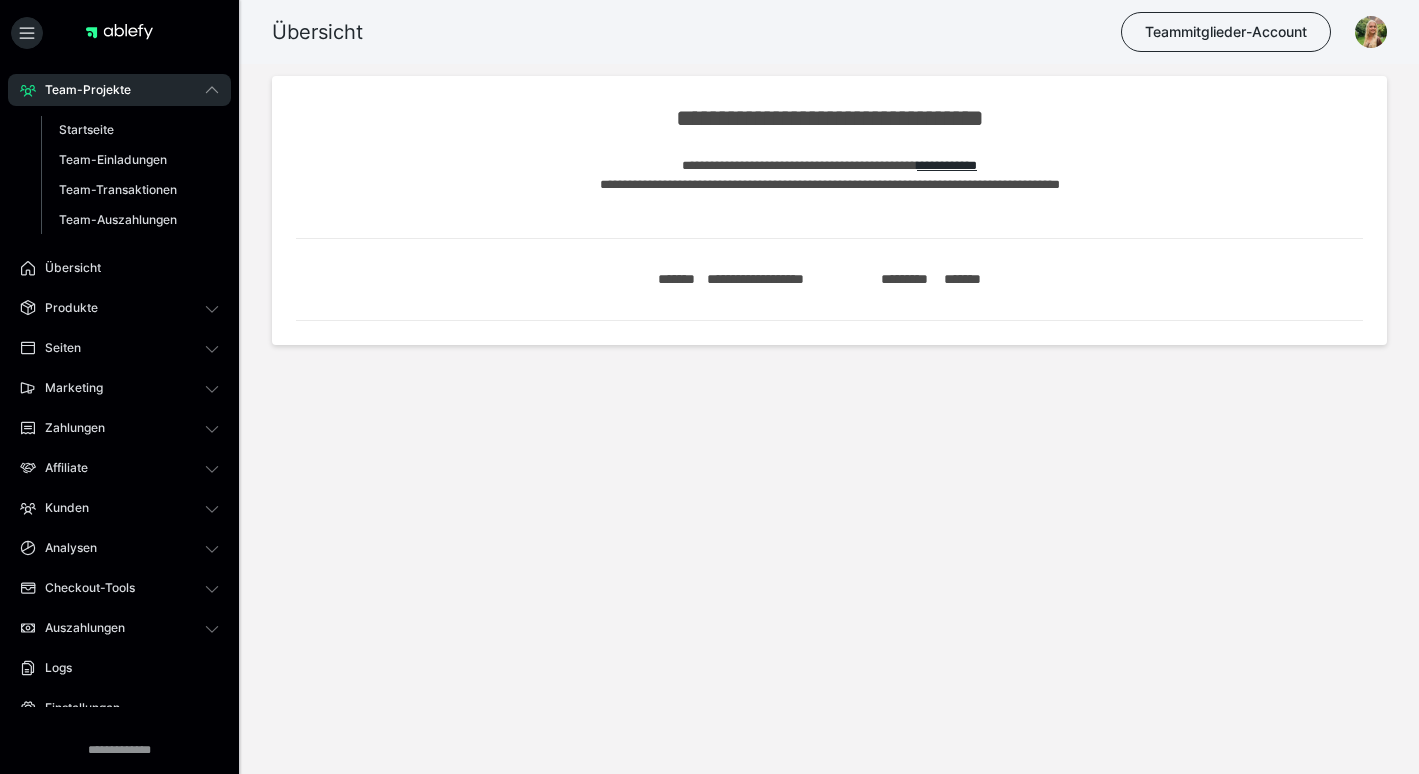 scroll, scrollTop: 0, scrollLeft: 0, axis: both 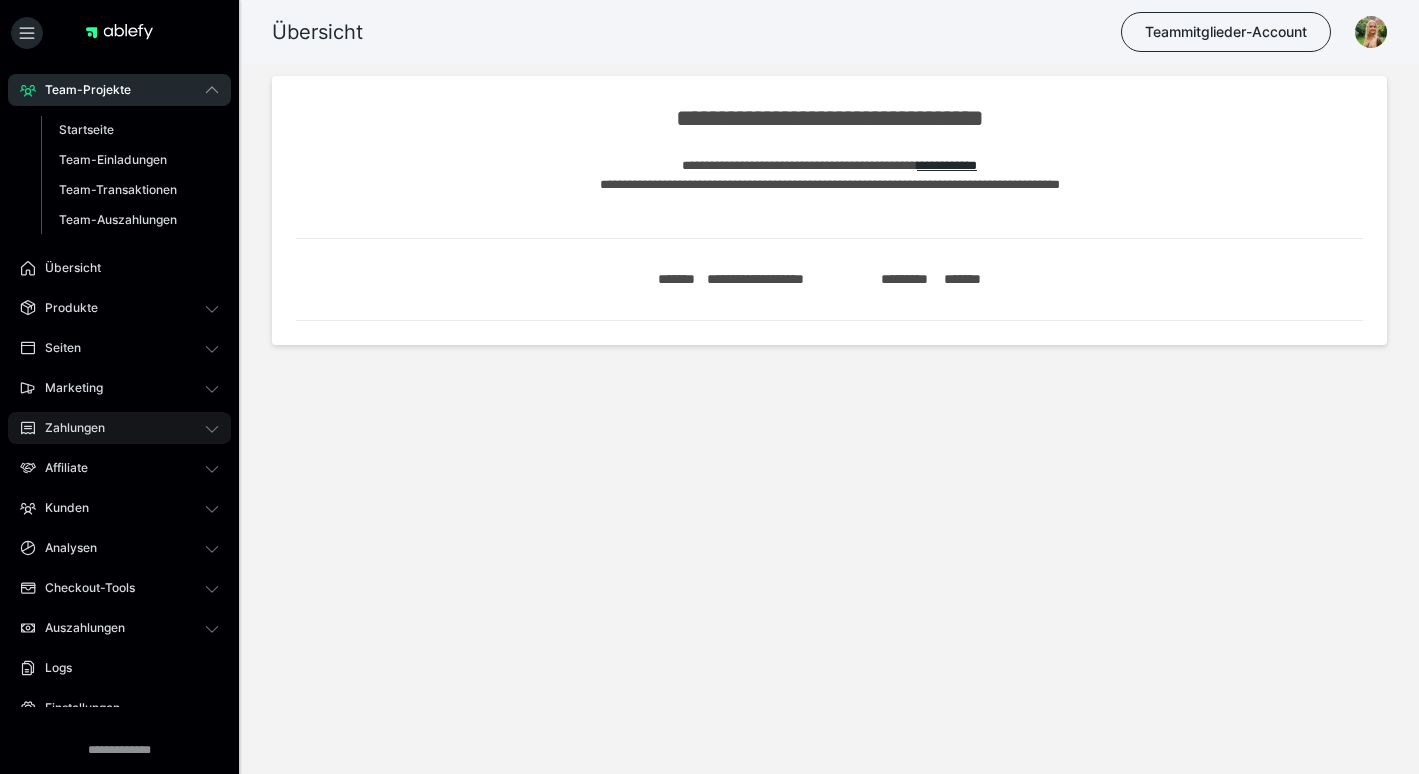 click on "Zahlungen" at bounding box center (68, 428) 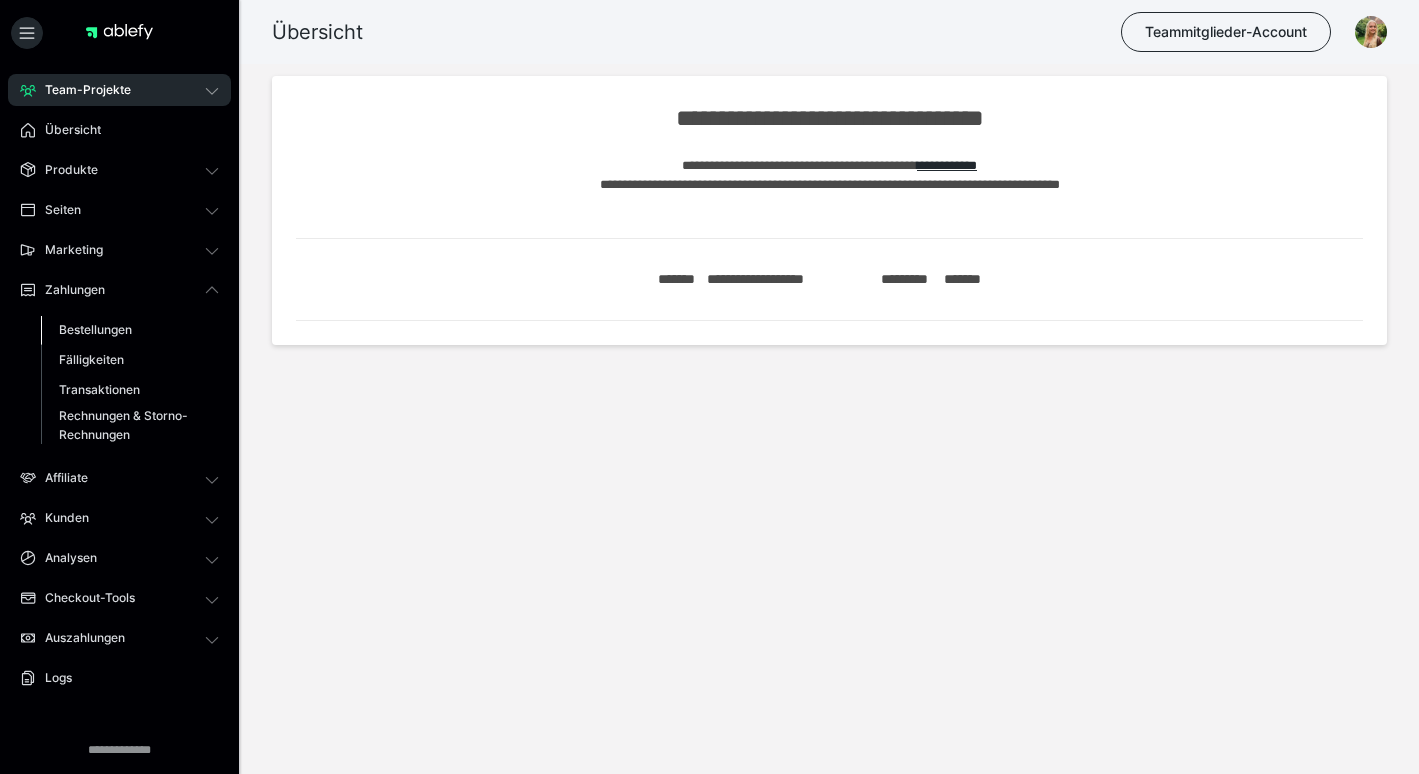 click on "Bestellungen" at bounding box center [95, 329] 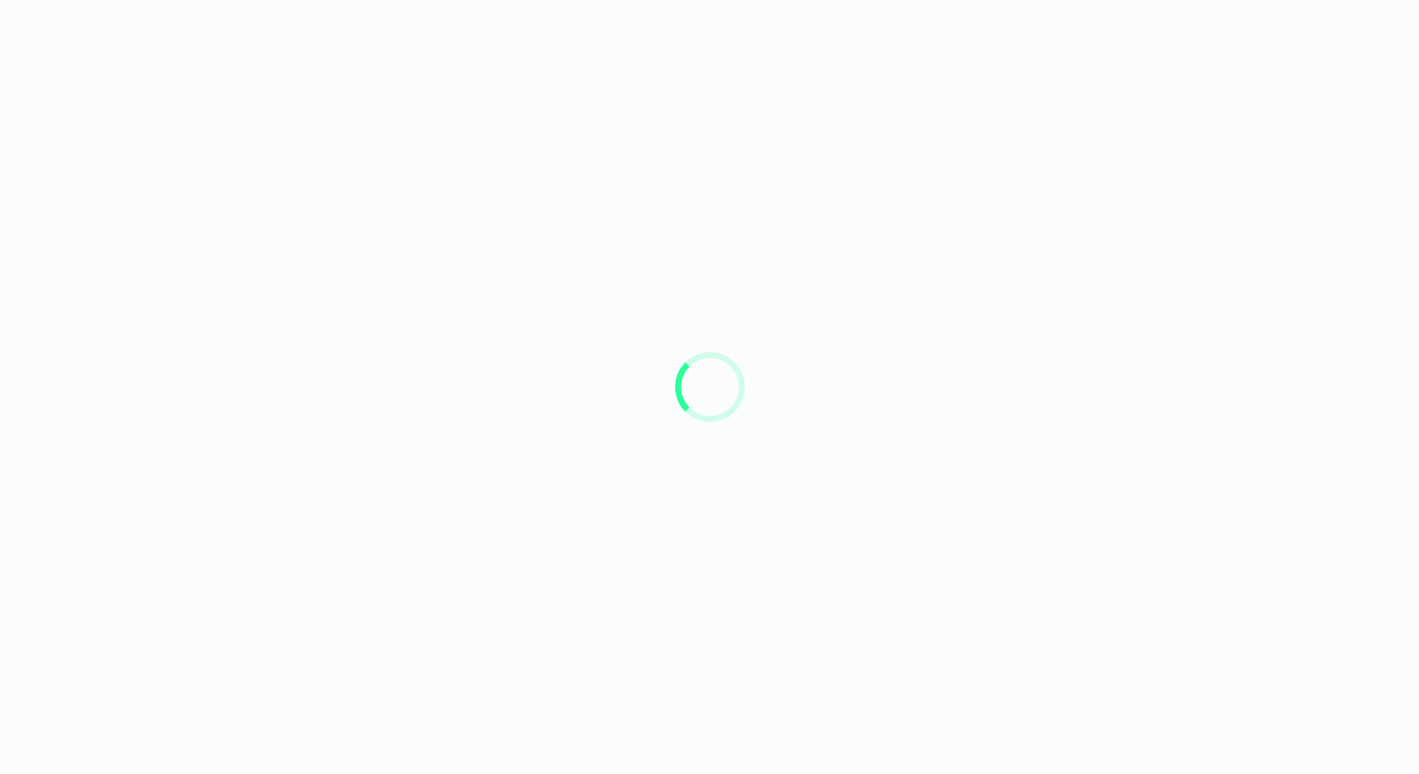 scroll, scrollTop: 0, scrollLeft: 0, axis: both 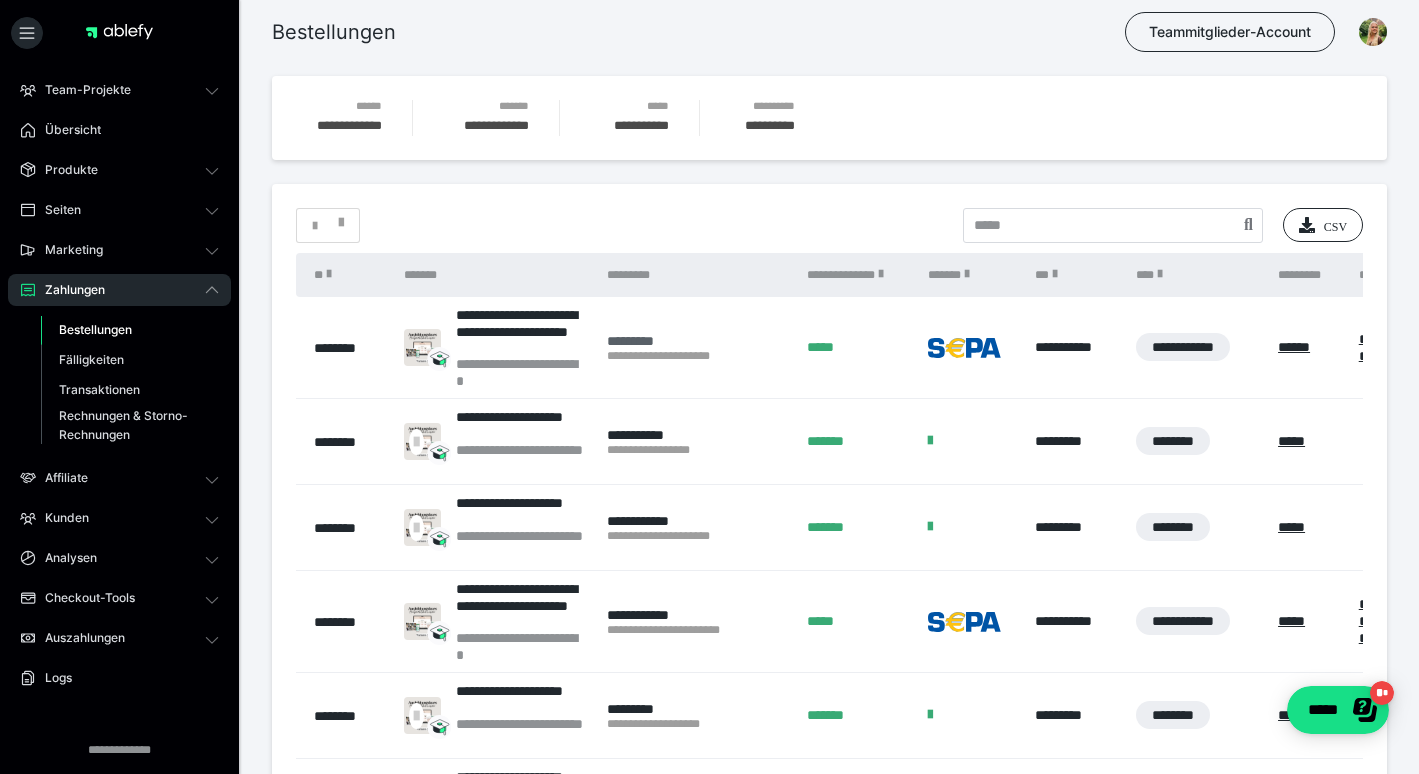 click on "*********" at bounding box center (696, 341) 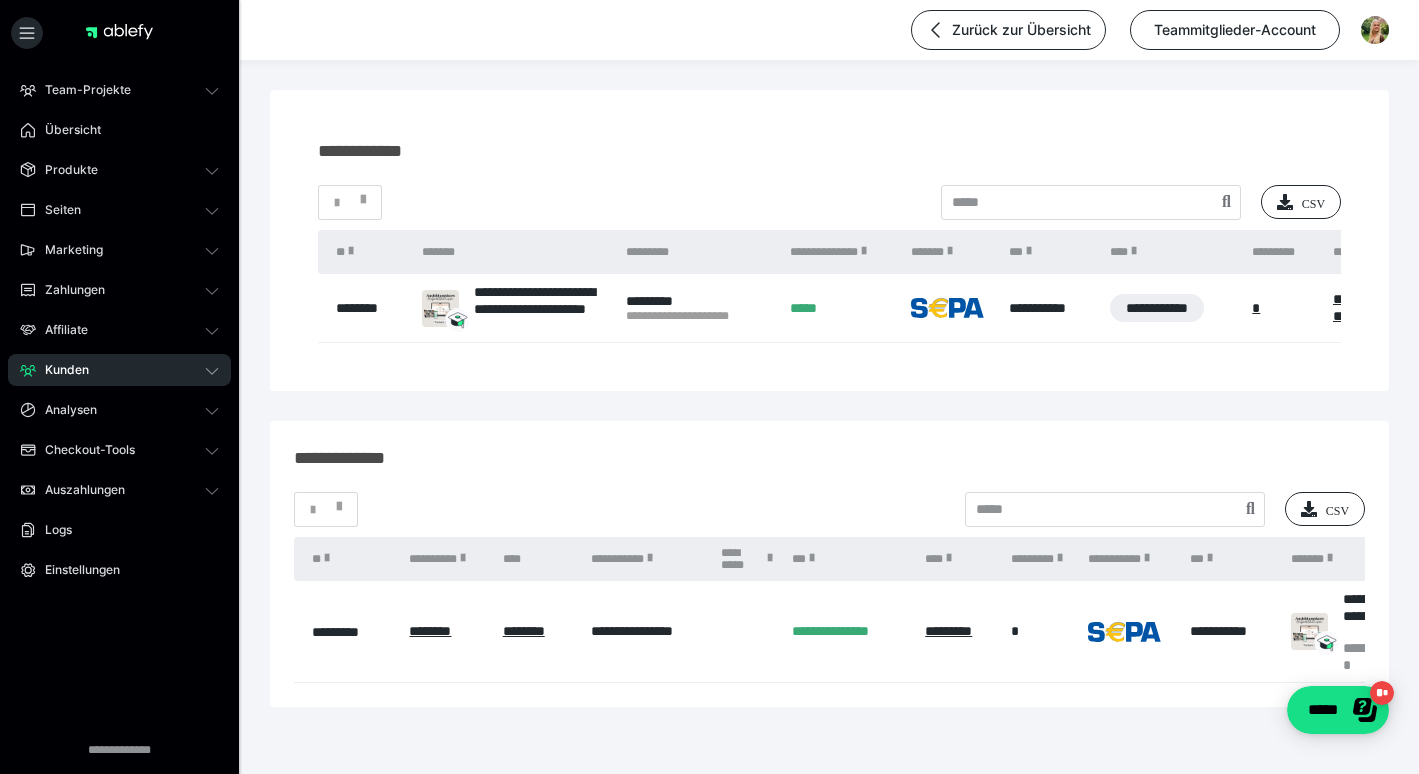scroll, scrollTop: 165, scrollLeft: 0, axis: vertical 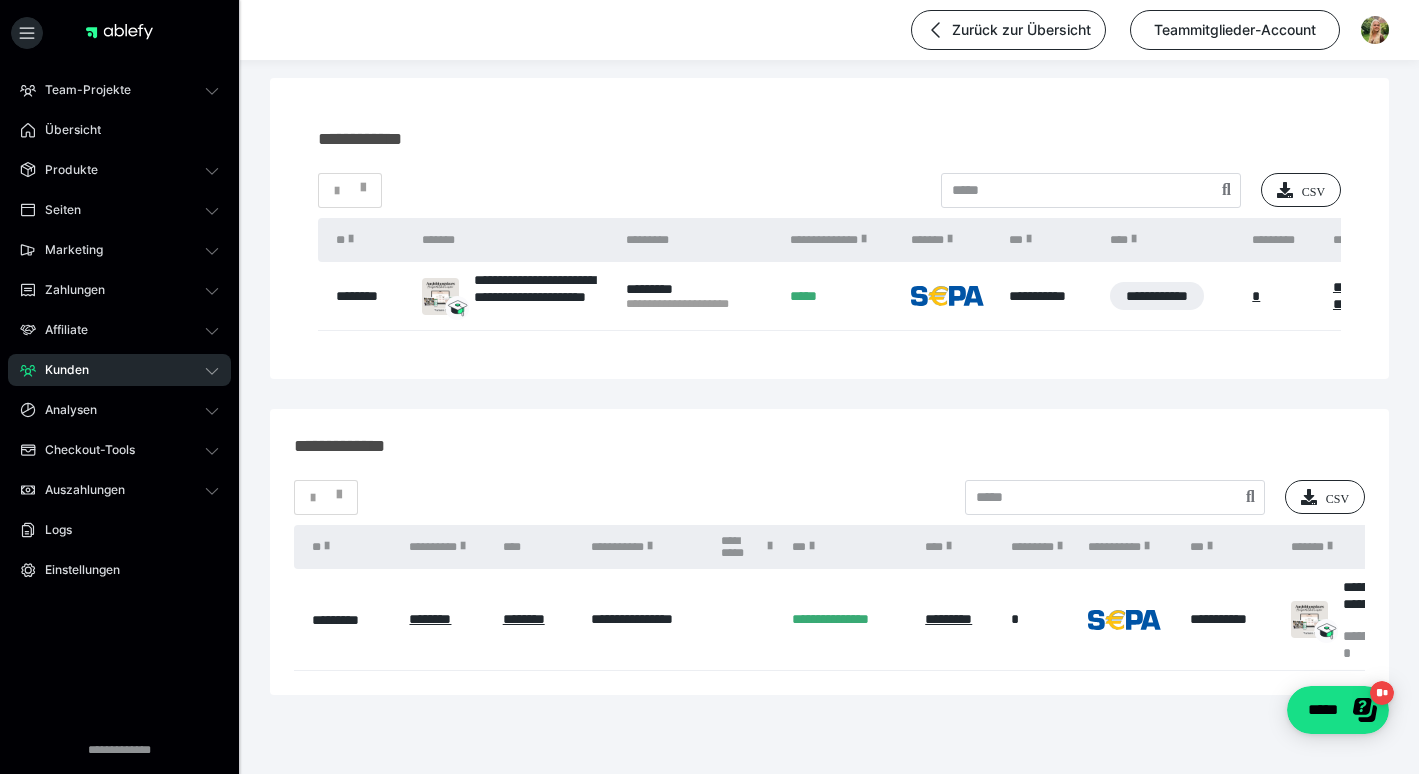click on "Kunden" at bounding box center (119, 370) 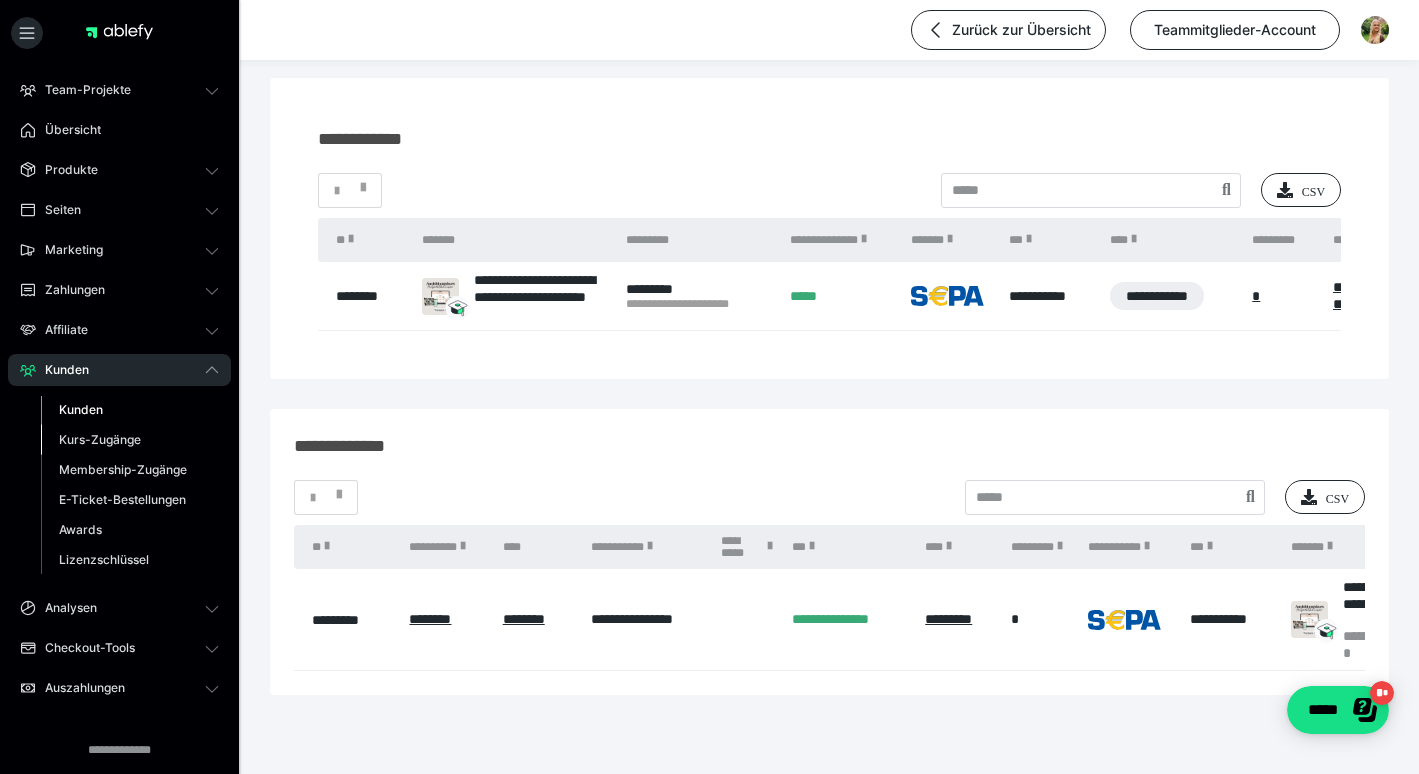 click on "Kurs-Zugänge" at bounding box center (100, 439) 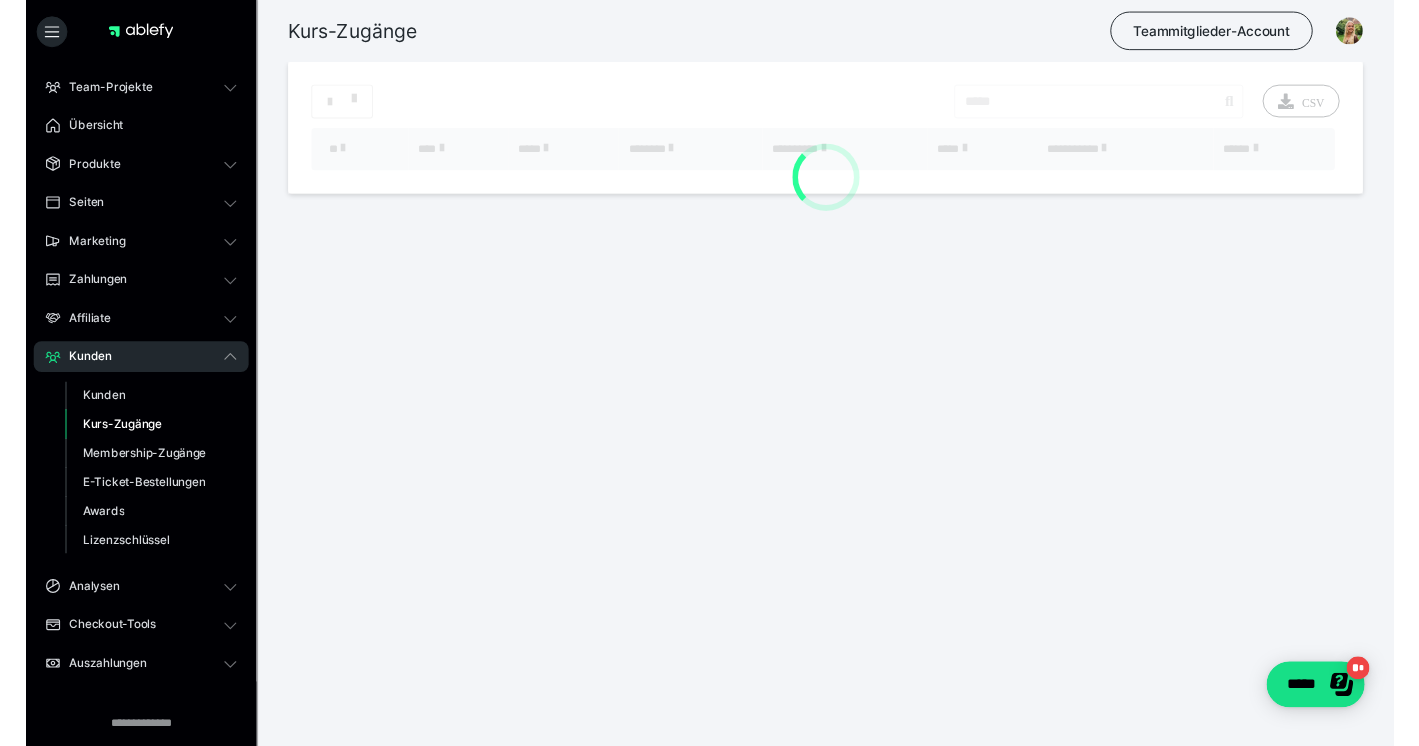 scroll, scrollTop: 0, scrollLeft: 0, axis: both 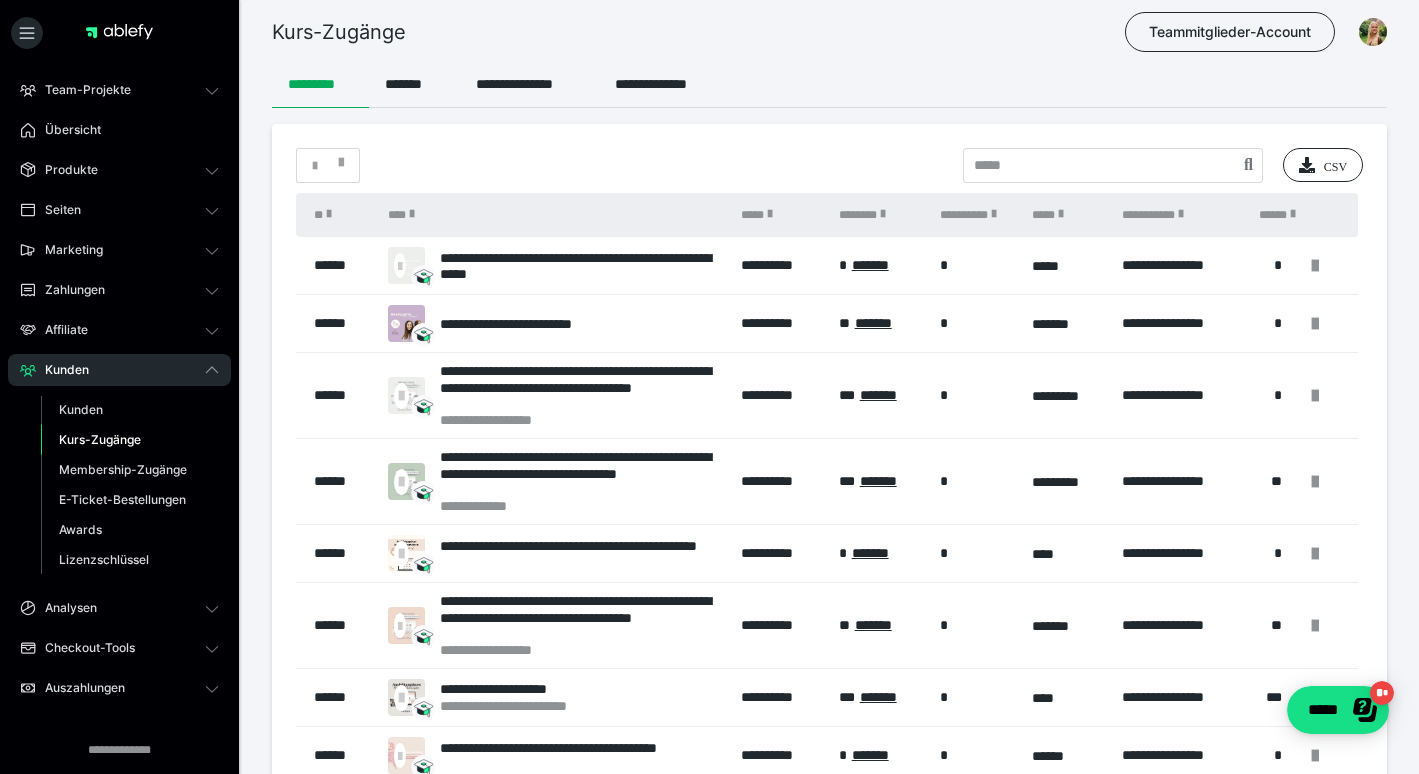 click on "Kurs-Zugänge Teammitglieder-Account" at bounding box center [709, 32] 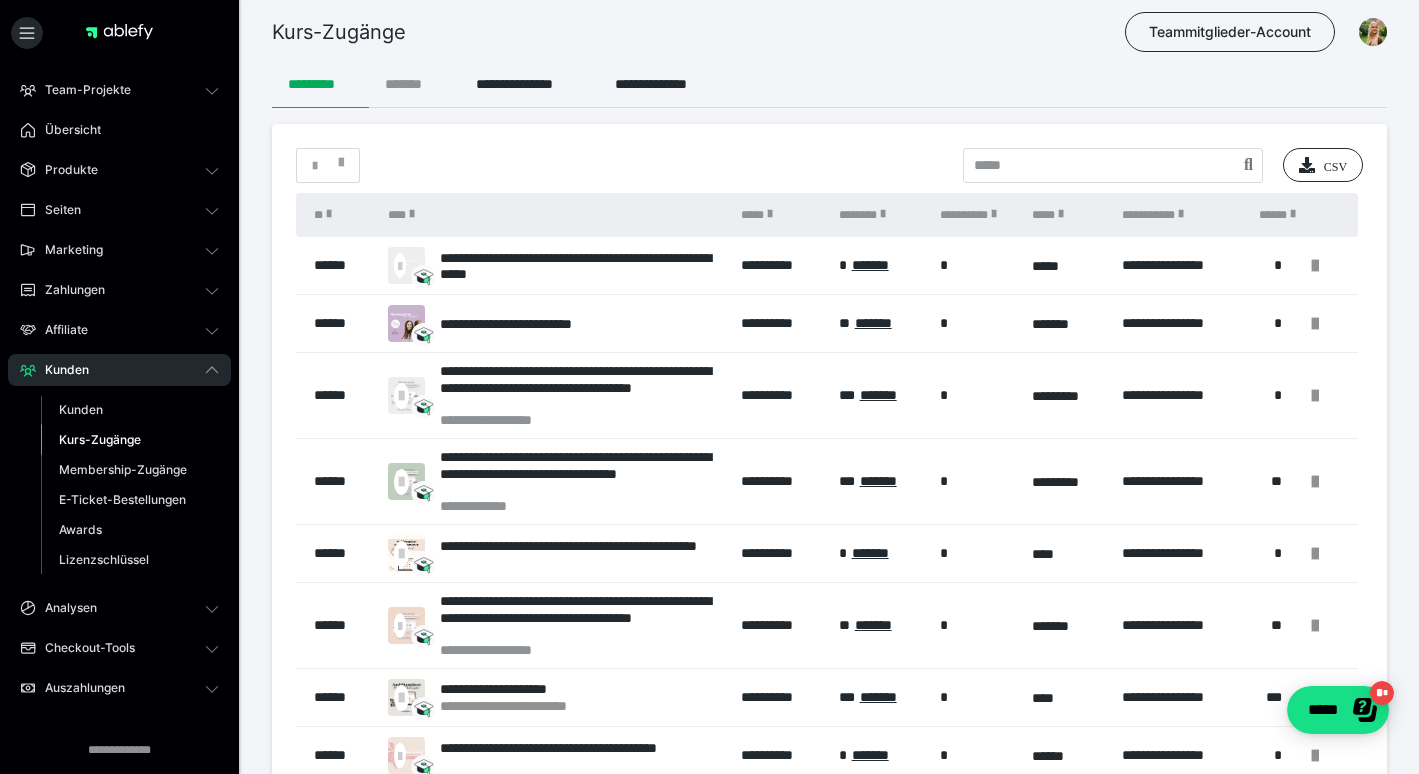 click on "*******" at bounding box center (414, 84) 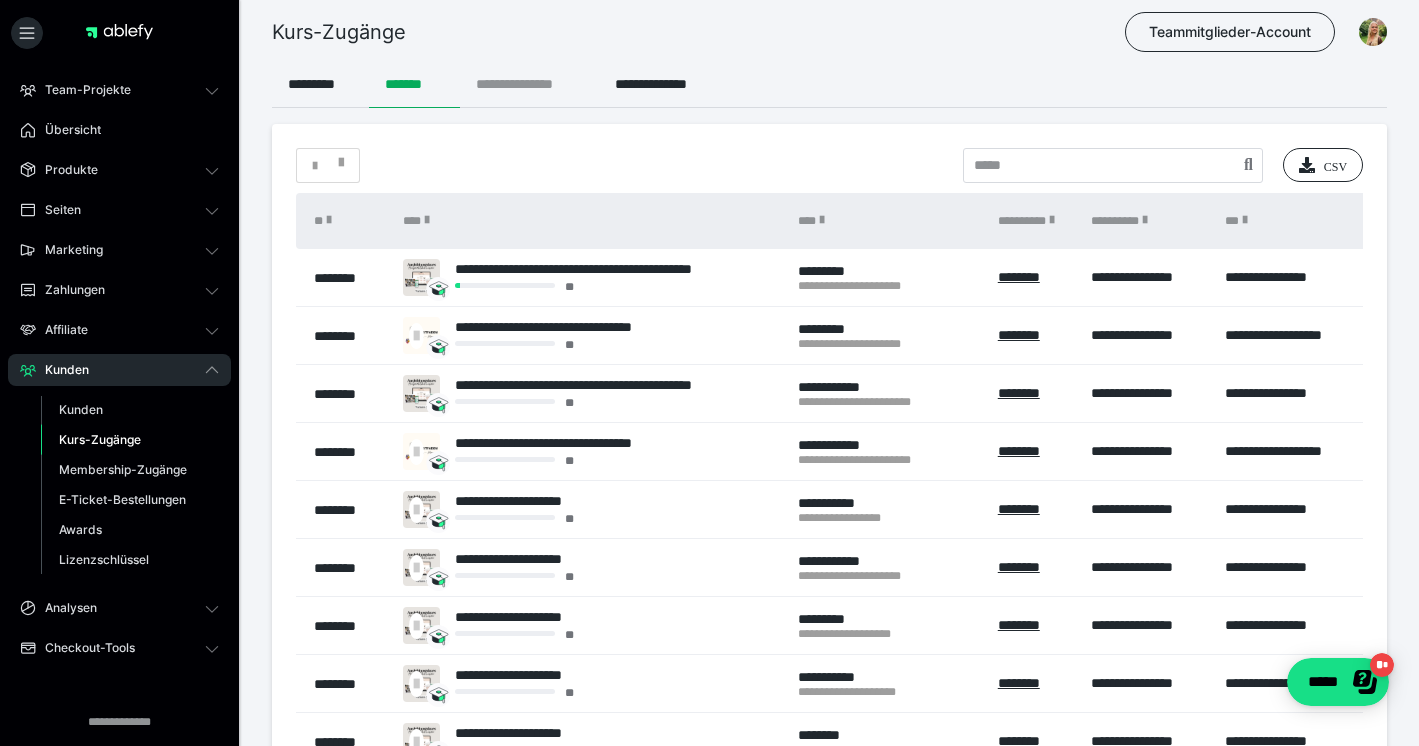 click on "**********" at bounding box center (529, 84) 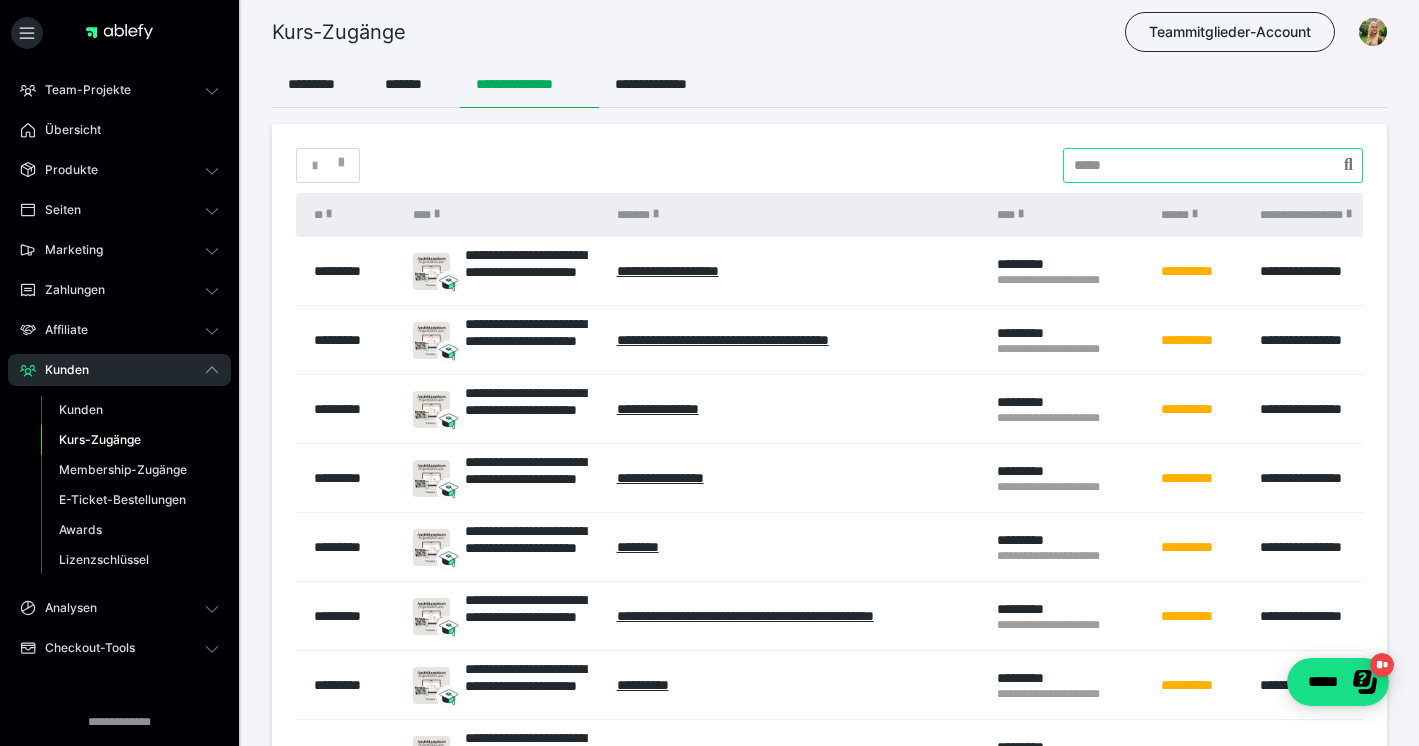 click at bounding box center [1213, 165] 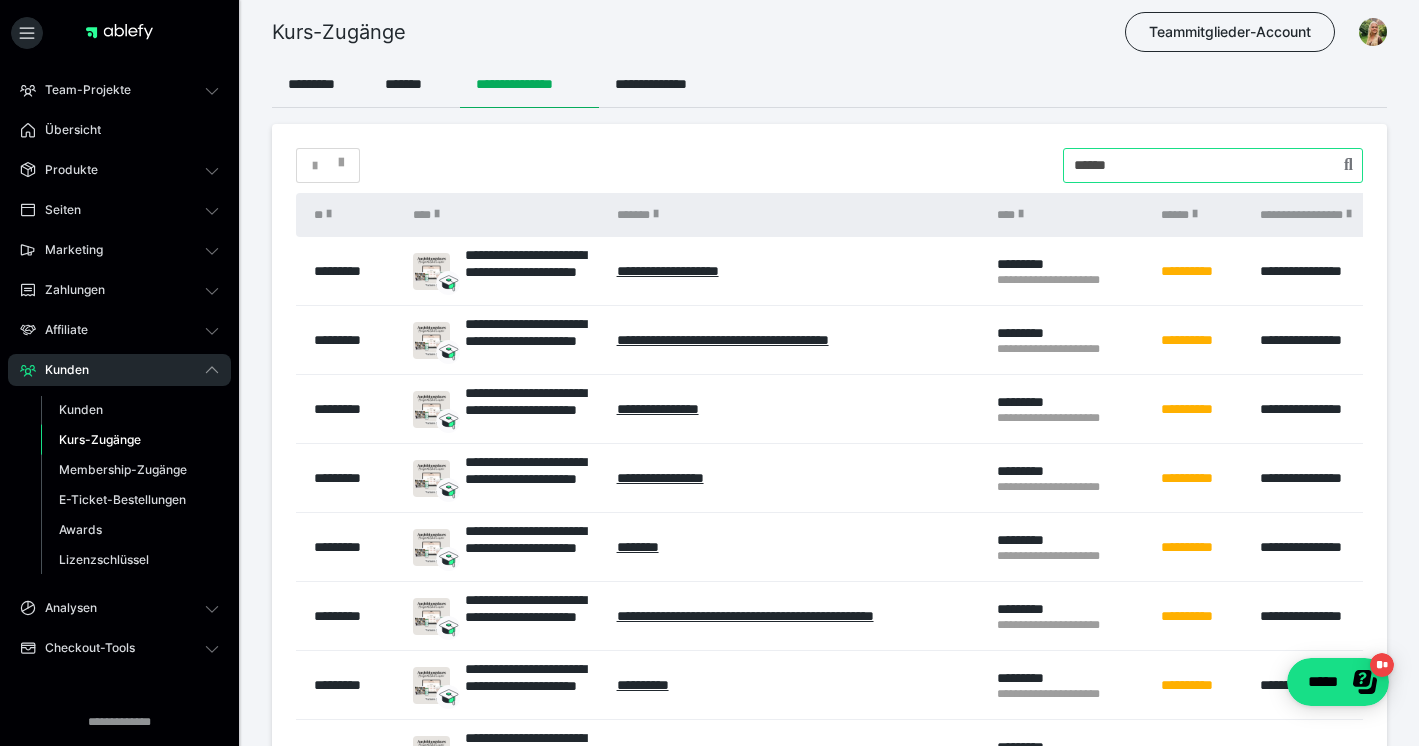 type on "******" 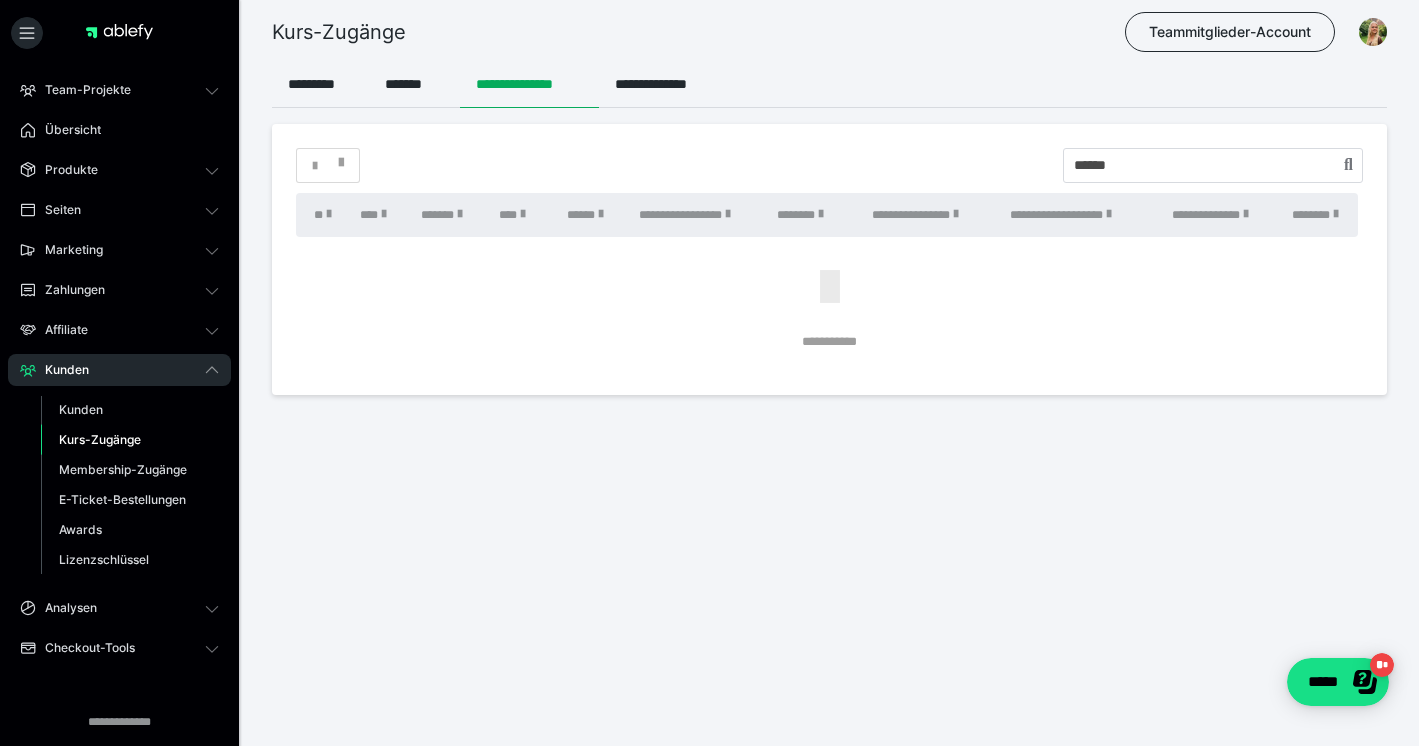 click on "*" at bounding box center [328, 165] 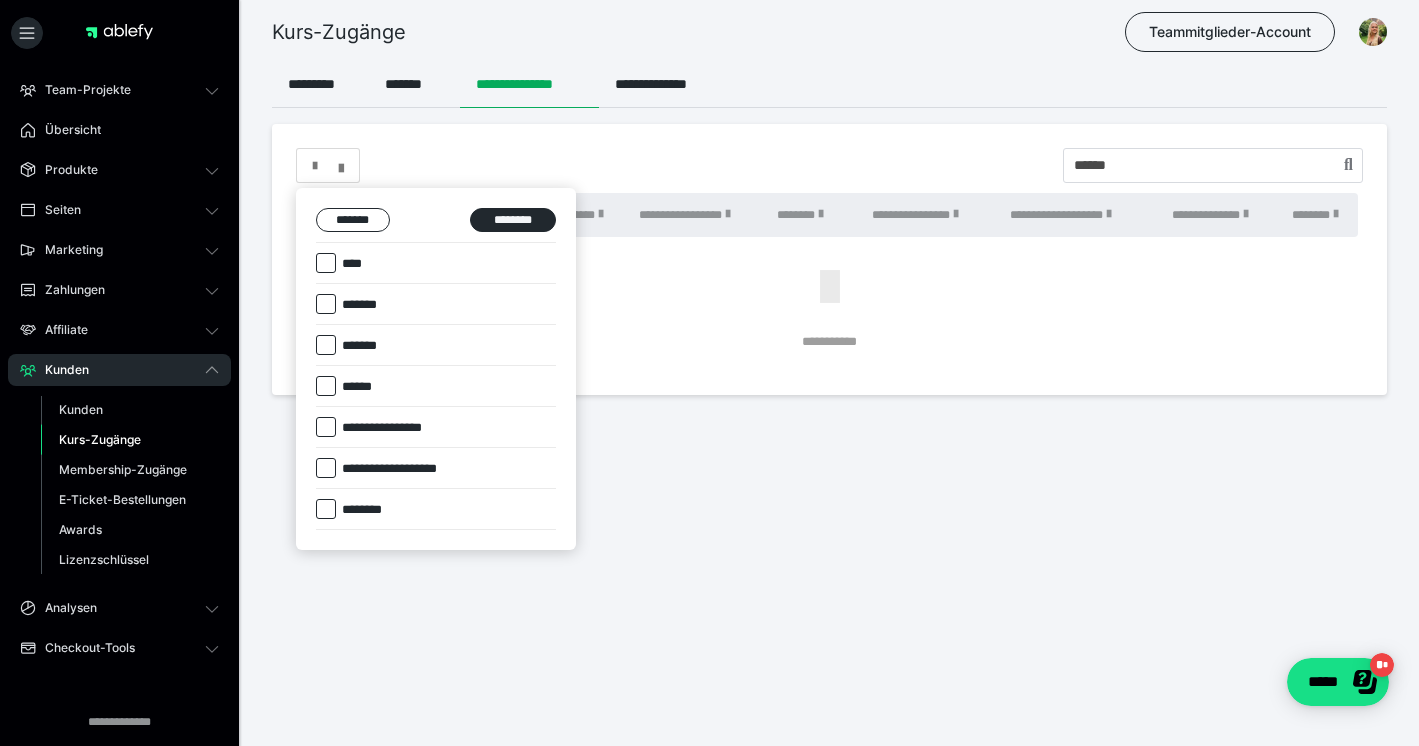click on "****" at bounding box center [360, 264] 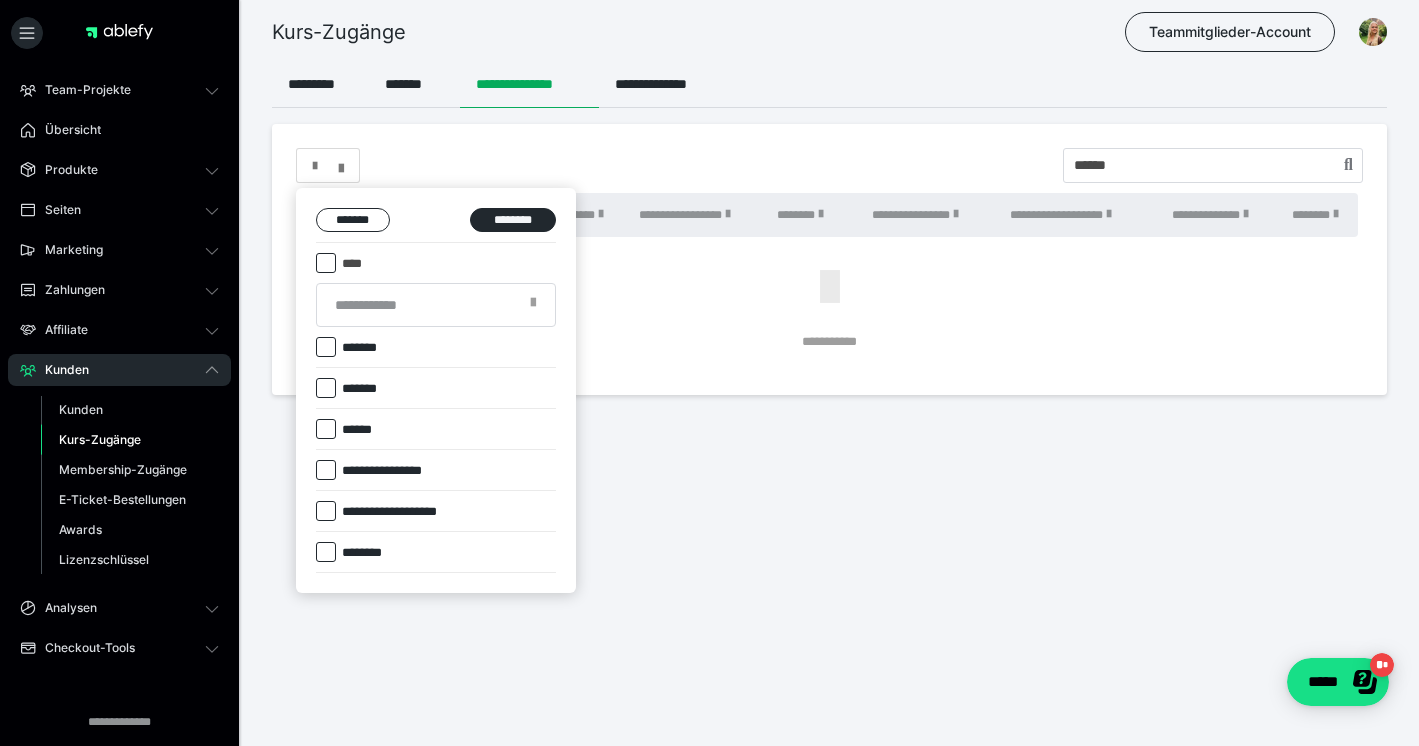 click on "****" at bounding box center (360, 264) 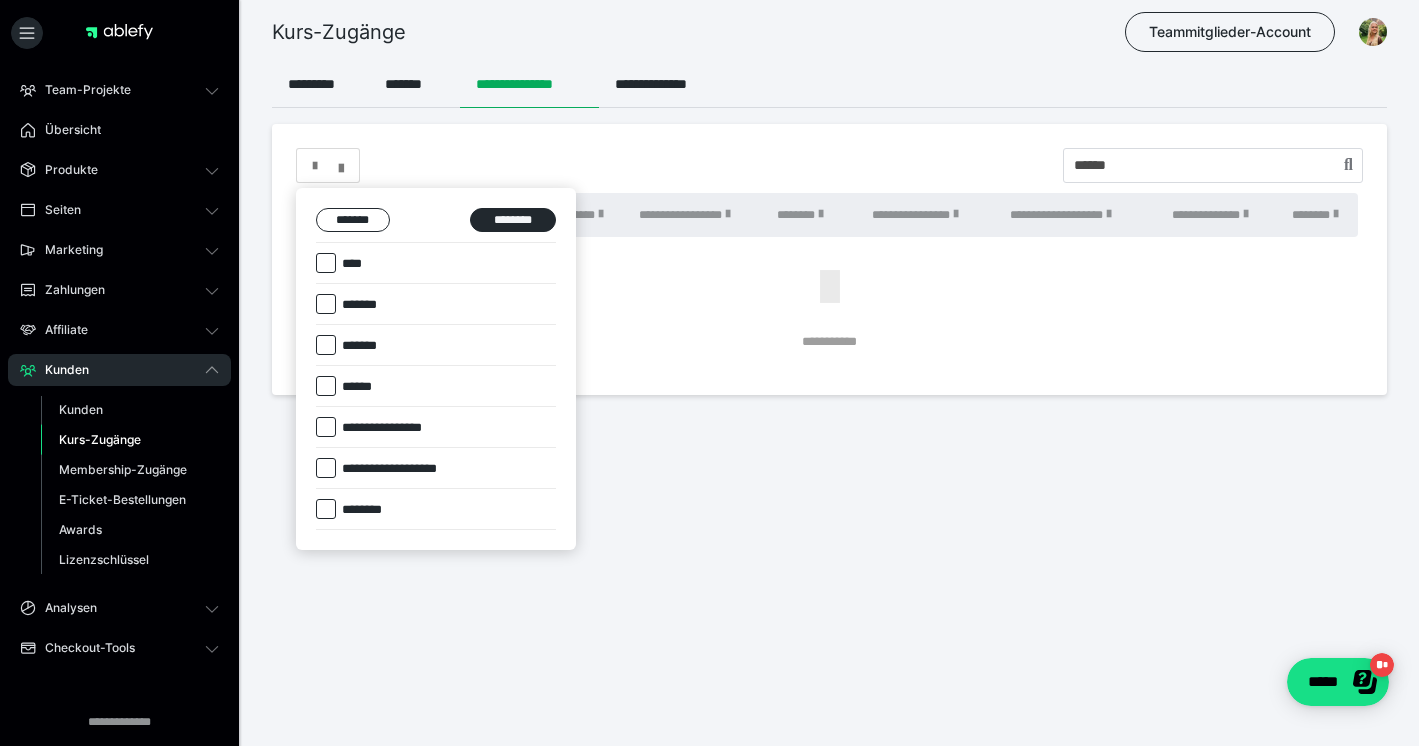 scroll, scrollTop: 0, scrollLeft: 0, axis: both 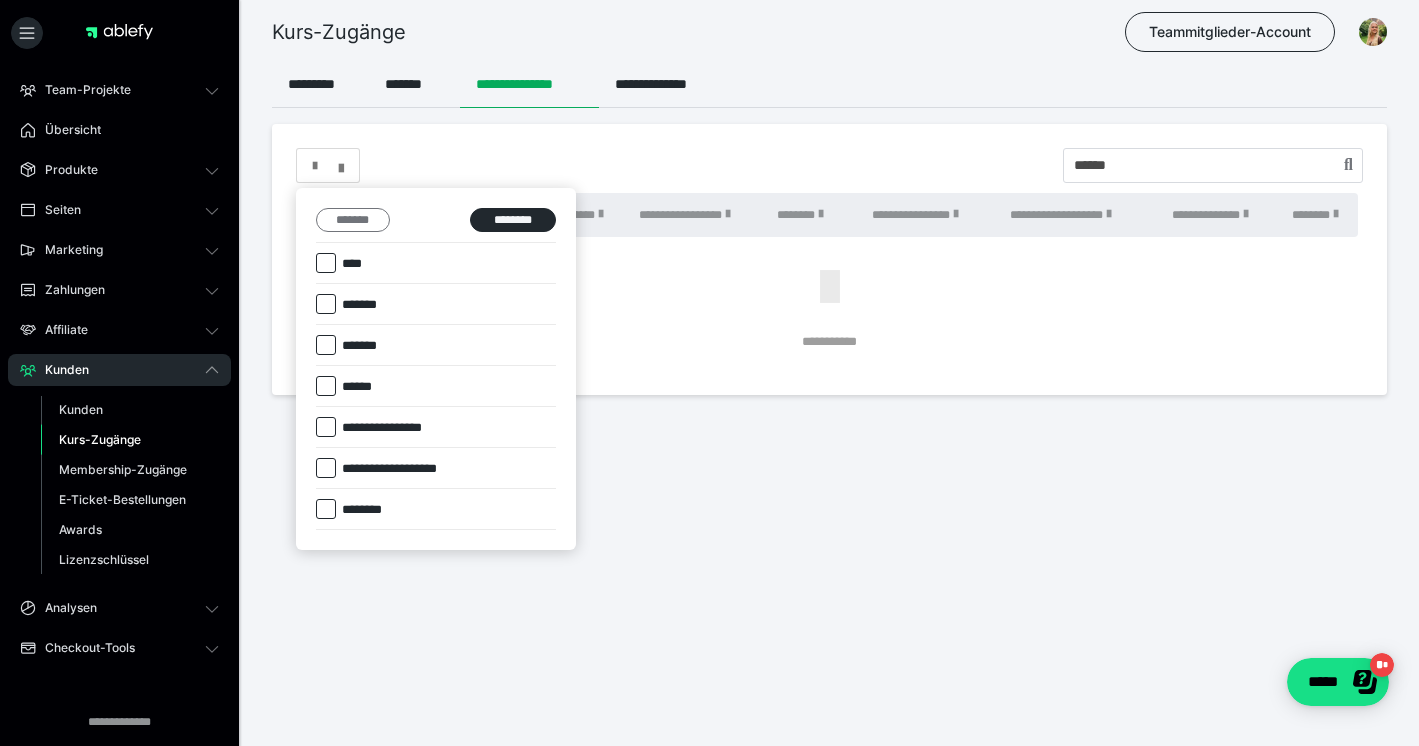 click on "*******" at bounding box center [353, 220] 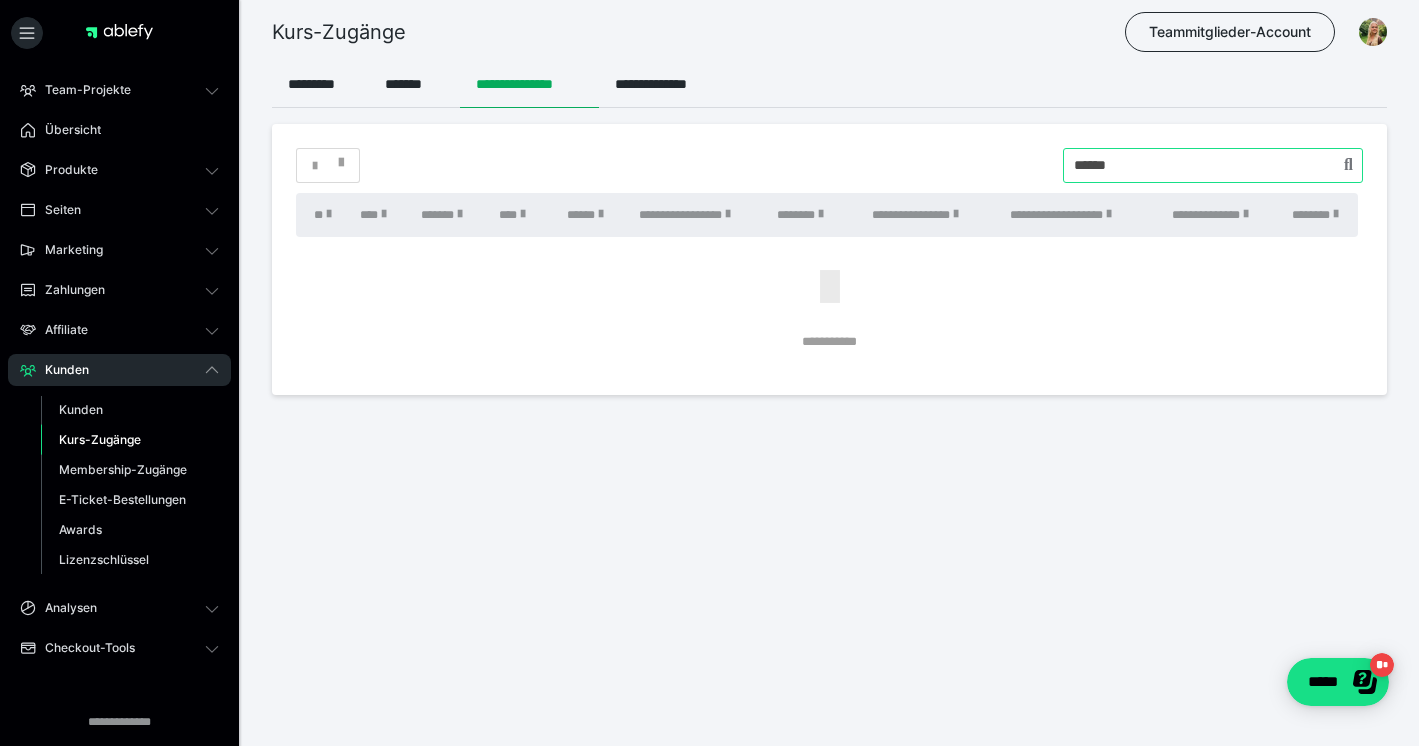 click at bounding box center (1213, 165) 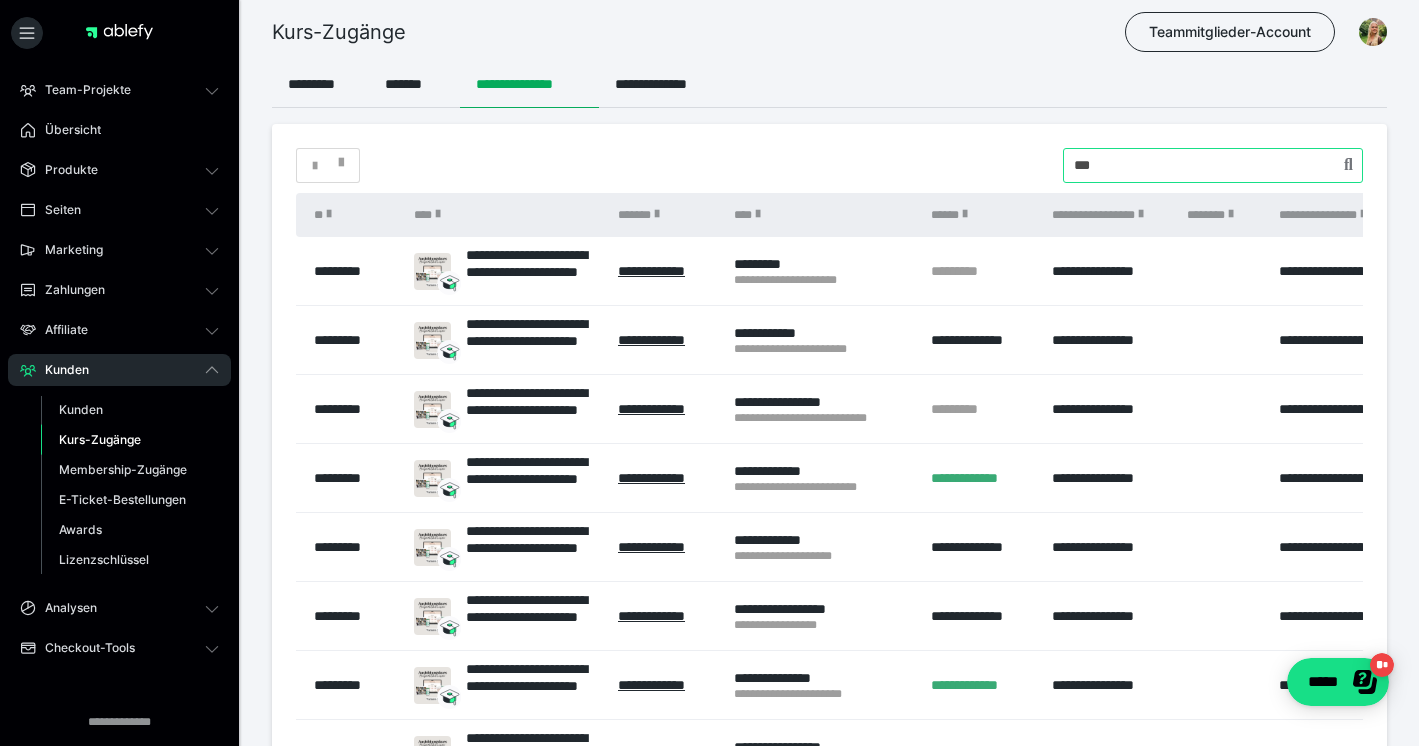 click at bounding box center [1213, 165] 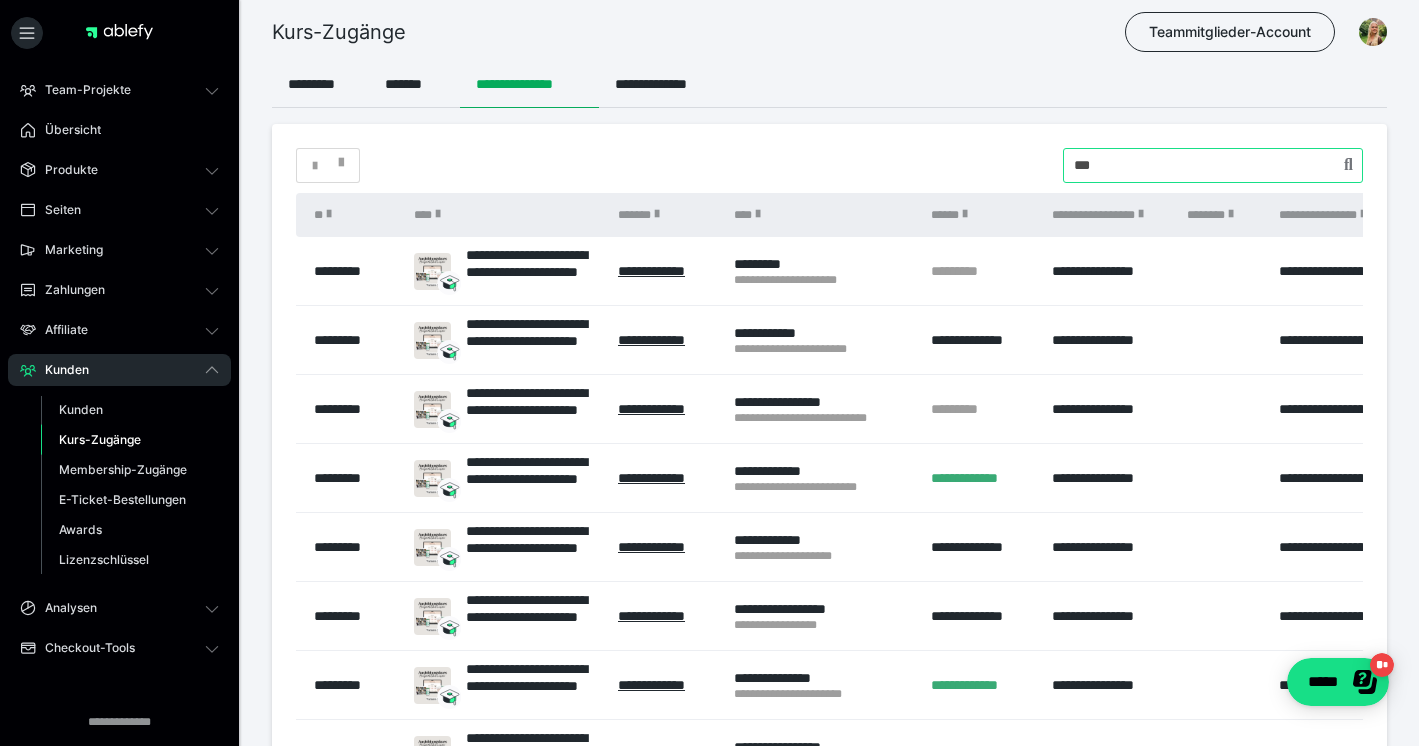 click at bounding box center [1213, 165] 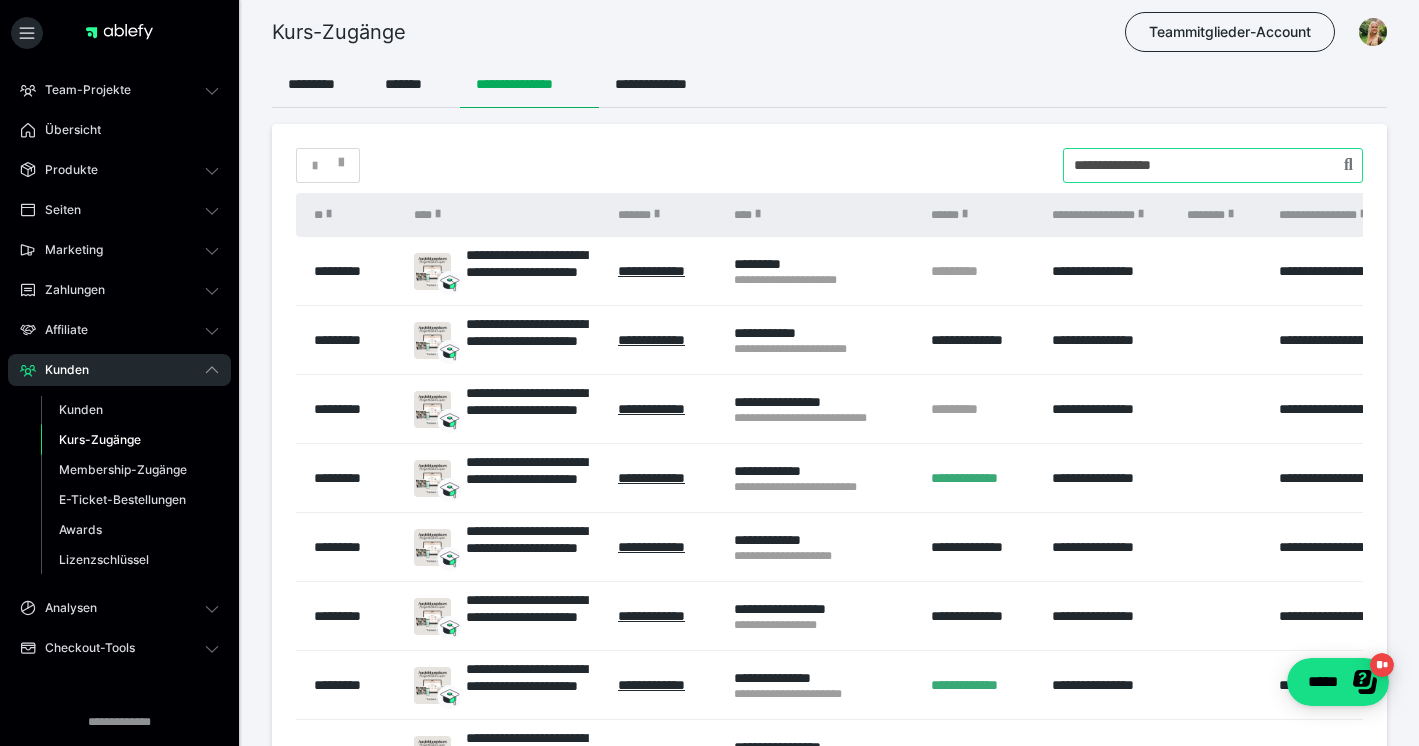 type on "**********" 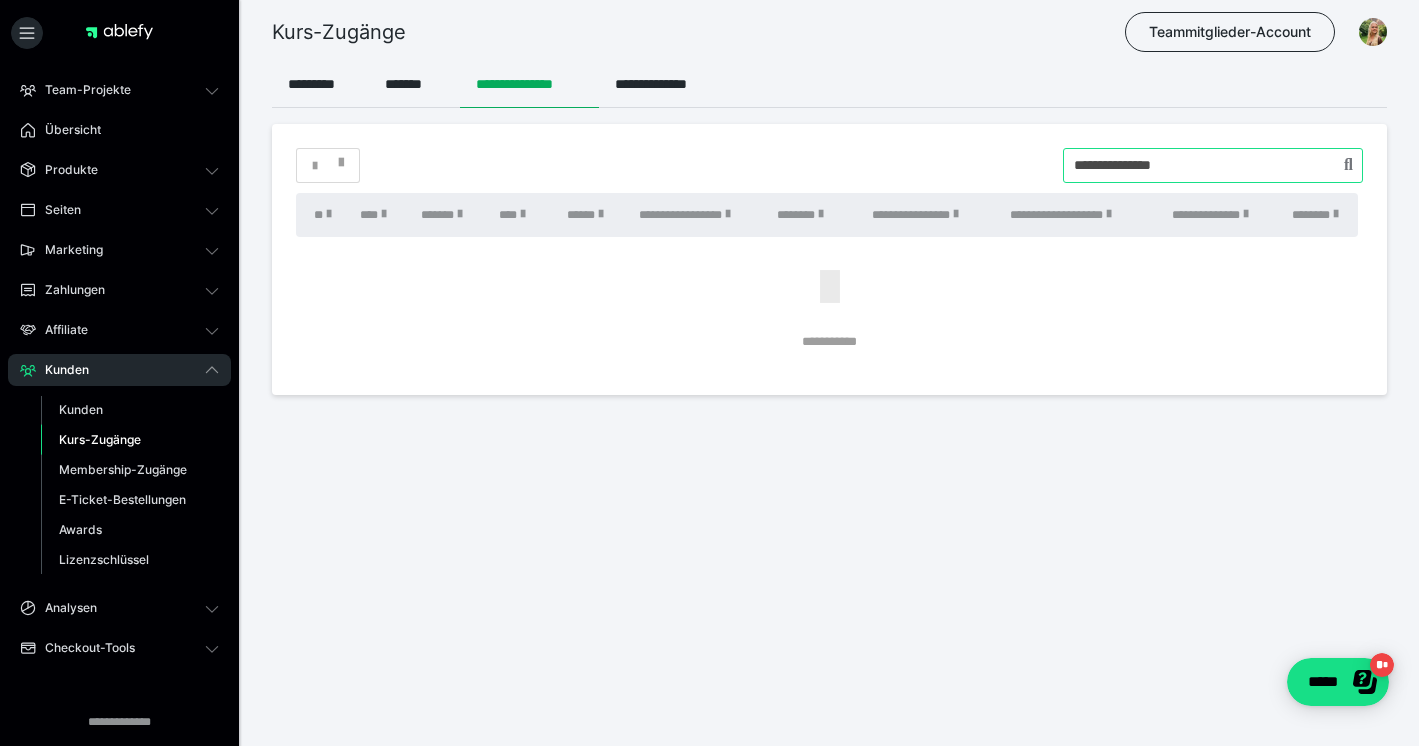 click at bounding box center [1213, 165] 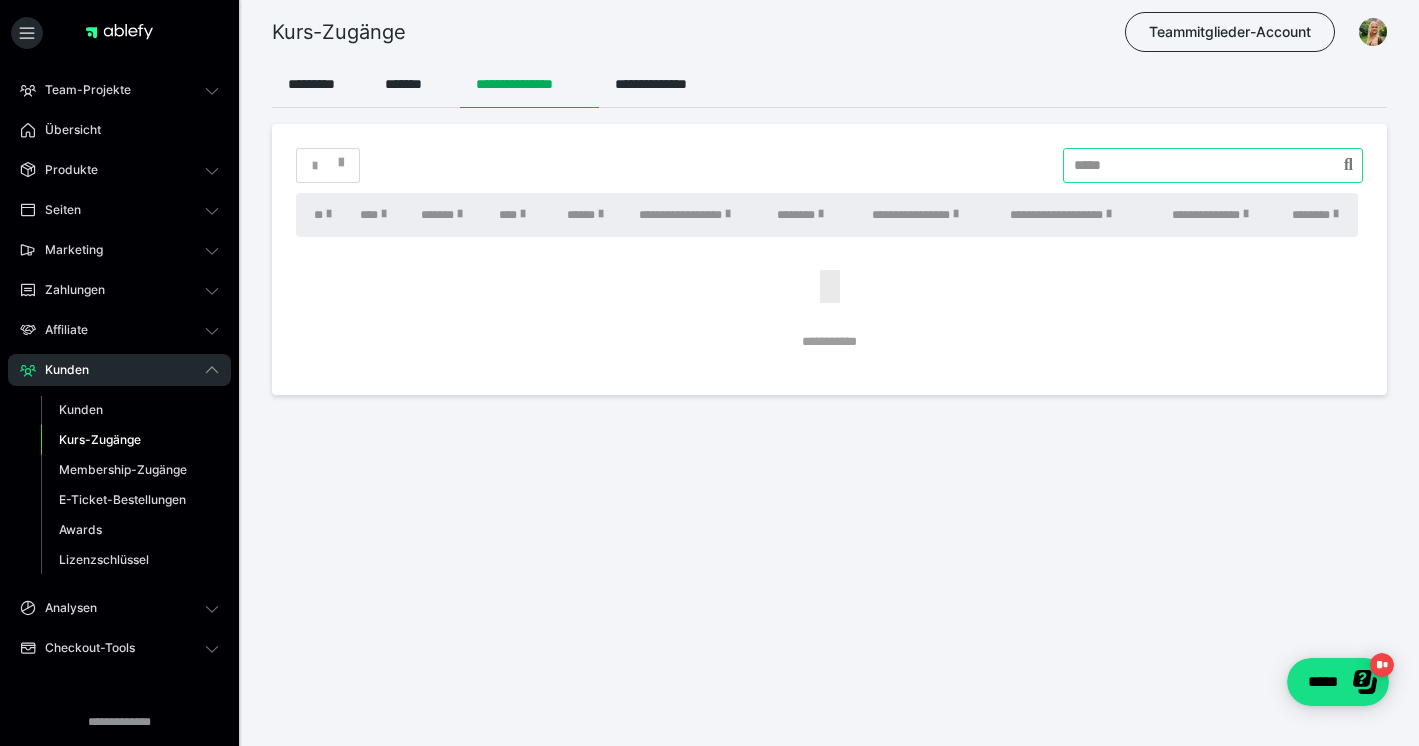 type 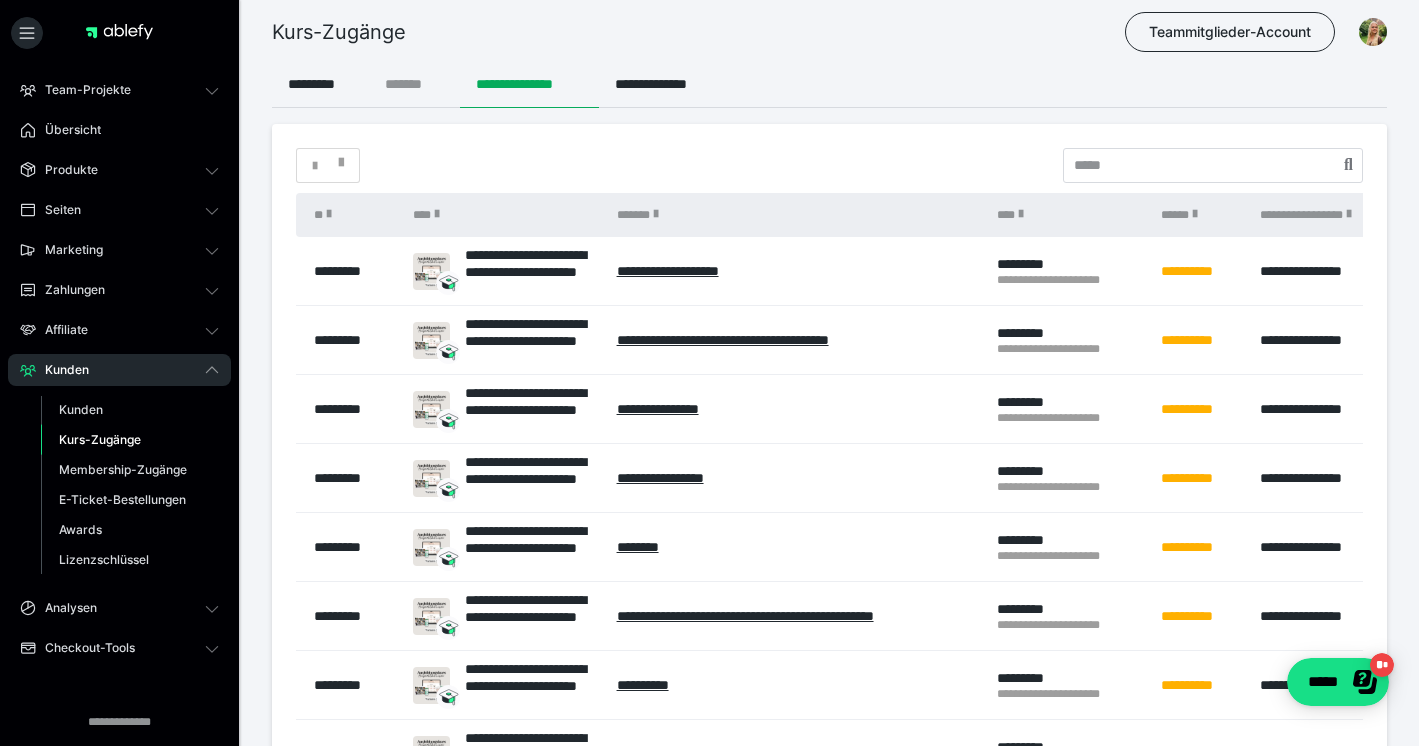 click on "*******" at bounding box center [414, 84] 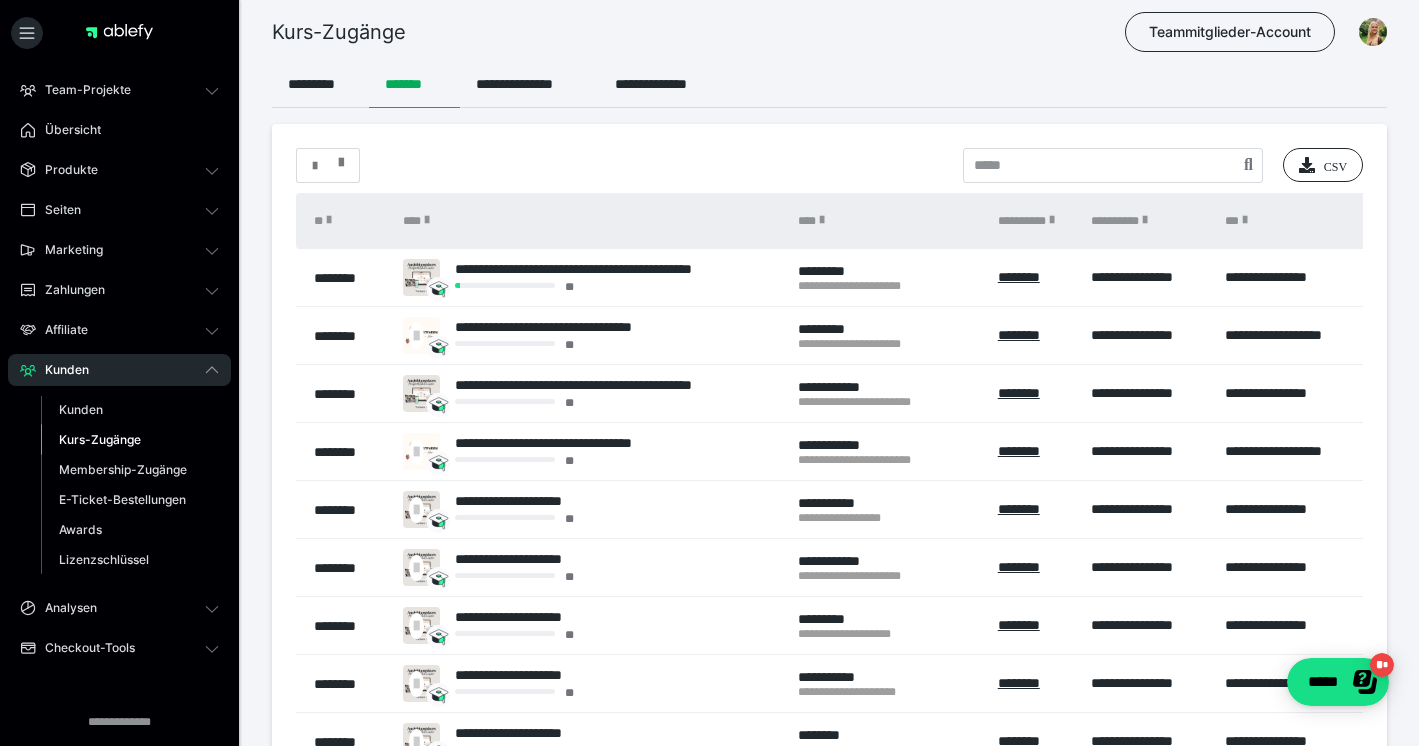 click at bounding box center [341, 158] 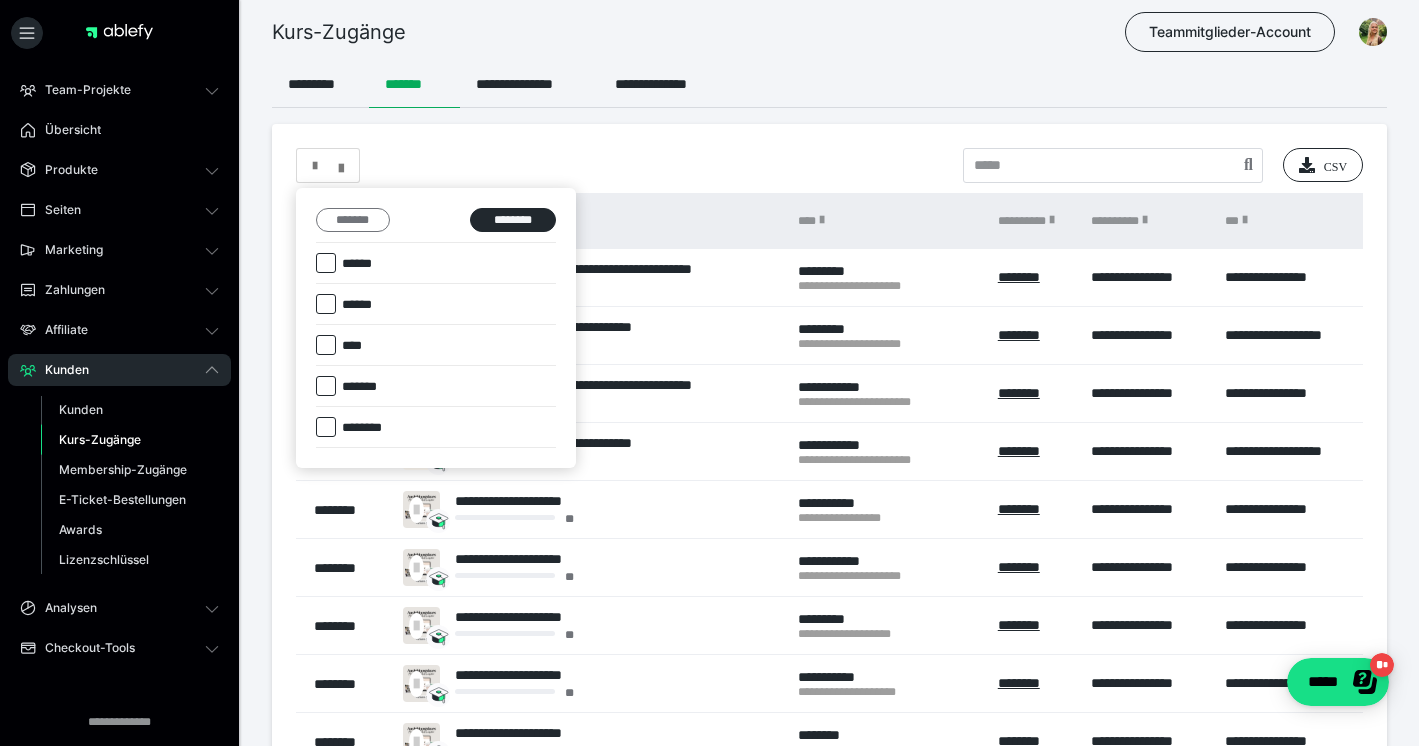 click on "*******" at bounding box center [353, 220] 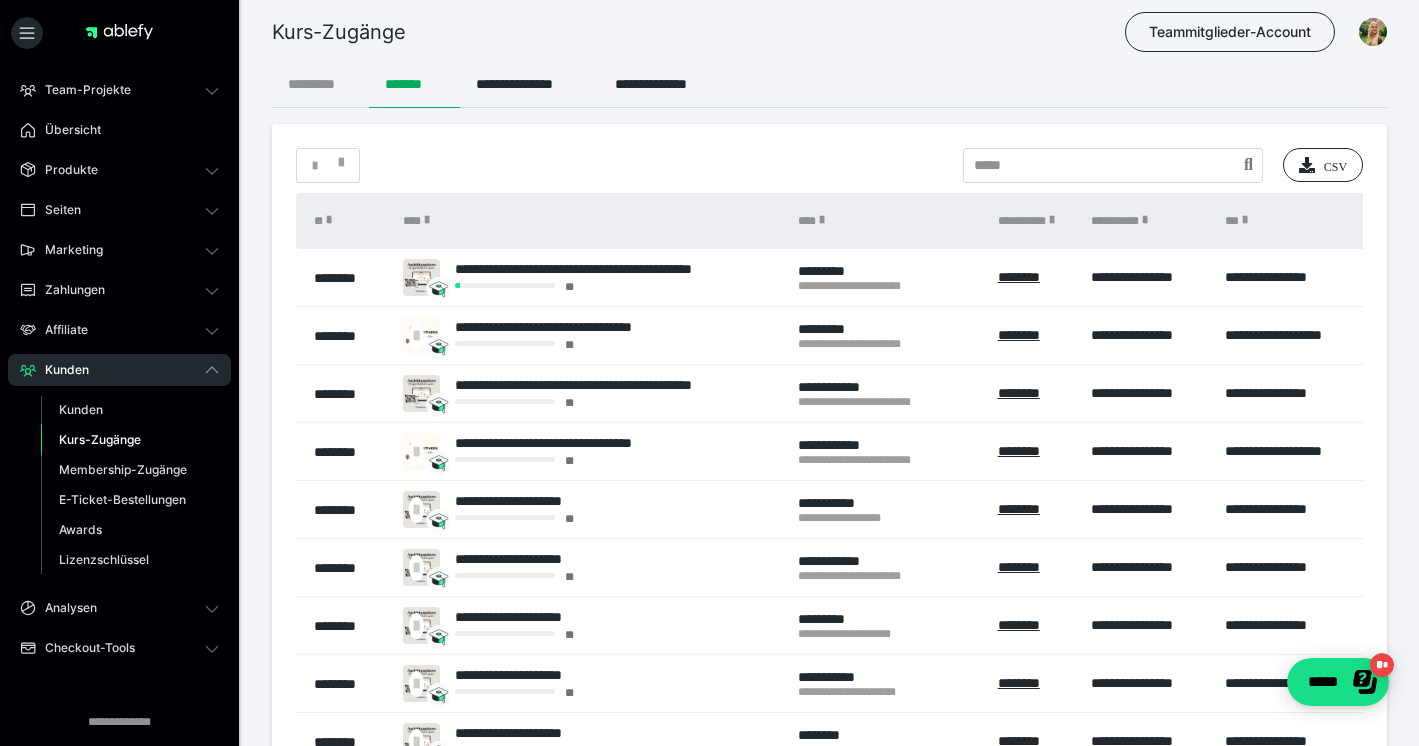 click on "*********" at bounding box center (320, 84) 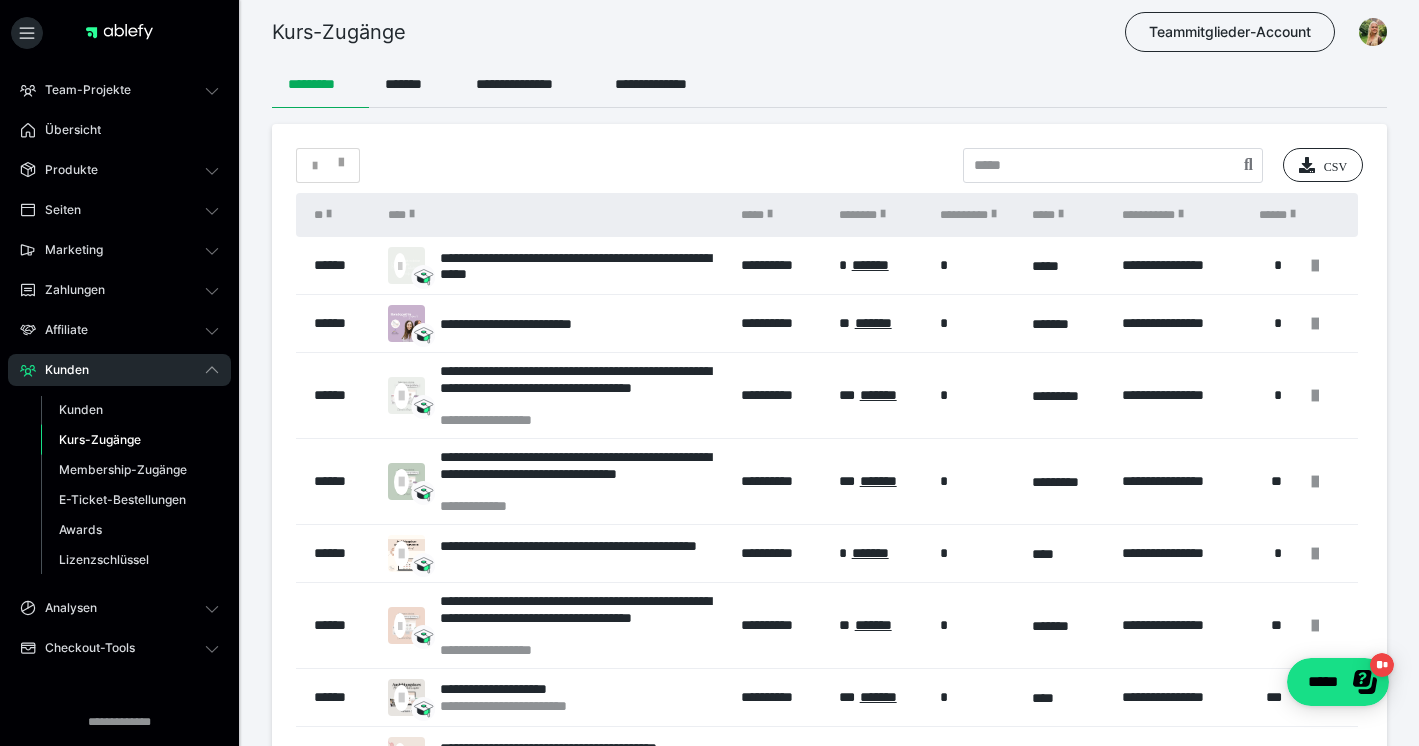 click at bounding box center [328, 166] 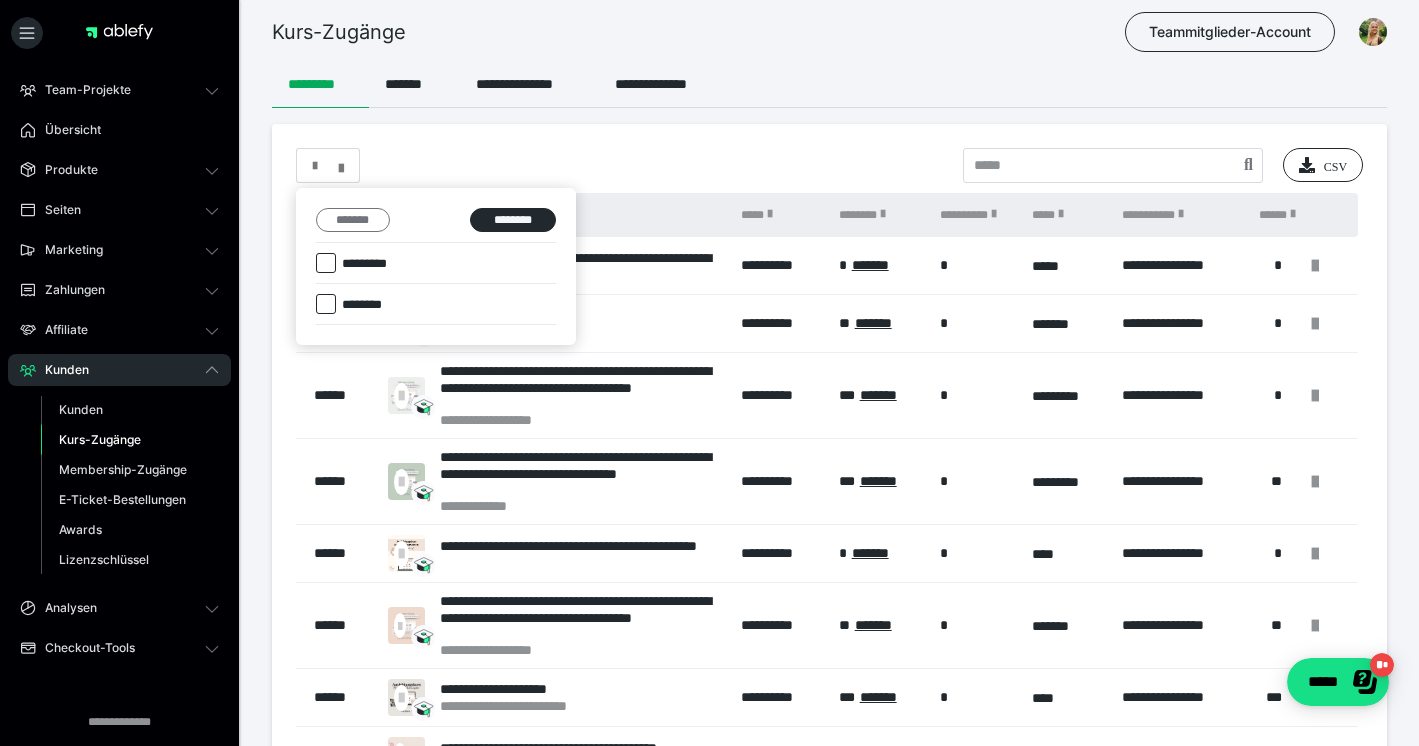 click on "*******" at bounding box center [353, 220] 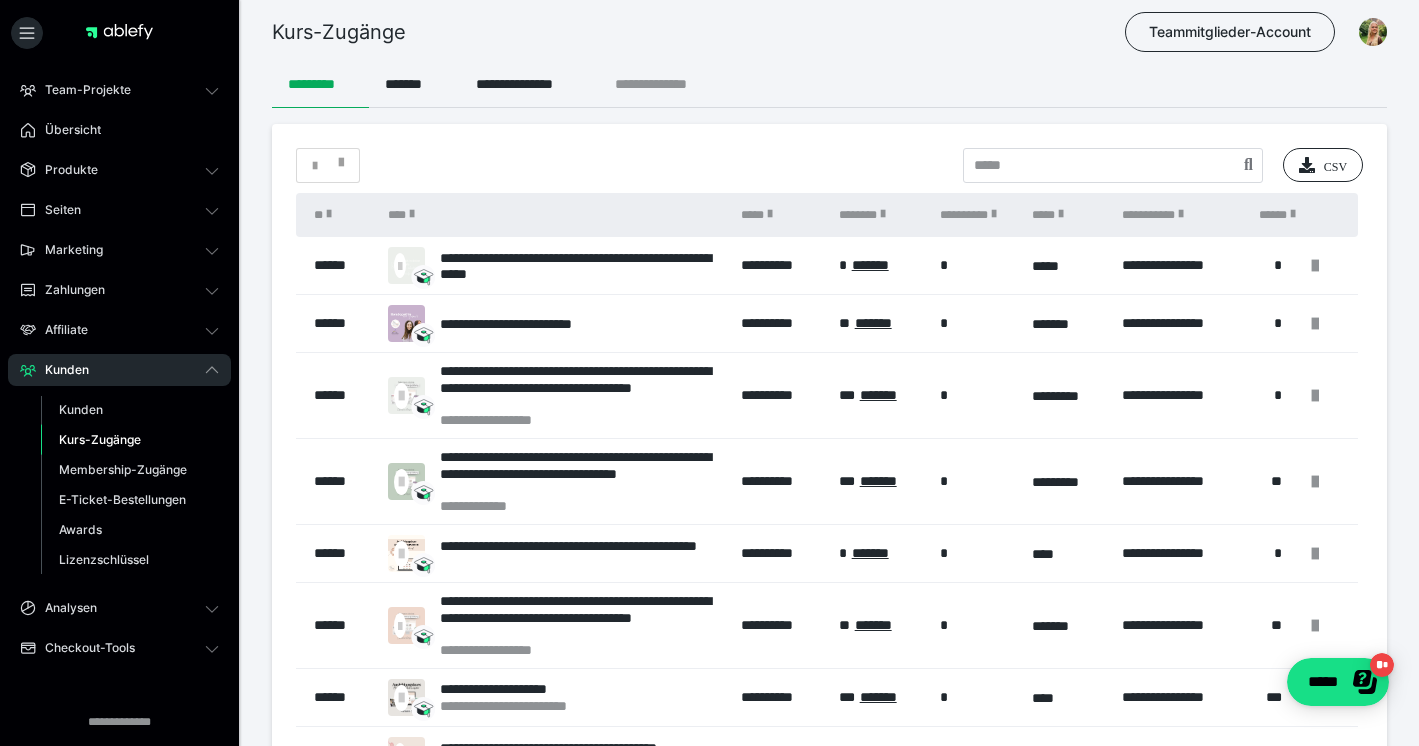 click on "**********" at bounding box center (668, 84) 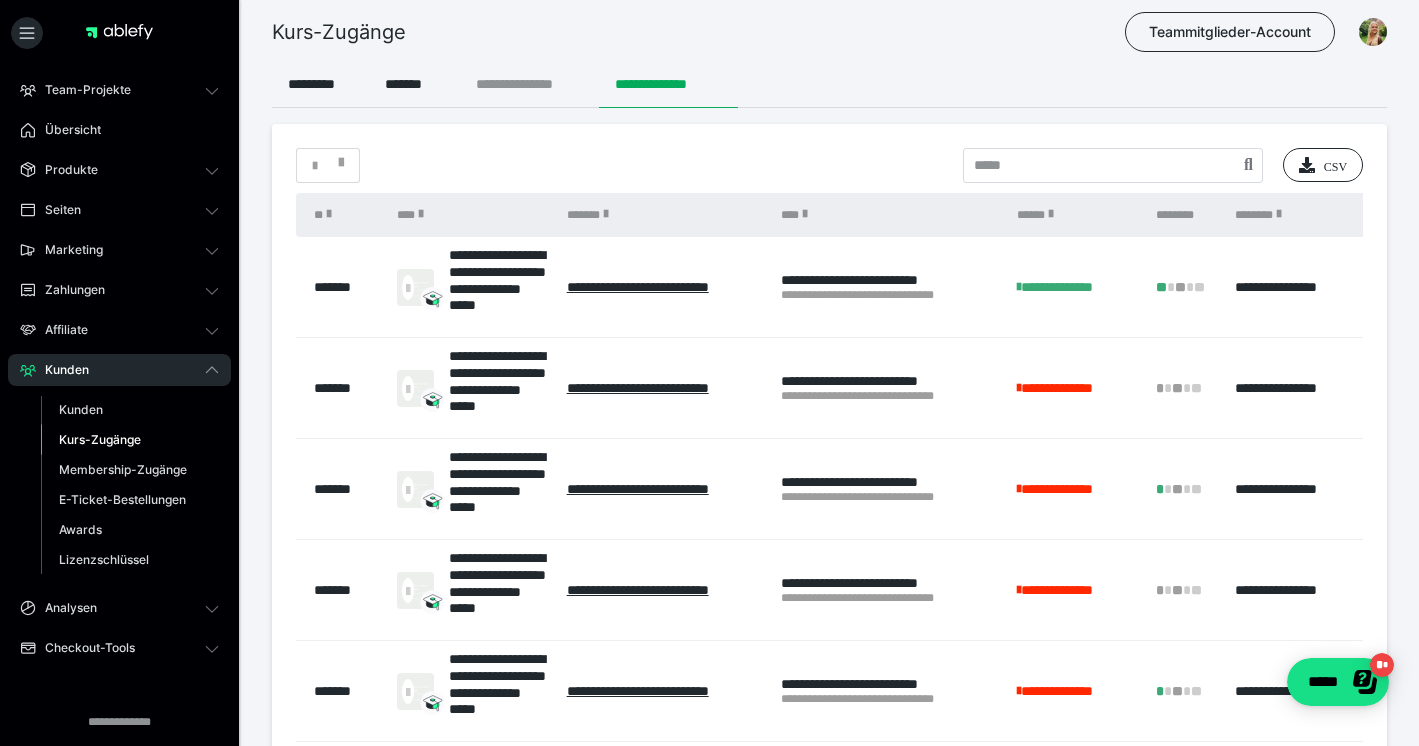 click on "**********" at bounding box center [529, 84] 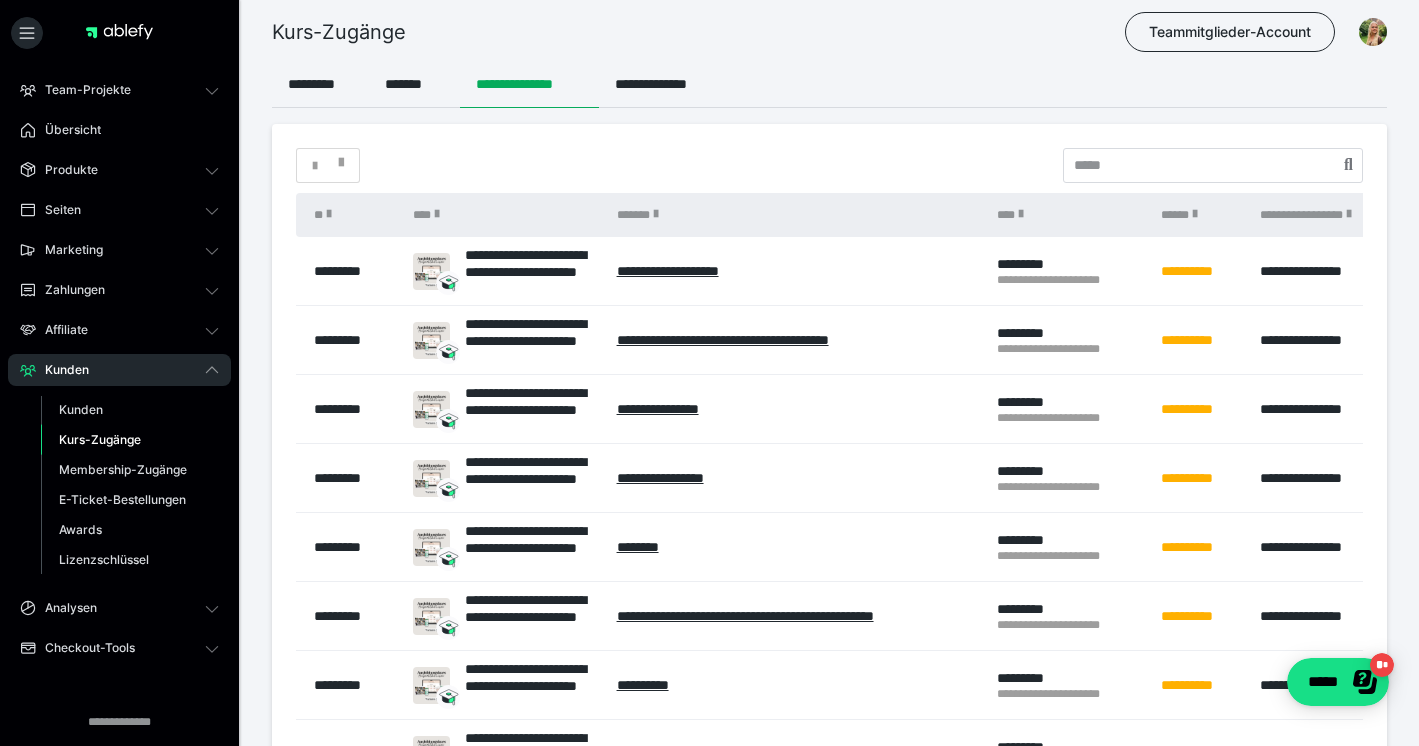 scroll, scrollTop: 0, scrollLeft: 0, axis: both 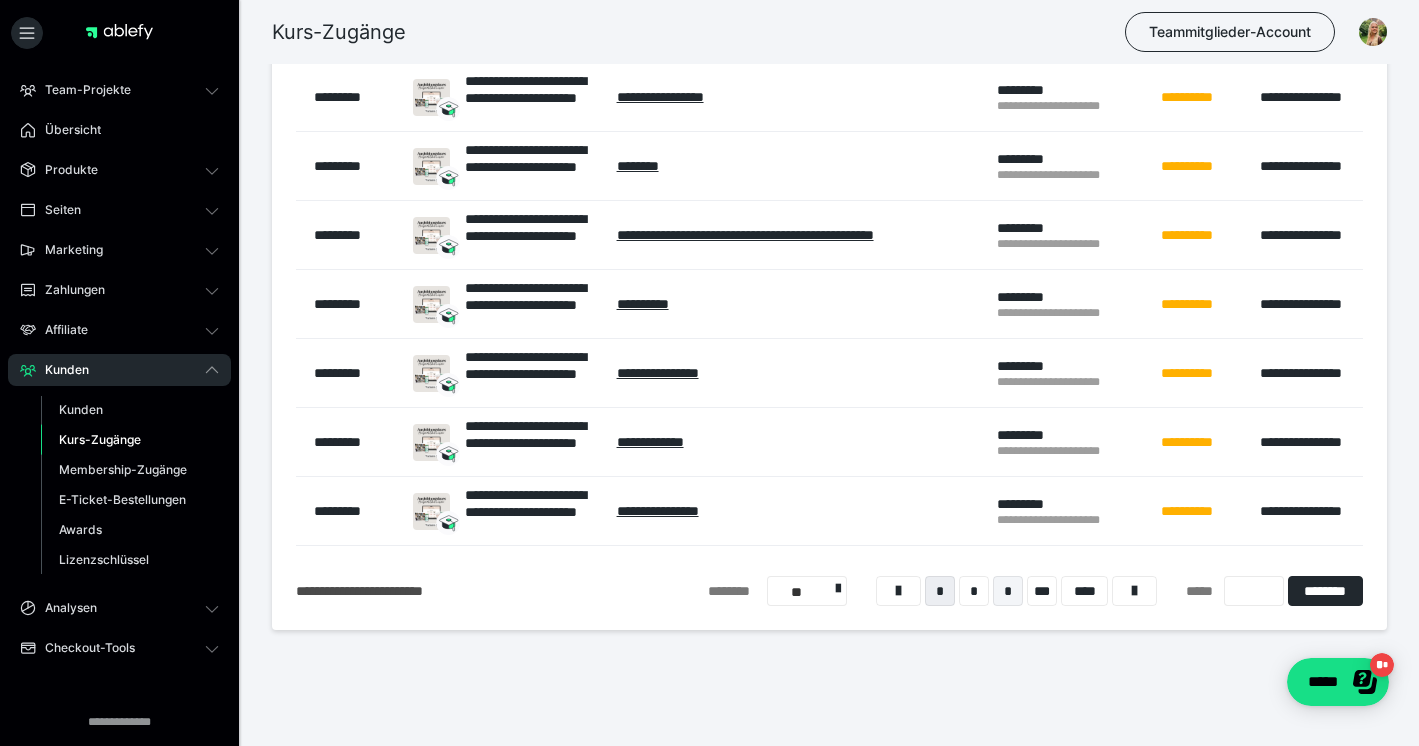 click on "*" at bounding box center (1008, 591) 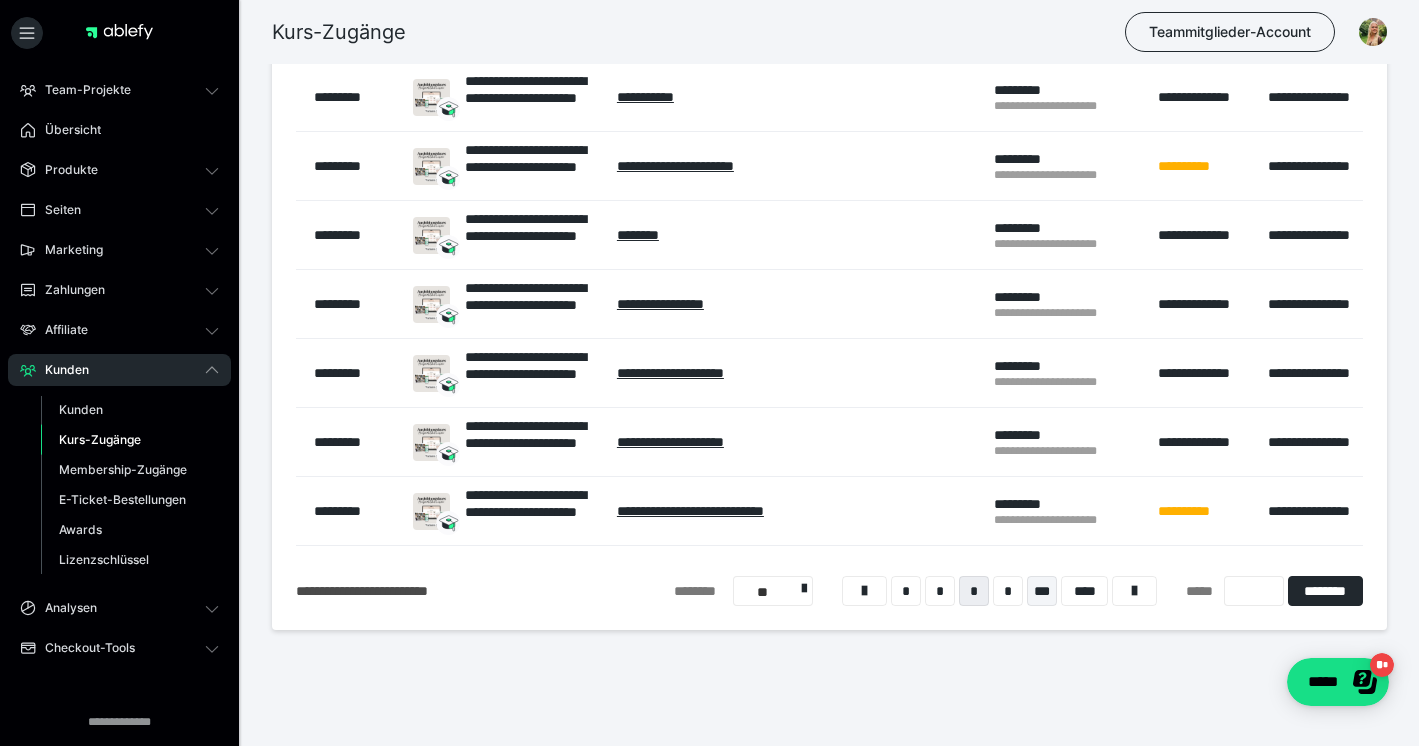 click on "***" at bounding box center (1042, 591) 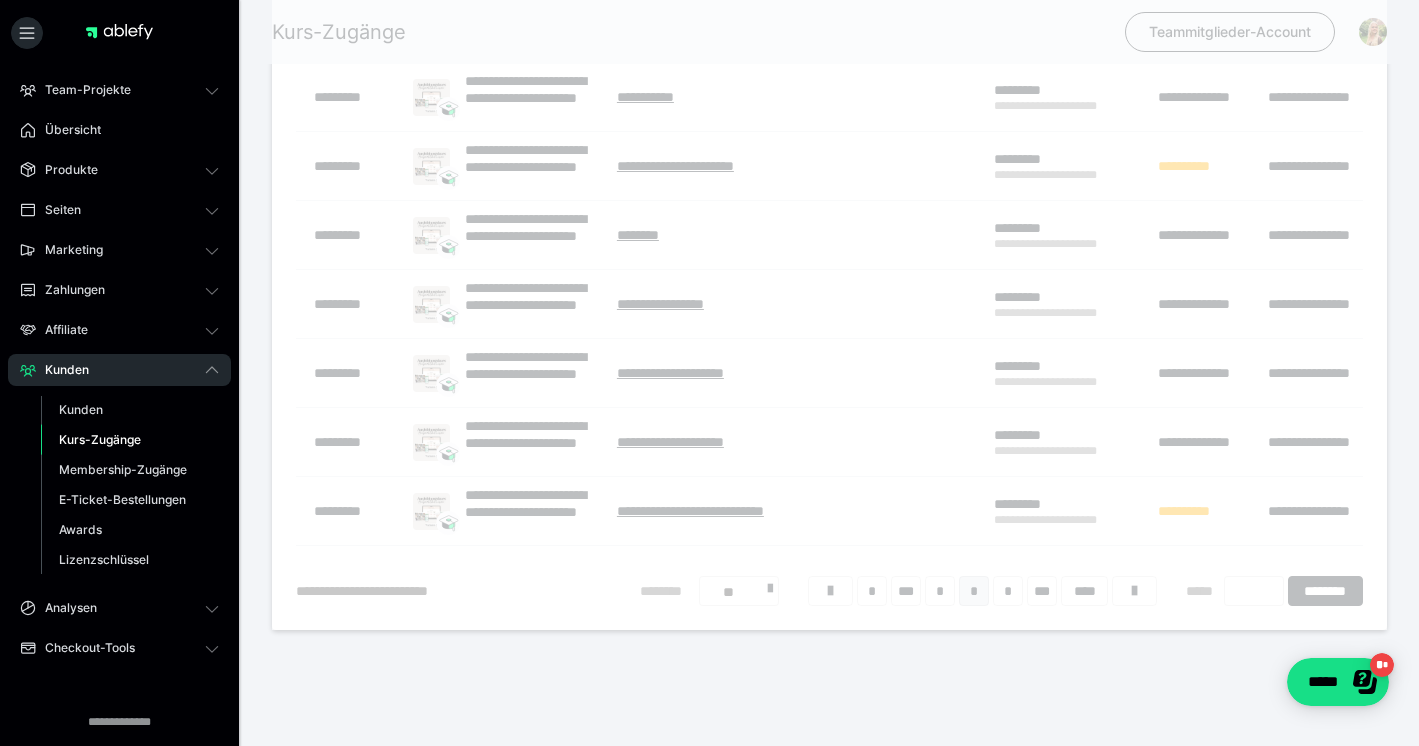 scroll, scrollTop: 64, scrollLeft: 0, axis: vertical 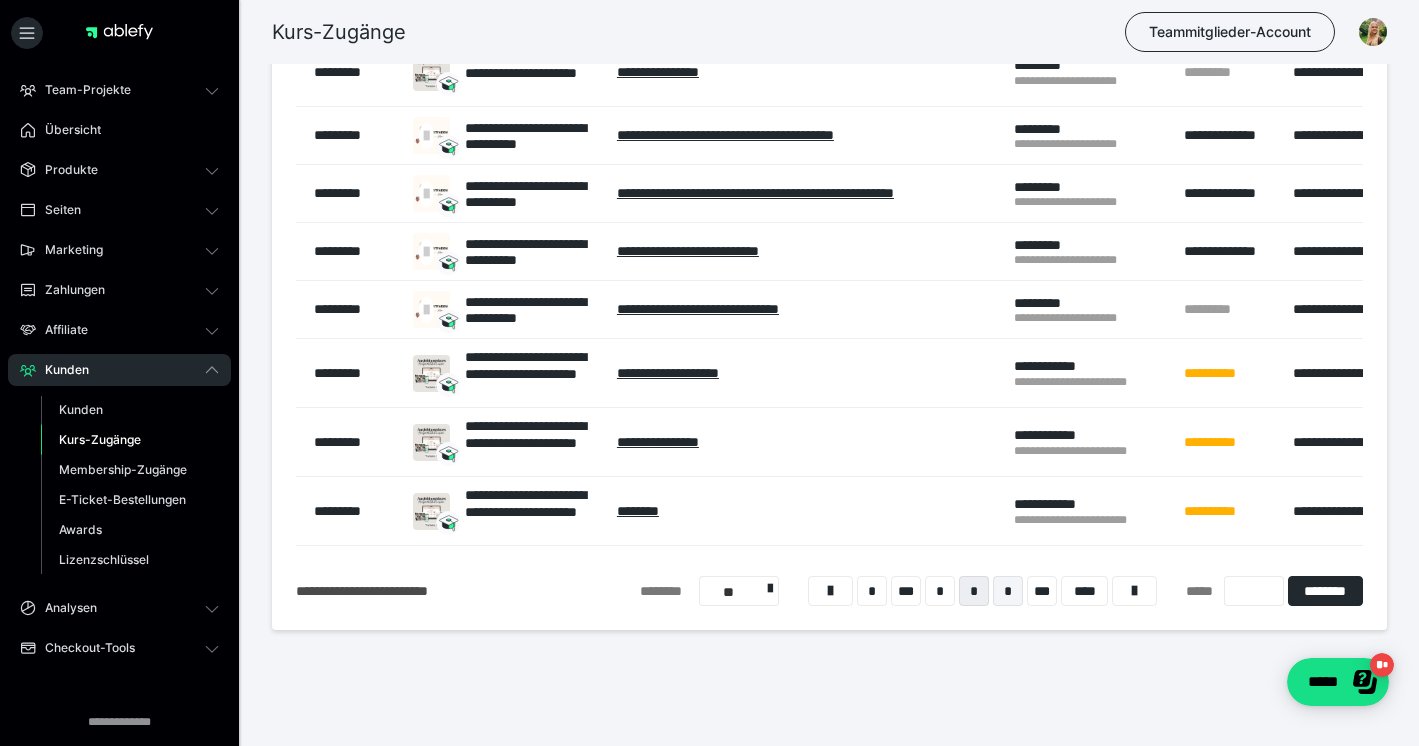 click on "*" at bounding box center [1008, 591] 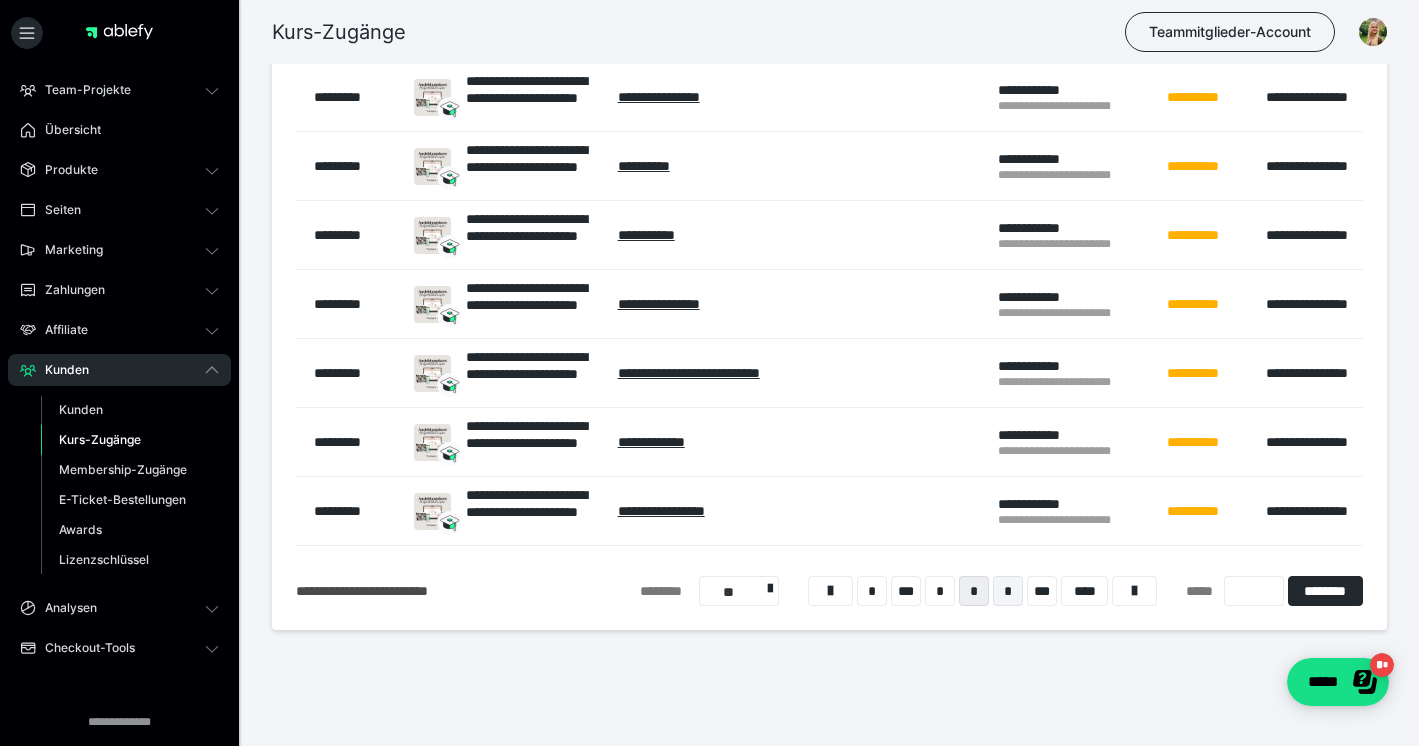 click on "*" at bounding box center [1008, 591] 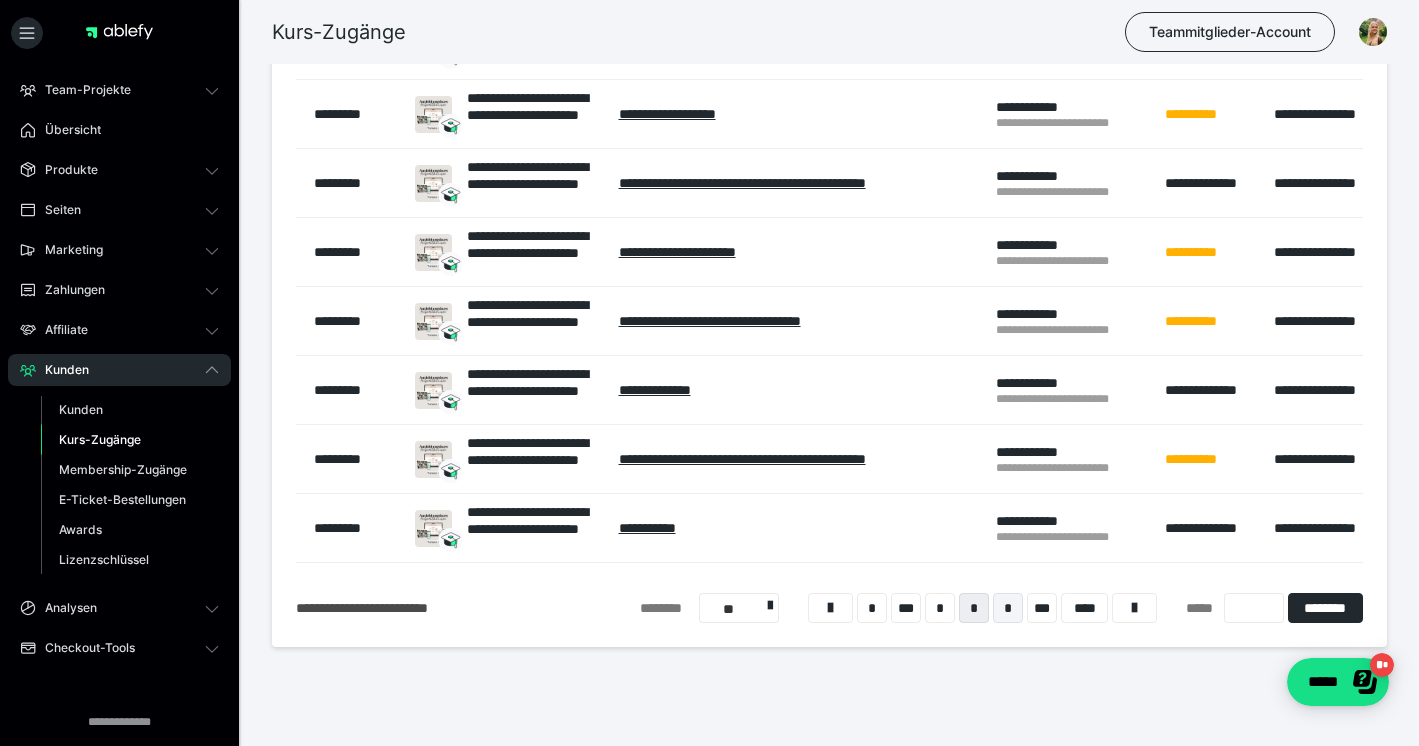 click on "*" at bounding box center [1008, 608] 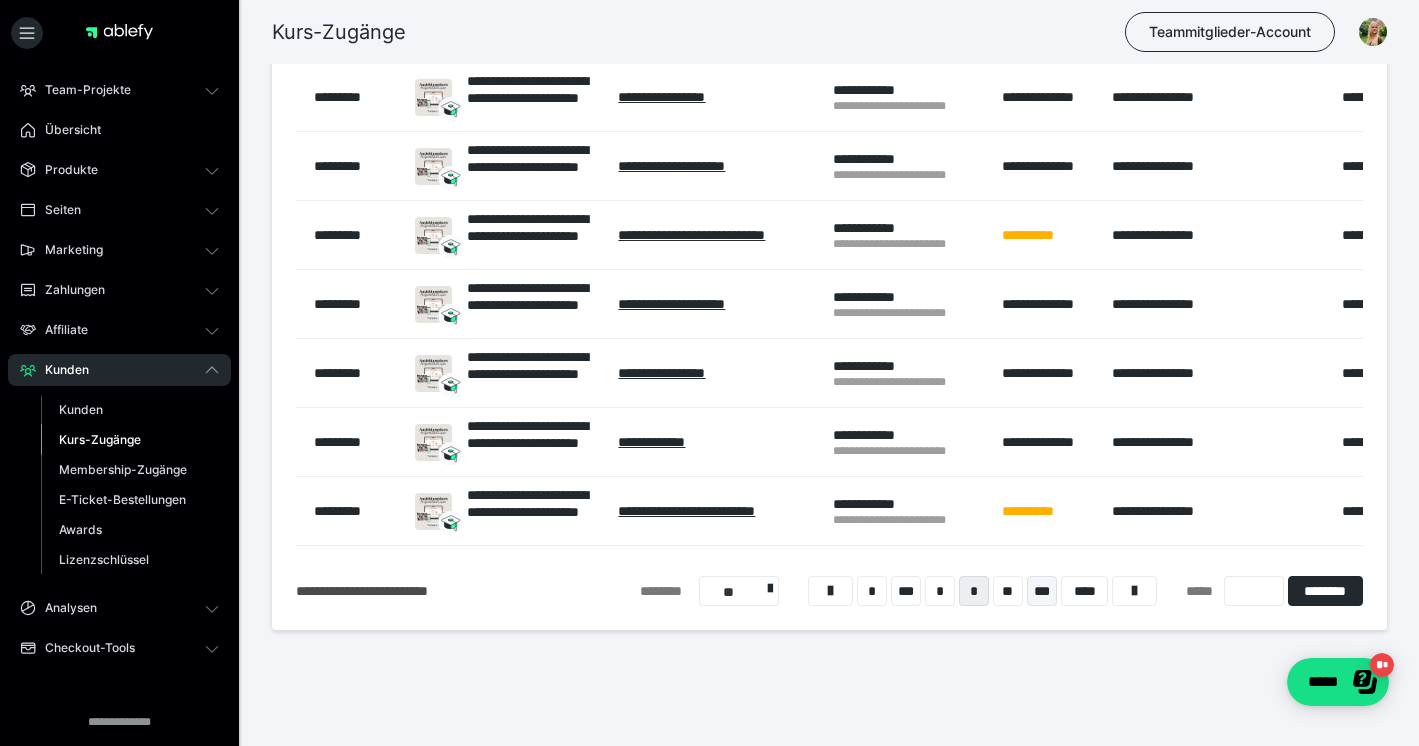click on "***" at bounding box center [1042, 591] 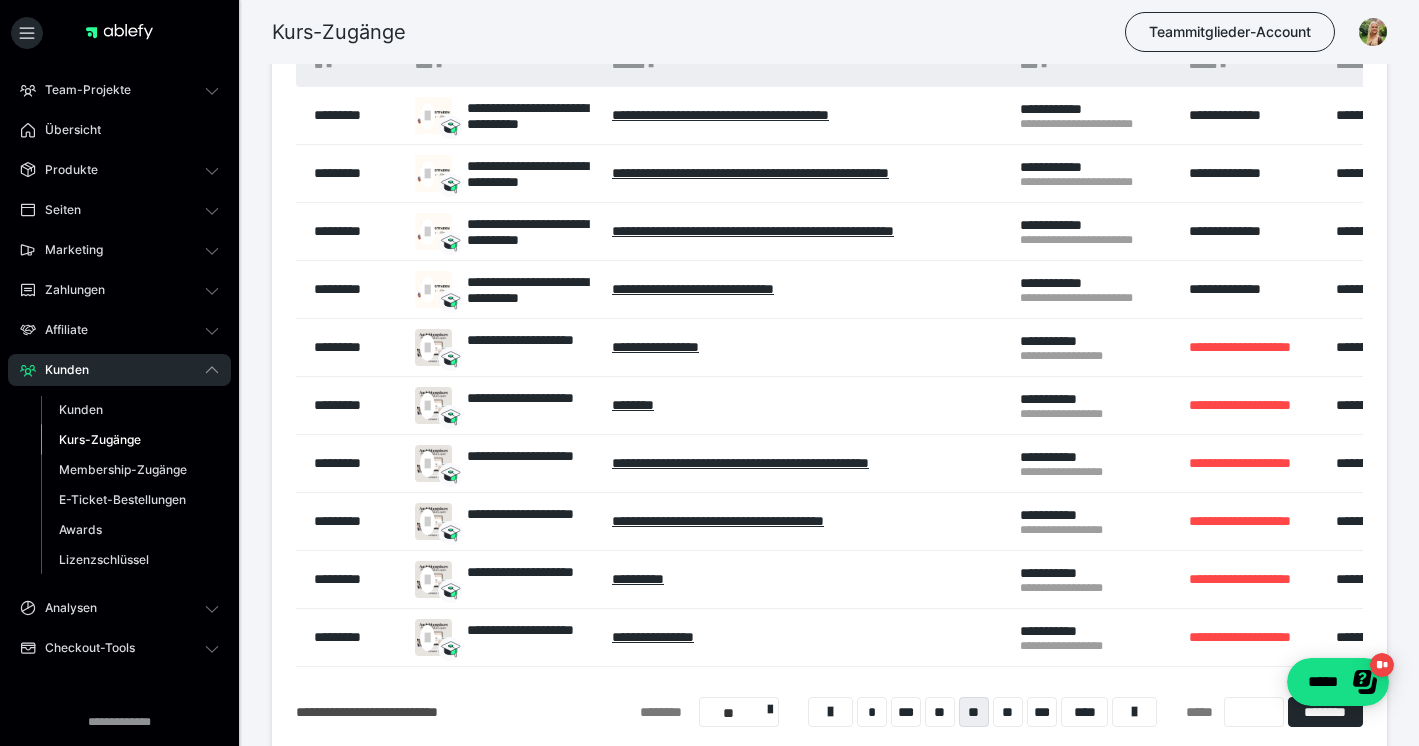 scroll, scrollTop: 151, scrollLeft: 0, axis: vertical 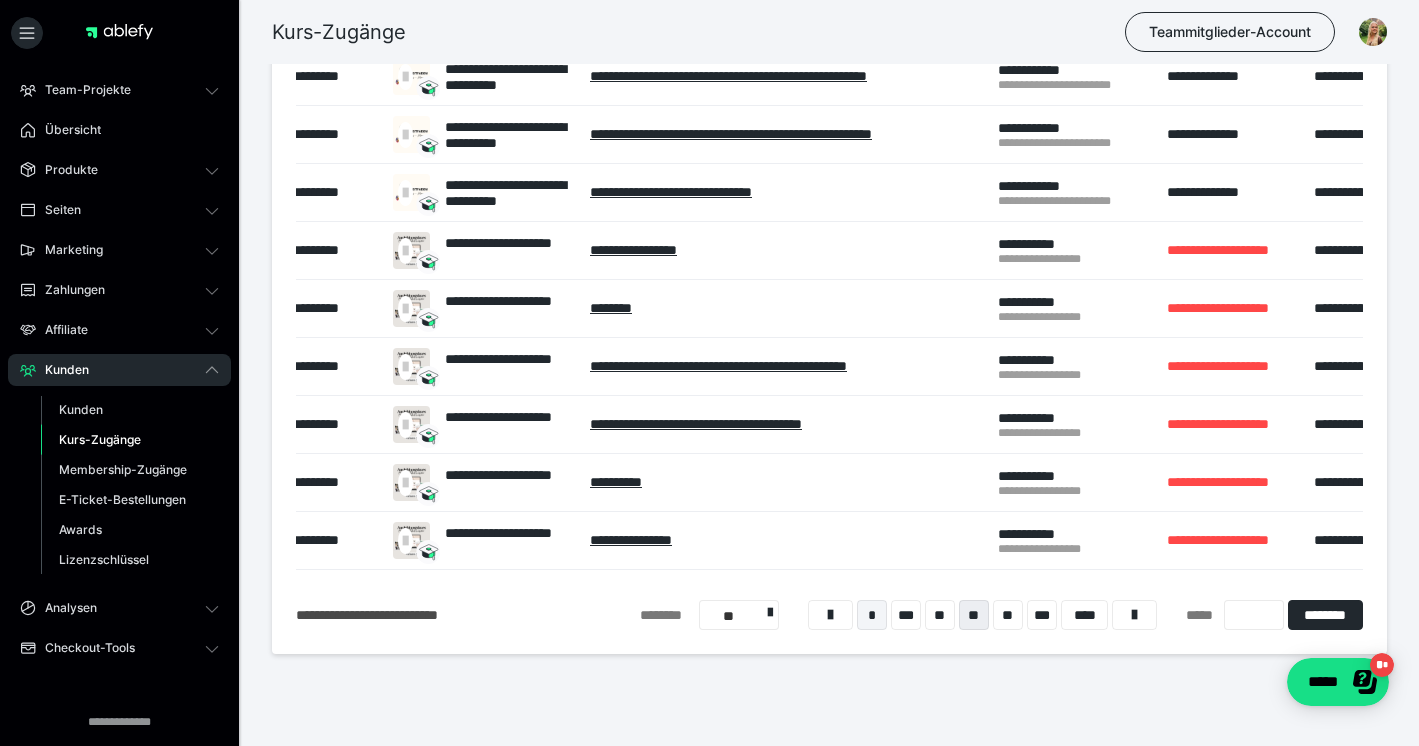 click on "*" at bounding box center [872, 615] 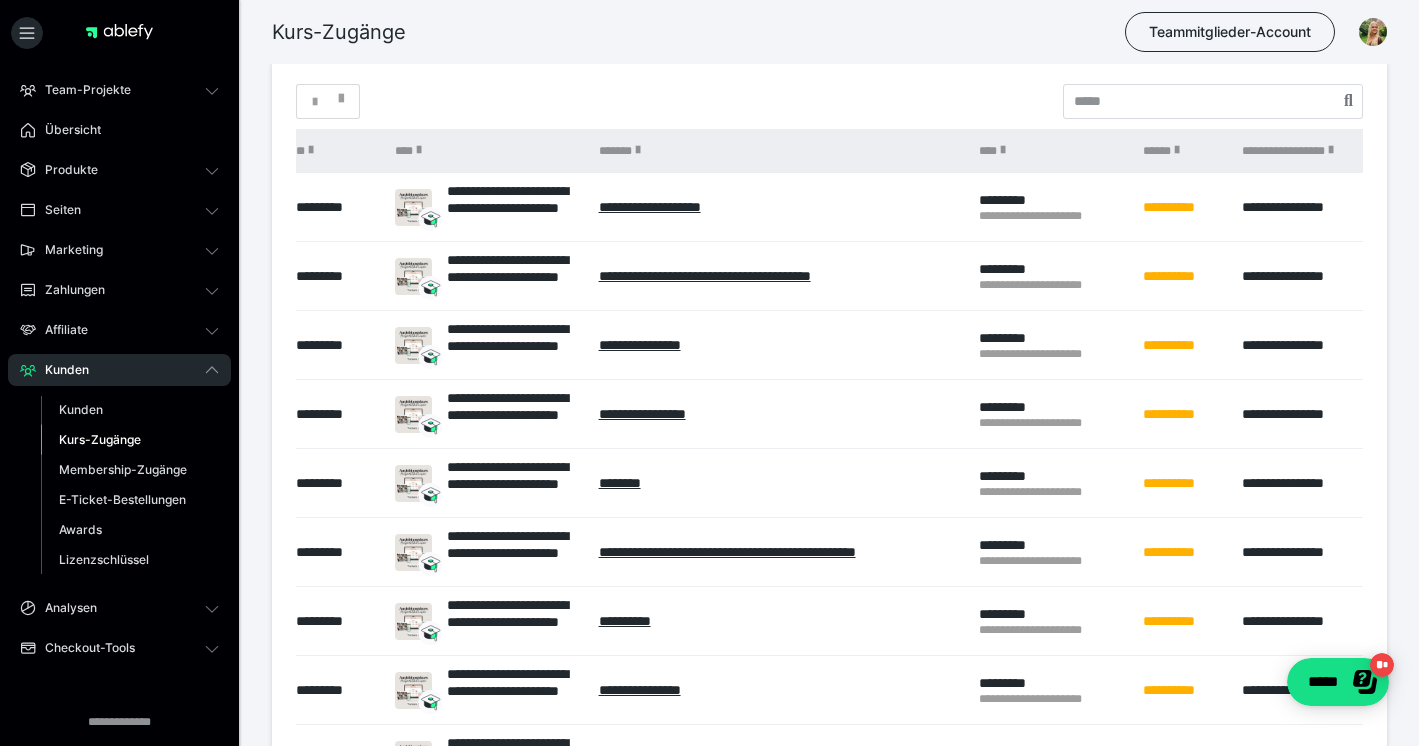 scroll, scrollTop: 0, scrollLeft: 9, axis: horizontal 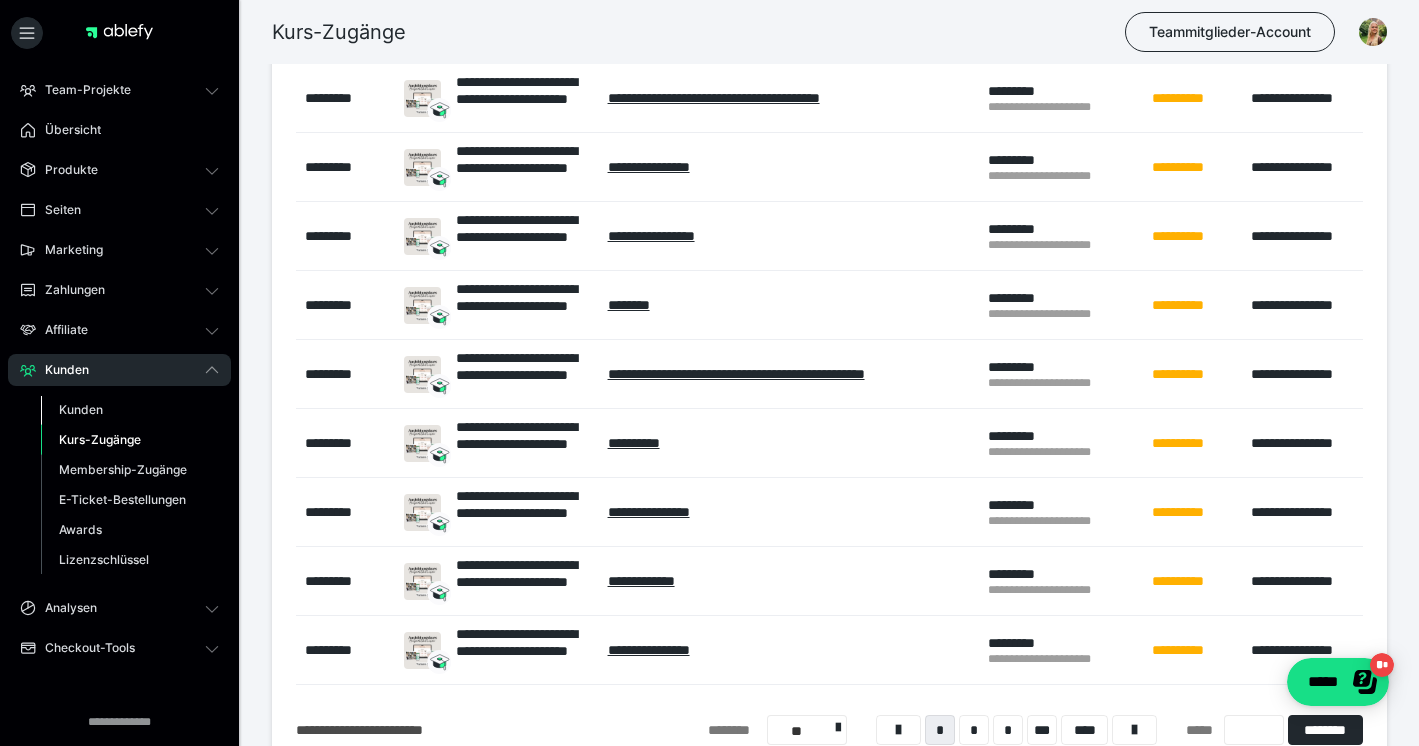 click on "Kunden" at bounding box center (81, 409) 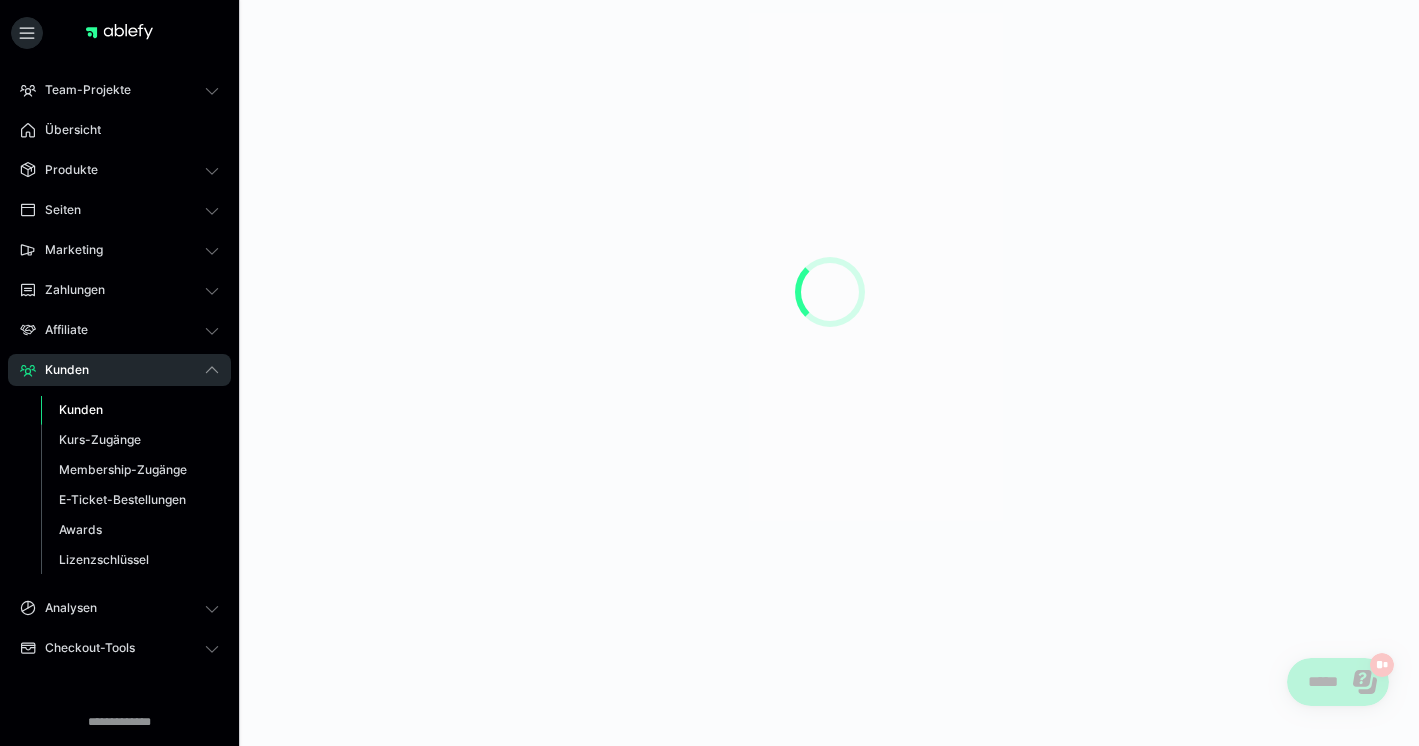 scroll, scrollTop: 0, scrollLeft: 0, axis: both 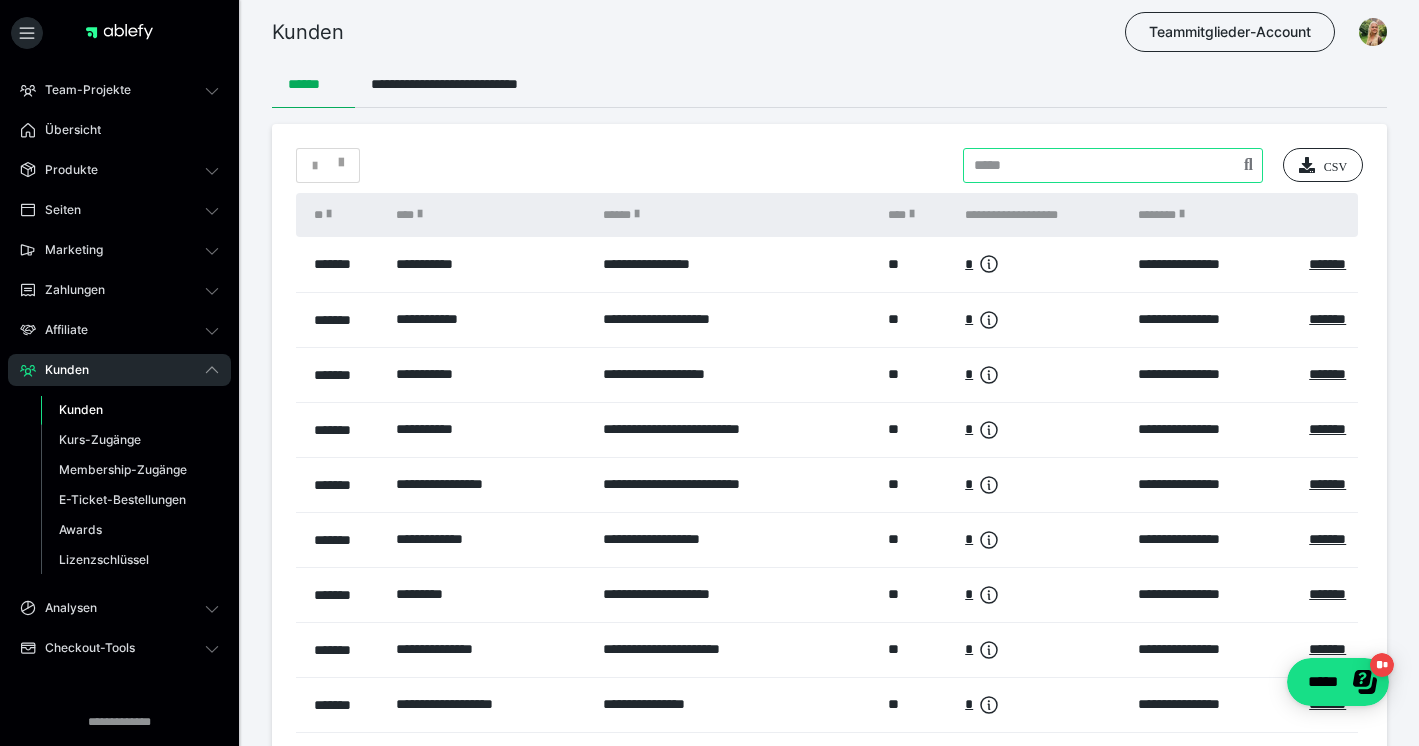 click at bounding box center [1113, 165] 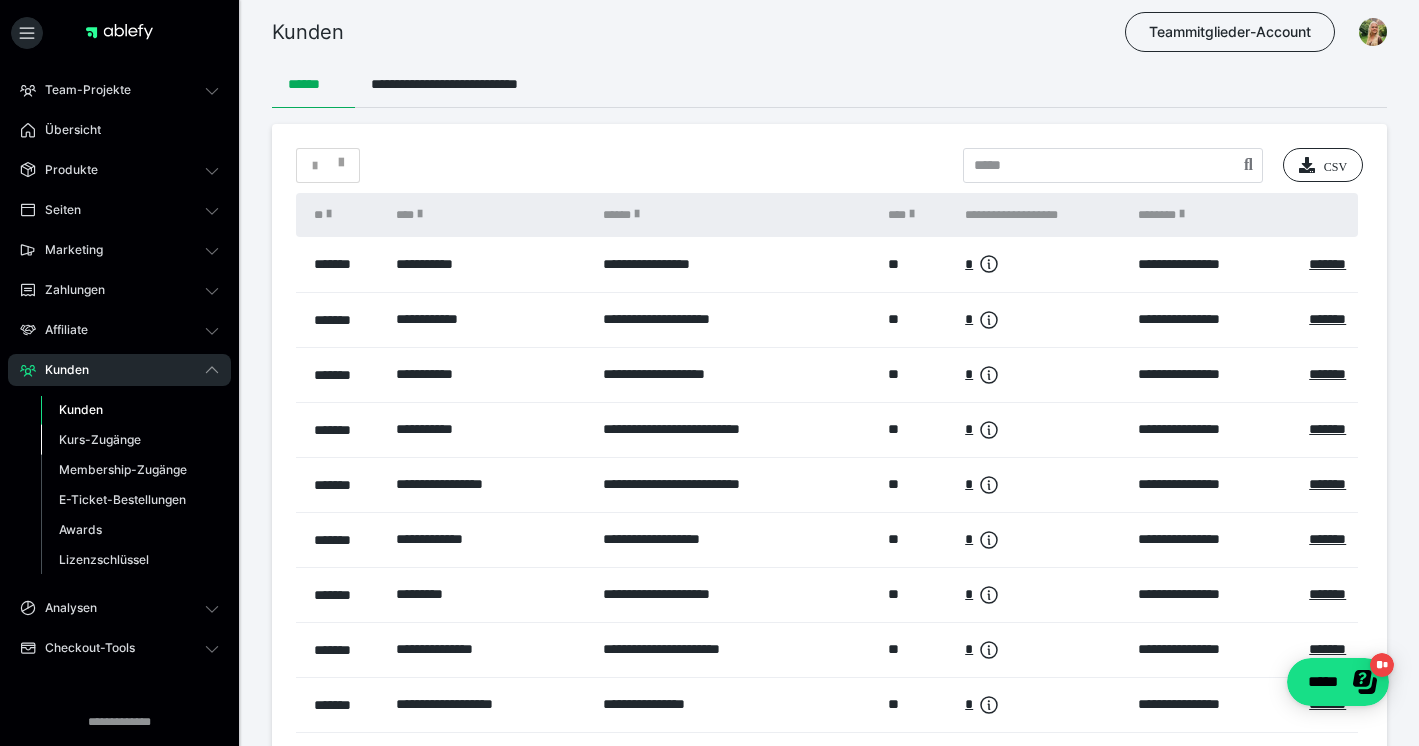 click on "Kurs-Zugänge" at bounding box center (130, 440) 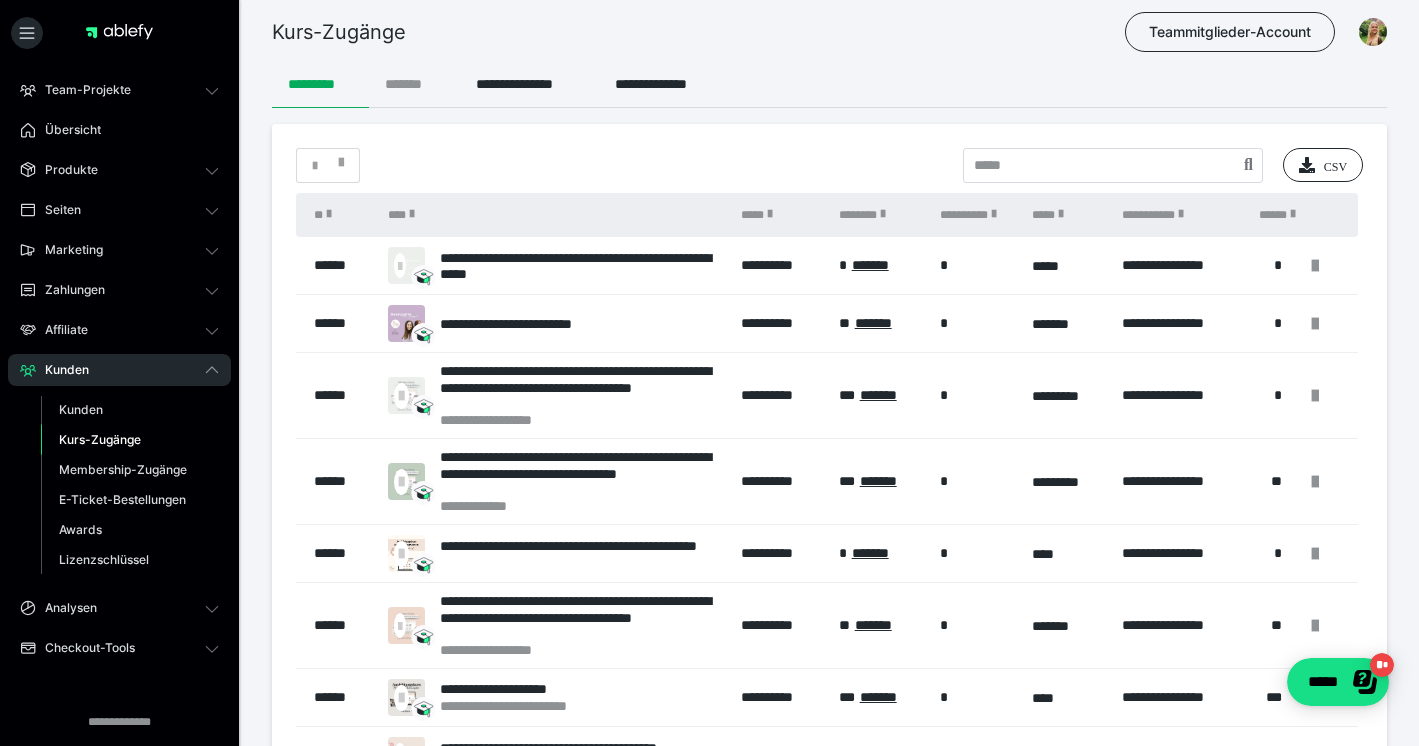 click on "*******" at bounding box center (414, 84) 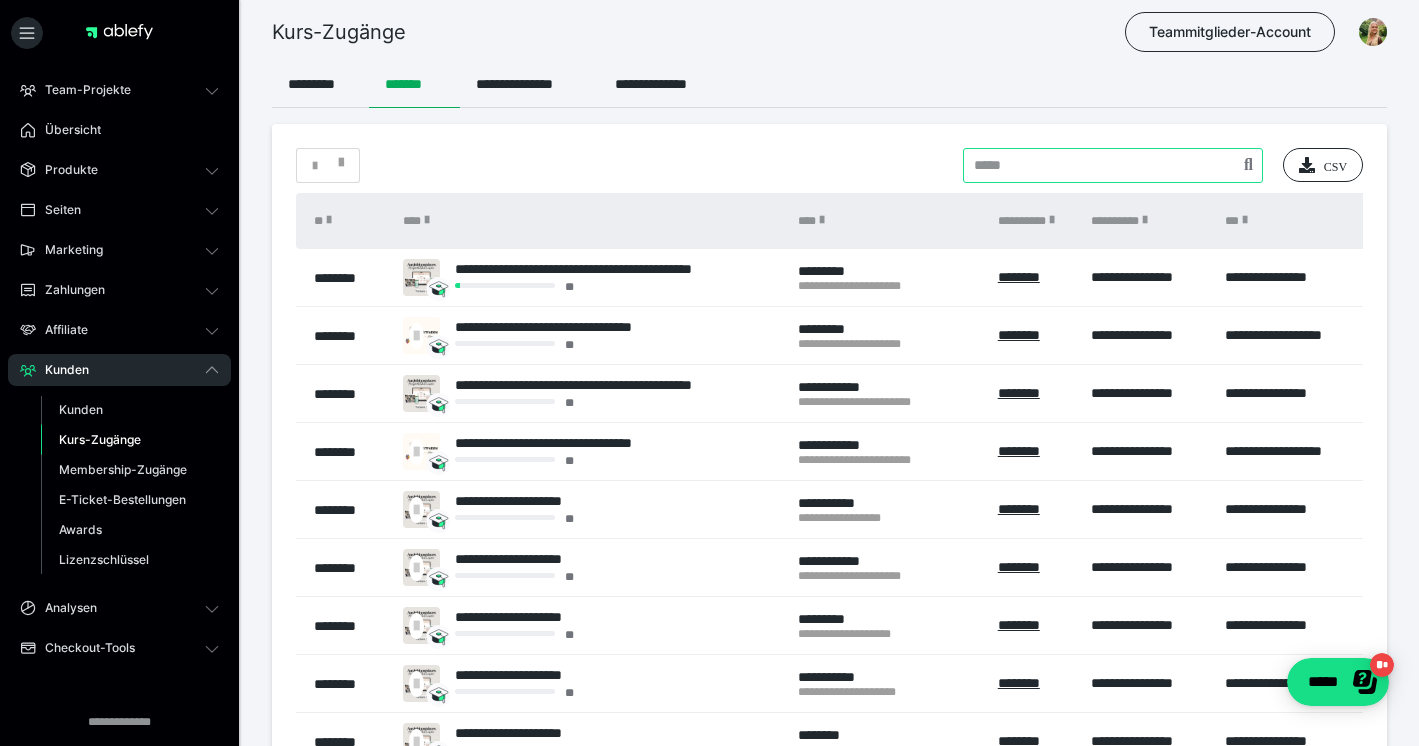click at bounding box center (1113, 165) 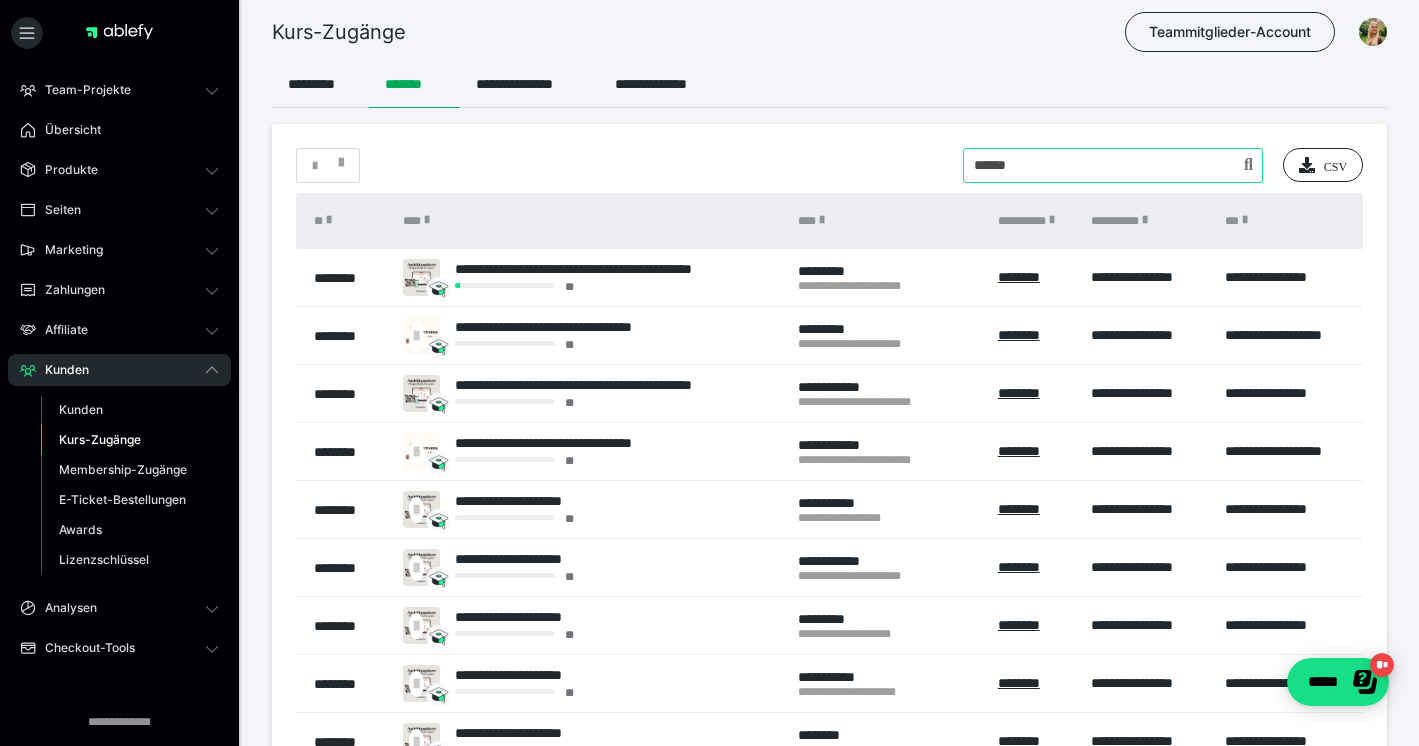 type on "******" 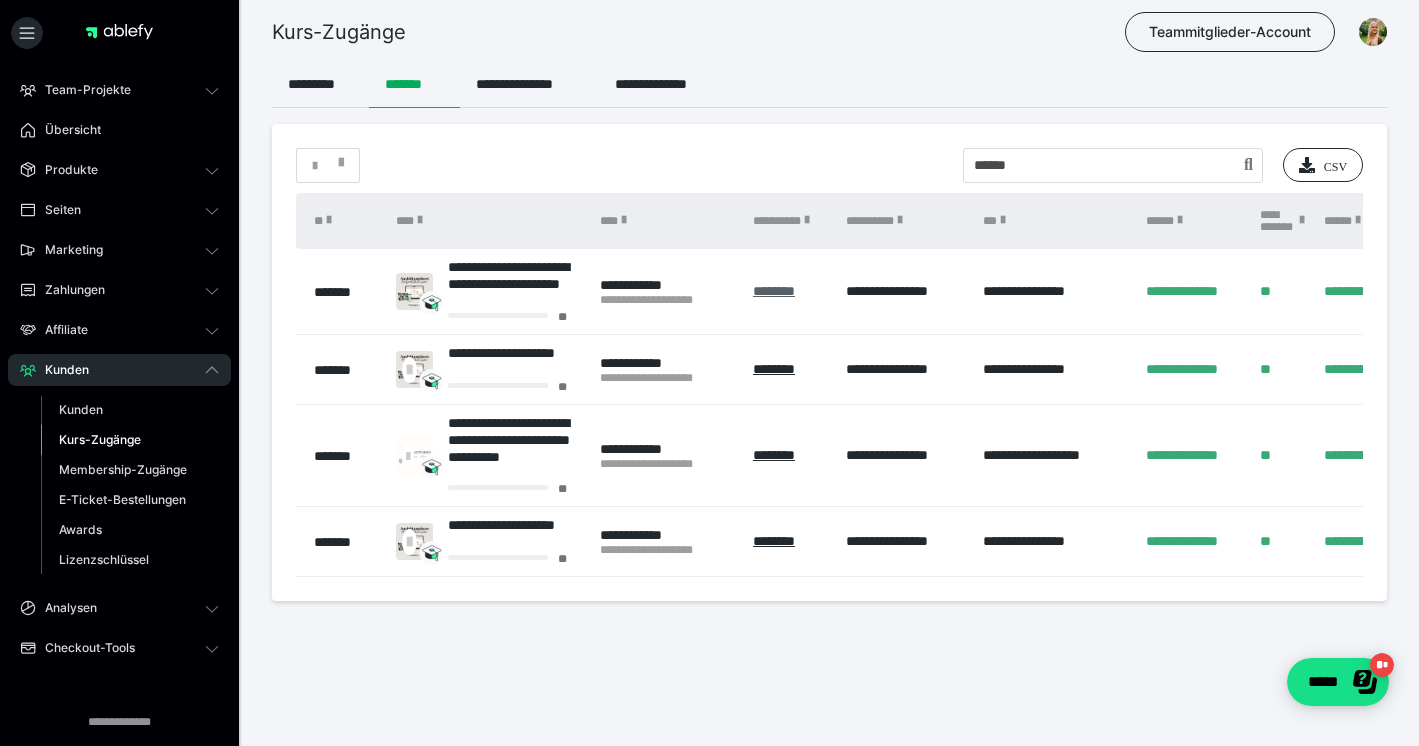 click on "********" at bounding box center [774, 291] 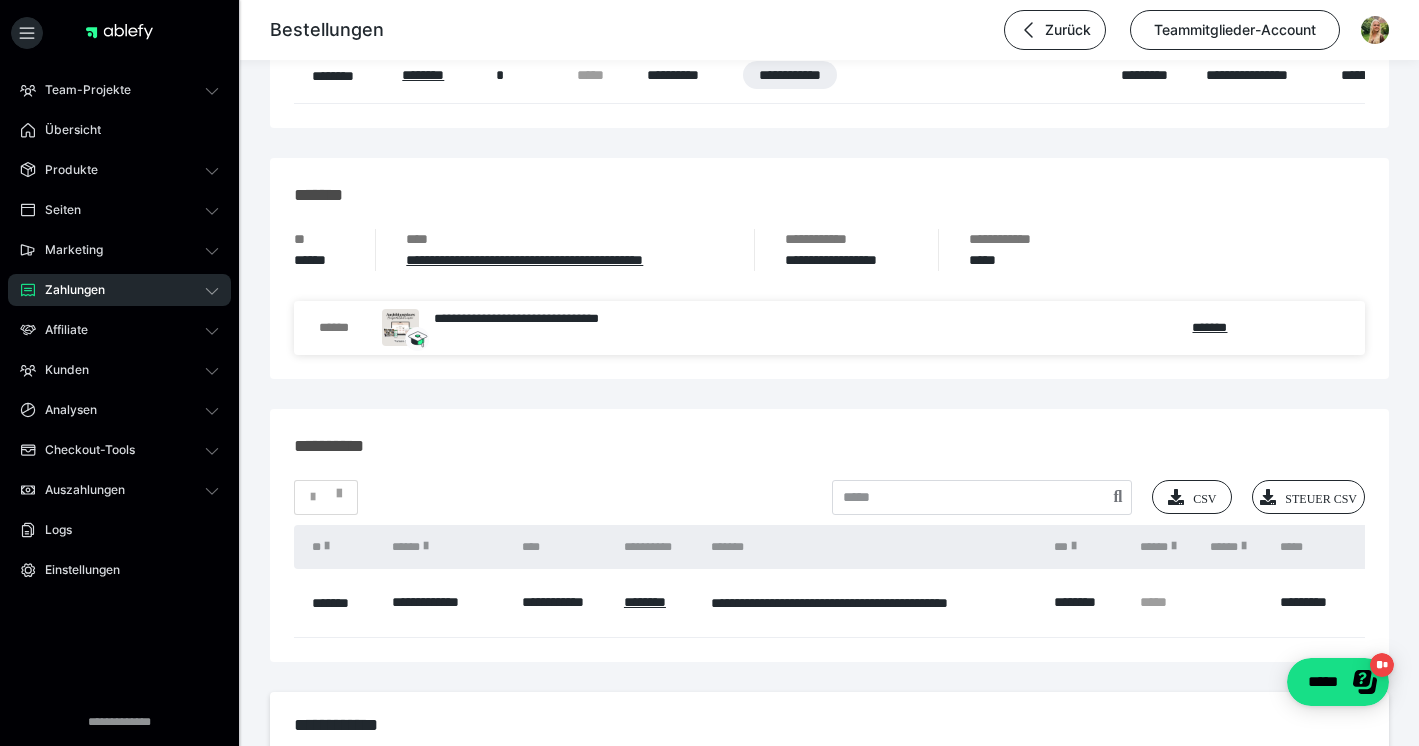 scroll, scrollTop: 1721, scrollLeft: 0, axis: vertical 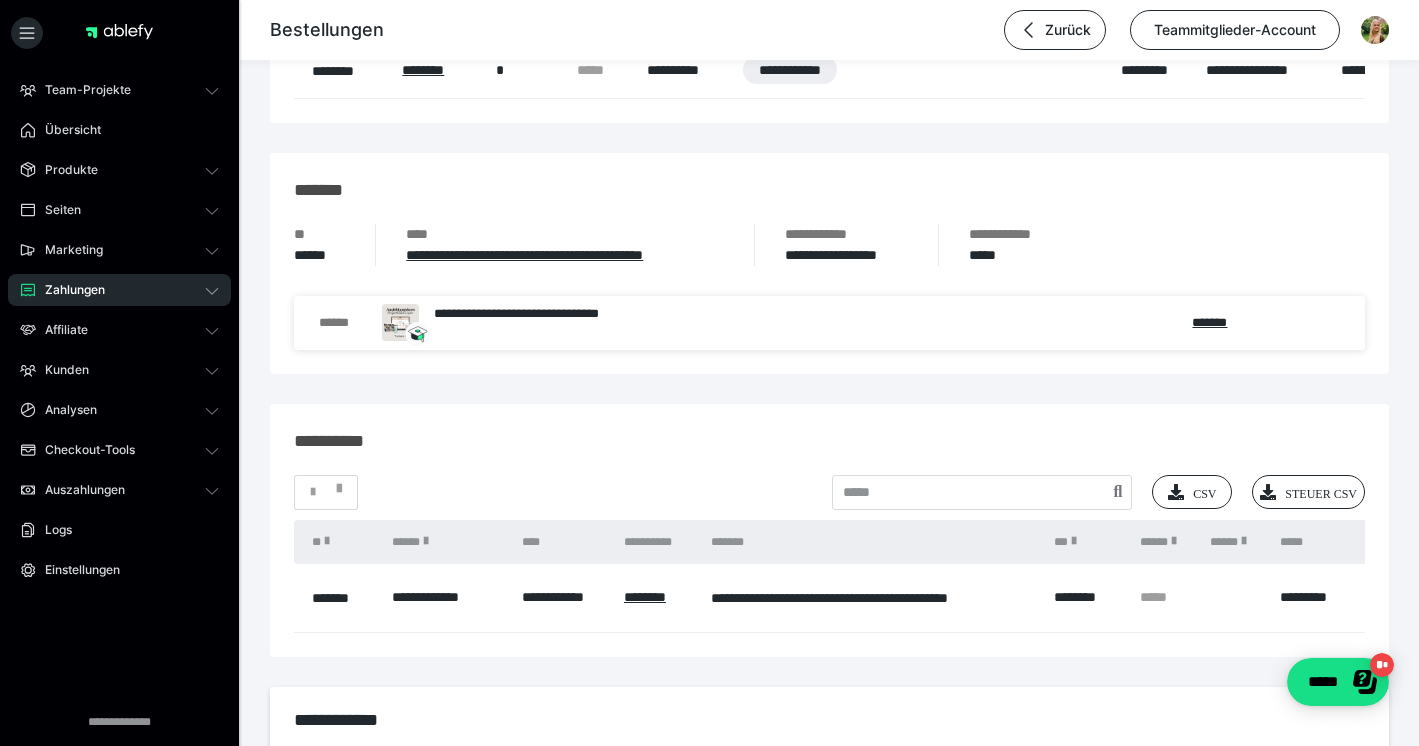 click on "**********" at bounding box center (829, 323) 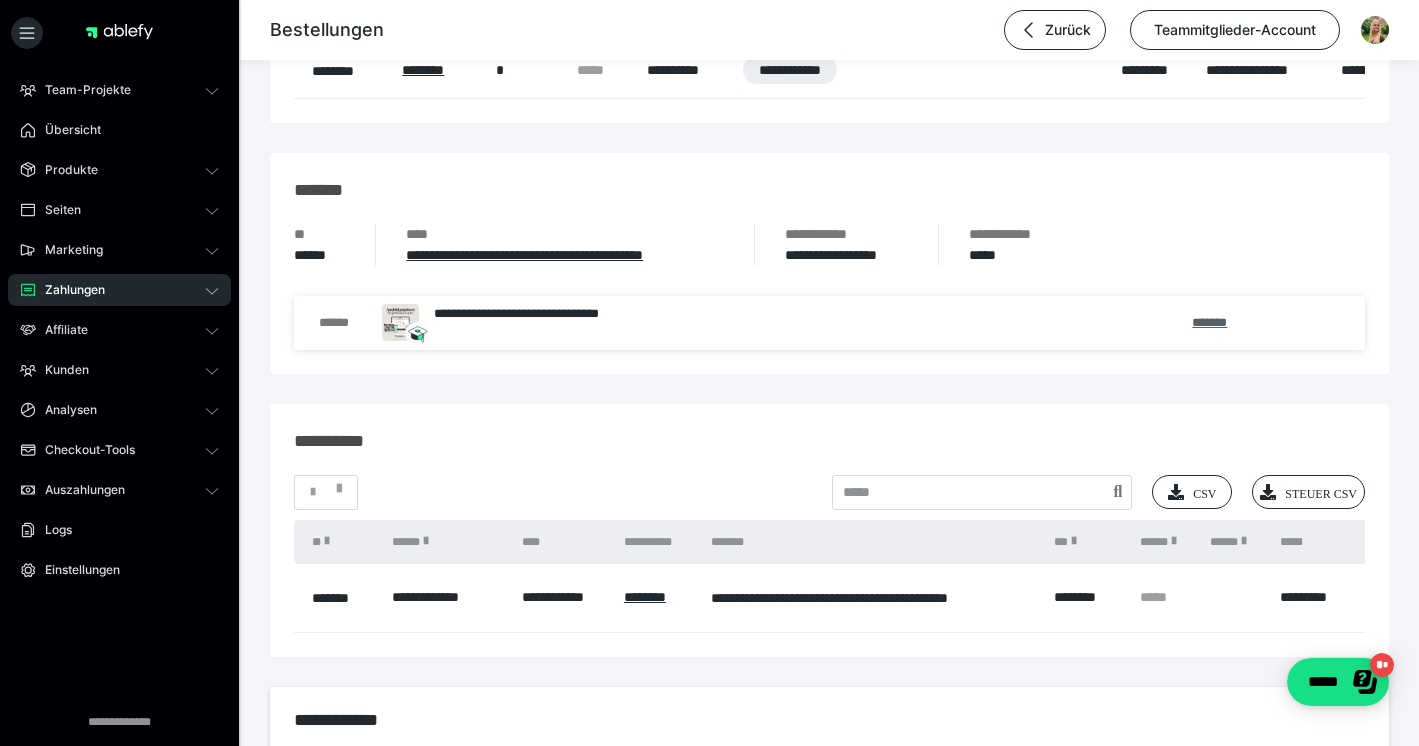 click on "*******" at bounding box center (1209, 322) 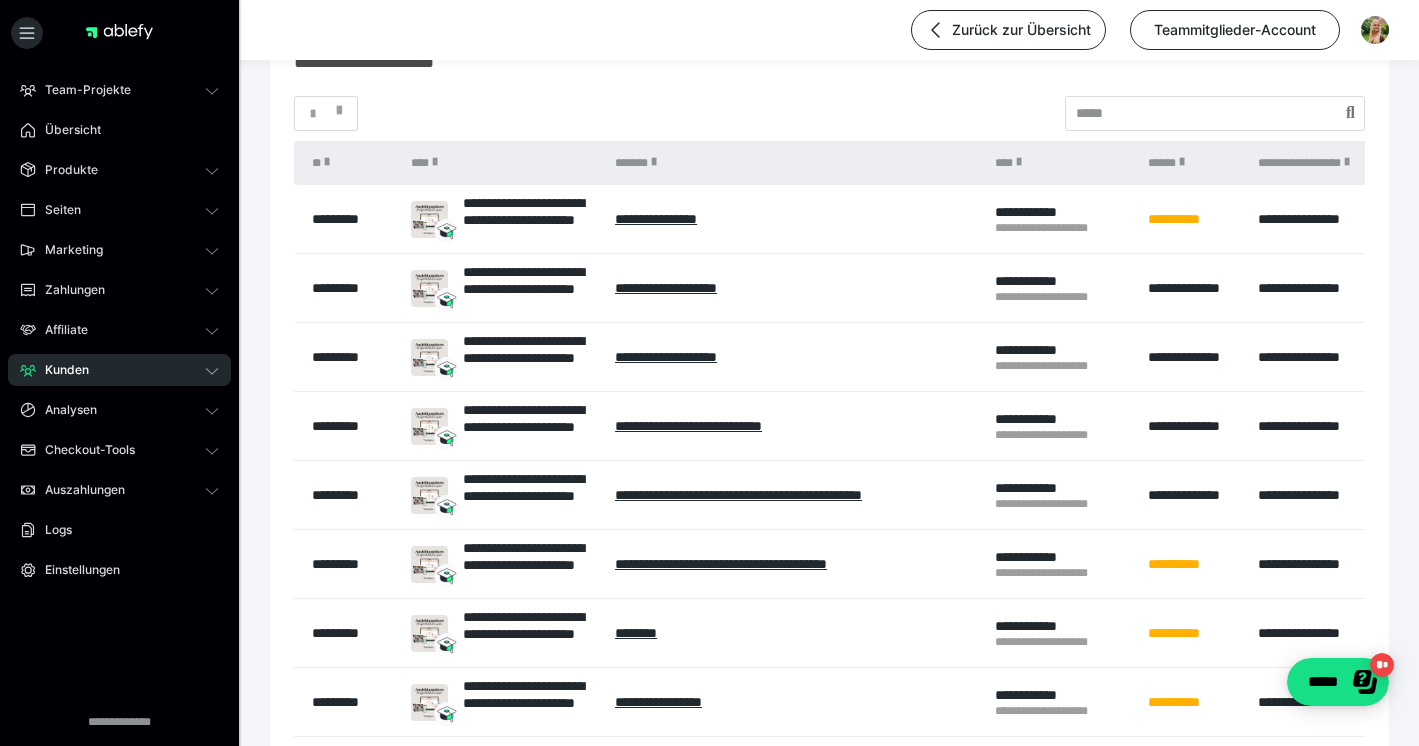 scroll, scrollTop: 495, scrollLeft: 0, axis: vertical 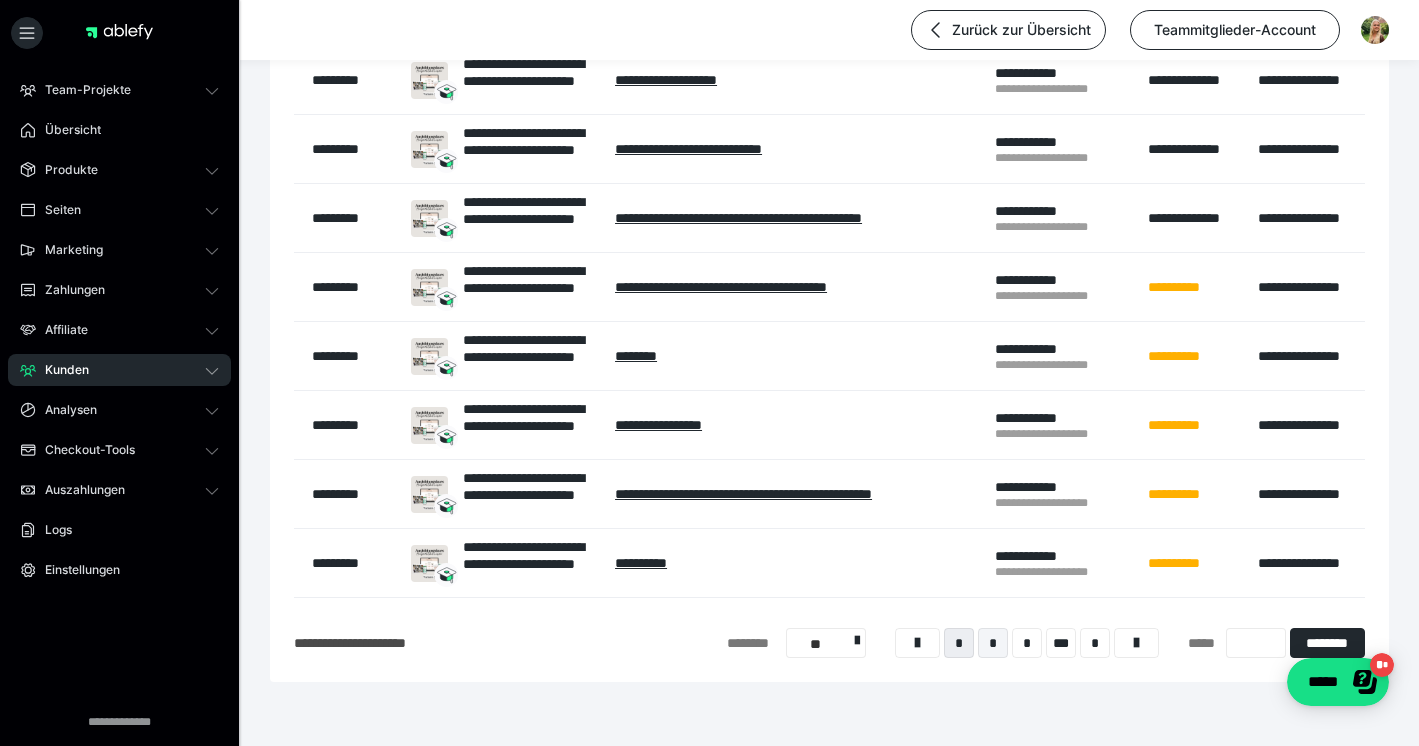 click on "*" at bounding box center (993, 643) 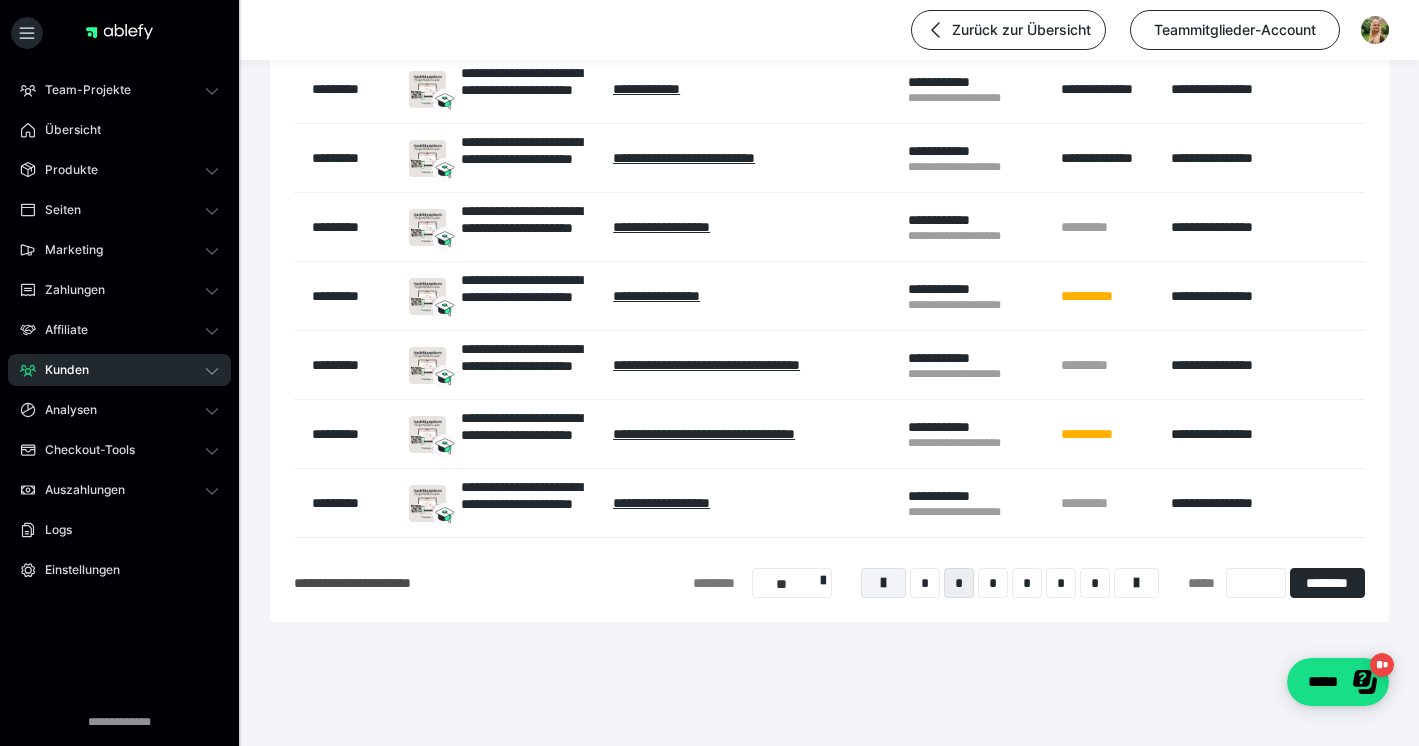 scroll, scrollTop: 829, scrollLeft: 0, axis: vertical 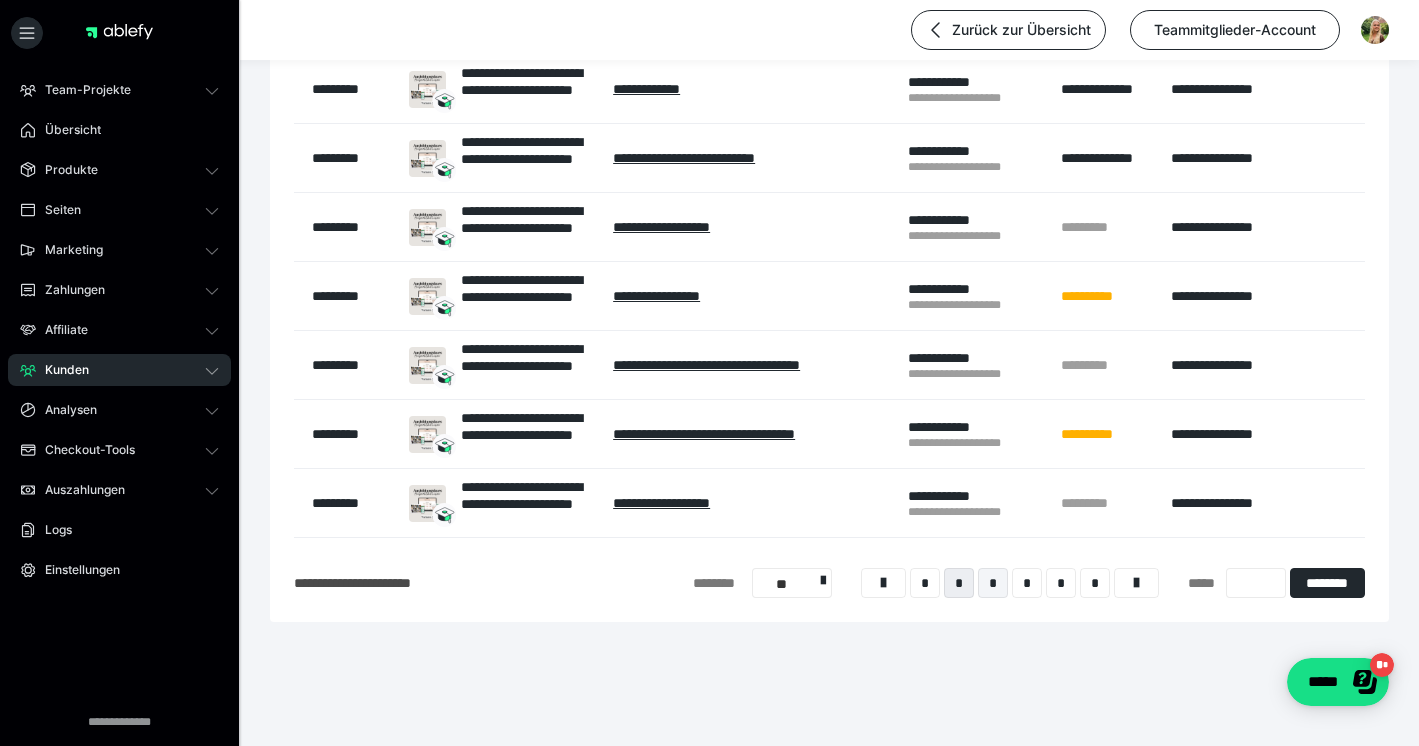 click on "*" at bounding box center (993, 583) 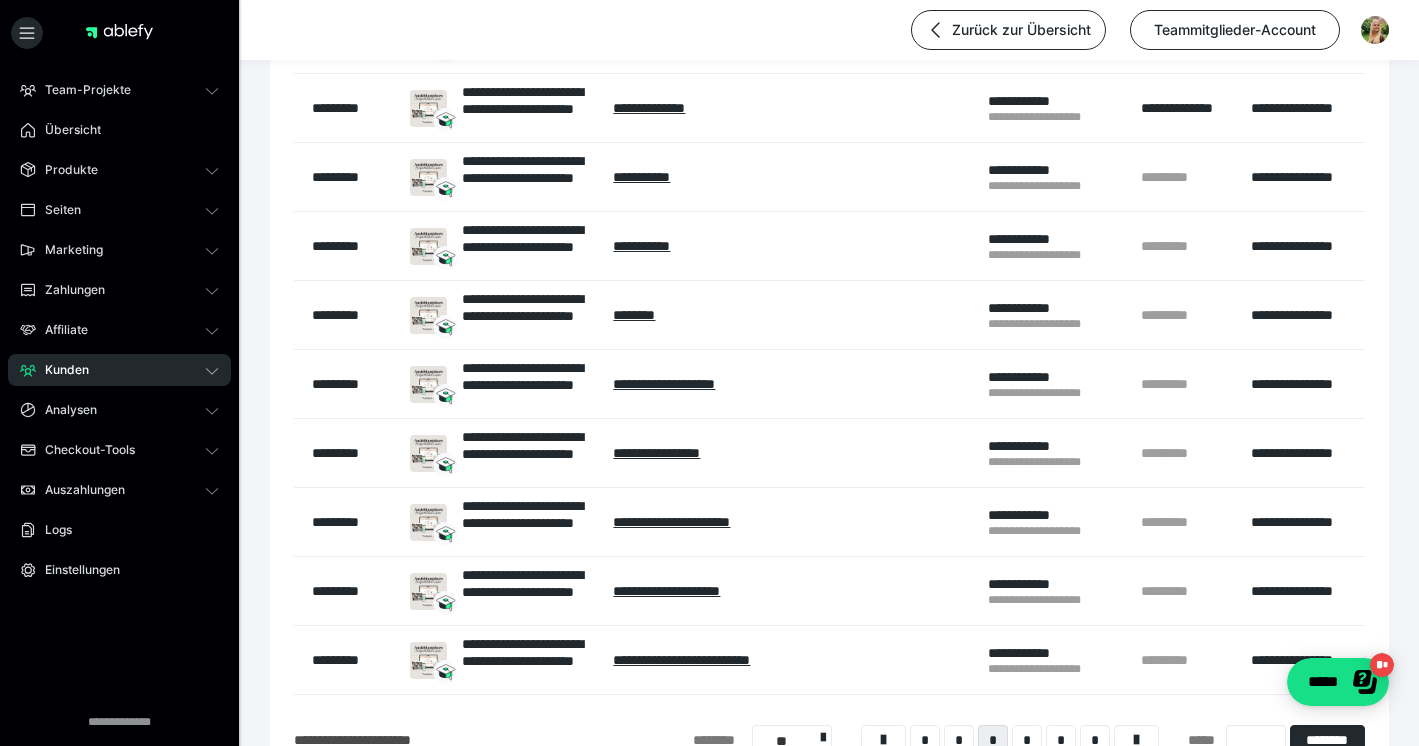scroll, scrollTop: 672, scrollLeft: 1, axis: both 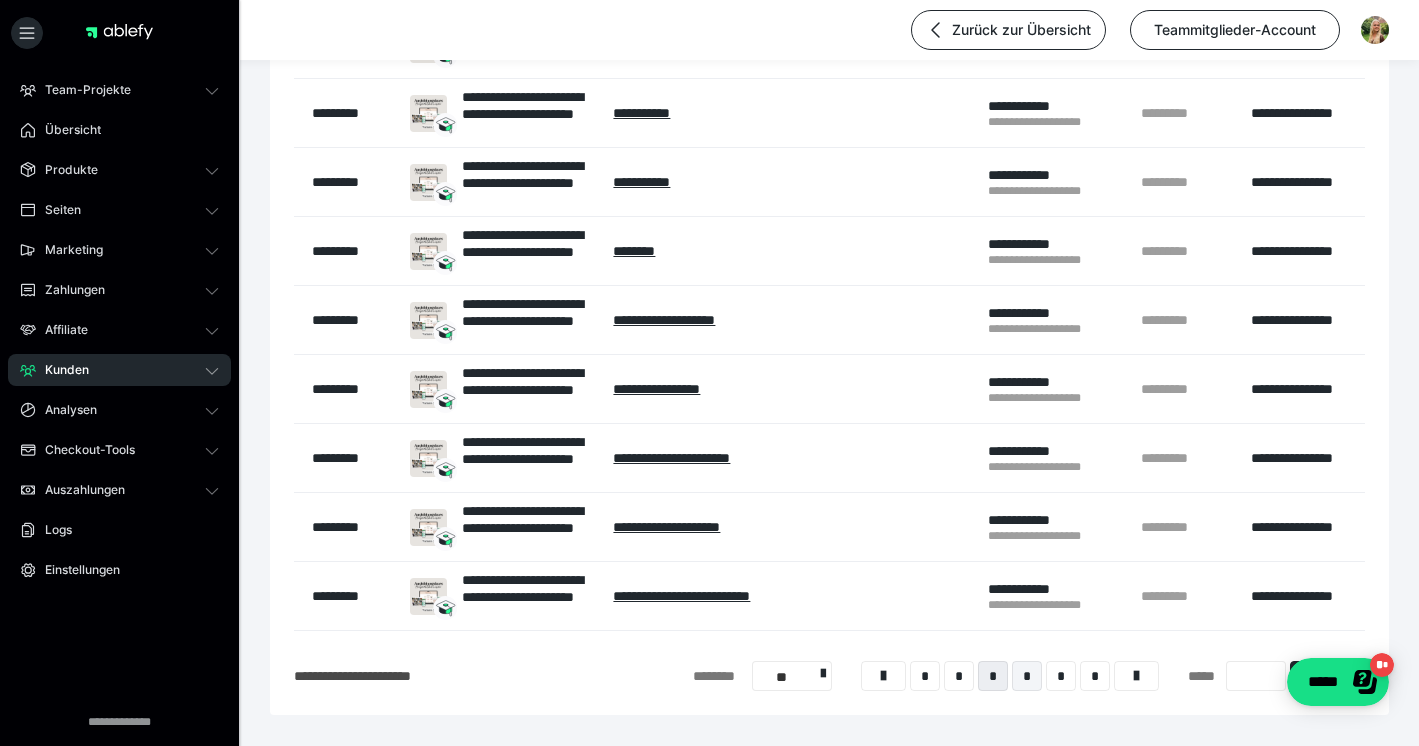 click on "*" at bounding box center [1027, 676] 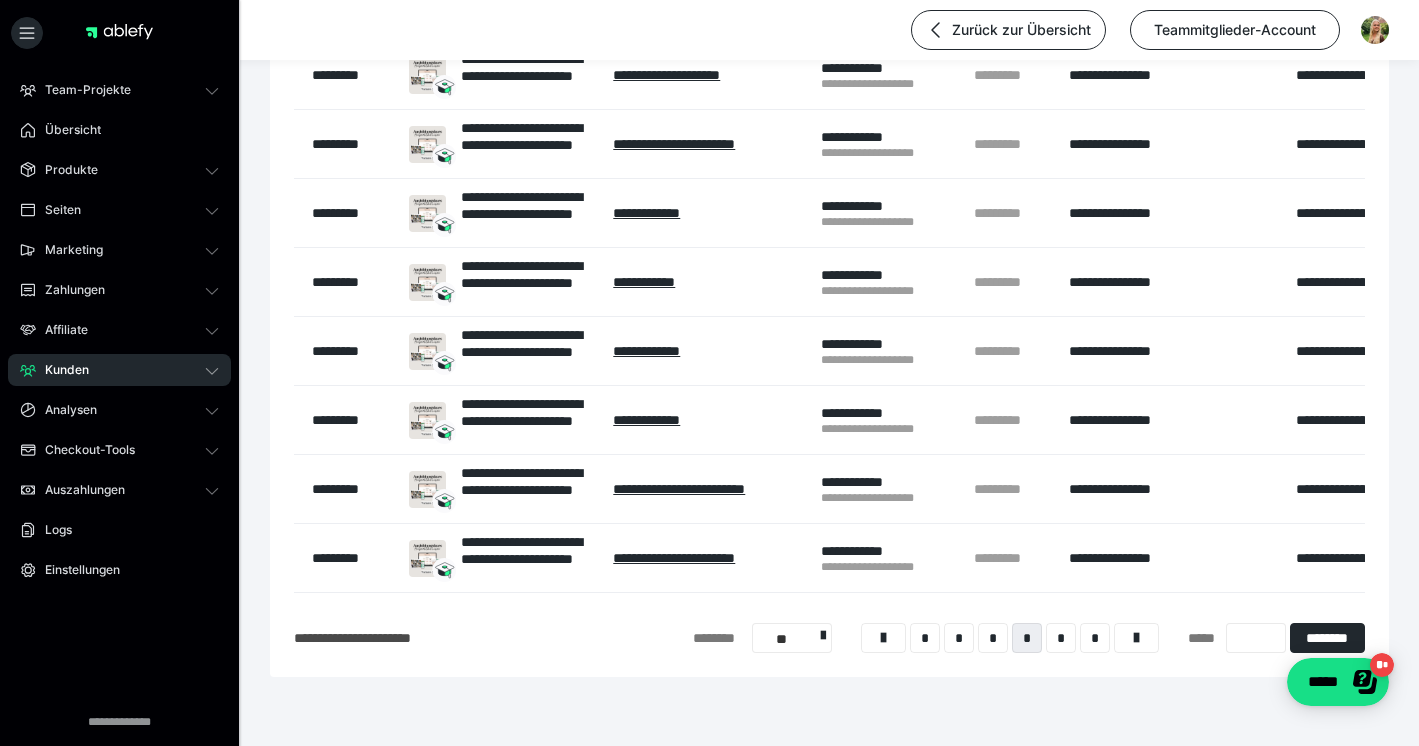 scroll, scrollTop: 829, scrollLeft: 0, axis: vertical 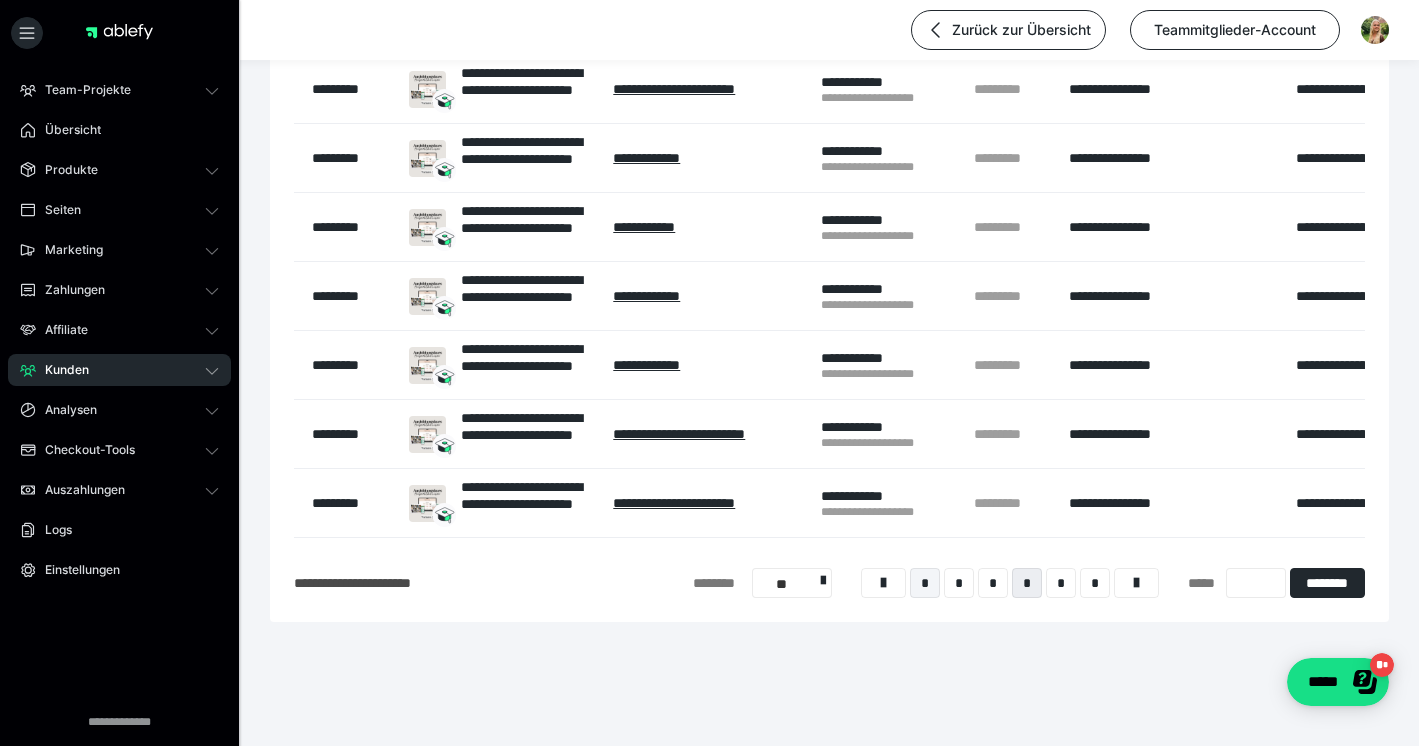 click on "*" at bounding box center [925, 583] 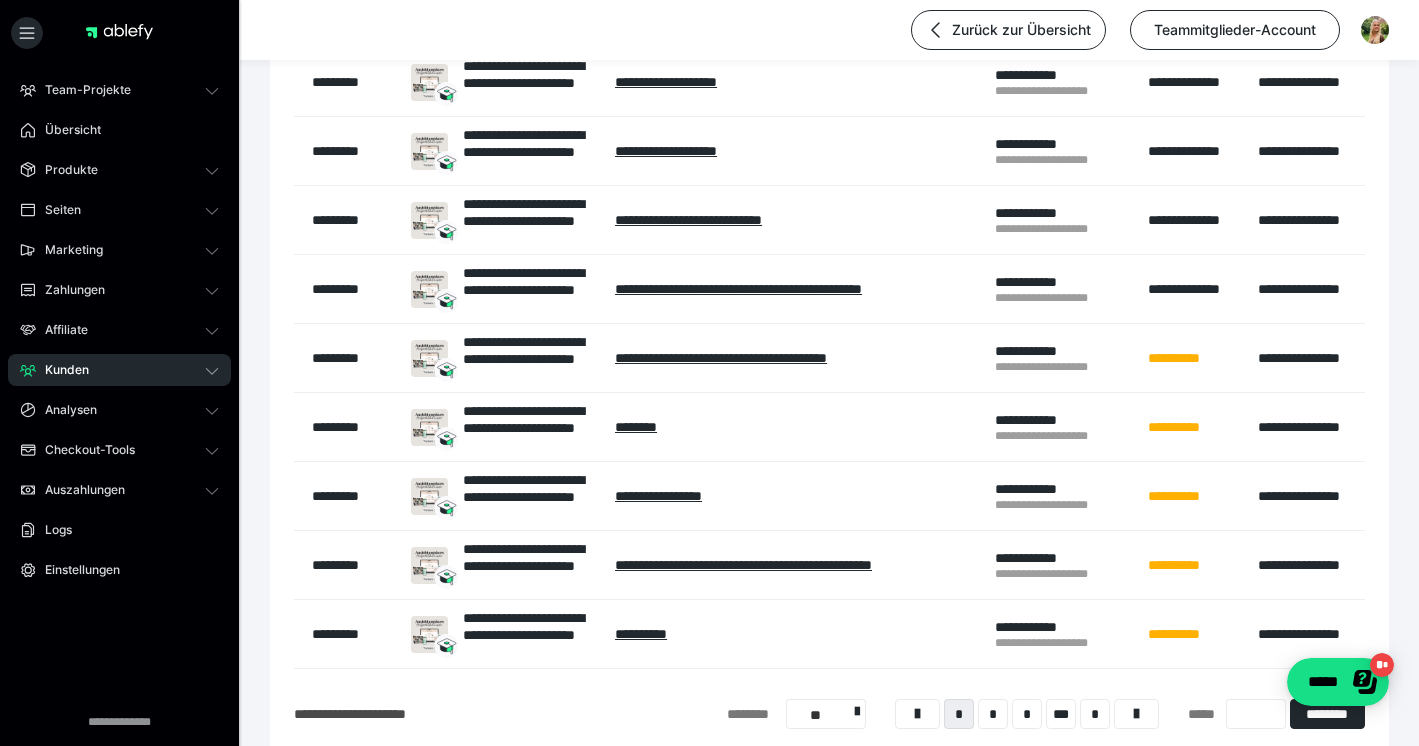 scroll, scrollTop: 705, scrollLeft: 0, axis: vertical 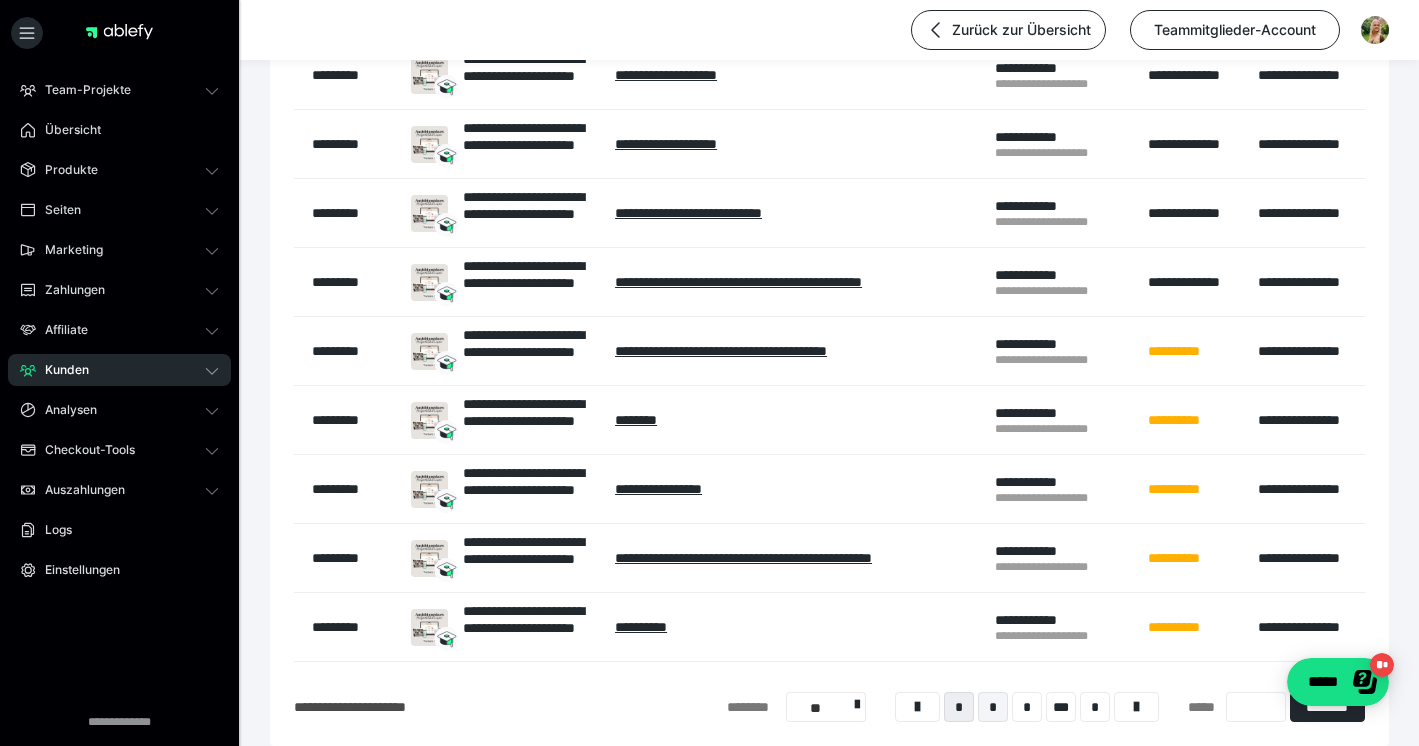 click on "*" at bounding box center (993, 707) 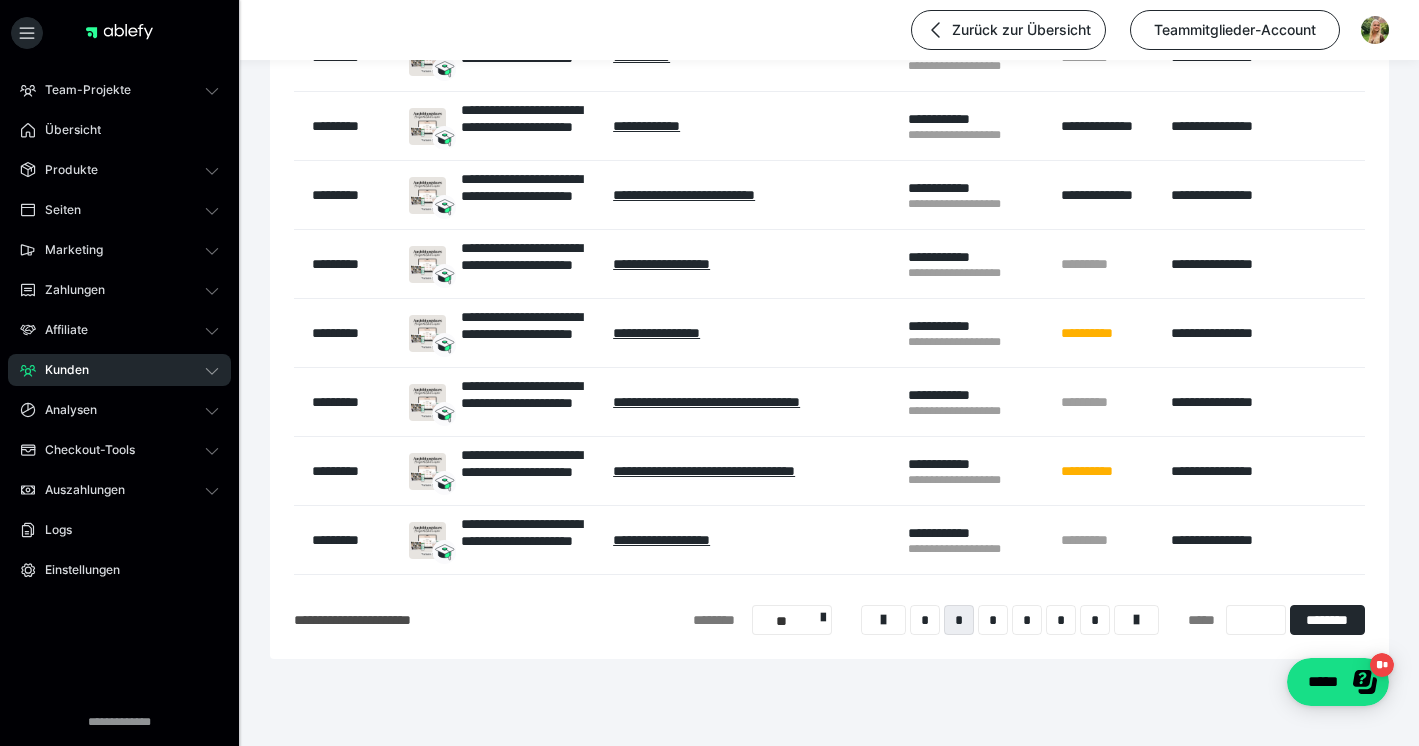scroll, scrollTop: 798, scrollLeft: 0, axis: vertical 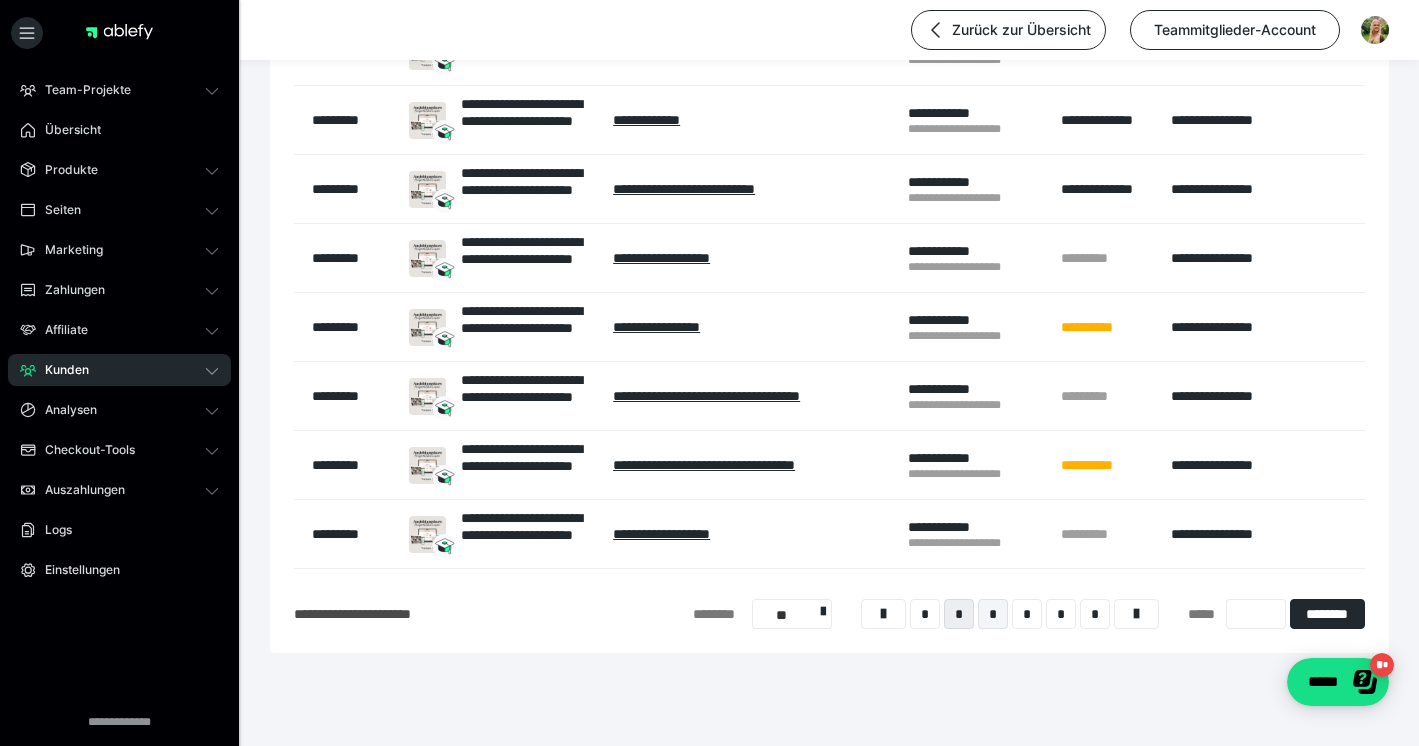 click on "*" at bounding box center [993, 614] 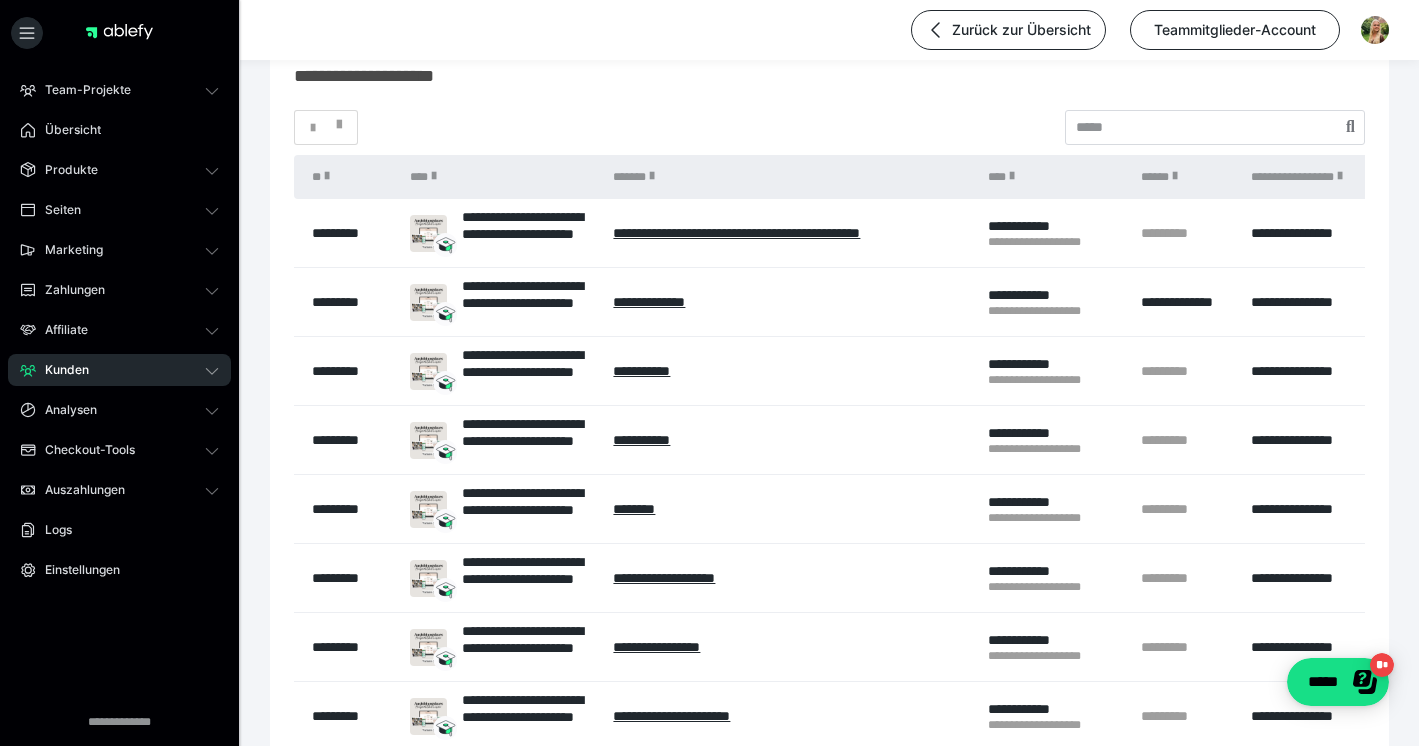 scroll, scrollTop: 477, scrollLeft: 0, axis: vertical 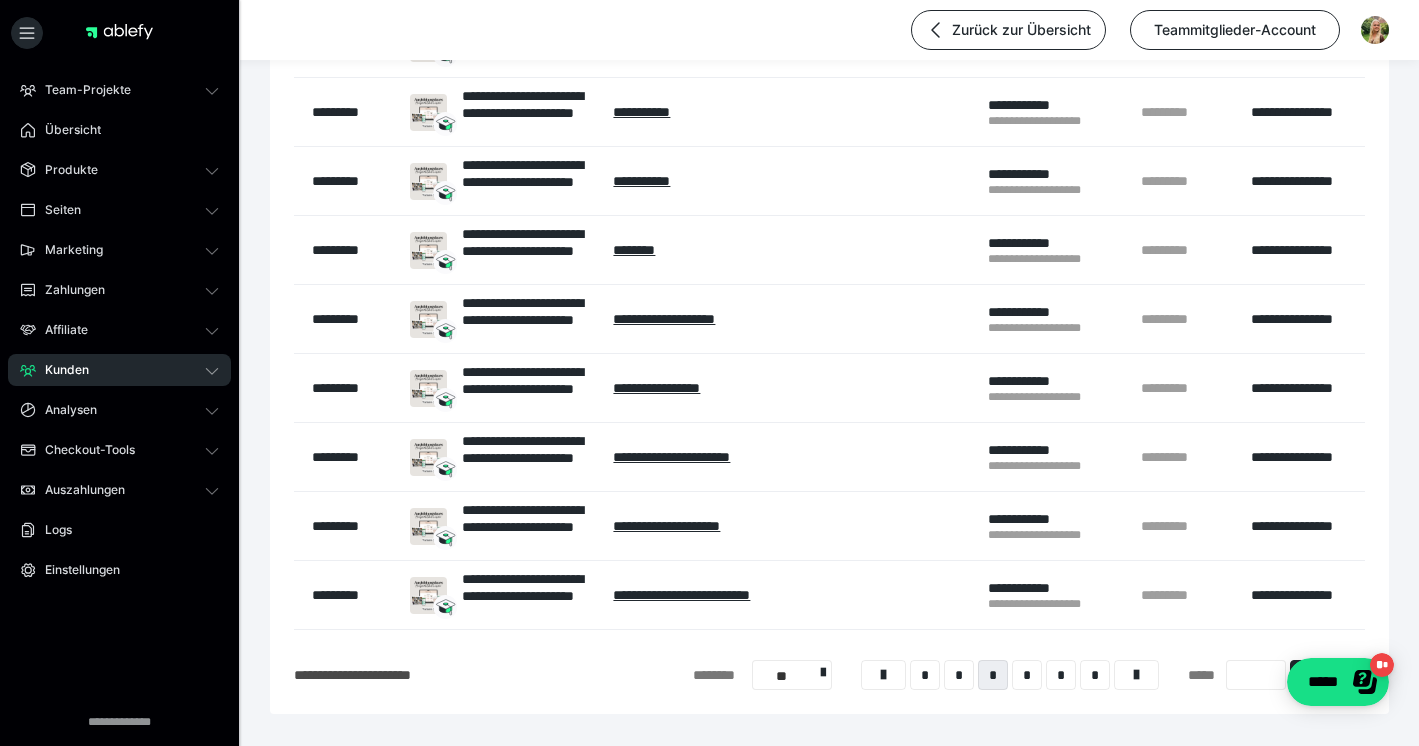 click on "**********" at bounding box center [1309, 457] 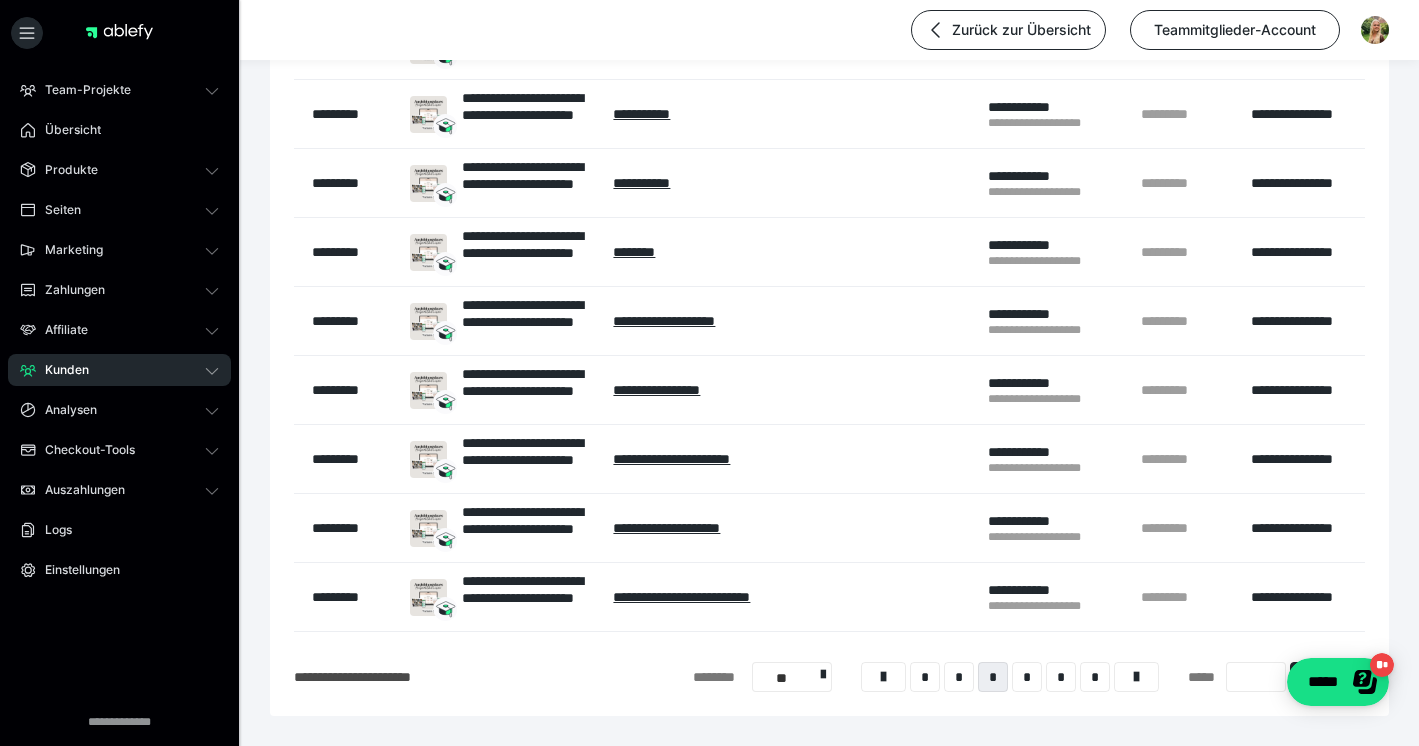 scroll, scrollTop: 737, scrollLeft: 0, axis: vertical 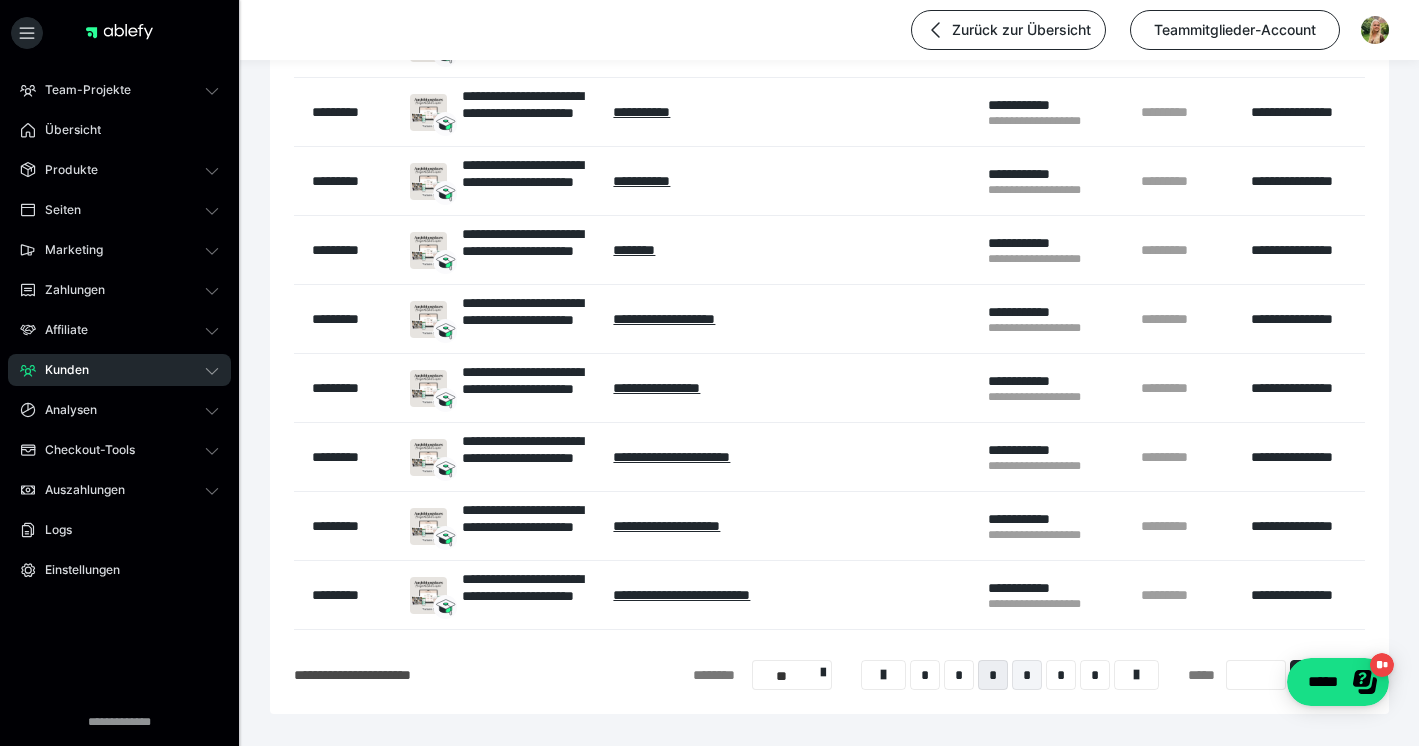 click on "*" at bounding box center (1027, 675) 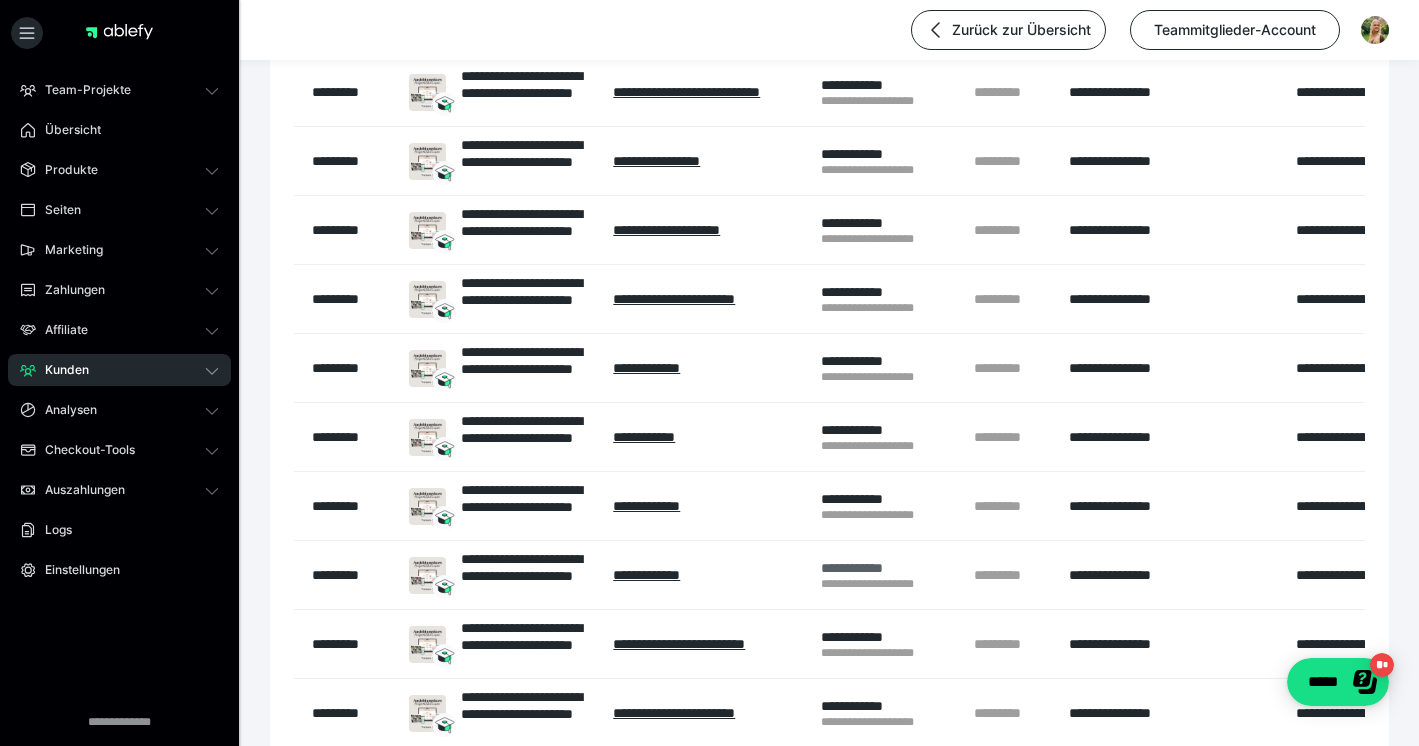 scroll, scrollTop: 623, scrollLeft: 1, axis: both 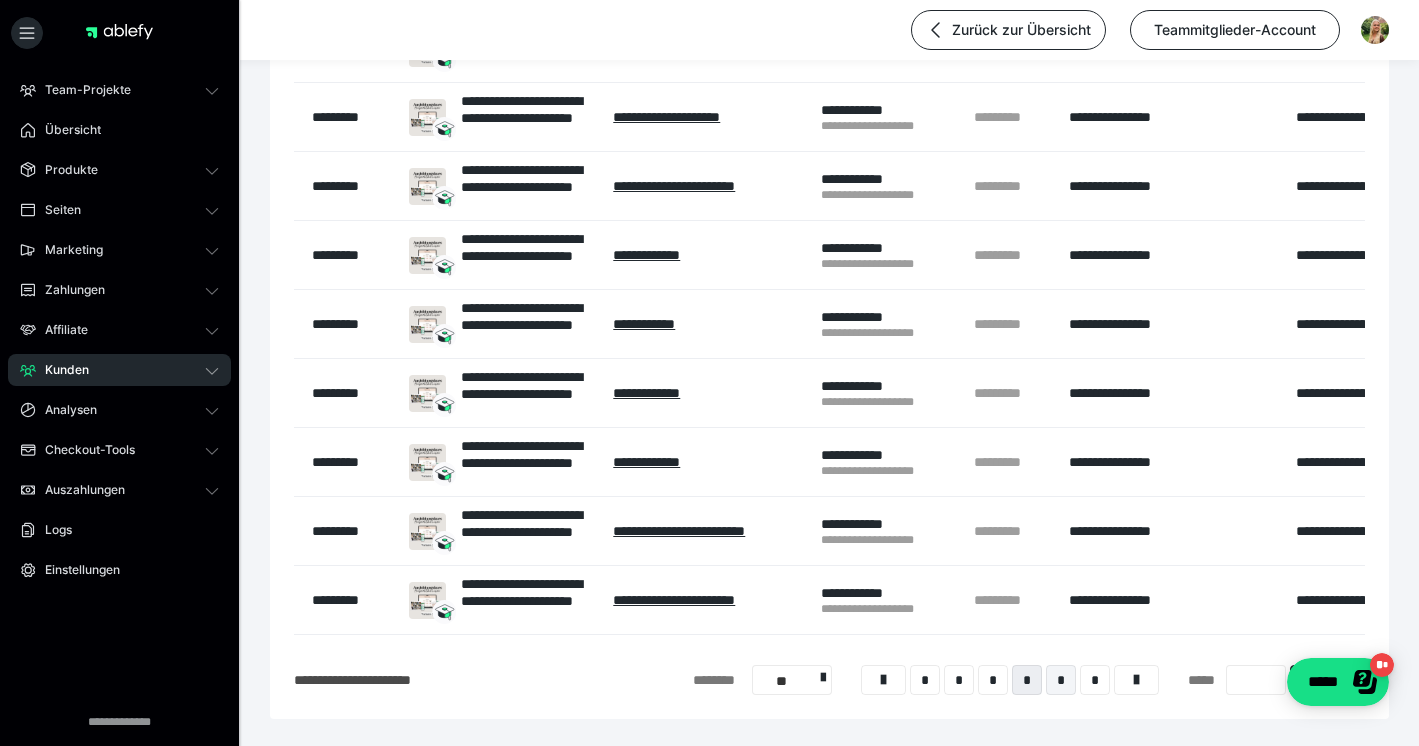 click on "*" at bounding box center (1061, 680) 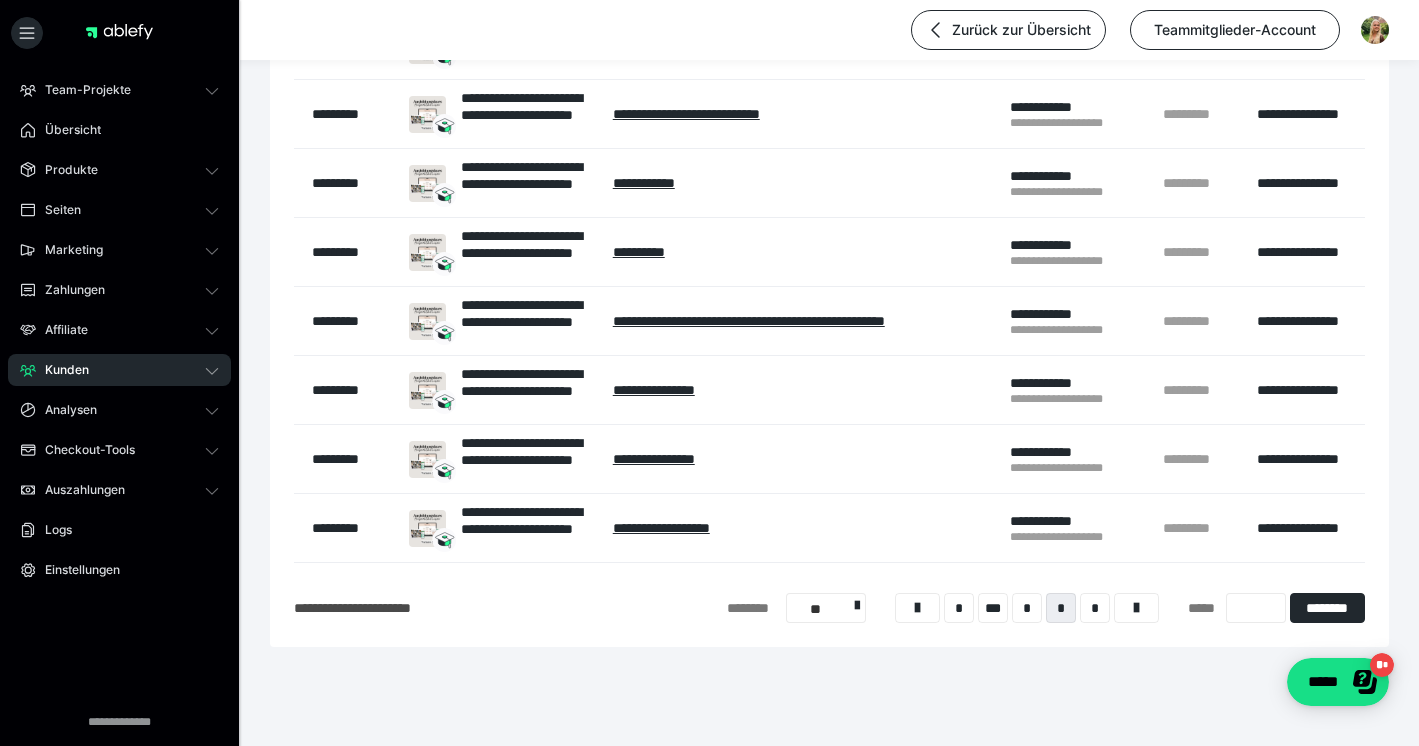 scroll, scrollTop: 813, scrollLeft: 0, axis: vertical 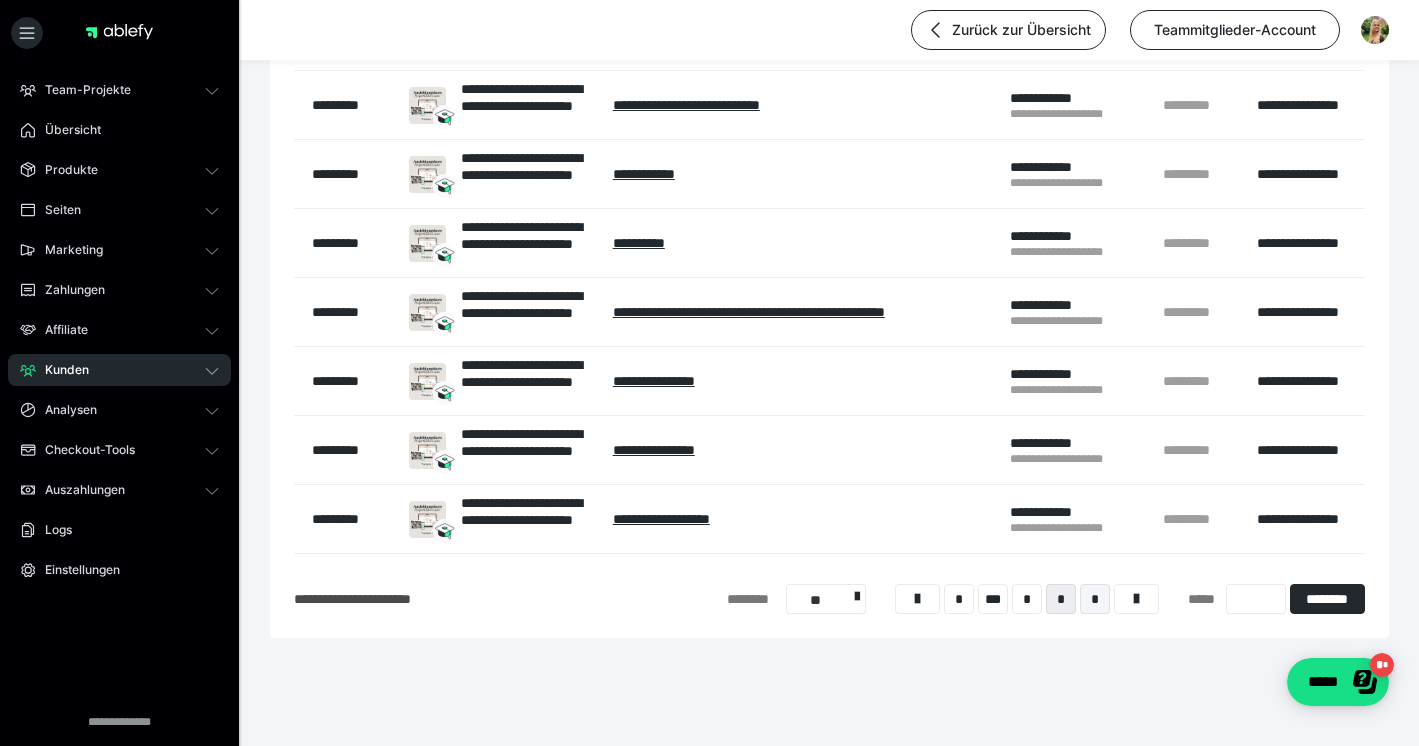 click on "*" at bounding box center [1095, 599] 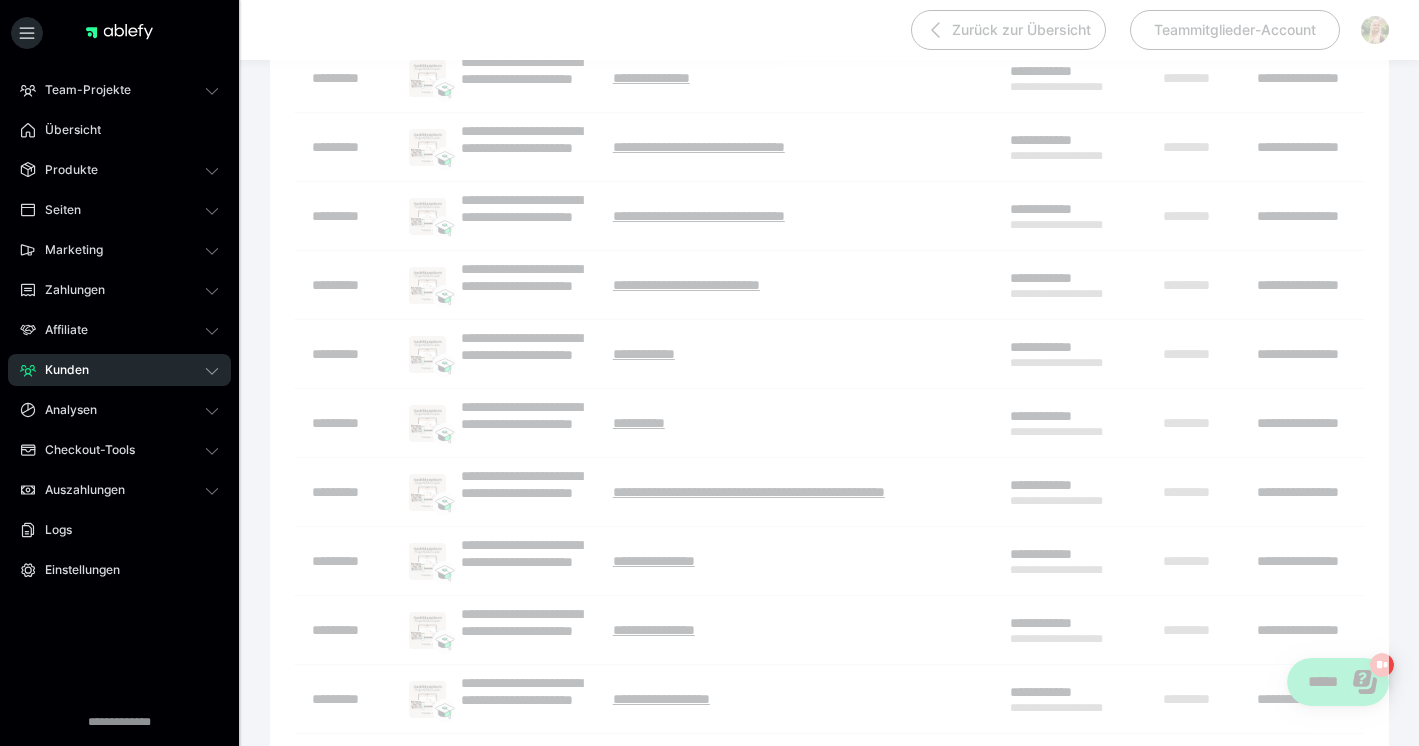 scroll, scrollTop: 277, scrollLeft: 0, axis: vertical 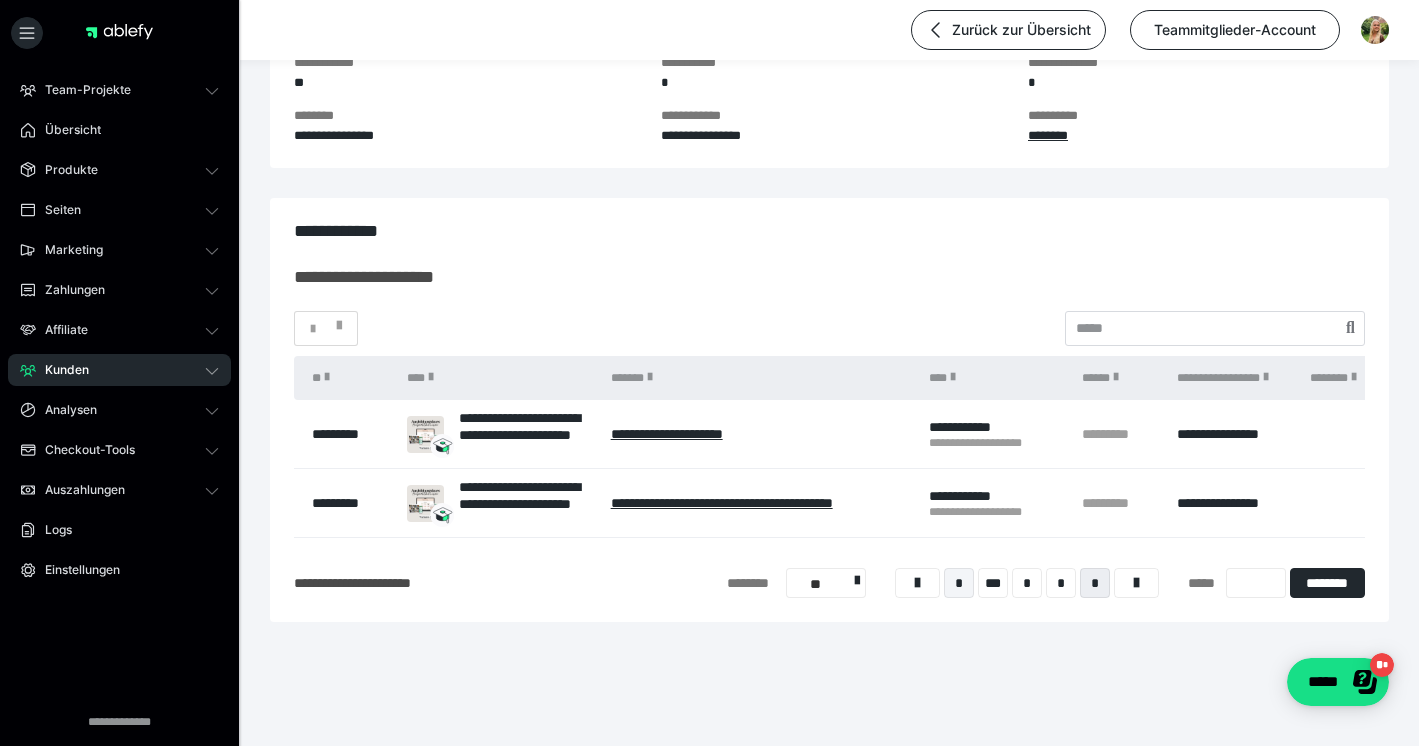 click on "*" at bounding box center (959, 583) 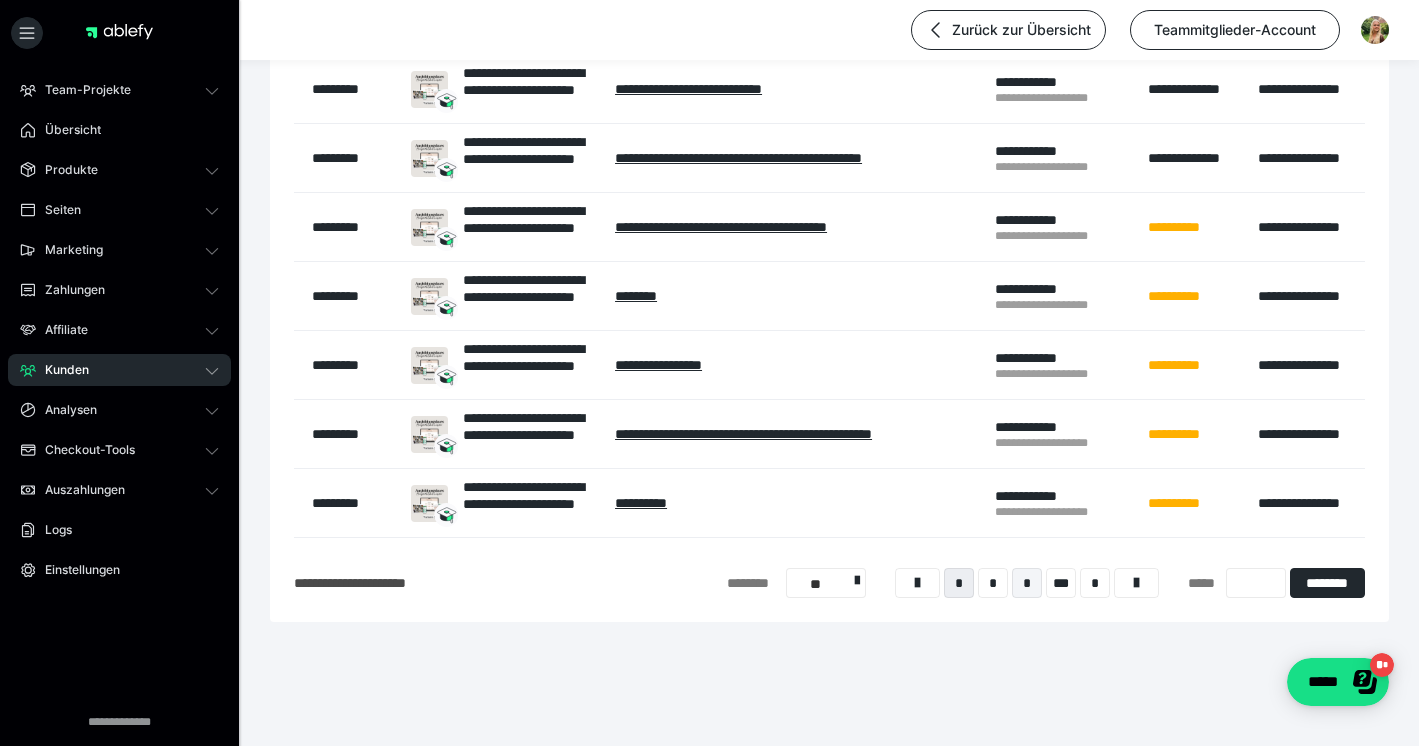 scroll, scrollTop: 829, scrollLeft: 0, axis: vertical 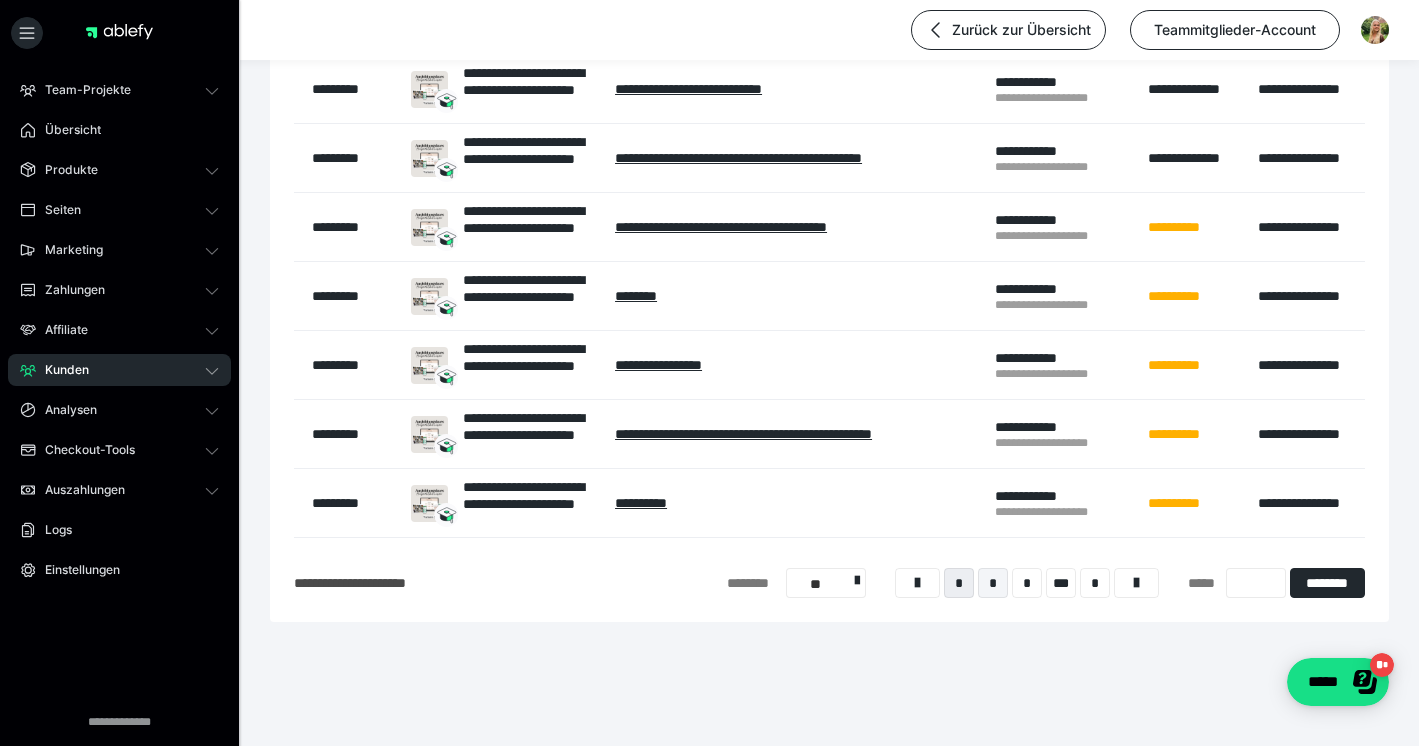 click on "*" at bounding box center [993, 583] 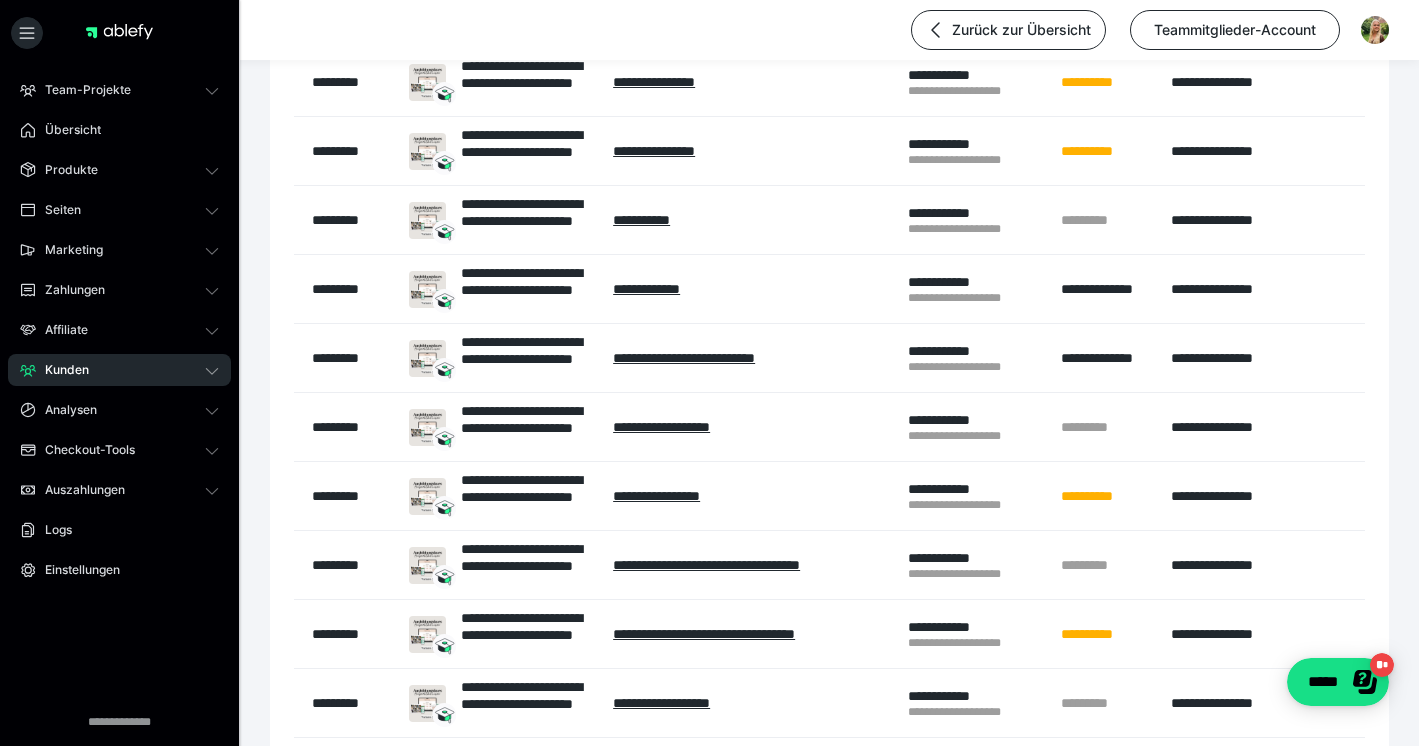 scroll, scrollTop: 628, scrollLeft: 0, axis: vertical 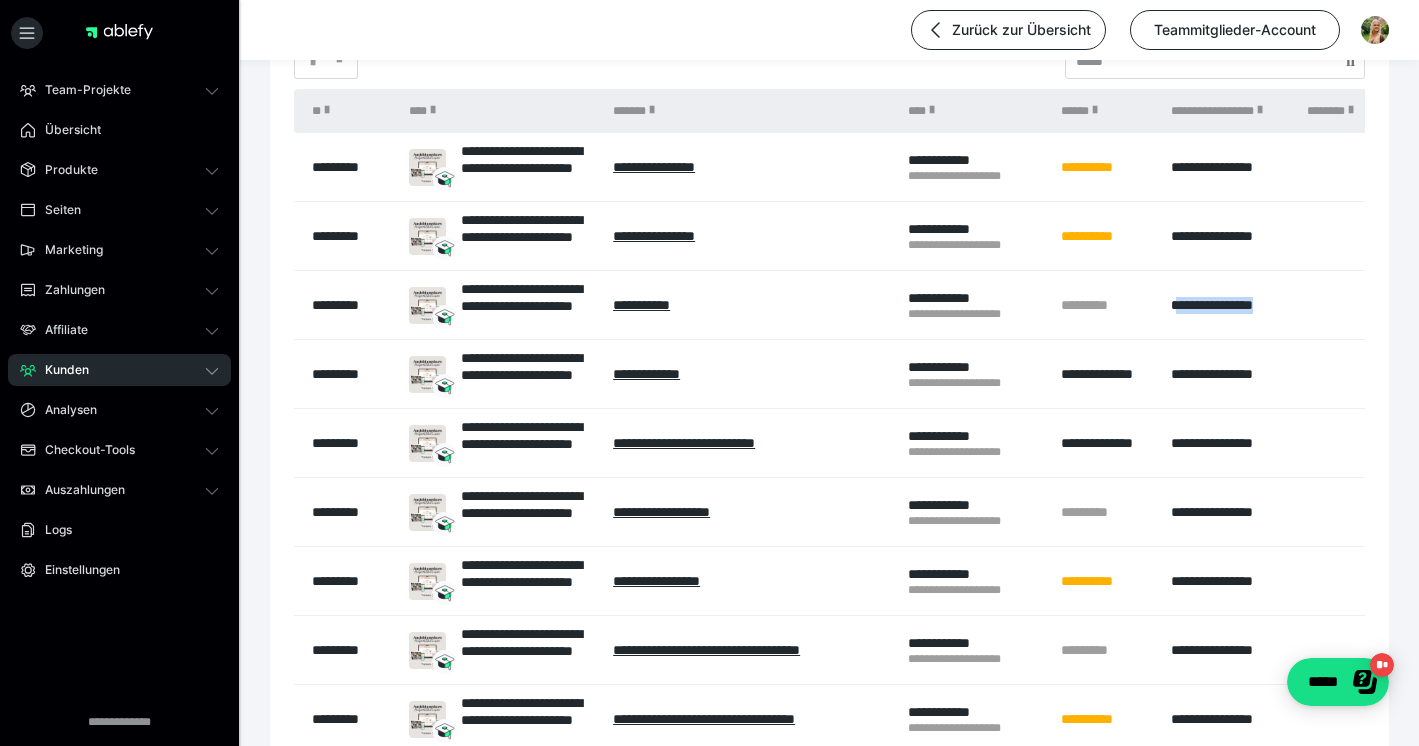 drag, startPoint x: 1179, startPoint y: 303, endPoint x: 1284, endPoint y: 310, distance: 105.23308 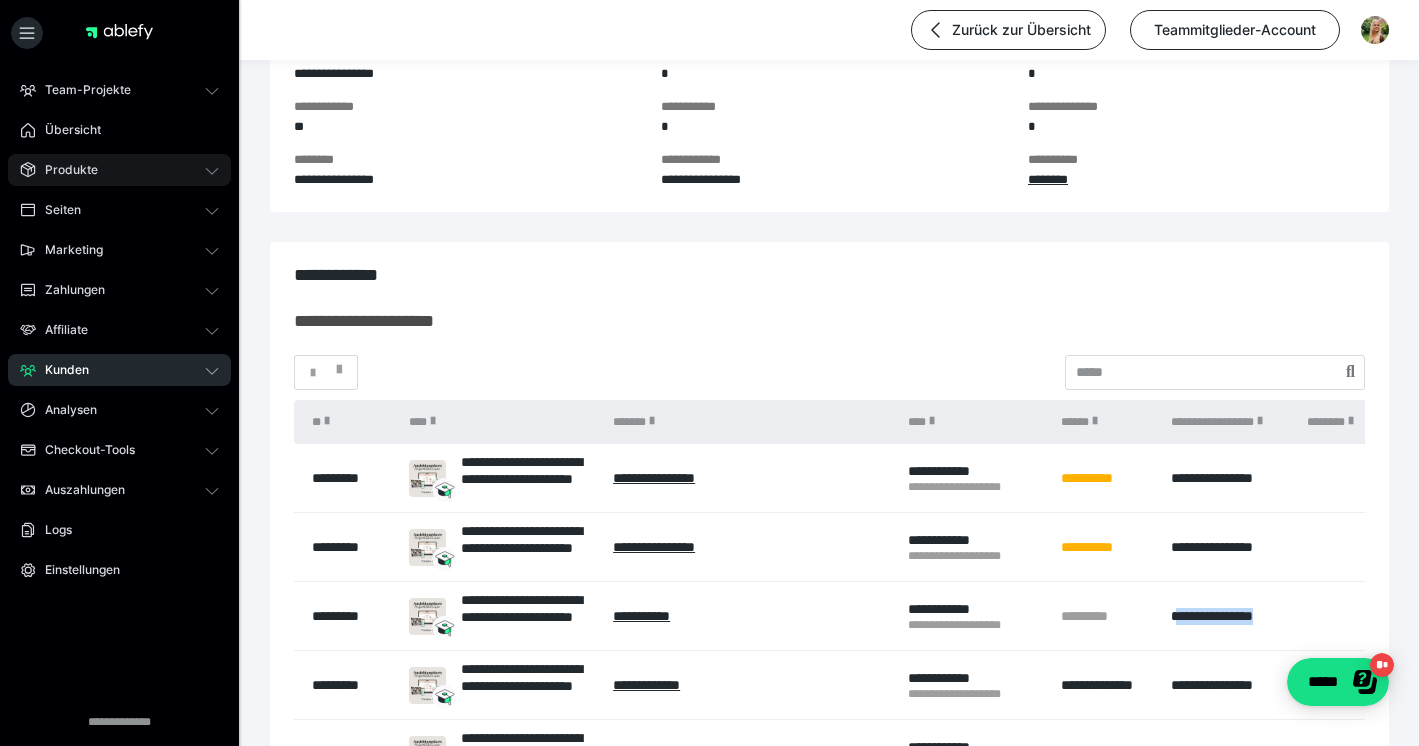 scroll, scrollTop: 182, scrollLeft: 0, axis: vertical 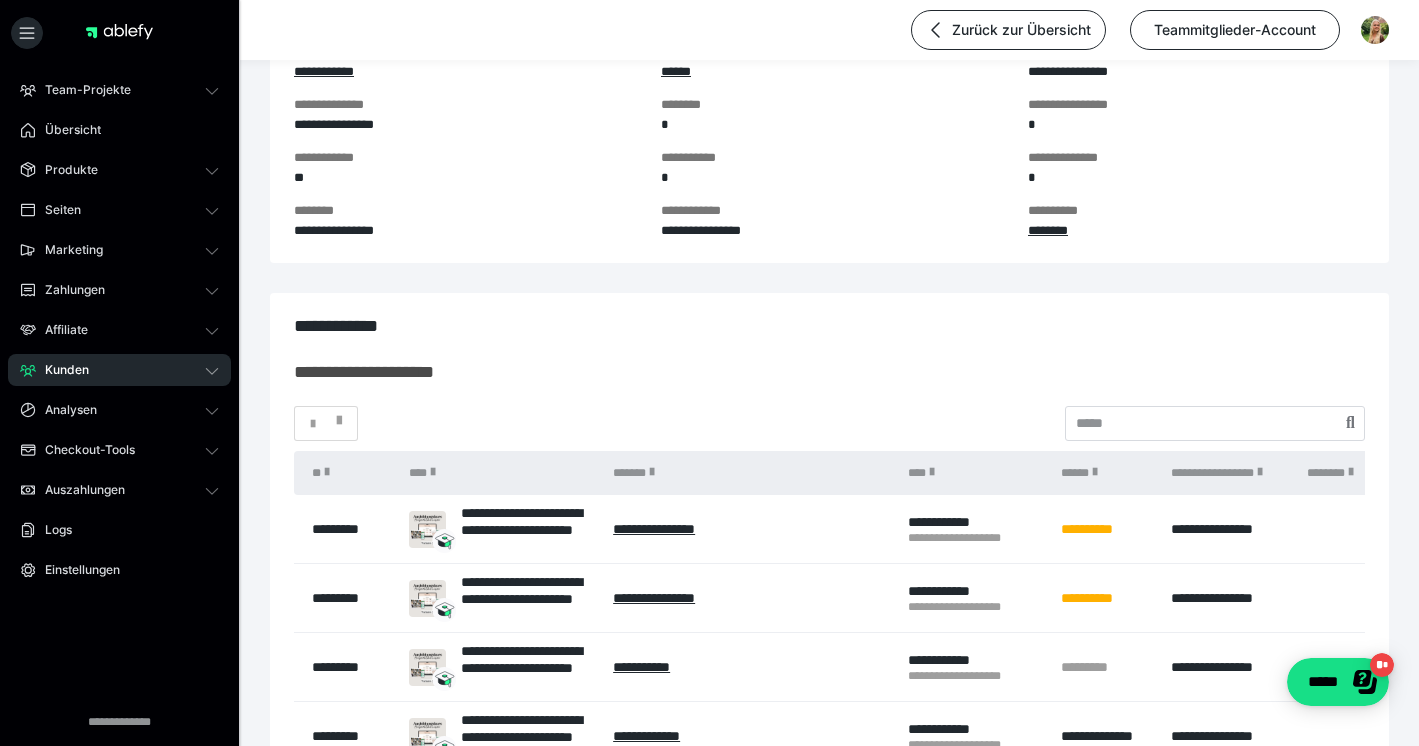 click on "Team-Projekte Startseite Team-Einladungen Team-Transaktionen Team-Auszahlungen Übersicht Produkte Alle Produkte Produkt-Kategorien Online-Kurs-Themes Mediathek Seiten Shop-Themes Membership-Themes Marketing Gutscheincodes Marketing-Tools Content-IDs Upsell-Funnels Tracking-Codes E-Mail-Schnittstellen Webhooks Zahlungen Bestellungen Fälligkeiten Transaktionen Rechnungen & Storno-Rechnungen Affiliate Affiliate-Programme Affiliates Statistiken Landingpages Kunden Kunden Kurs-Zugänge Membership-Zugänge E-Ticket-Bestellungen Awards Lizenzschlüssel Analysen Analysen Checkout-Tools Bezahlseiten-Templates Zahlungspläne Zusatzkosten Zusatzfelder Auszahlungen Neue Auszahlung Berichte Logs Einstellungen" at bounding box center (119, 390) 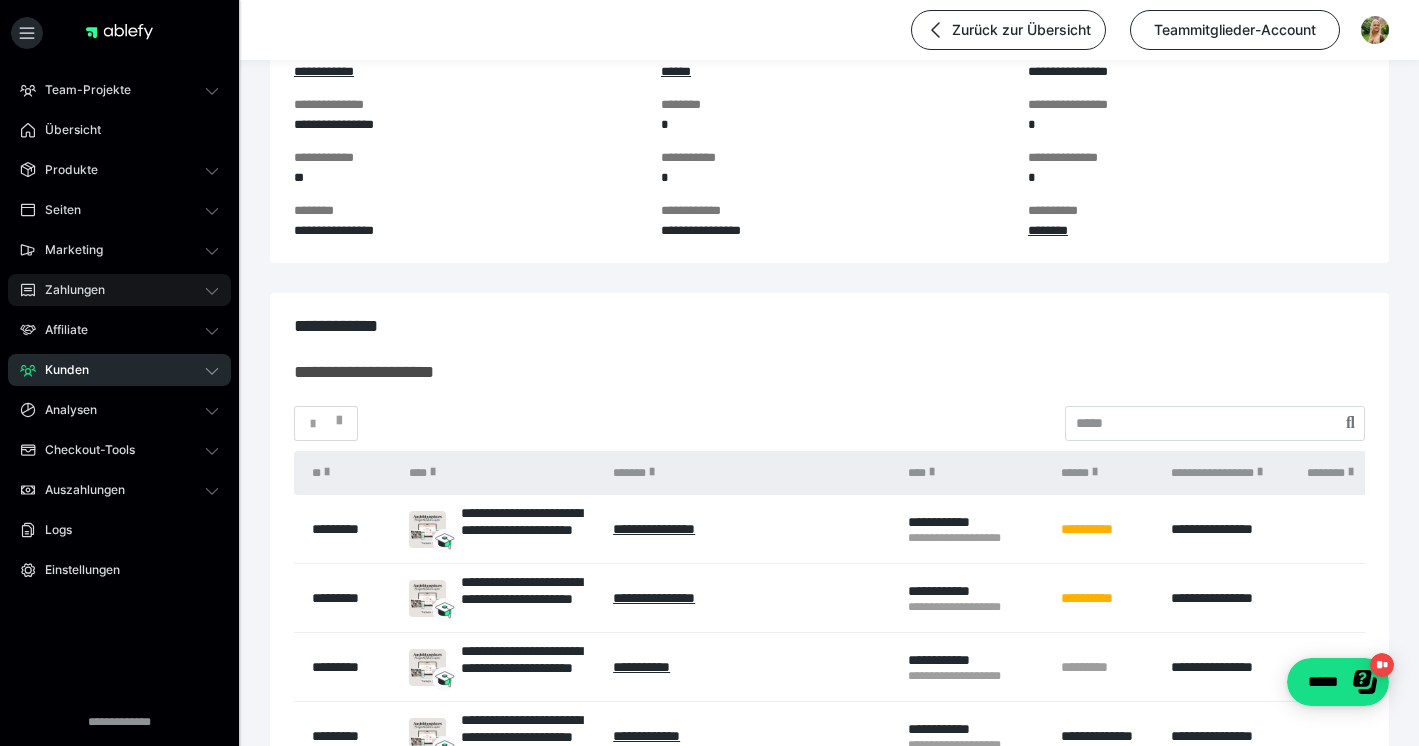 click on "Zahlungen" at bounding box center (68, 290) 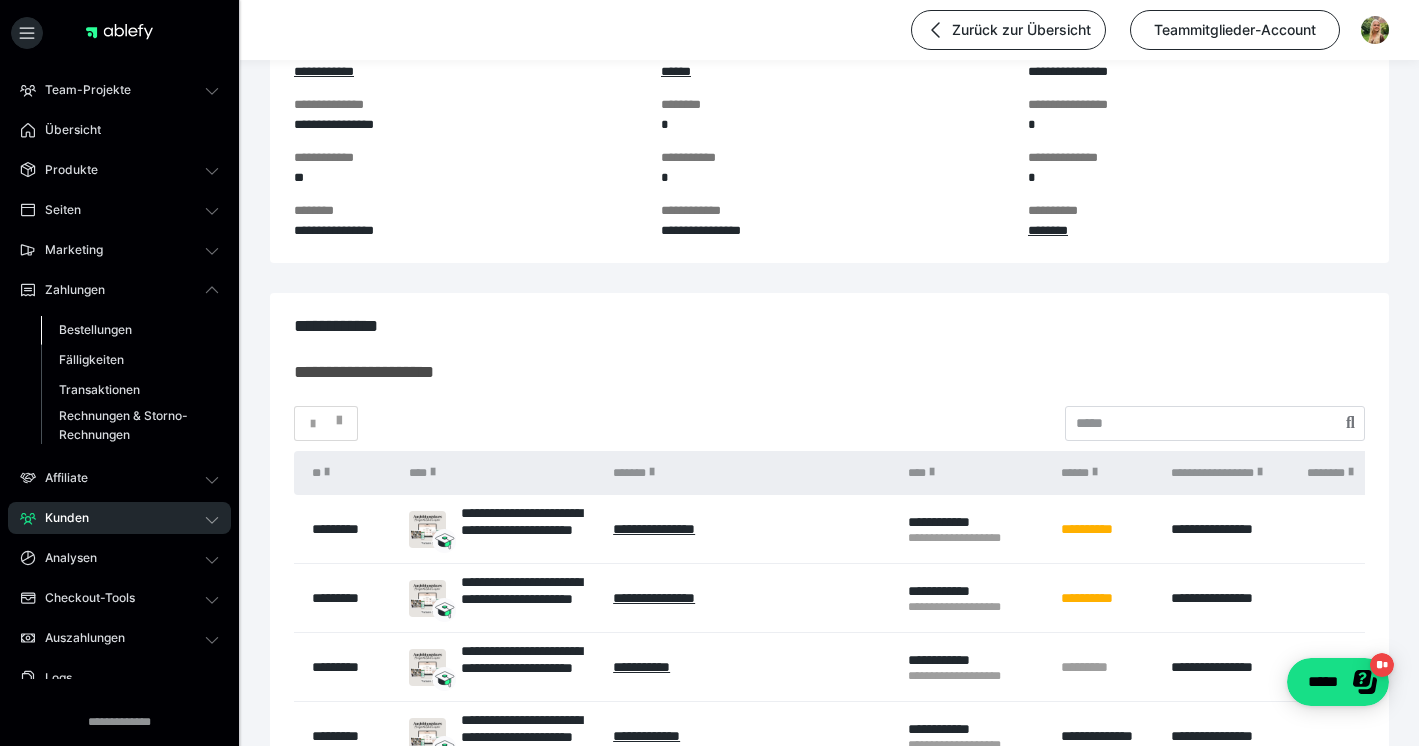 click on "Bestellungen" at bounding box center (95, 329) 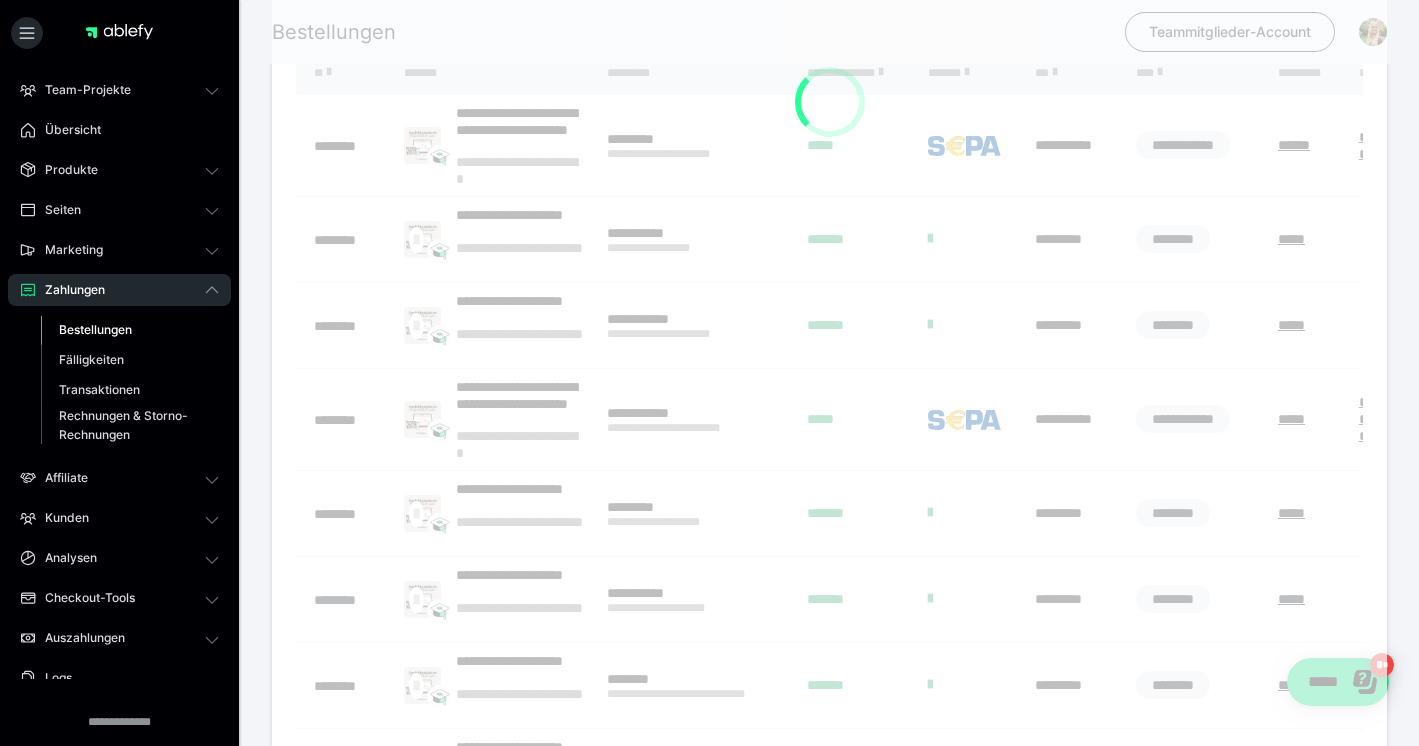 scroll, scrollTop: 0, scrollLeft: 0, axis: both 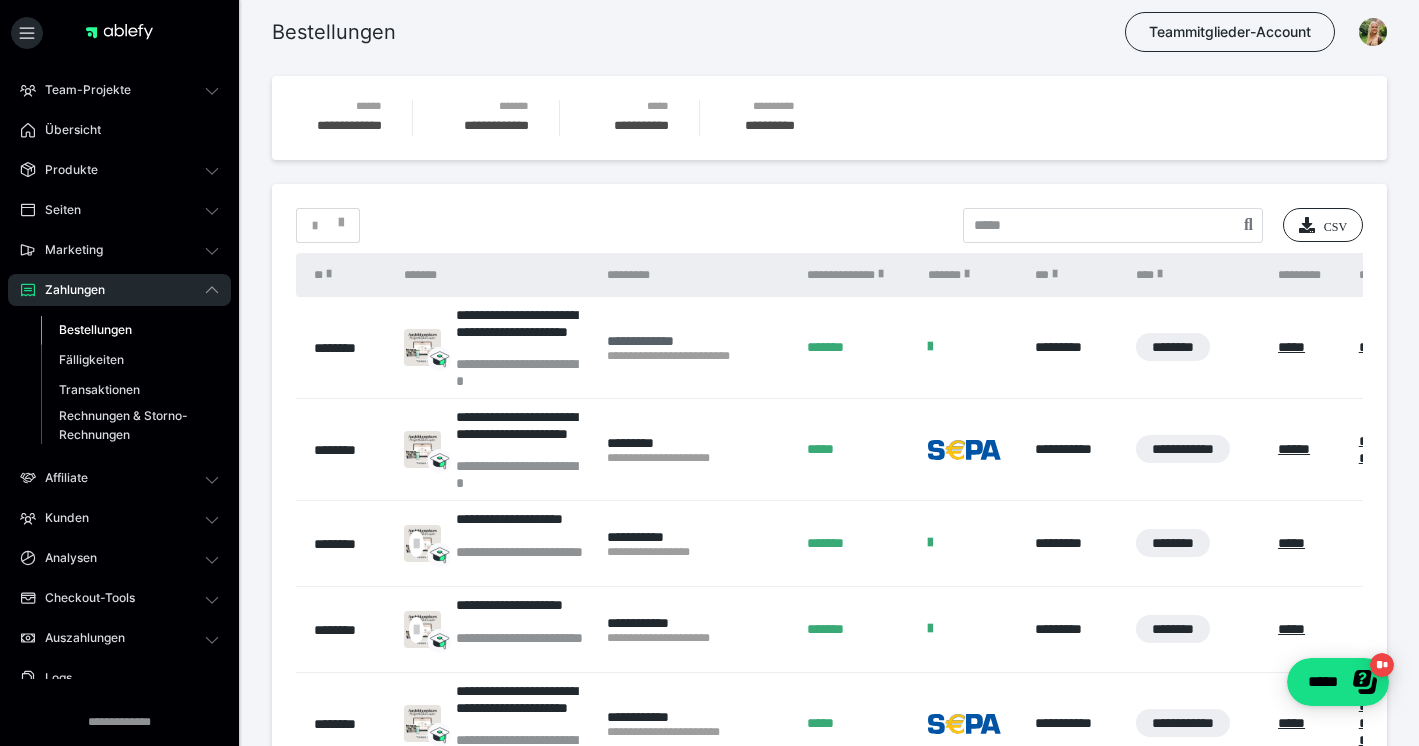 click on "**********" at bounding box center [696, 341] 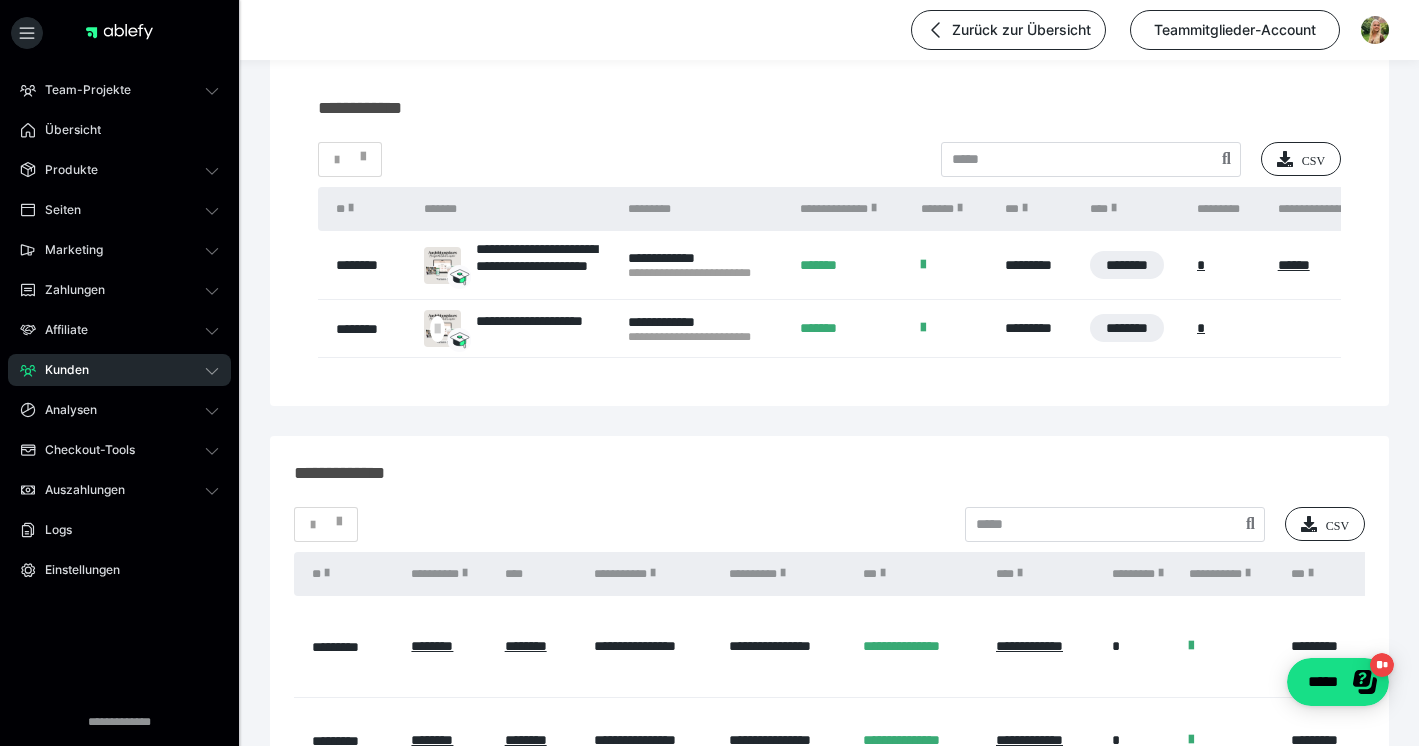 scroll, scrollTop: 196, scrollLeft: 0, axis: vertical 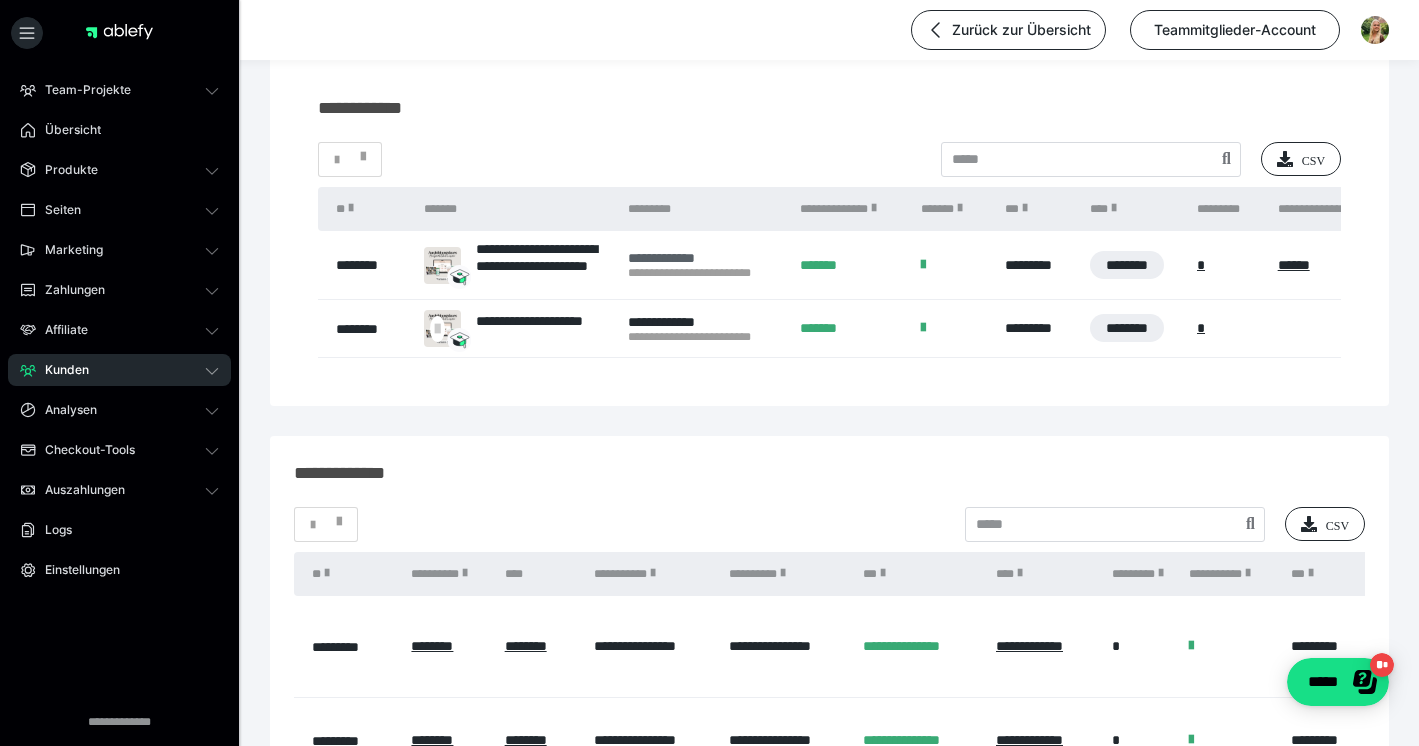 click on "**********" at bounding box center [704, 258] 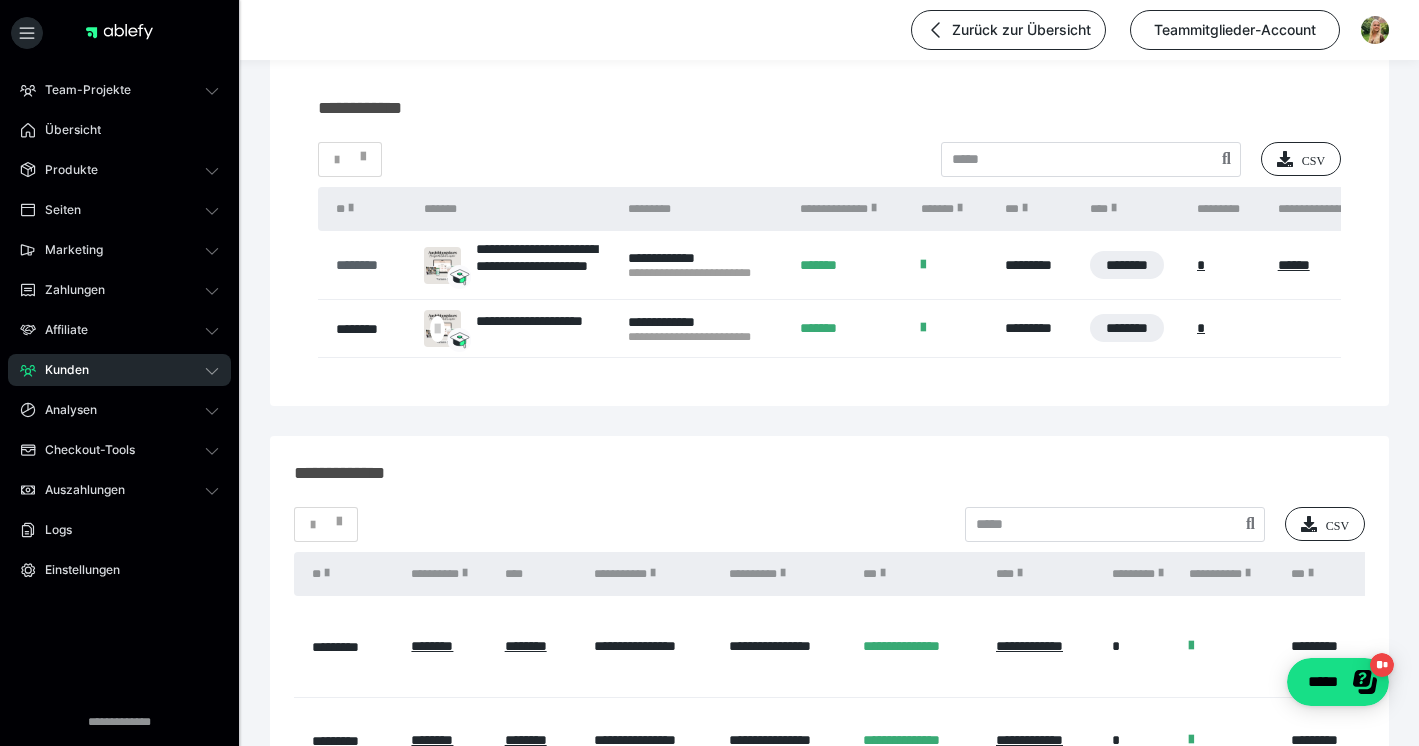 click on "********" at bounding box center [370, 265] 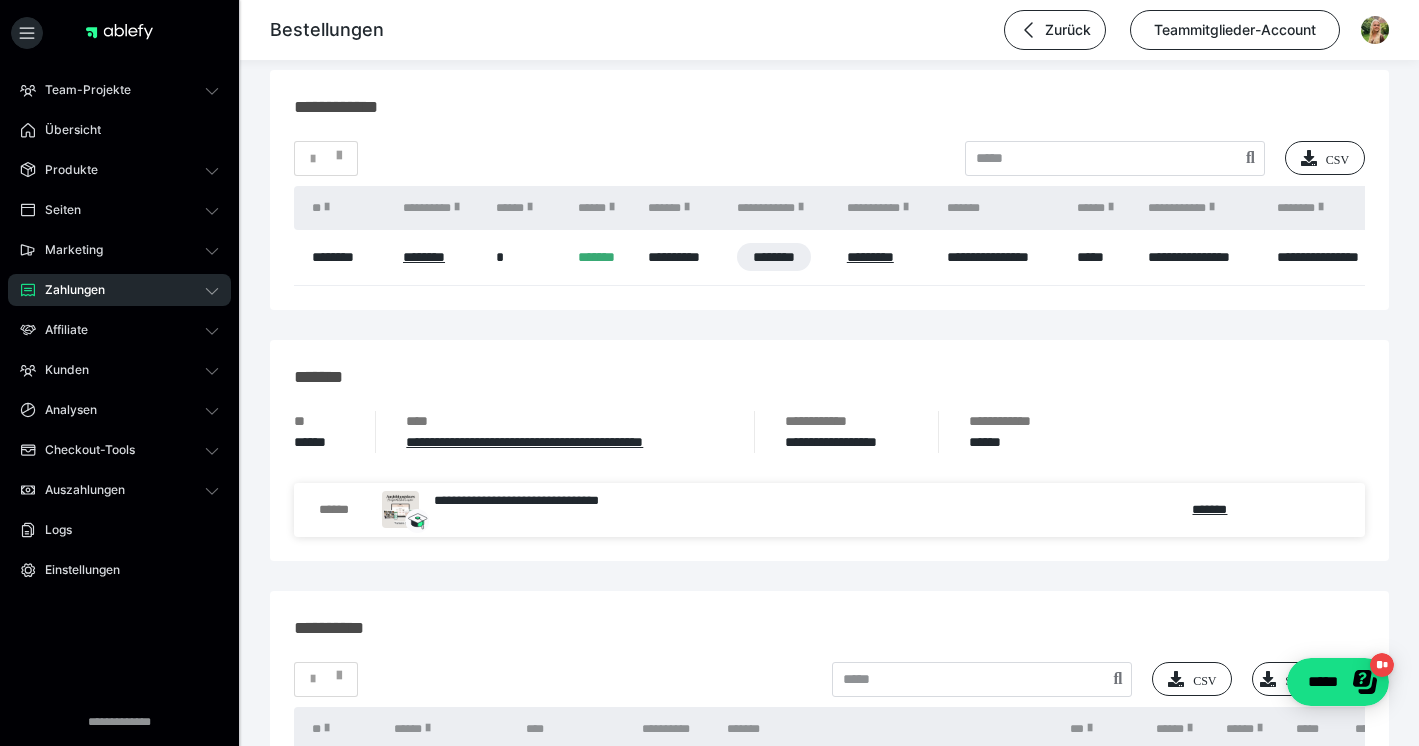 scroll, scrollTop: 1361, scrollLeft: 0, axis: vertical 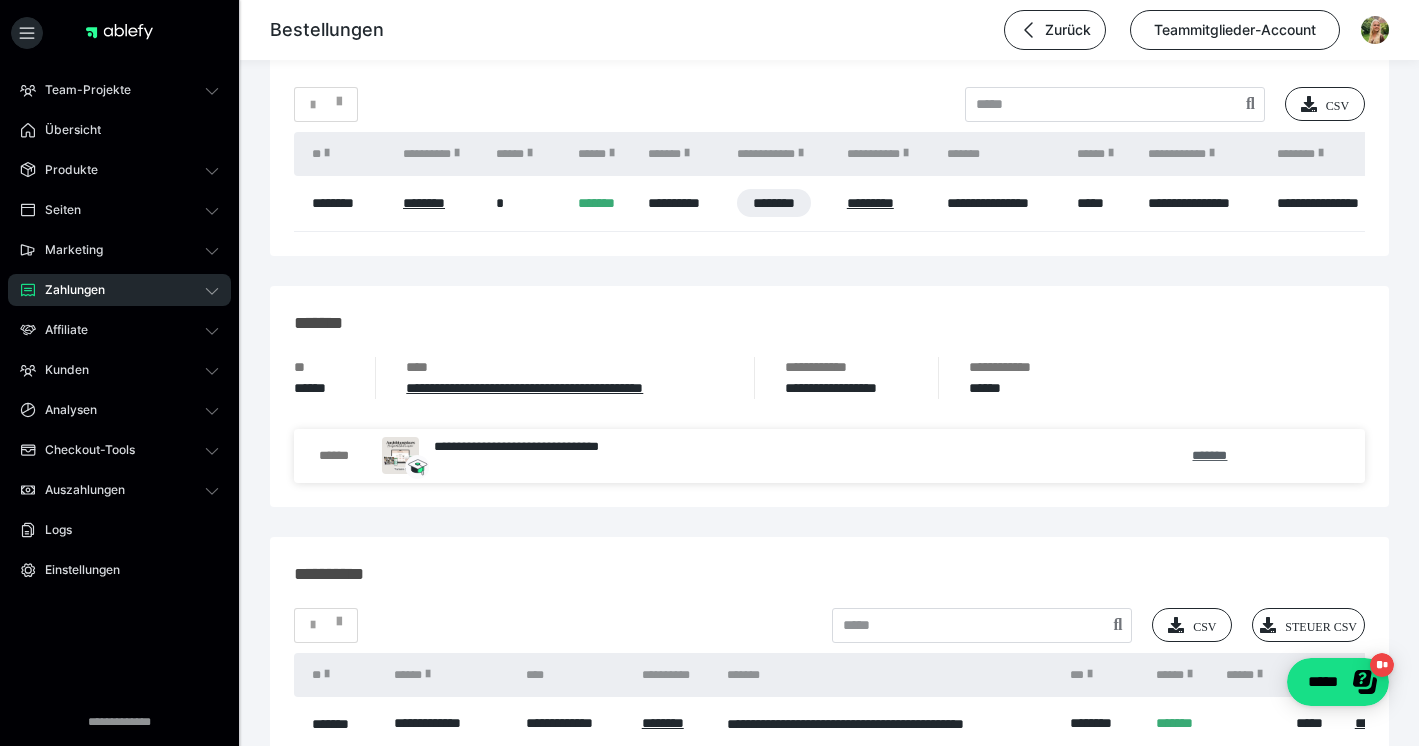 click on "*******" at bounding box center [1209, 455] 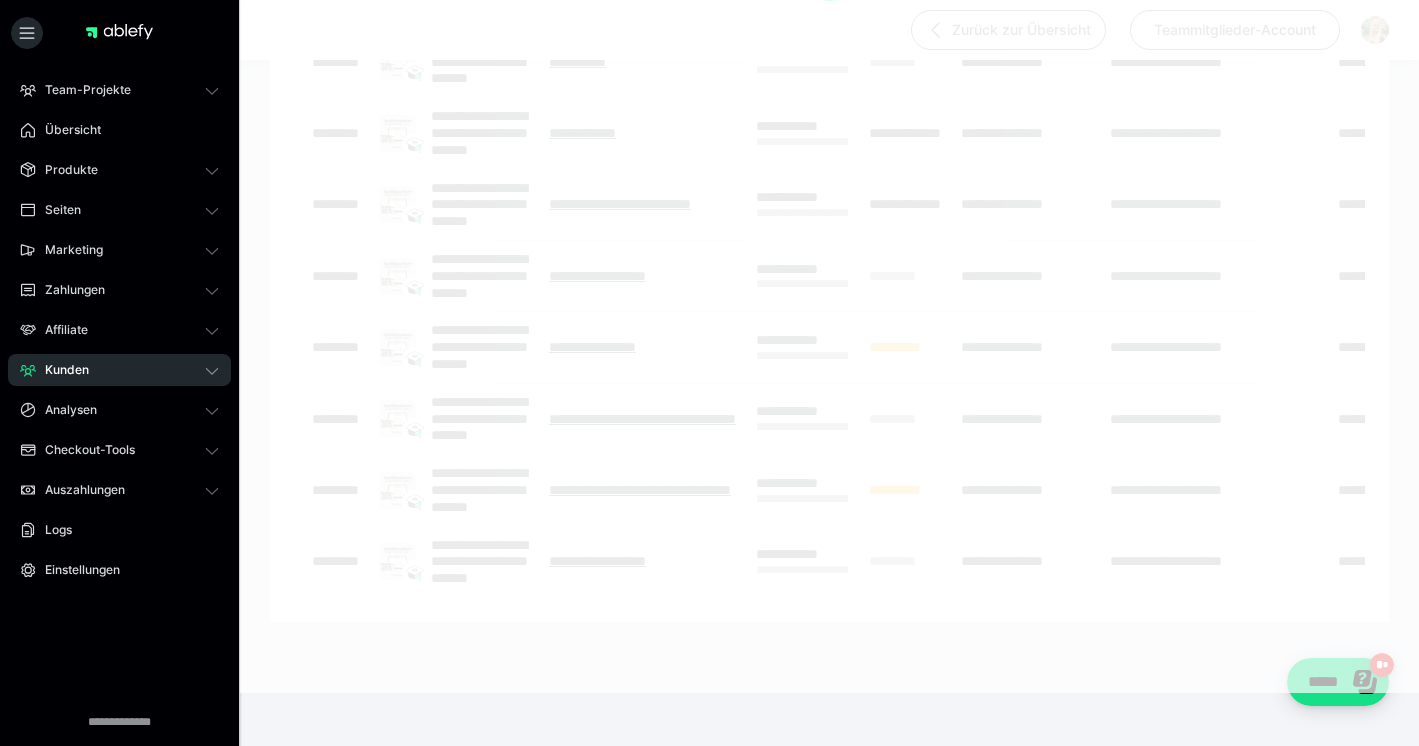 scroll, scrollTop: 0, scrollLeft: 0, axis: both 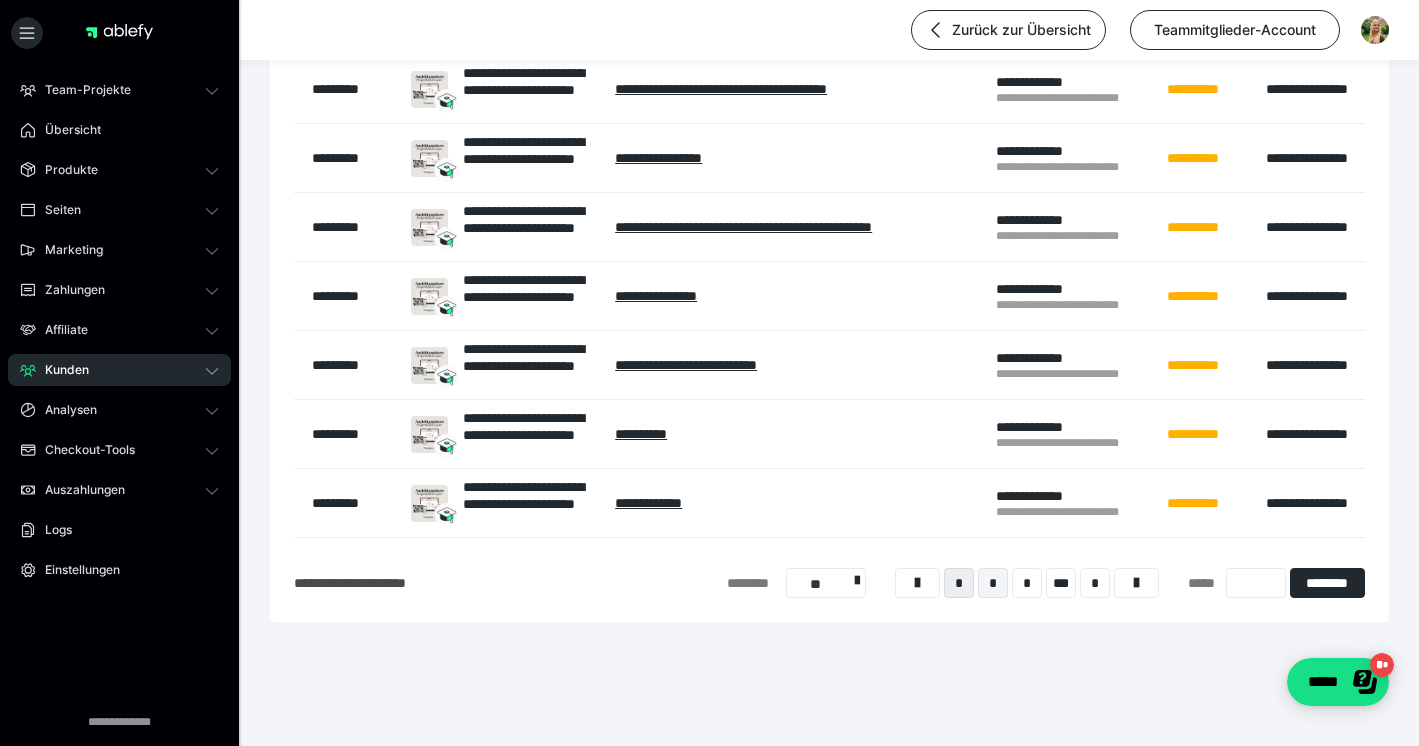 click on "*" at bounding box center [993, 583] 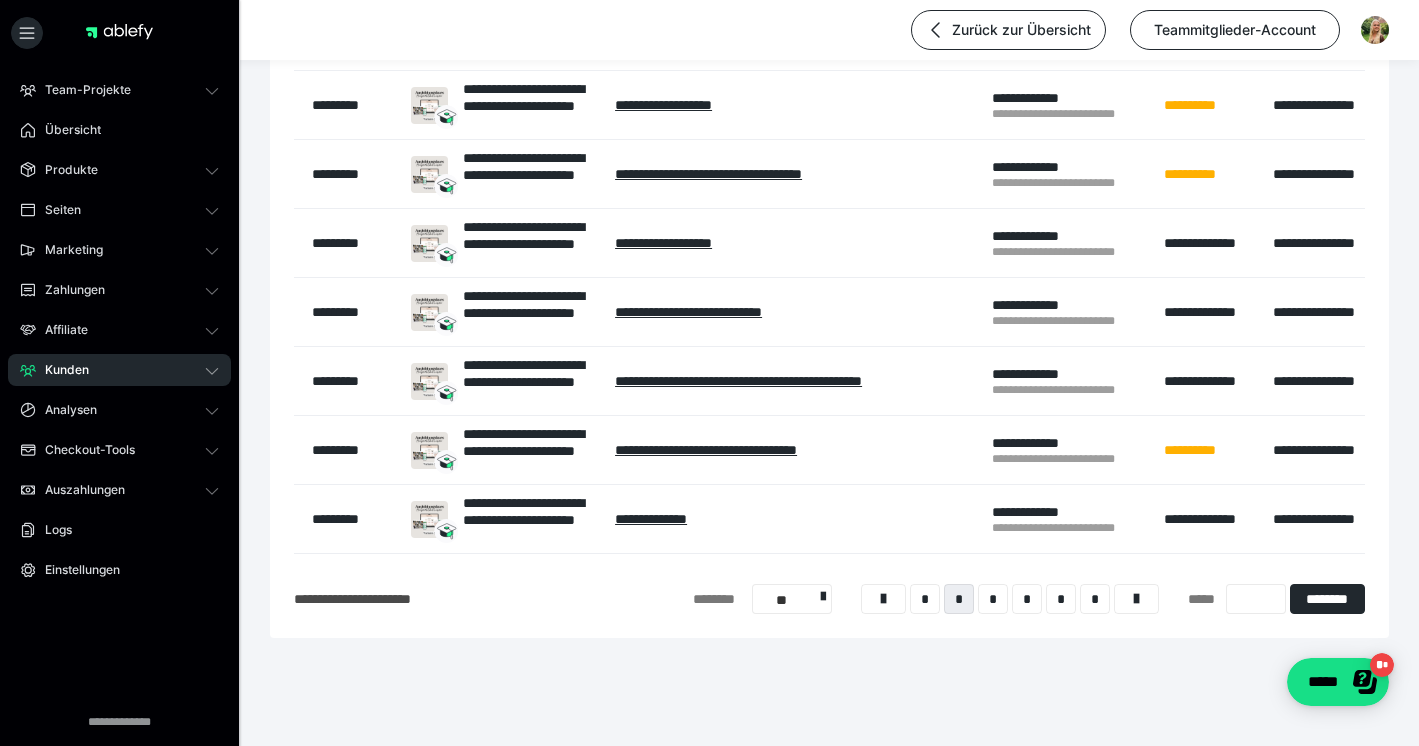 scroll, scrollTop: 816, scrollLeft: 0, axis: vertical 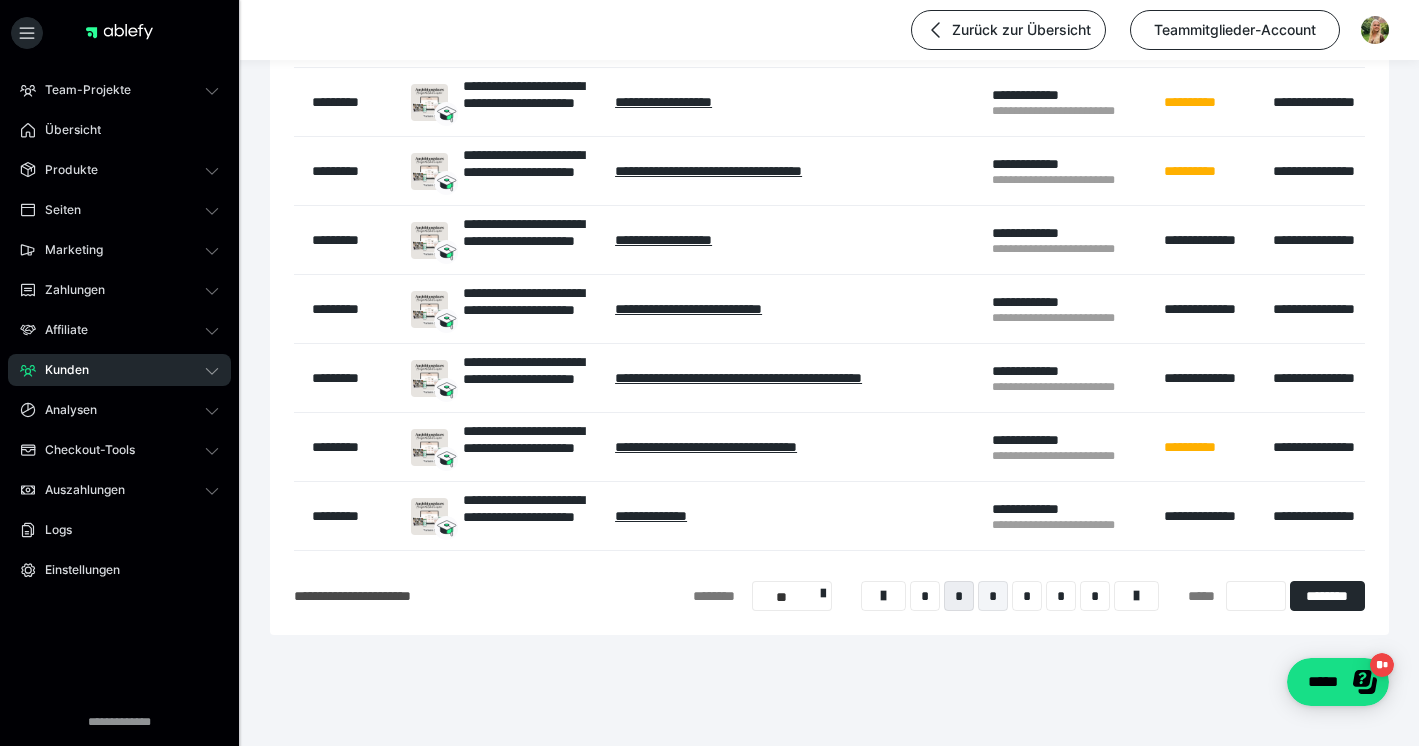 click on "*" at bounding box center (993, 596) 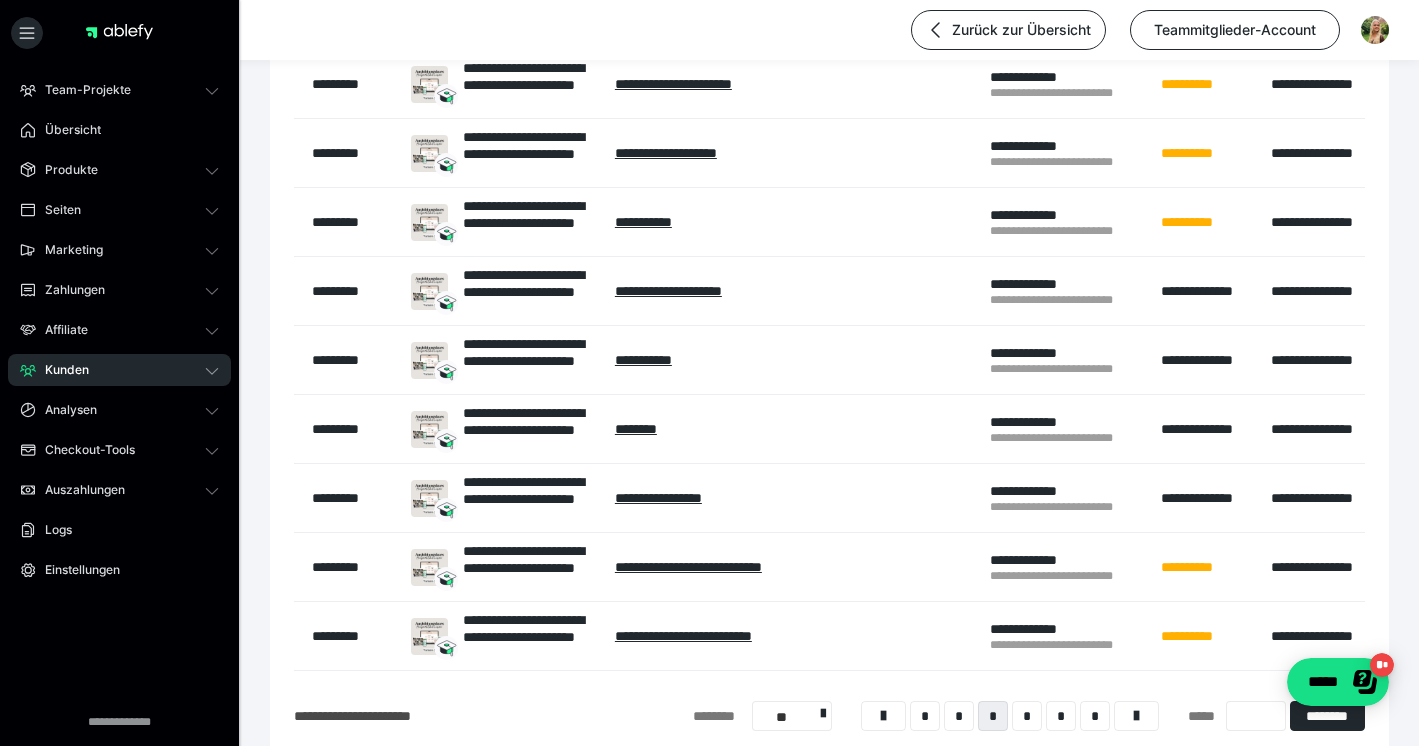scroll, scrollTop: 696, scrollLeft: 0, axis: vertical 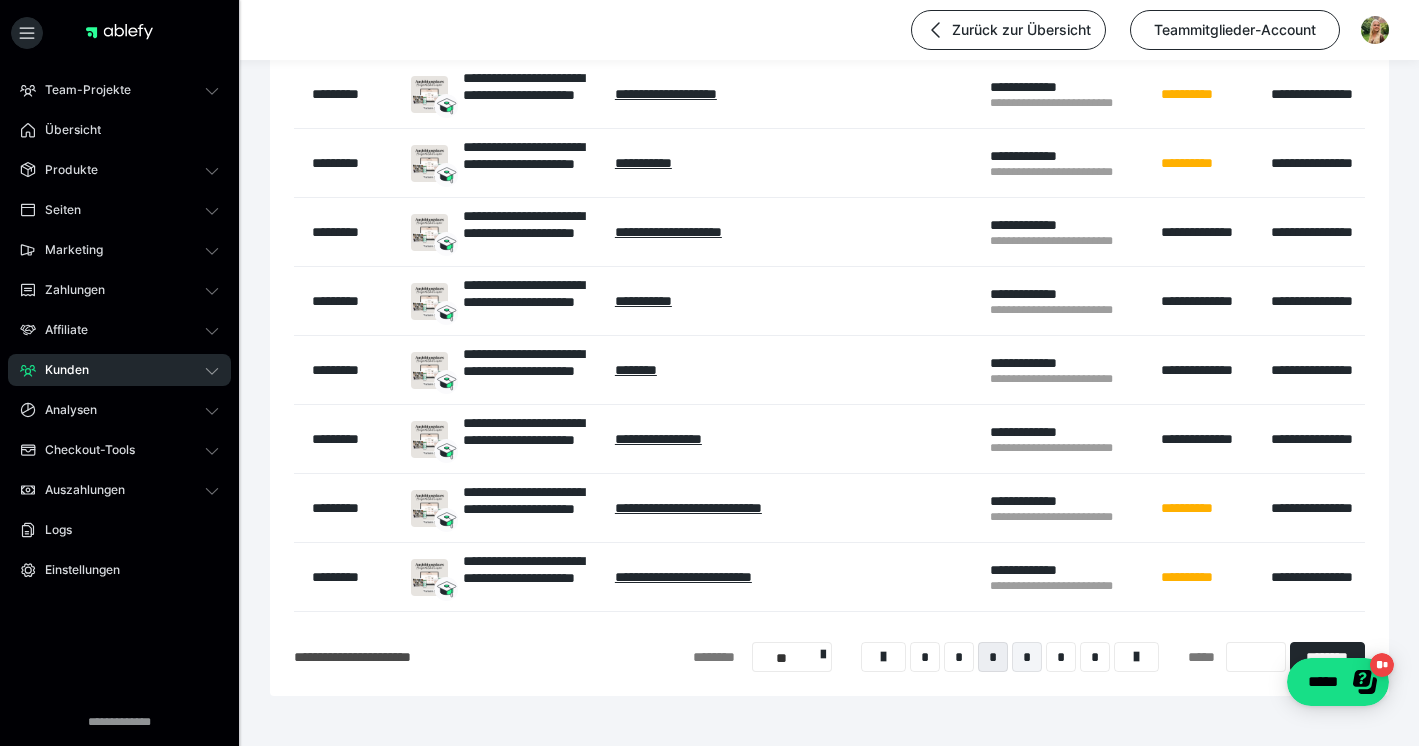 click on "*" at bounding box center [1027, 657] 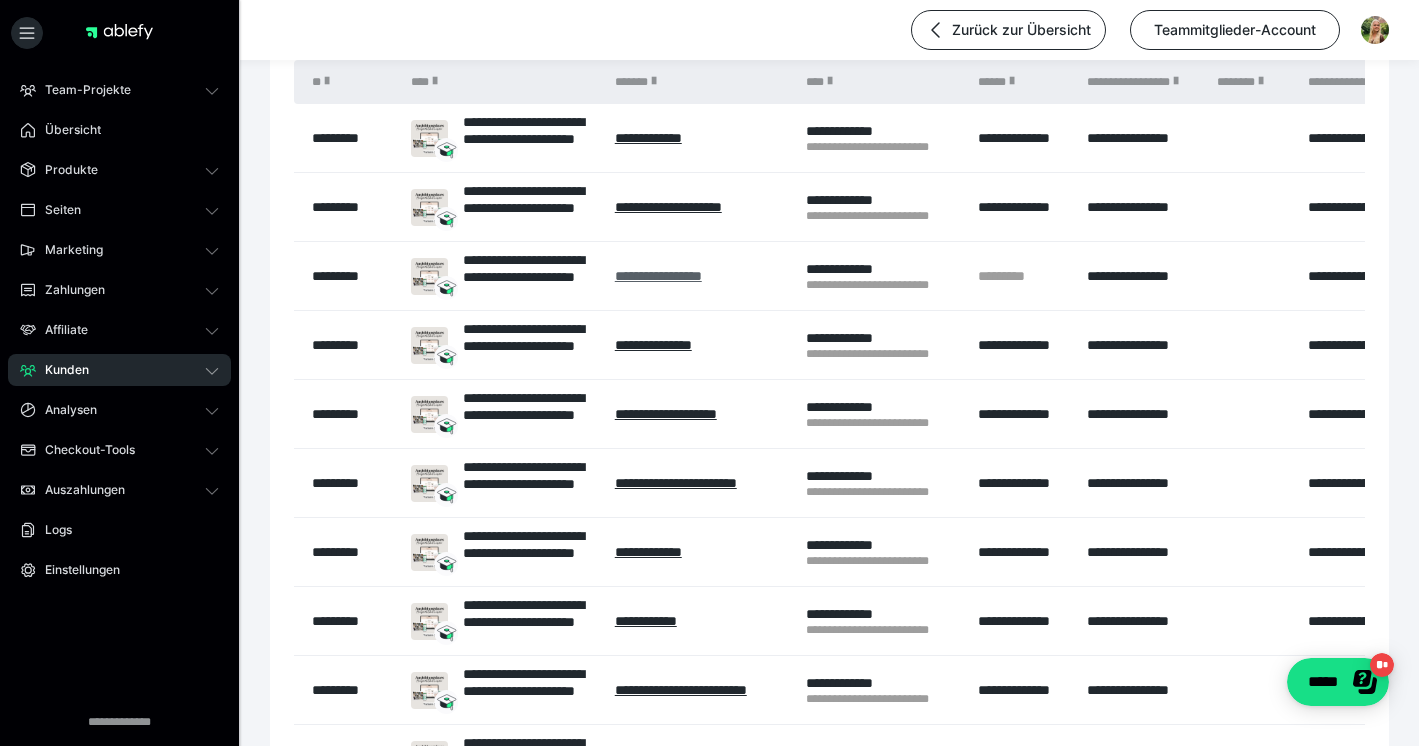 scroll, scrollTop: 584, scrollLeft: 0, axis: vertical 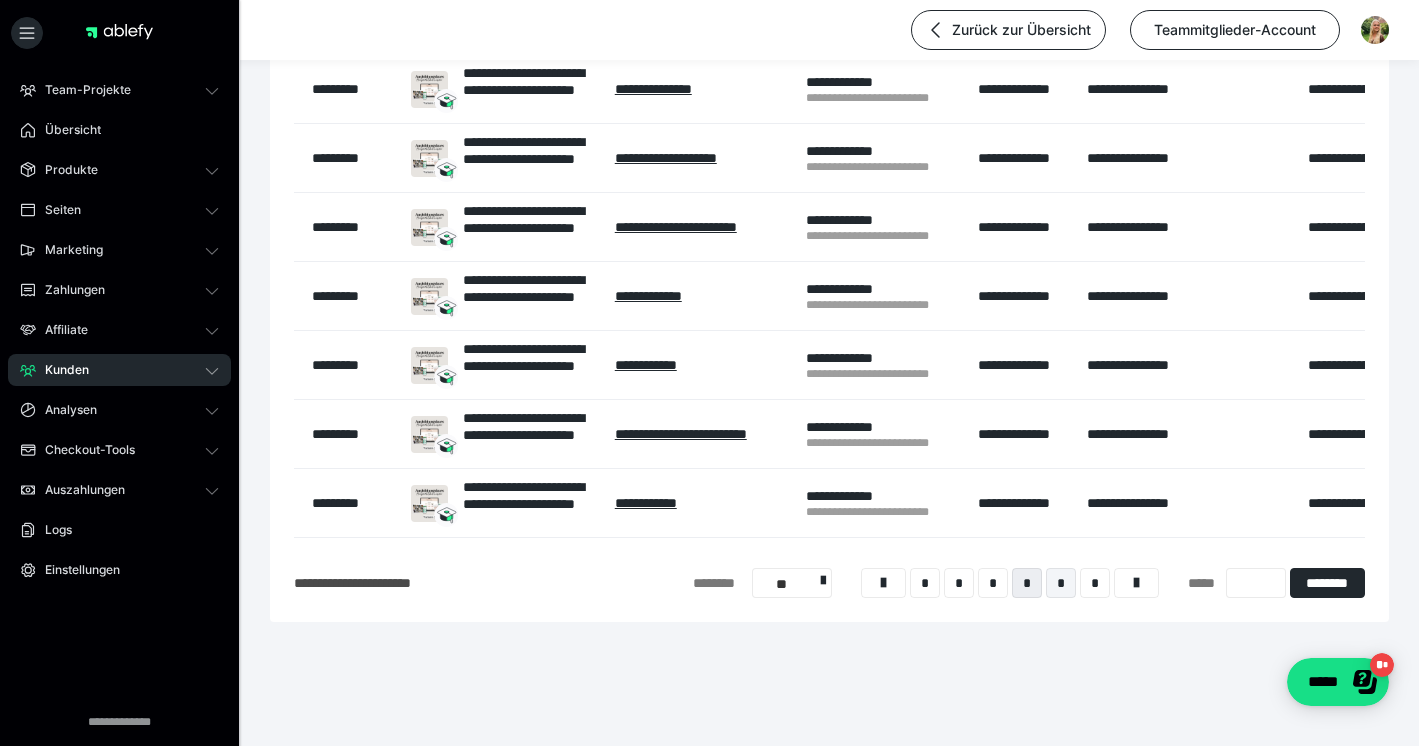 click on "*" at bounding box center [1061, 583] 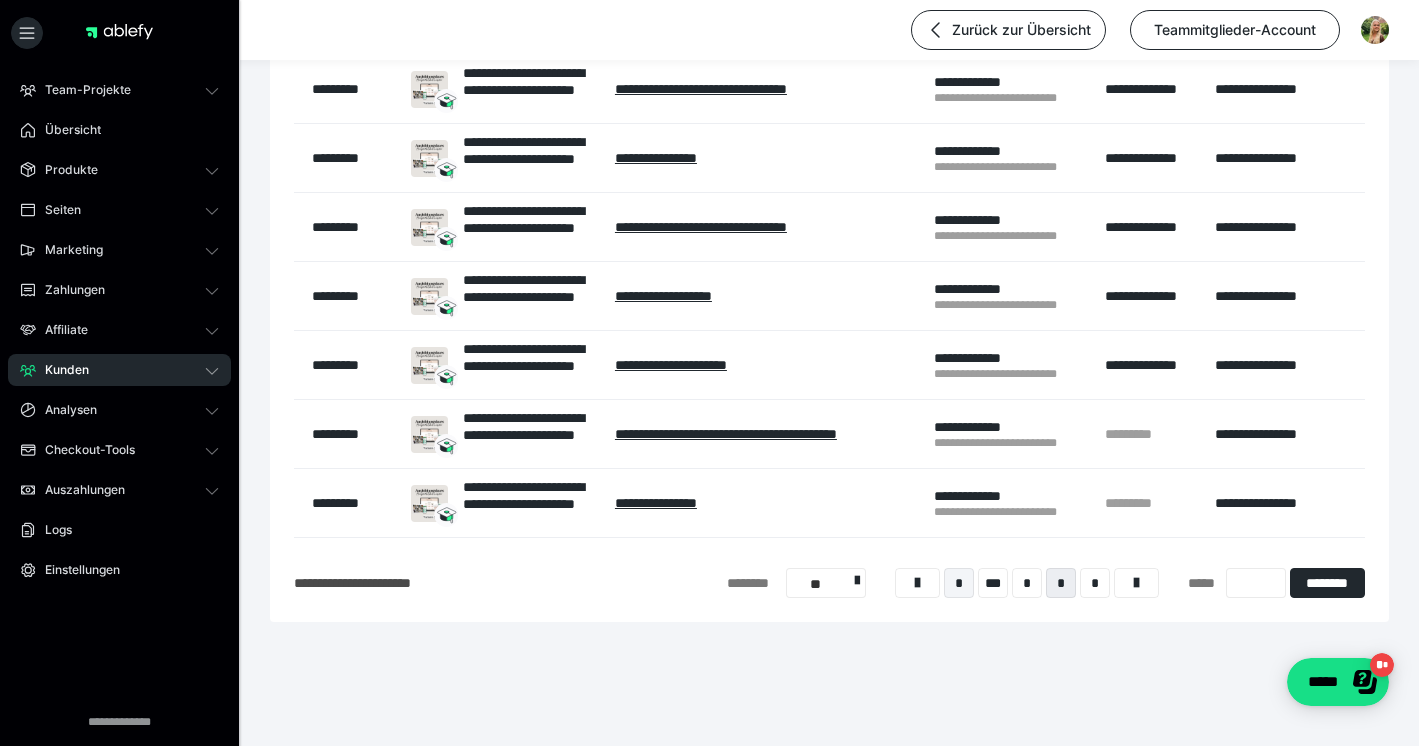 click on "*" at bounding box center (959, 583) 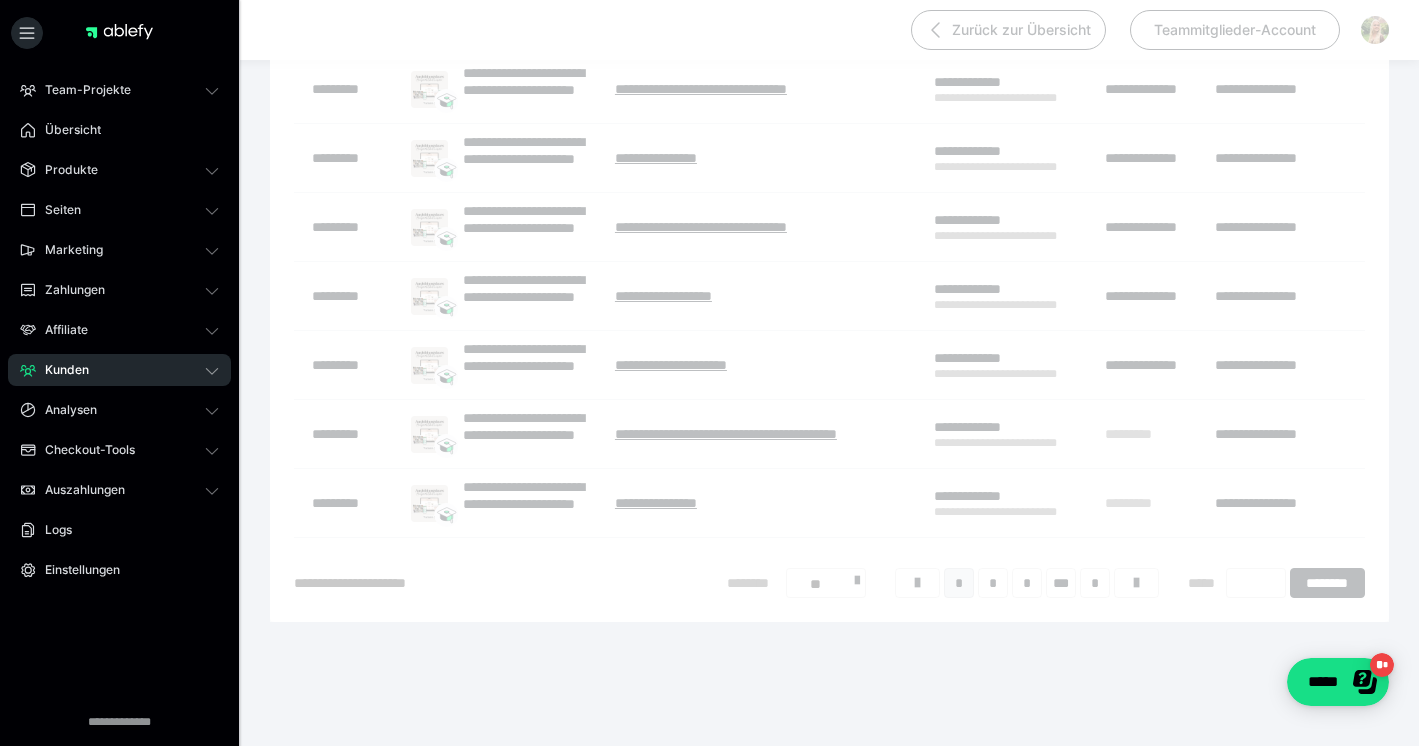 scroll, scrollTop: 633, scrollLeft: 0, axis: vertical 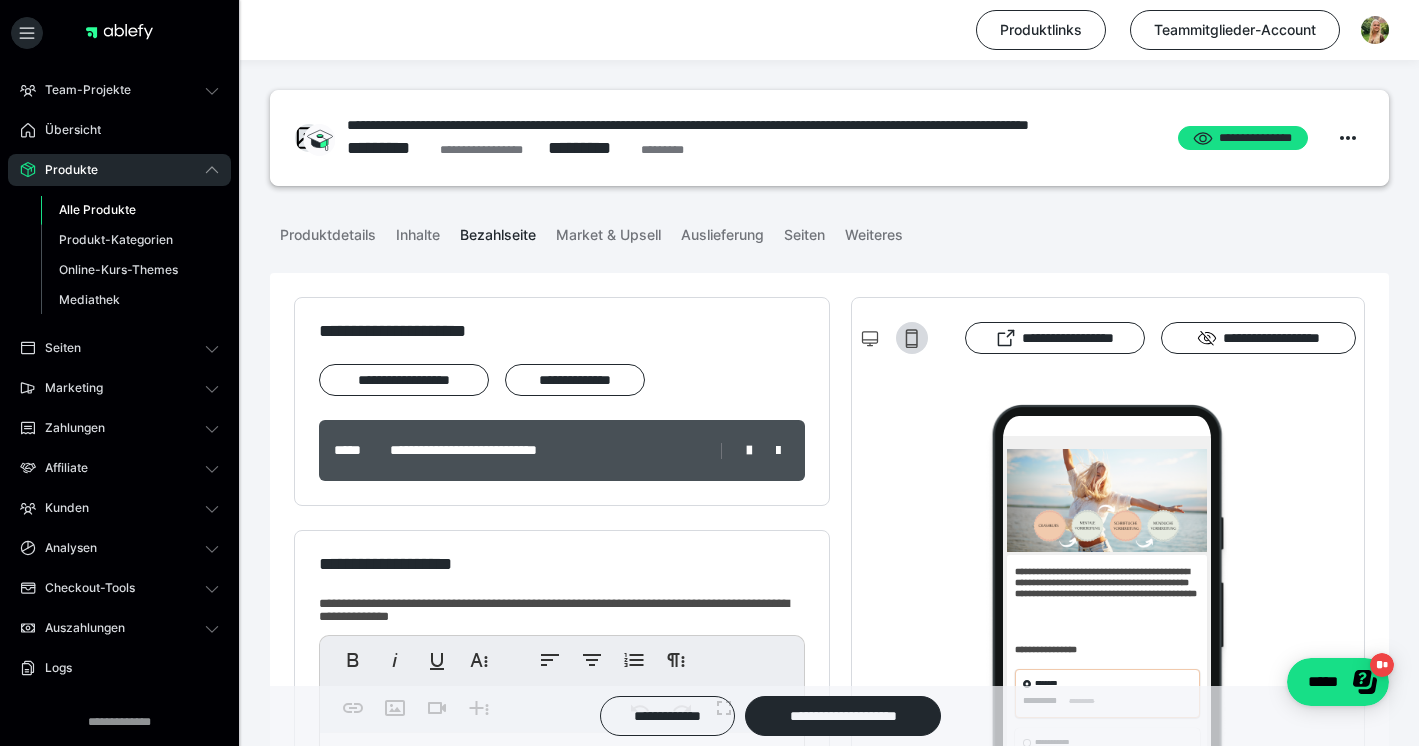 click on "Alle Produkte" at bounding box center [97, 209] 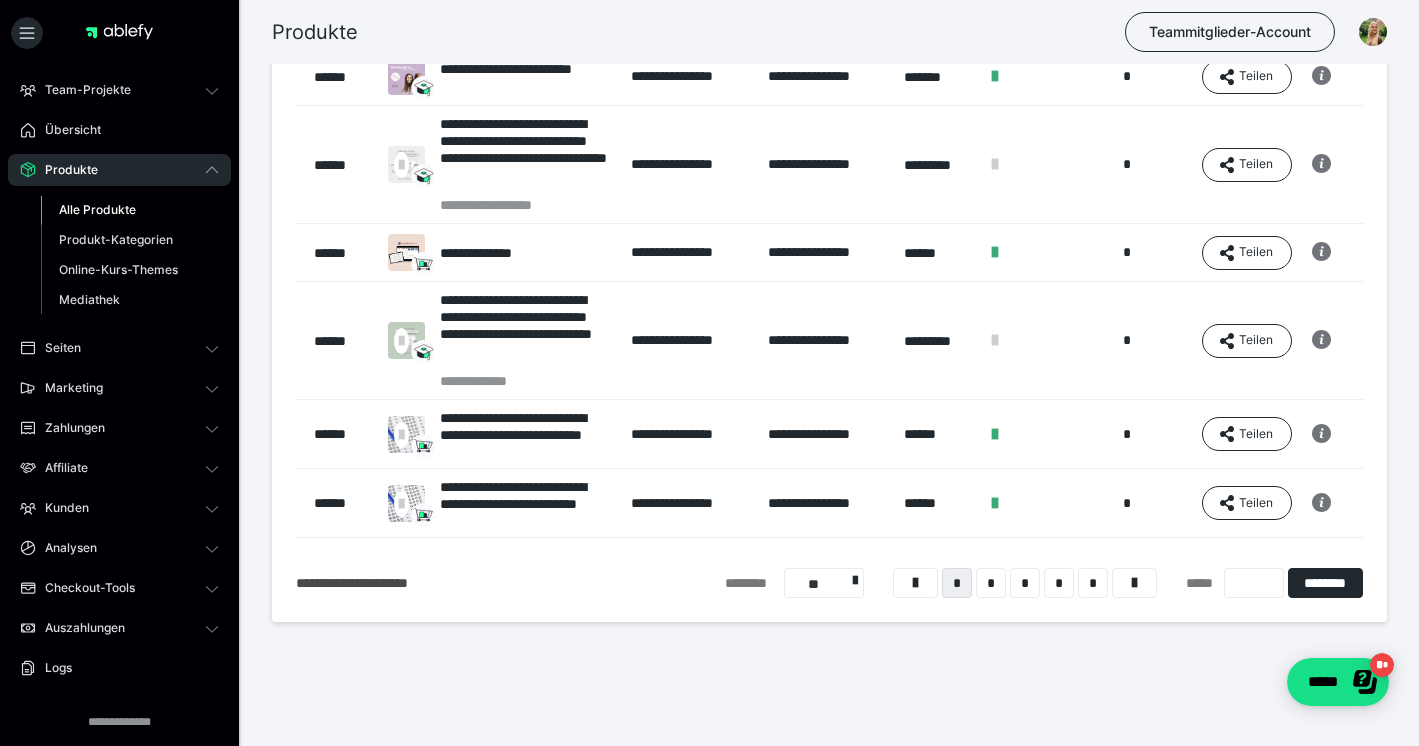 scroll, scrollTop: 524, scrollLeft: 0, axis: vertical 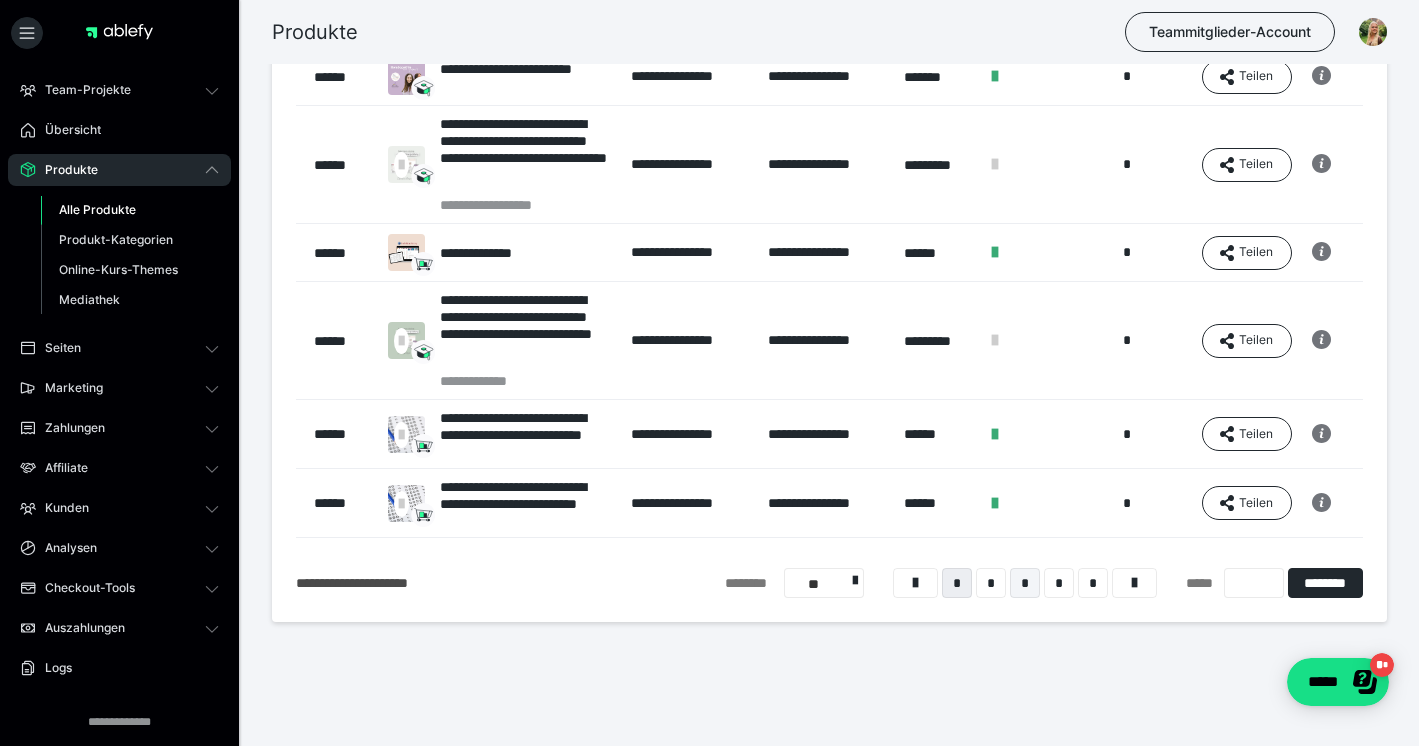 click on "*" at bounding box center [1025, 583] 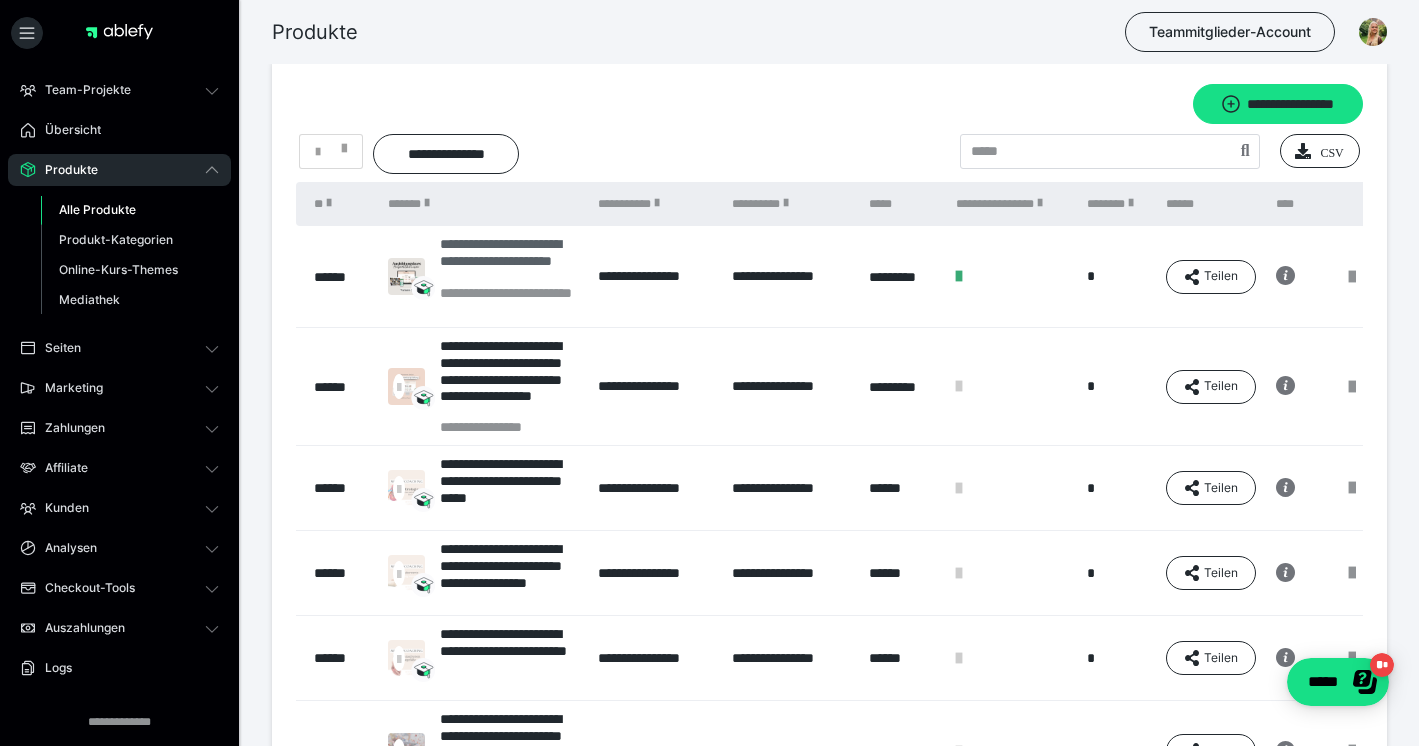 click on "**********" at bounding box center (509, 260) 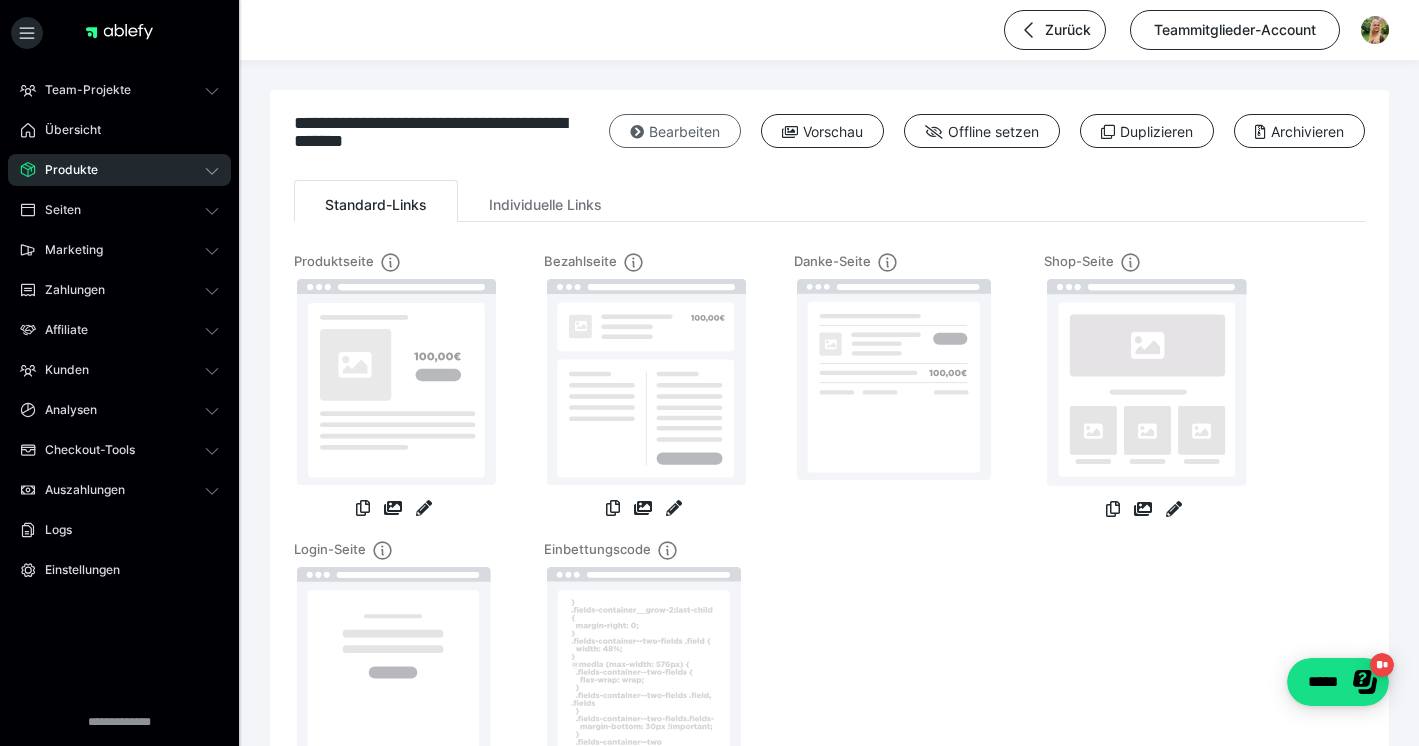 click on "Bearbeiten" at bounding box center [675, 131] 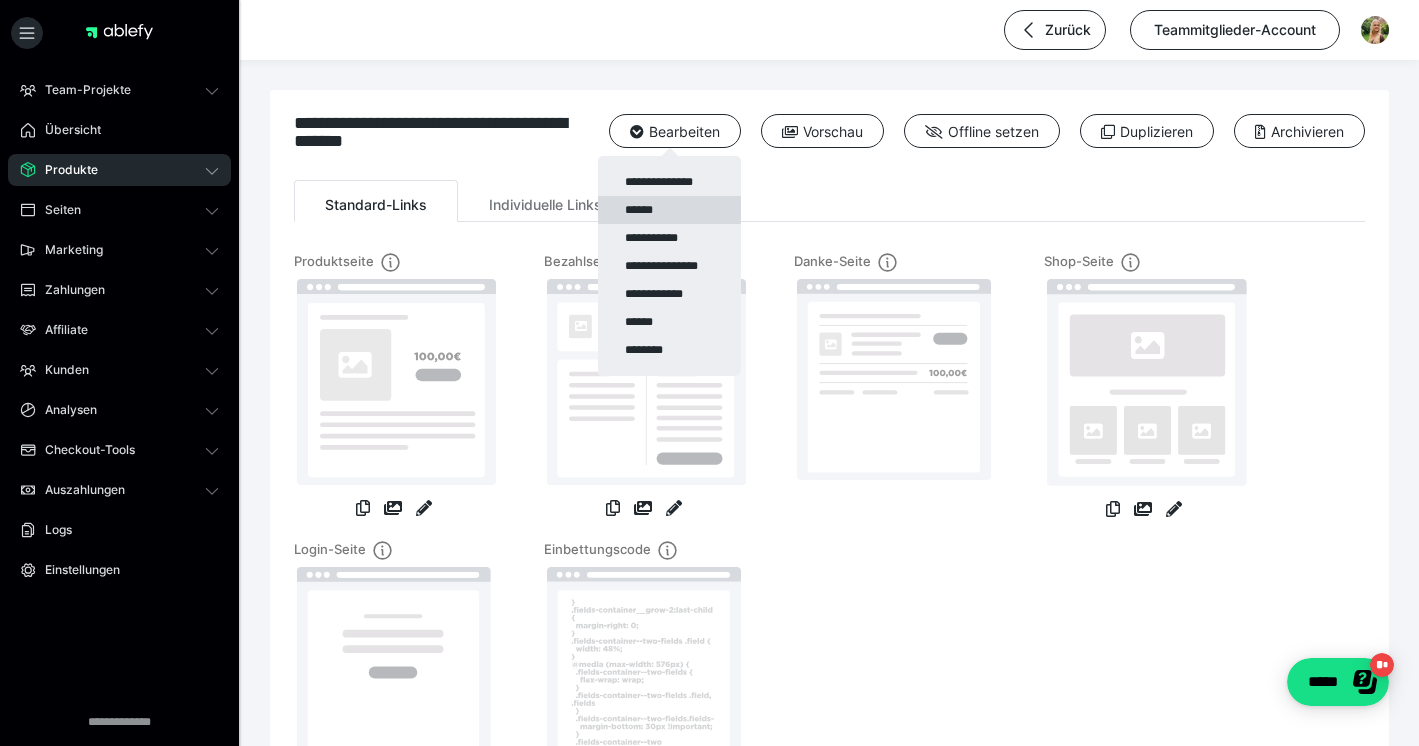 click on "******" at bounding box center (669, 210) 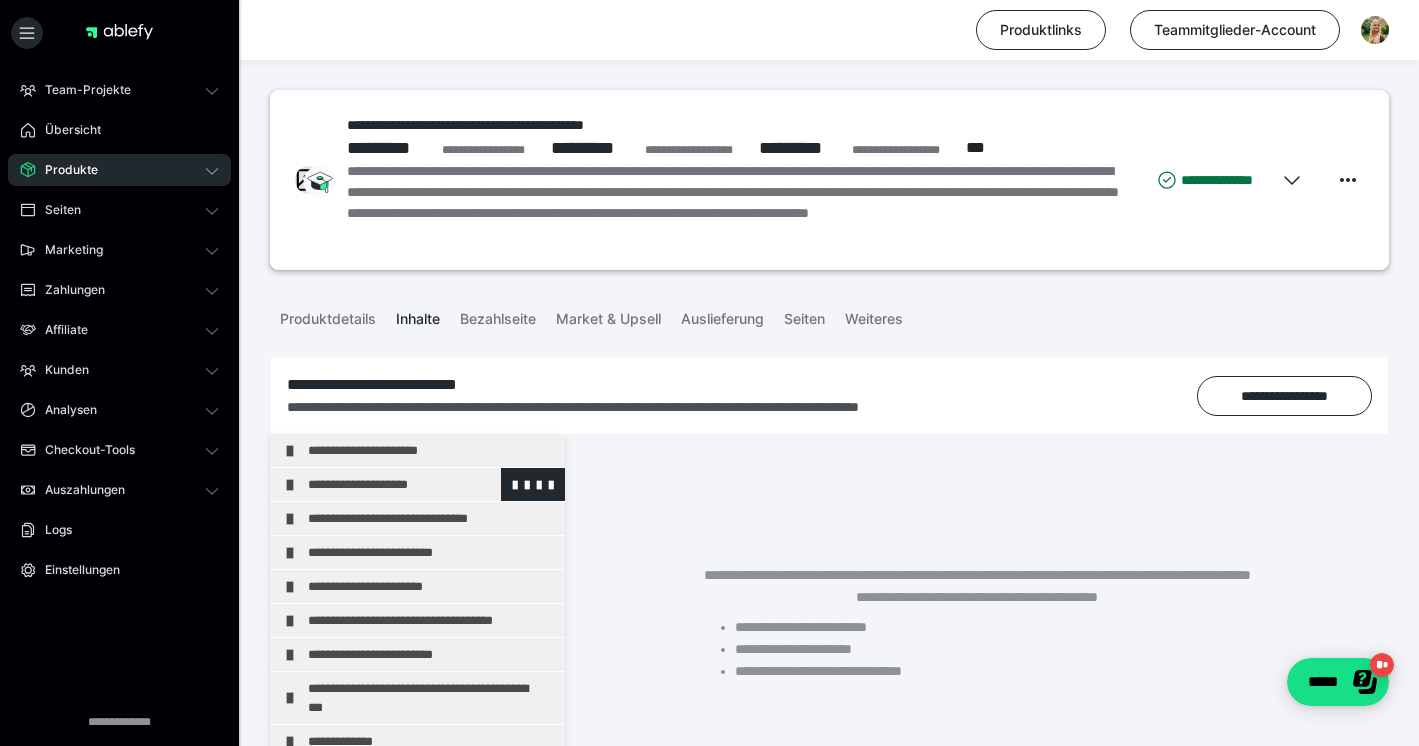 click on "**********" at bounding box center [431, 484] 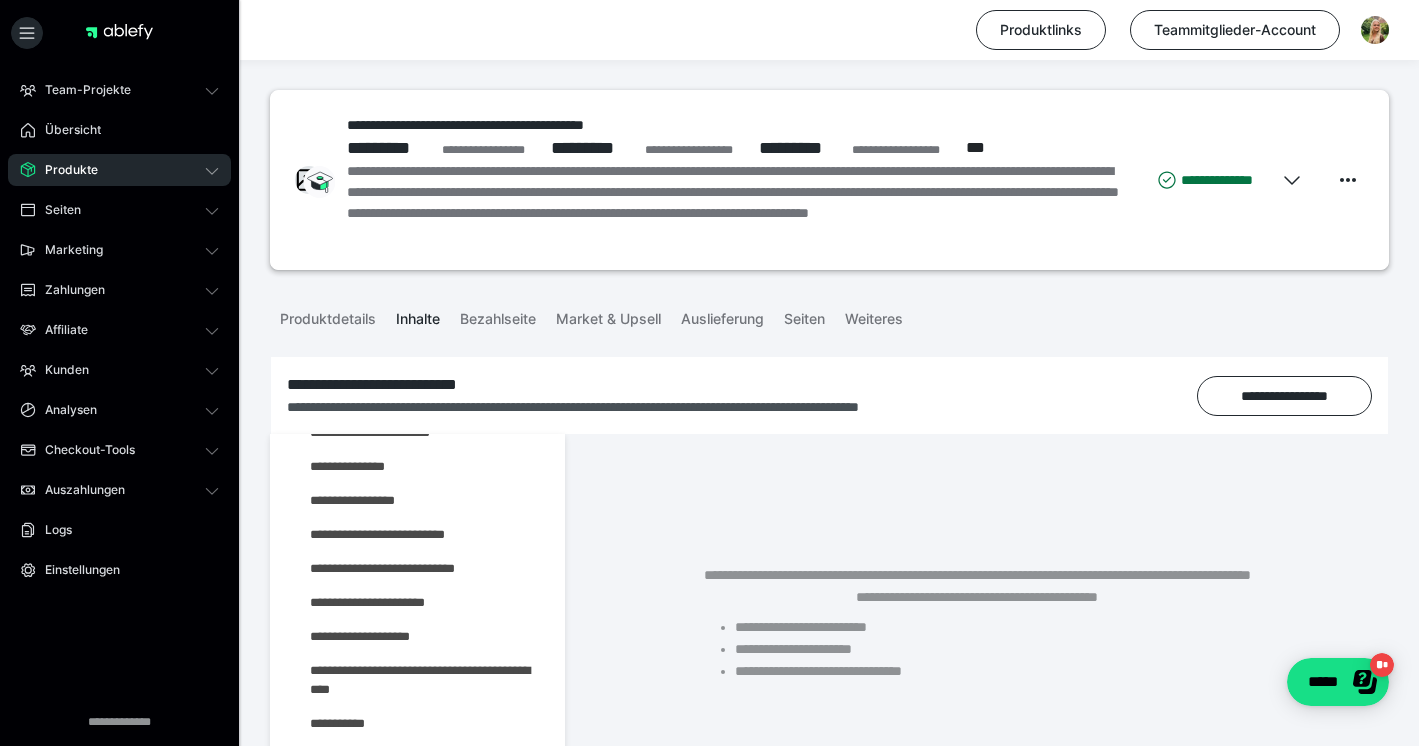 scroll, scrollTop: 119, scrollLeft: 0, axis: vertical 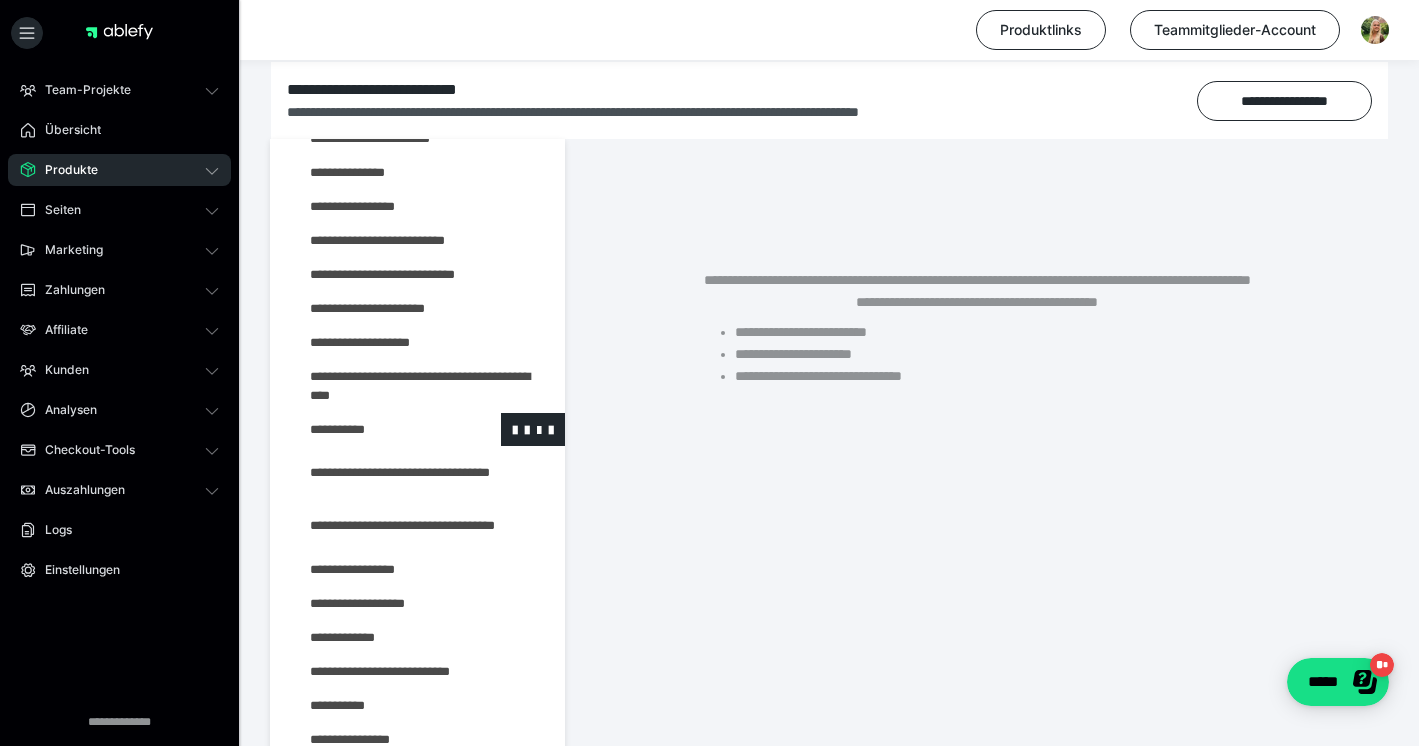 click at bounding box center [375, 429] 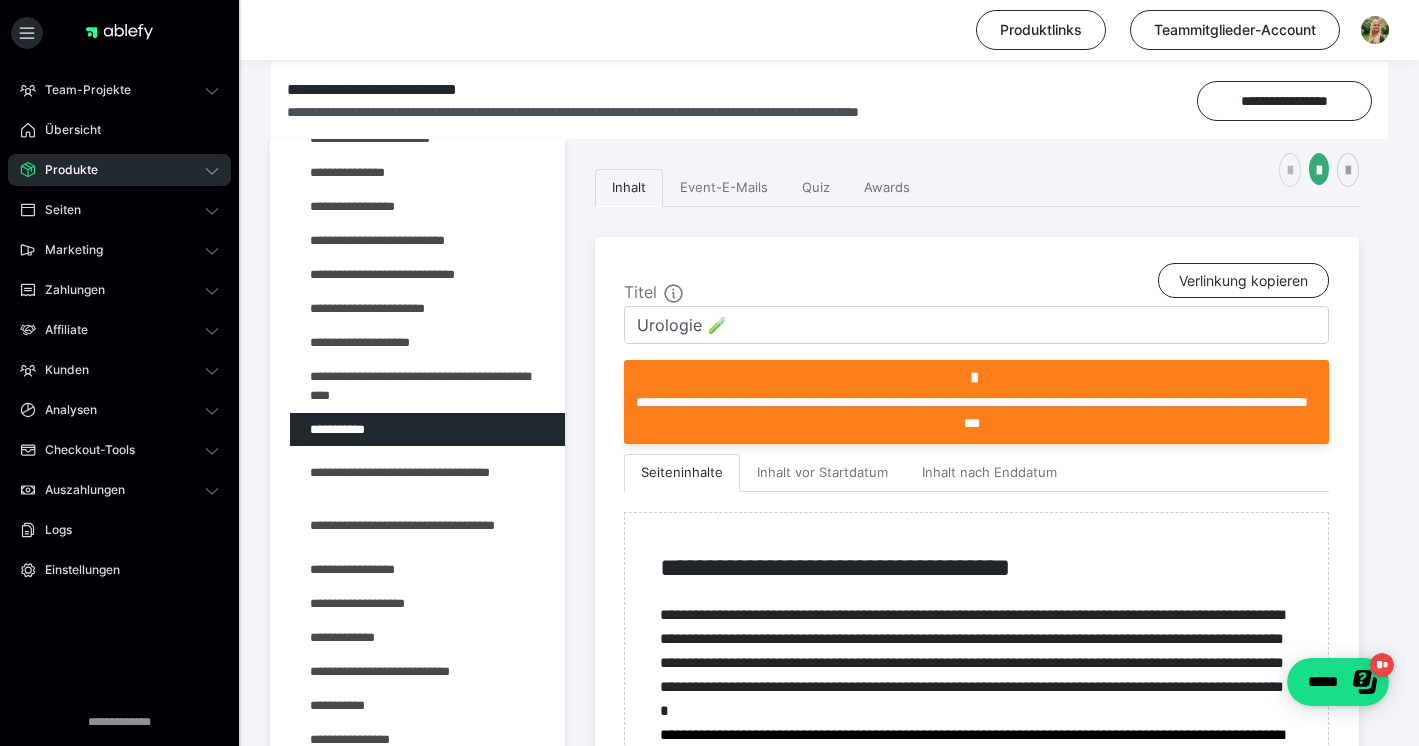 click at bounding box center [1290, 171] 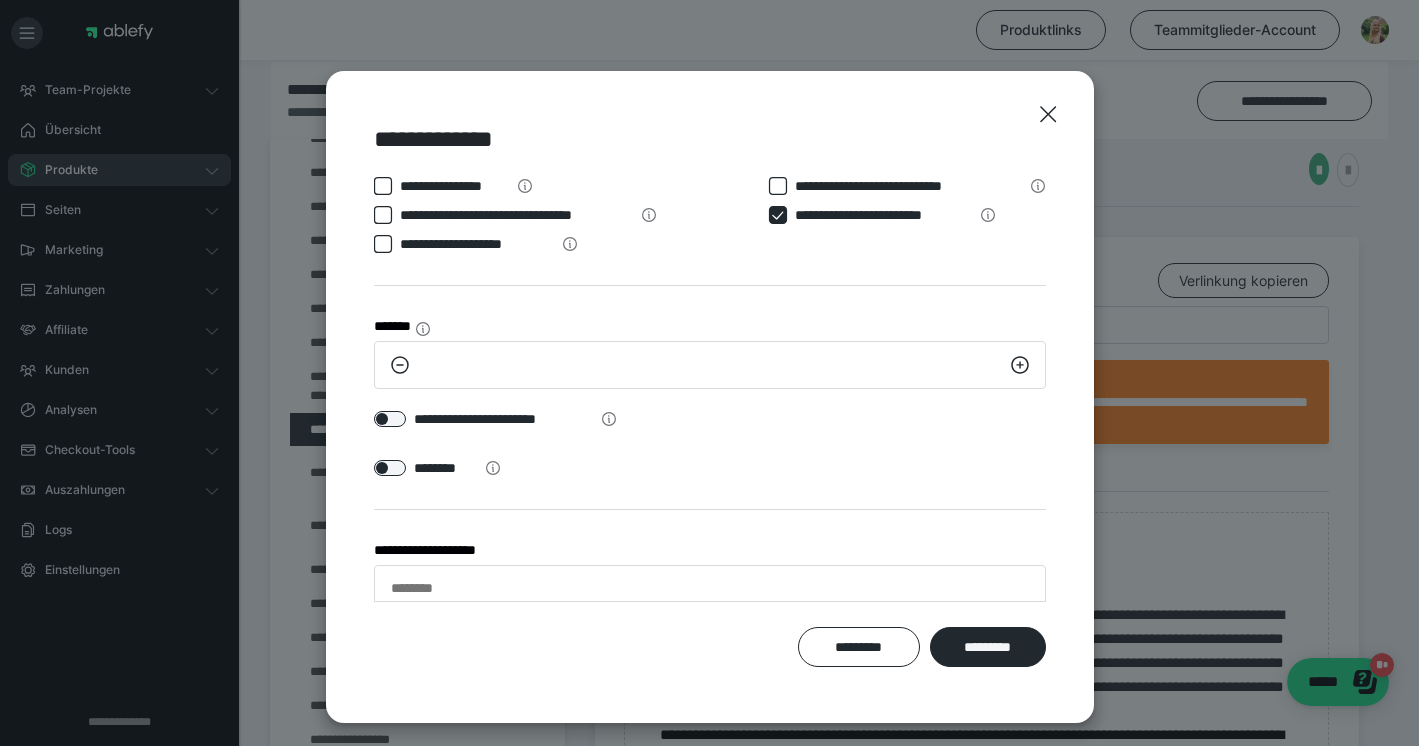 scroll, scrollTop: 0, scrollLeft: 0, axis: both 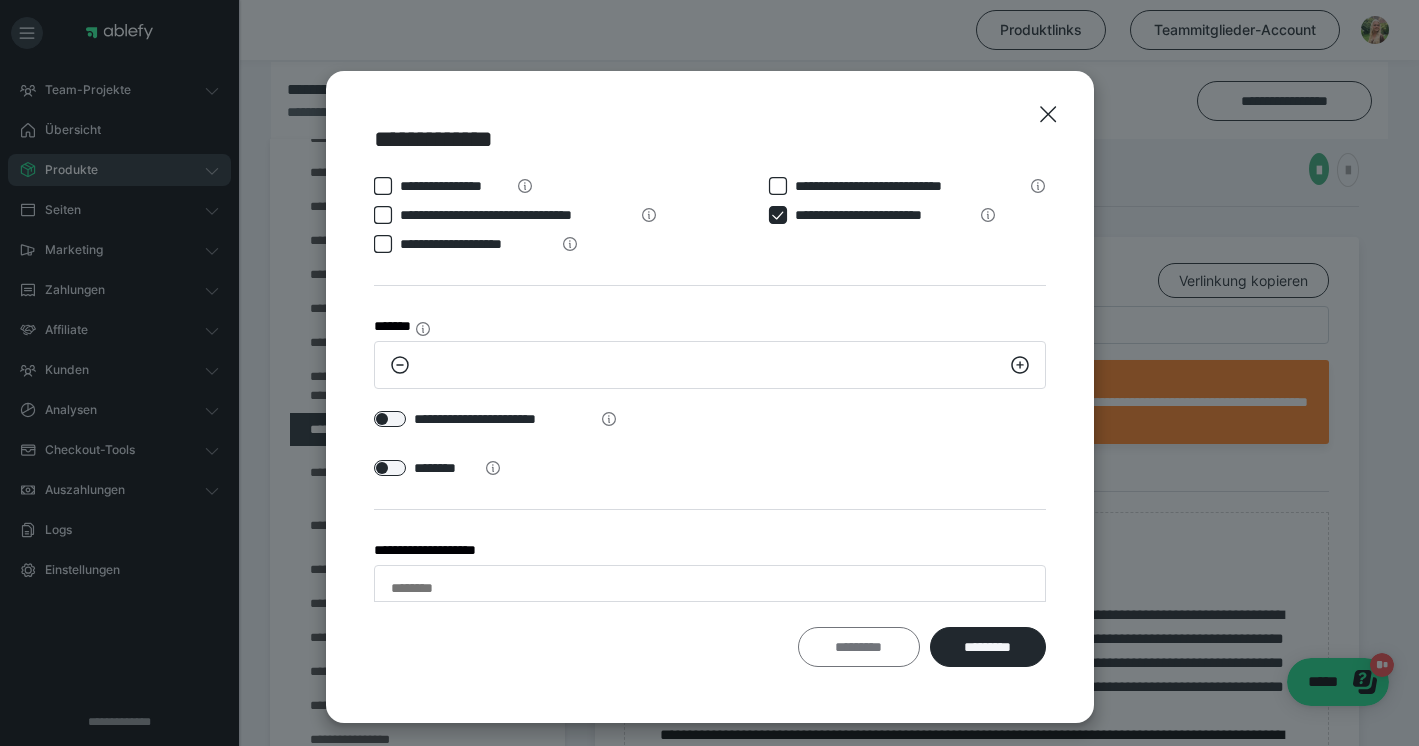 click on "*********" at bounding box center [859, 647] 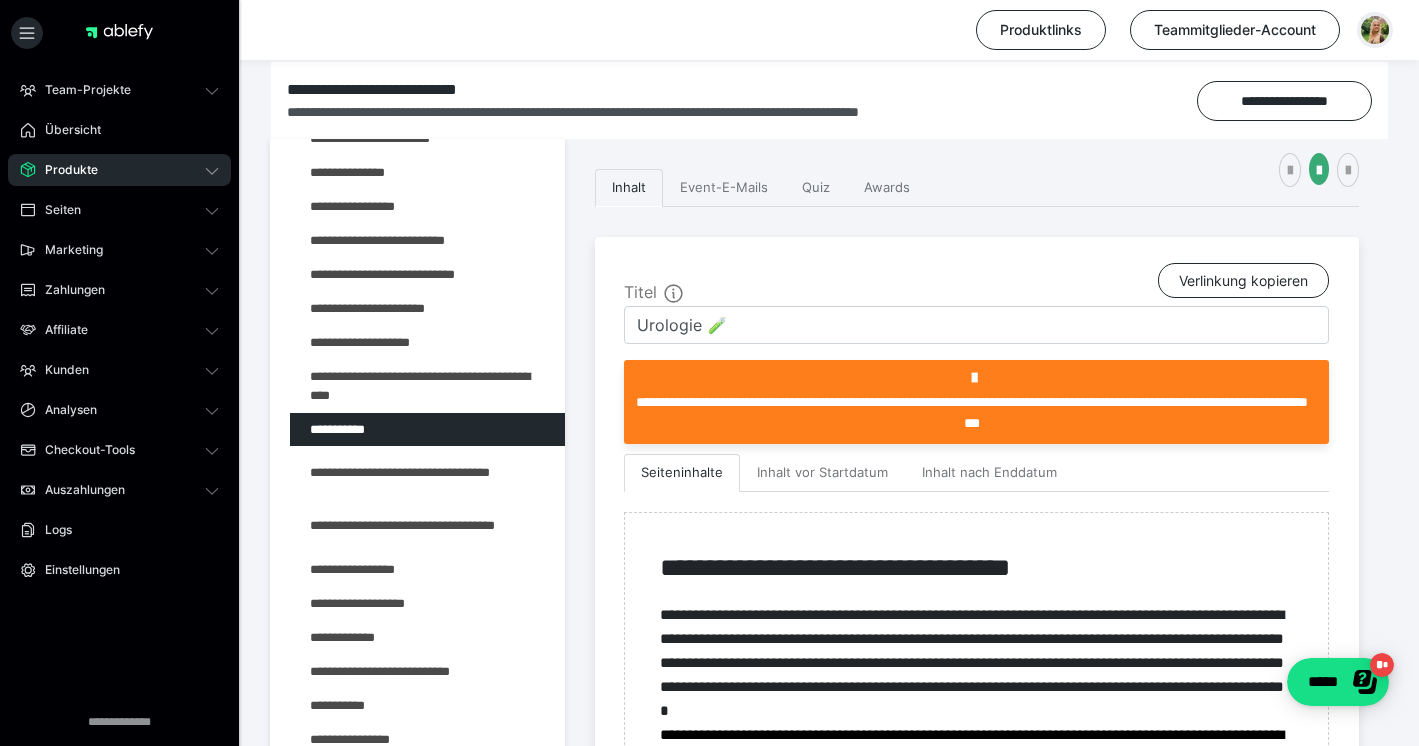 click at bounding box center (1375, 30) 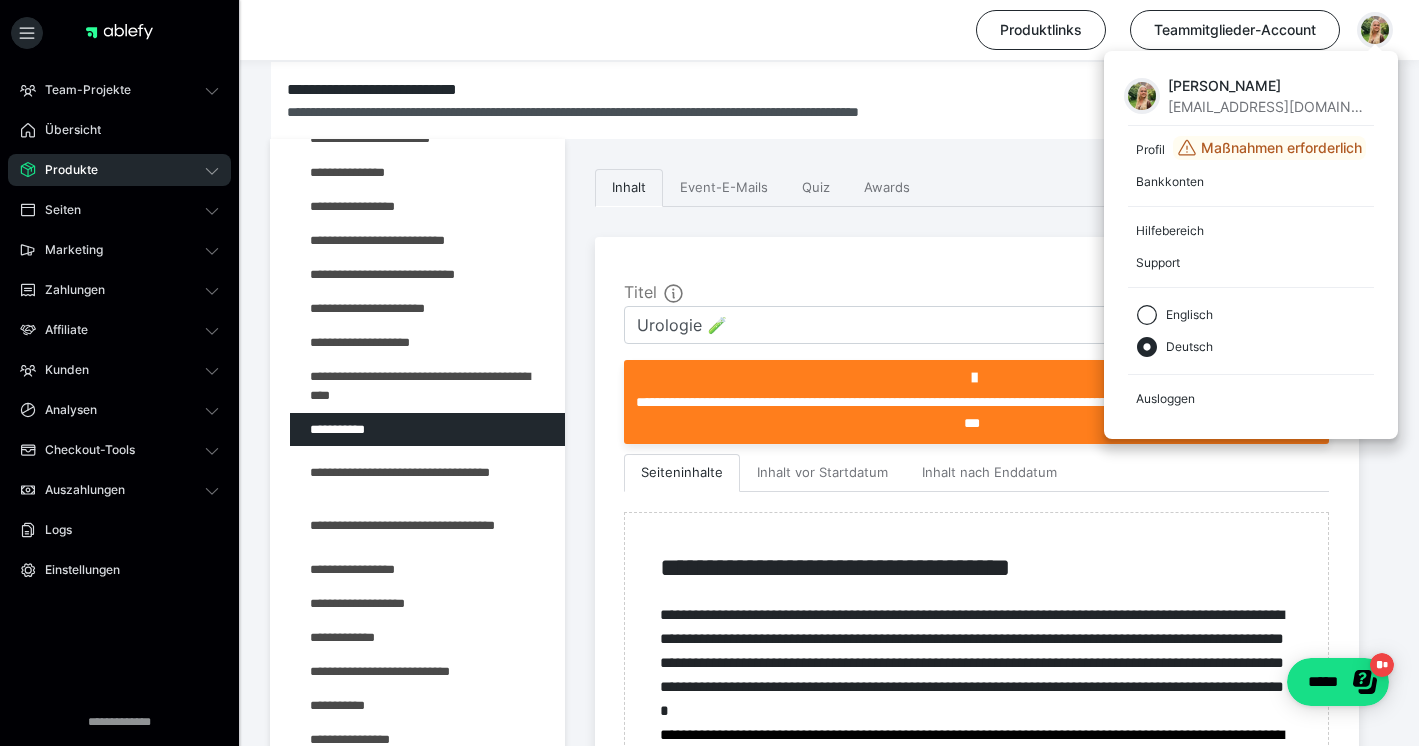 click at bounding box center (1142, 96) 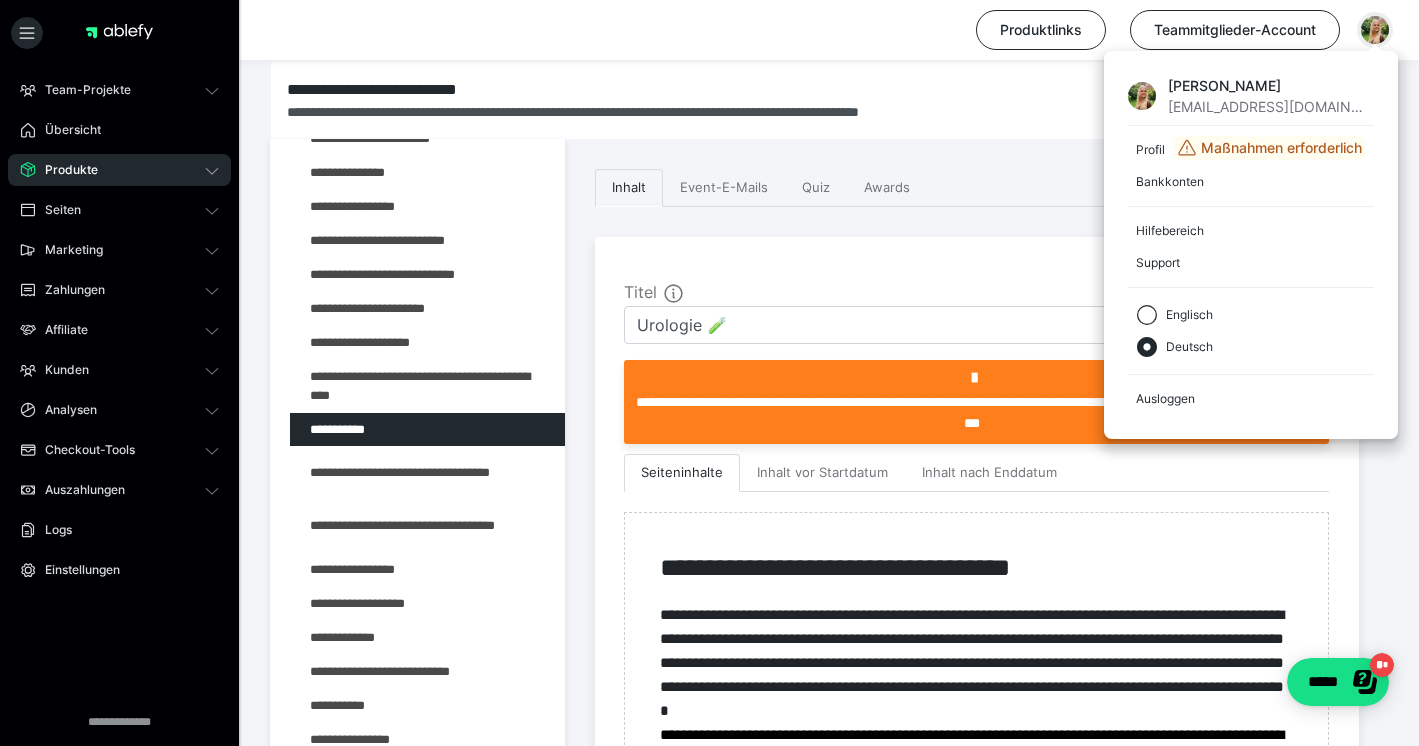 click on "Jenni Kohnert jennikohnert@web.de" at bounding box center (1251, 96) 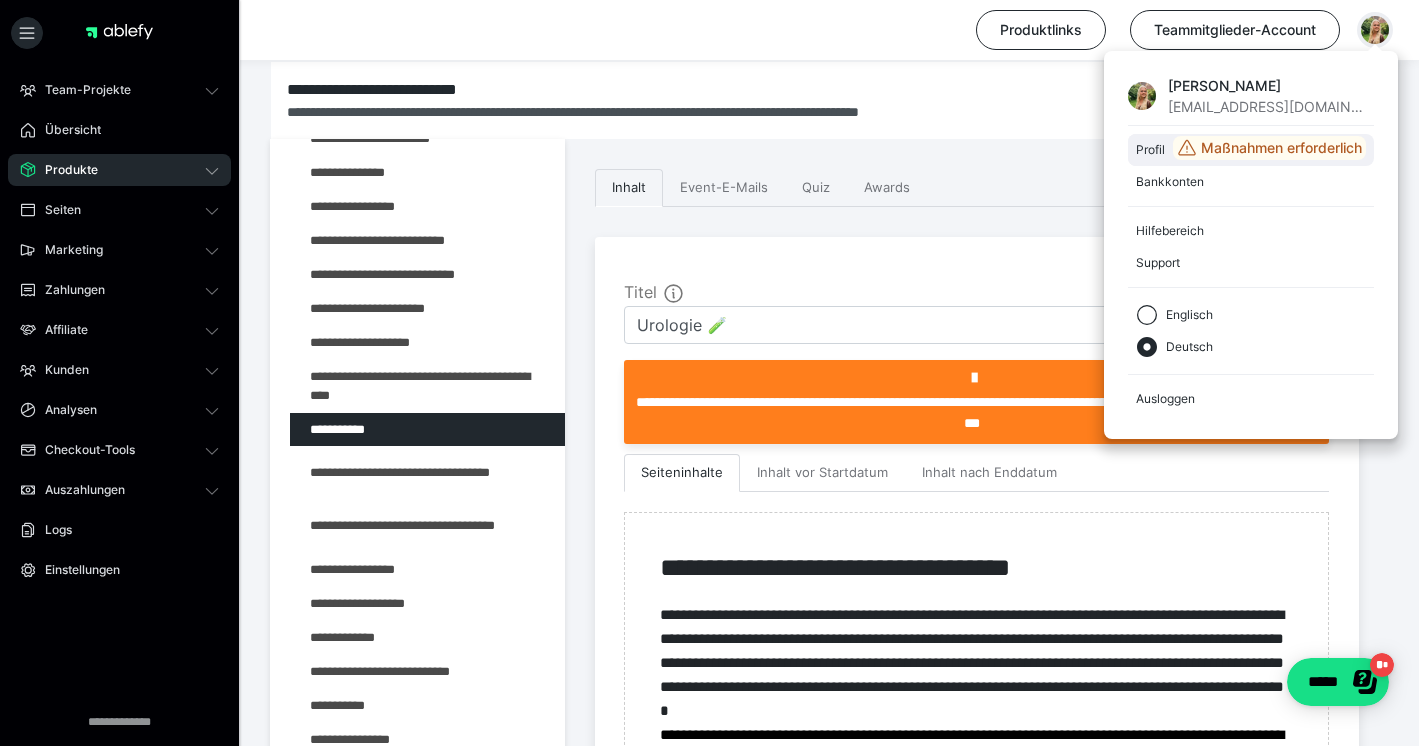 click on "Profil" at bounding box center [1150, 150] 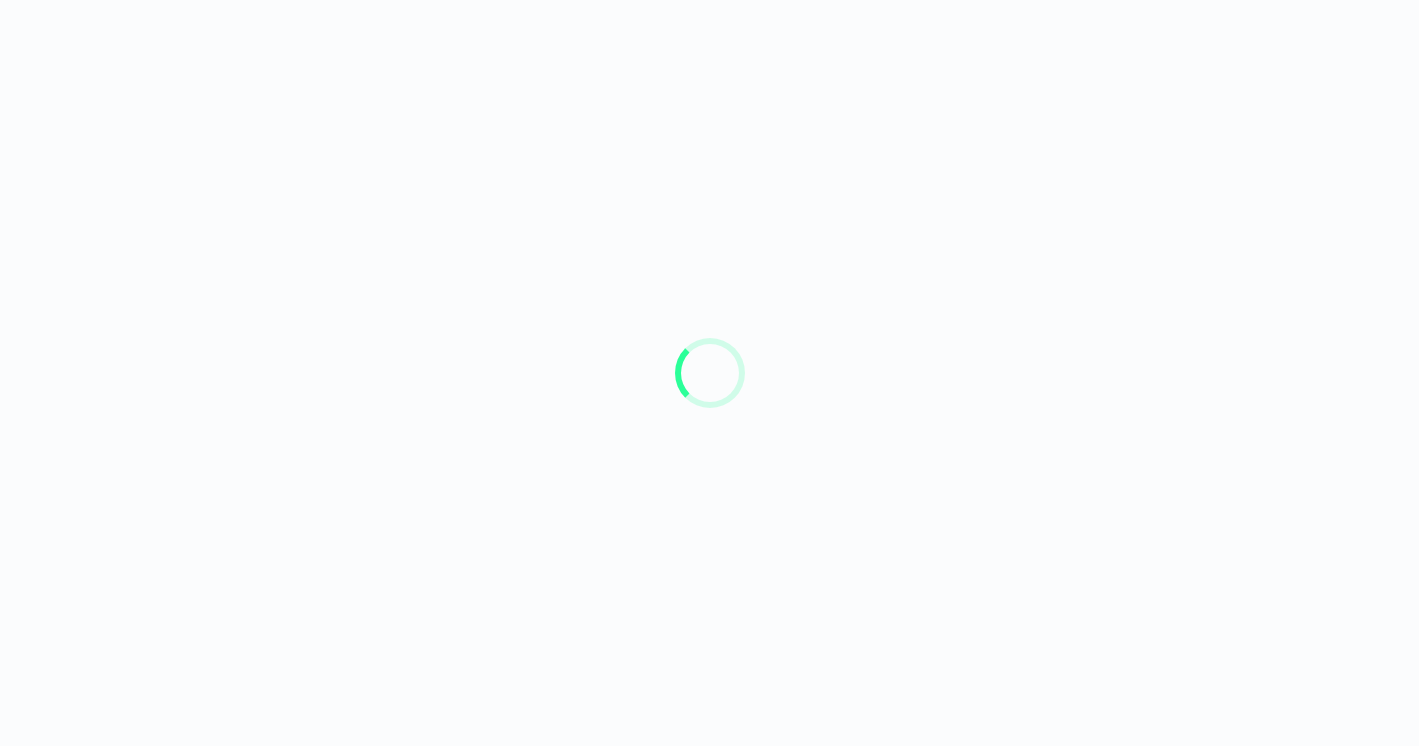 scroll, scrollTop: 0, scrollLeft: 0, axis: both 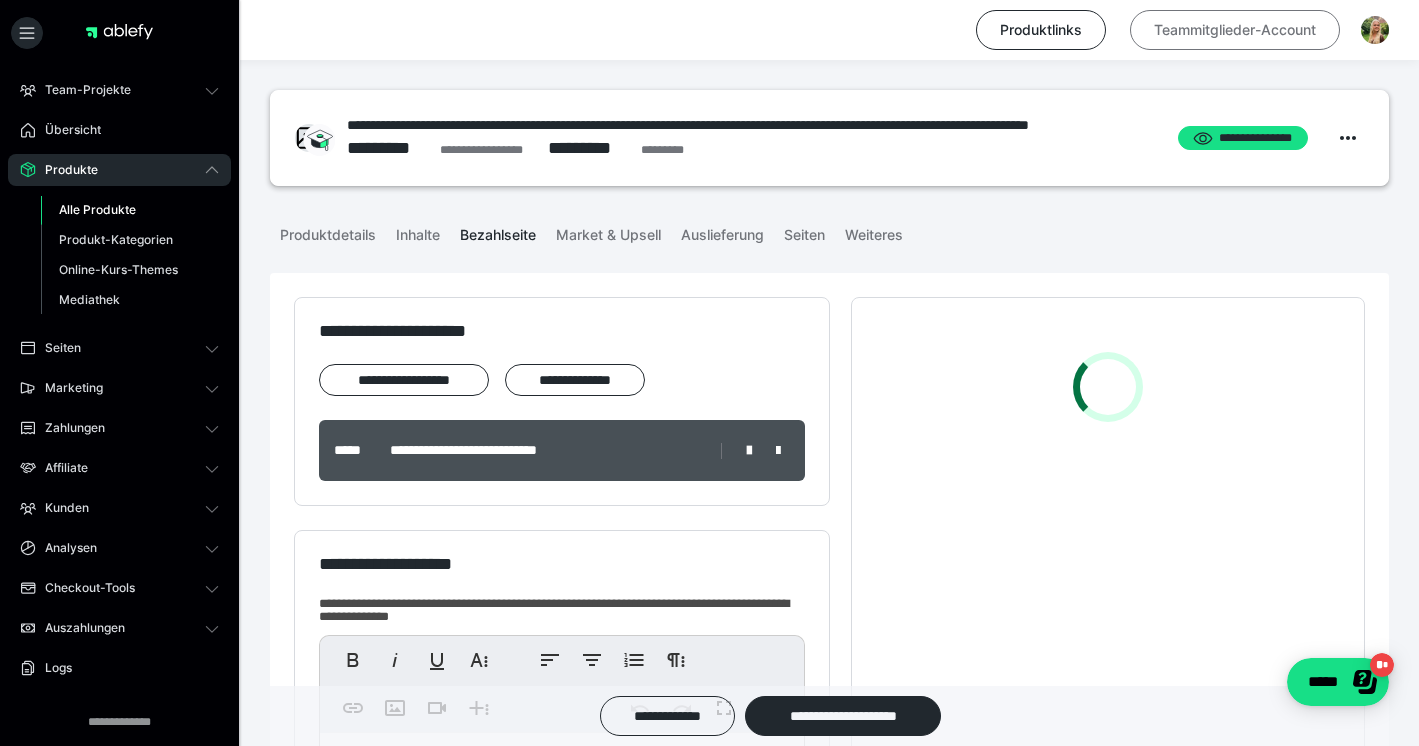 click on "Teammitglieder-Account" at bounding box center (1235, 30) 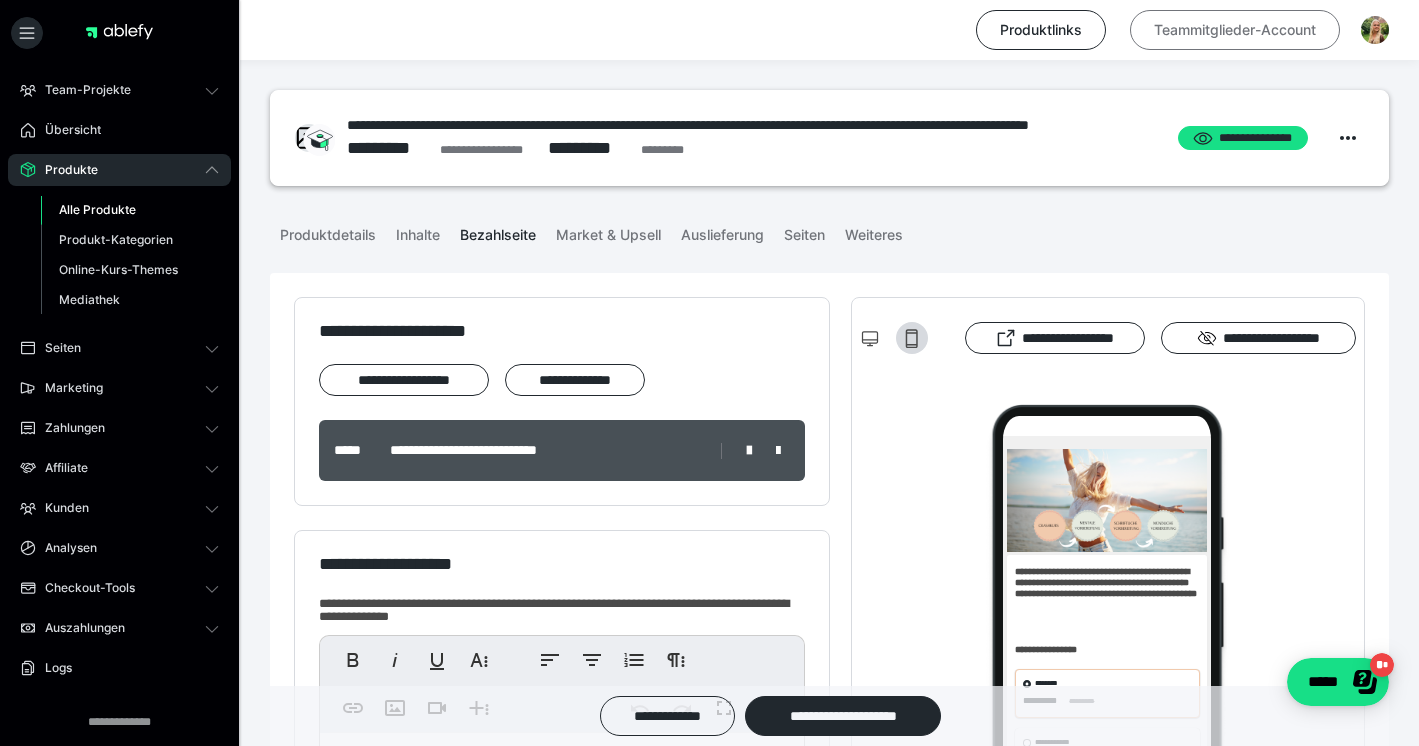 scroll, scrollTop: 0, scrollLeft: 0, axis: both 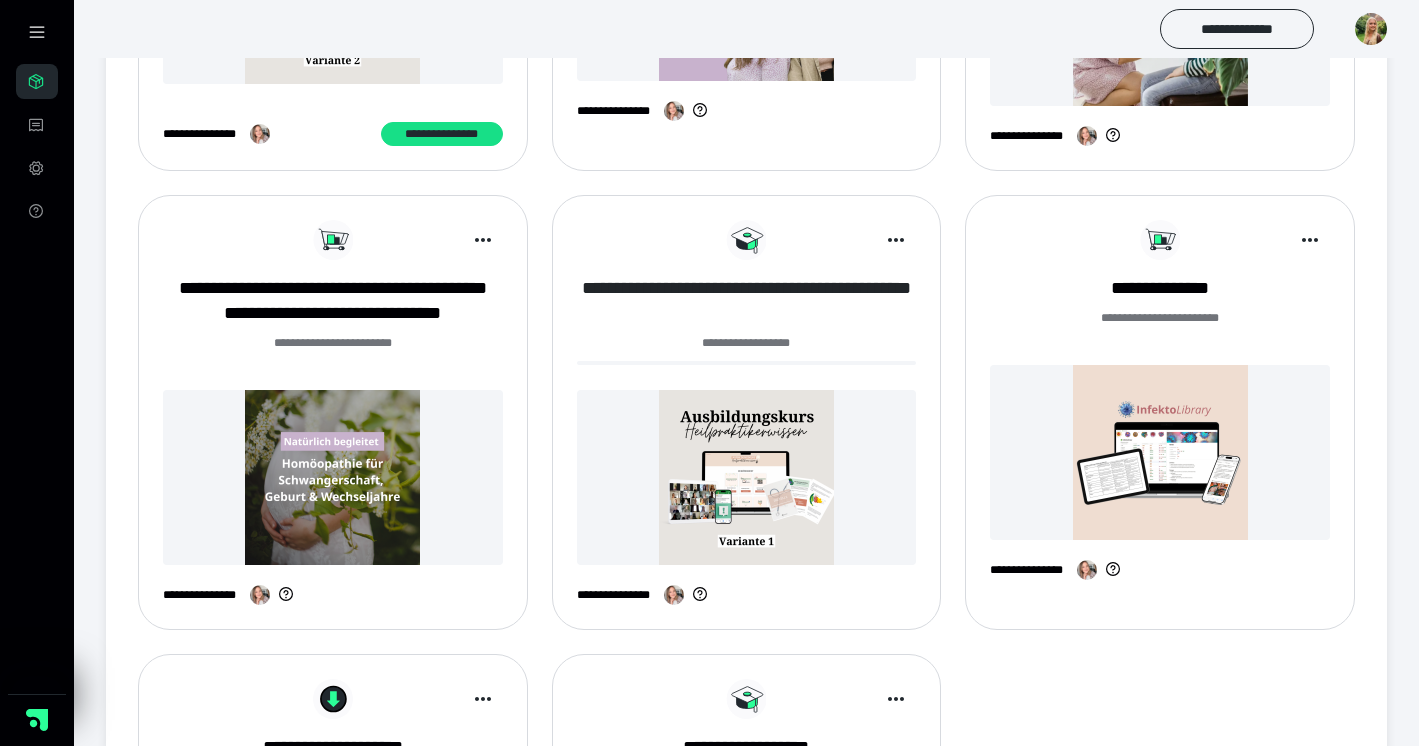 click on "**********" at bounding box center (747, 301) 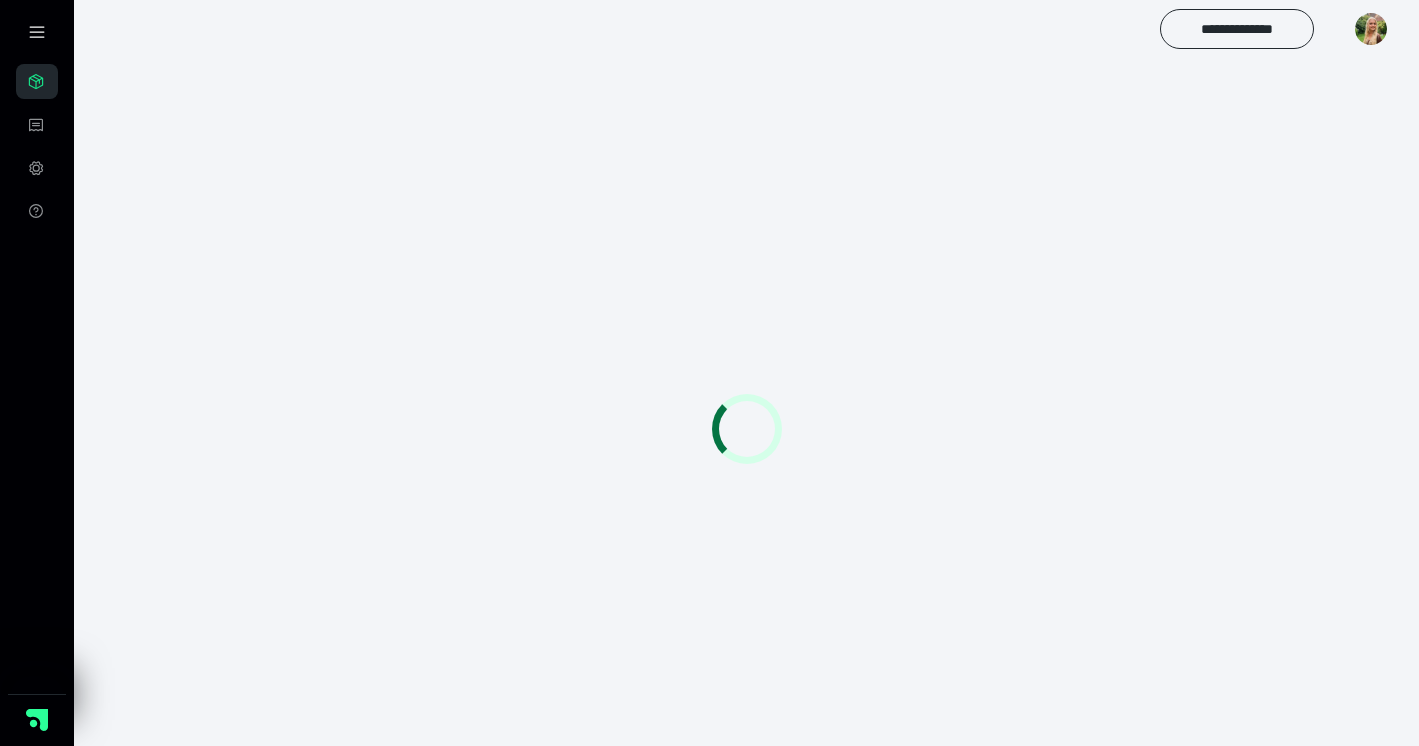 scroll, scrollTop: 0, scrollLeft: 0, axis: both 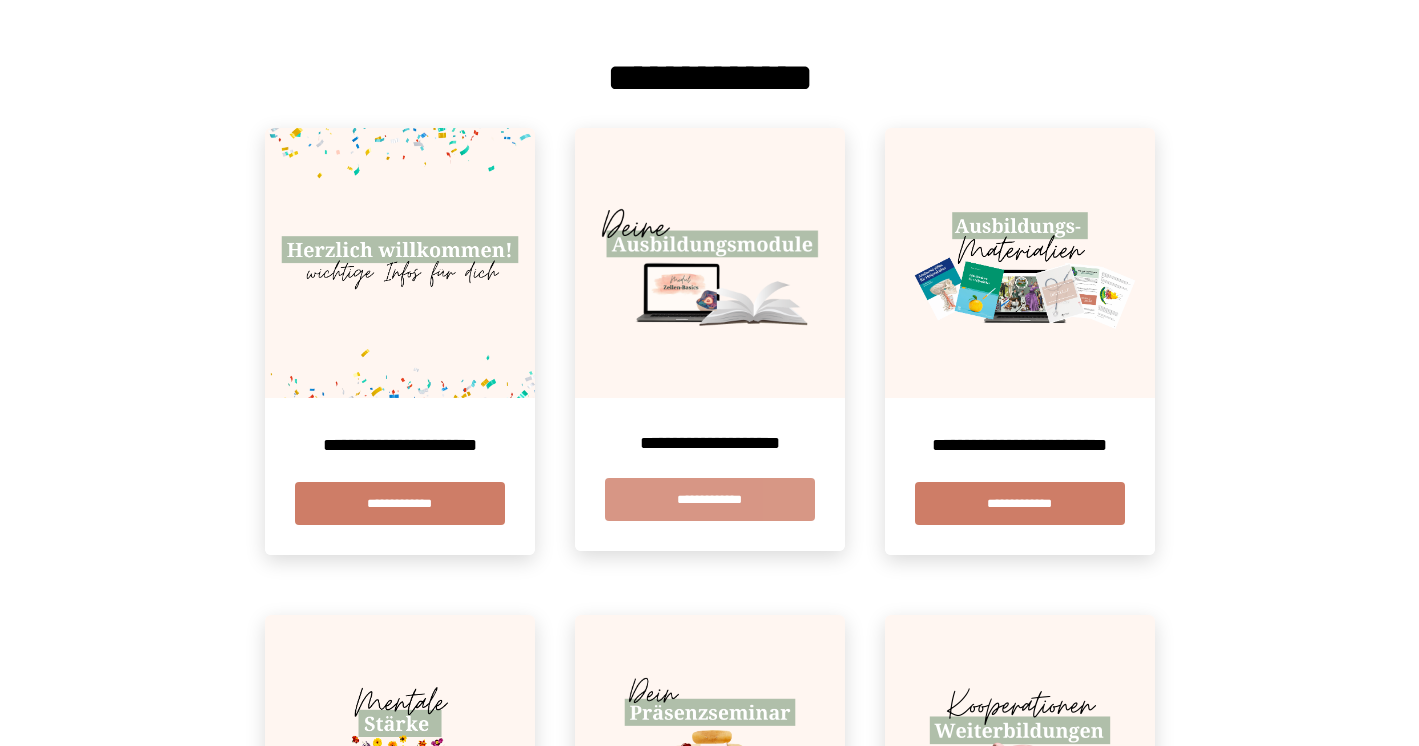 click on "**********" at bounding box center [710, 499] 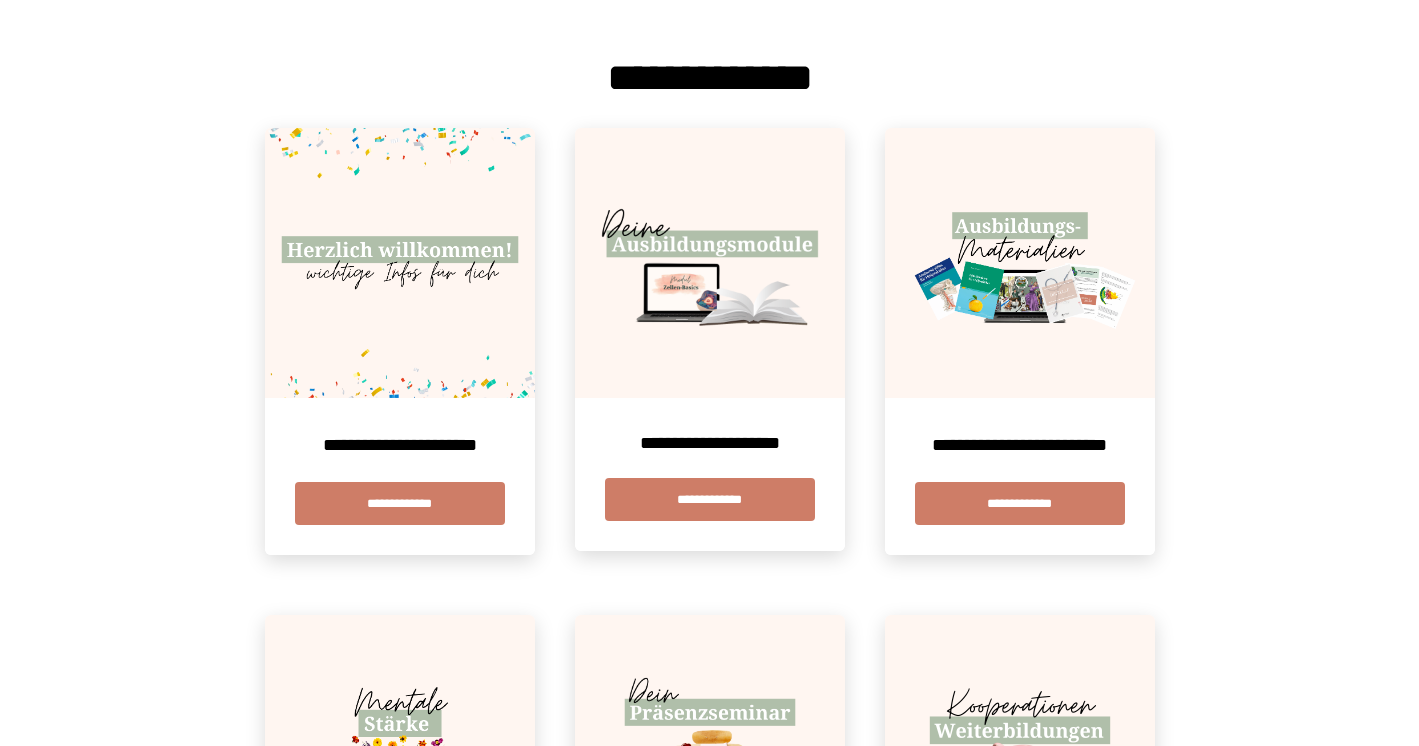 scroll, scrollTop: 0, scrollLeft: 0, axis: both 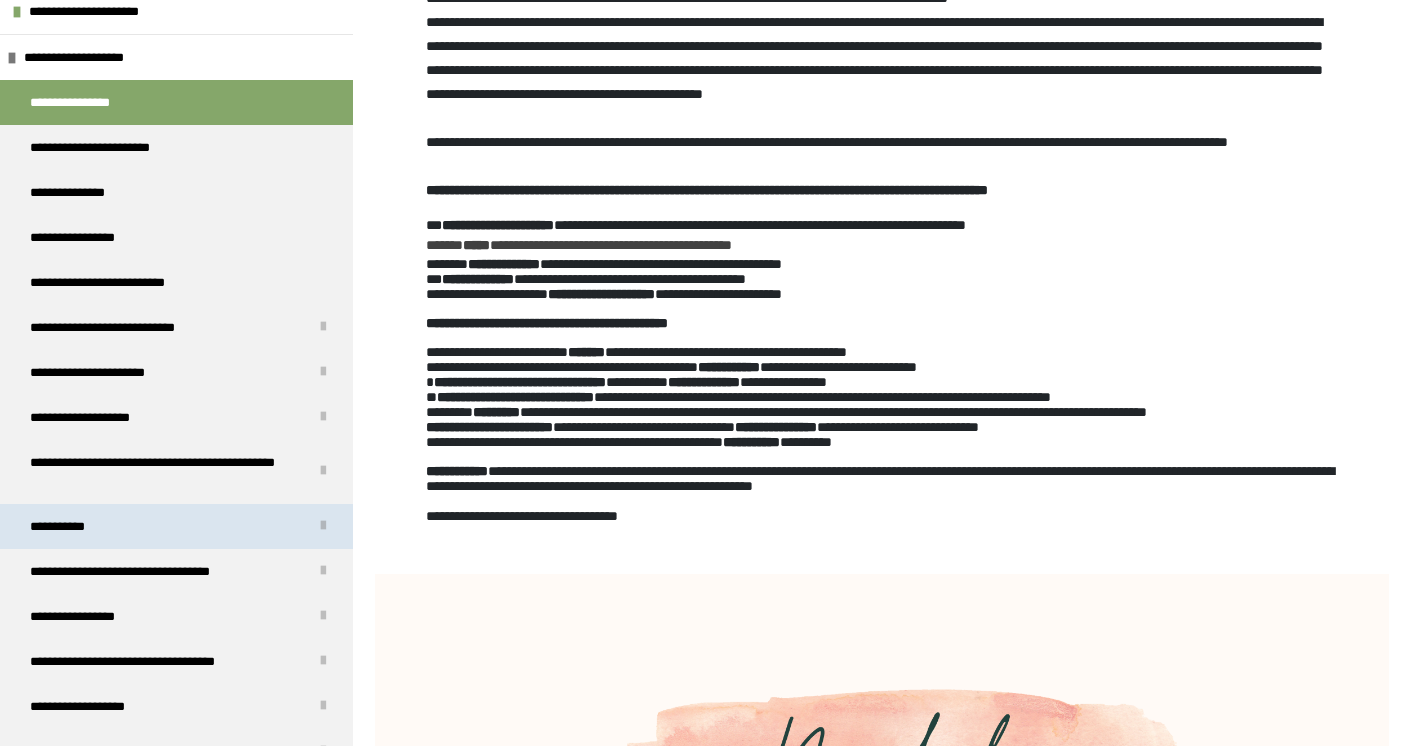 click on "**********" at bounding box center (176, 526) 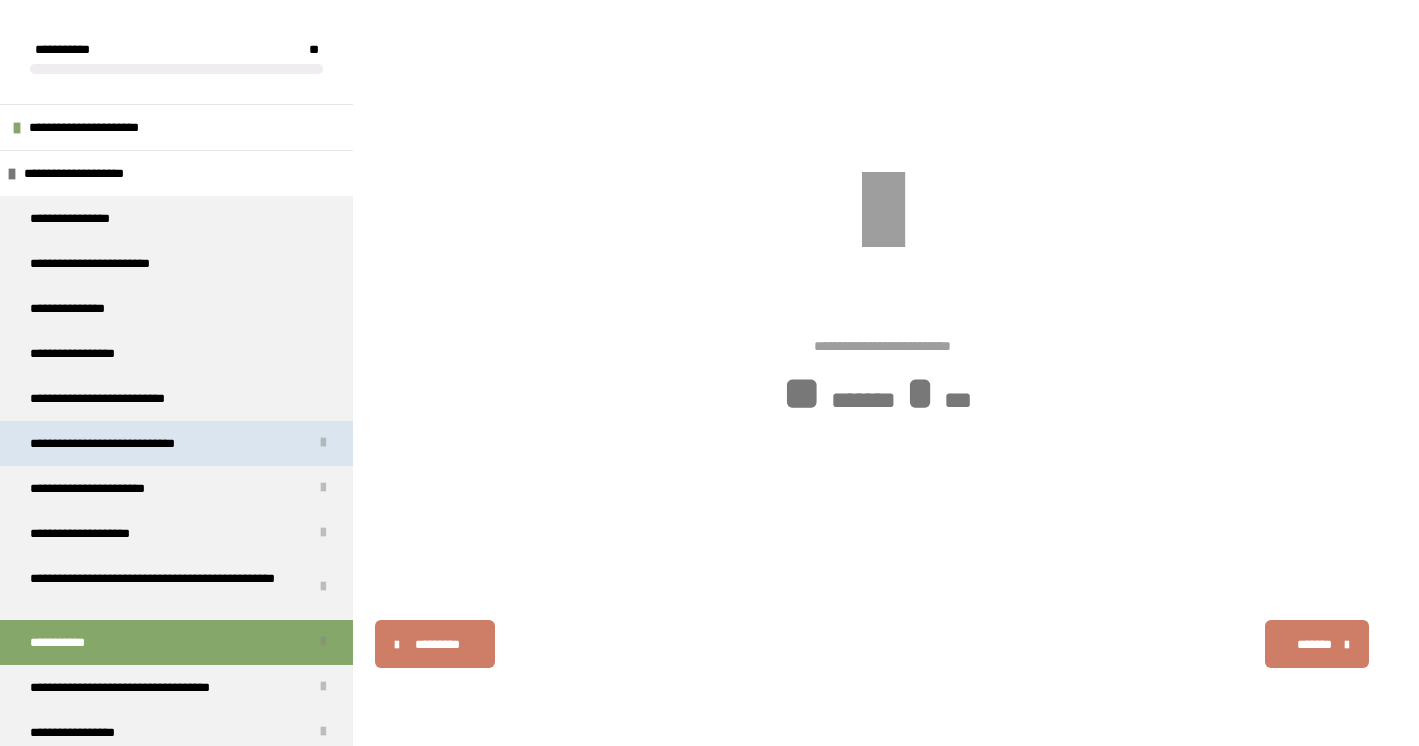 scroll, scrollTop: 0, scrollLeft: 0, axis: both 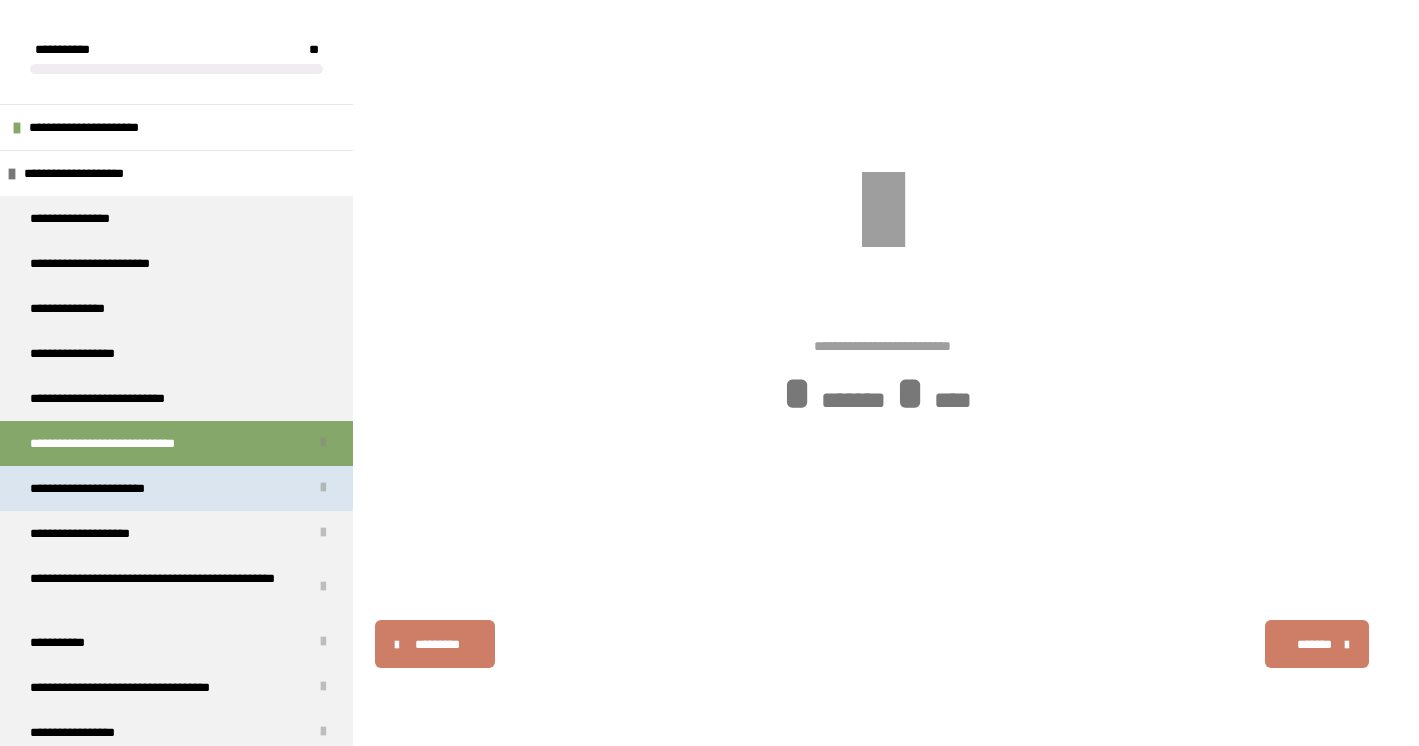 click on "**********" at bounding box center (176, 488) 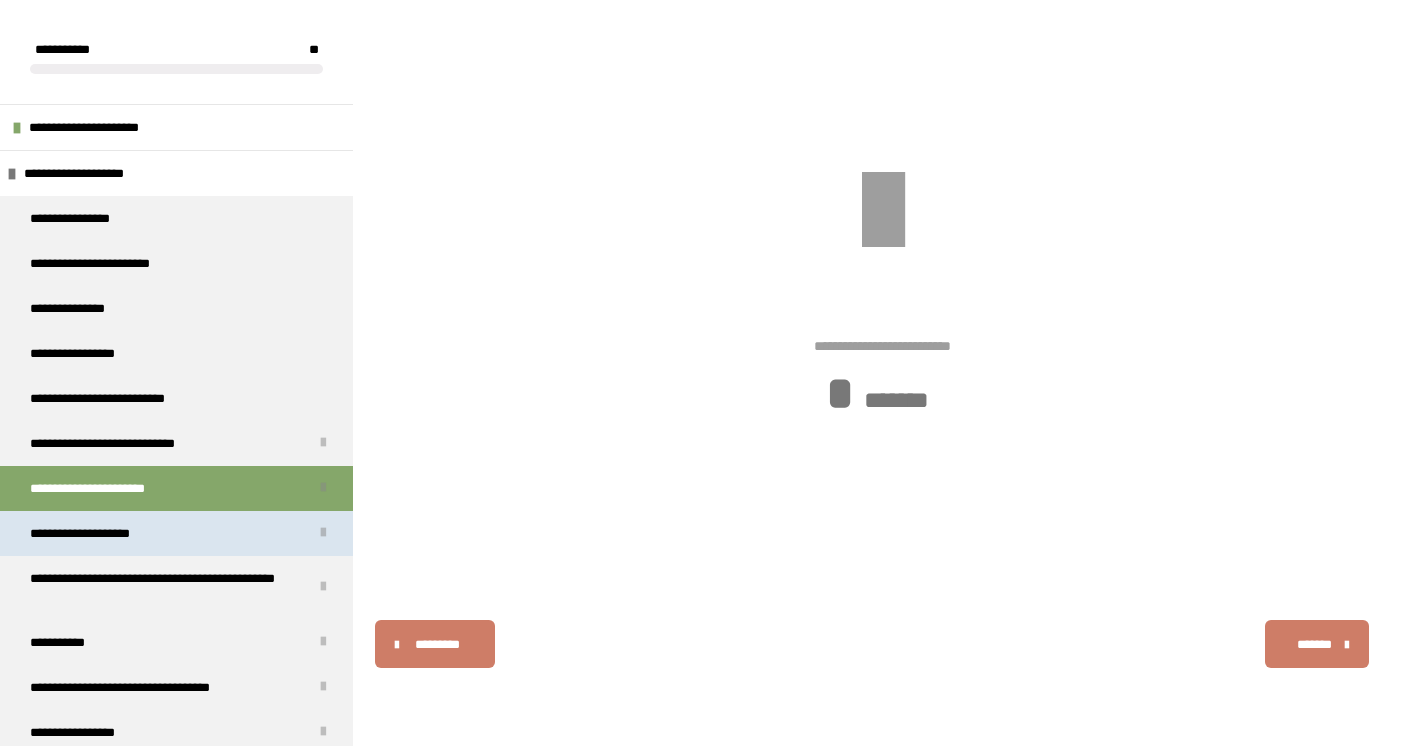click on "**********" at bounding box center [176, 533] 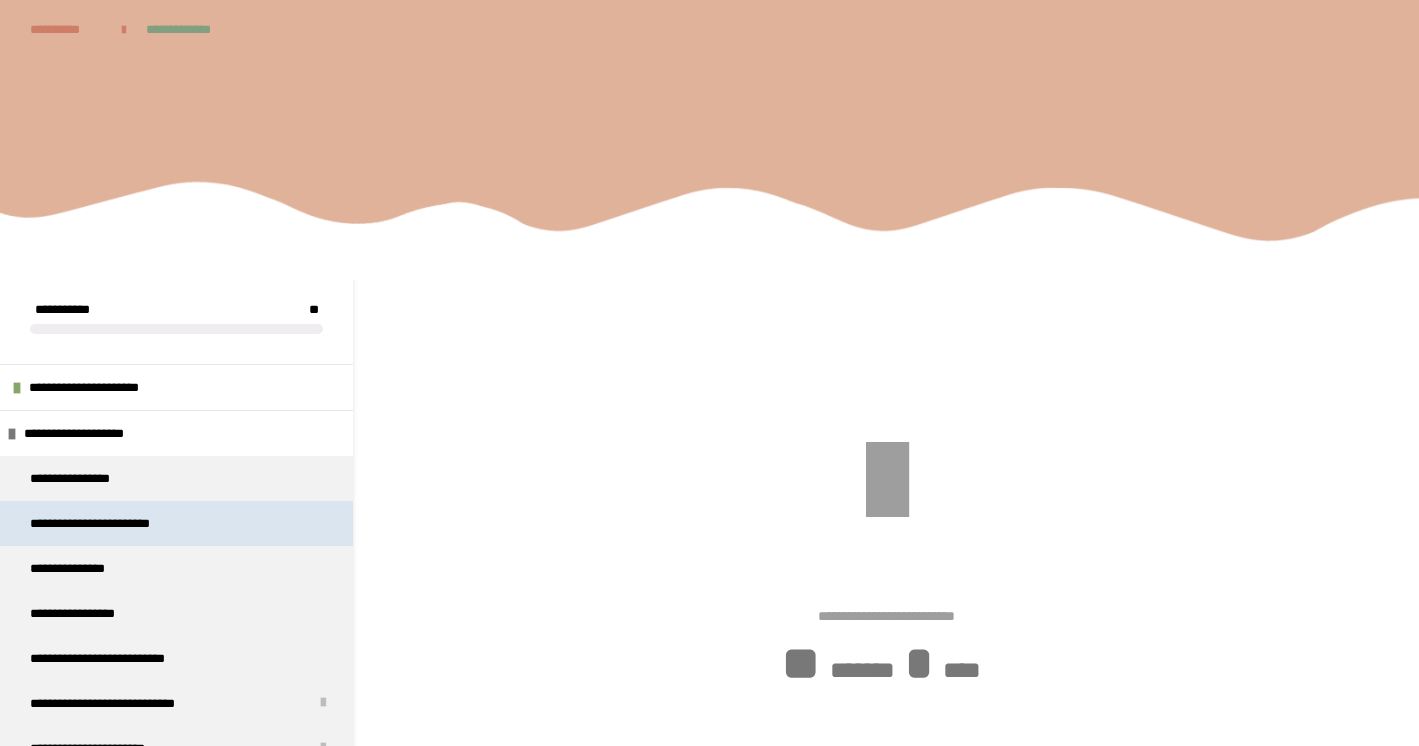 scroll, scrollTop: 0, scrollLeft: 0, axis: both 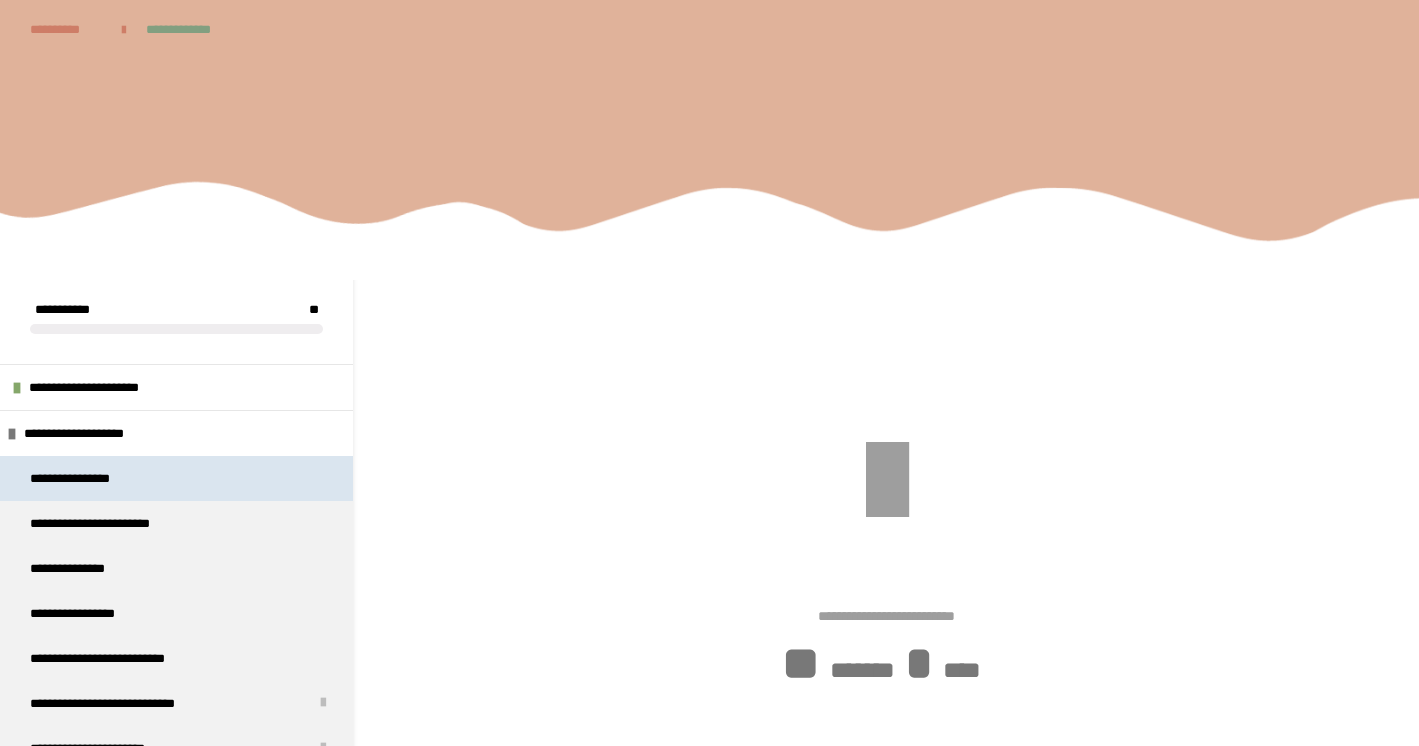click on "**********" at bounding box center (176, 478) 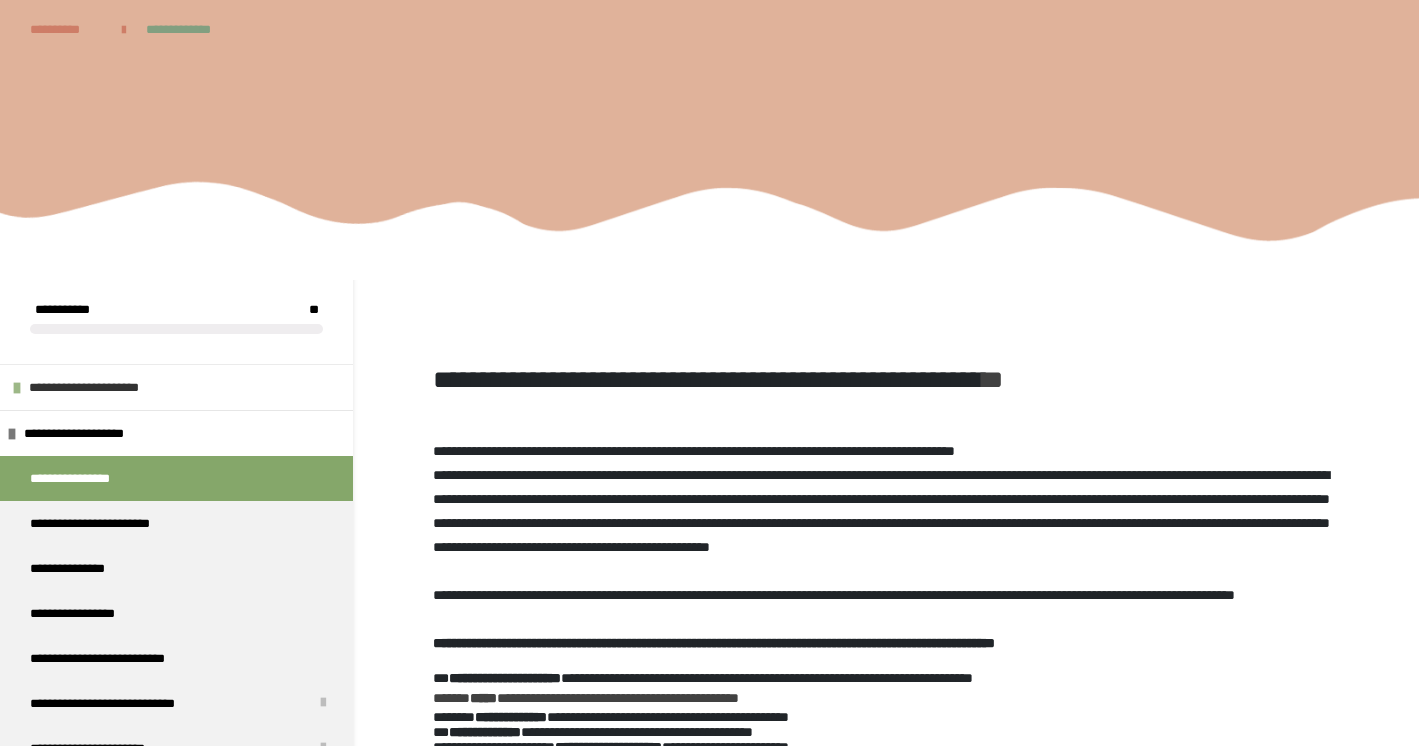 click on "**********" at bounding box center [106, 387] 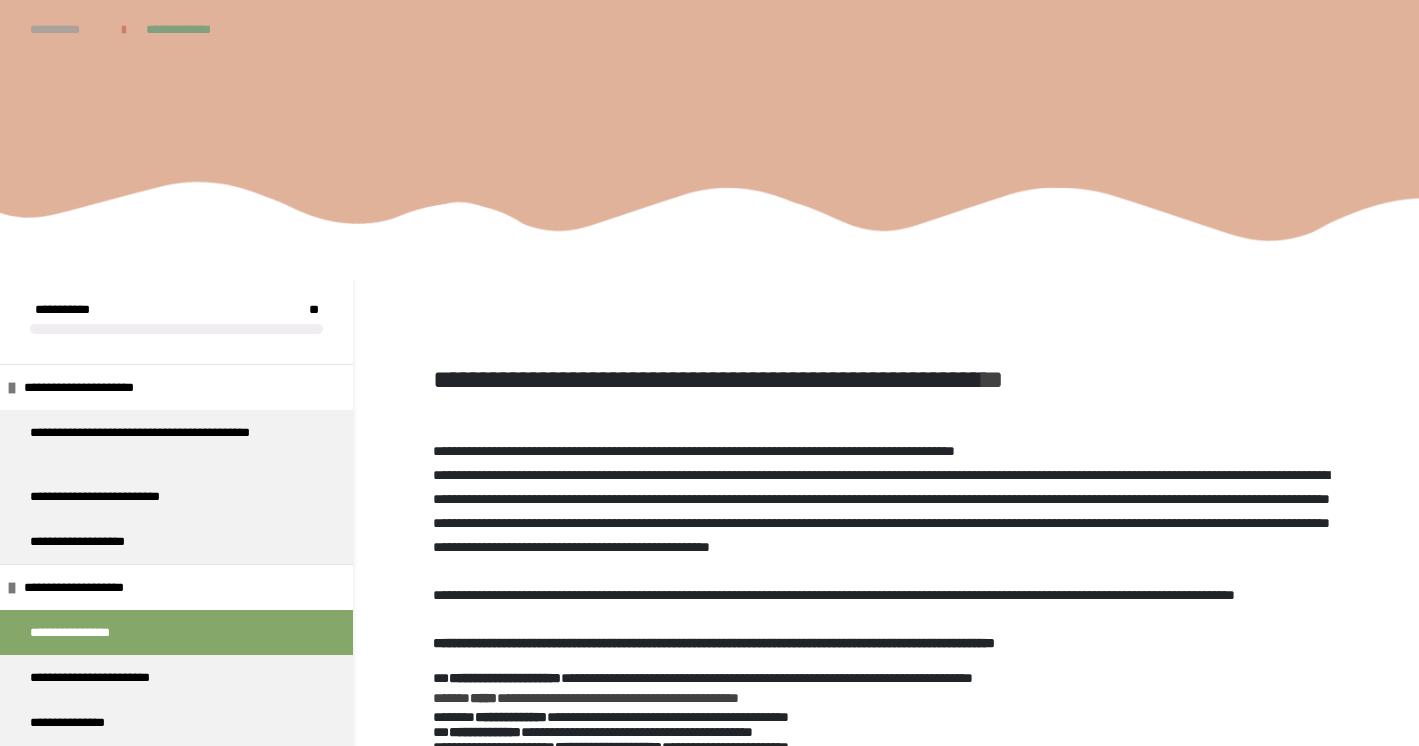 click on "**********" at bounding box center [66, 29] 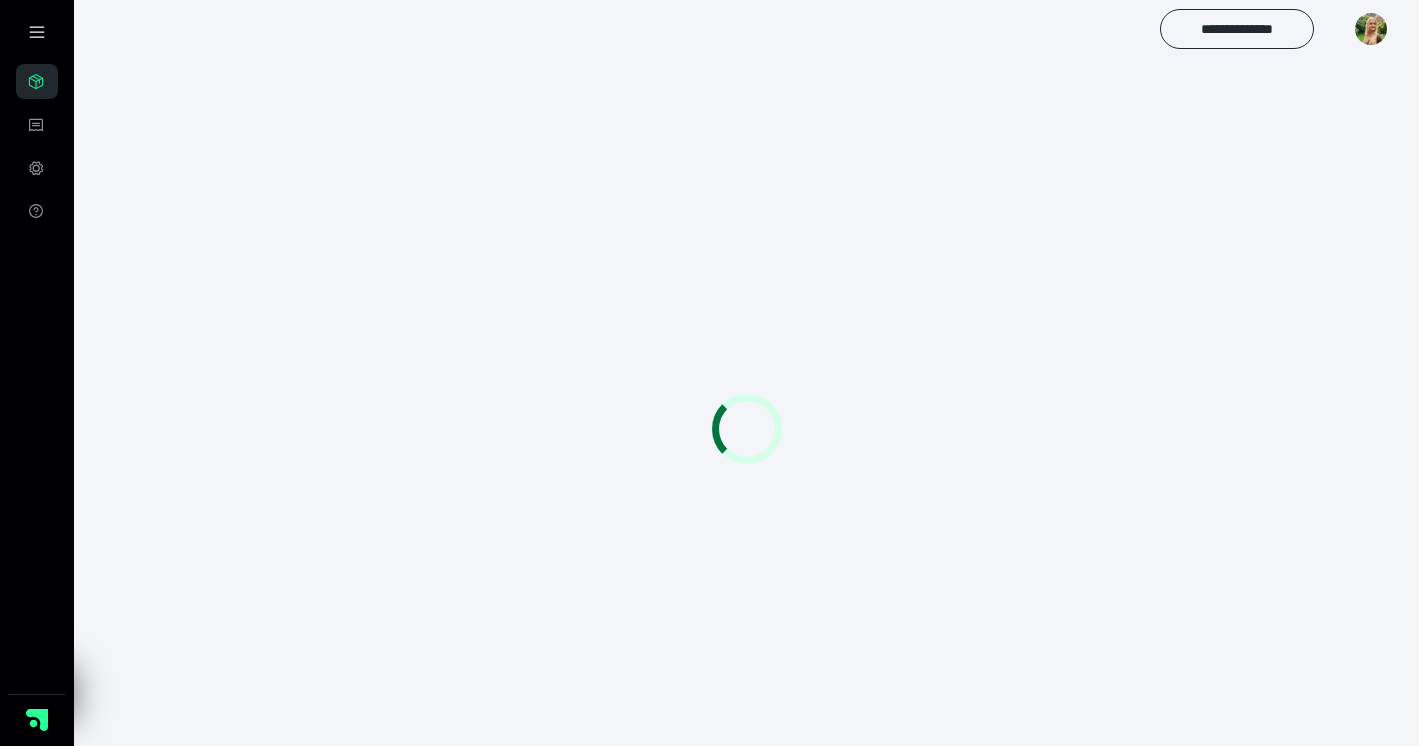 scroll, scrollTop: 0, scrollLeft: 0, axis: both 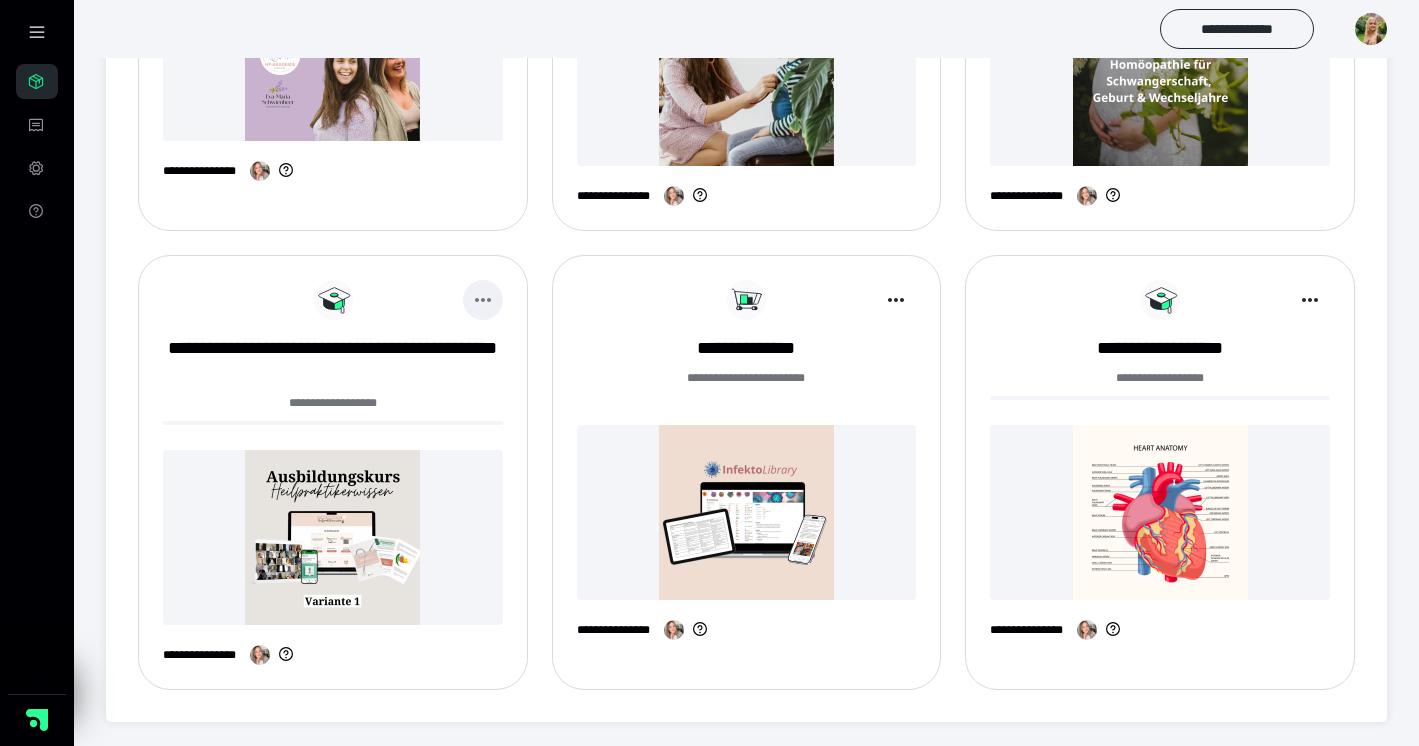 click 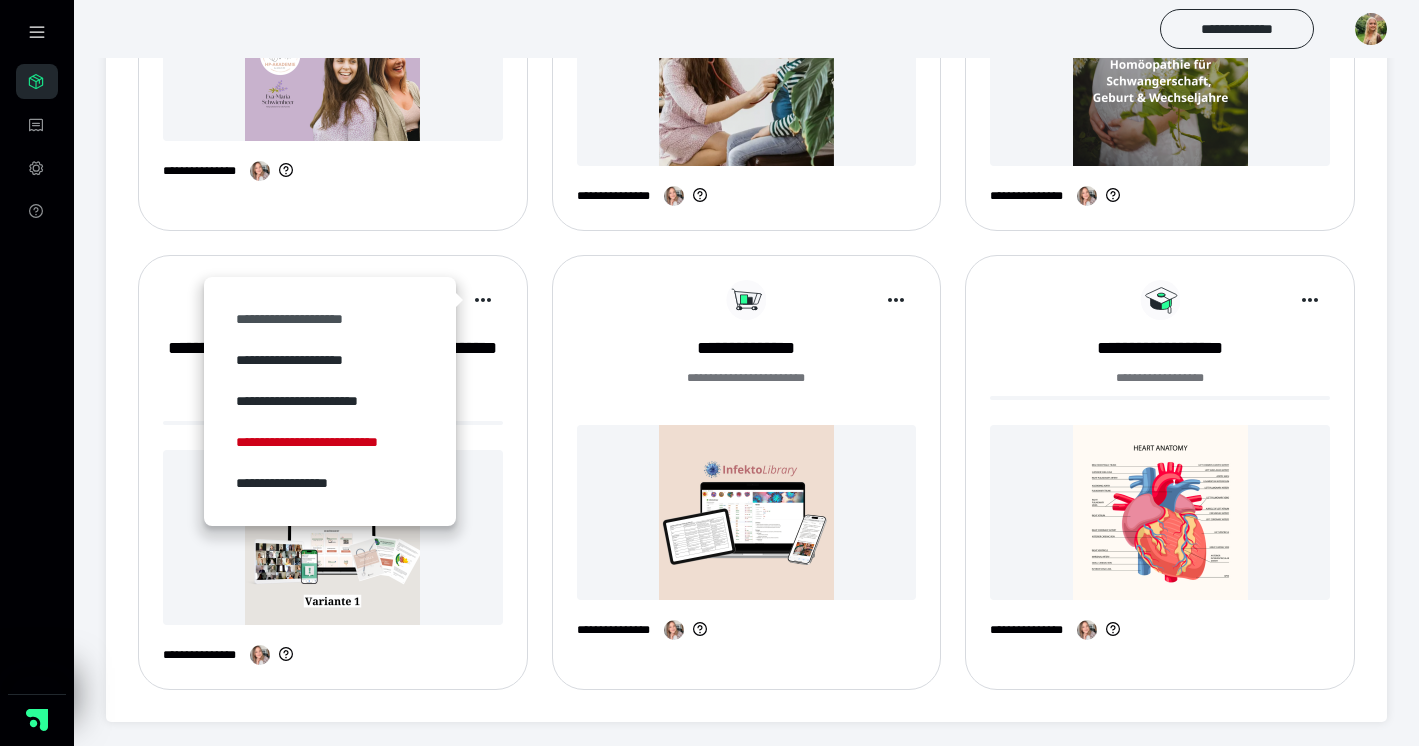 click on "**********" at bounding box center [330, 319] 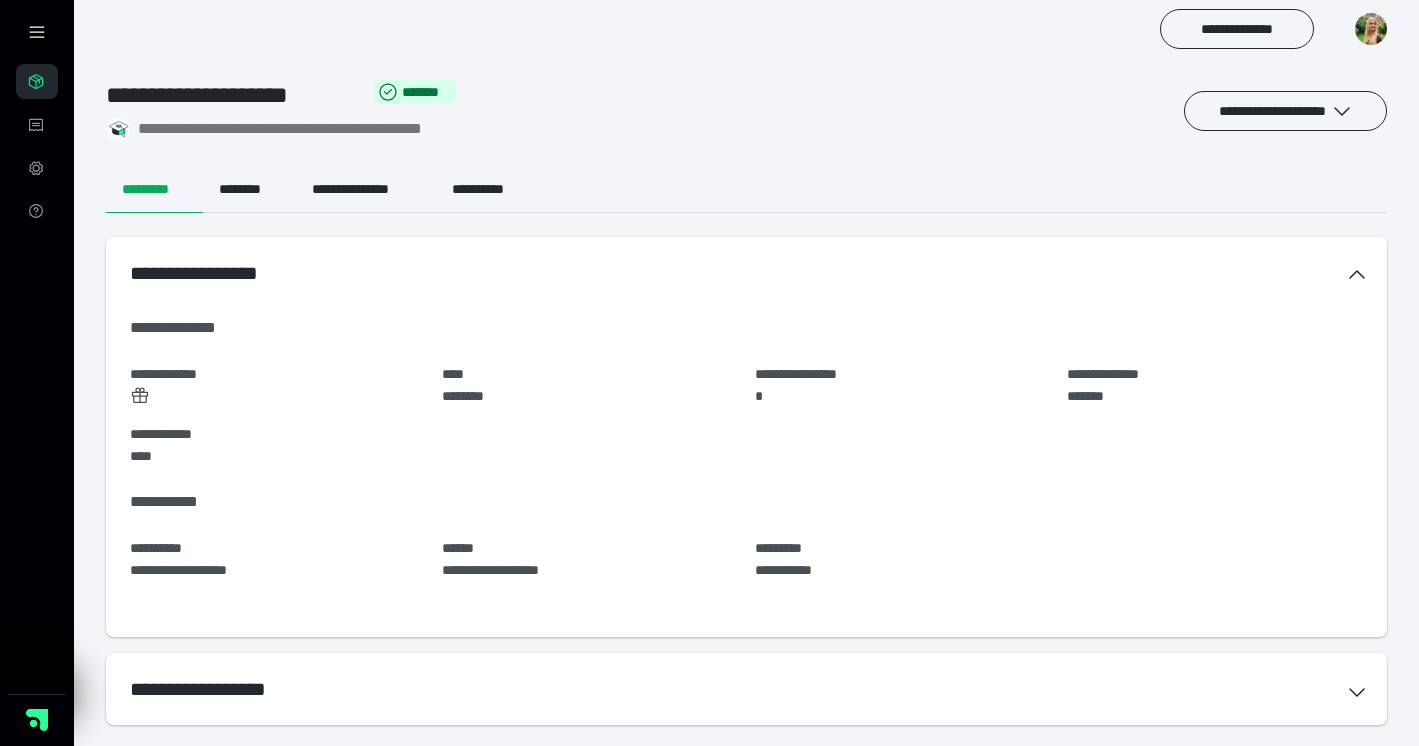 scroll, scrollTop: 2, scrollLeft: 0, axis: vertical 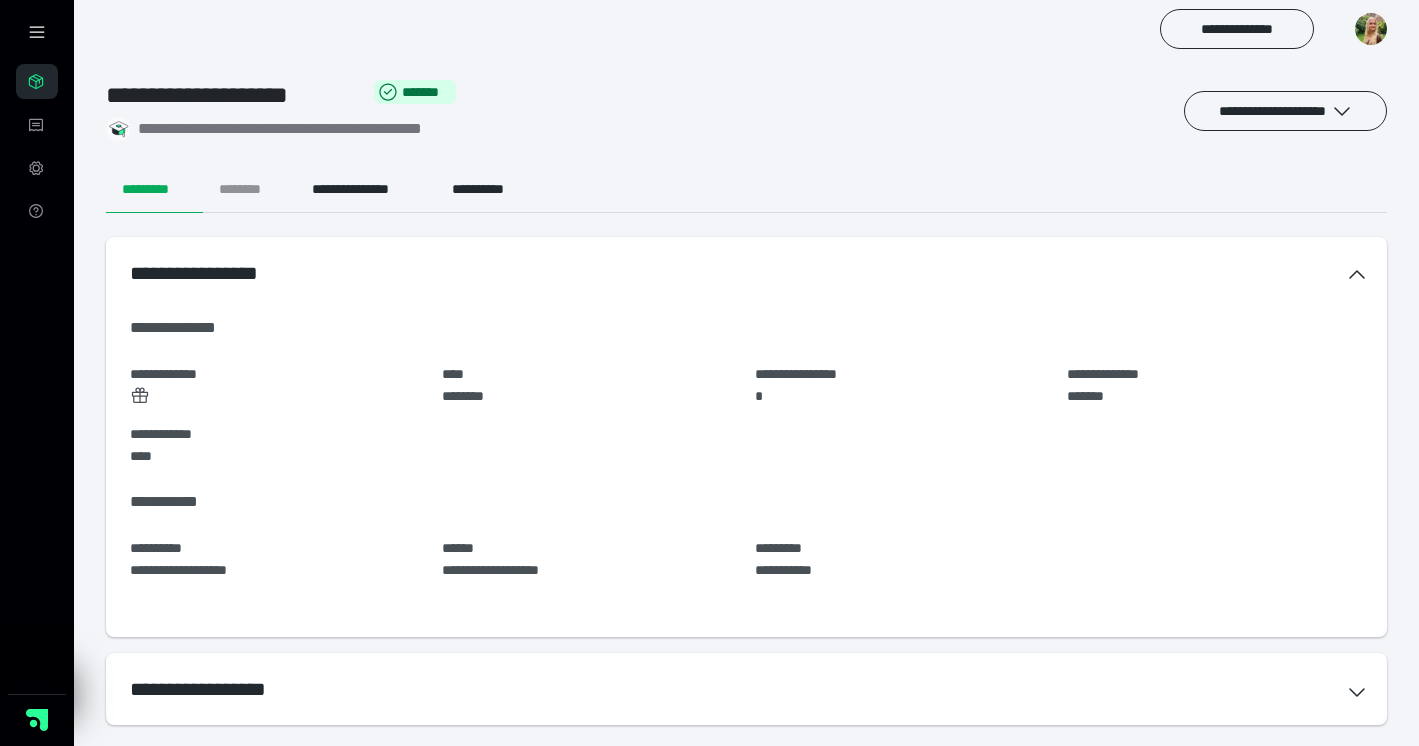 click on "********" at bounding box center [249, 189] 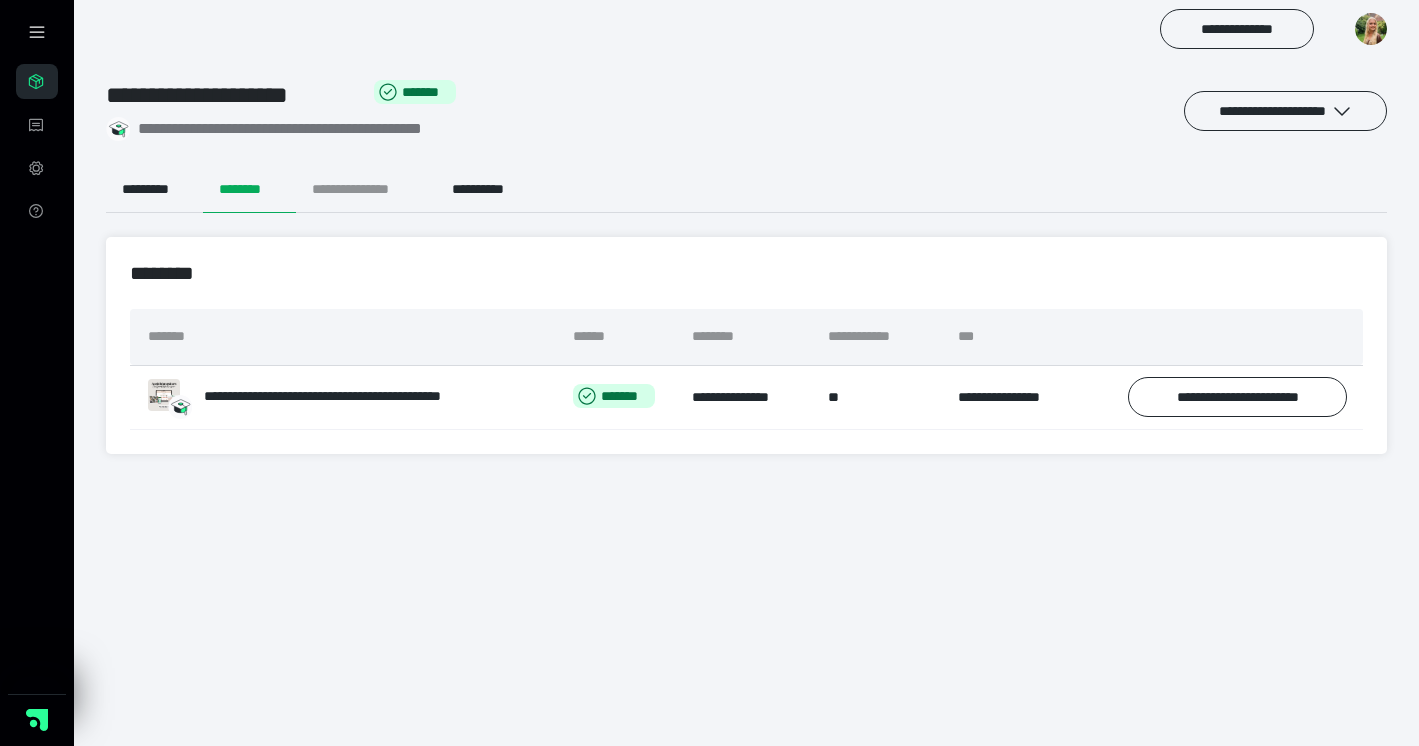 click on "**********" at bounding box center [366, 189] 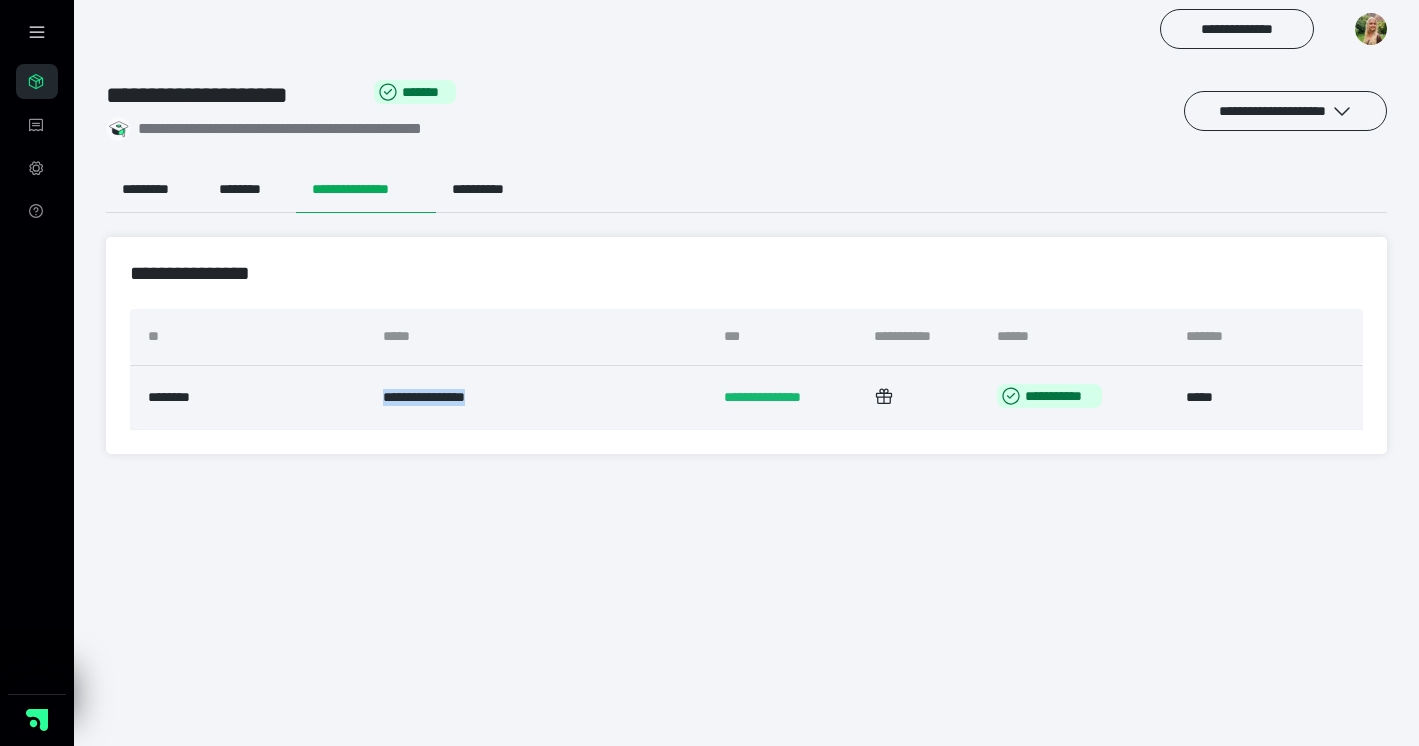 drag, startPoint x: 319, startPoint y: 398, endPoint x: 441, endPoint y: 397, distance: 122.0041 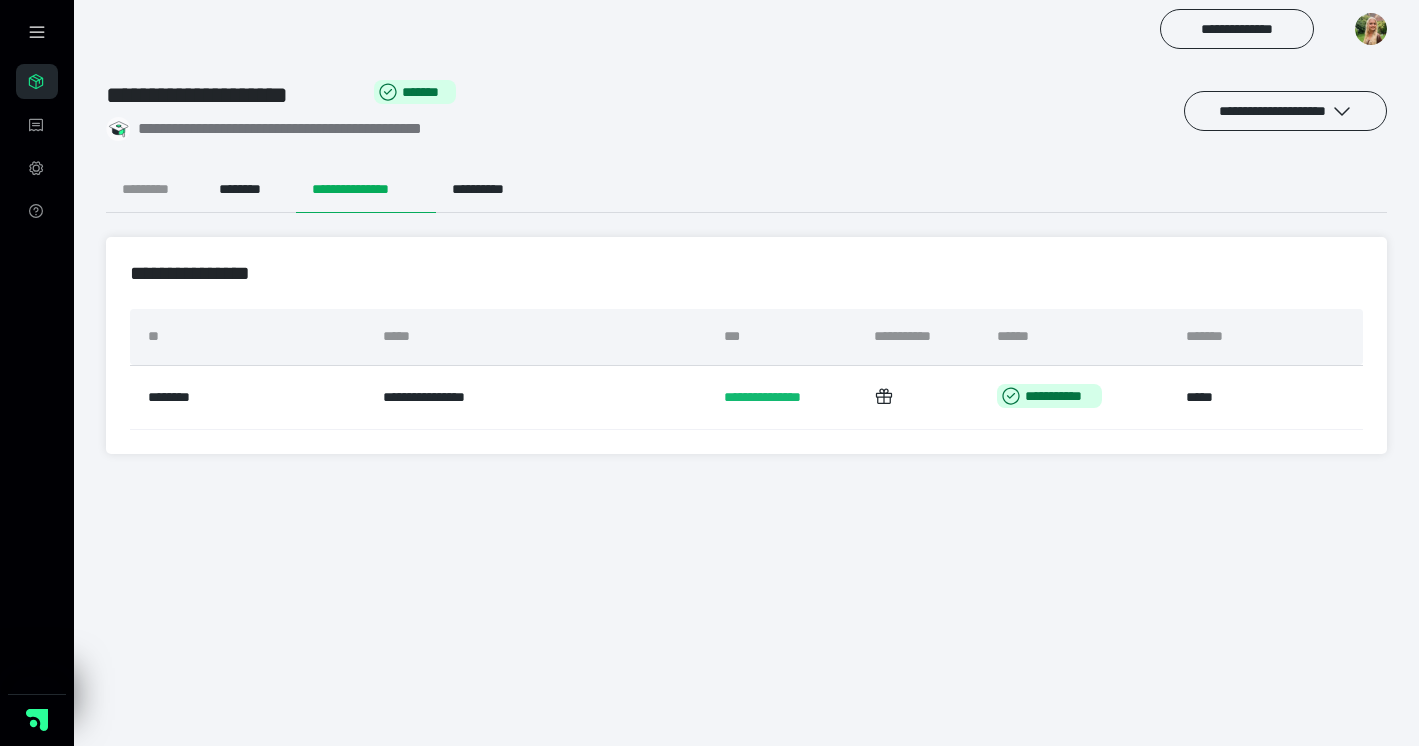 click on "*********" at bounding box center (154, 189) 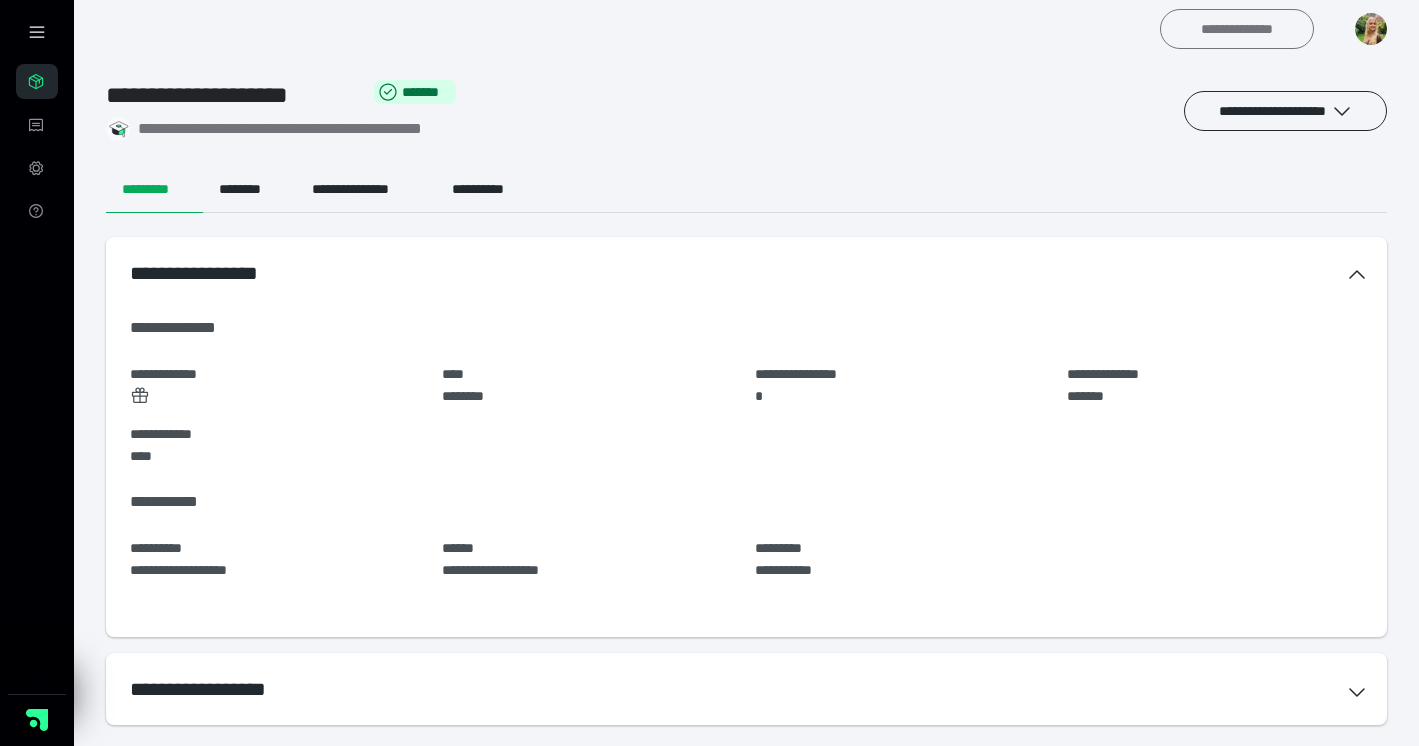 click on "**********" at bounding box center [1237, 29] 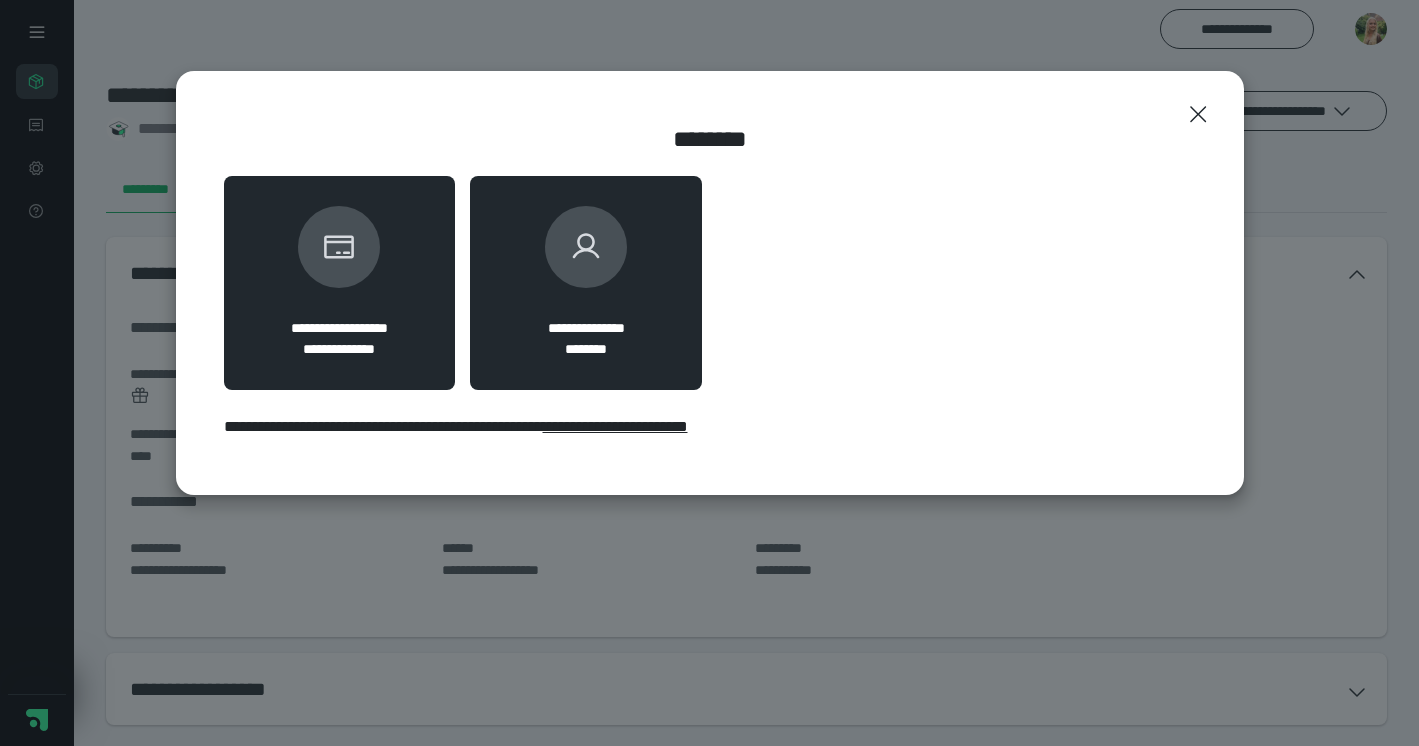 click on "**********" at bounding box center (586, 283) 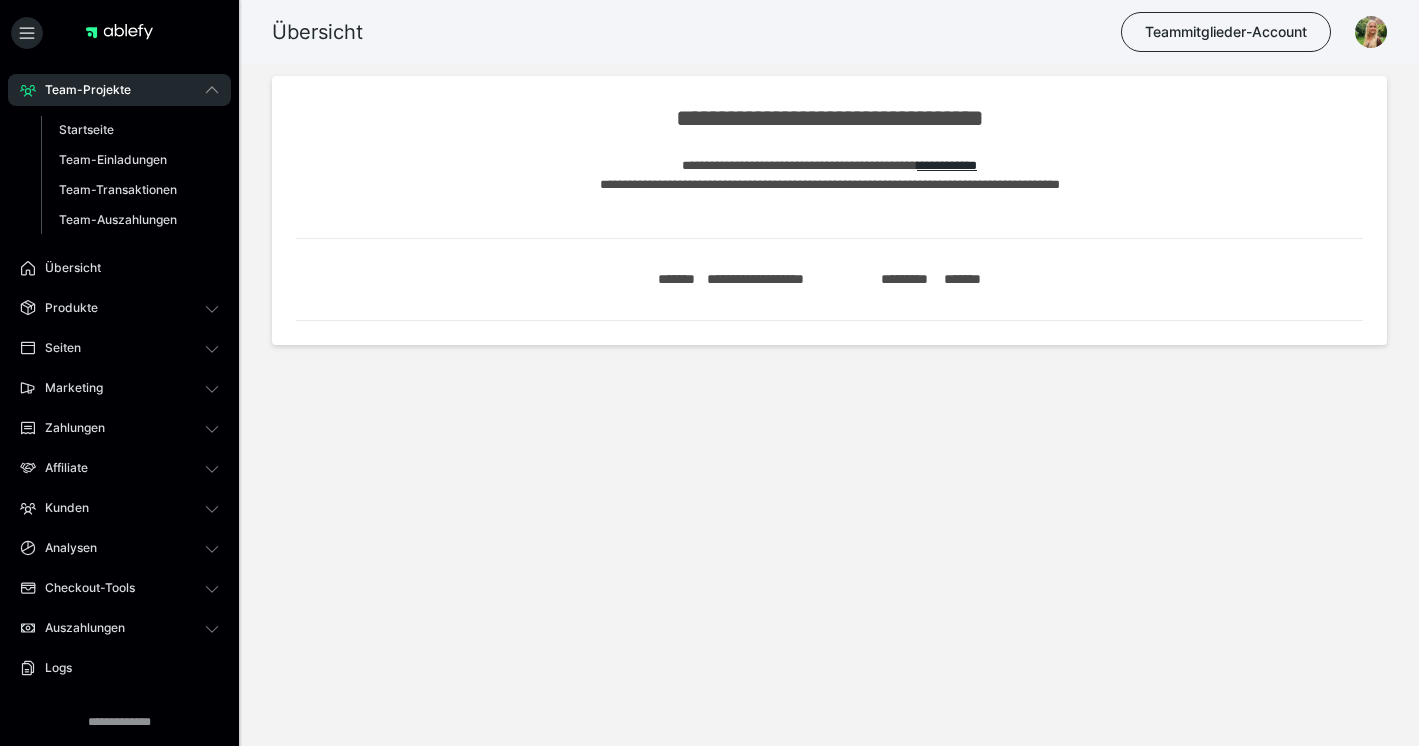 scroll, scrollTop: 0, scrollLeft: 0, axis: both 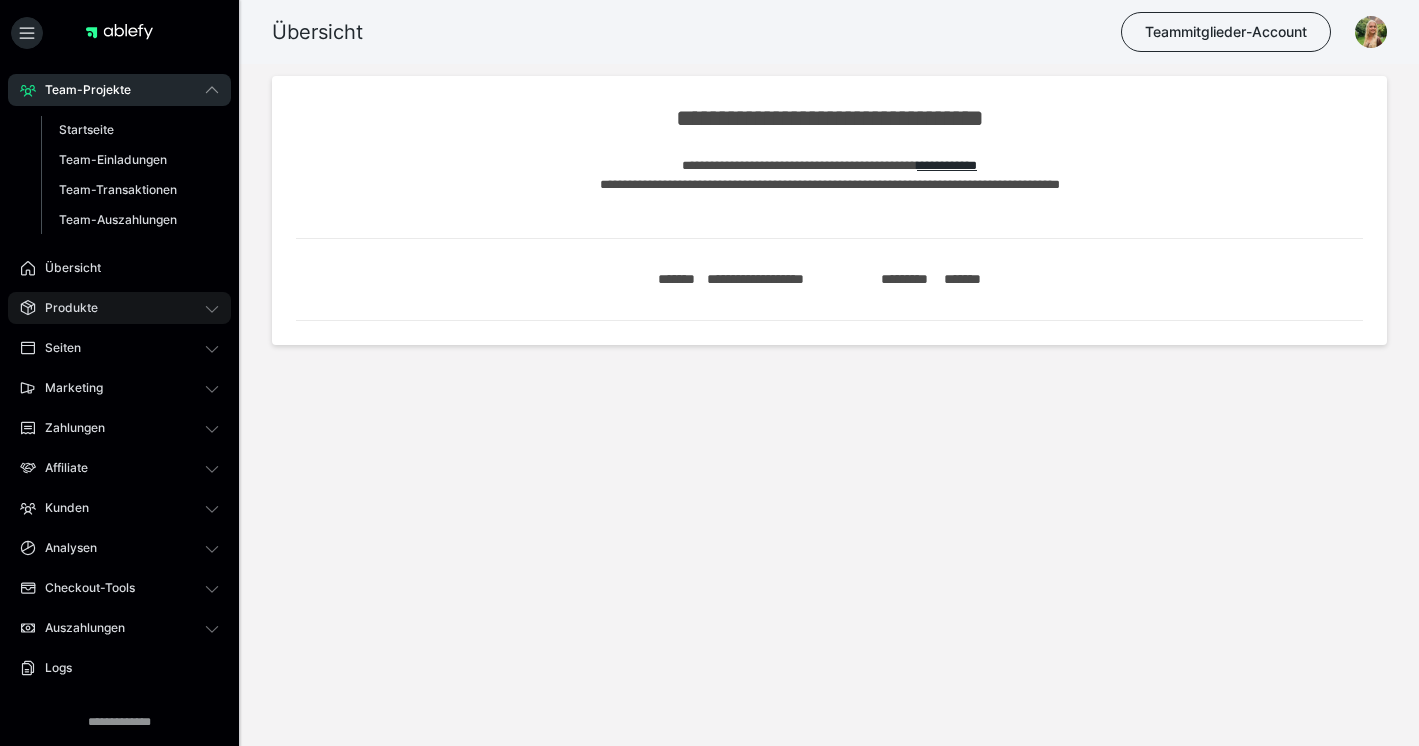 click on "Produkte" at bounding box center [119, 308] 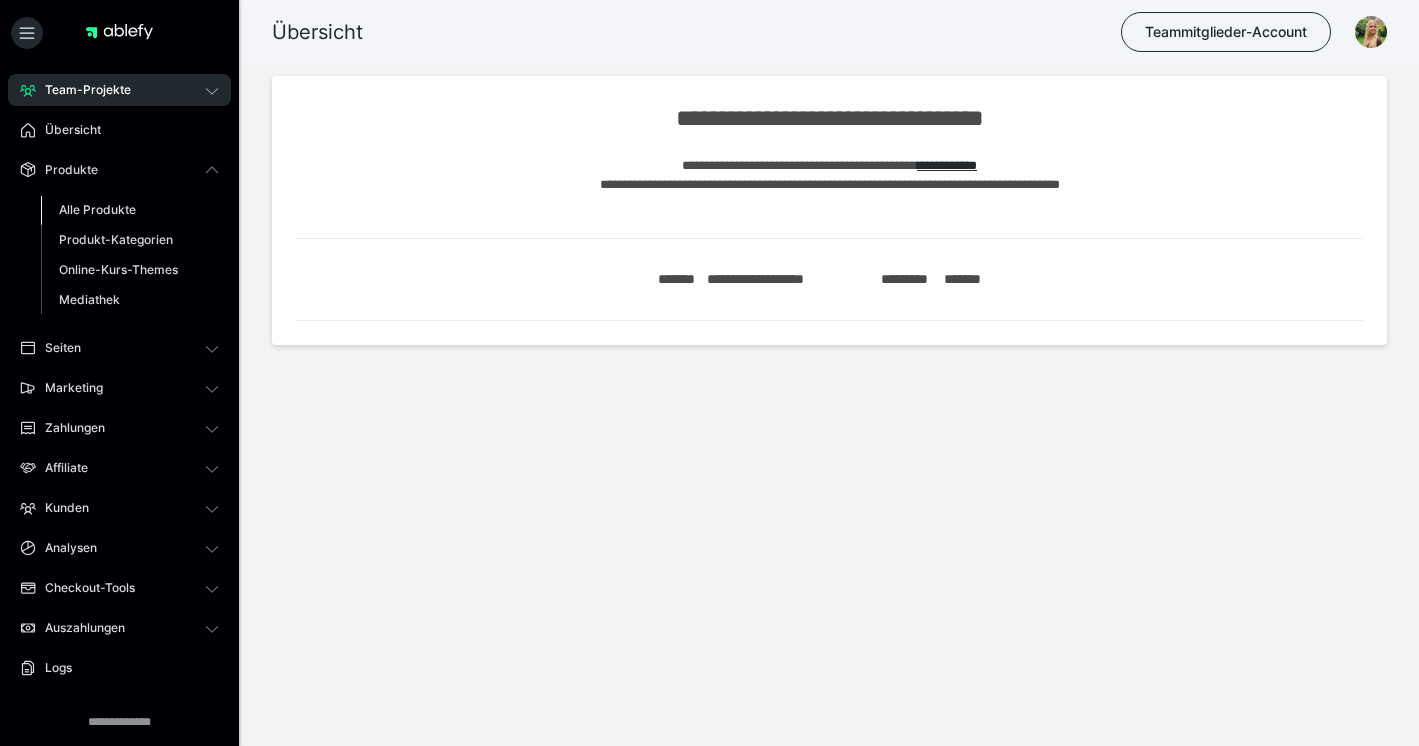click on "Alle Produkte" at bounding box center (97, 209) 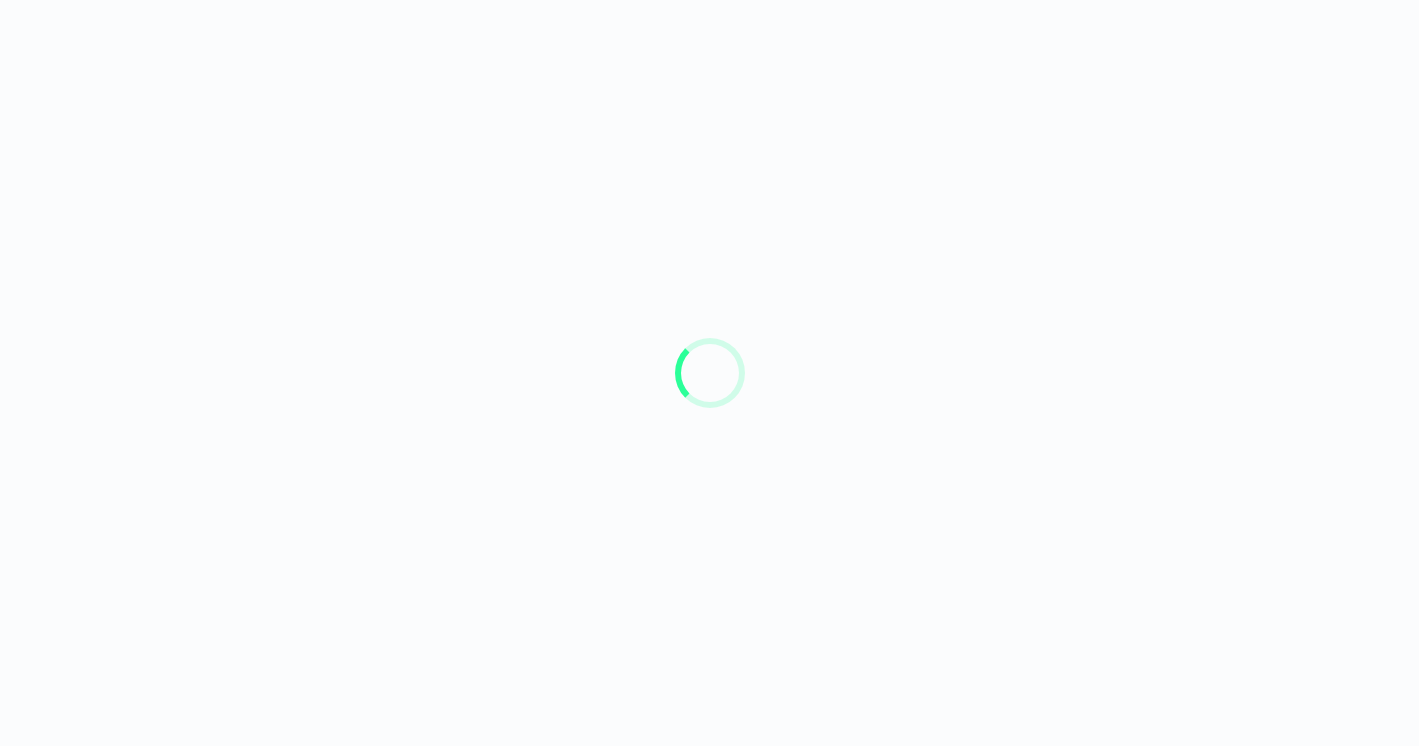 scroll, scrollTop: 0, scrollLeft: 0, axis: both 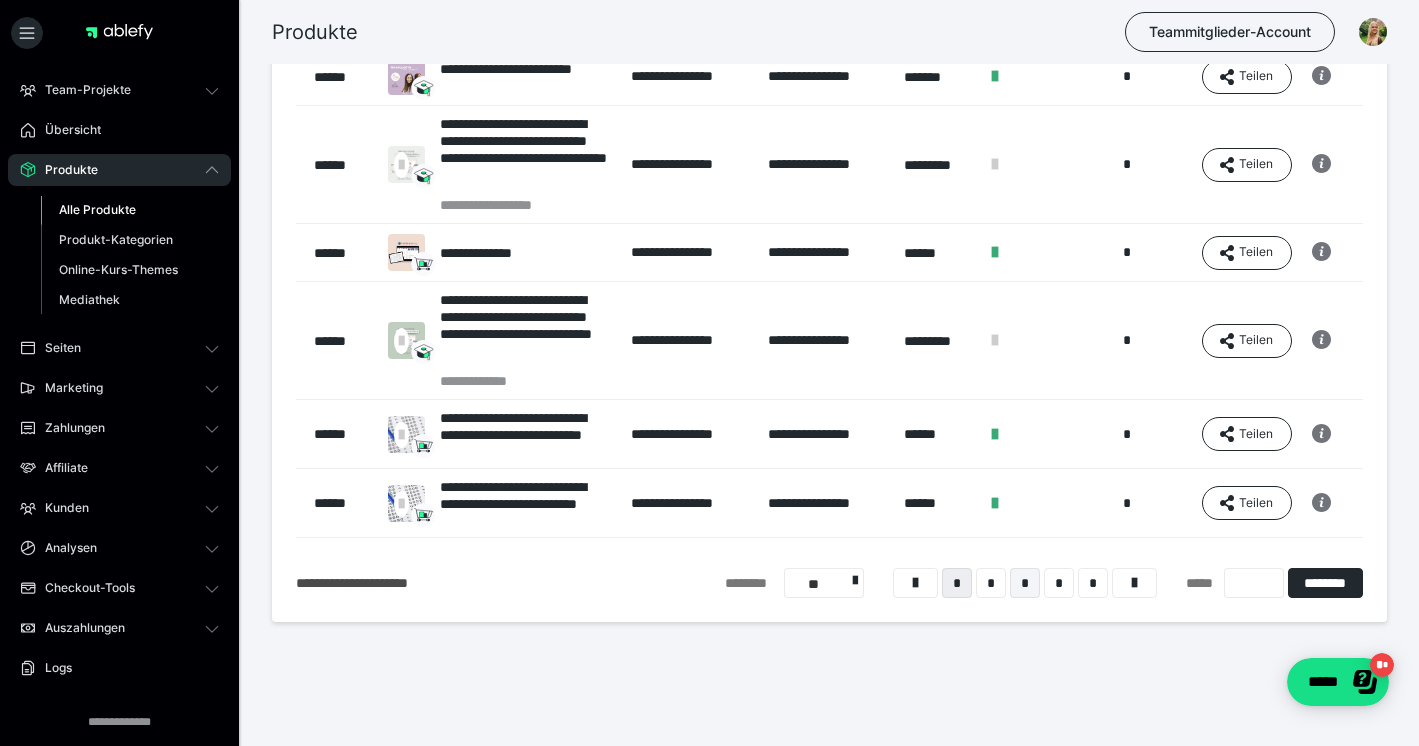 click on "*" at bounding box center (1025, 583) 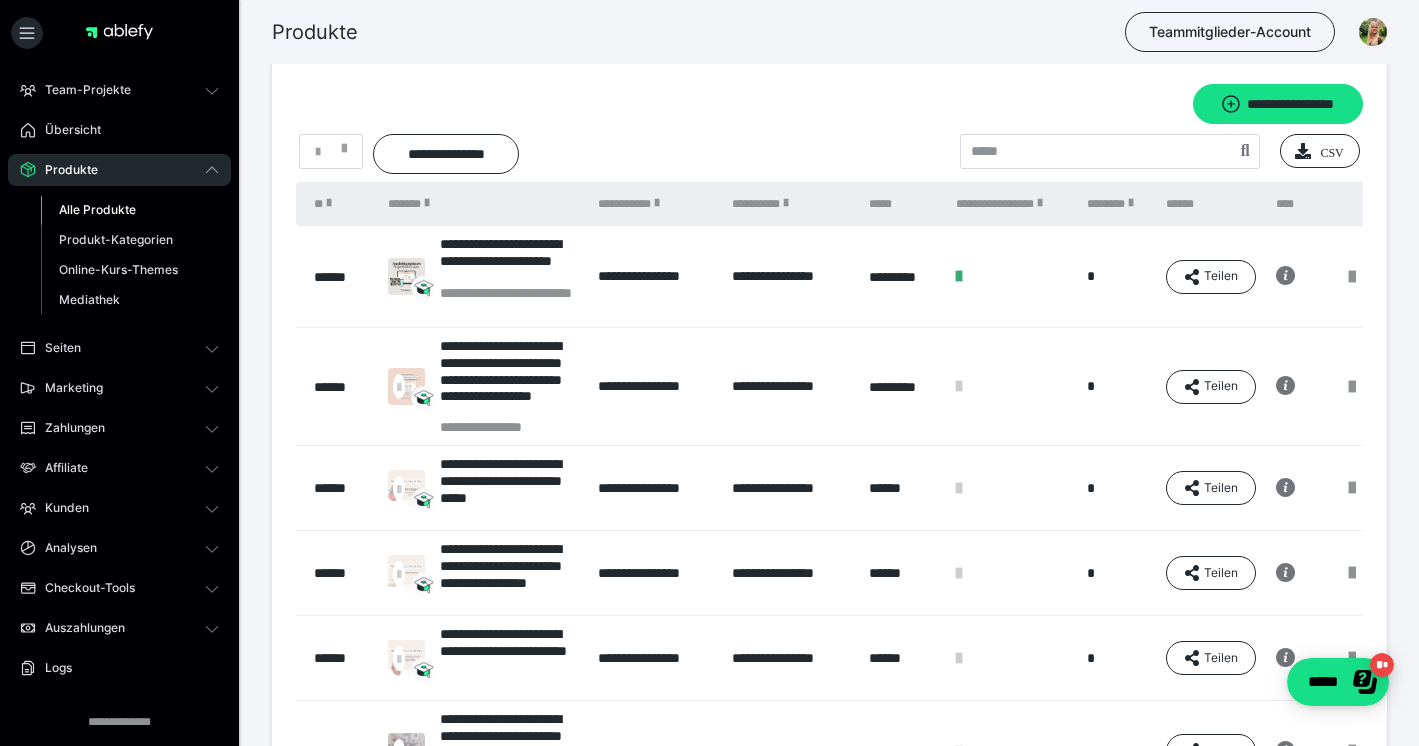 click on "**********" at bounding box center [483, 277] 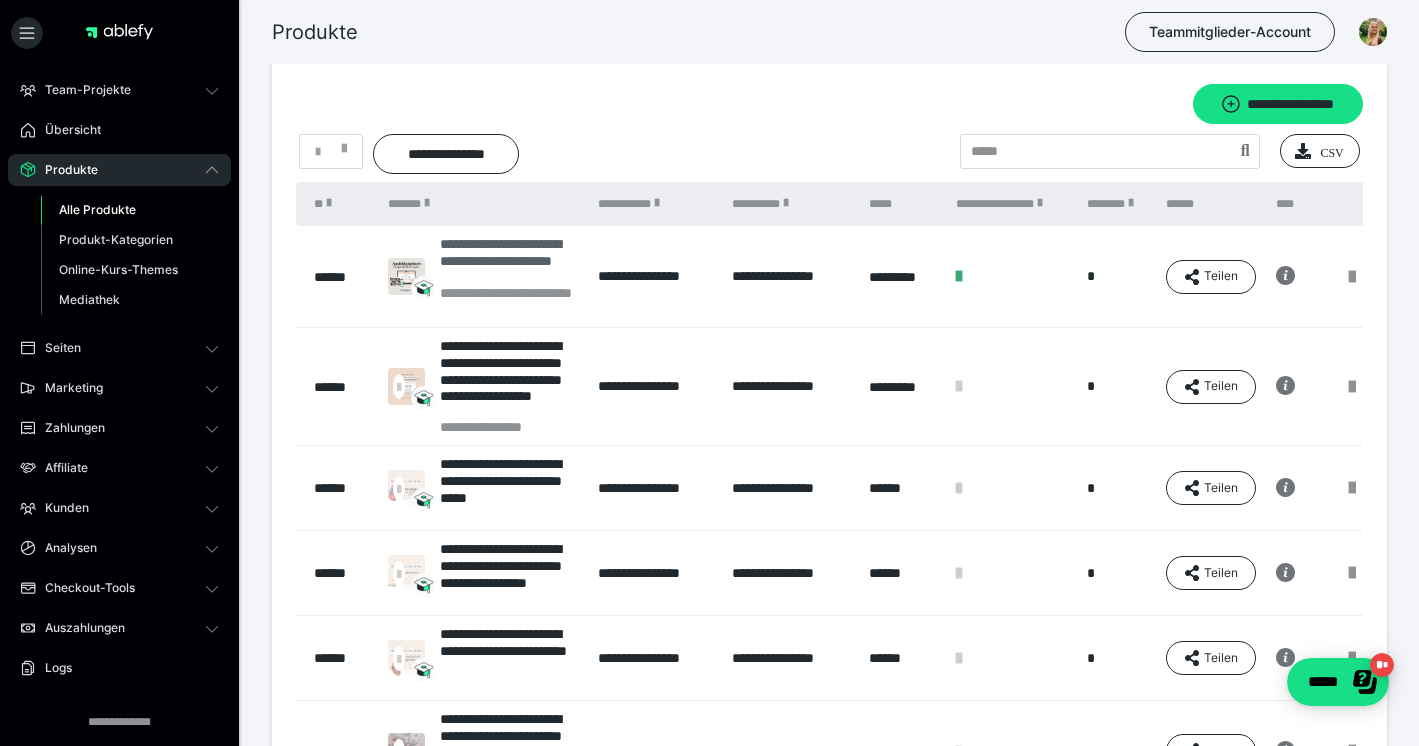 click on "**********" at bounding box center [509, 260] 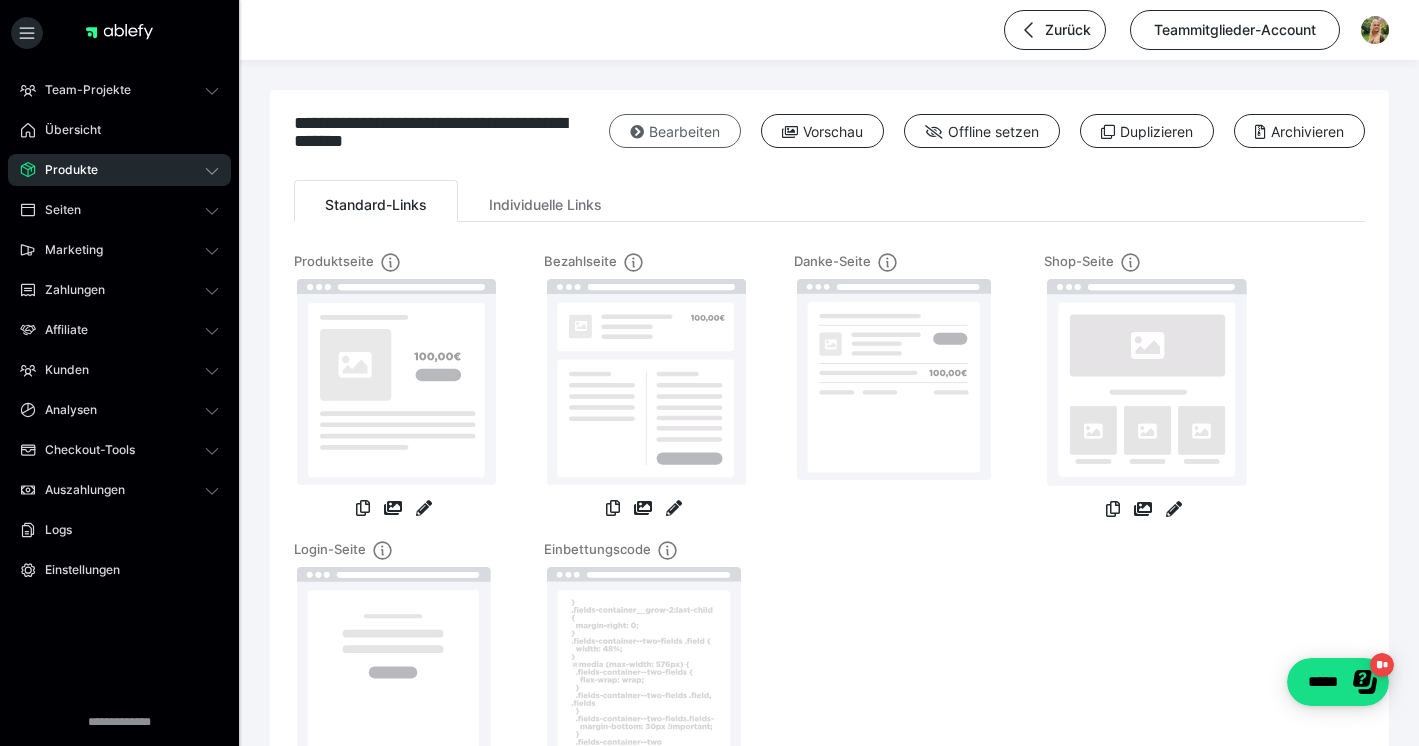 click on "Bearbeiten" at bounding box center (675, 131) 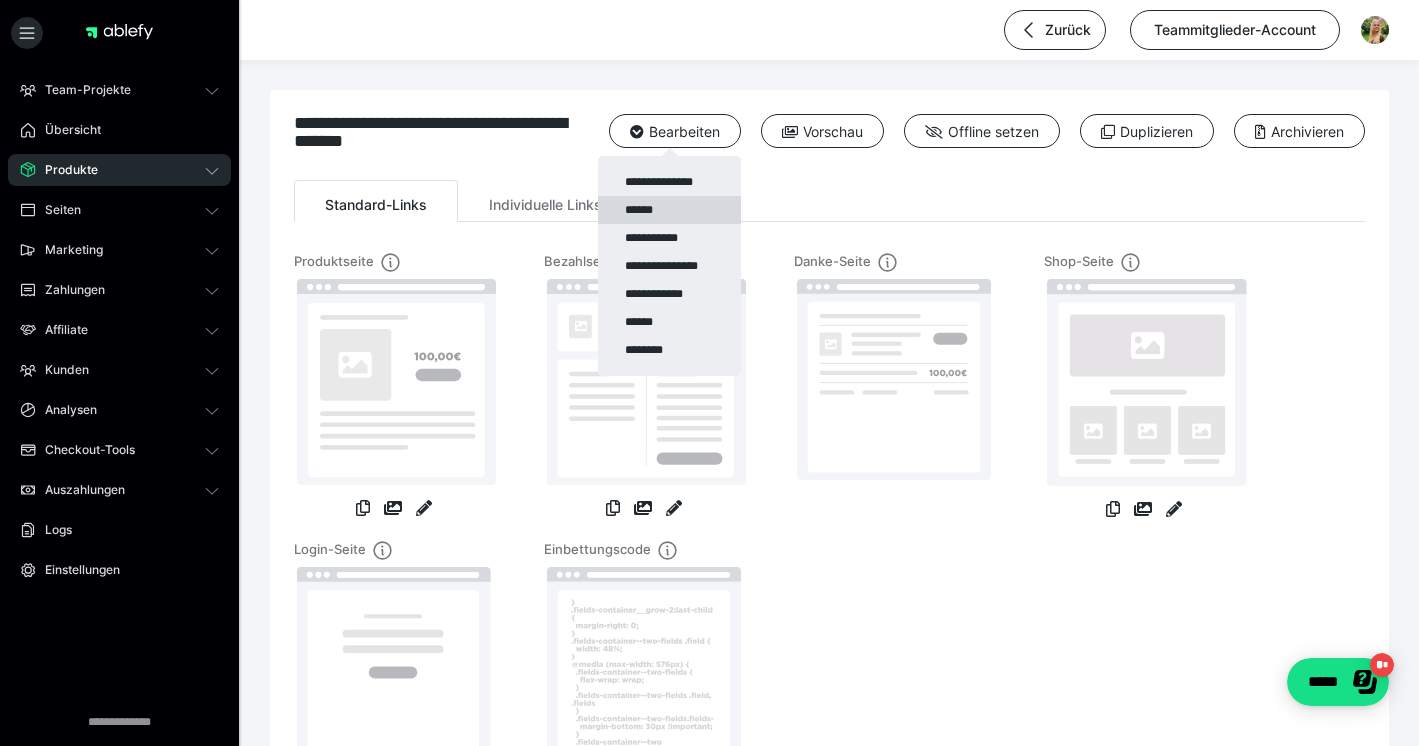 click on "******" at bounding box center [669, 210] 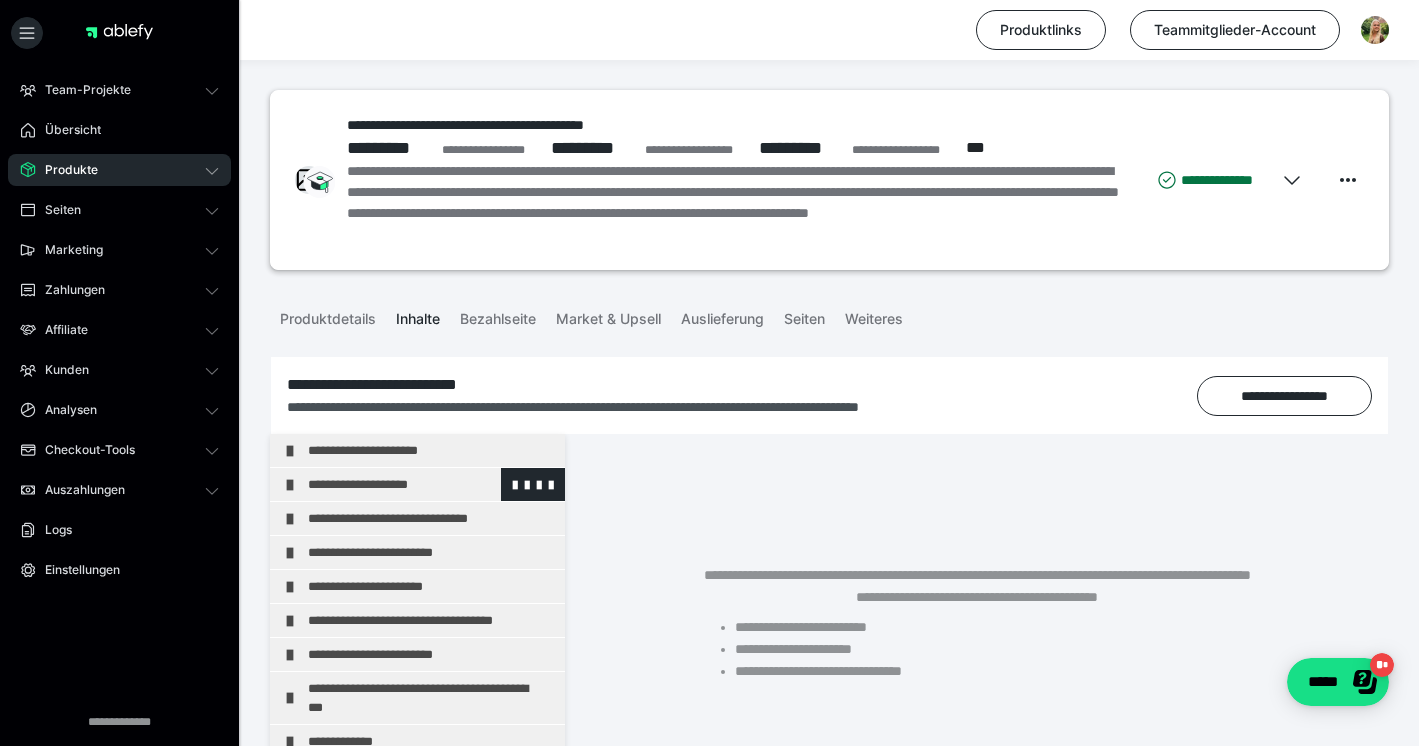 click on "**********" at bounding box center [431, 484] 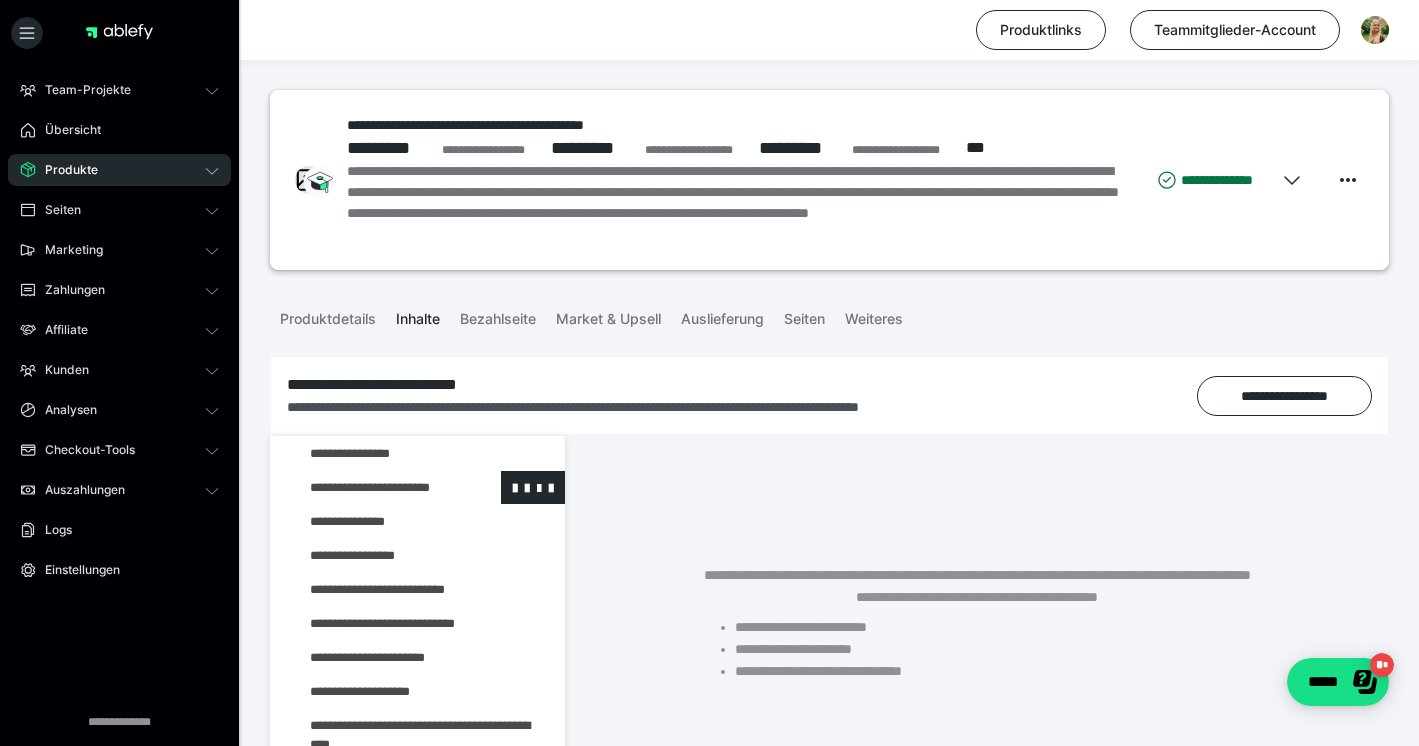 scroll, scrollTop: 64, scrollLeft: 0, axis: vertical 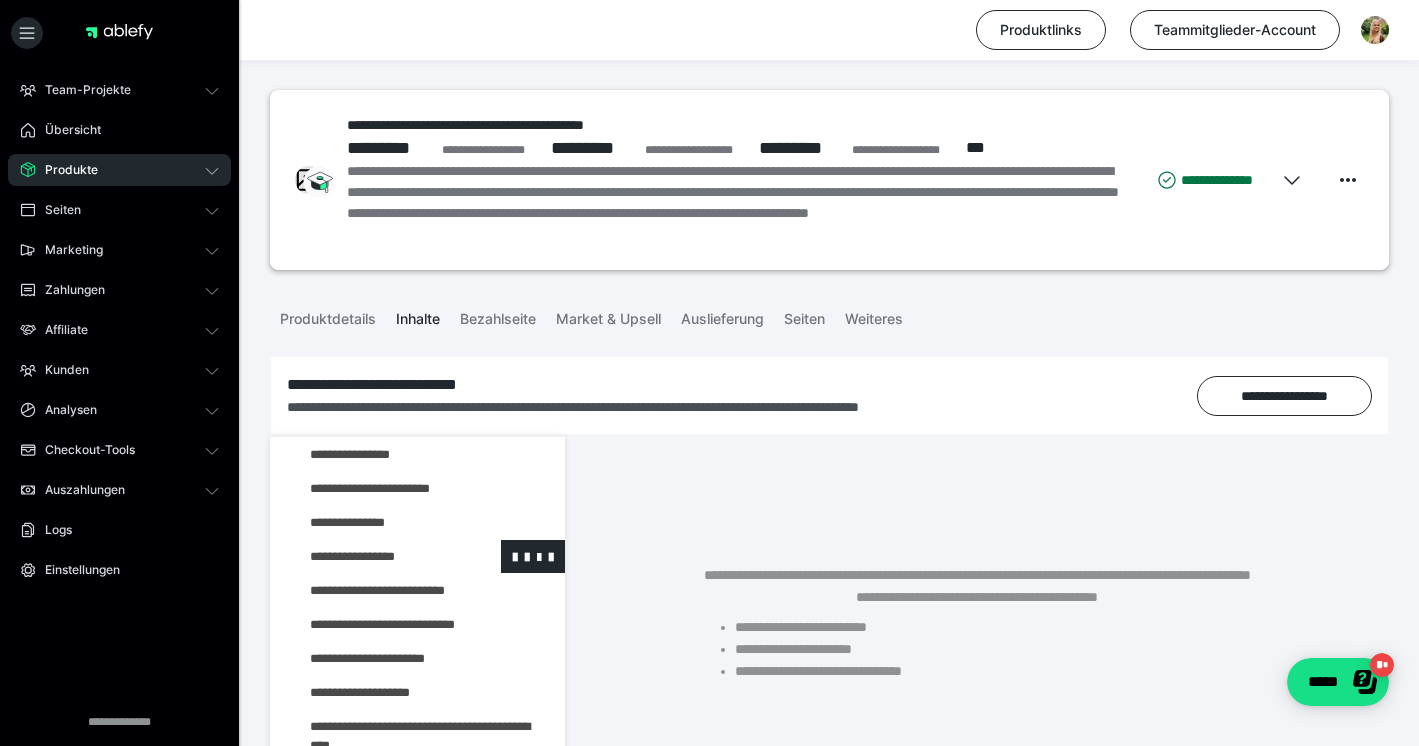 click at bounding box center [375, 556] 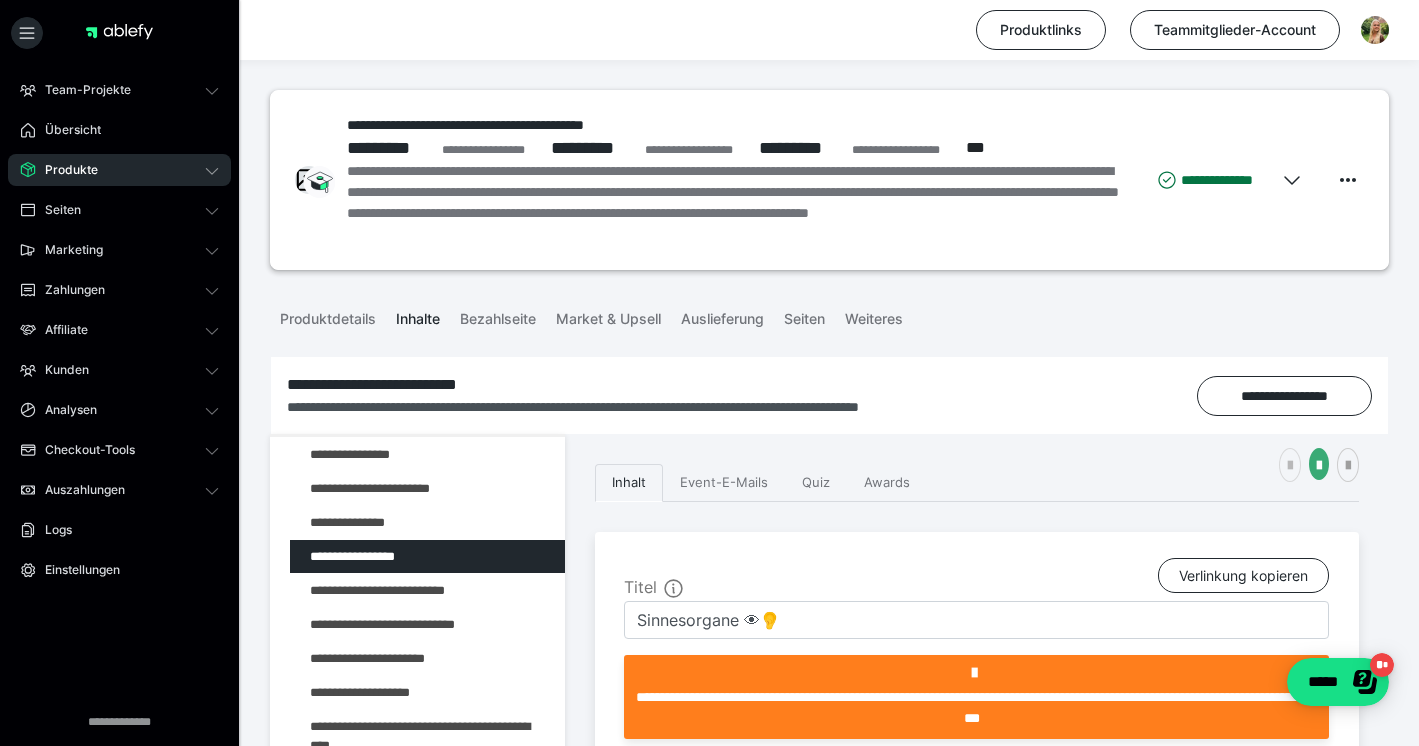 click at bounding box center [1290, 465] 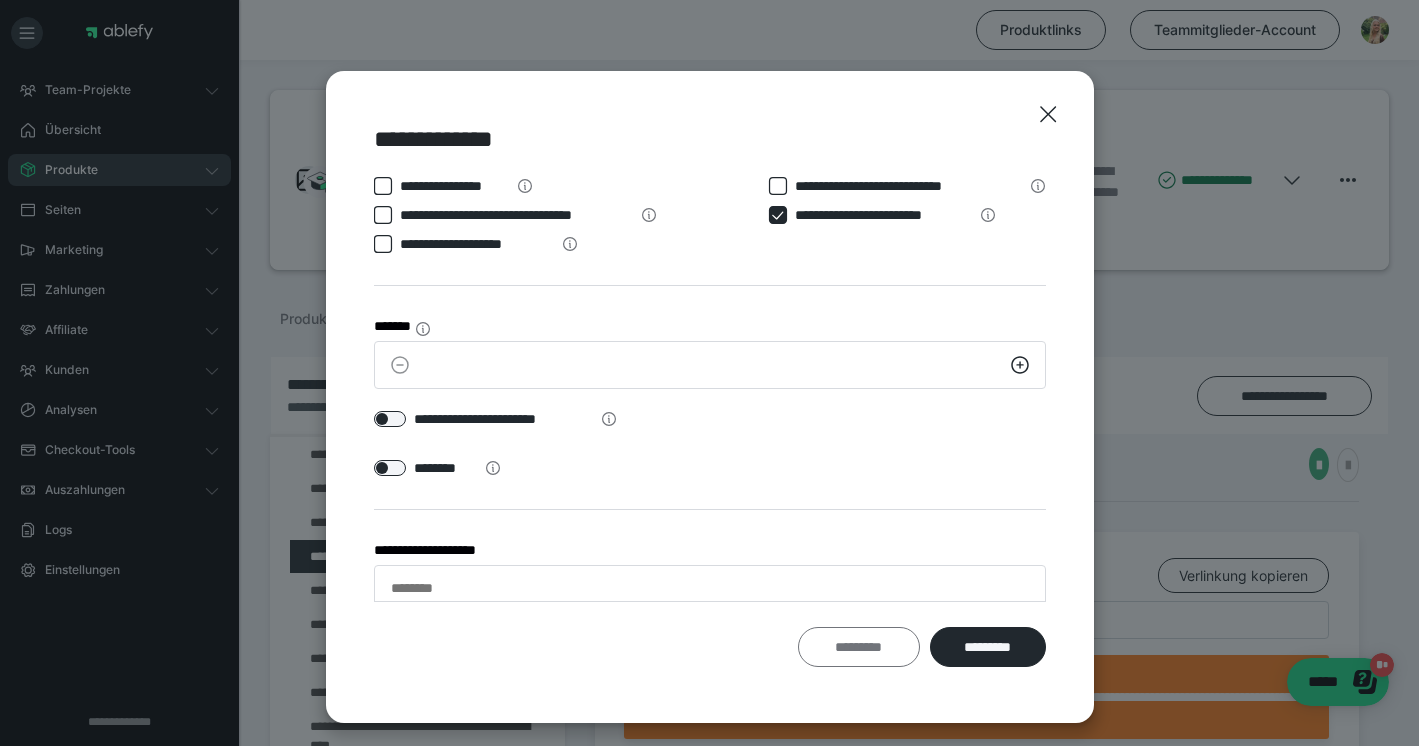 click on "*********" at bounding box center [859, 647] 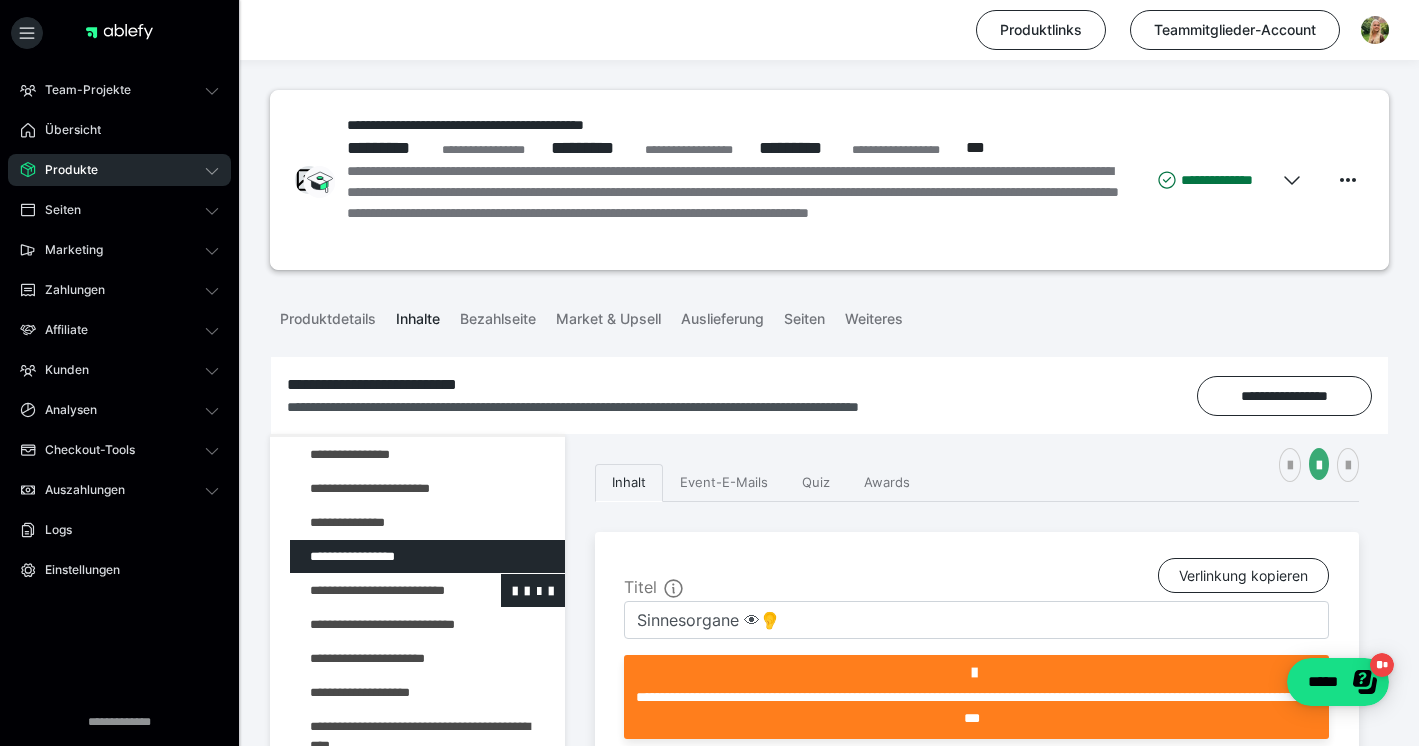 click at bounding box center [375, 590] 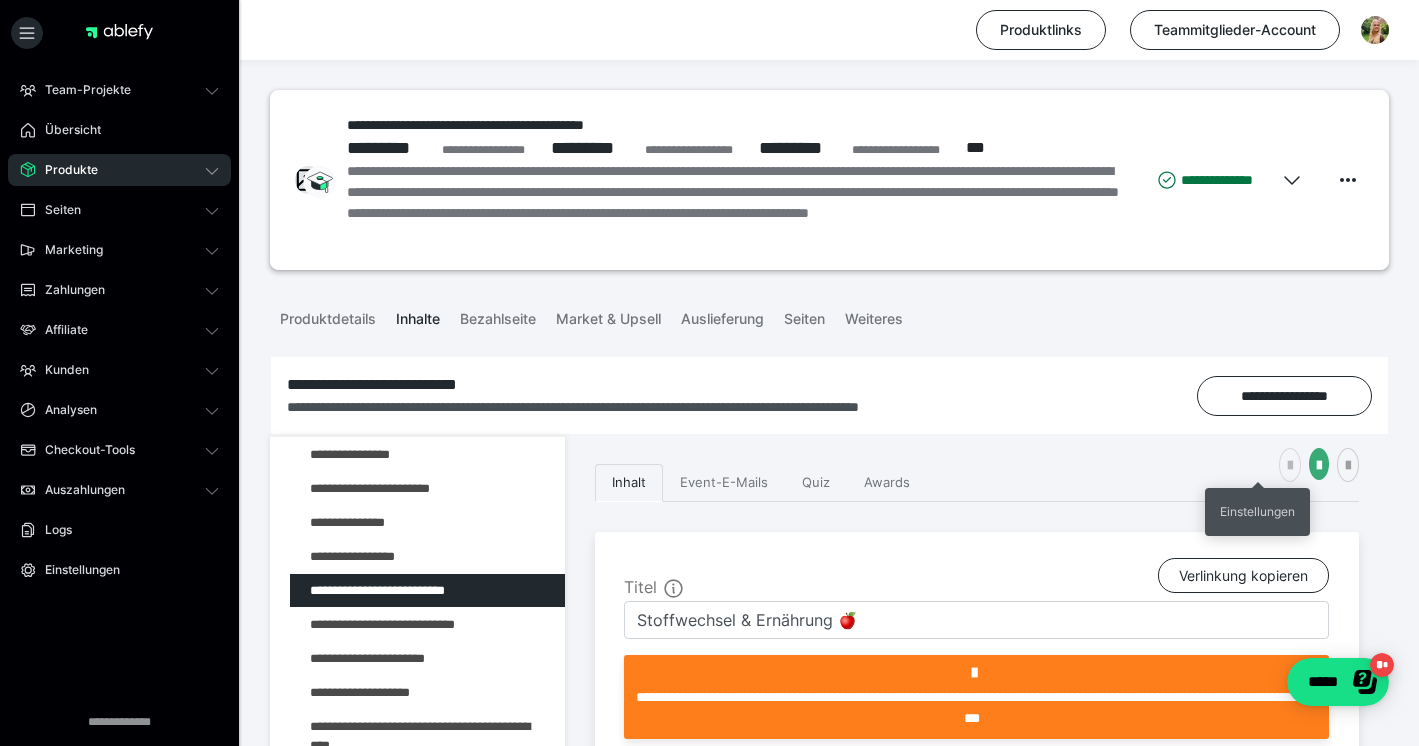 click at bounding box center (1290, 466) 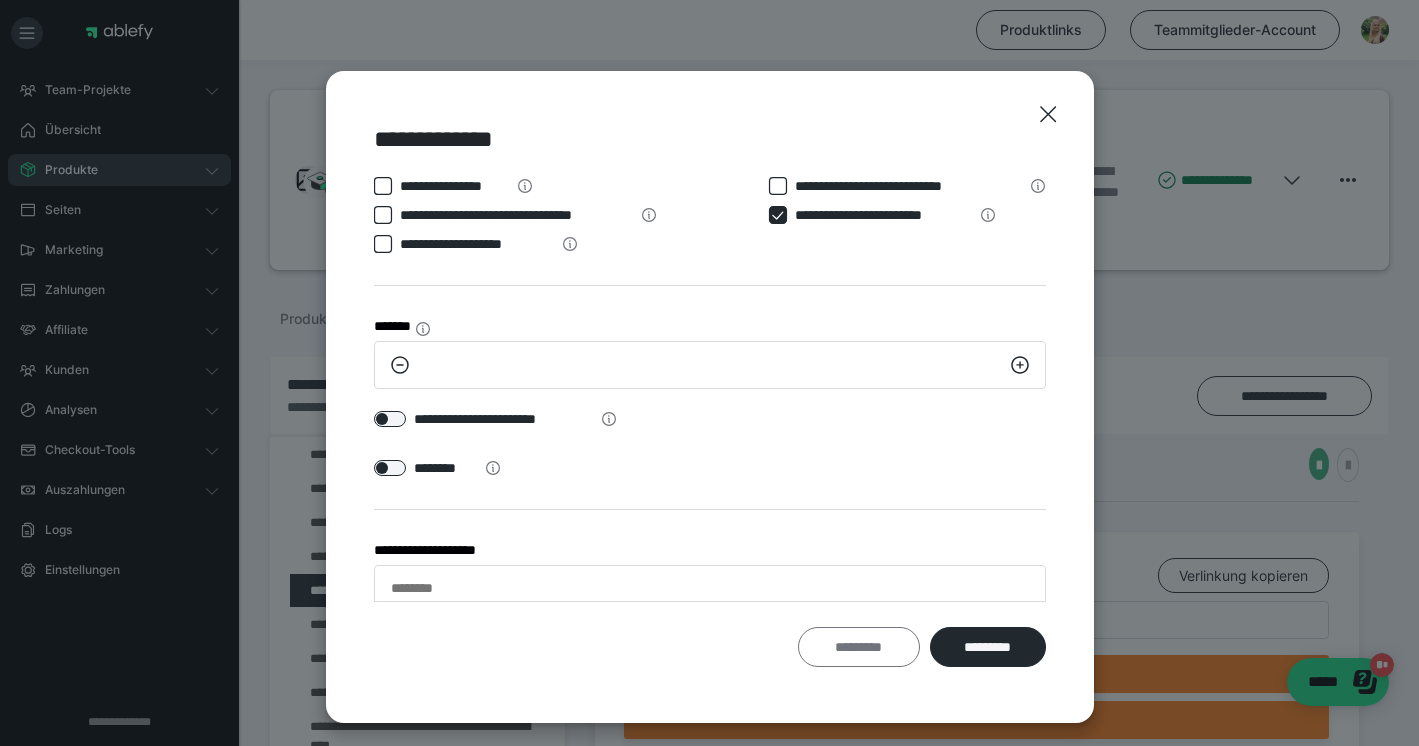click on "*********" at bounding box center [859, 647] 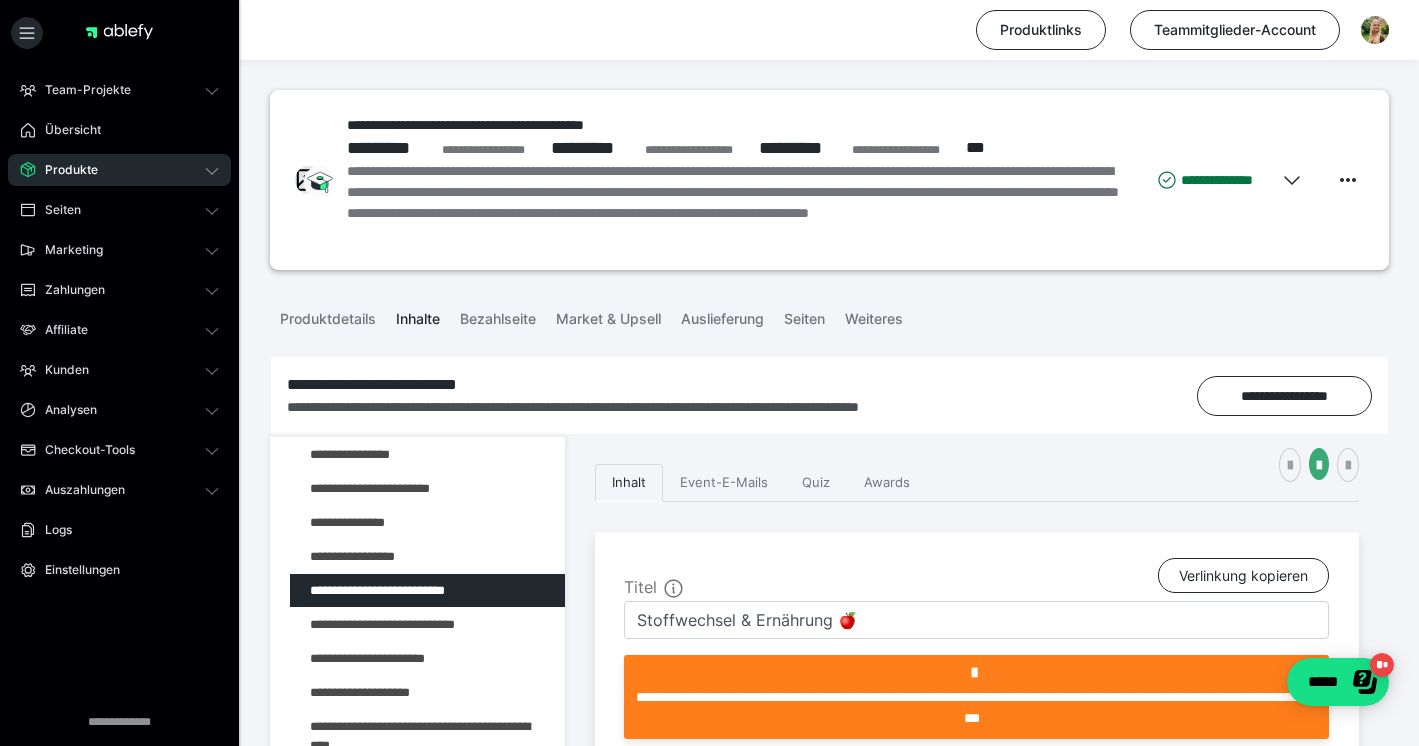 click on "**********" at bounding box center [417, 927] 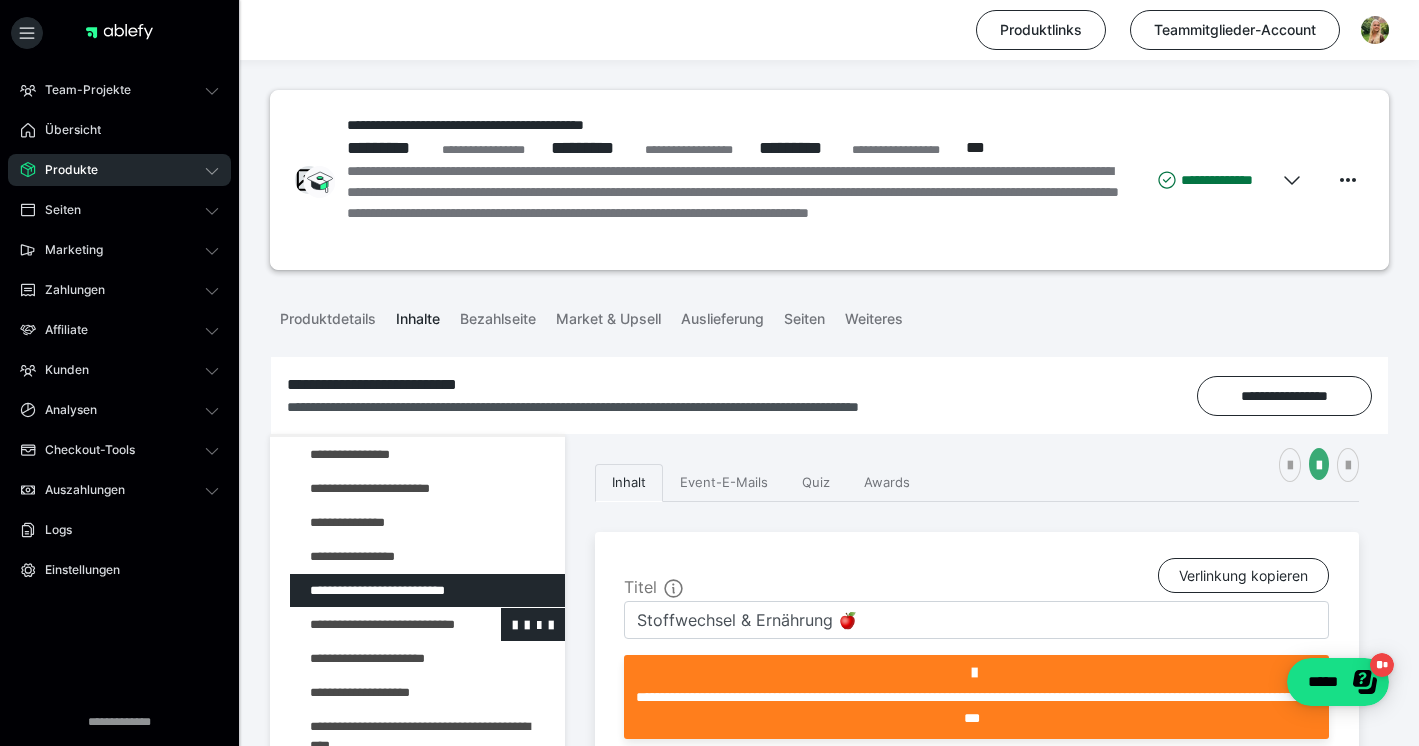 click at bounding box center (375, 624) 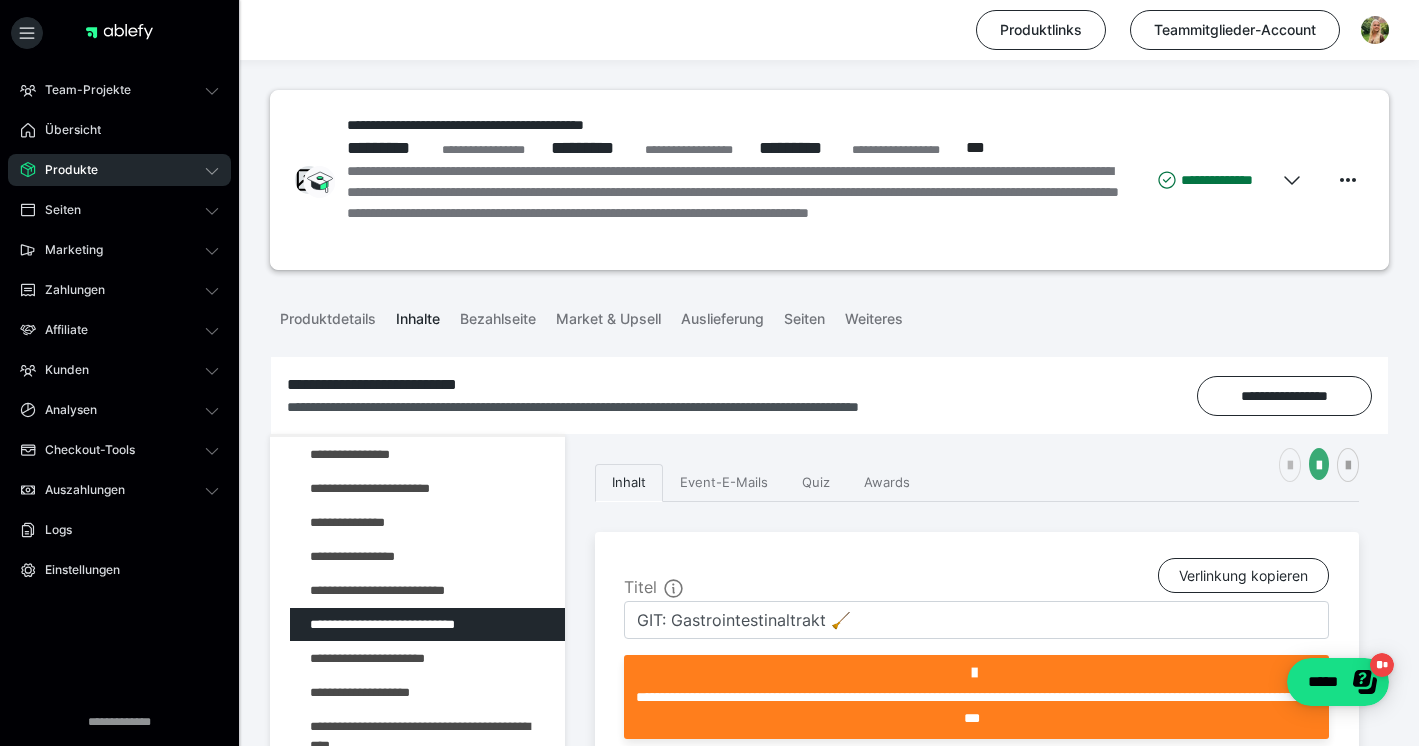 click at bounding box center (1290, 466) 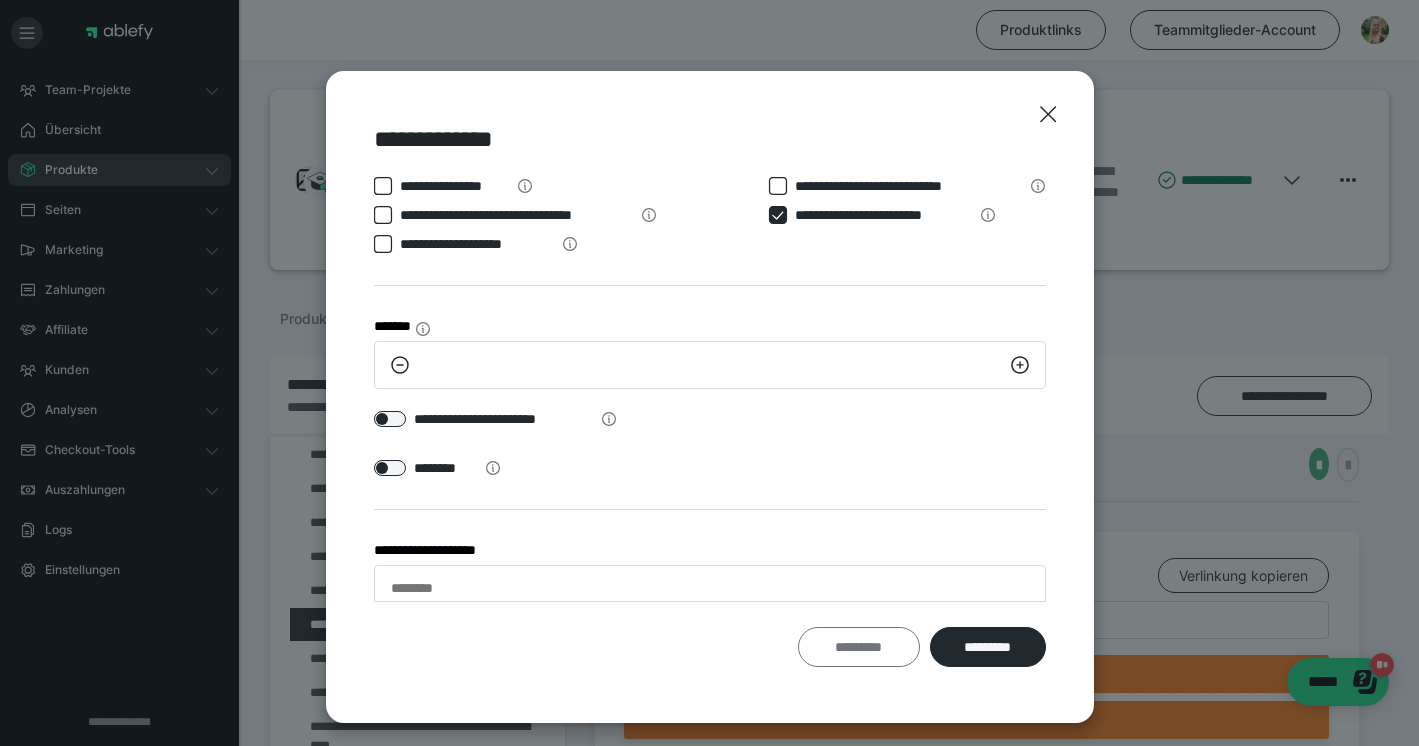 click on "*********" at bounding box center (859, 647) 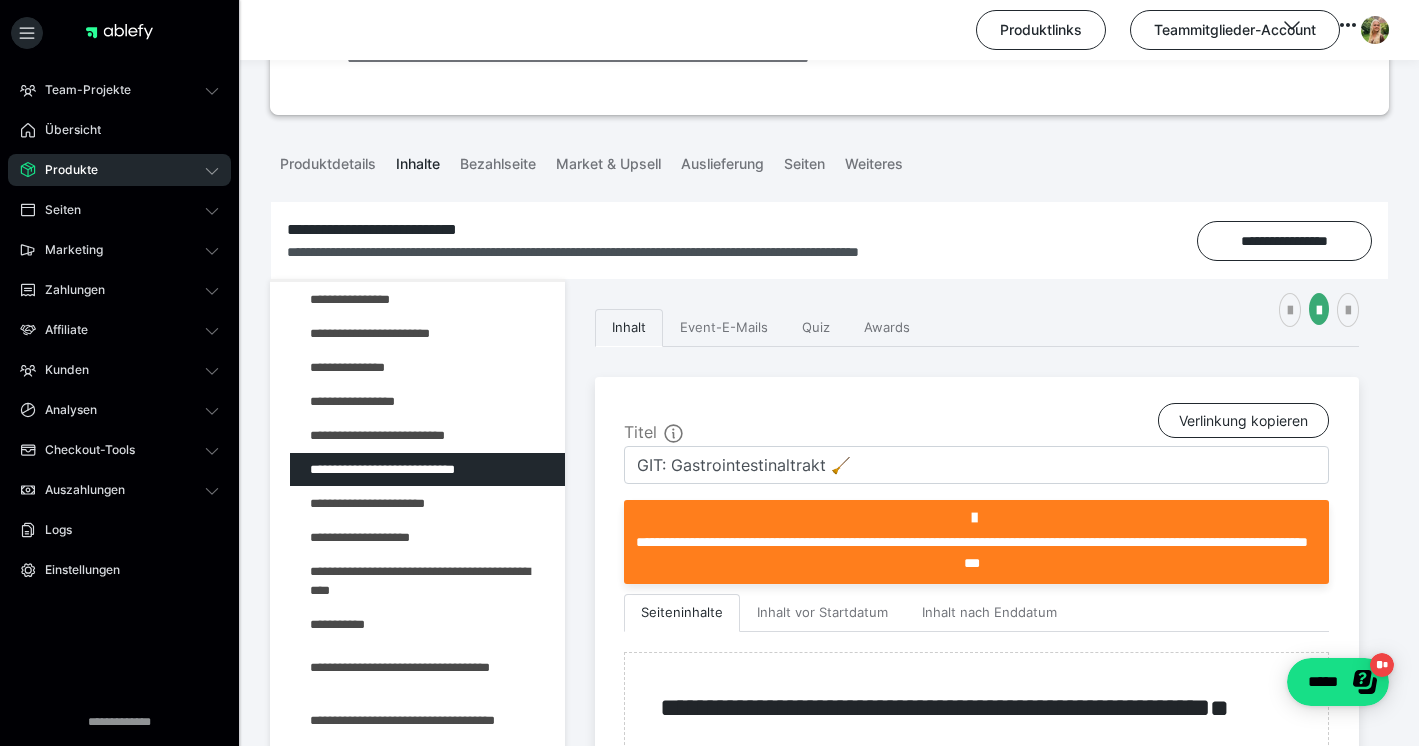 scroll, scrollTop: 156, scrollLeft: 0, axis: vertical 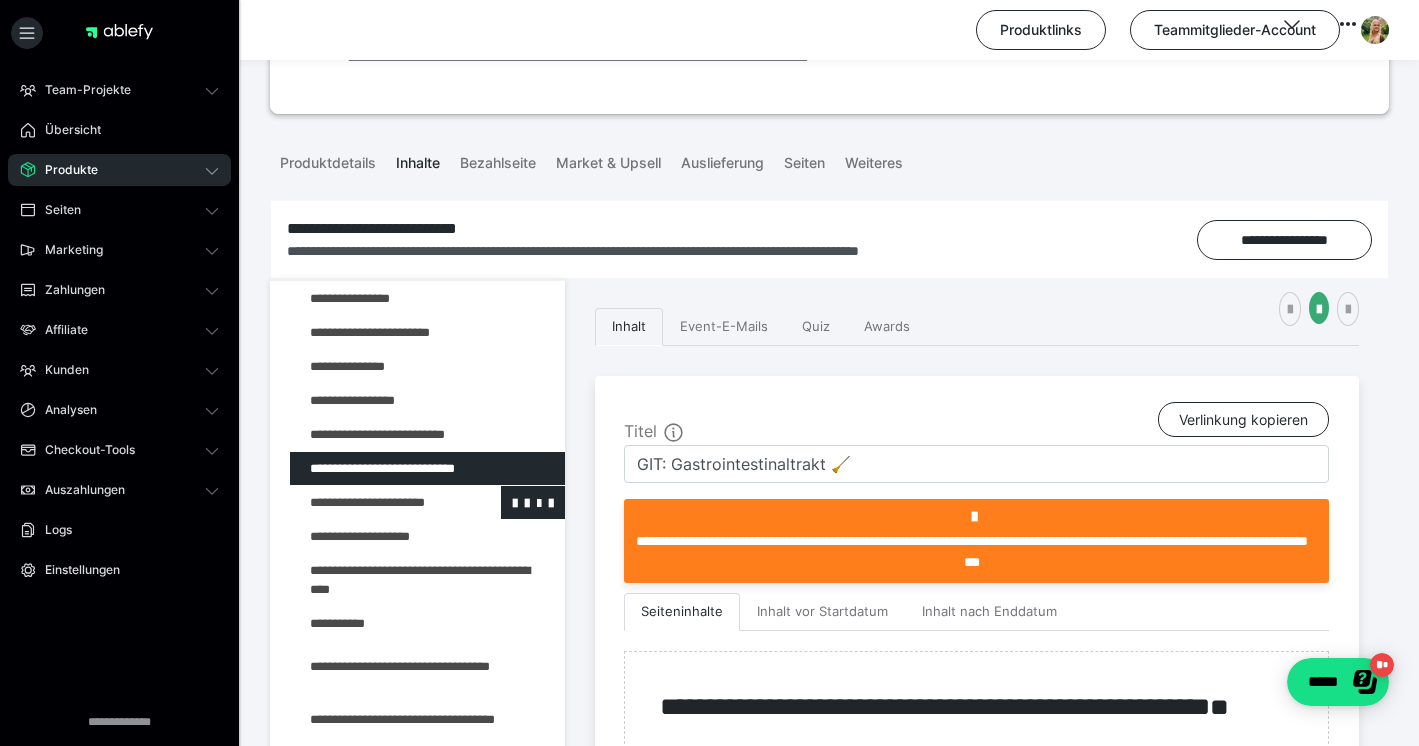 click at bounding box center (375, 502) 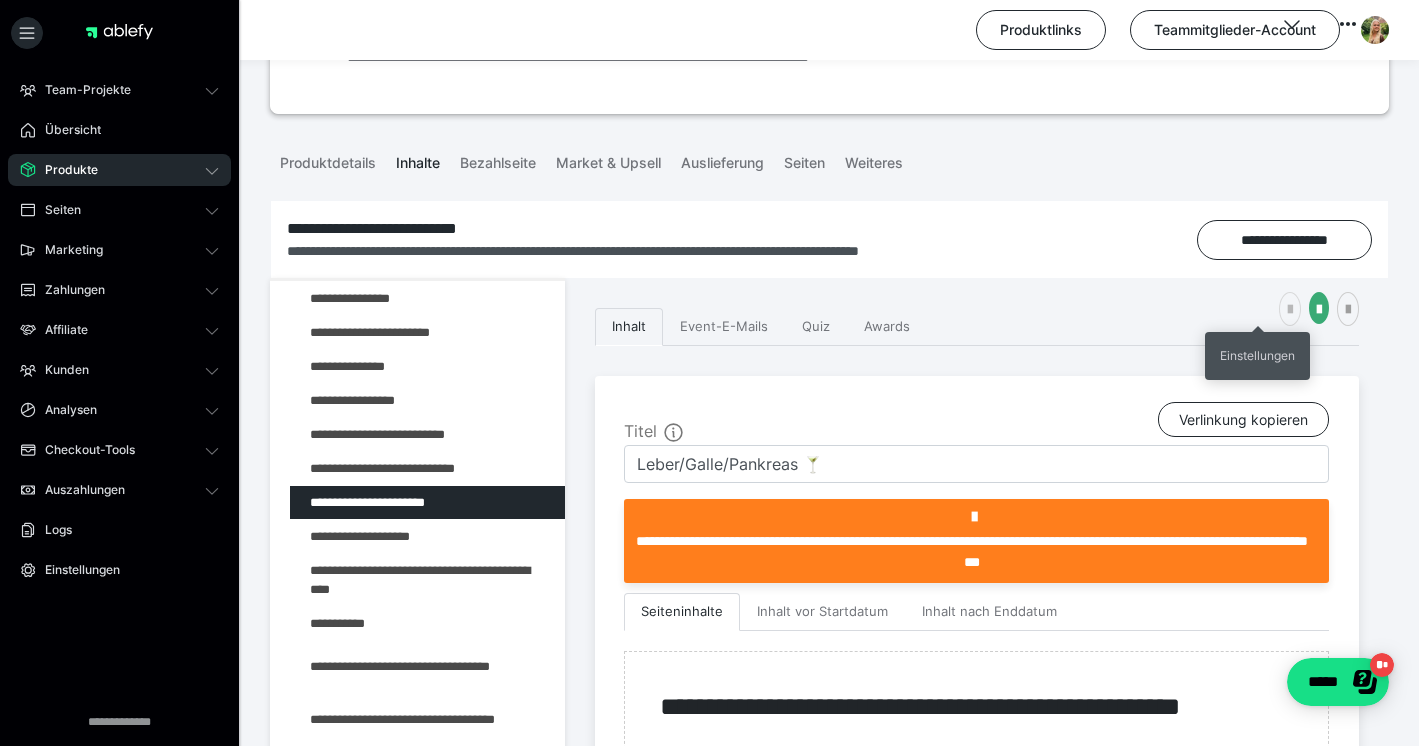 click at bounding box center [1290, 309] 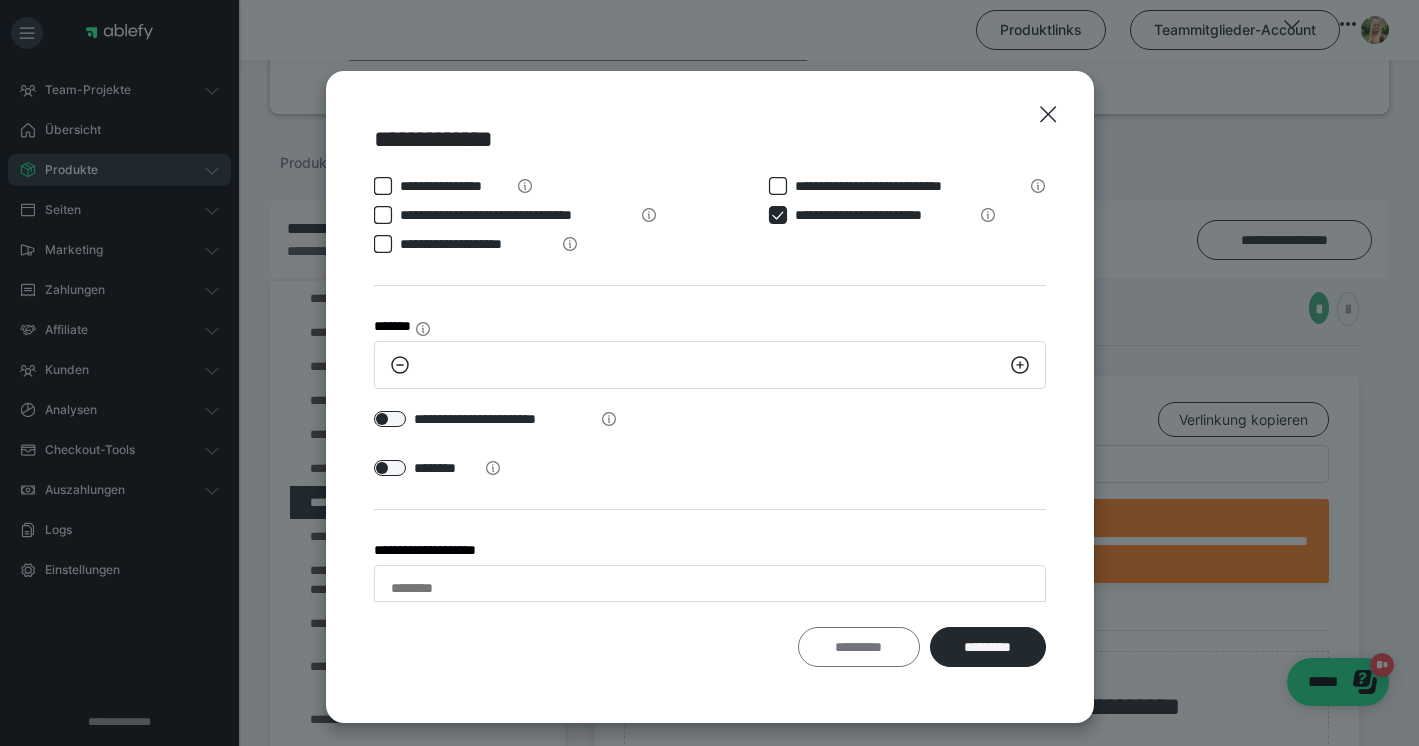 click on "*********" at bounding box center (859, 647) 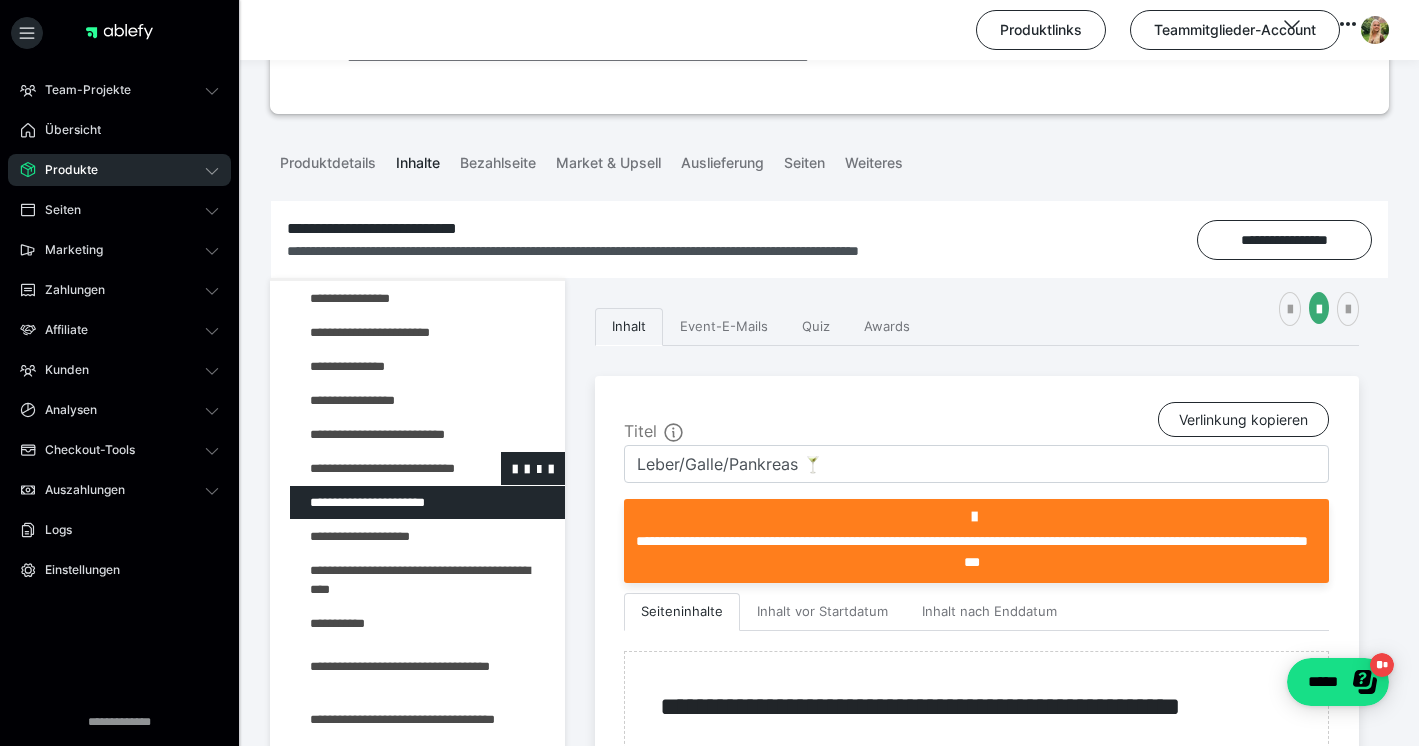 click at bounding box center (375, 468) 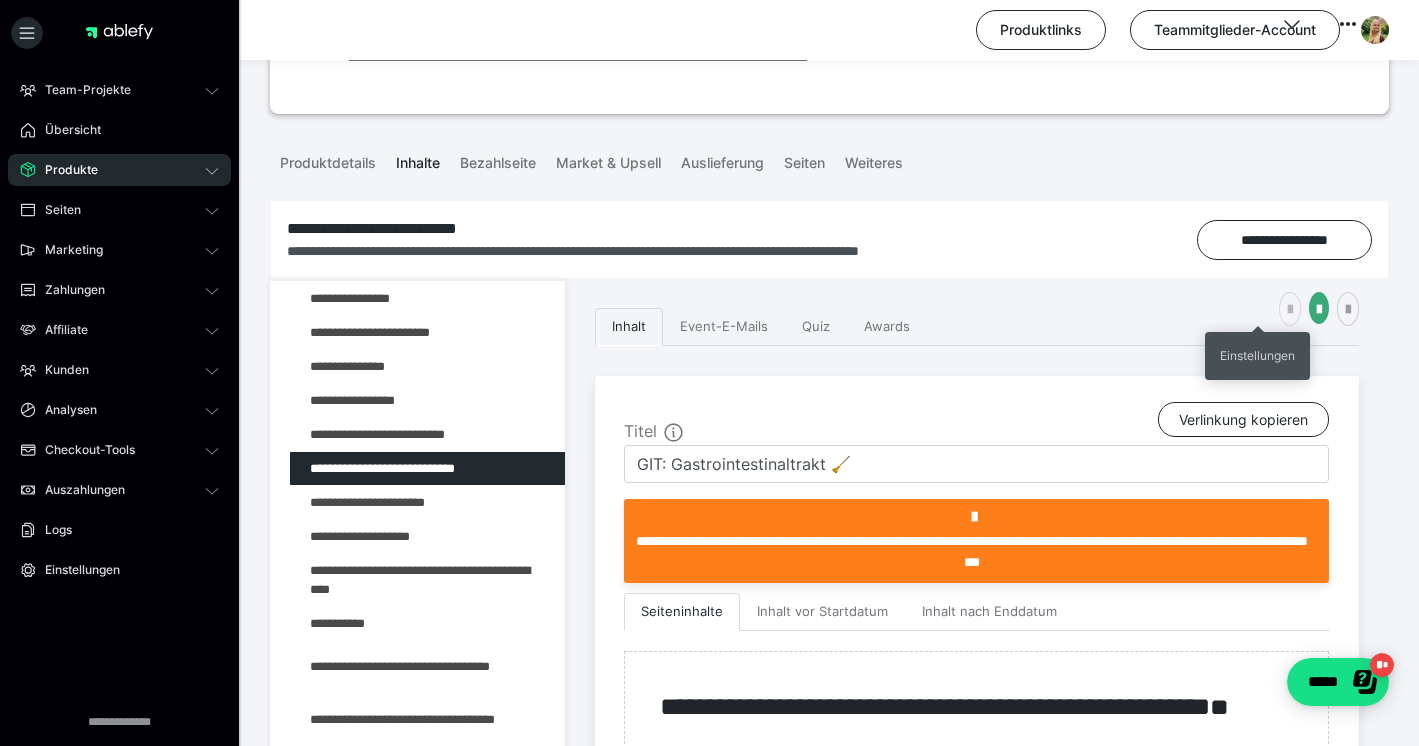 click at bounding box center [1290, 309] 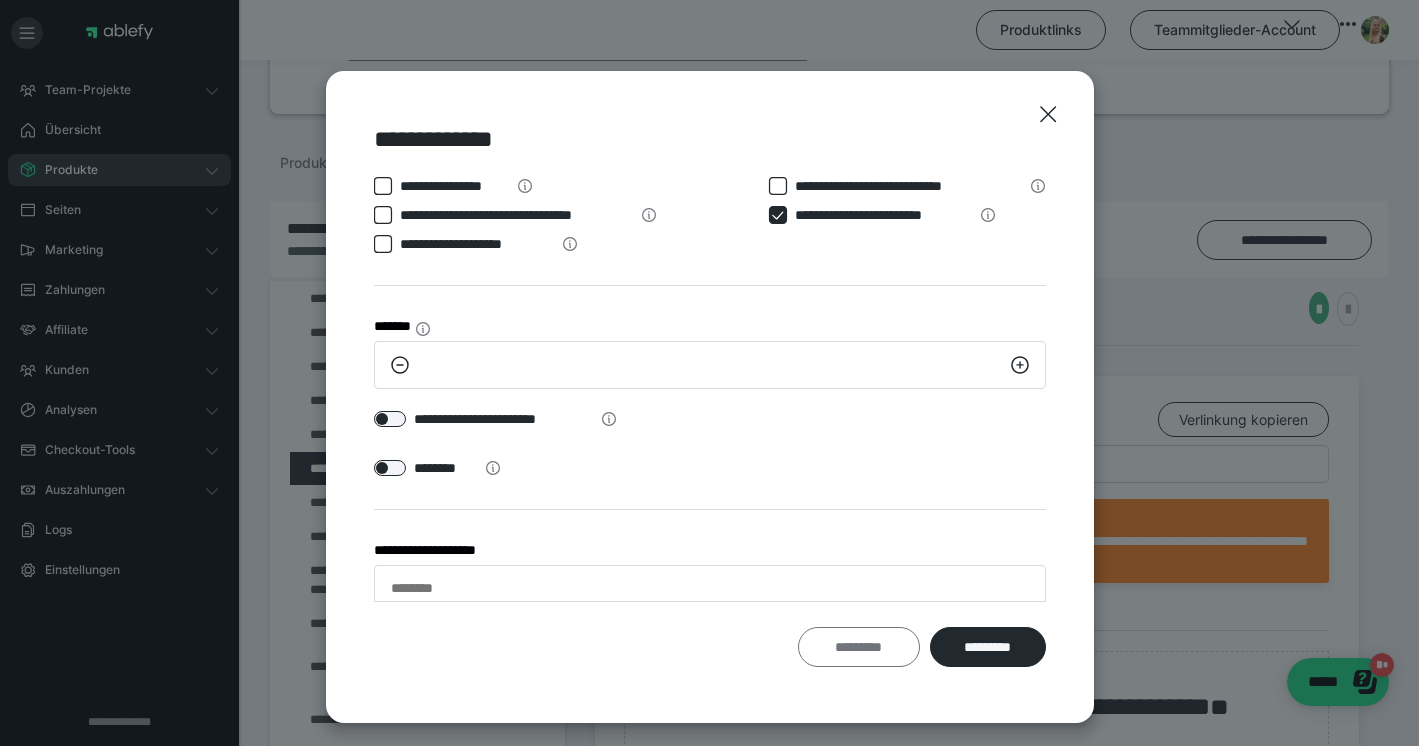 click on "*********" at bounding box center (859, 647) 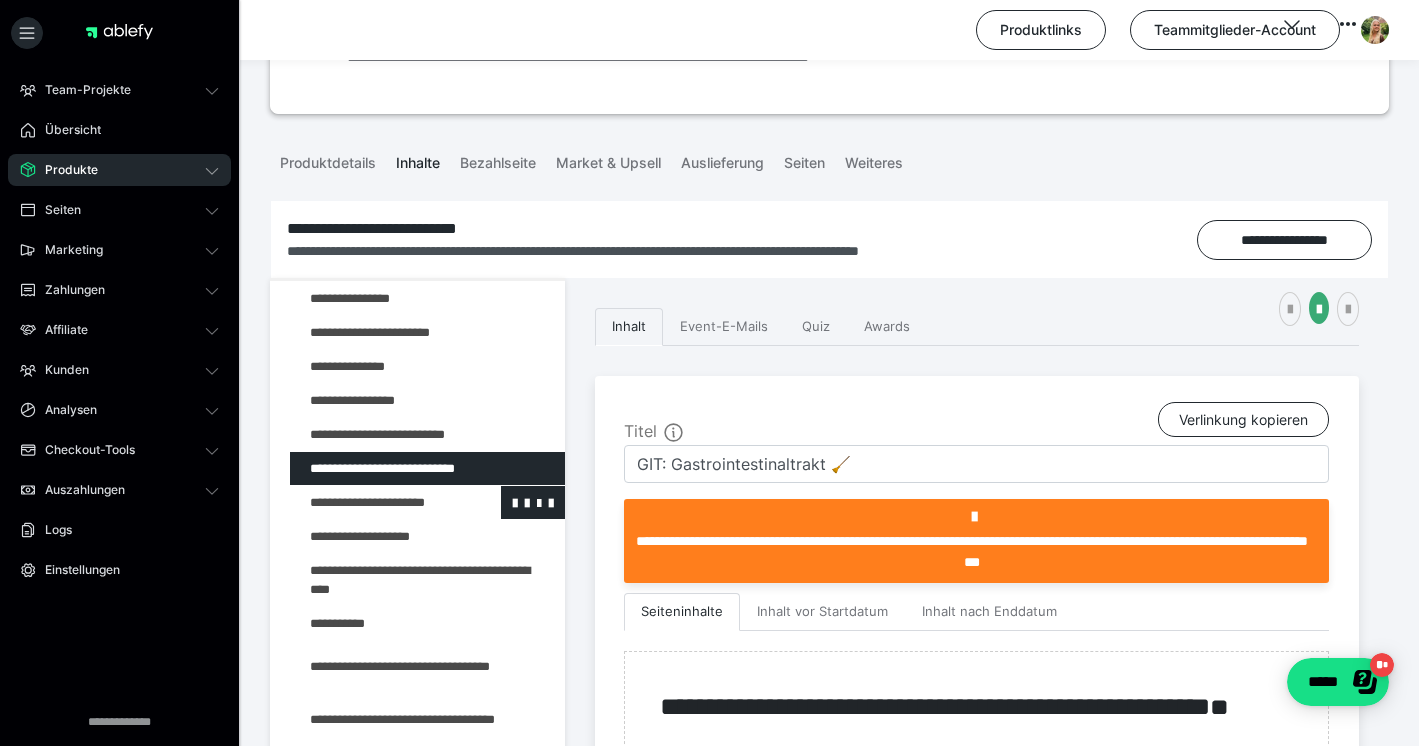click at bounding box center [375, 502] 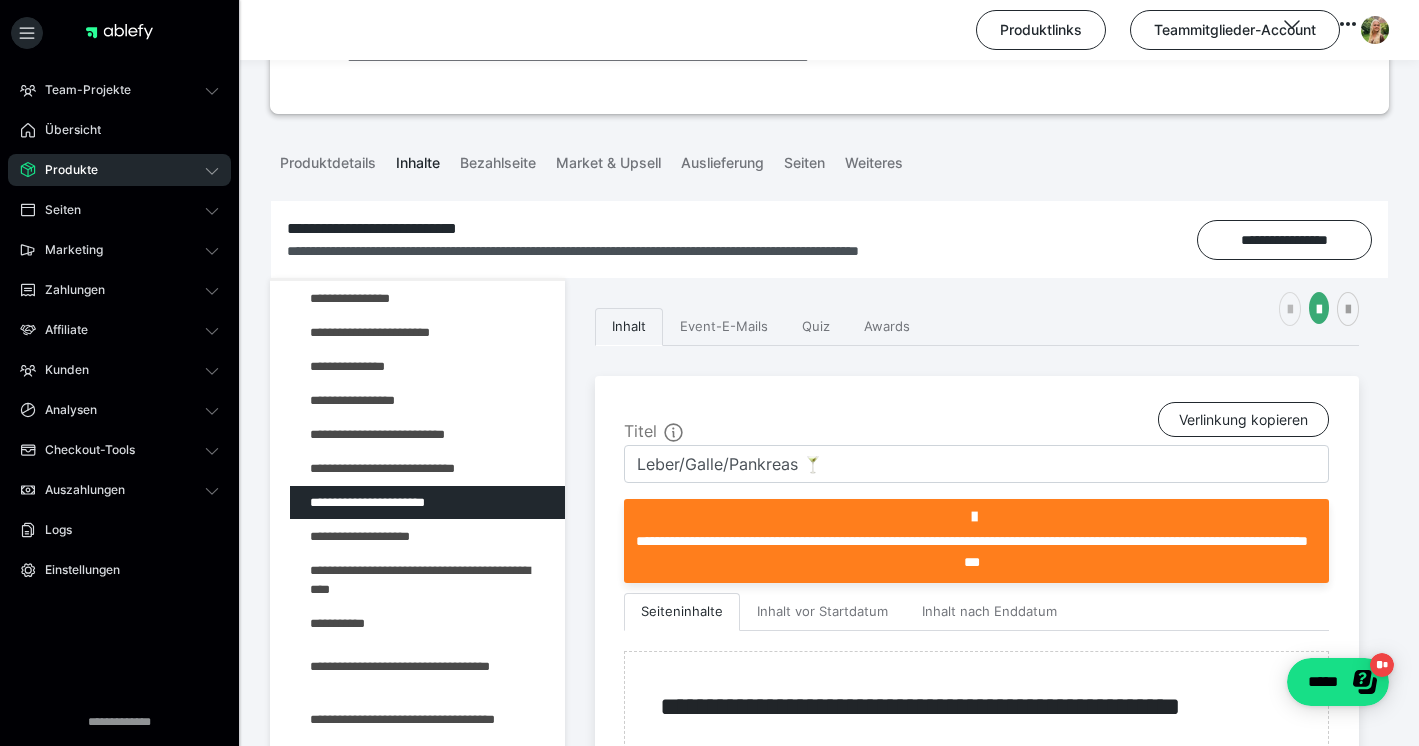 click at bounding box center (1290, 309) 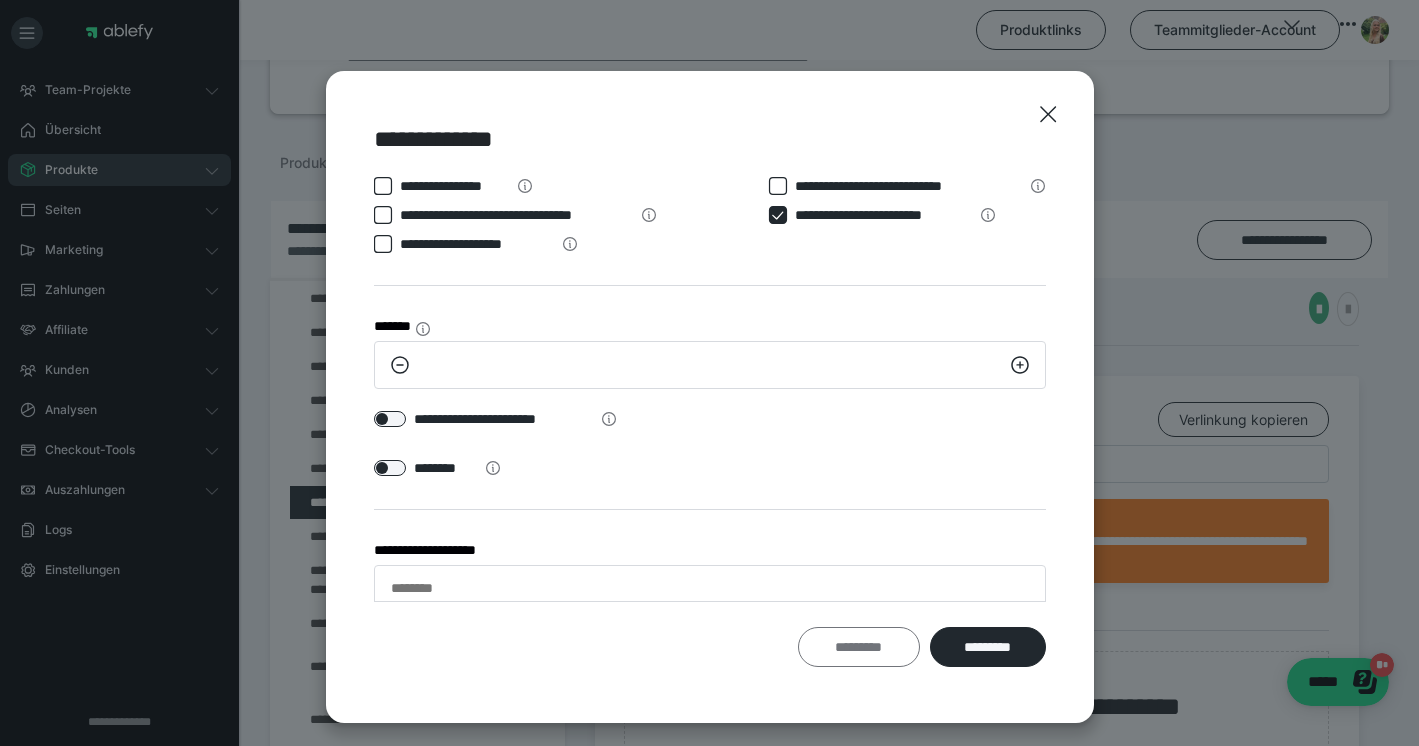 click on "*********" at bounding box center [859, 647] 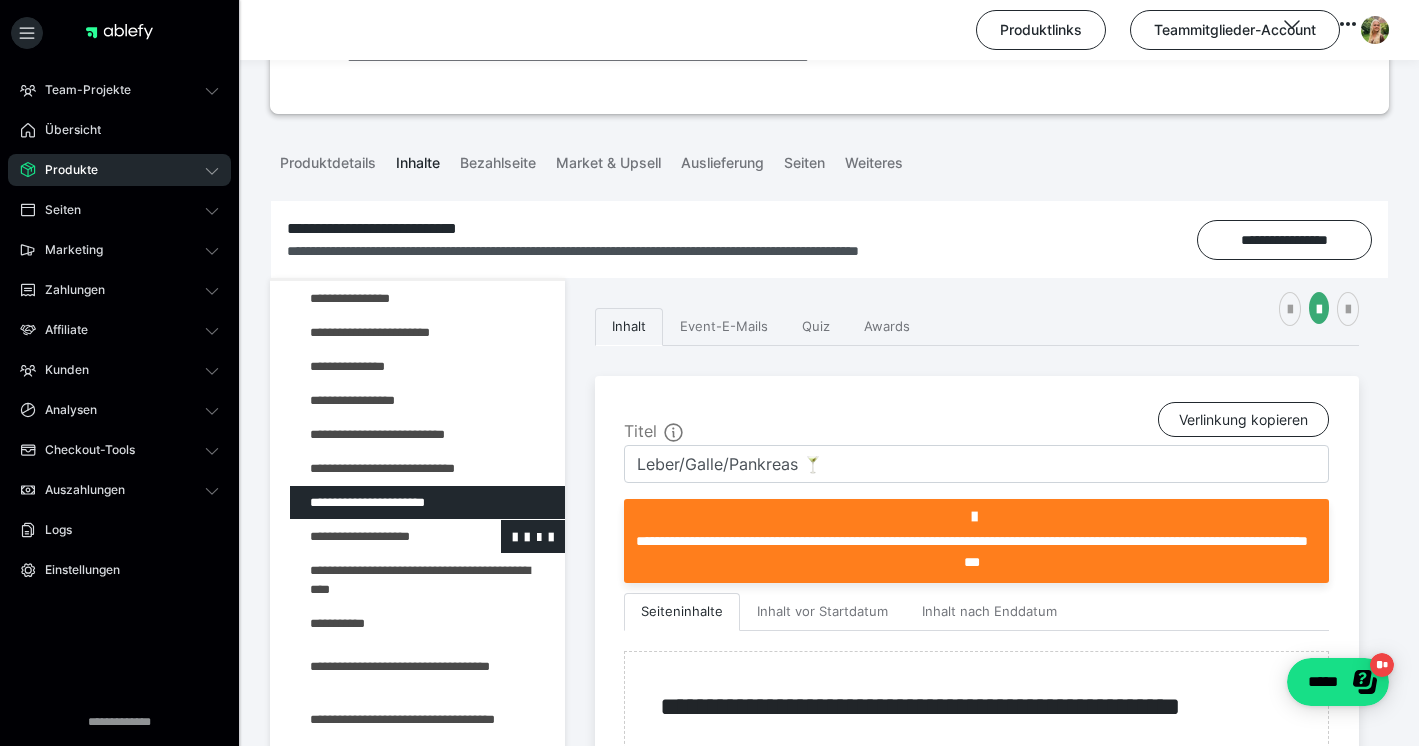 click at bounding box center [375, 536] 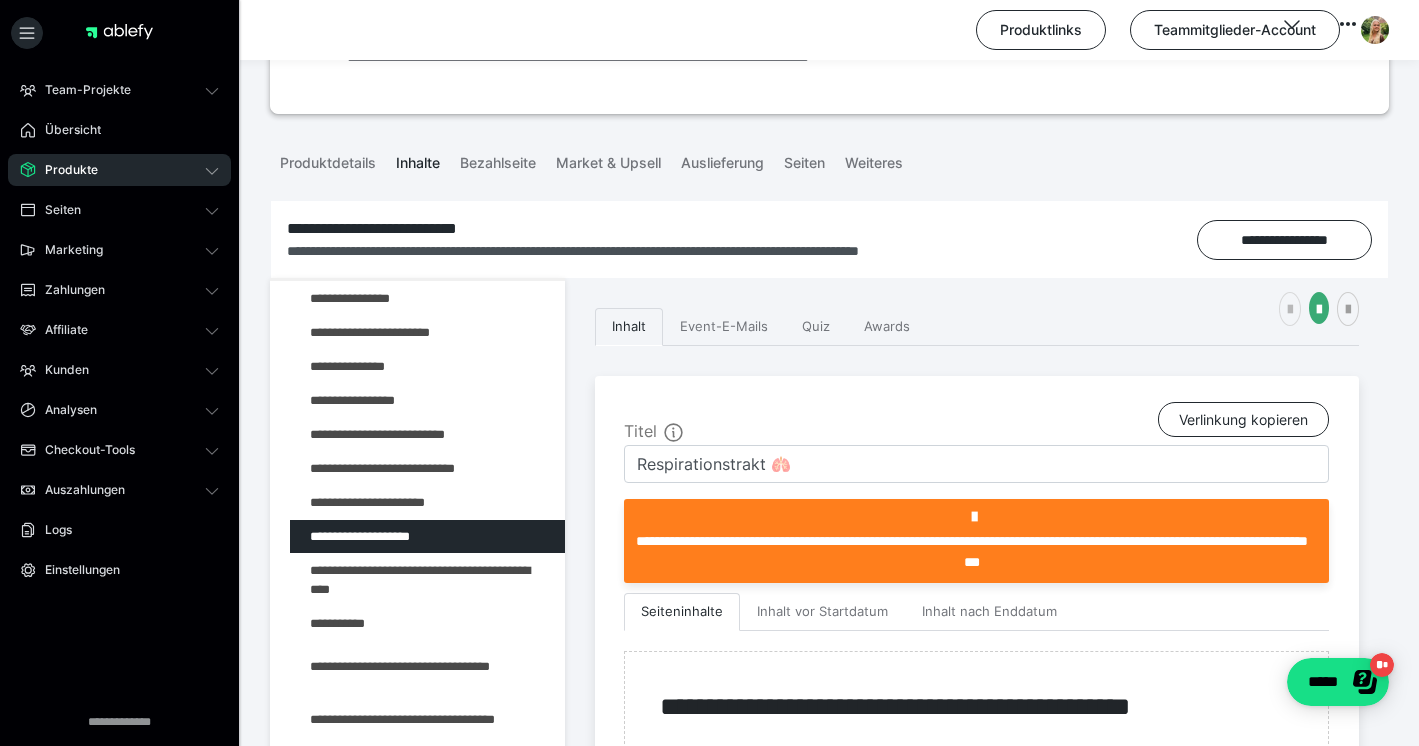 click at bounding box center (1290, 309) 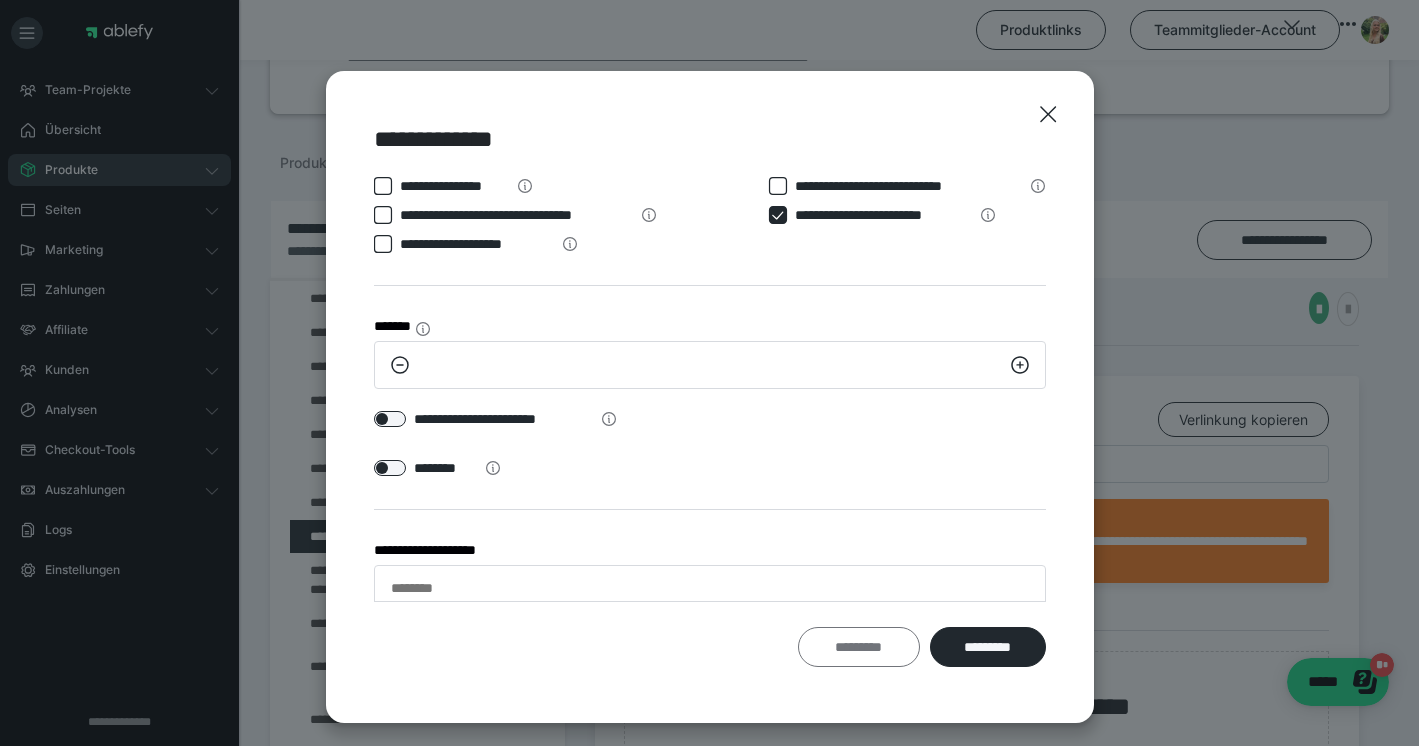 click on "*********" at bounding box center (859, 647) 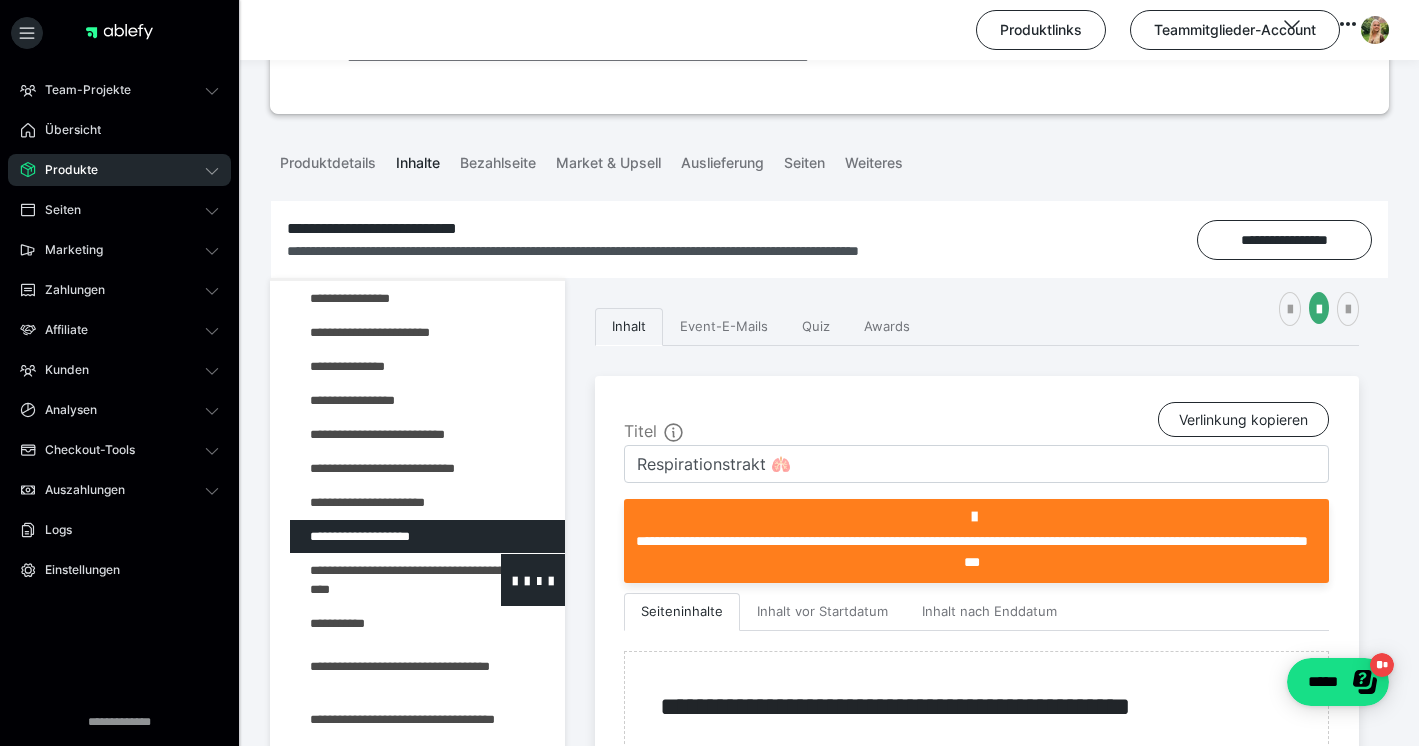 click at bounding box center [375, 580] 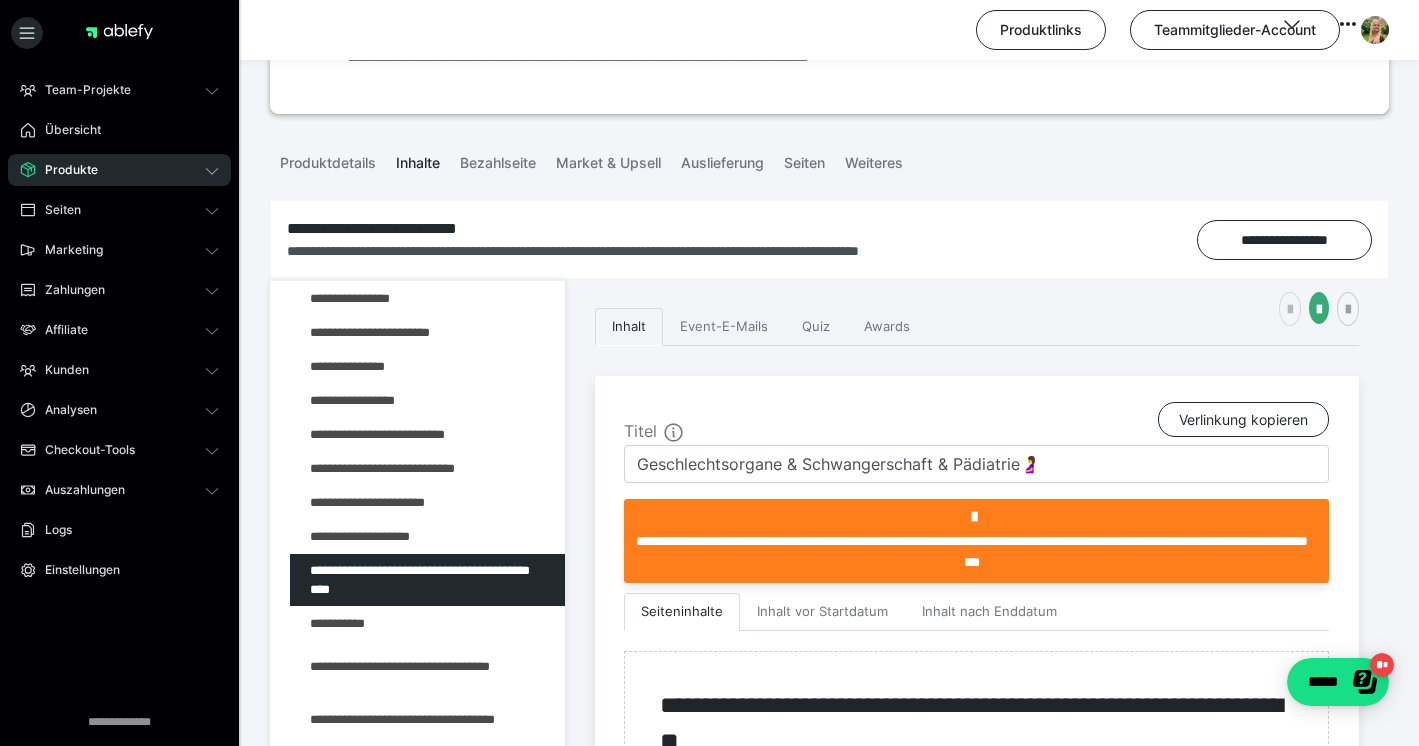 click at bounding box center (1290, 310) 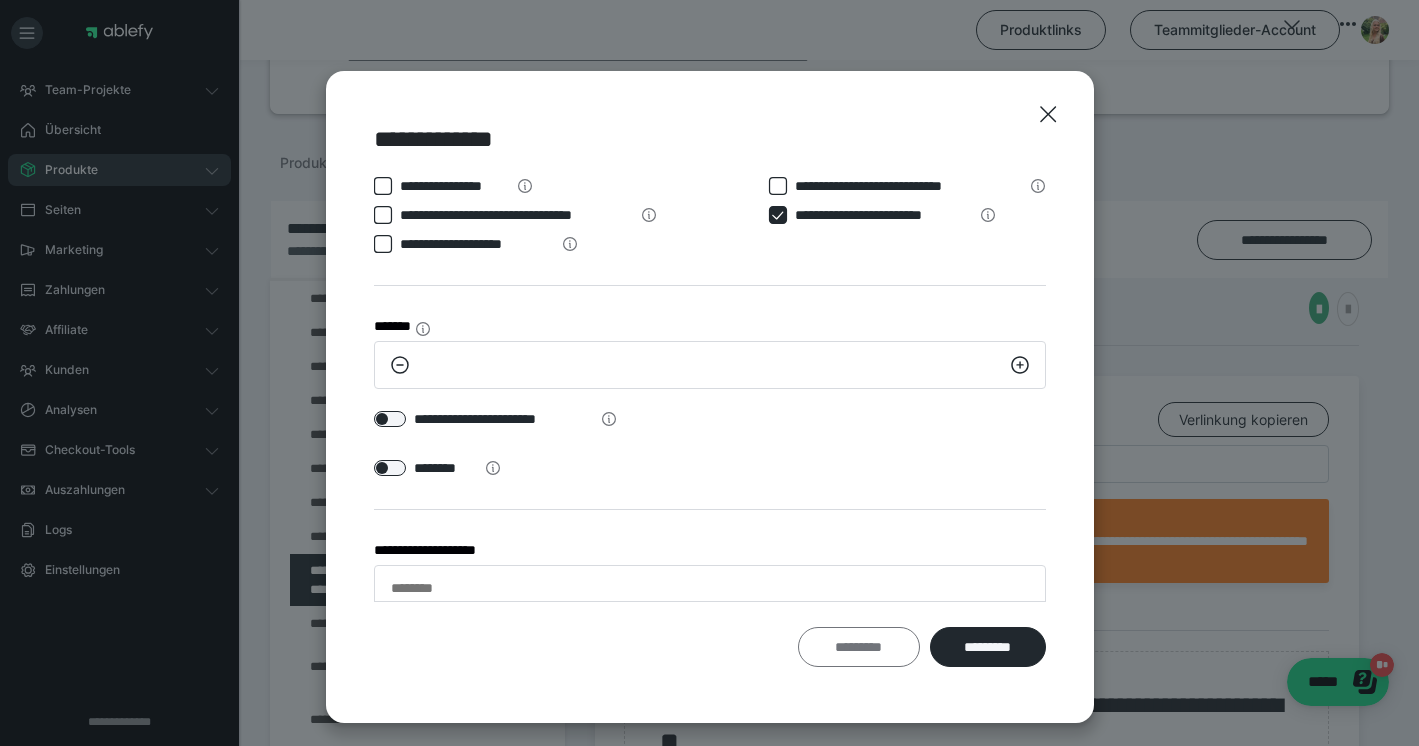 click on "*********" at bounding box center (859, 647) 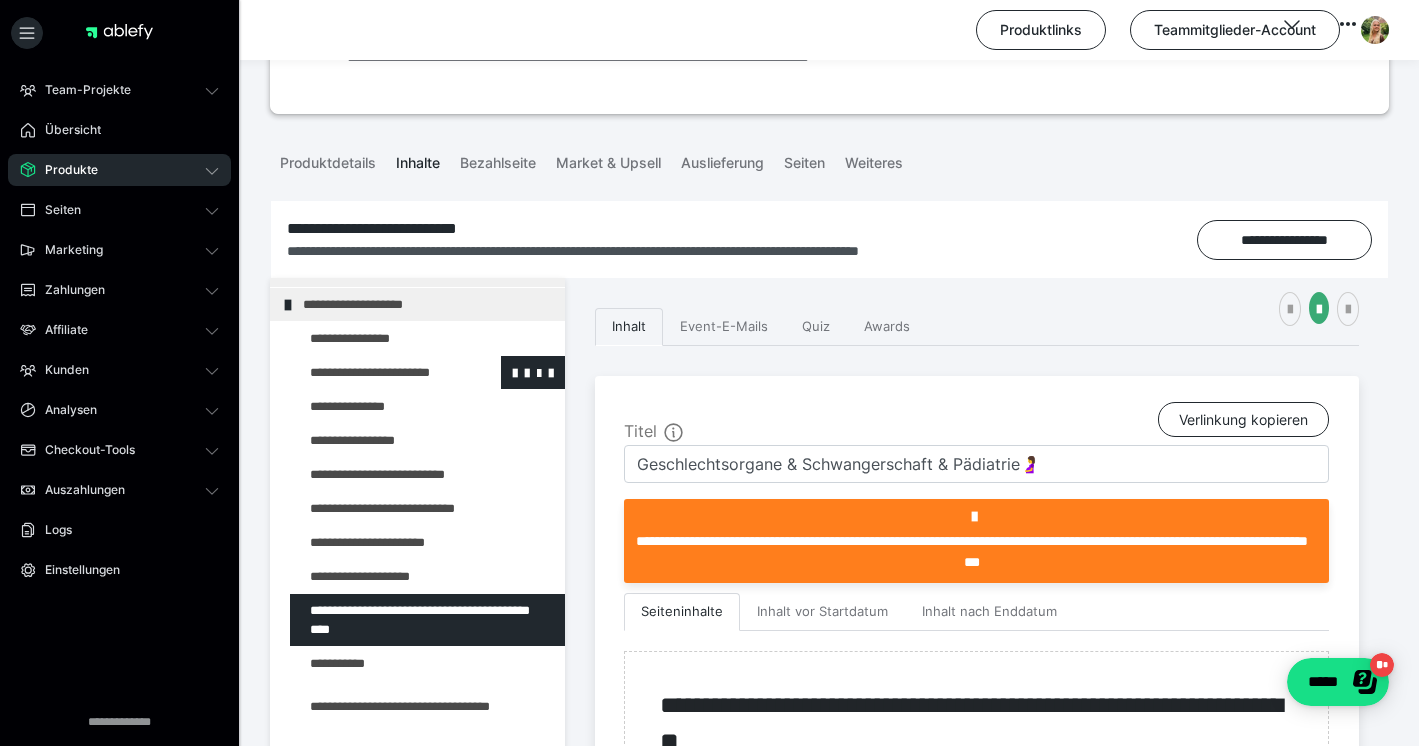 scroll, scrollTop: 20, scrollLeft: 0, axis: vertical 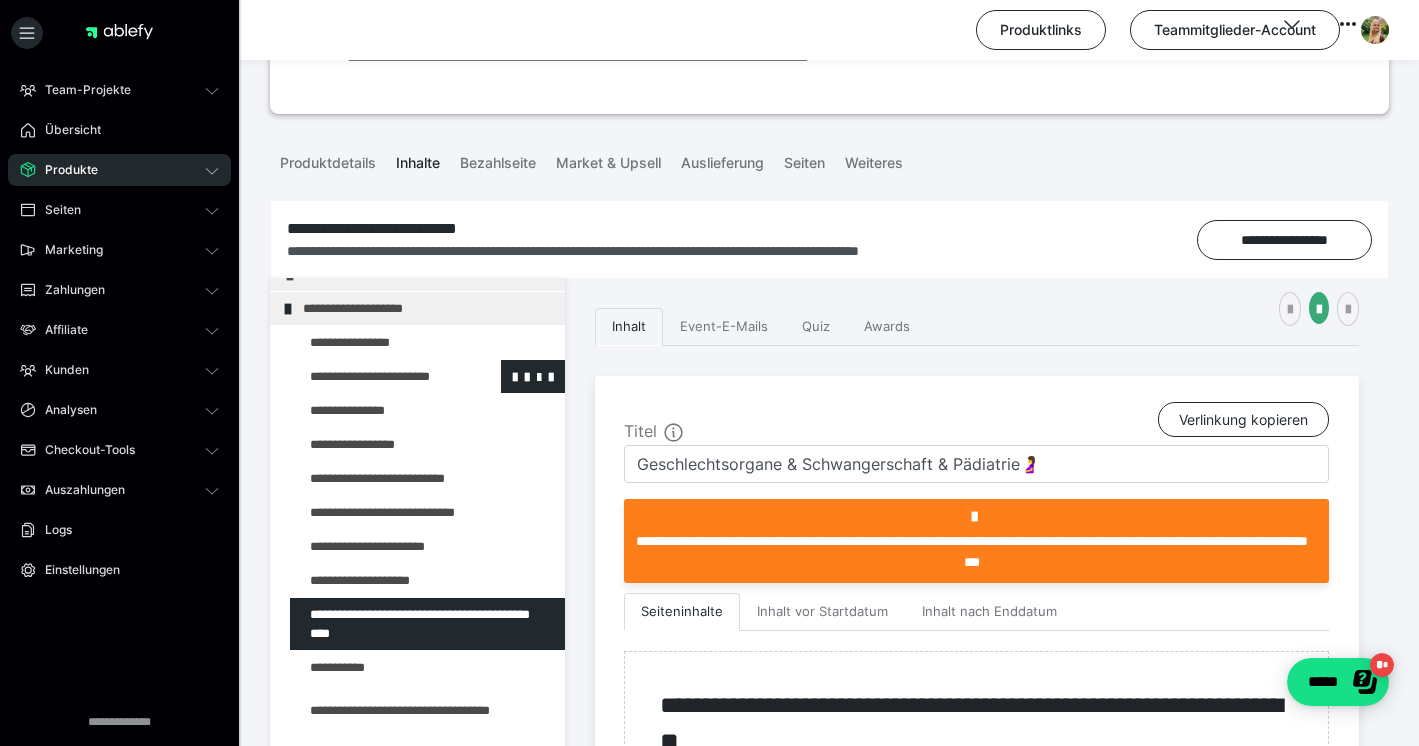 click at bounding box center [375, 376] 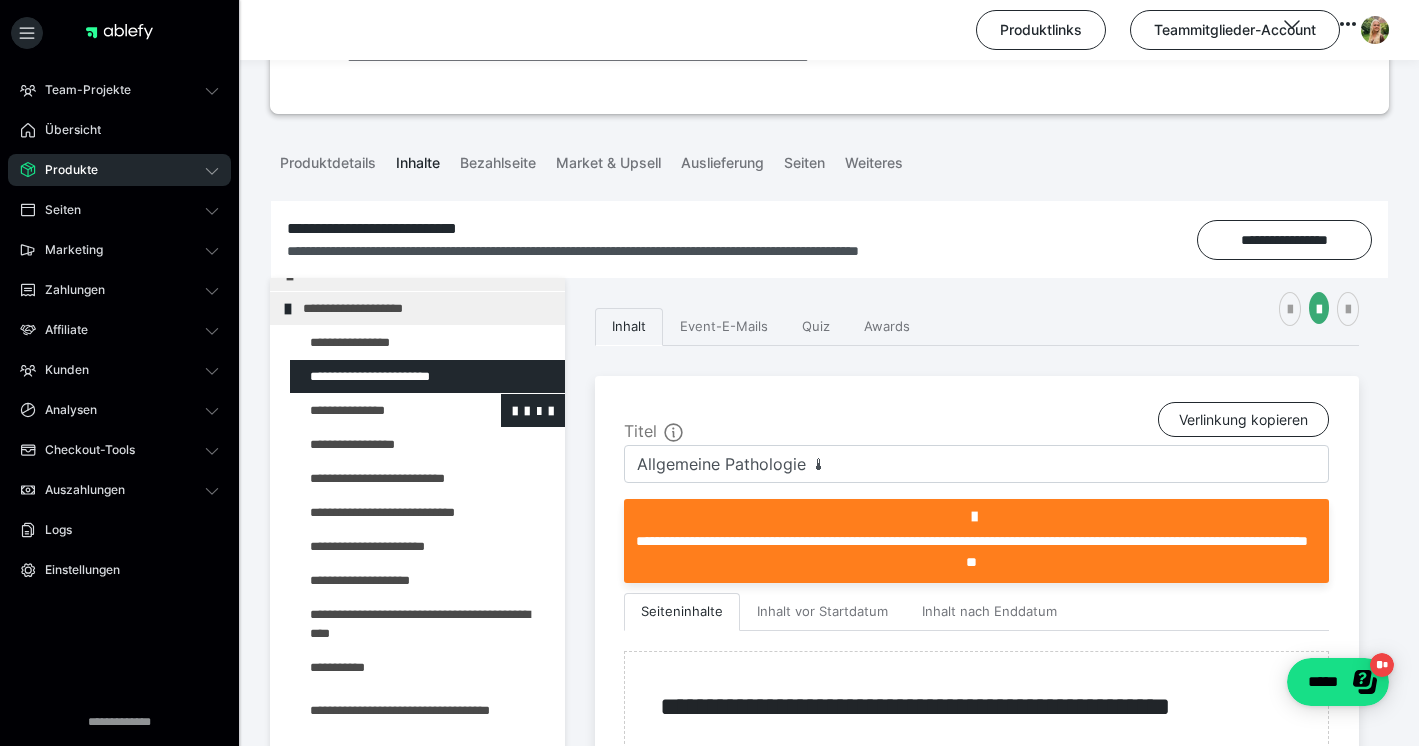 click at bounding box center [375, 410] 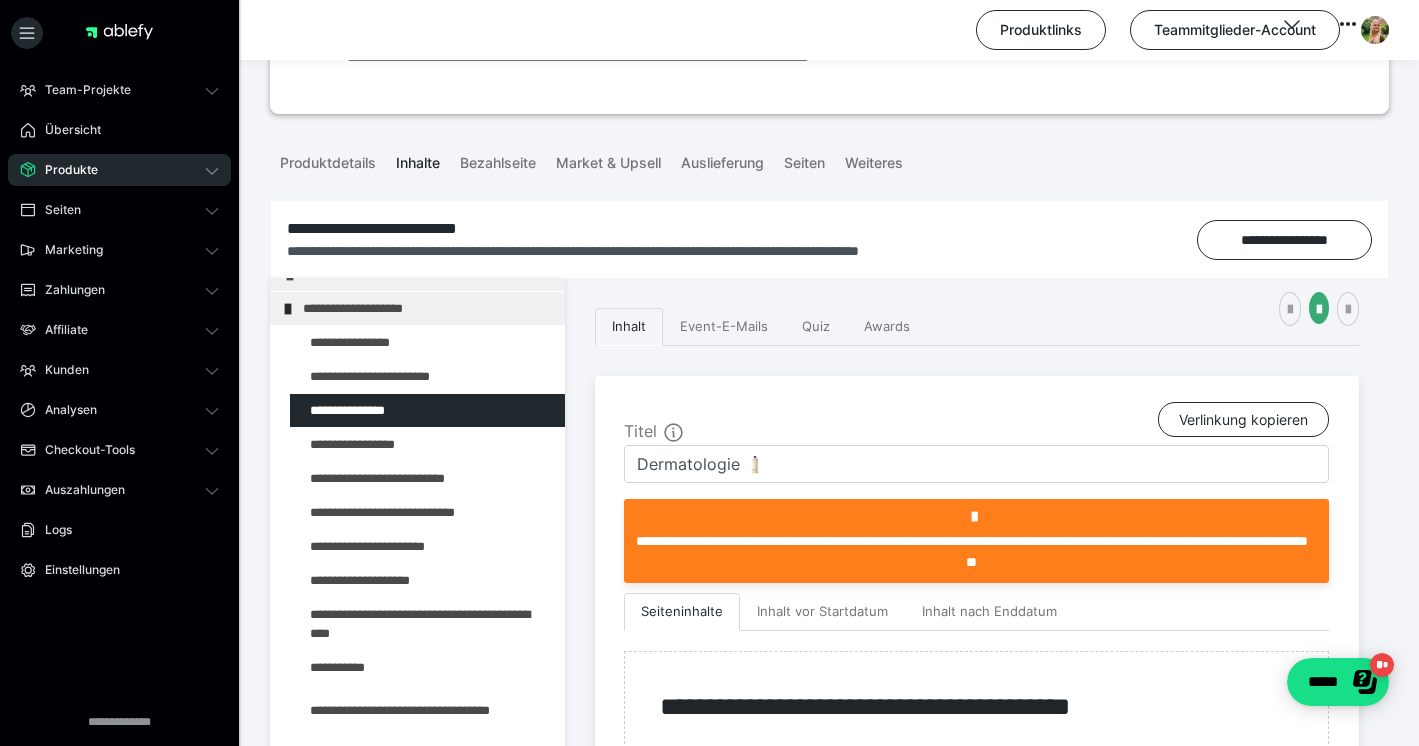 click at bounding box center (1294, 309) 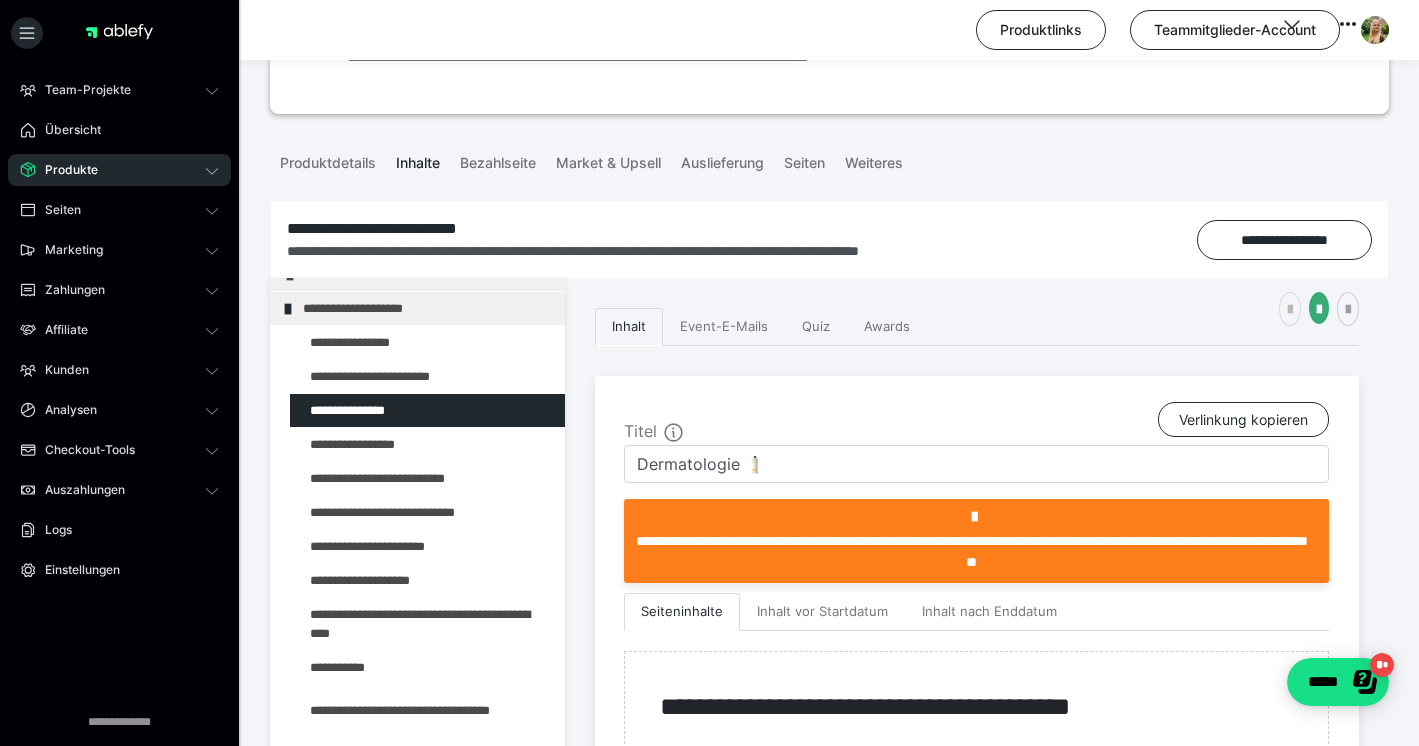 click at bounding box center (1290, 310) 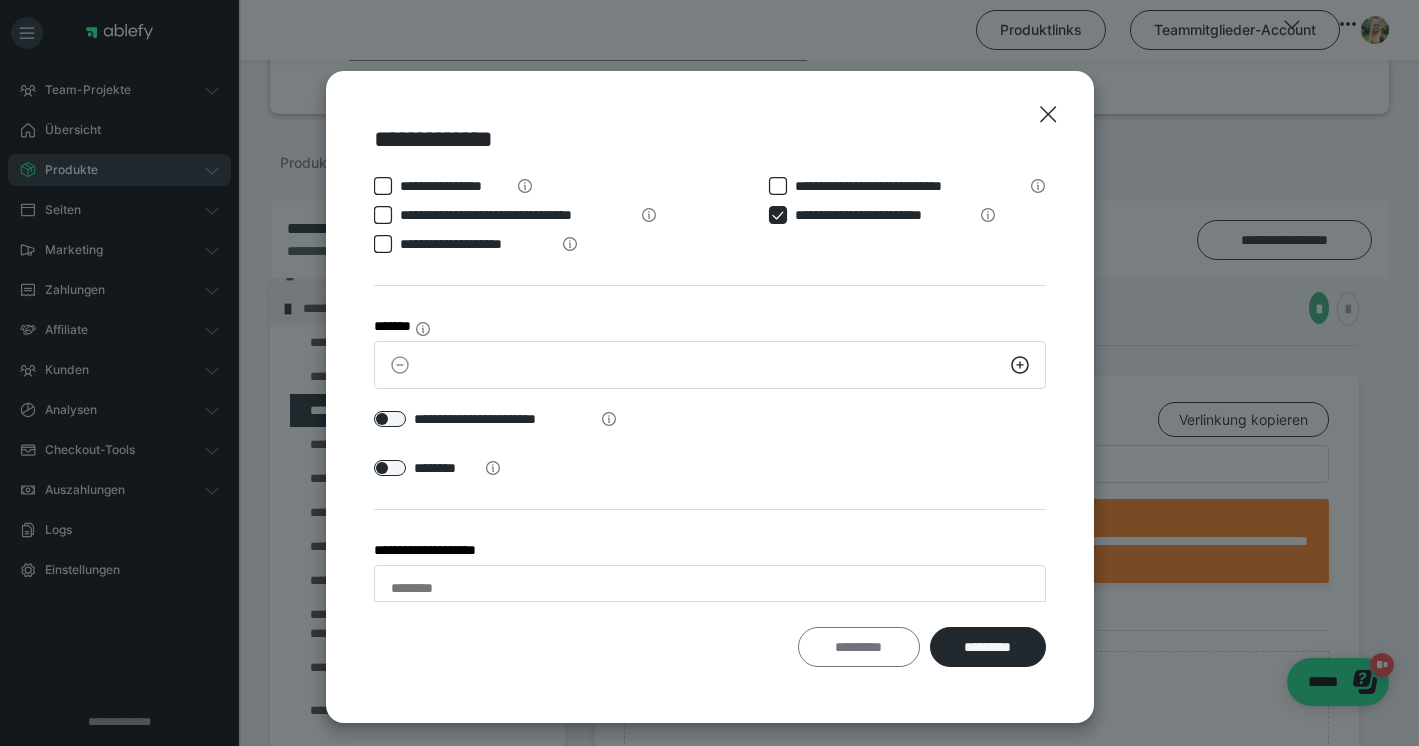 click on "*********" at bounding box center [859, 647] 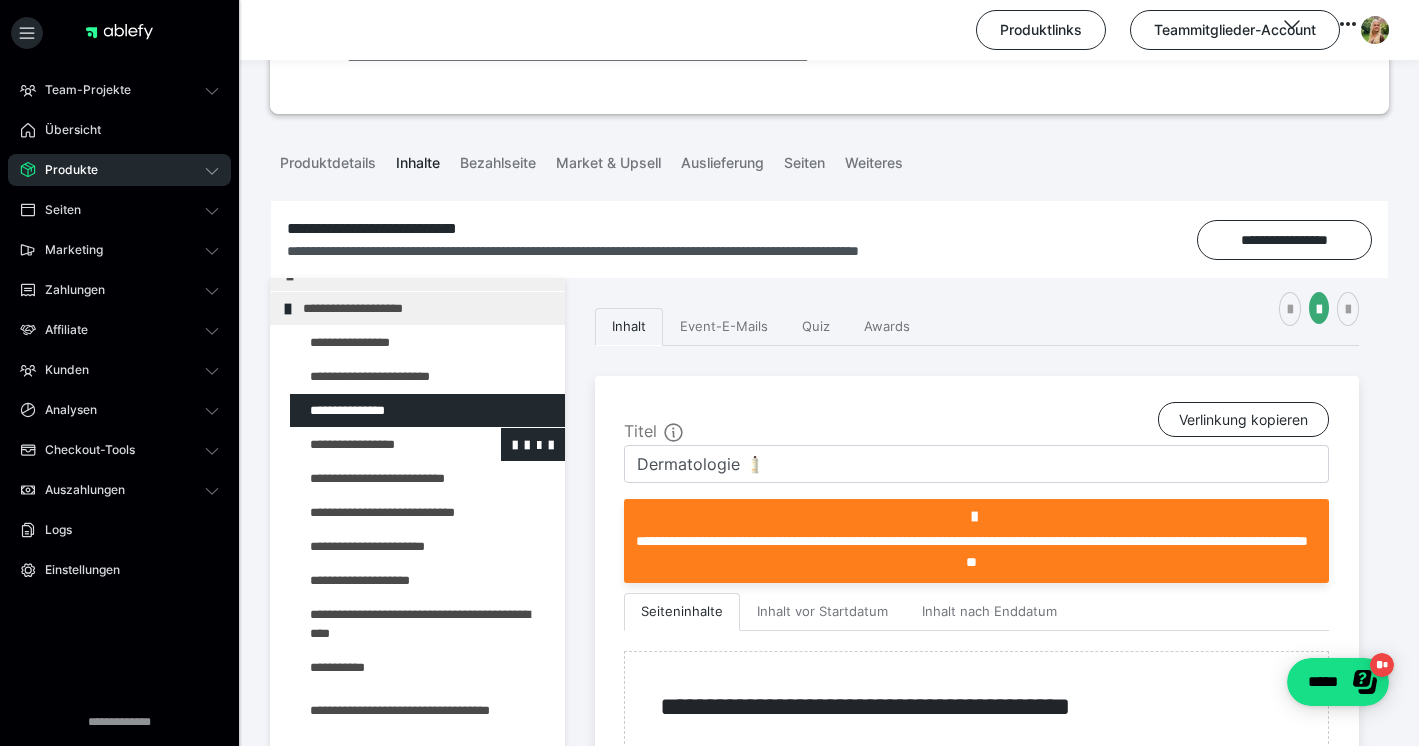 click at bounding box center (375, 444) 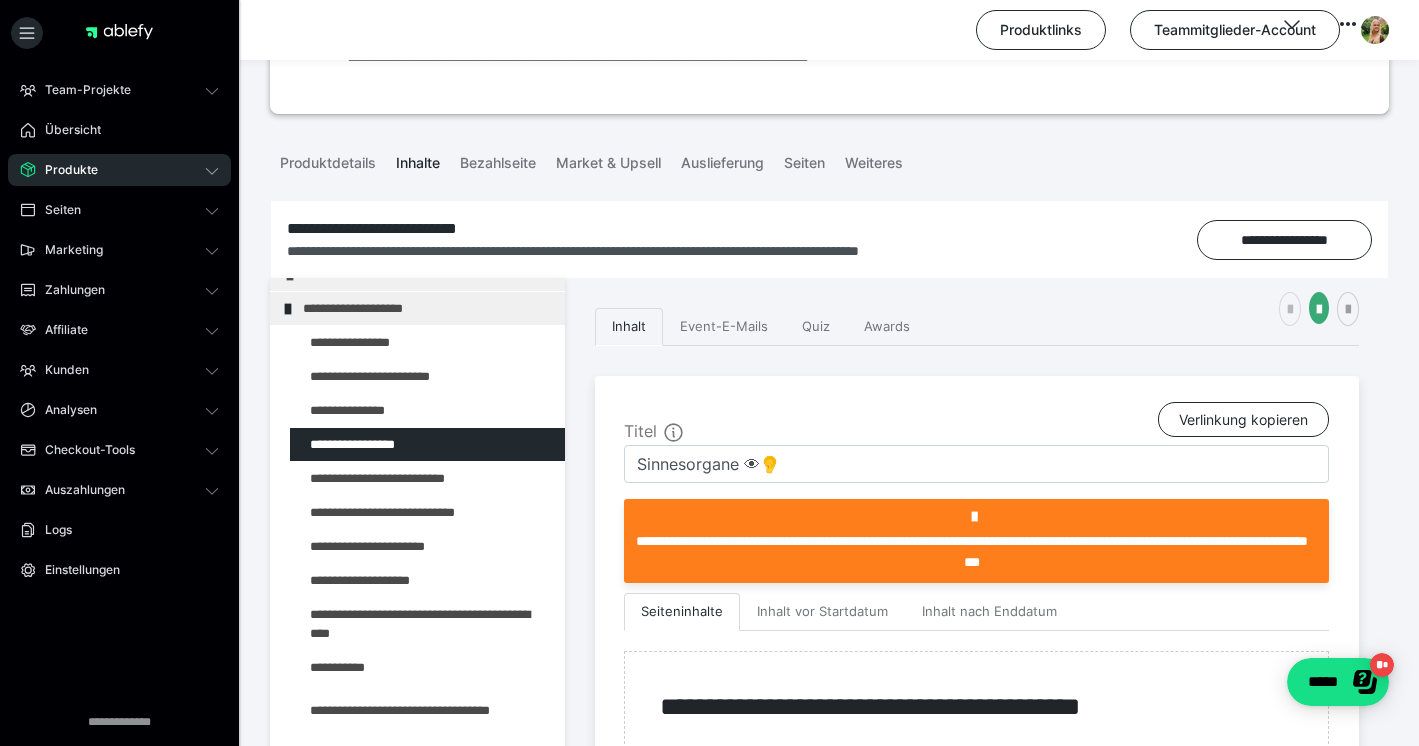 click at bounding box center (1290, 310) 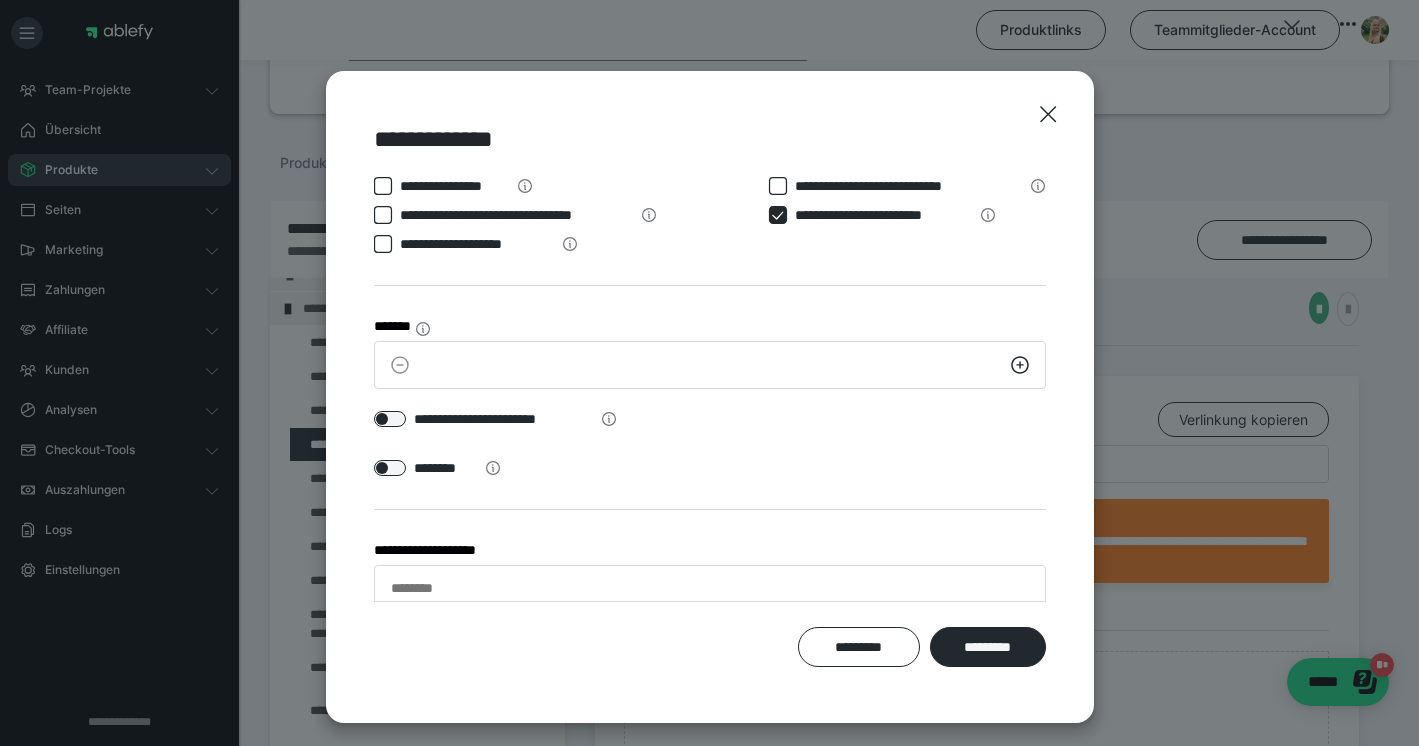 click on "**********" at bounding box center [710, 397] 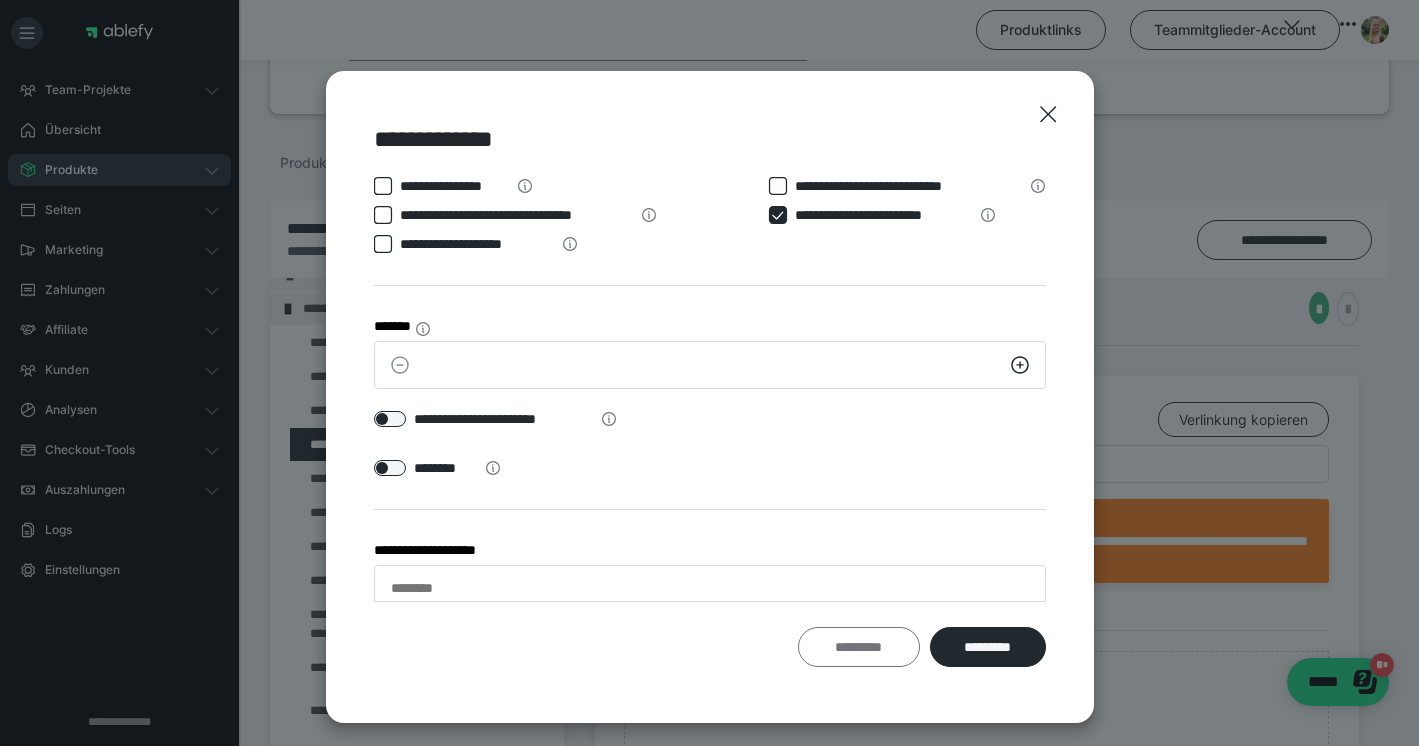 click on "*********" at bounding box center (859, 647) 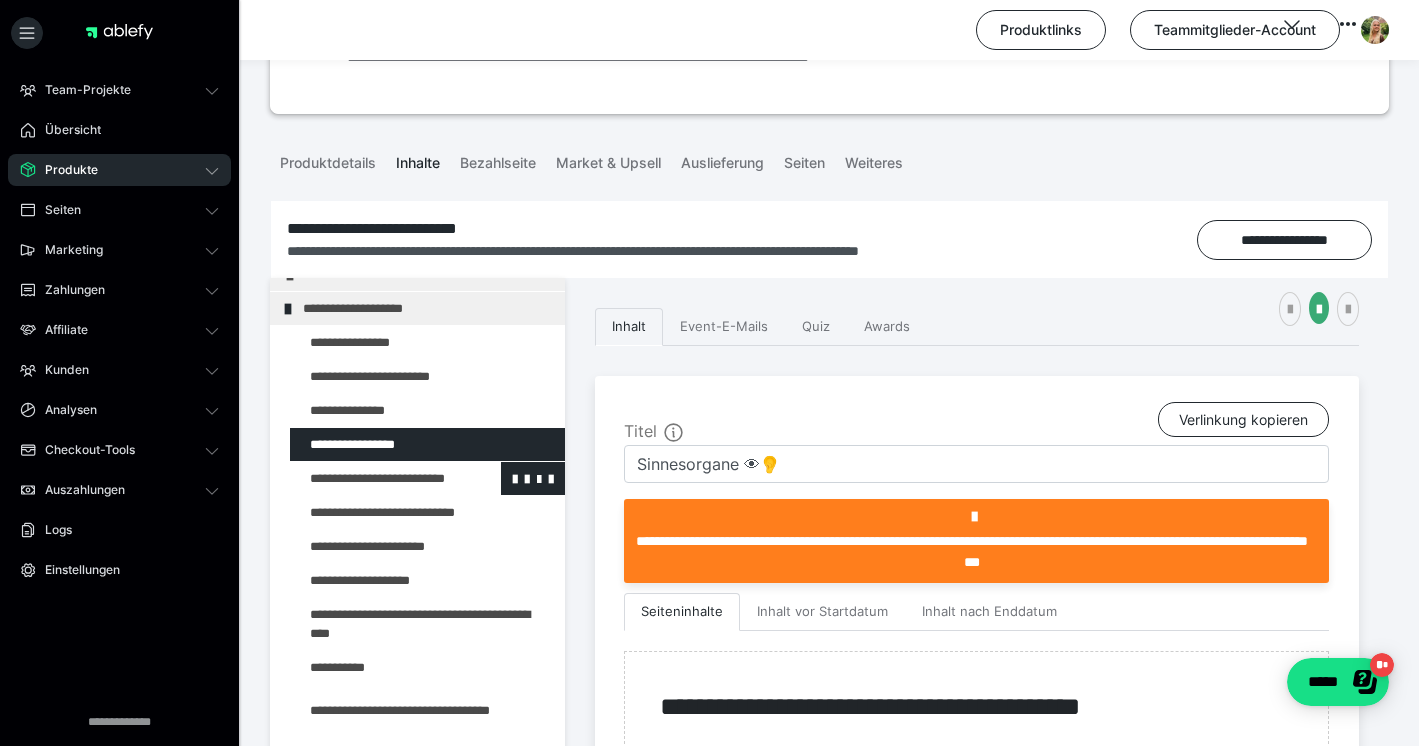 click at bounding box center [375, 478] 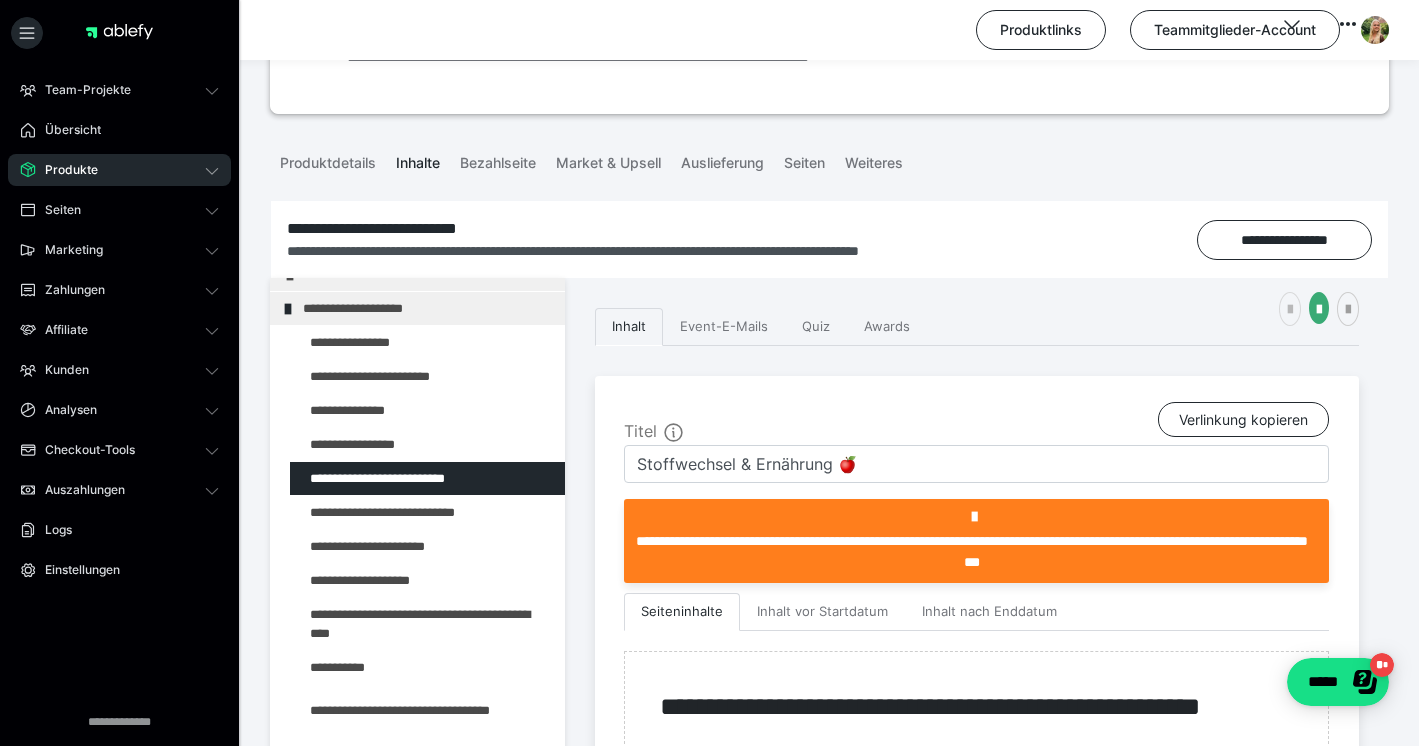 click at bounding box center (1290, 310) 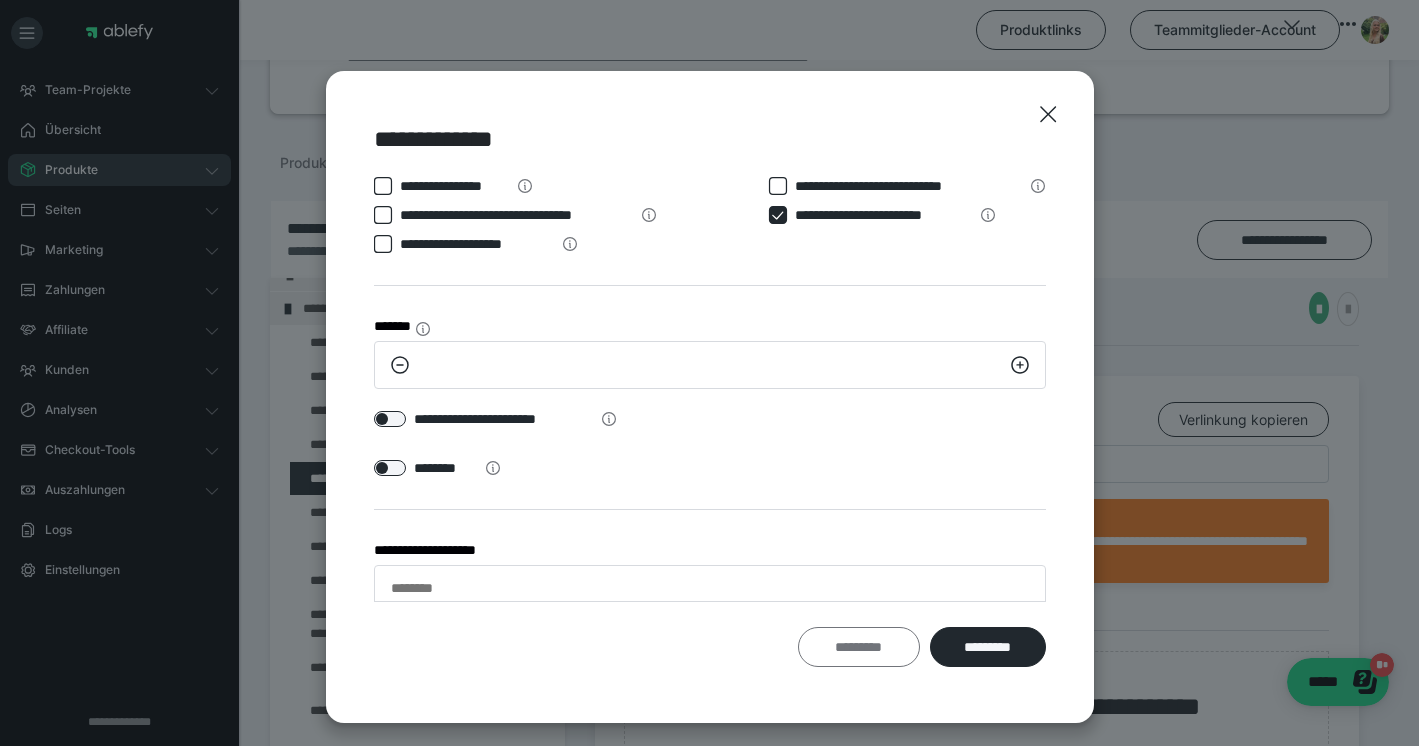 click on "*********" at bounding box center (859, 647) 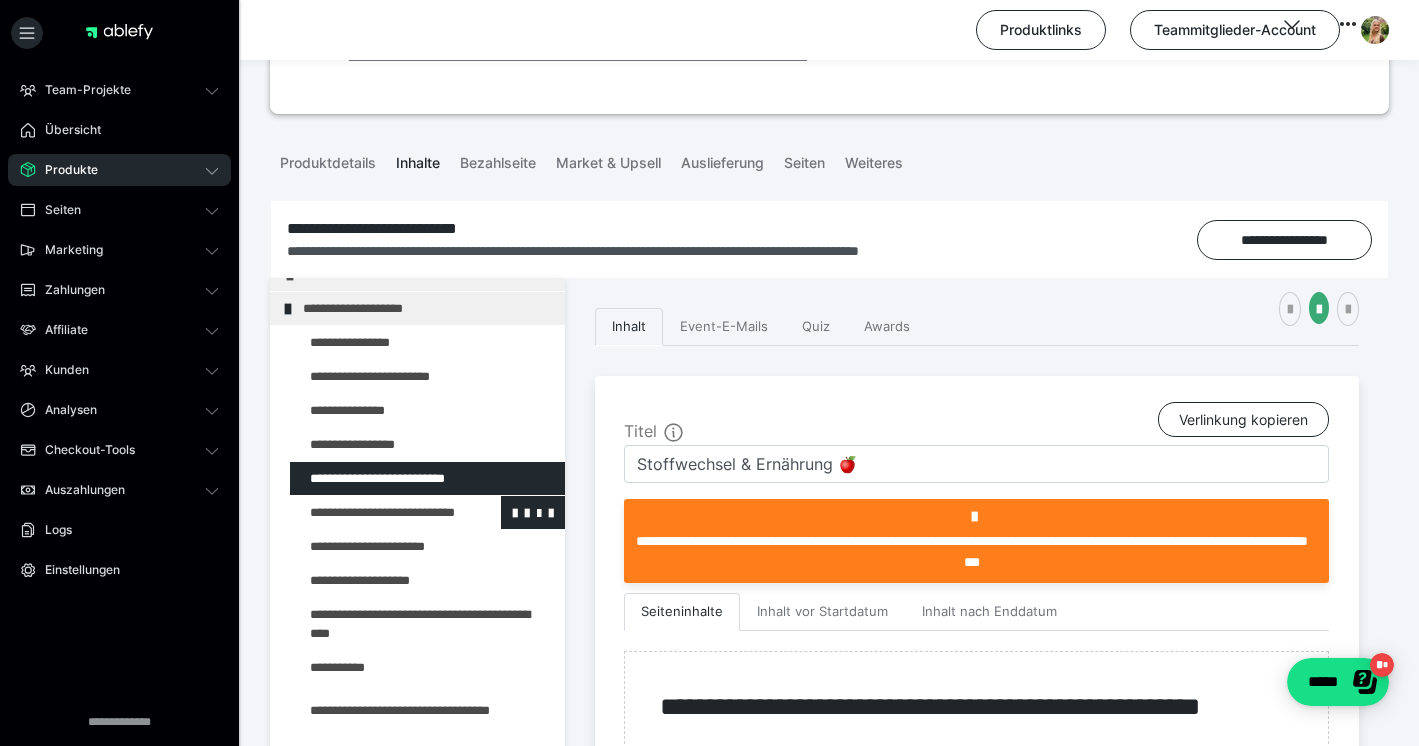 click at bounding box center (375, 512) 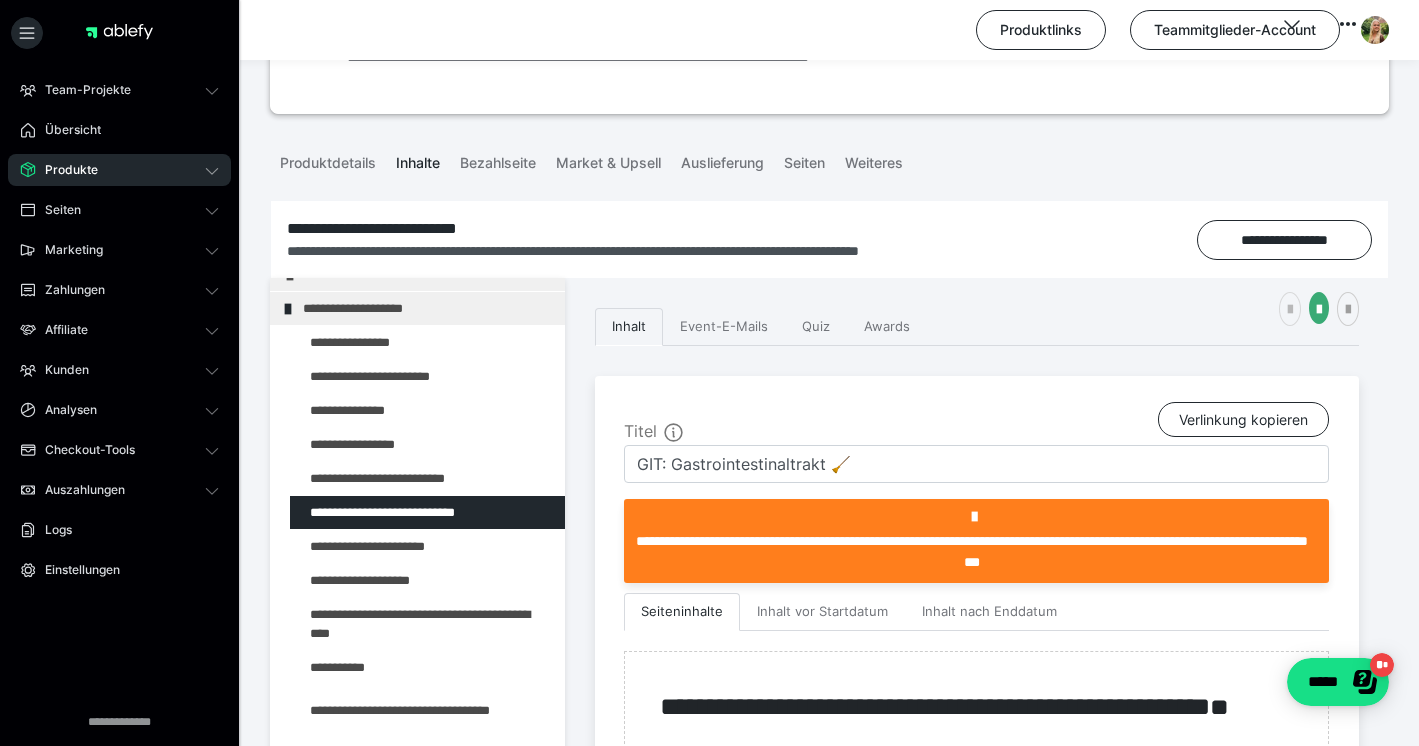 click at bounding box center [1290, 310] 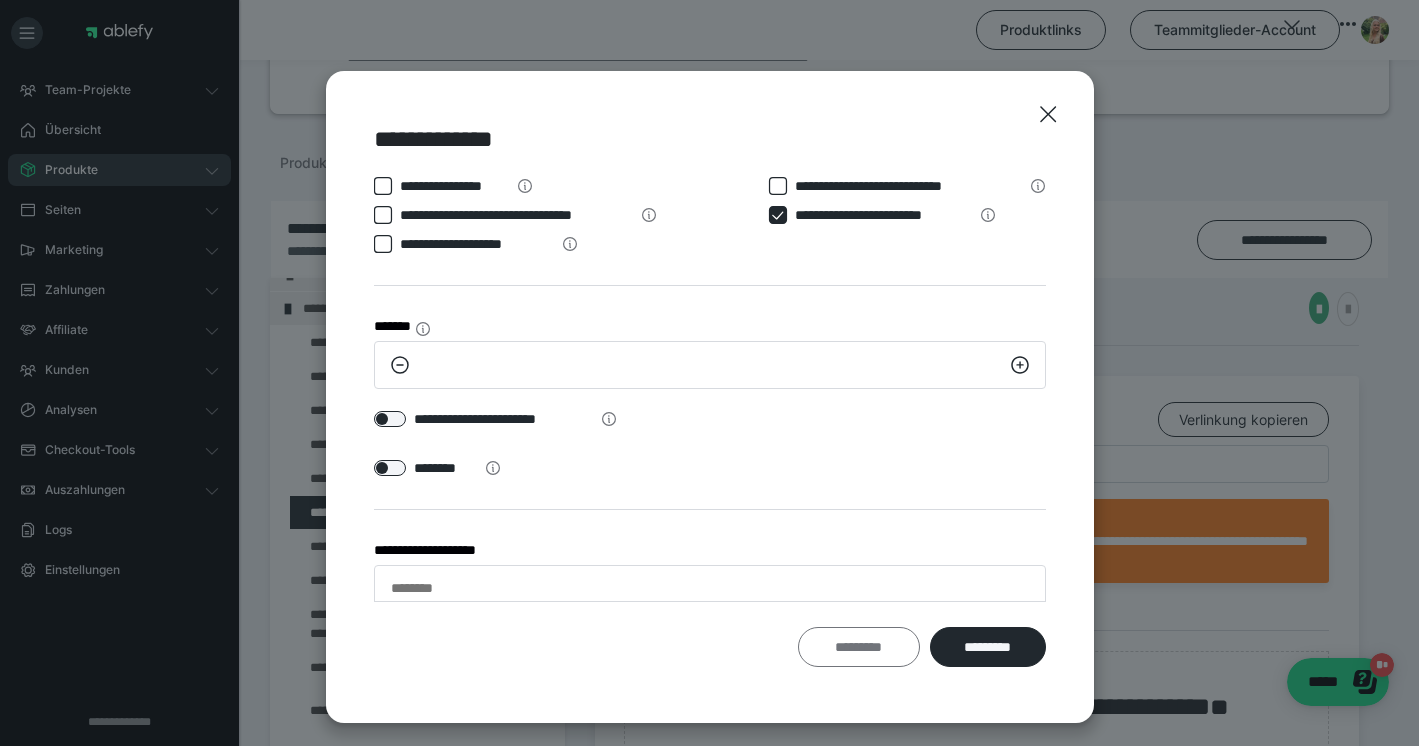 click on "*********" at bounding box center (859, 647) 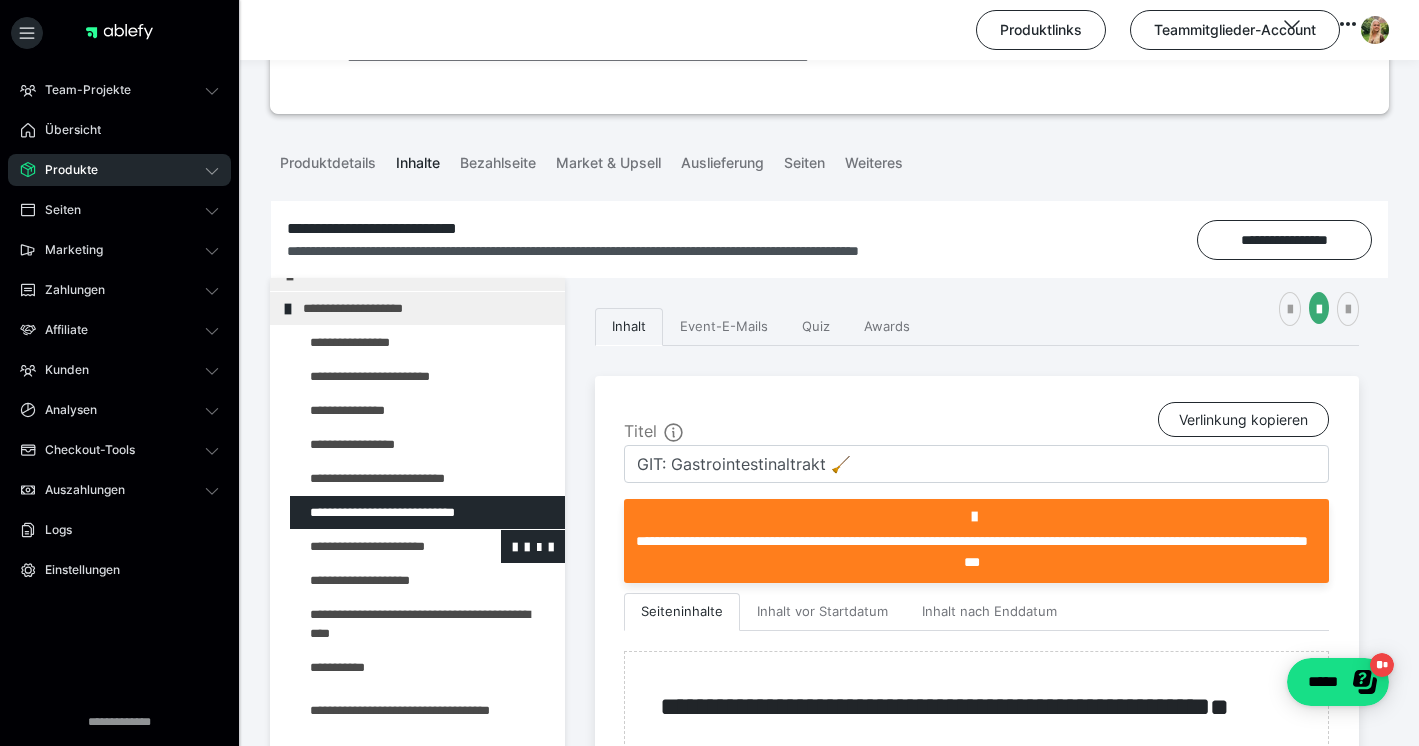 click at bounding box center (375, 546) 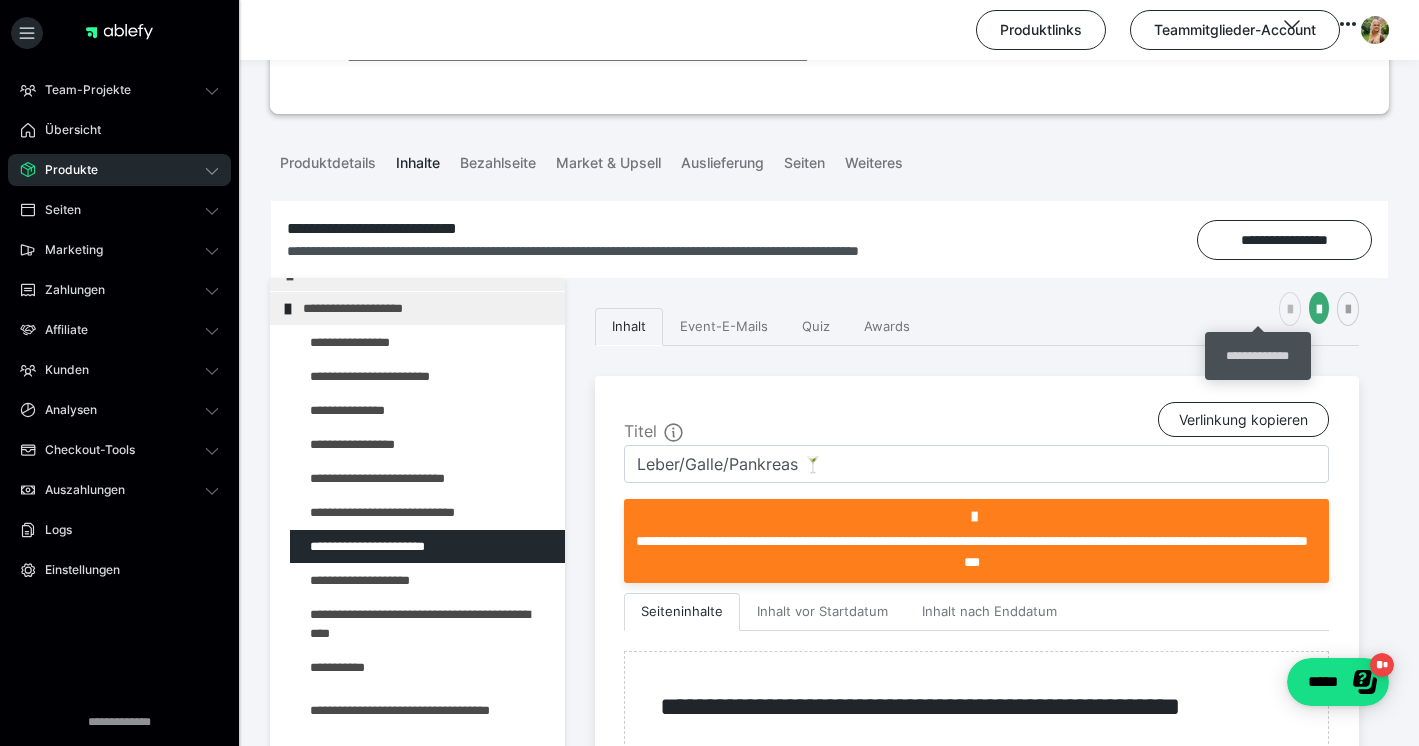 click at bounding box center [1290, 310] 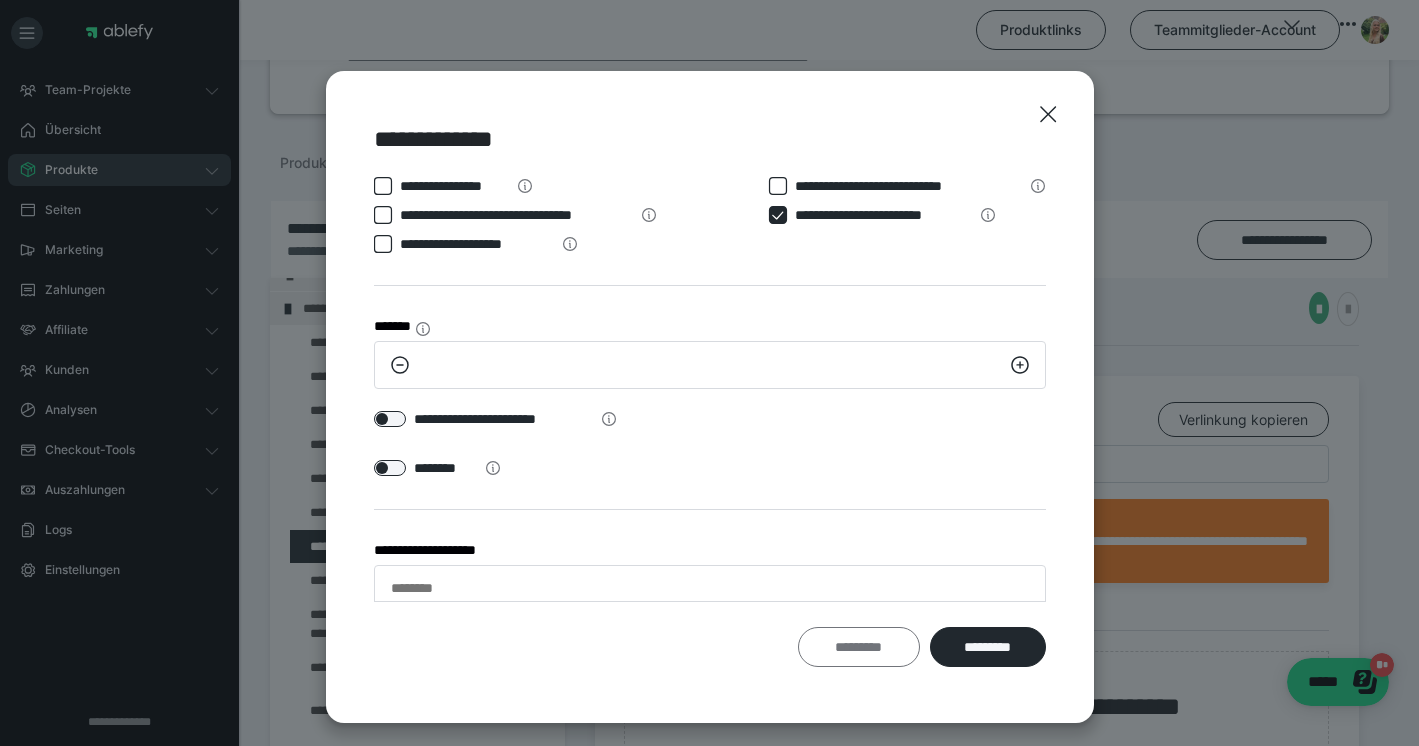 click on "*********" at bounding box center (859, 647) 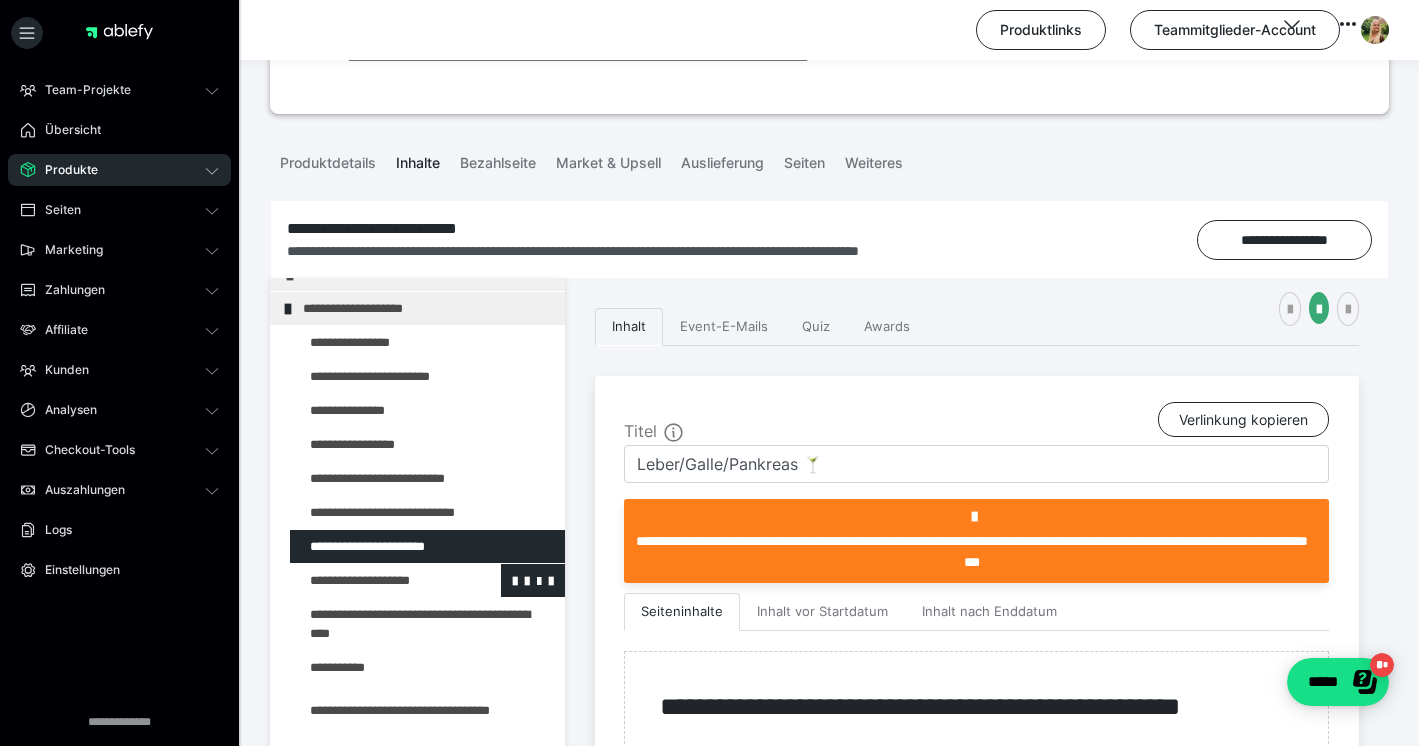 click at bounding box center [375, 580] 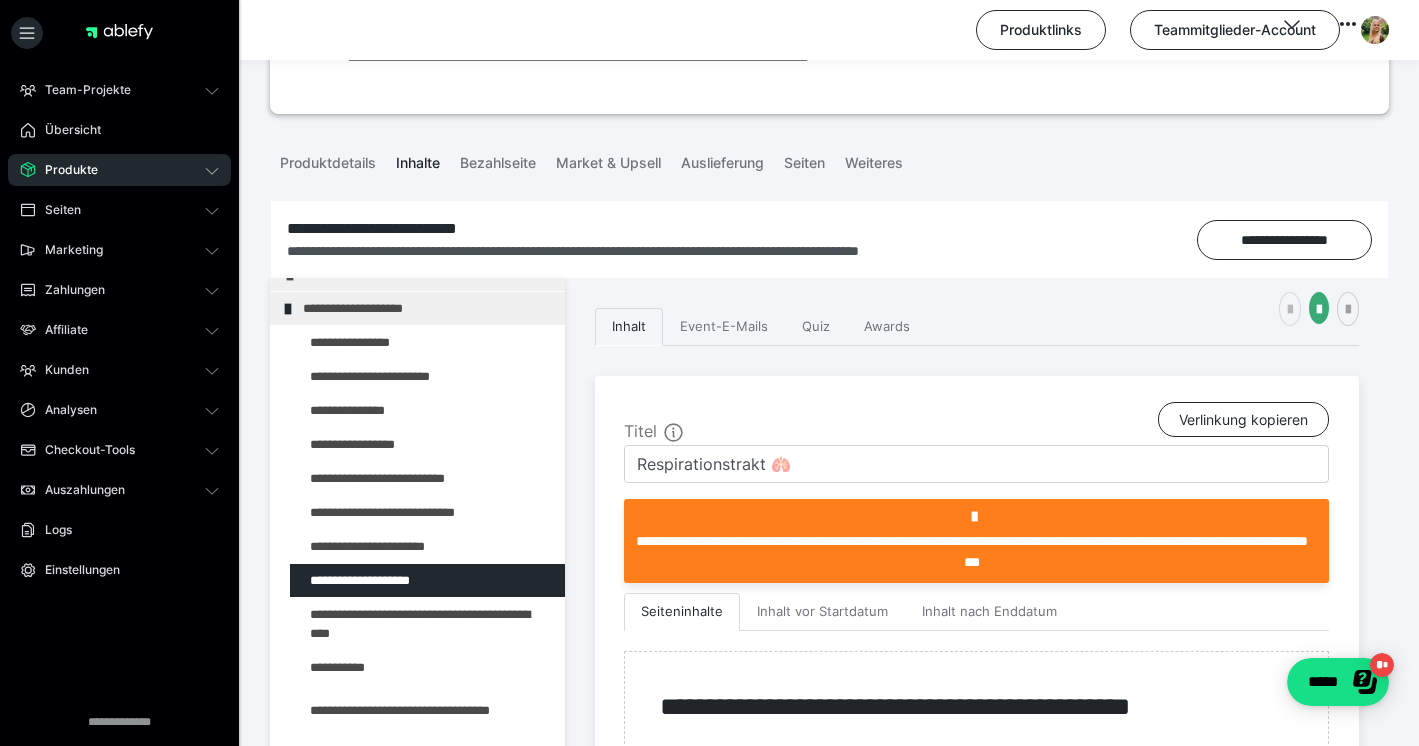 click at bounding box center [1290, 310] 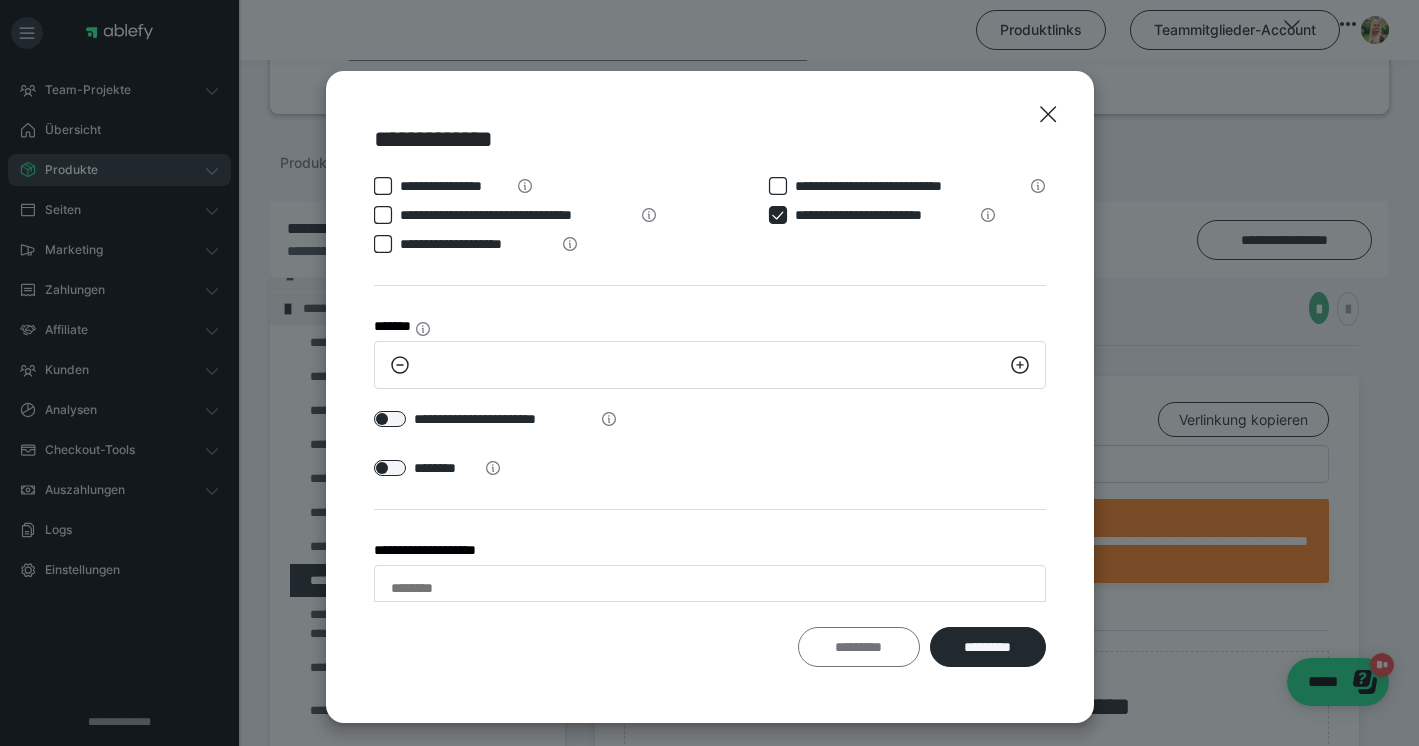 click on "*********" at bounding box center [859, 647] 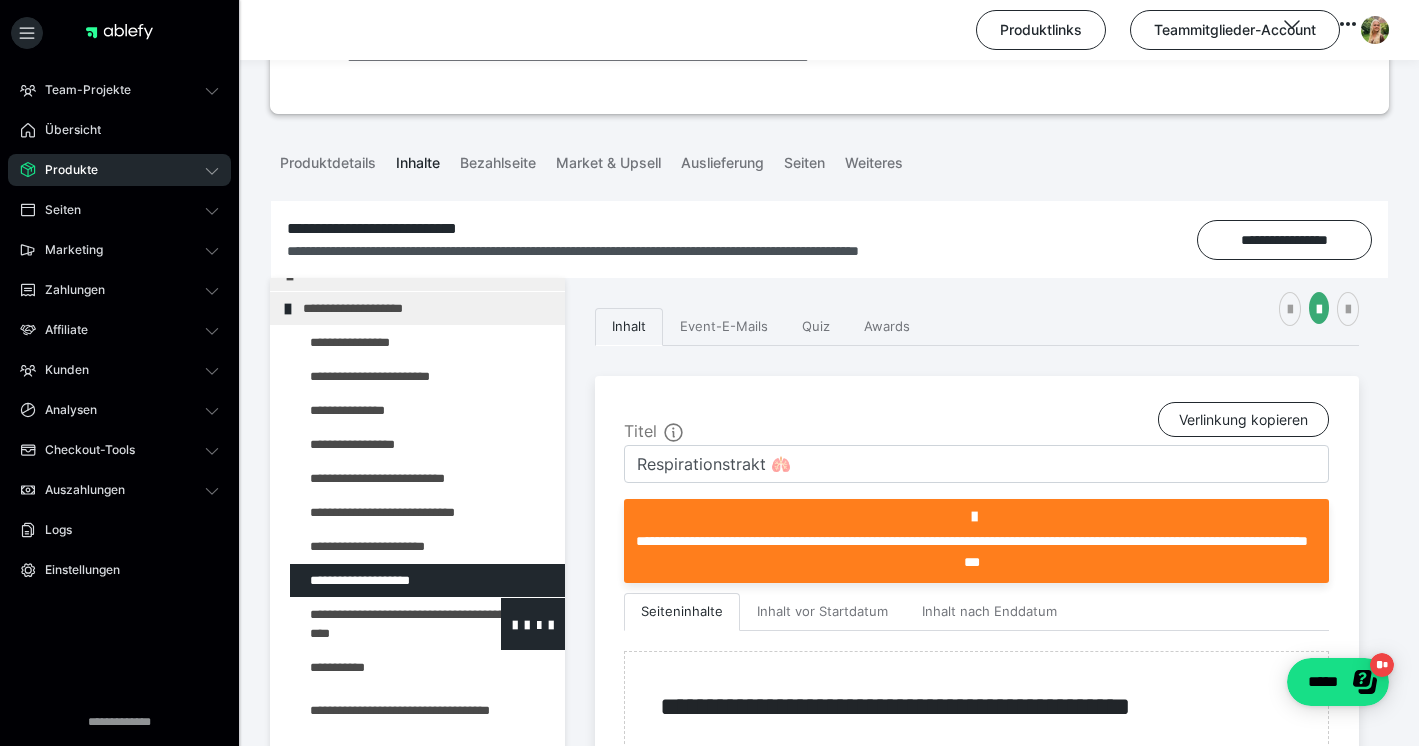 click at bounding box center (533, 624) 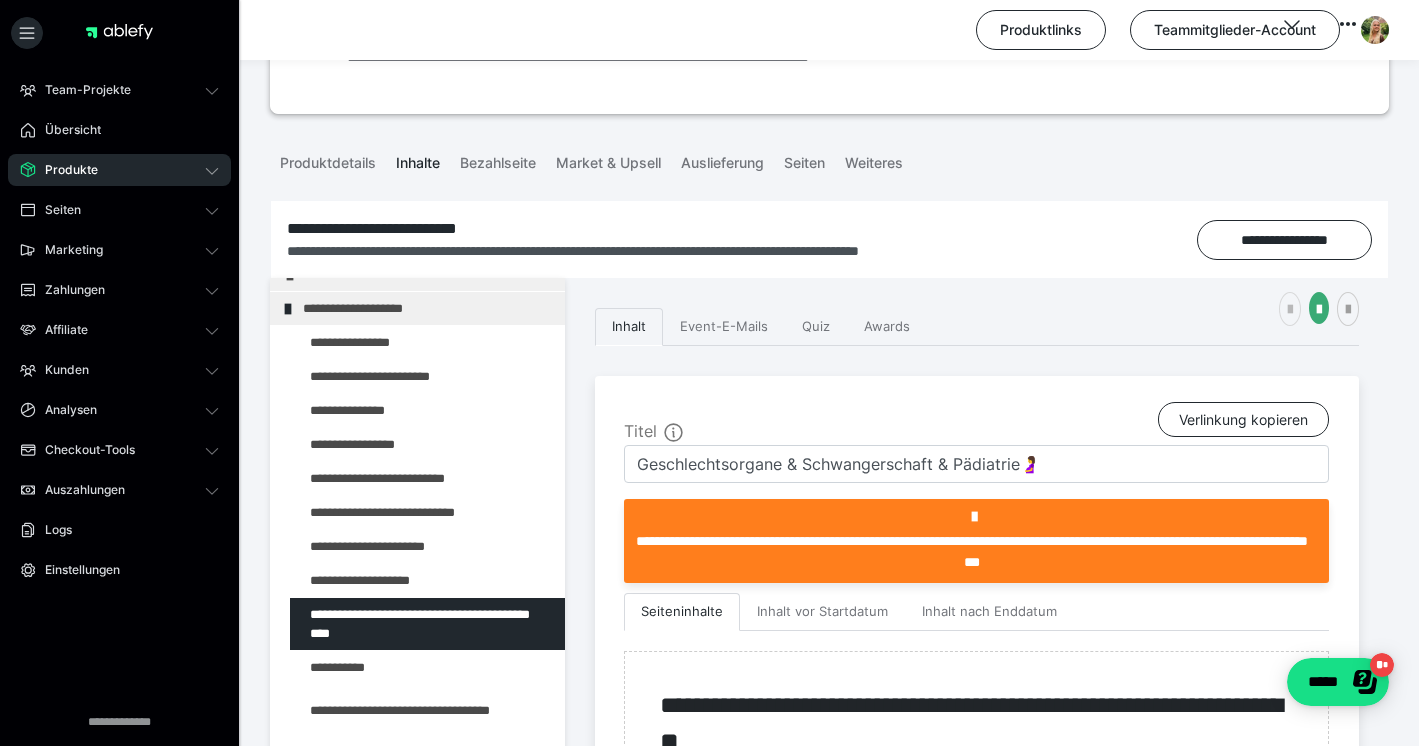 click at bounding box center (1290, 309) 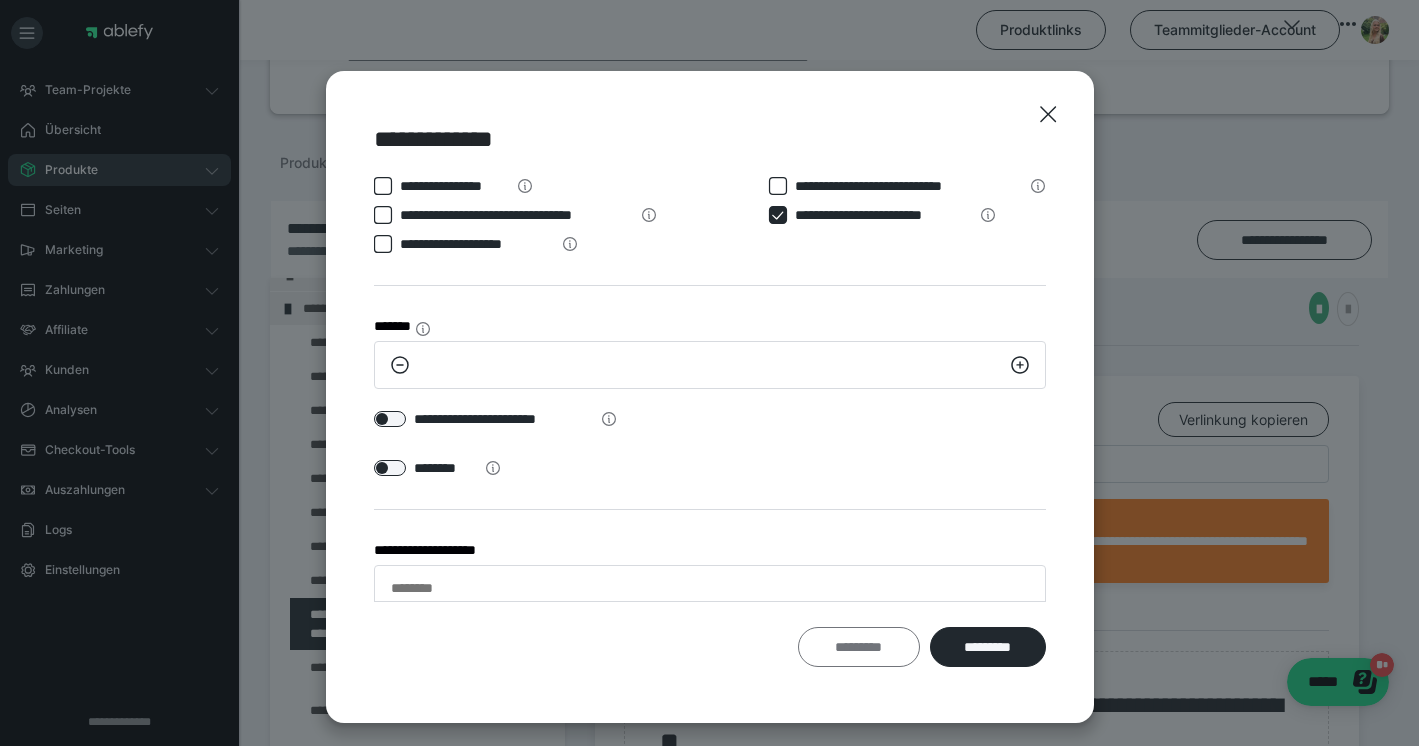 click on "*********" at bounding box center (859, 647) 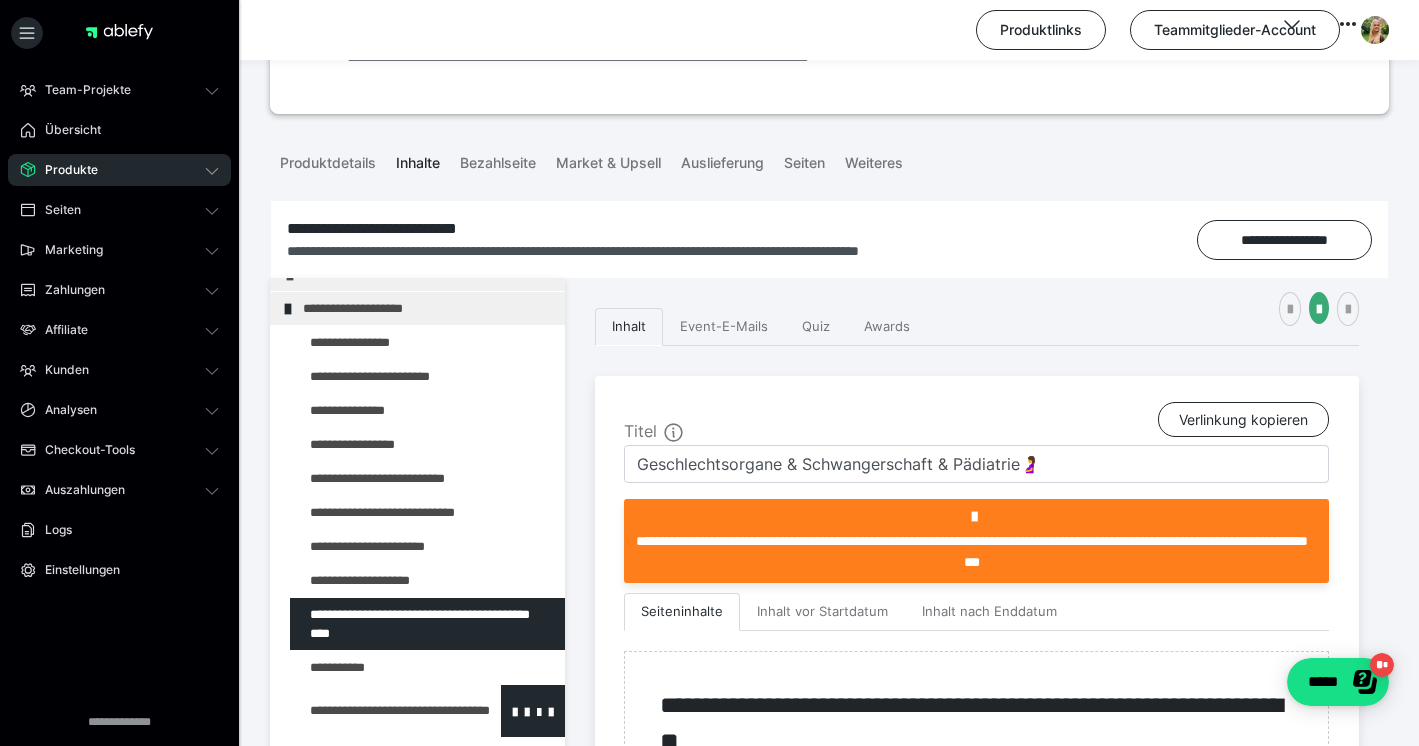 click at bounding box center [375, 711] 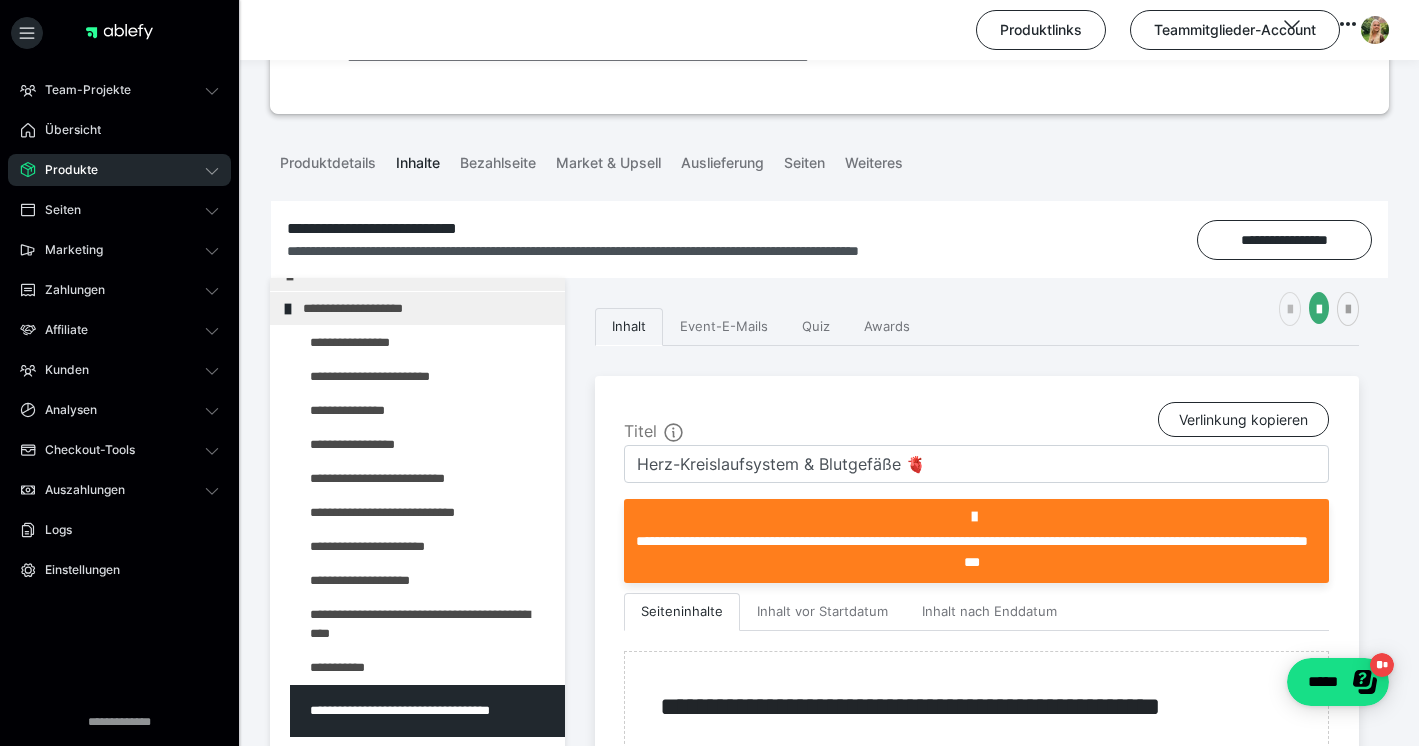 click at bounding box center (1290, 309) 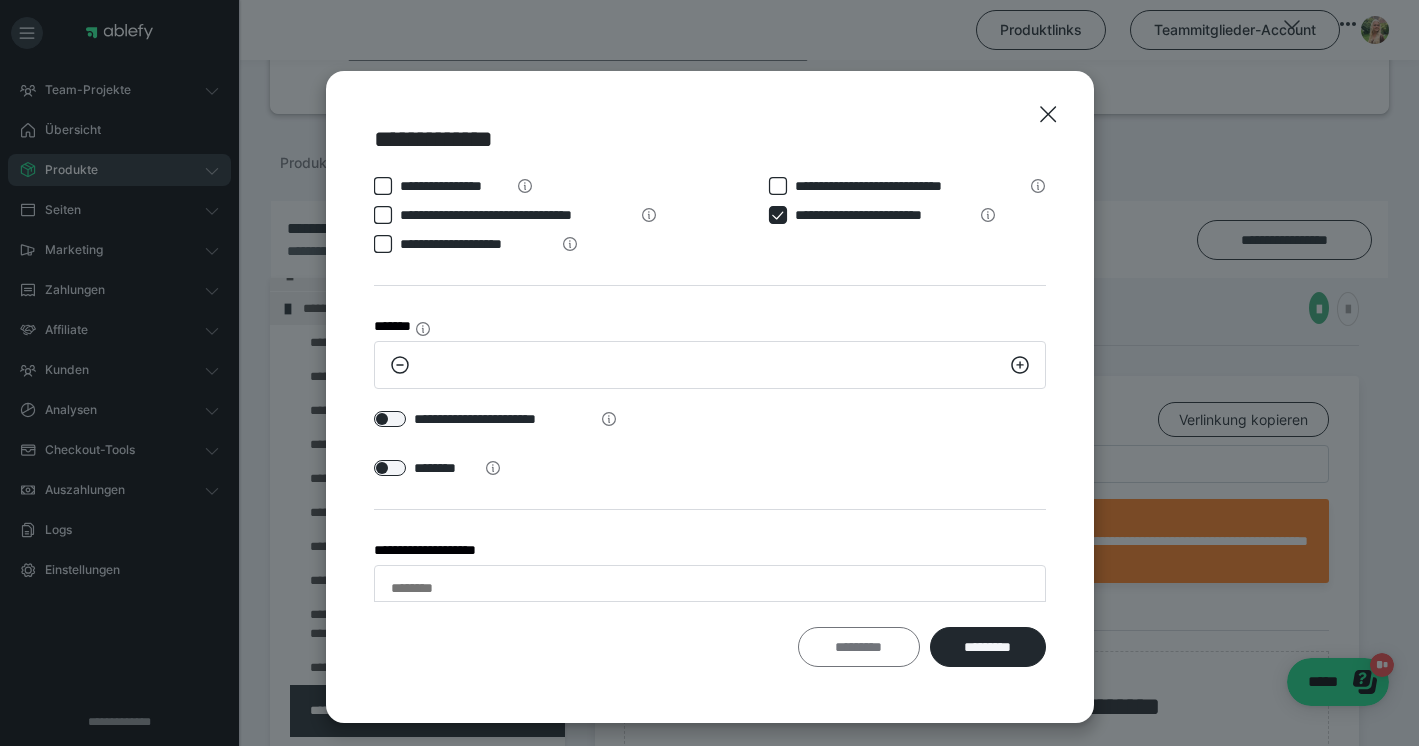 click on "*********" at bounding box center (859, 647) 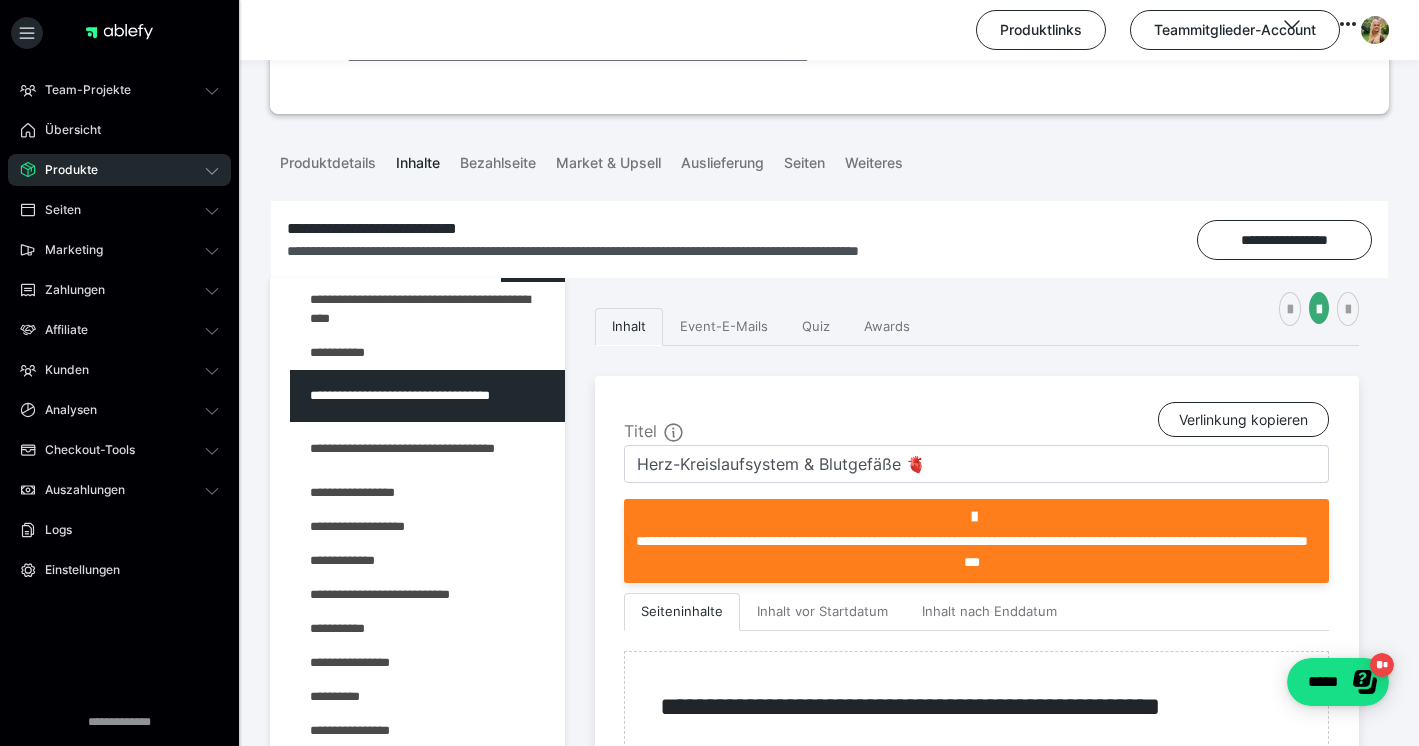 scroll, scrollTop: 403, scrollLeft: 0, axis: vertical 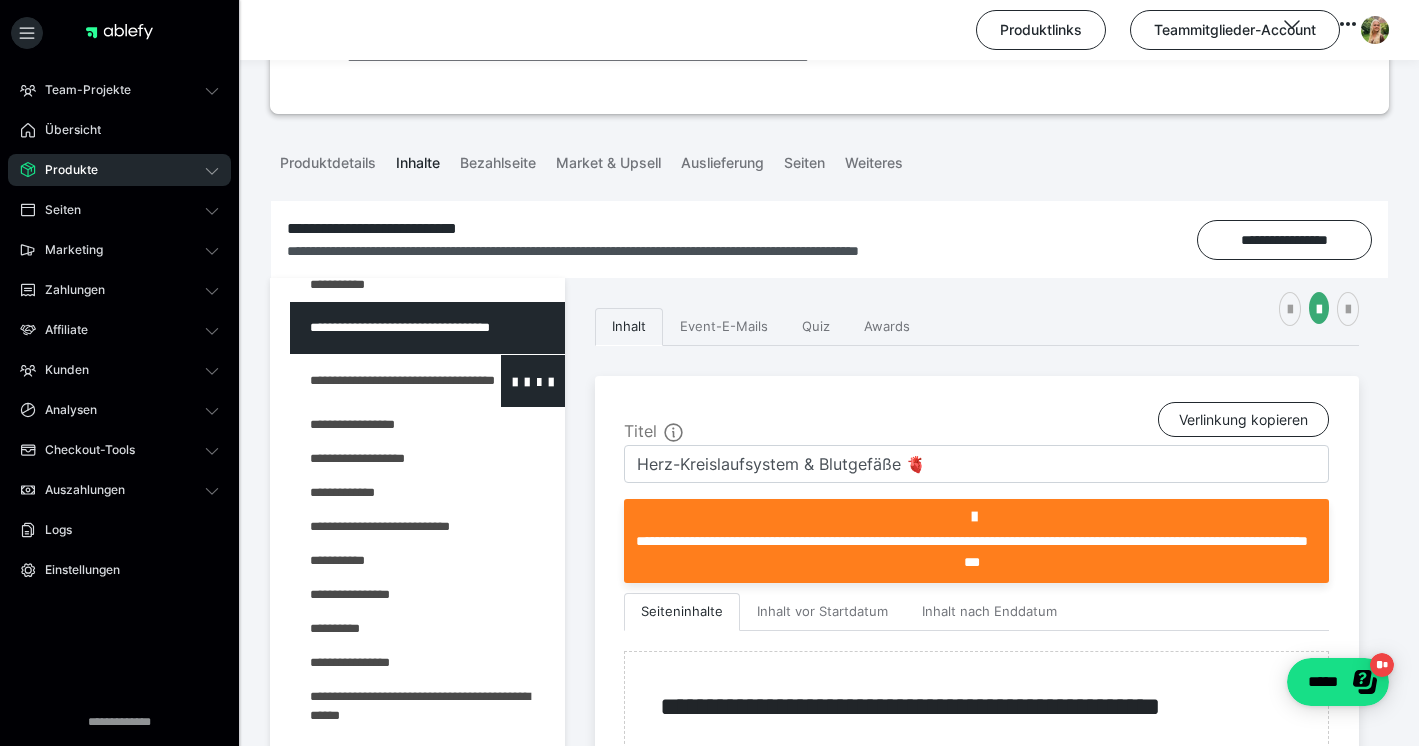 click at bounding box center [375, 381] 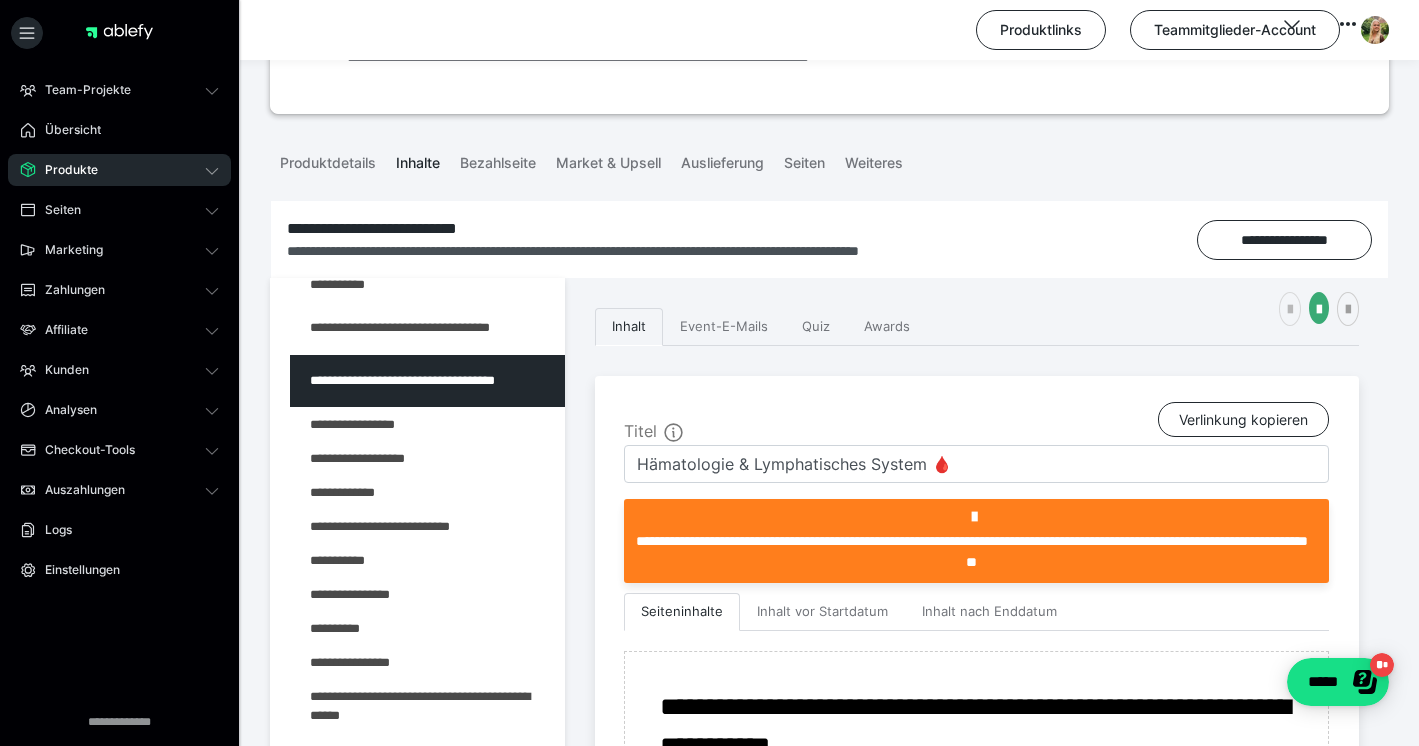click at bounding box center [1290, 310] 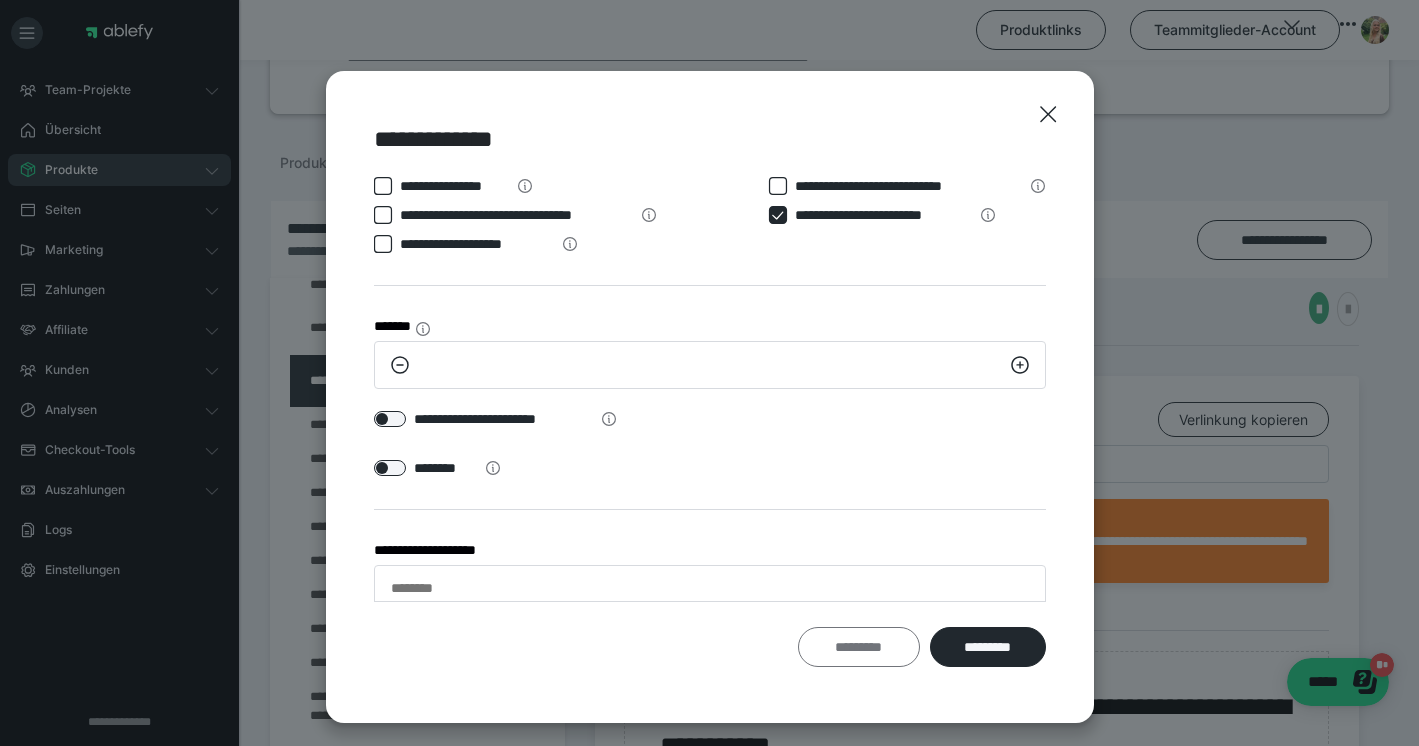 click on "*********" at bounding box center (859, 647) 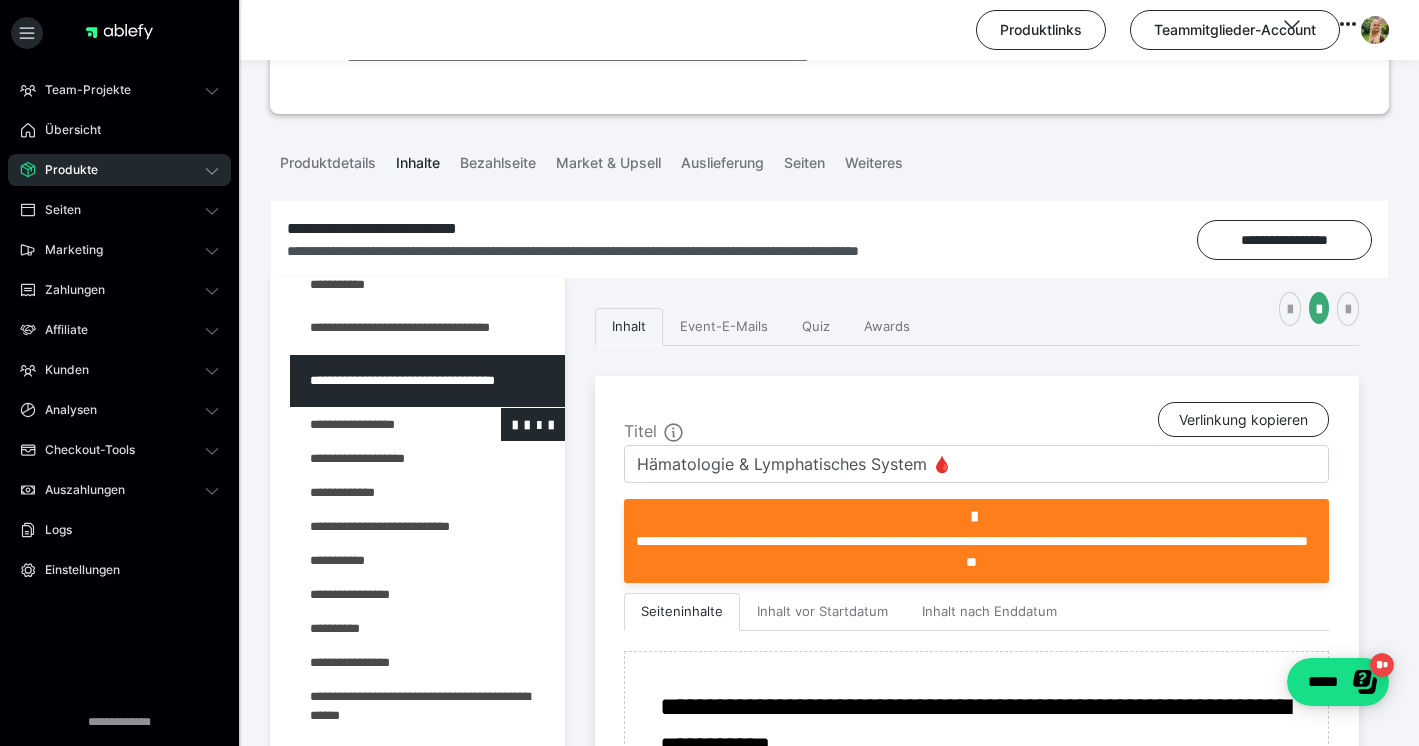 click at bounding box center [375, 424] 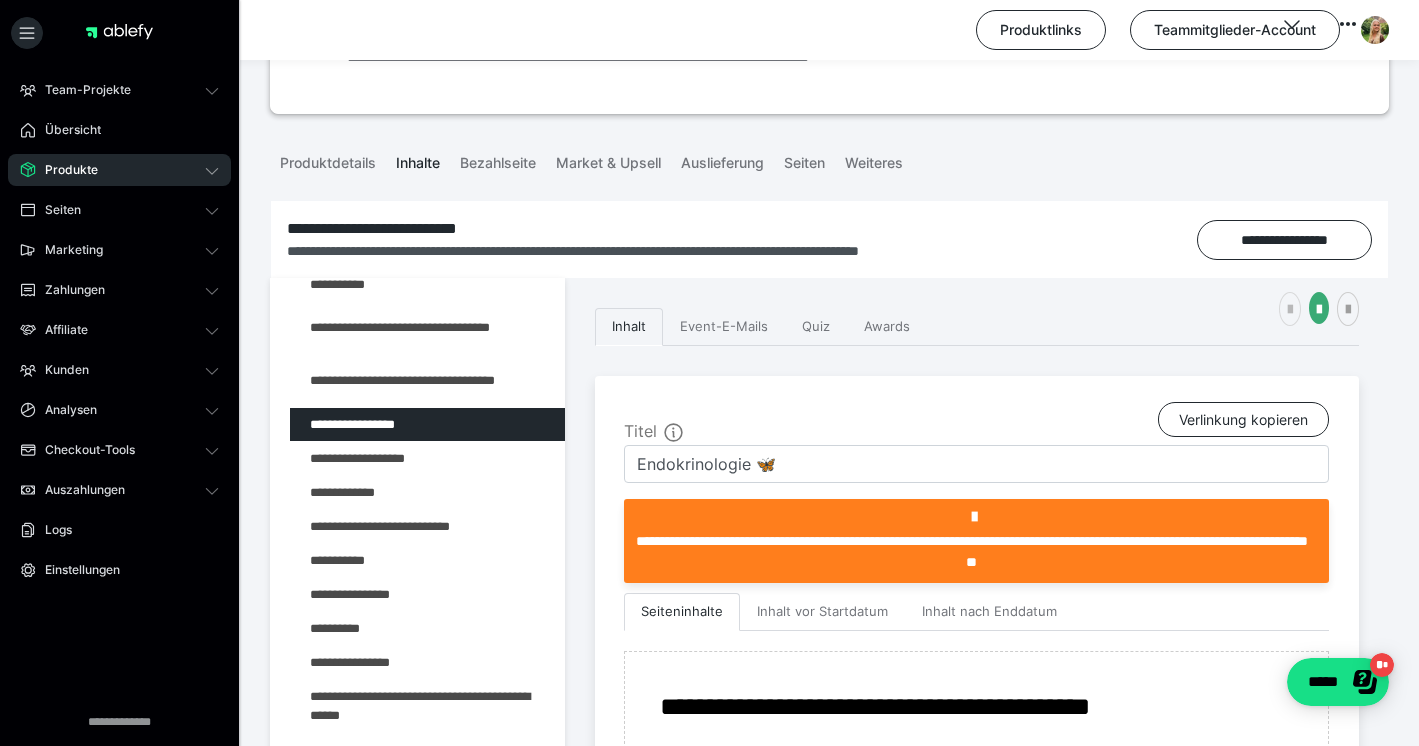click at bounding box center [1290, 310] 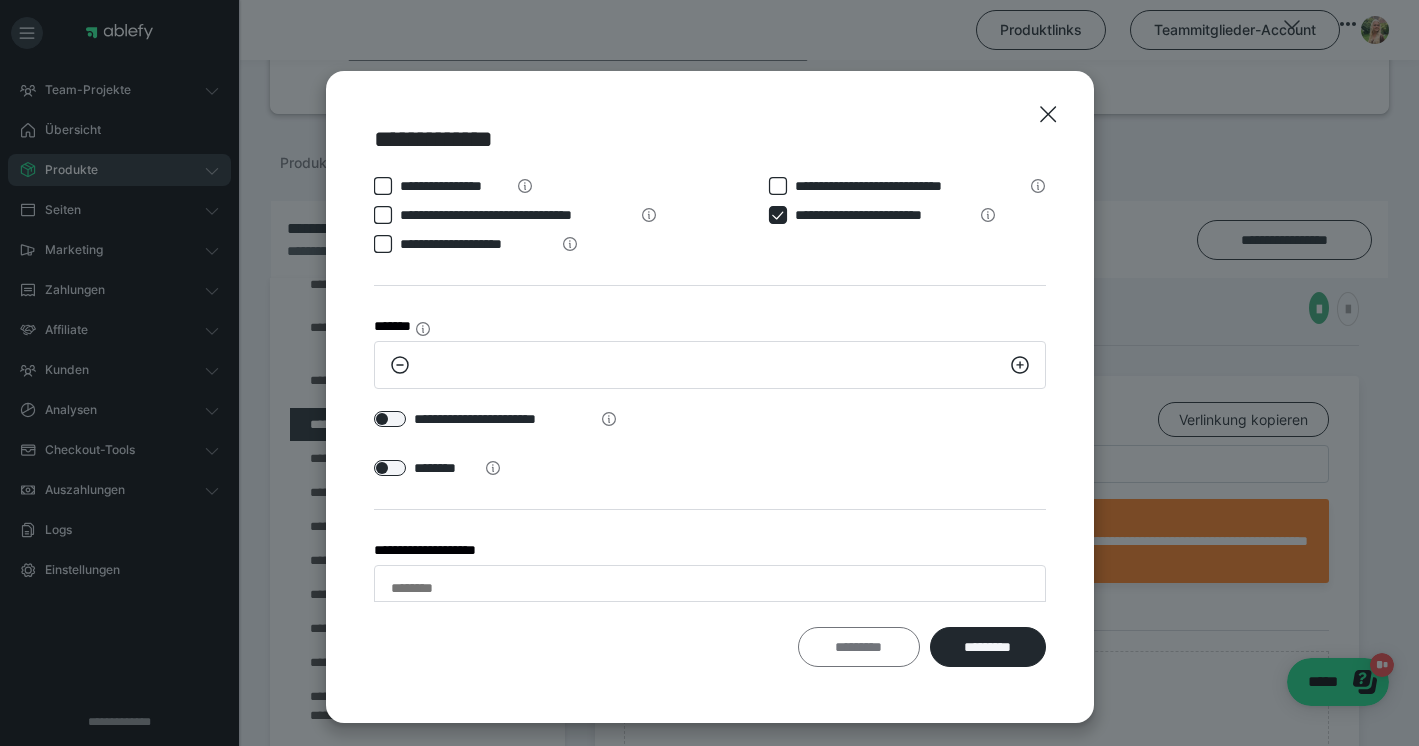 click on "*********" at bounding box center (859, 647) 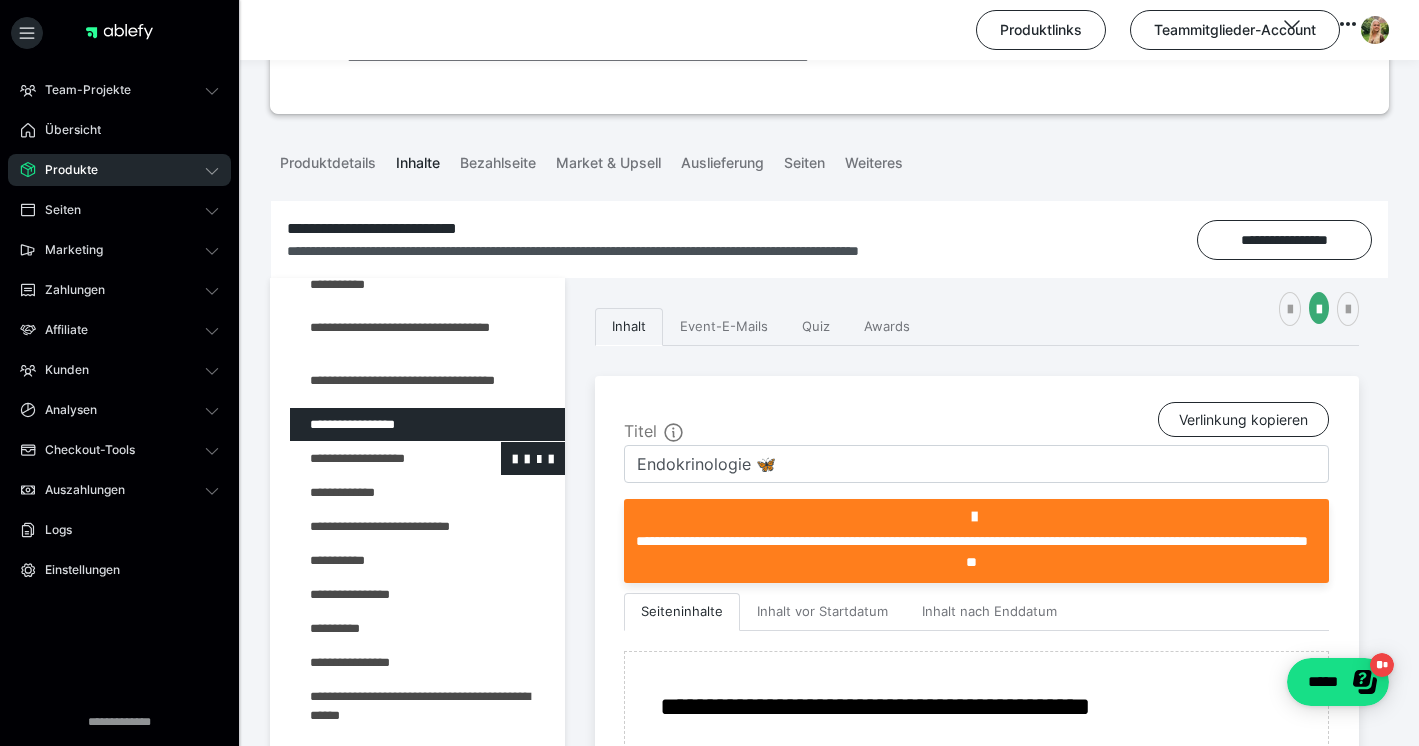 click at bounding box center [375, 458] 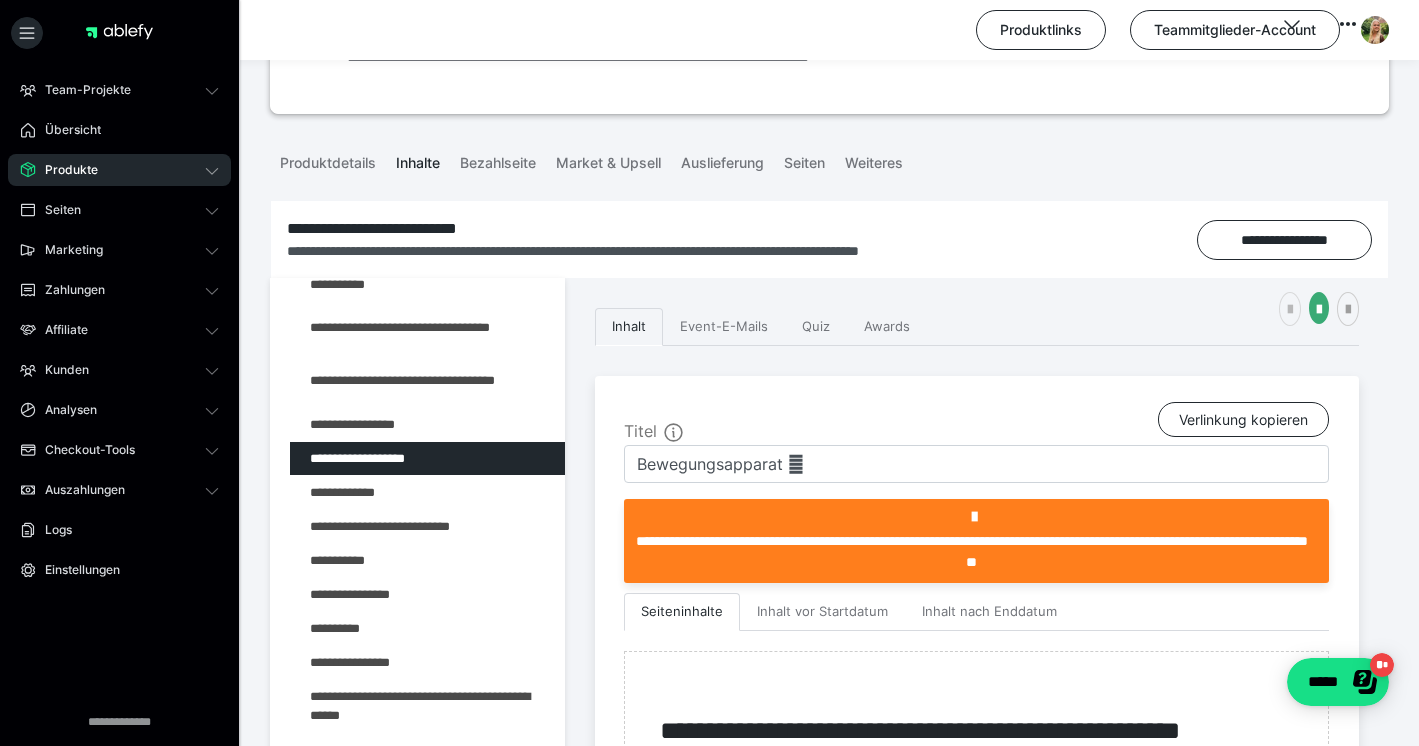 click at bounding box center [1290, 309] 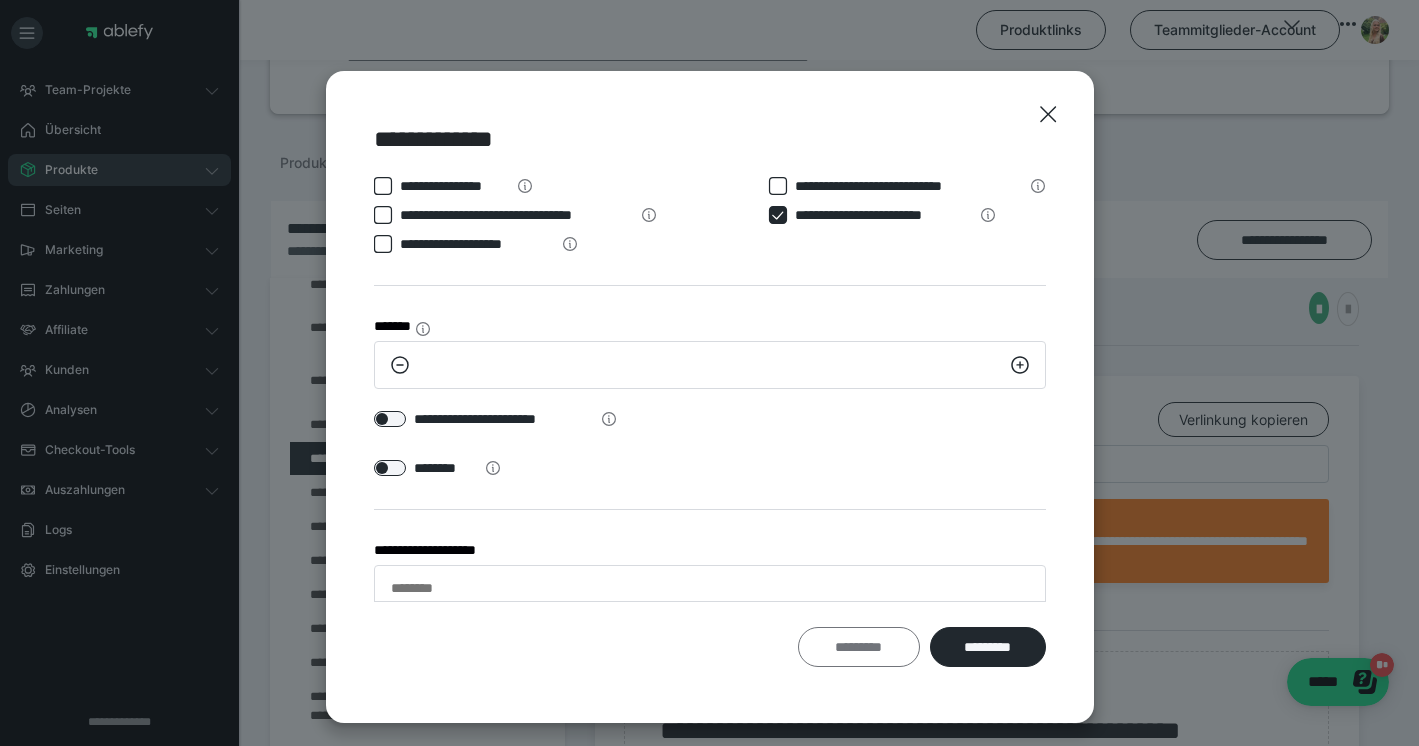 click on "*********" at bounding box center (859, 647) 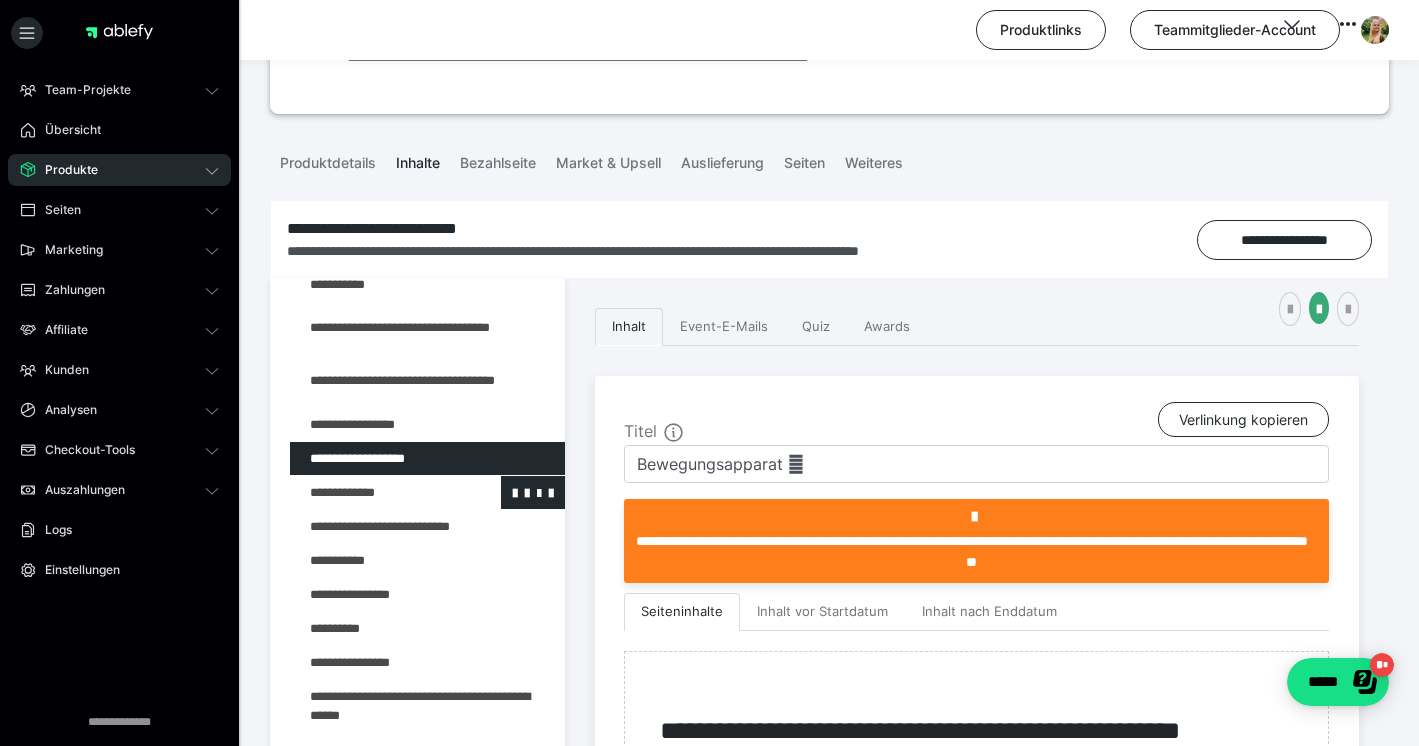 click at bounding box center [375, 492] 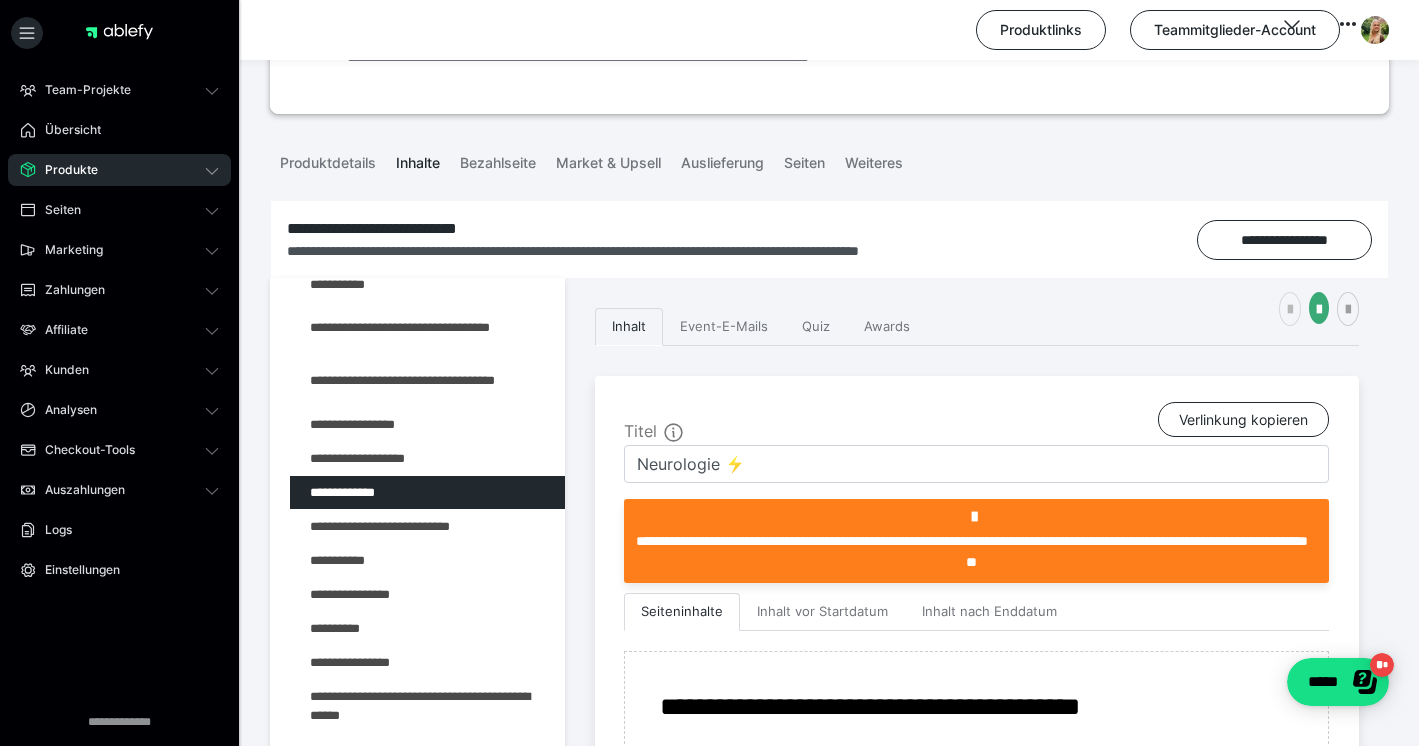 click at bounding box center (1290, 310) 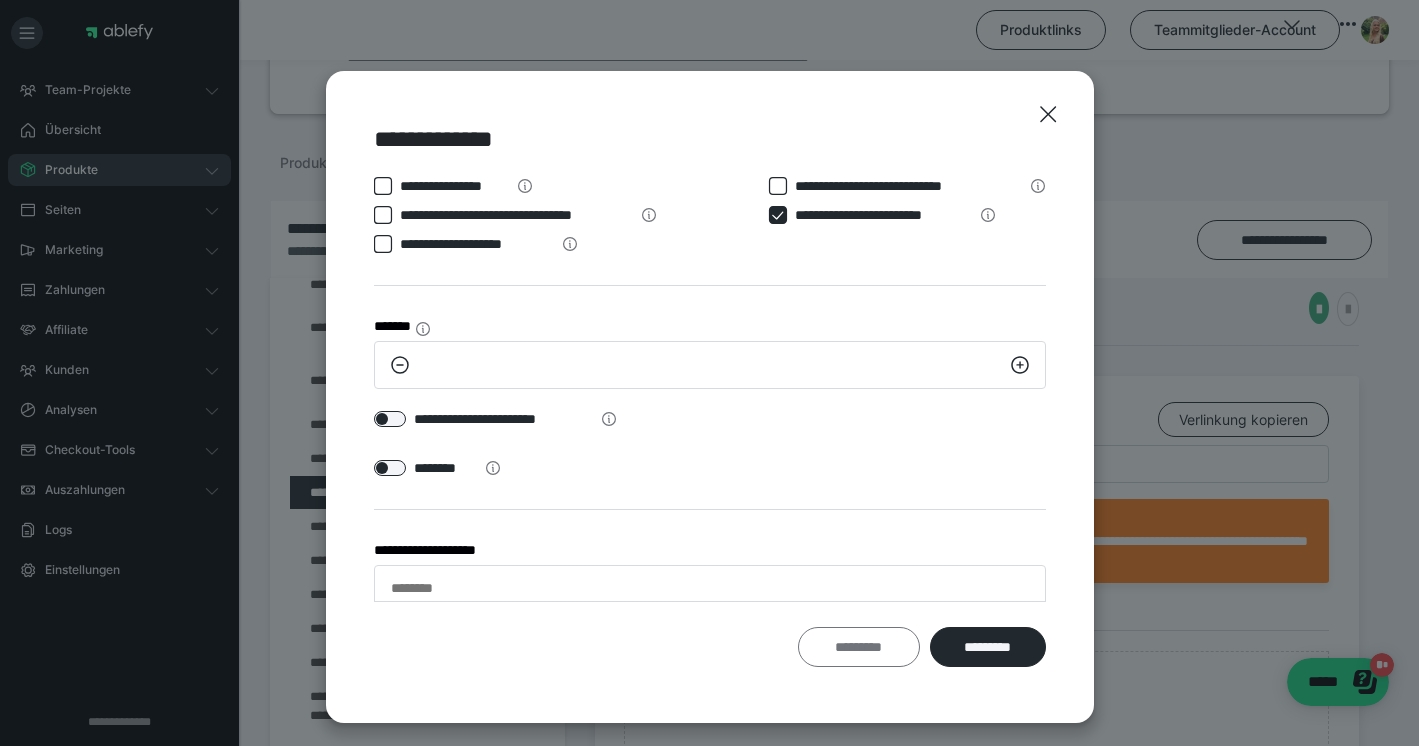 click on "*********" at bounding box center (859, 647) 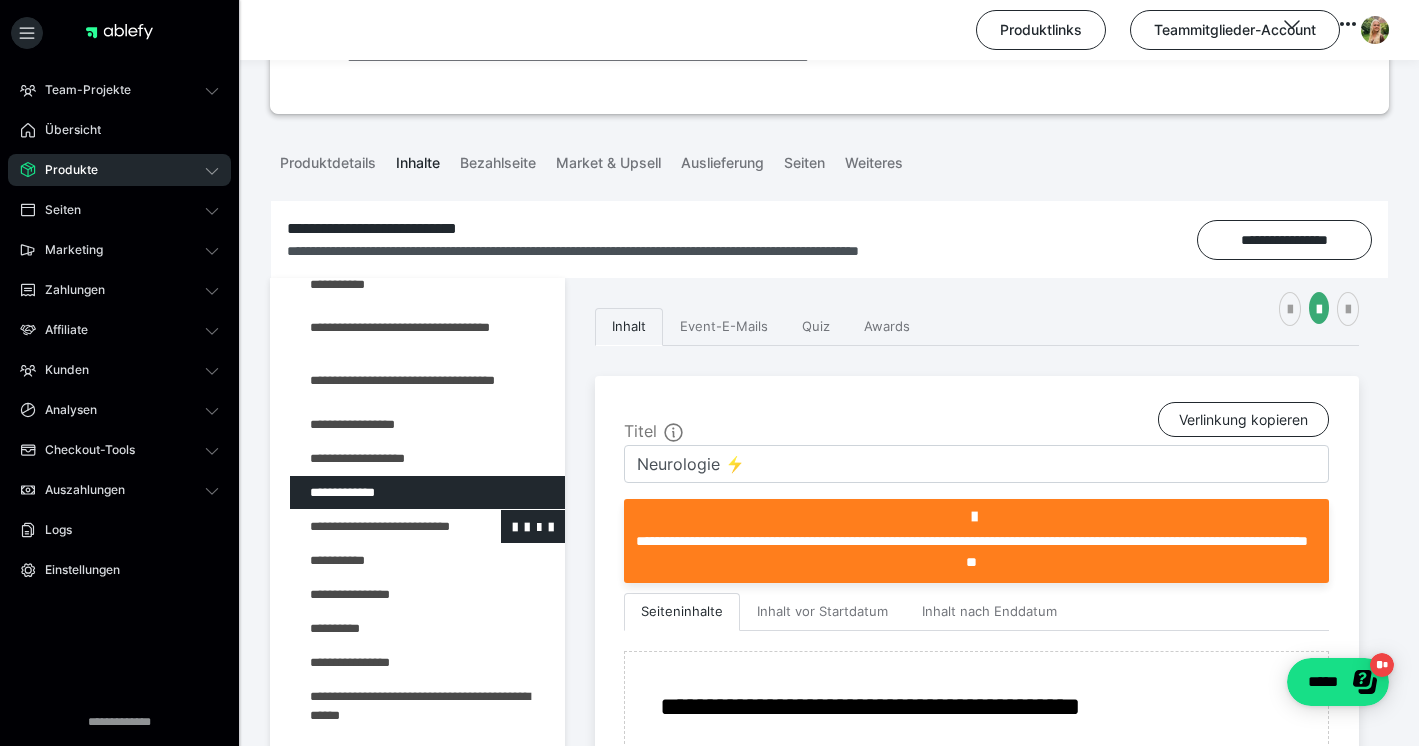 click at bounding box center (375, 526) 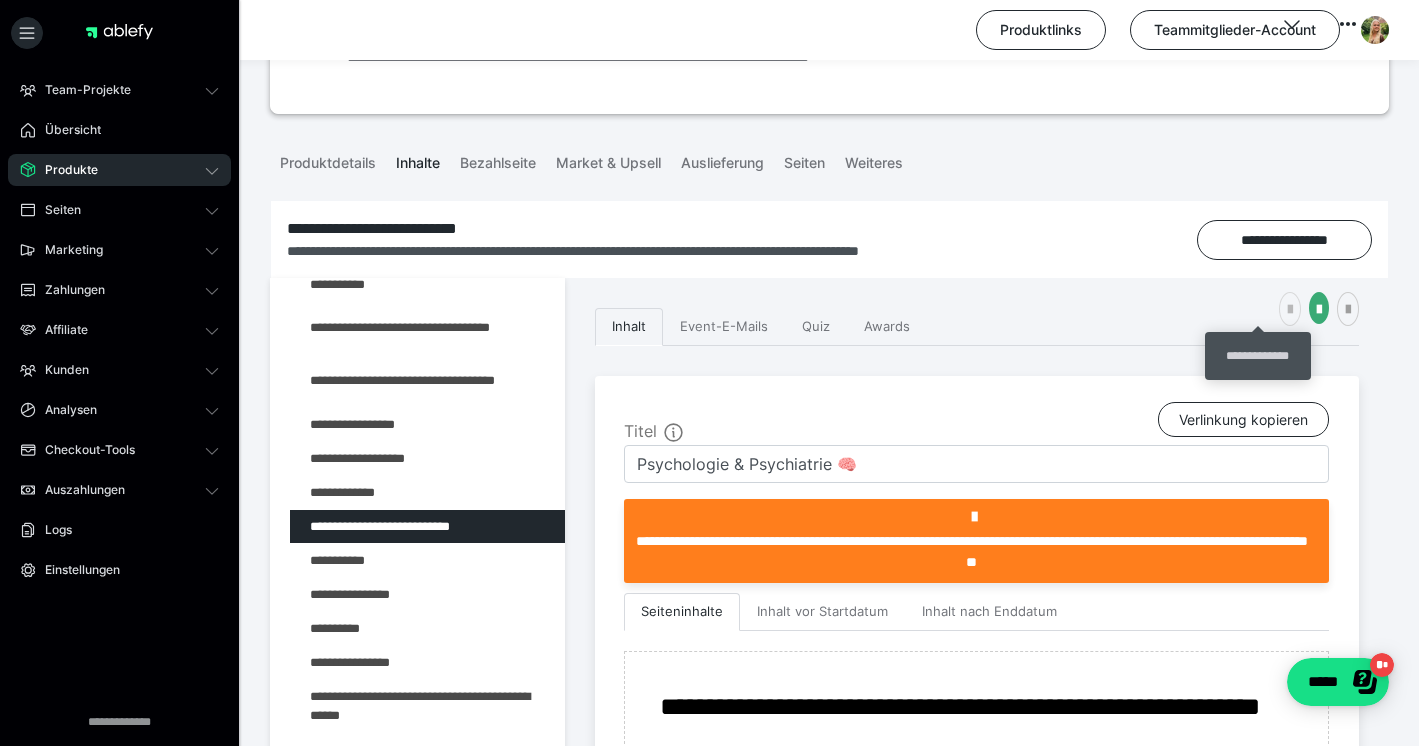 click at bounding box center [1290, 310] 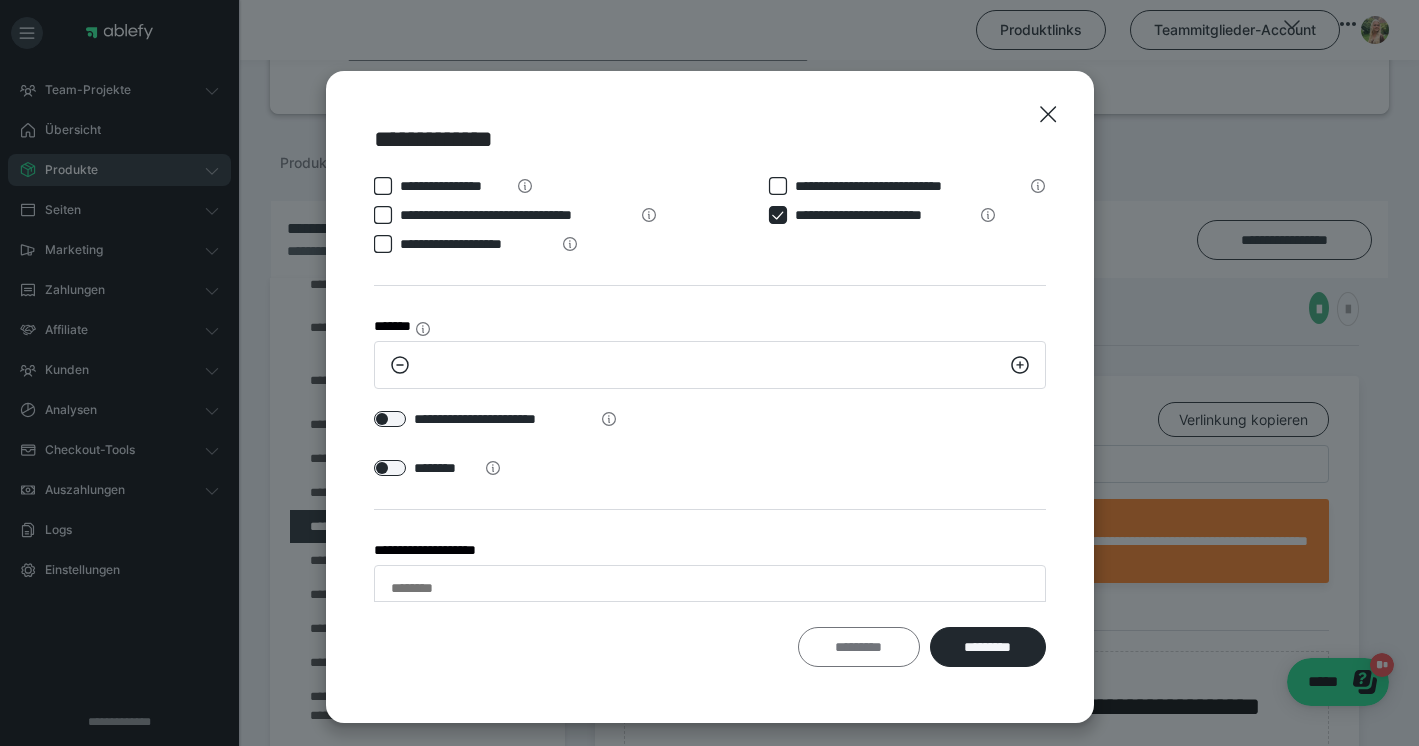click on "*********" at bounding box center [859, 647] 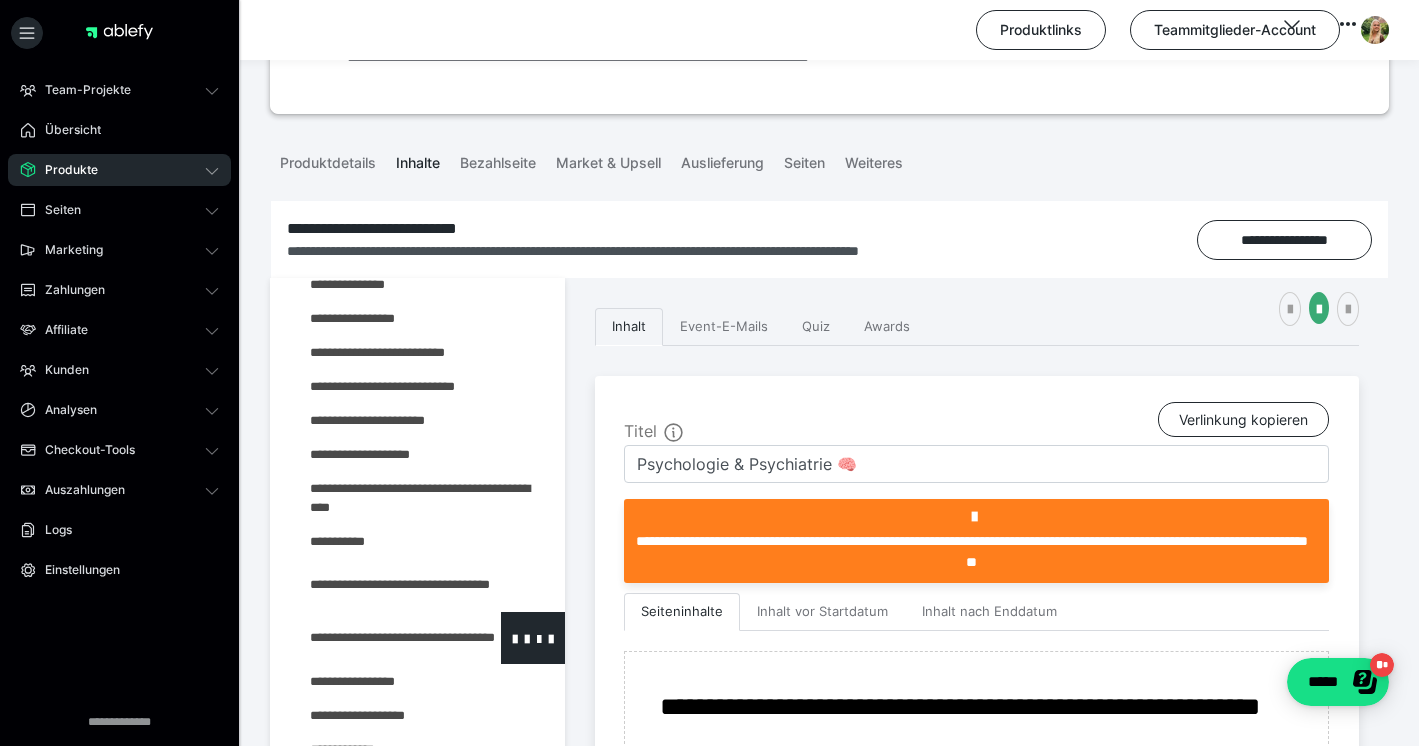 scroll, scrollTop: 141, scrollLeft: 0, axis: vertical 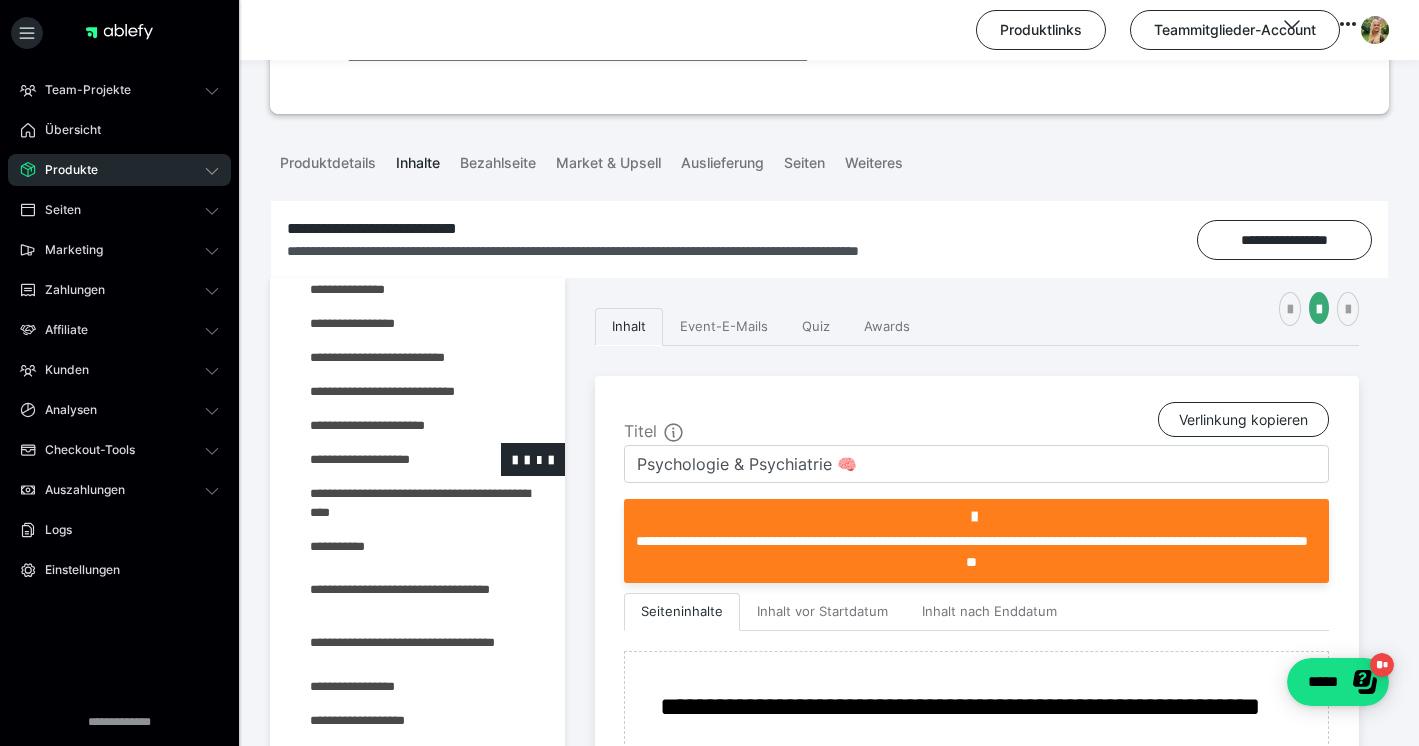 click at bounding box center [375, 459] 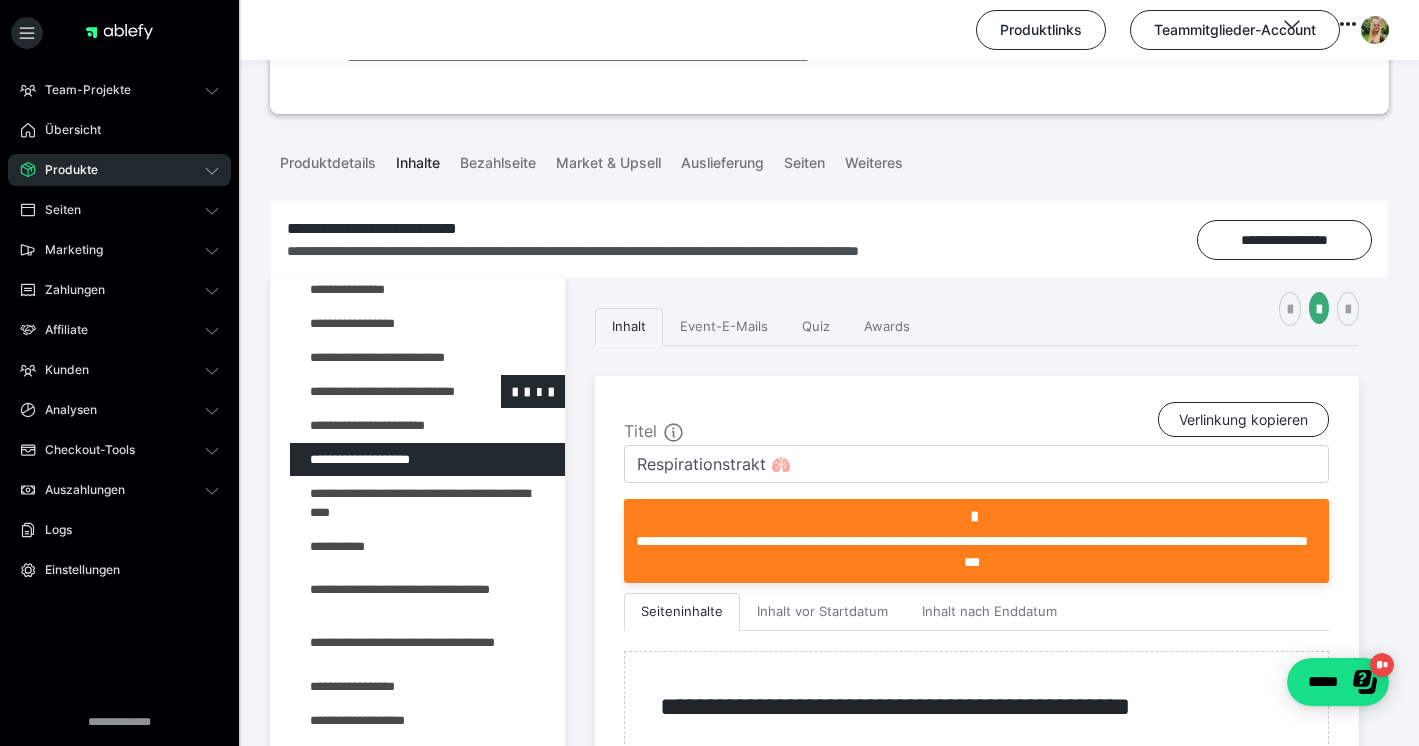 click at bounding box center (375, 391) 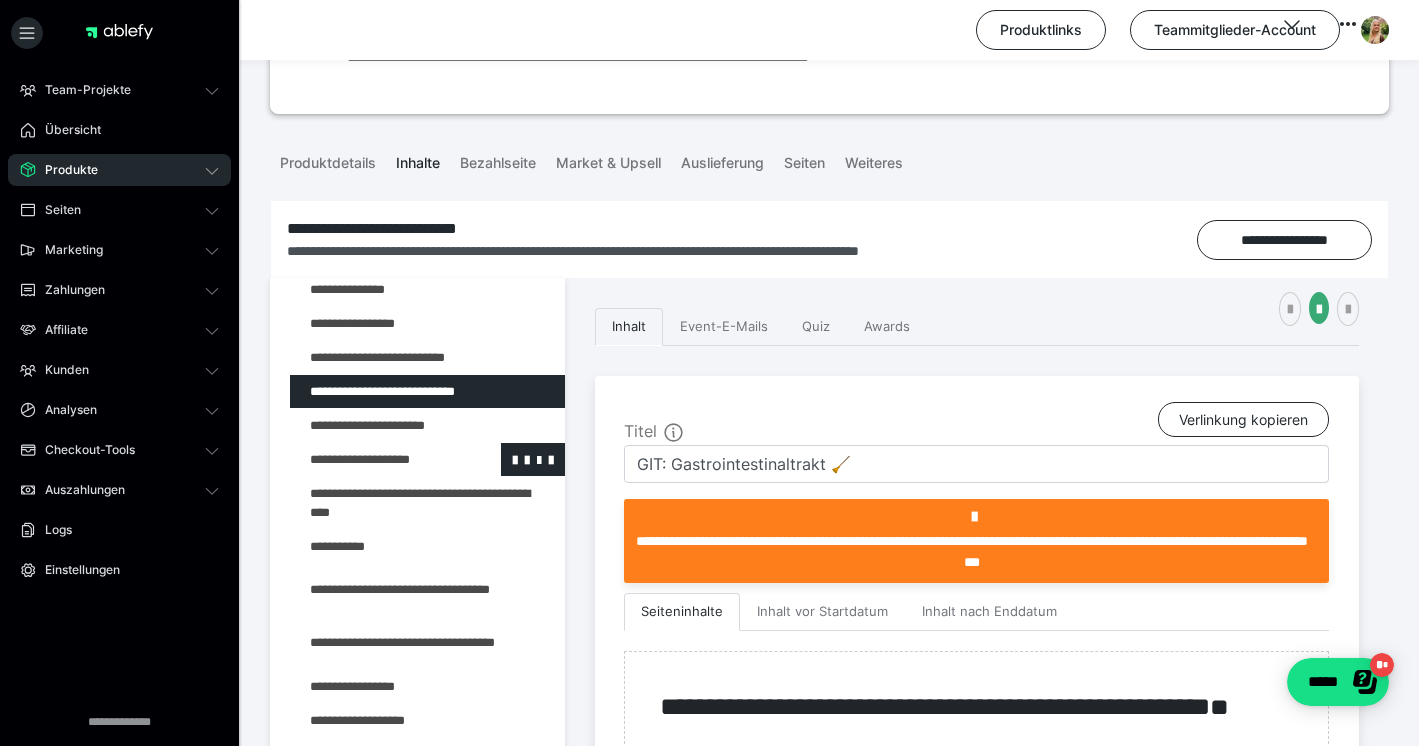 click at bounding box center [375, 459] 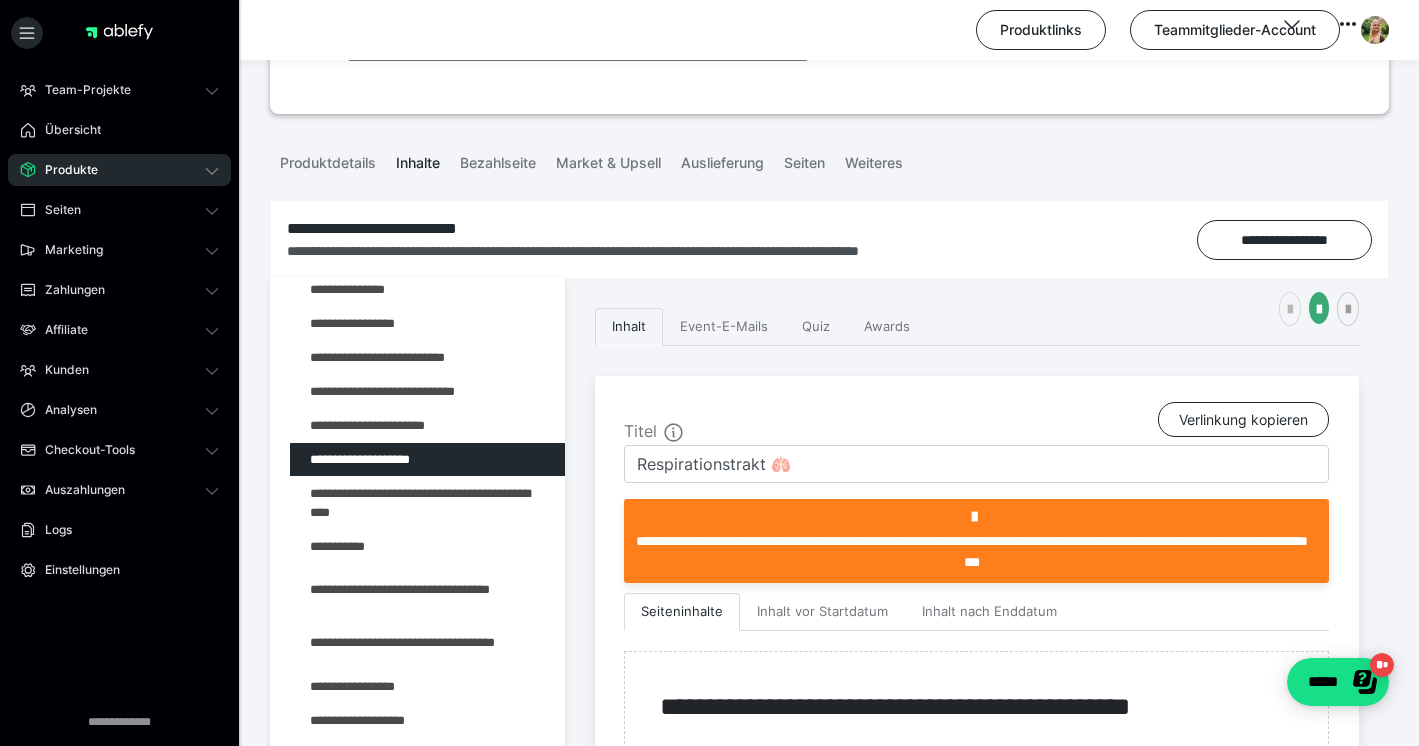 click at bounding box center (1290, 310) 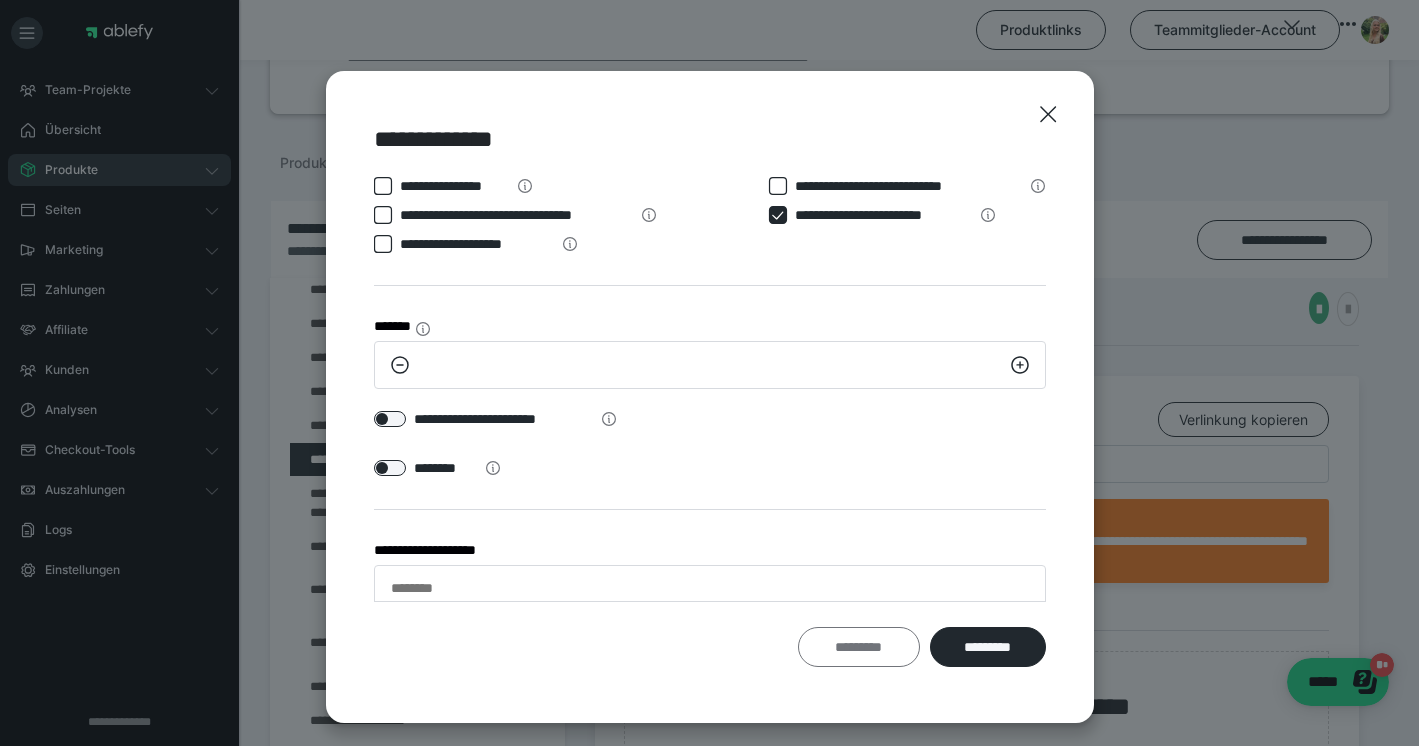 click on "*********" at bounding box center (859, 647) 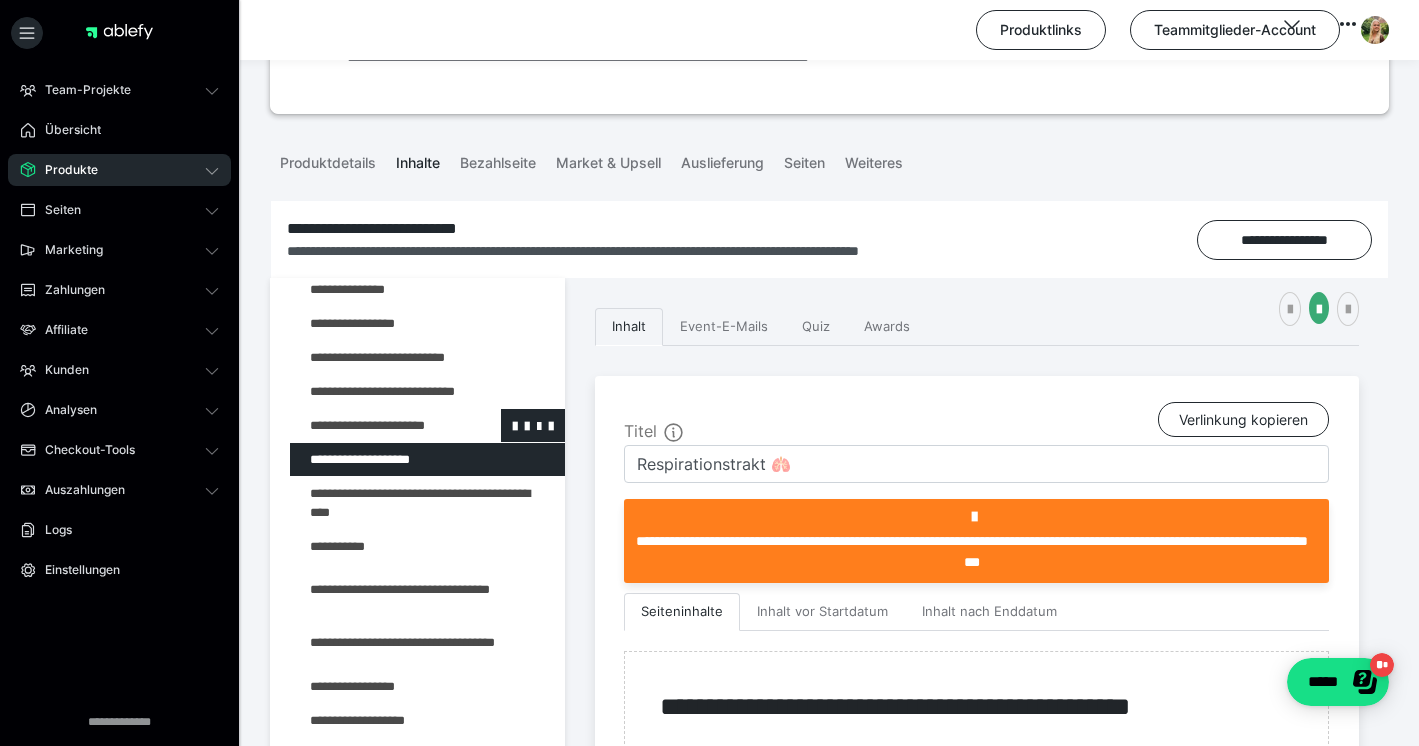click at bounding box center (375, 425) 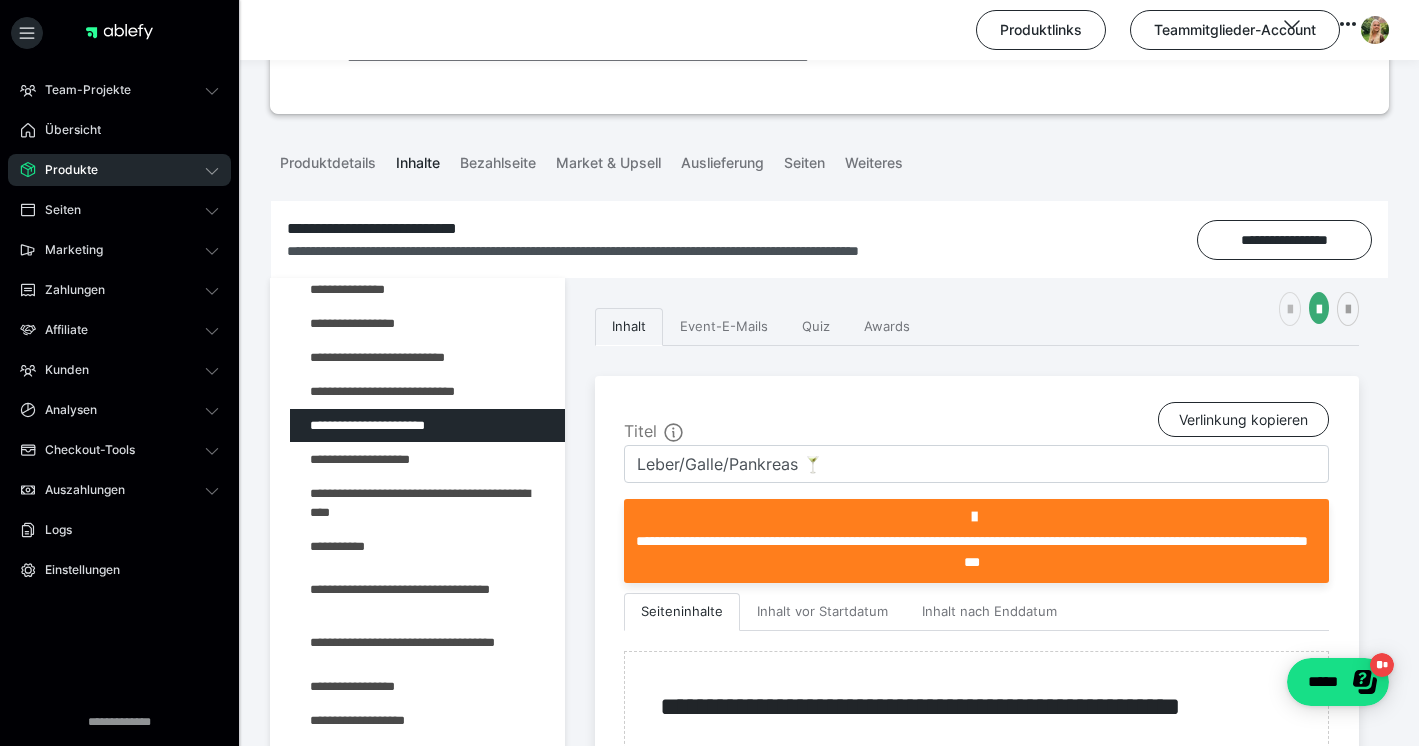 click at bounding box center (1290, 309) 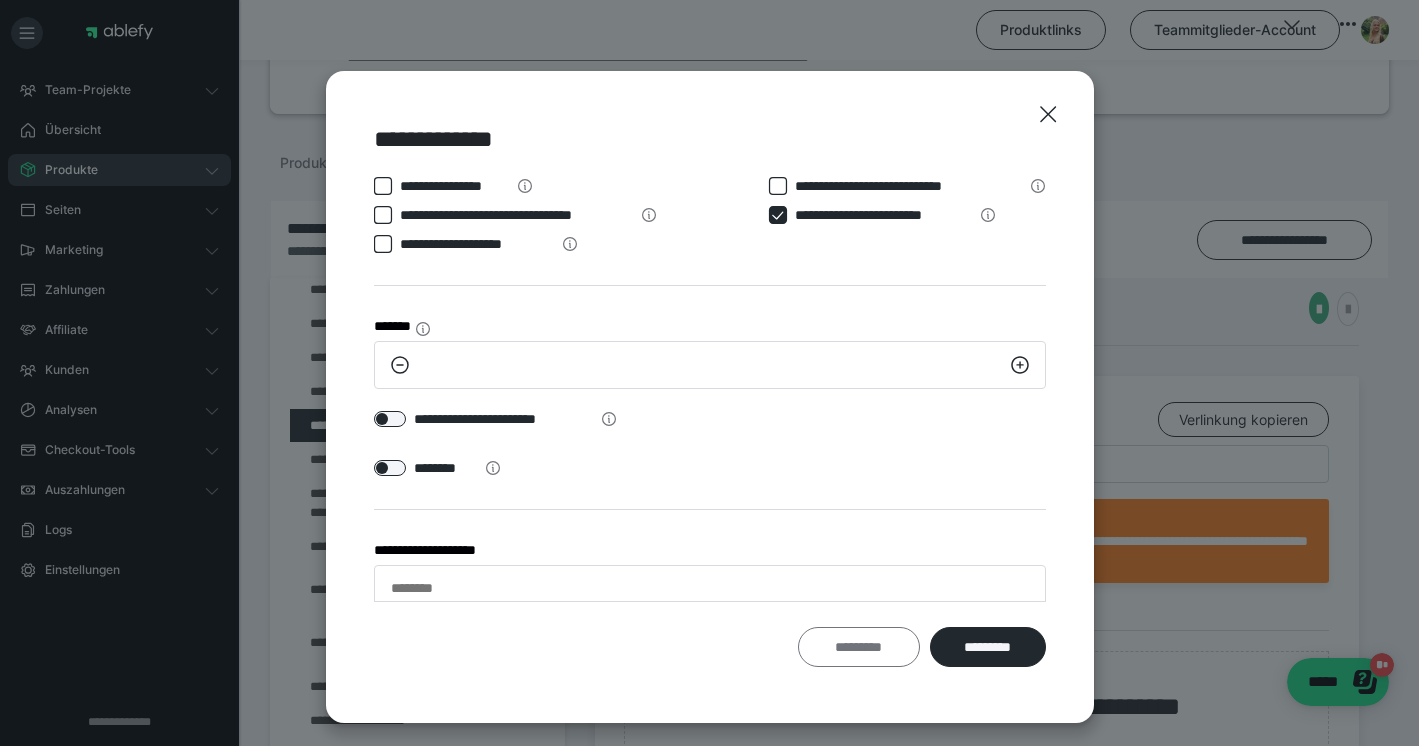 click on "*********" at bounding box center [859, 647] 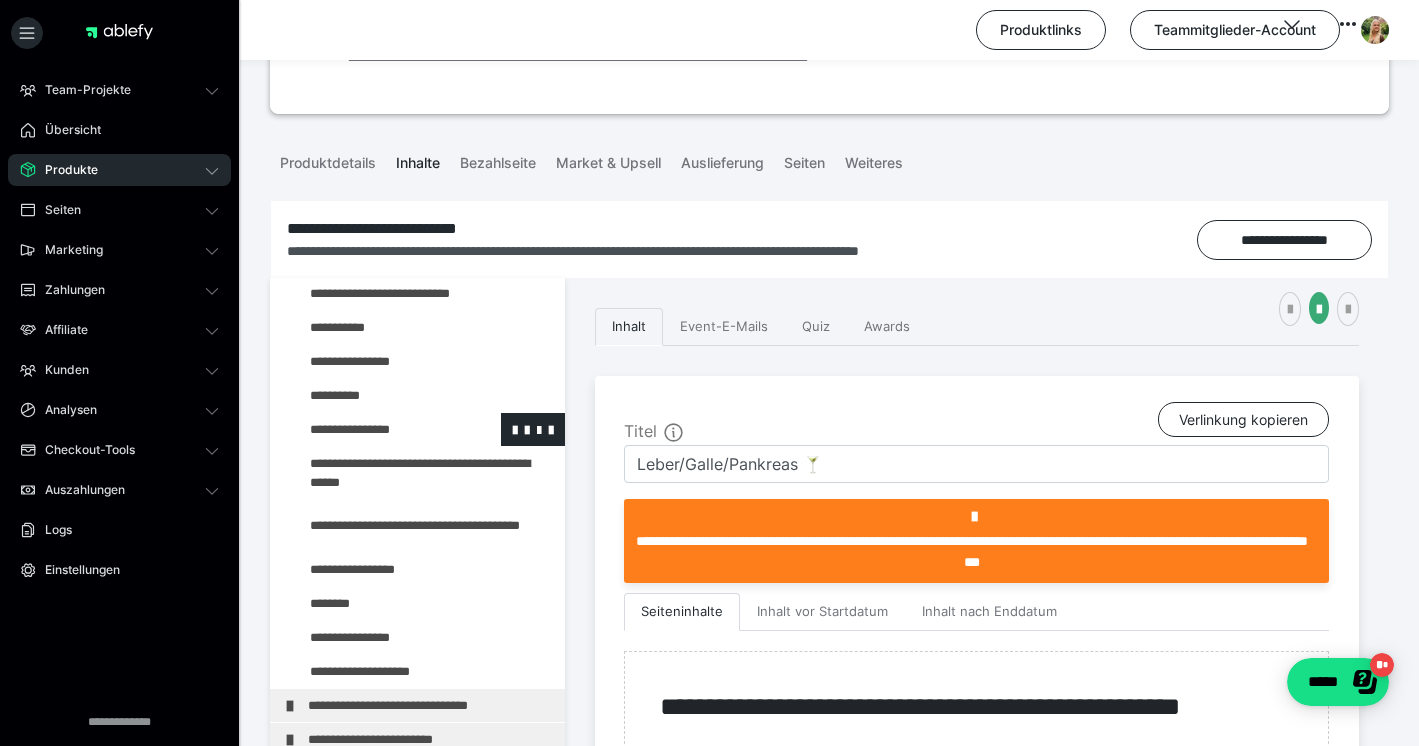 scroll, scrollTop: 634, scrollLeft: 0, axis: vertical 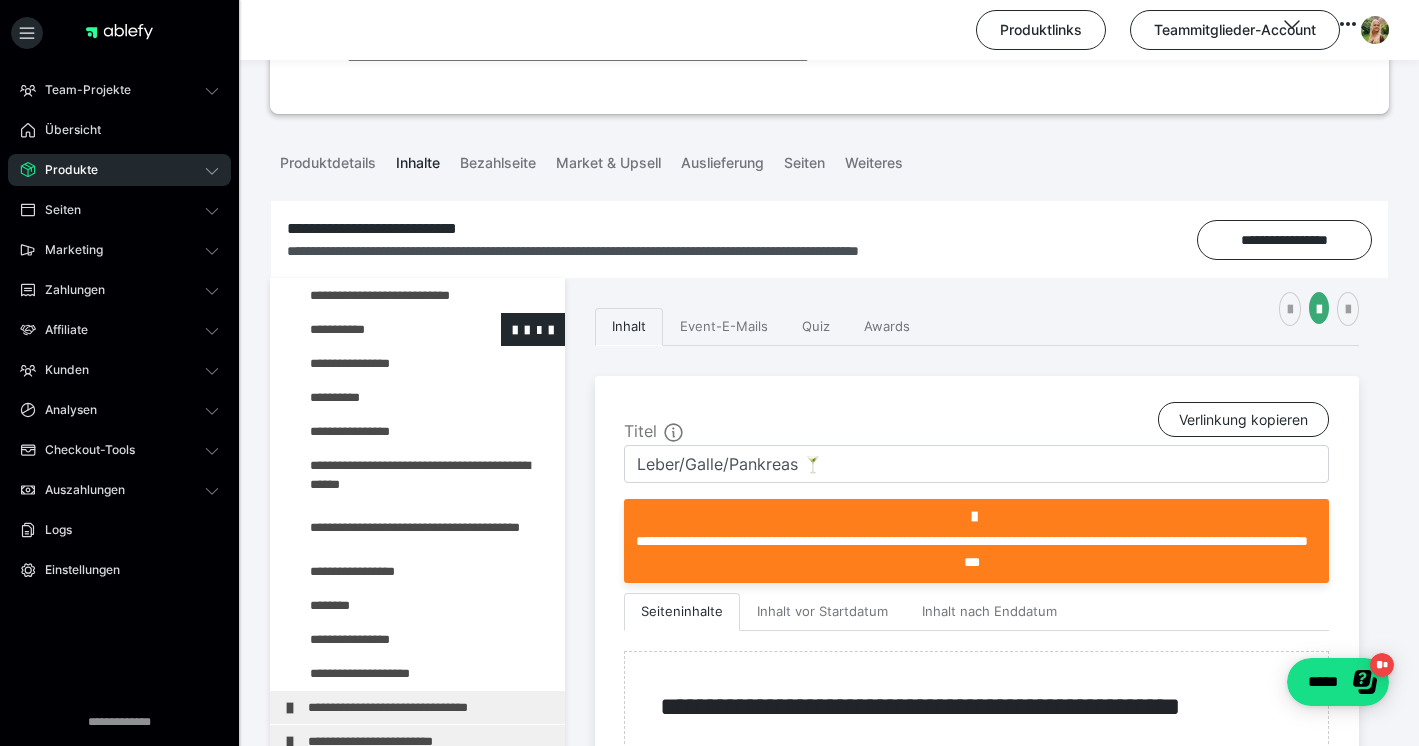 click at bounding box center [375, 329] 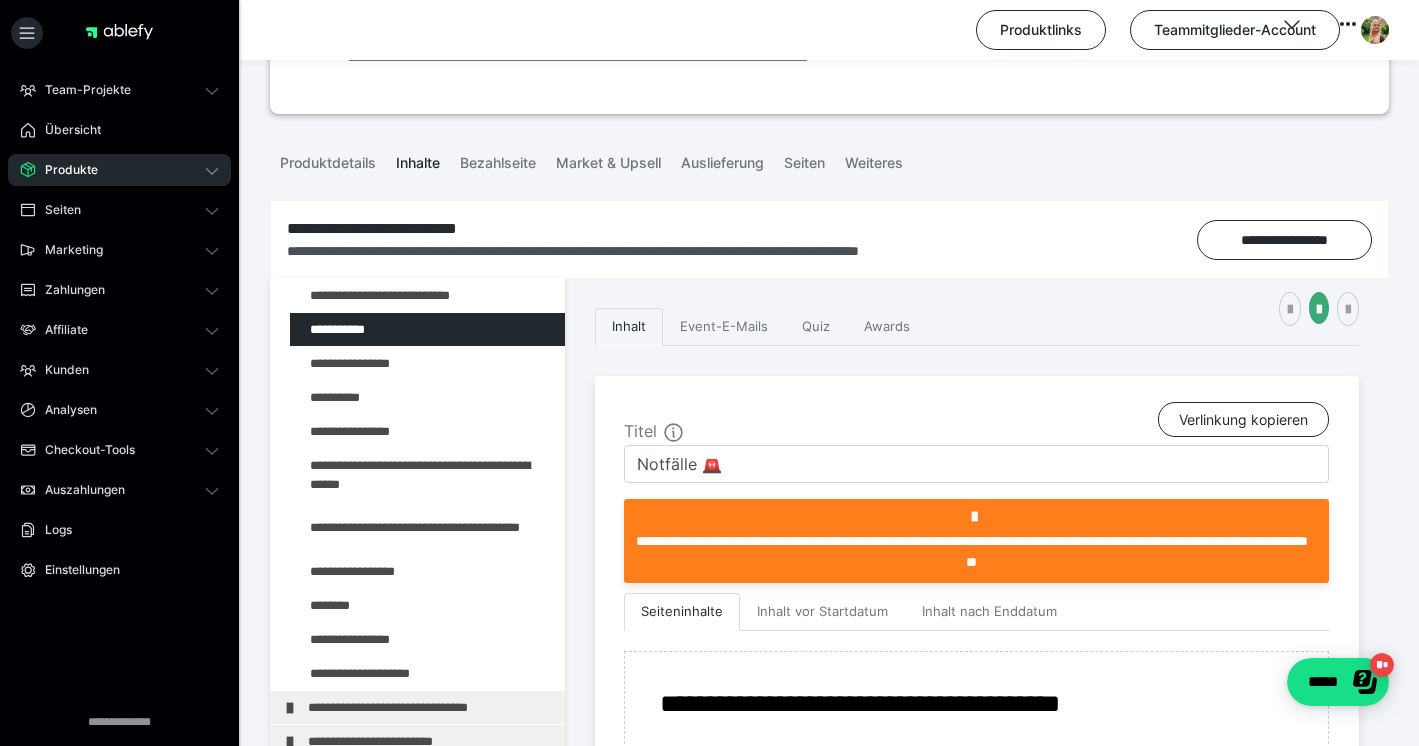 click on "Inhalt Event-E-Mails Quiz Awards" at bounding box center [977, 327] 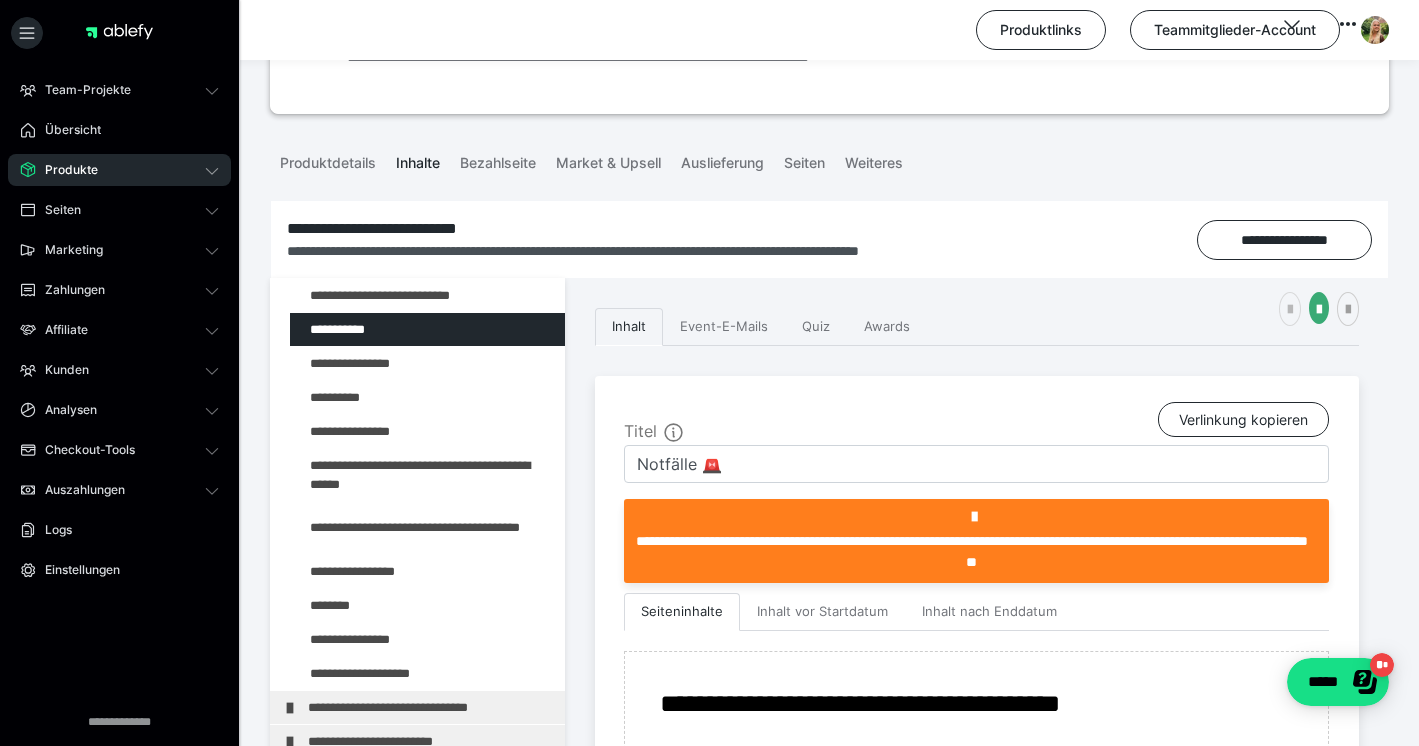 click at bounding box center [1290, 310] 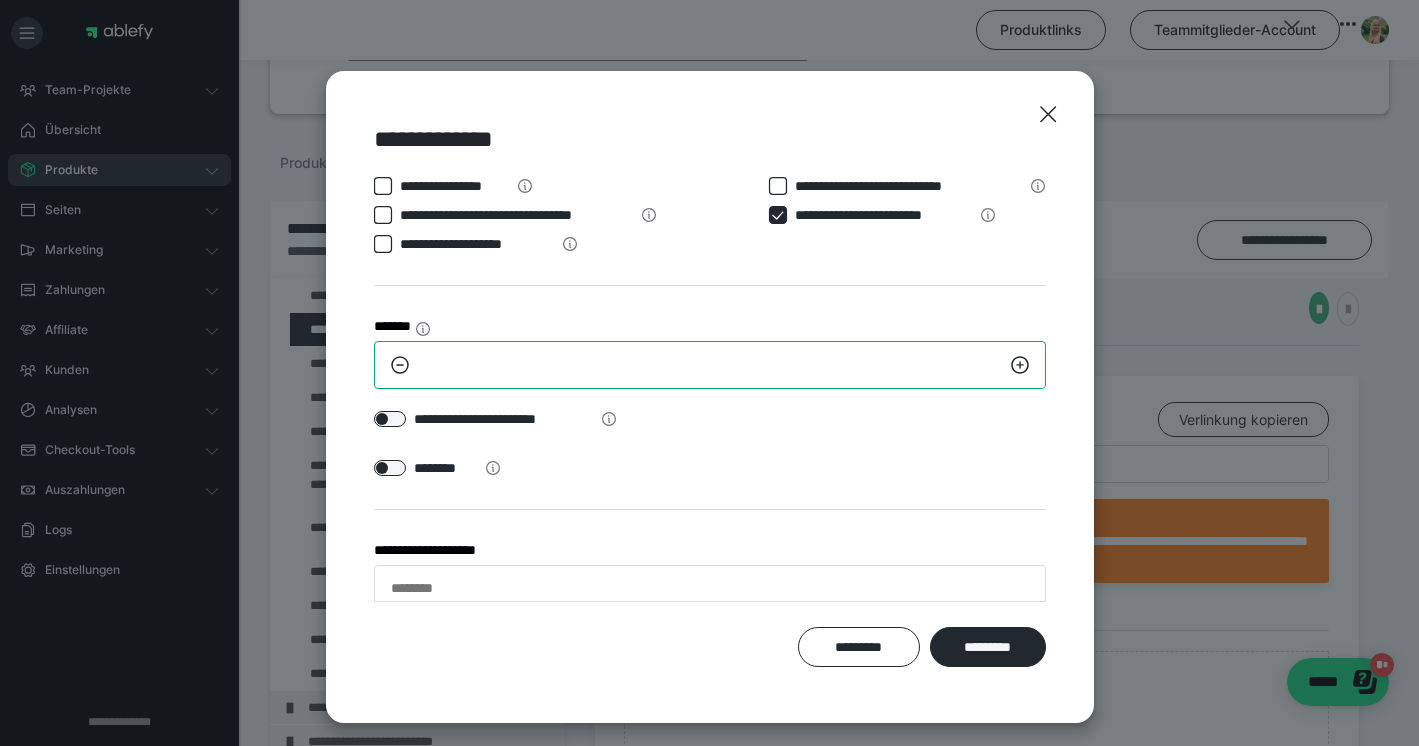 drag, startPoint x: 446, startPoint y: 372, endPoint x: 389, endPoint y: 361, distance: 58.0517 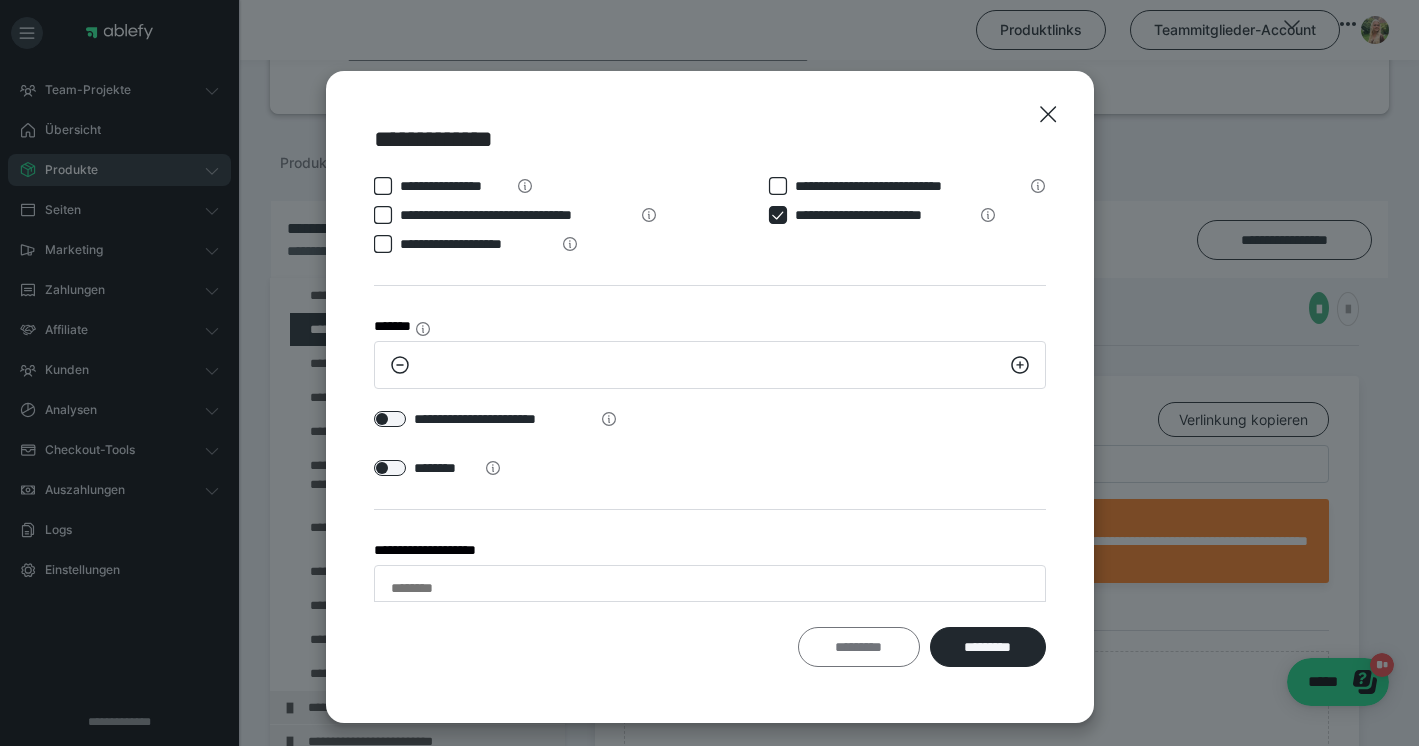 click on "*********" at bounding box center [859, 647] 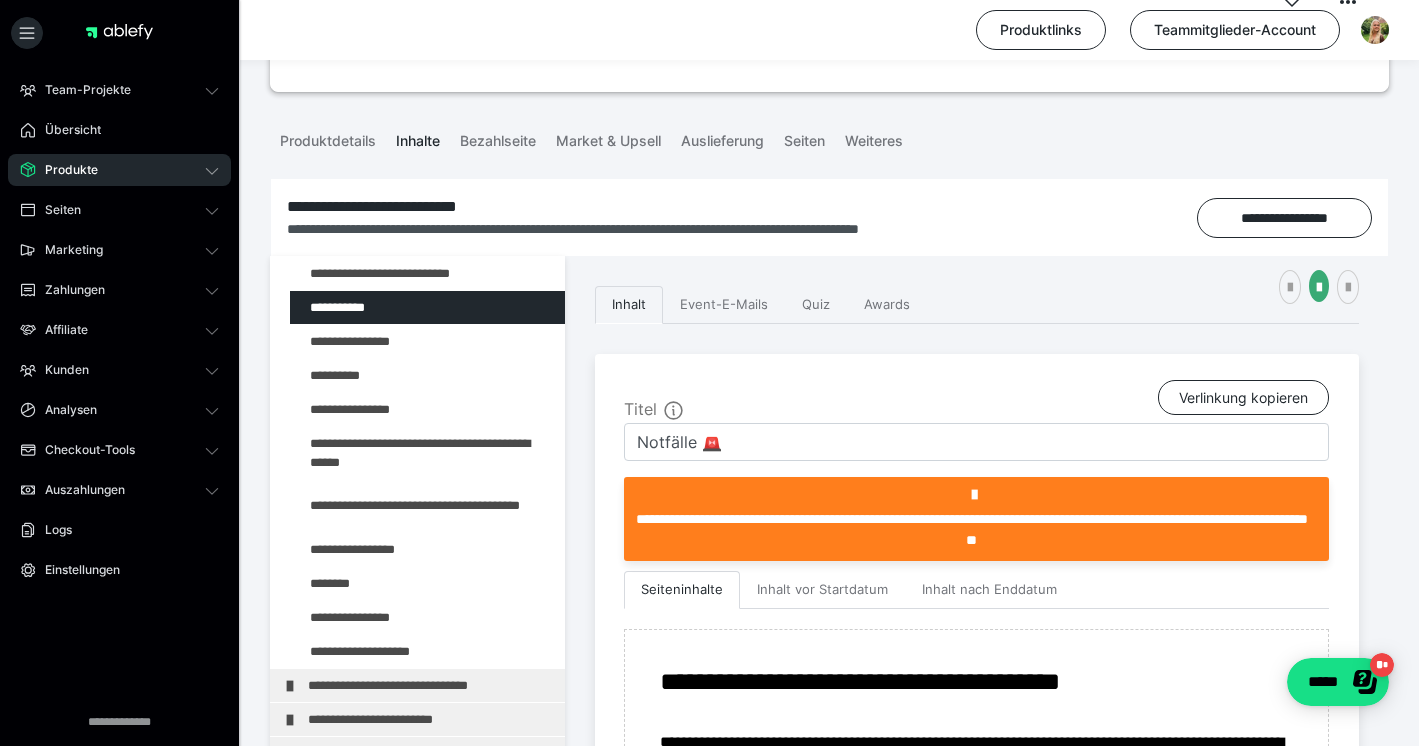 scroll, scrollTop: 179, scrollLeft: 0, axis: vertical 